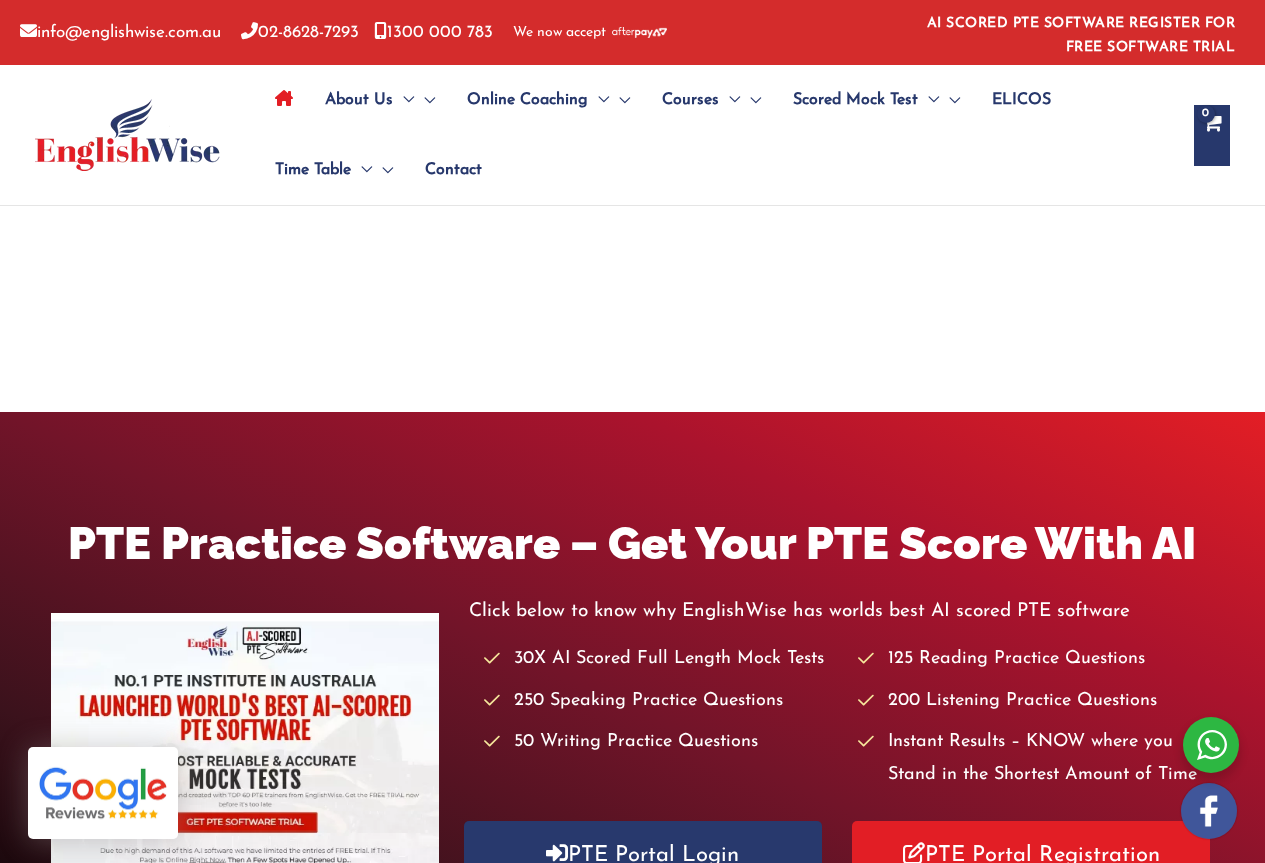 scroll, scrollTop: 0, scrollLeft: 0, axis: both 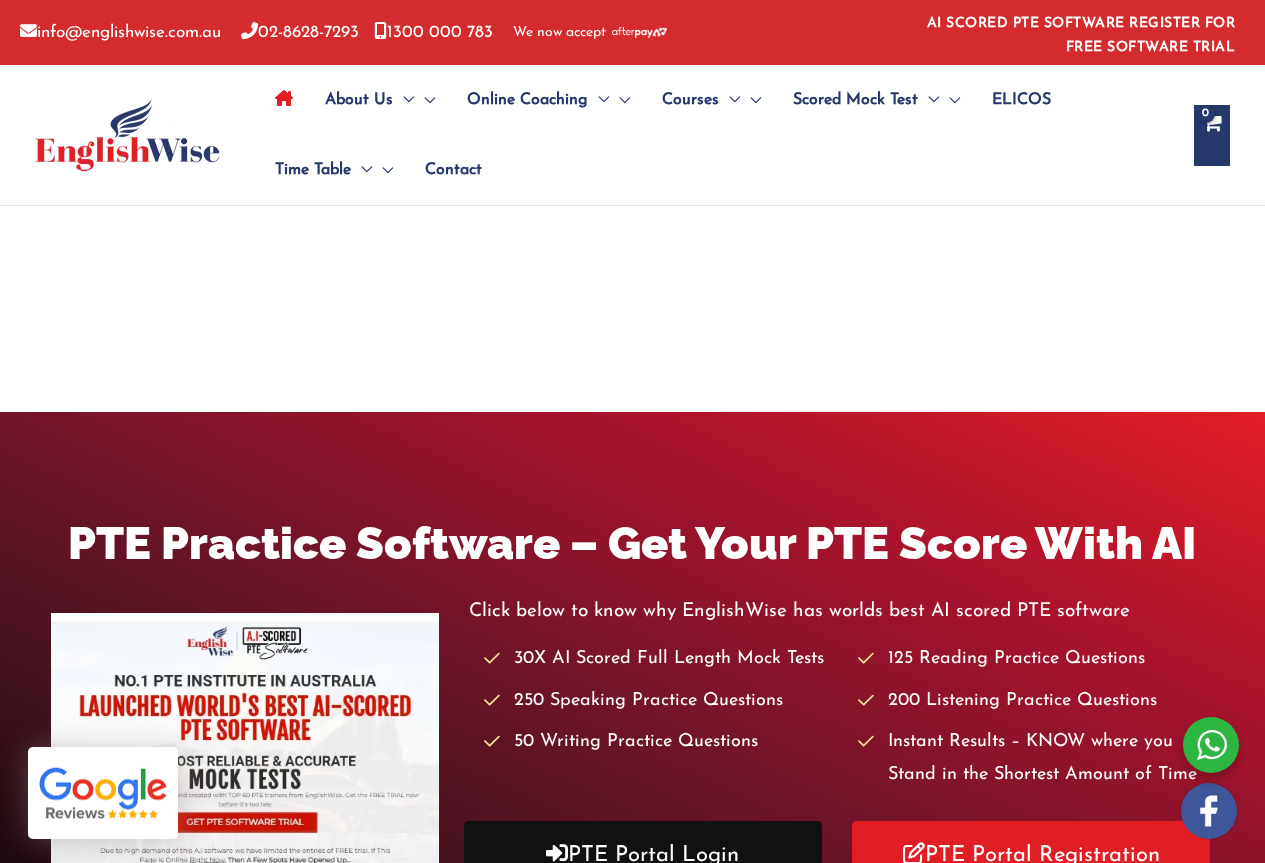 click on "PTE Portal Login" at bounding box center (643, 855) 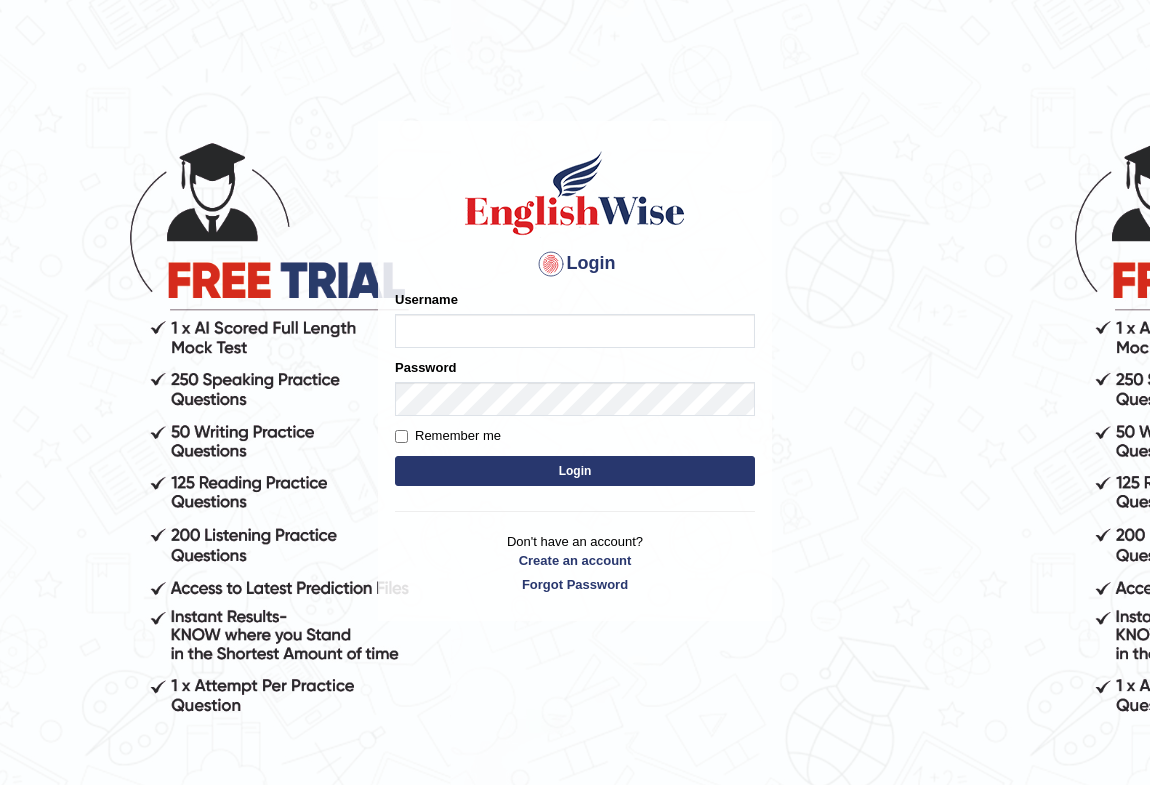 scroll, scrollTop: 0, scrollLeft: 0, axis: both 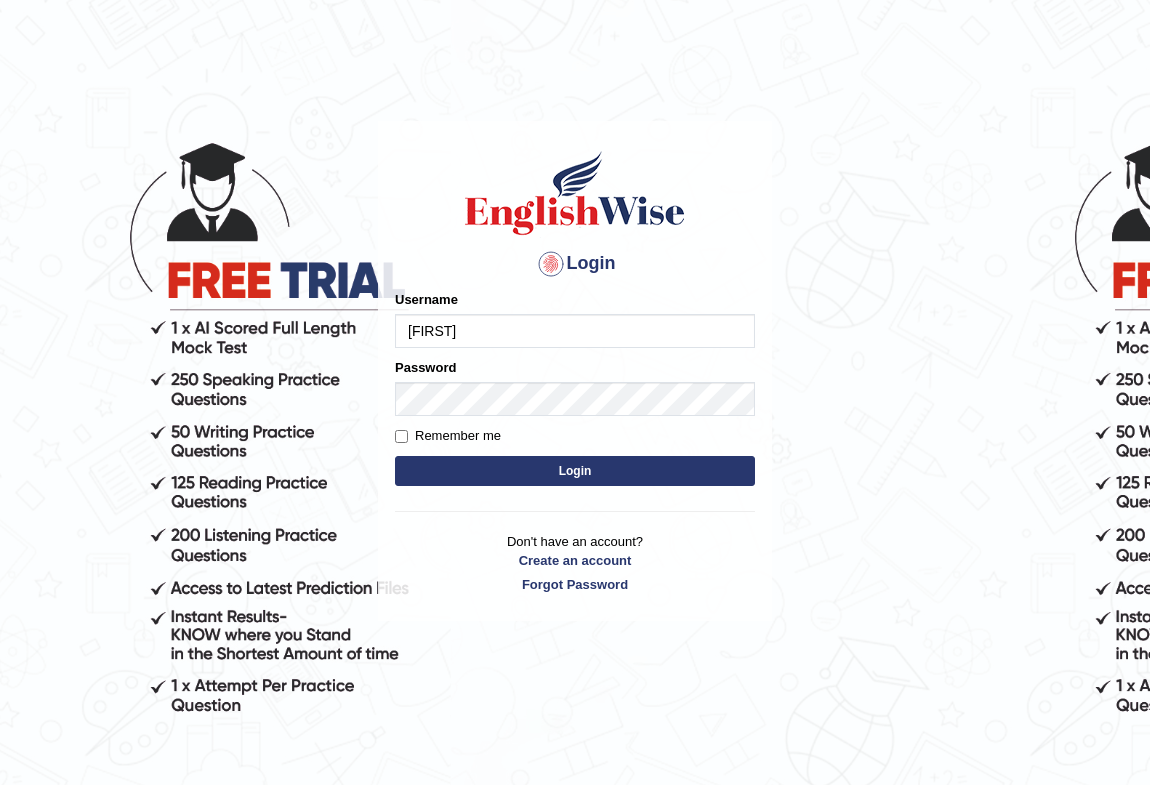 type on "[FIRST]" 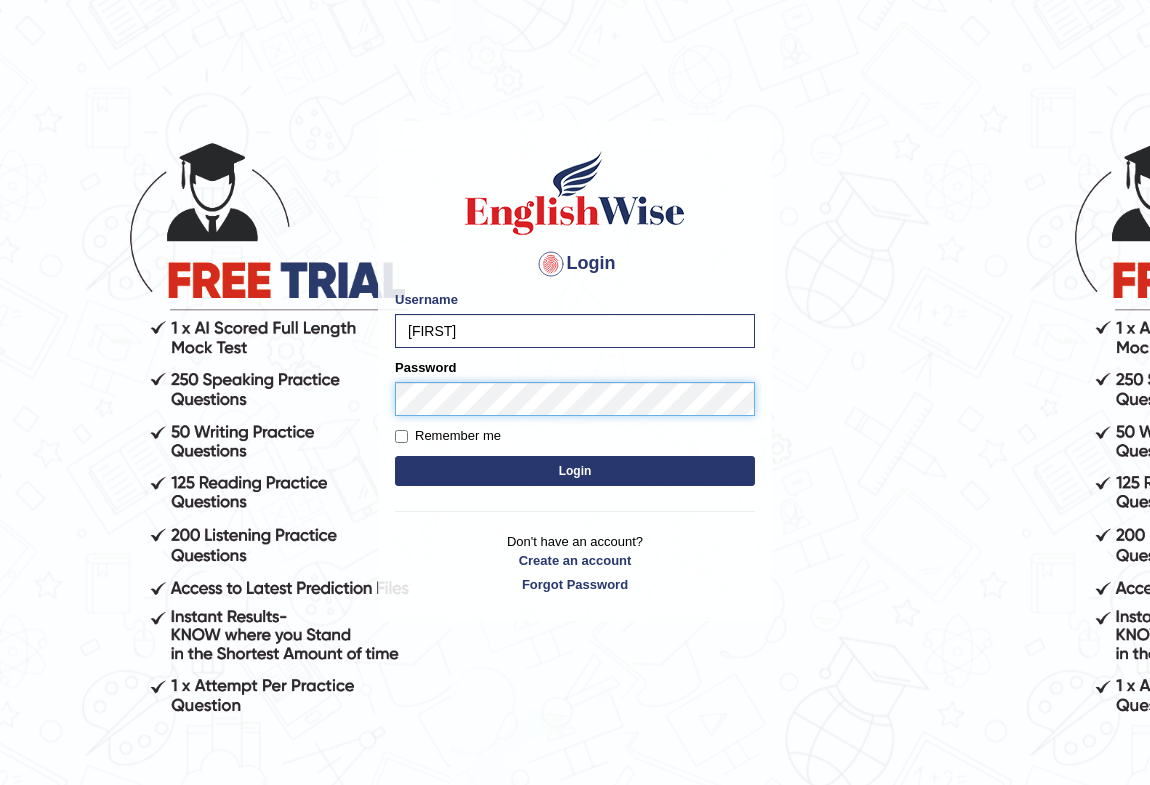 click on "Login" at bounding box center (575, 471) 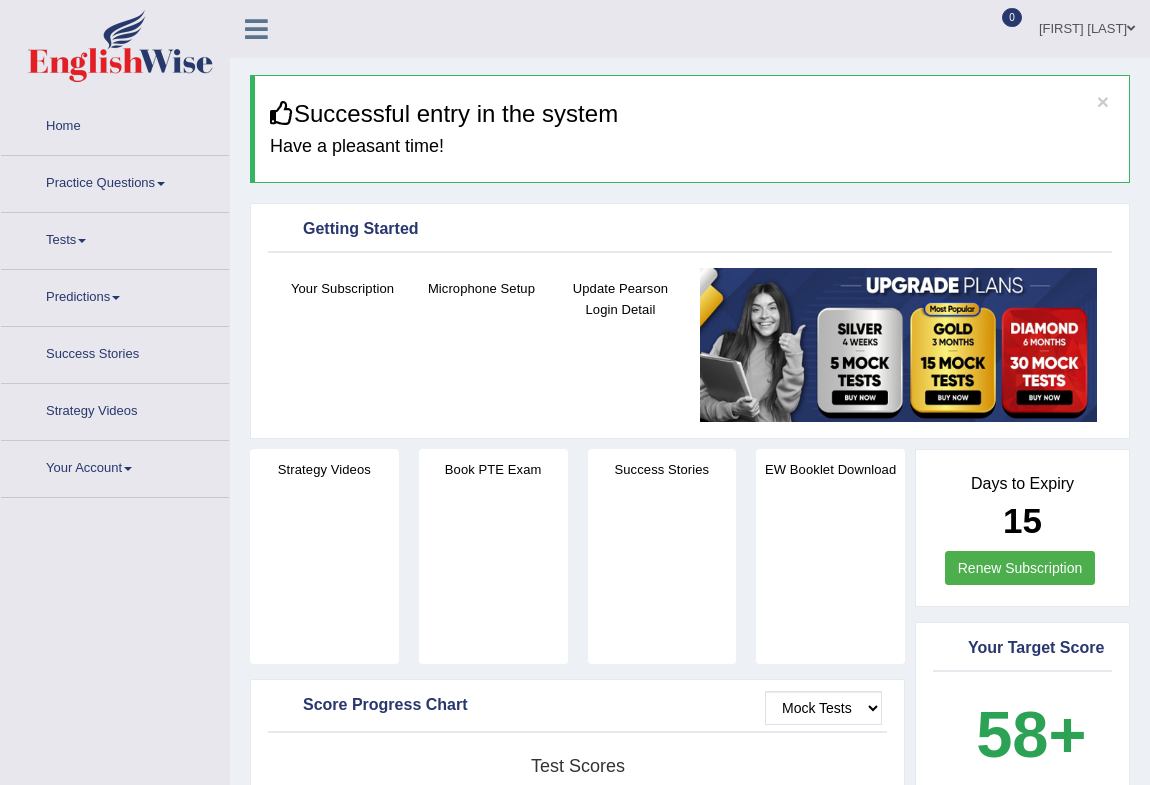 scroll, scrollTop: 0, scrollLeft: 0, axis: both 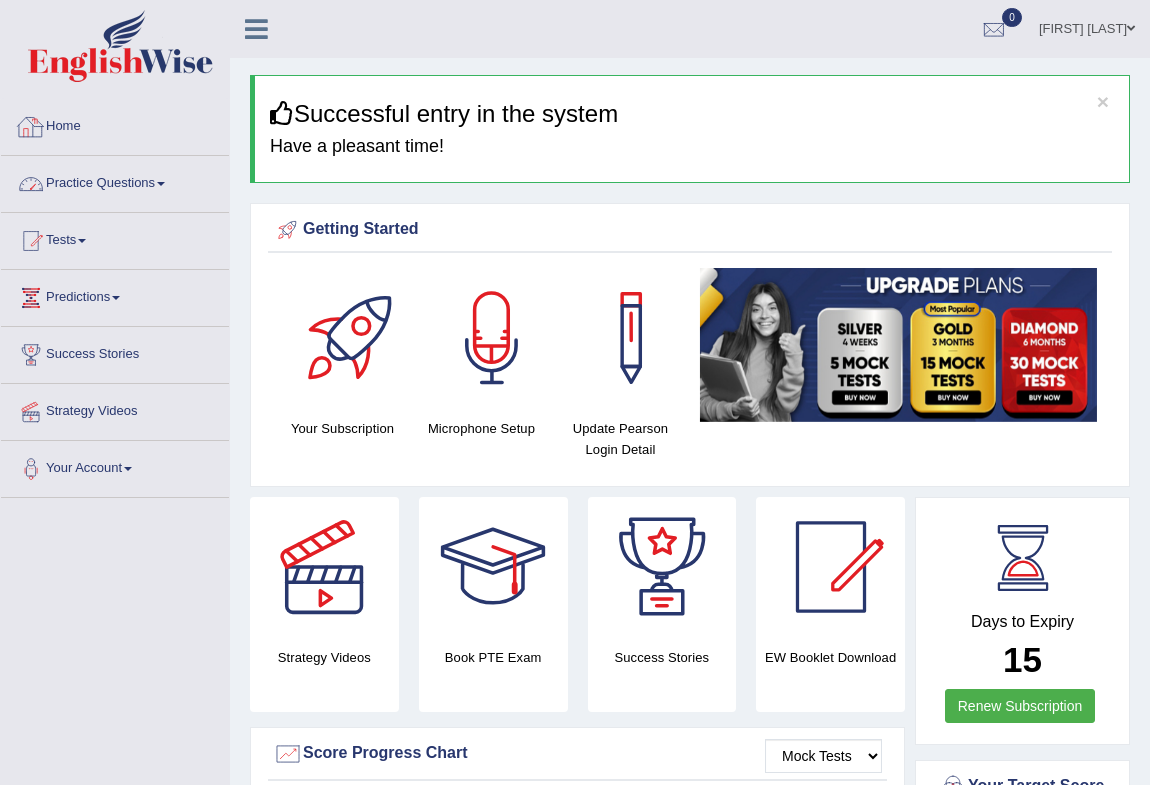 click on "Practice Questions" at bounding box center [115, 181] 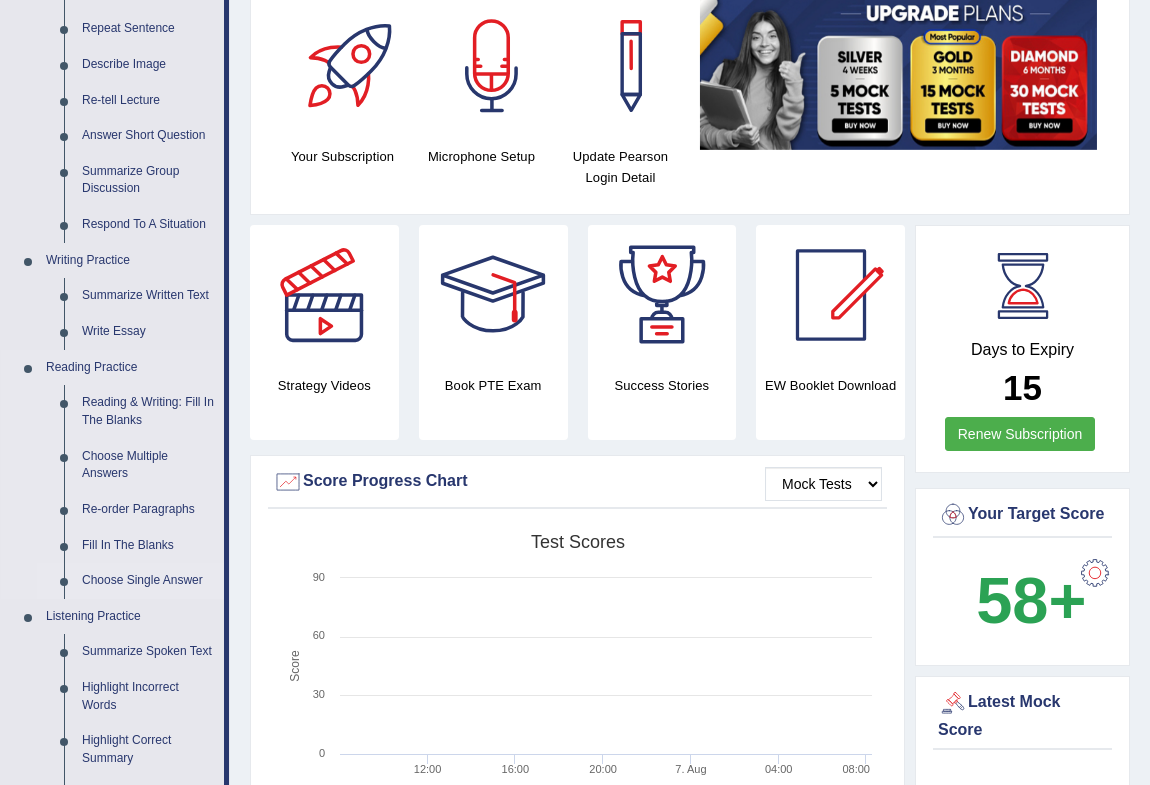 scroll, scrollTop: 363, scrollLeft: 0, axis: vertical 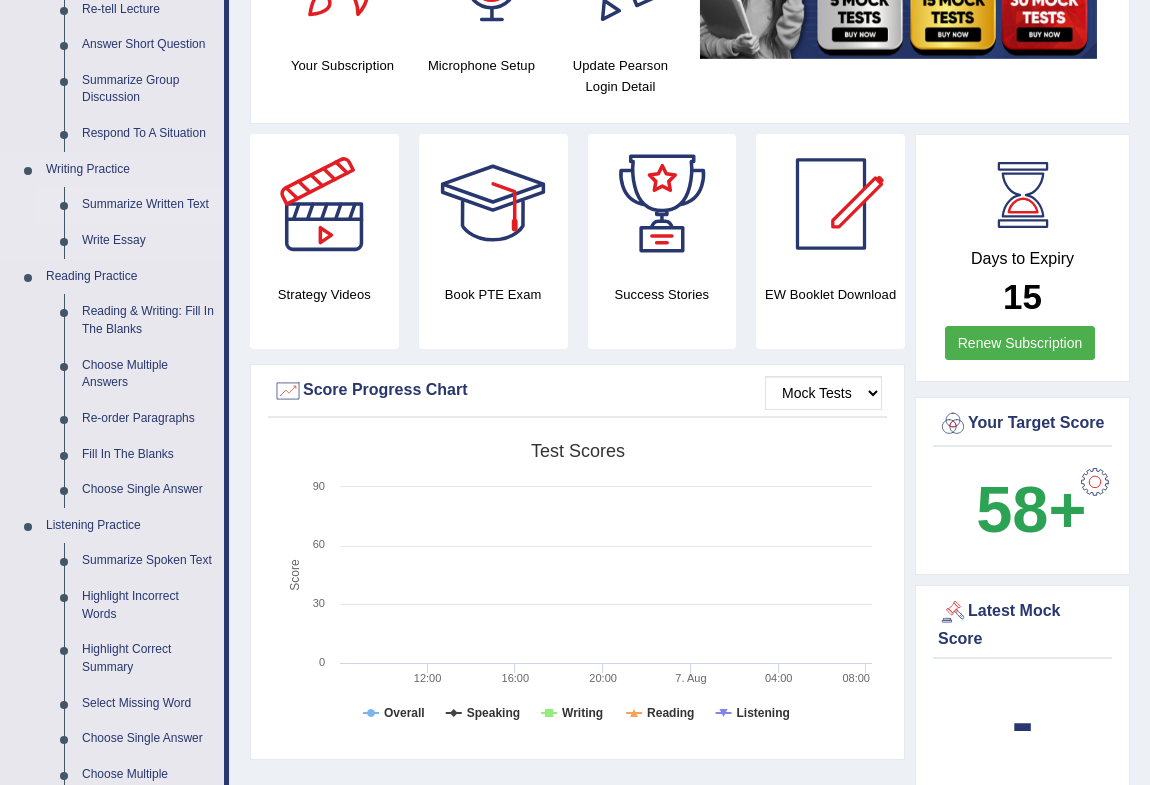 click on "Summarize Written Text" at bounding box center [148, 205] 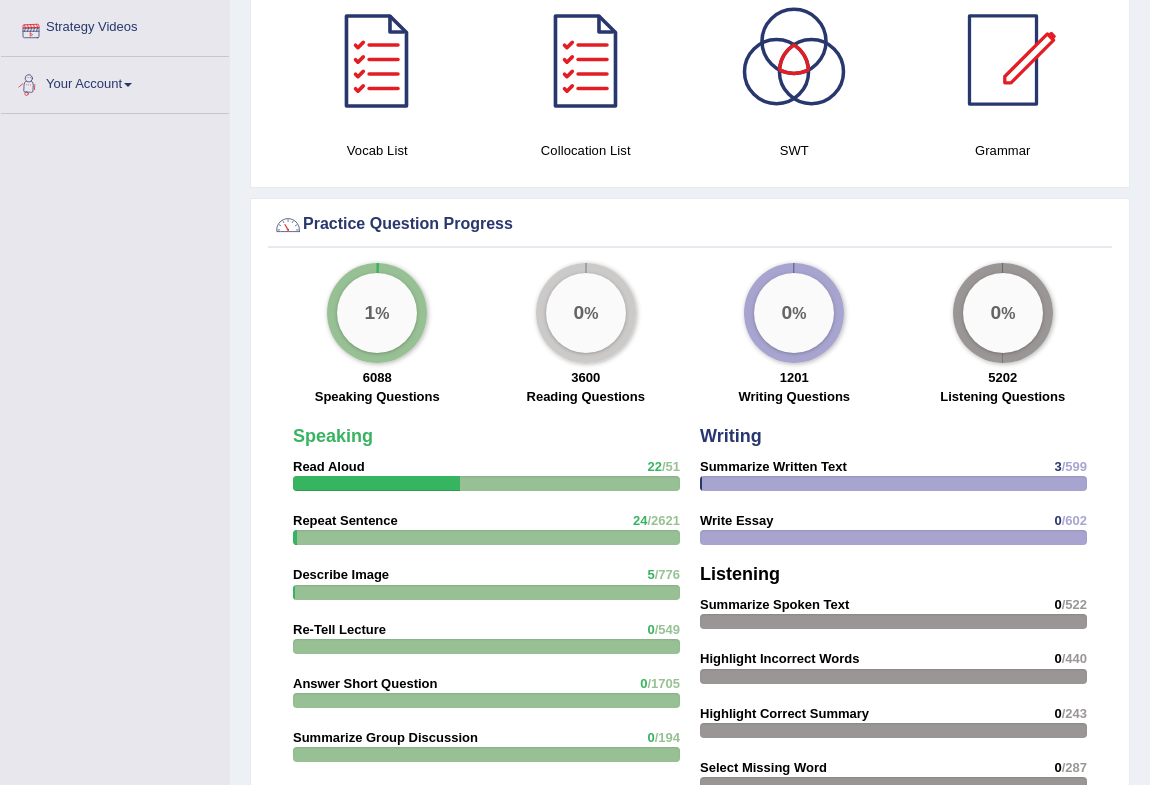 scroll, scrollTop: 1384, scrollLeft: 0, axis: vertical 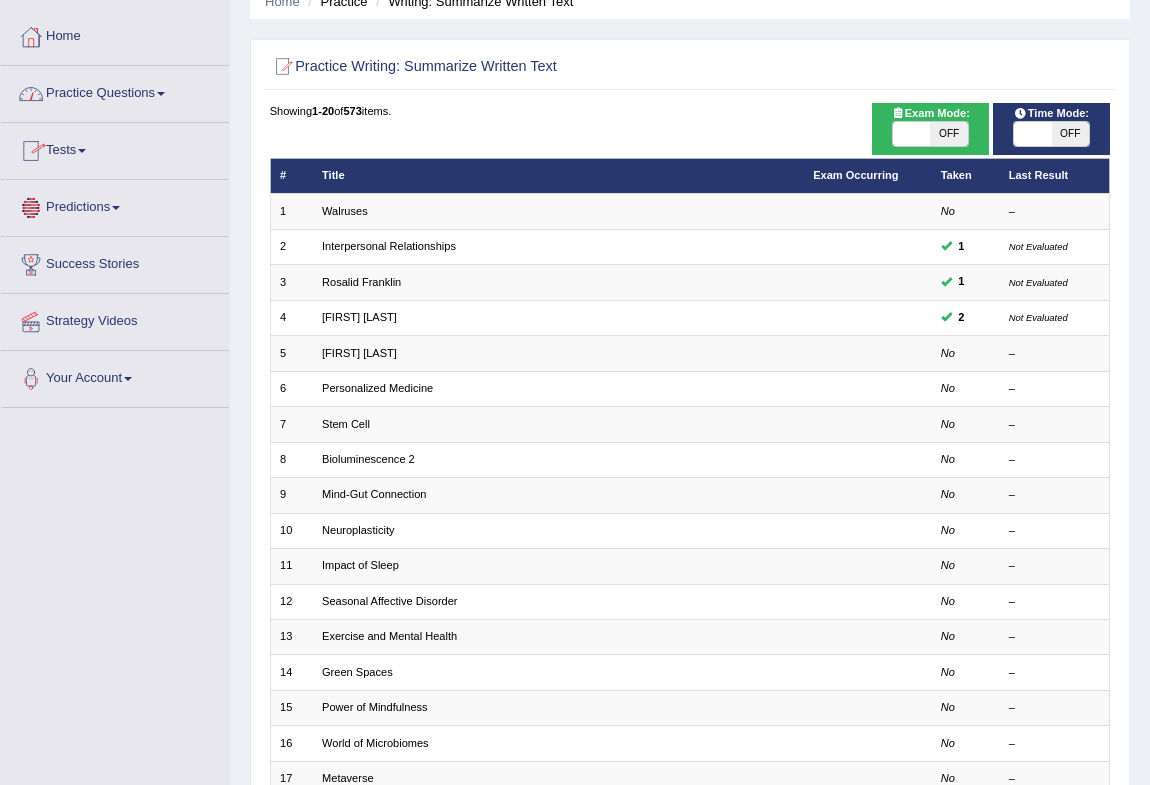 click on "Practice Questions" at bounding box center [115, 91] 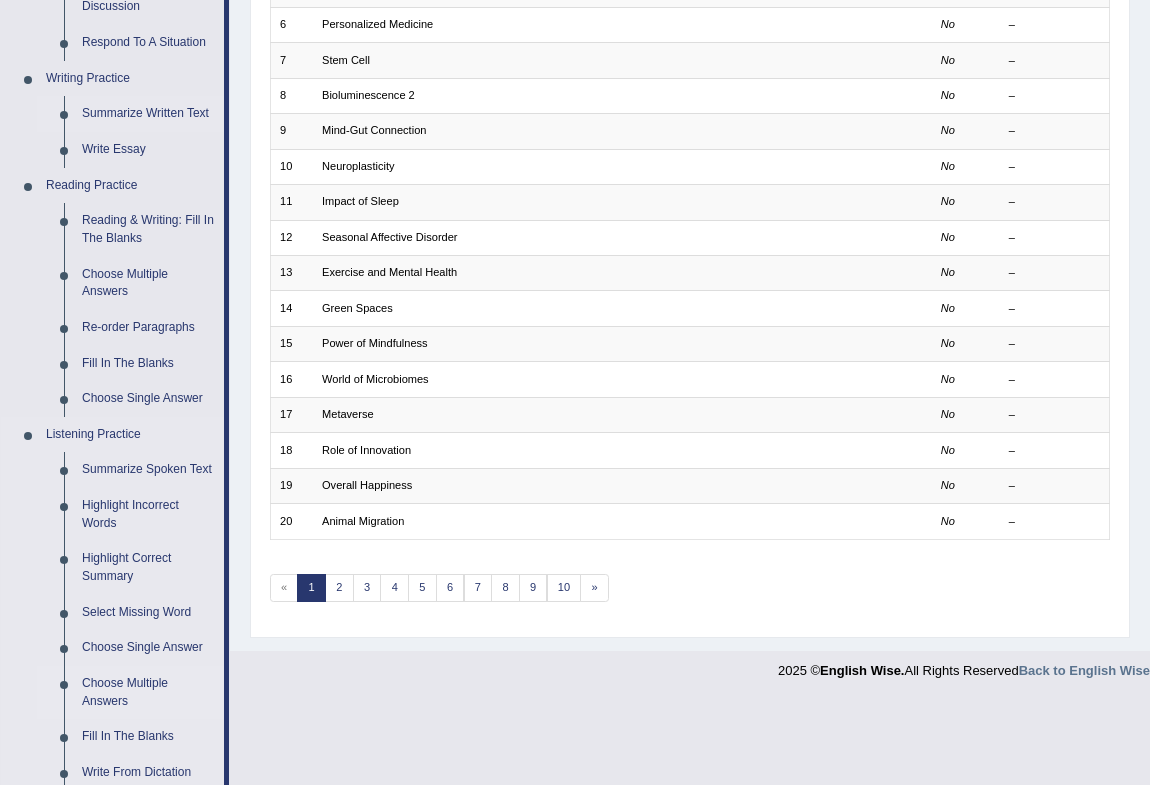 scroll, scrollTop: 545, scrollLeft: 0, axis: vertical 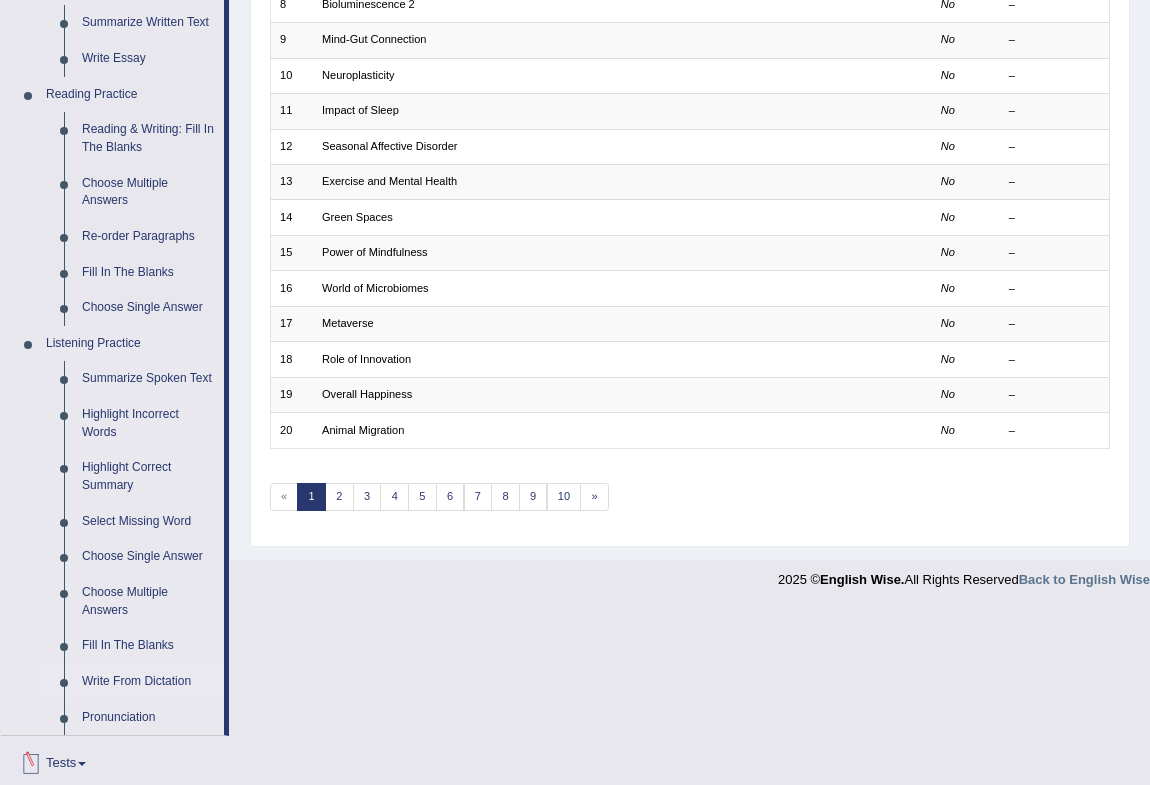 click on "Write From Dictation" at bounding box center [148, 682] 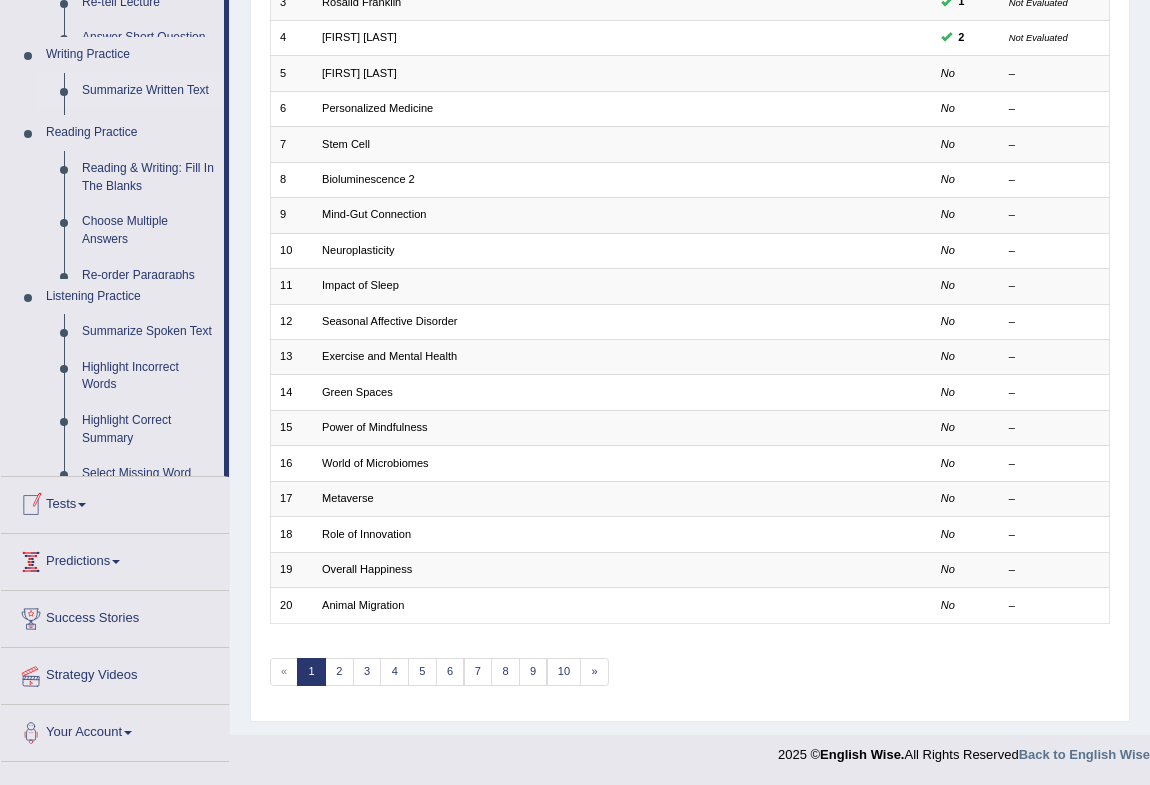 scroll, scrollTop: 369, scrollLeft: 0, axis: vertical 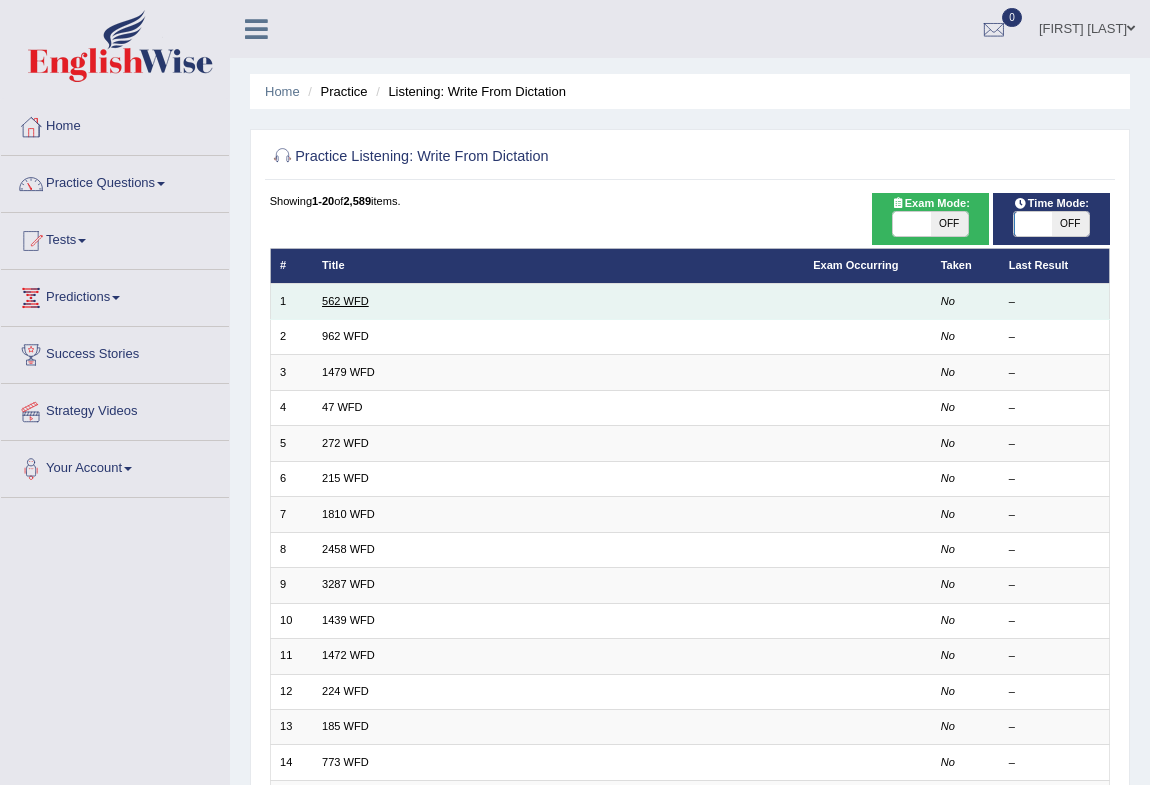 click on "562 WFD" at bounding box center (345, 301) 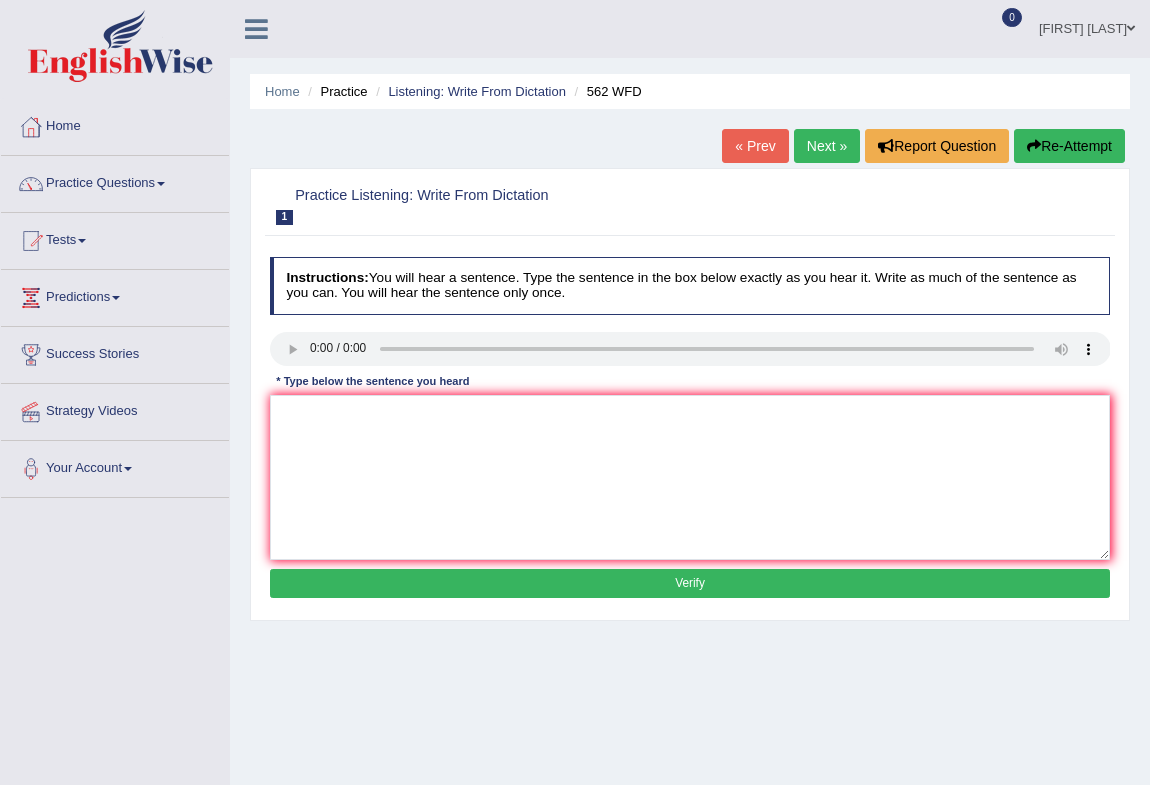 scroll, scrollTop: 0, scrollLeft: 0, axis: both 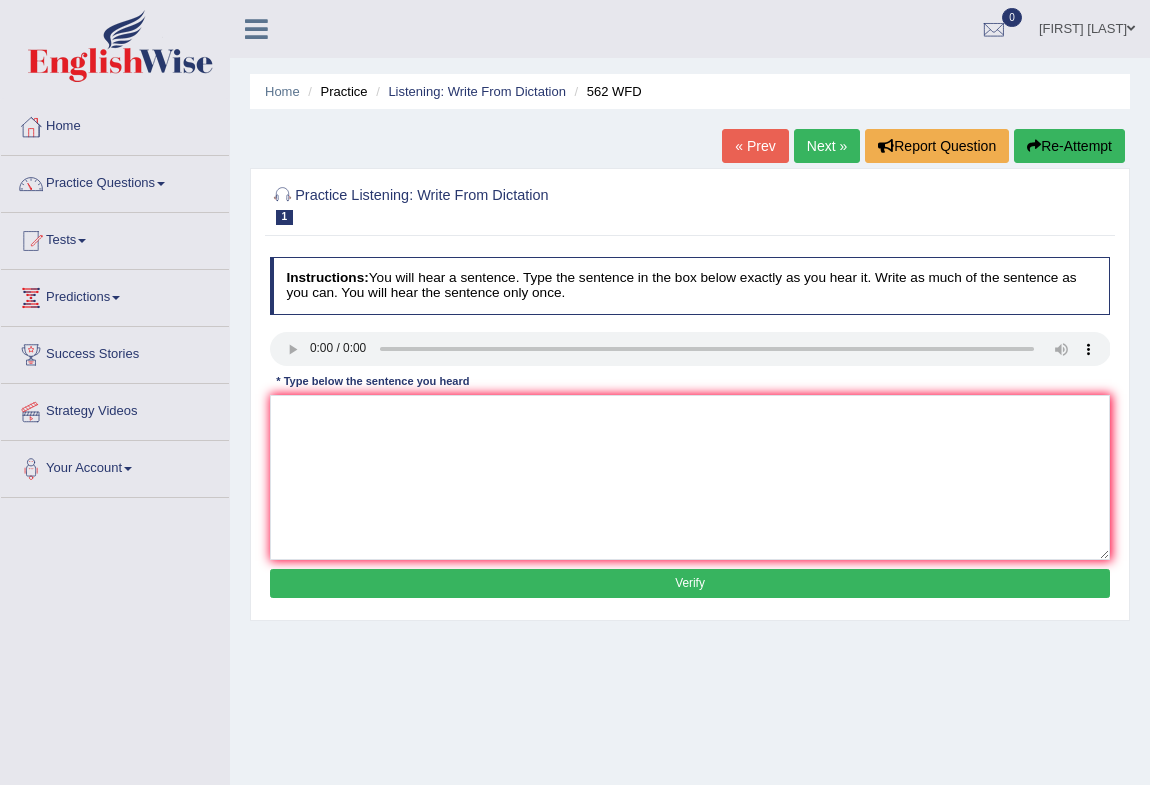 click on "Next »" at bounding box center [827, 146] 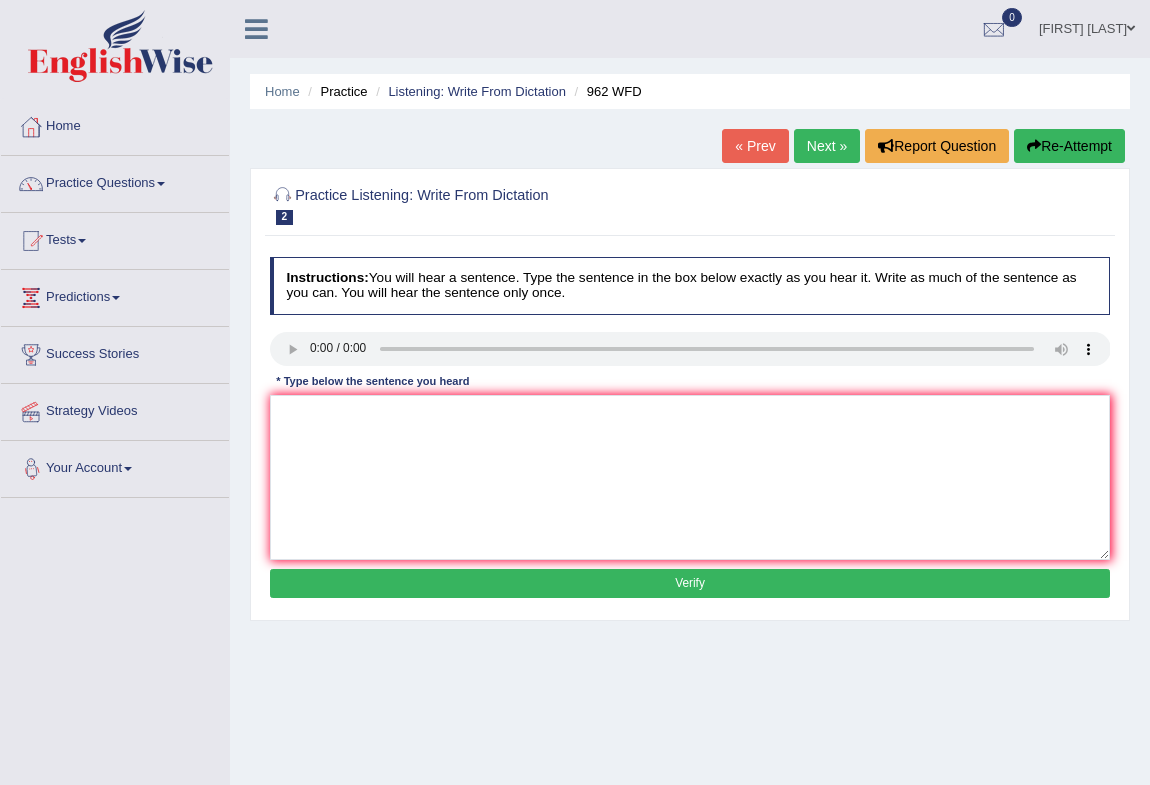scroll, scrollTop: 0, scrollLeft: 0, axis: both 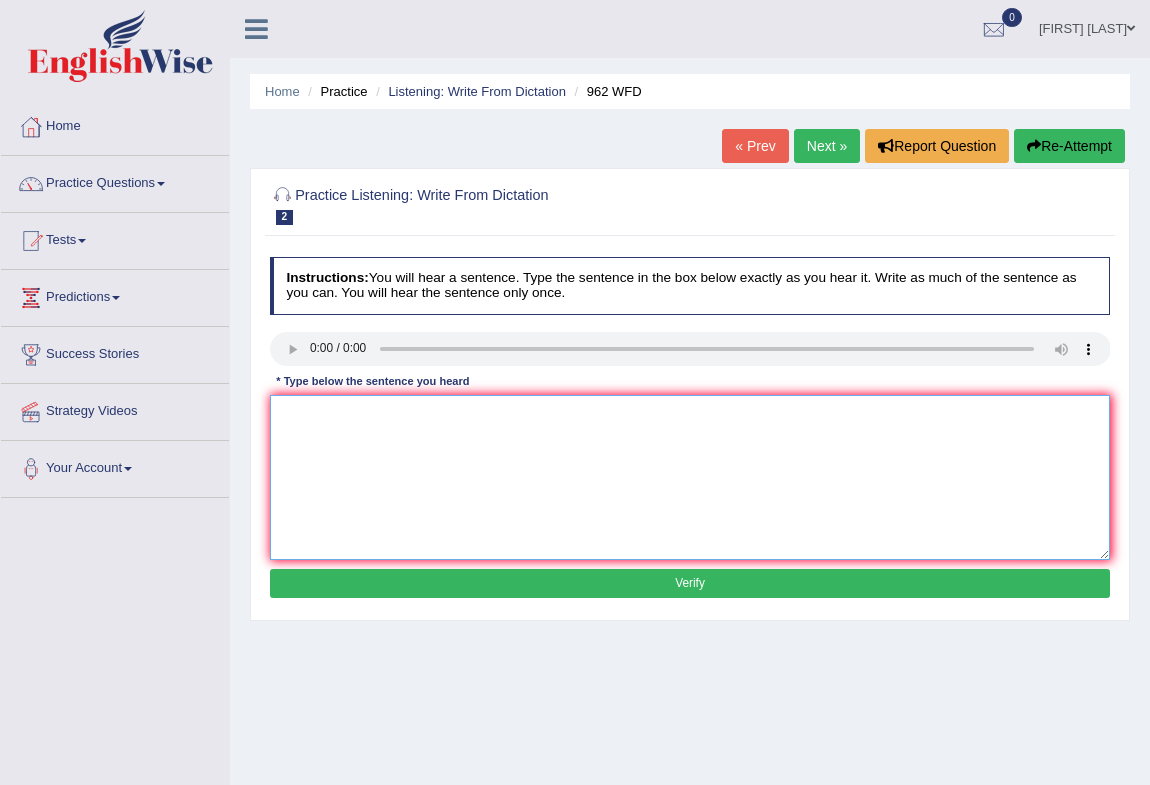 click at bounding box center [690, 477] 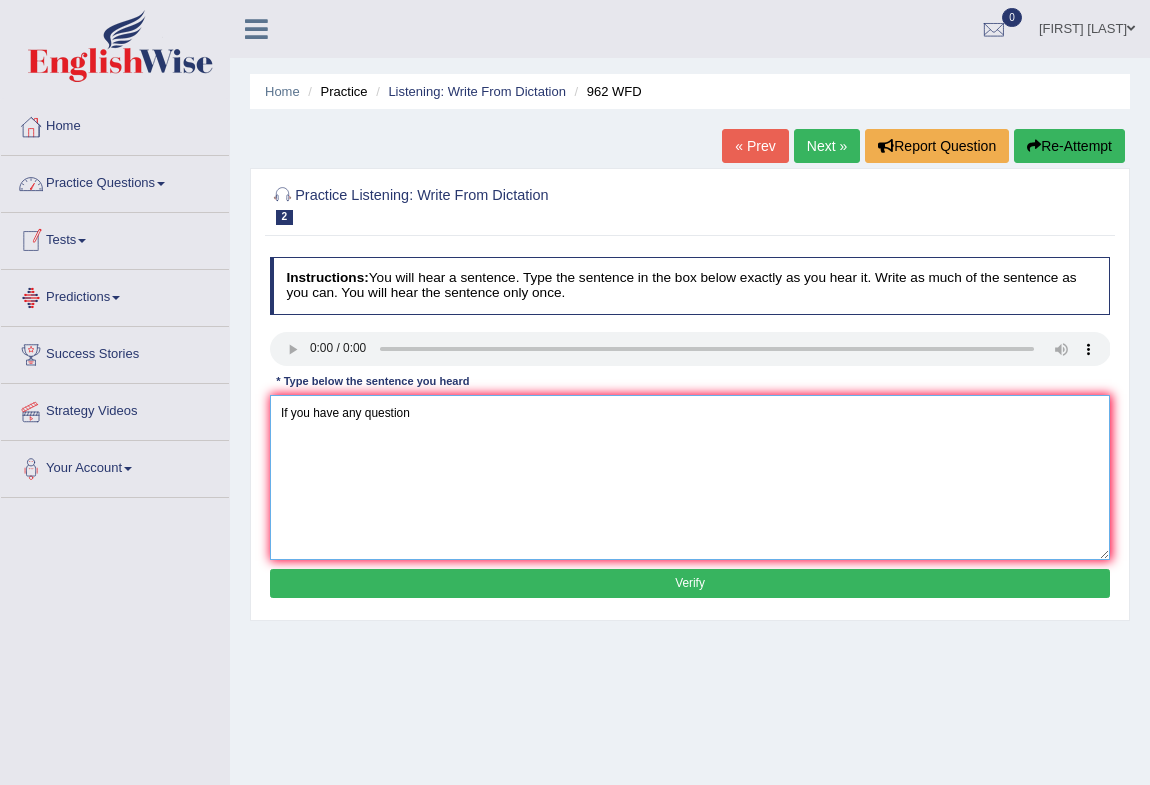 type on "If you have any question" 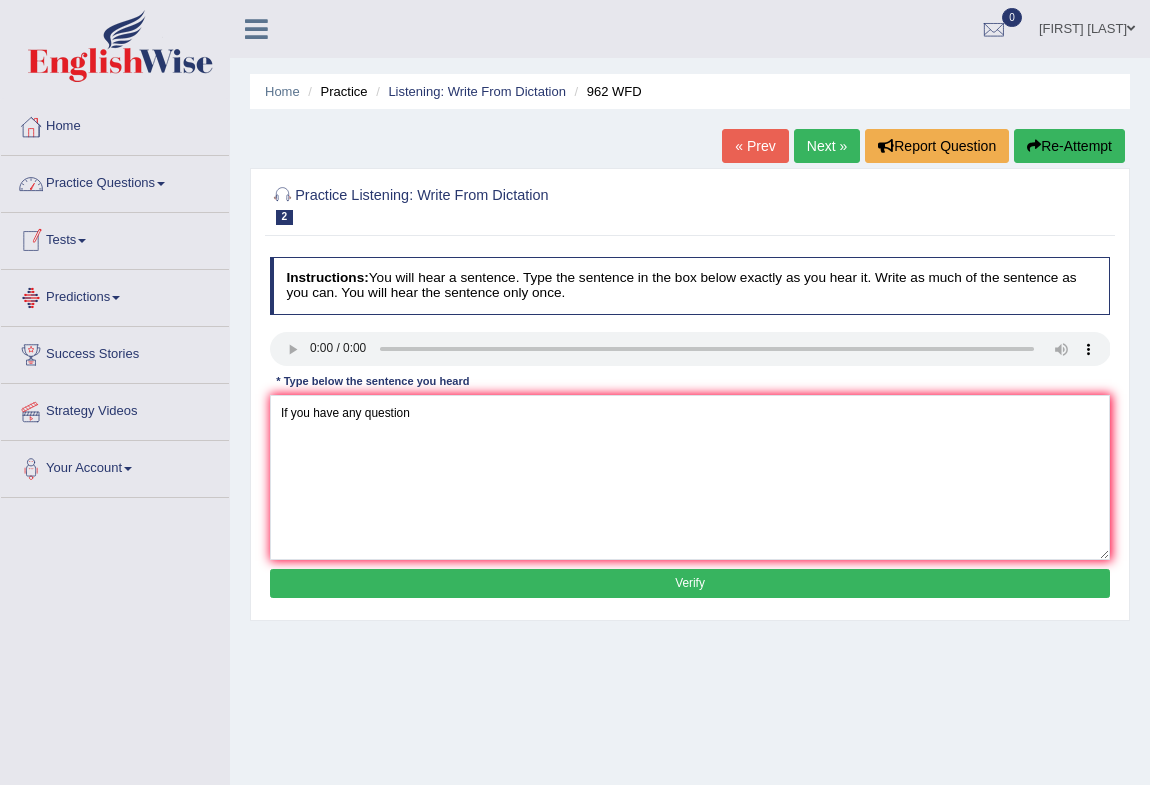 click on "Verify" at bounding box center (690, 583) 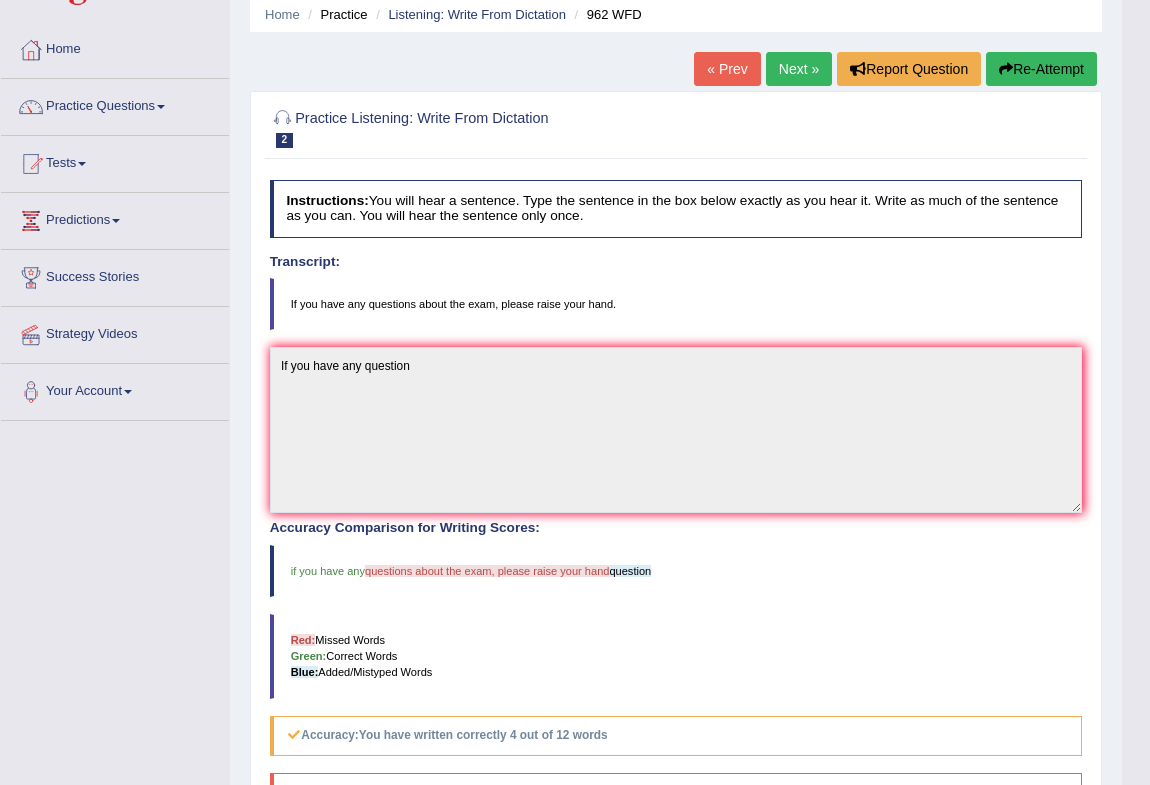 scroll, scrollTop: 0, scrollLeft: 0, axis: both 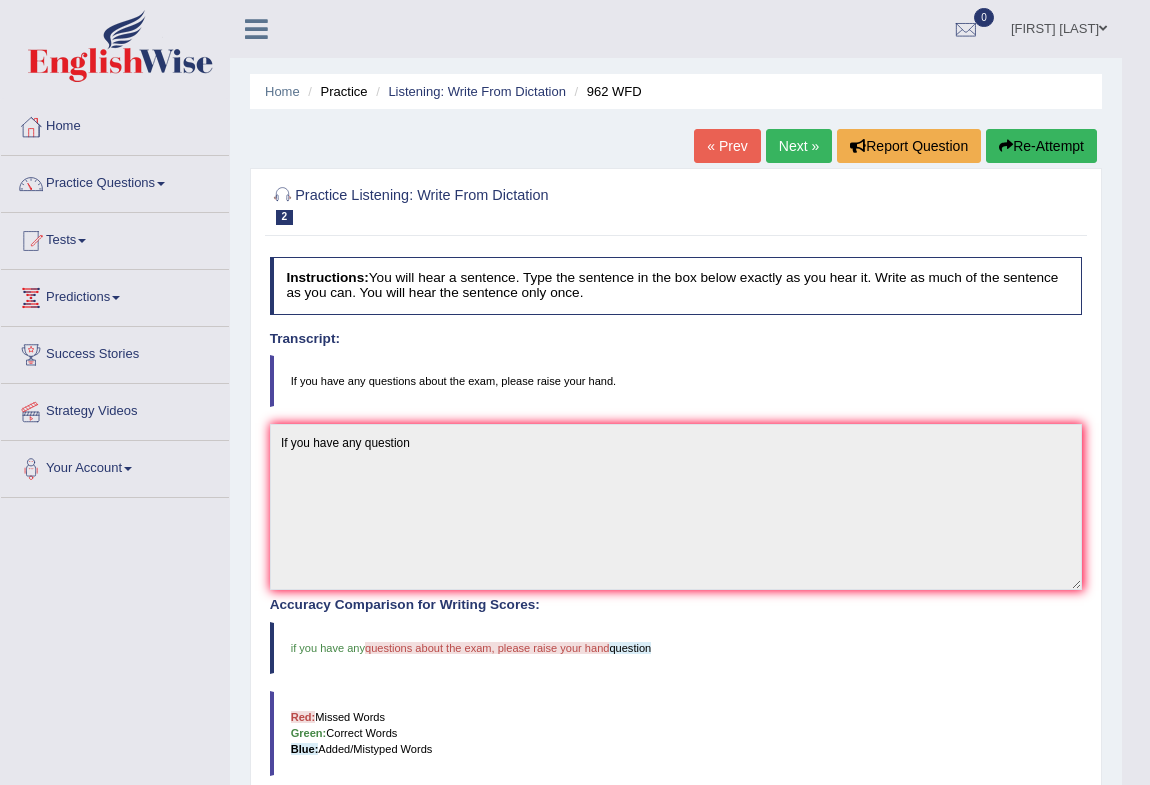 click on "Next »" at bounding box center [799, 146] 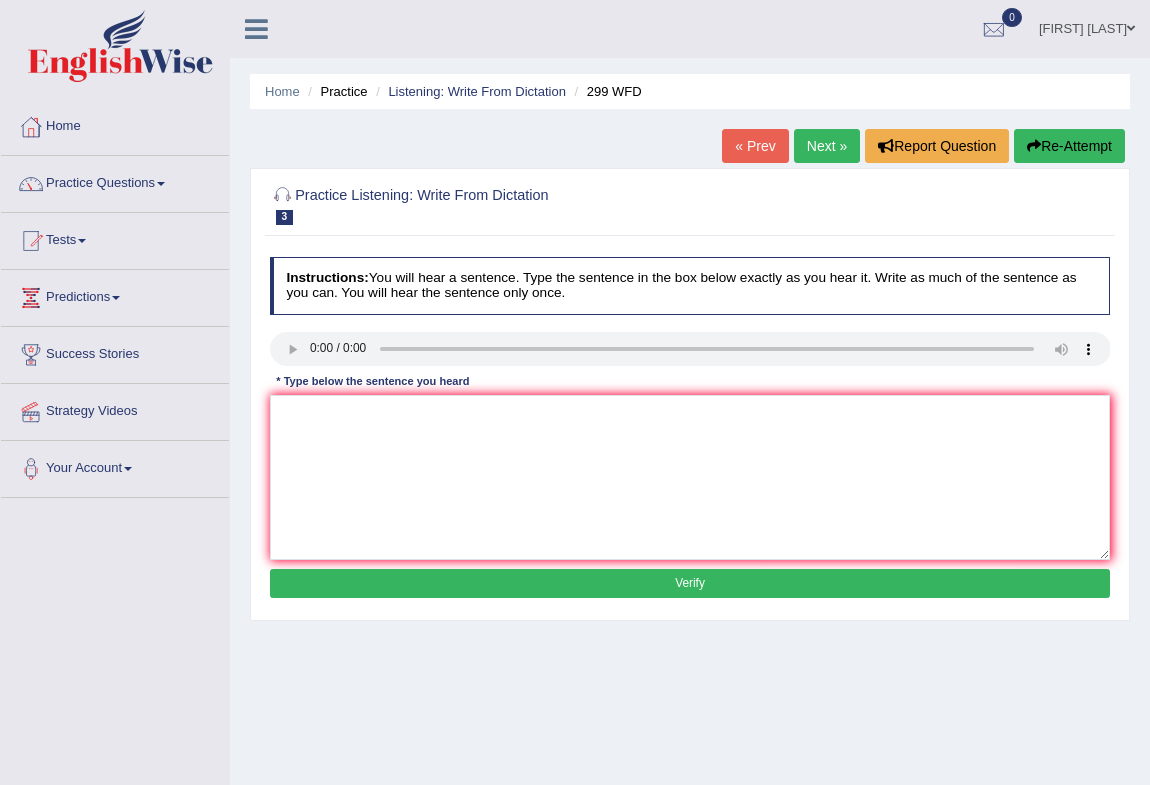 scroll, scrollTop: 0, scrollLeft: 0, axis: both 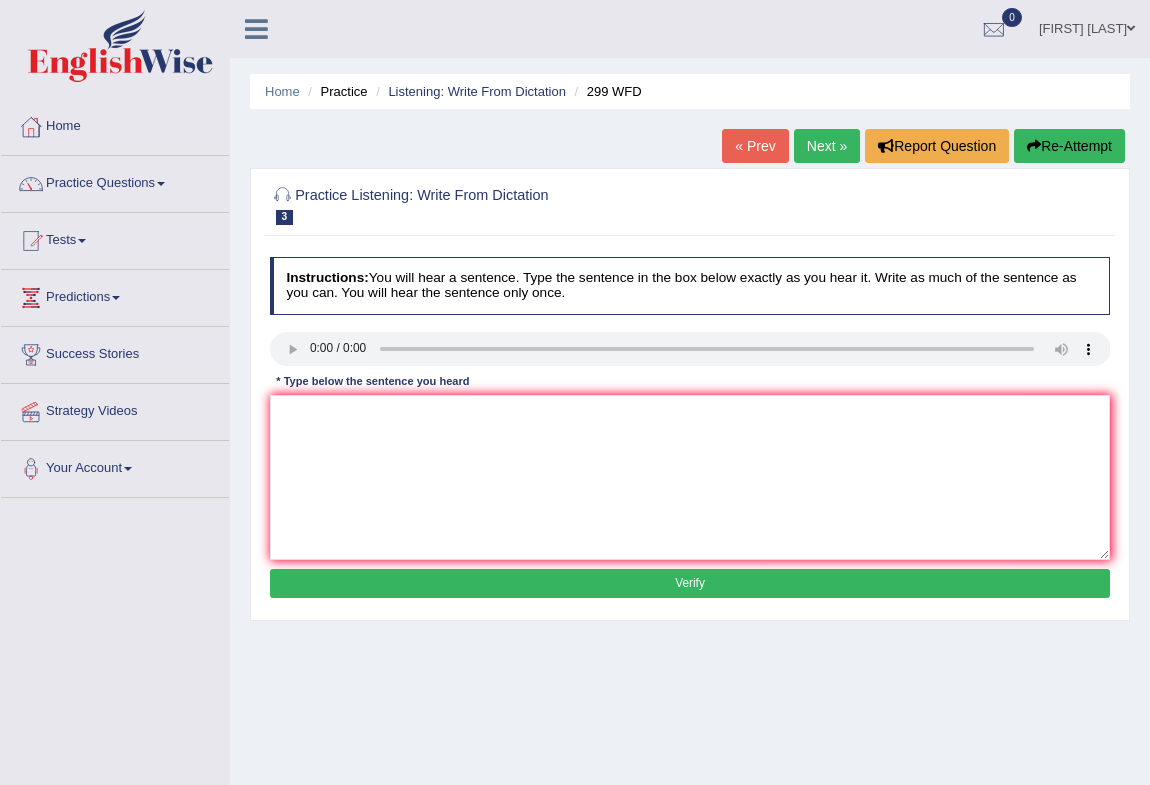 click on "Instructions:  You will hear a sentence. Type the sentence in the box below exactly as you hear it. Write as much of the sentence as you can. You will hear the sentence only once.
Transcript: Student representatives will be visiting the classes with voting forms. * Type below the sentence you heard Accuracy Comparison for Writing Scores:
Red:  Missed Words
Green:  Correct Words
Blue:  Added/Mistyped Words
Accuracy:   Punctuation at the end  You wrote first capital letter A.I. Engine Result:  Processing... Verify" at bounding box center [689, 430] 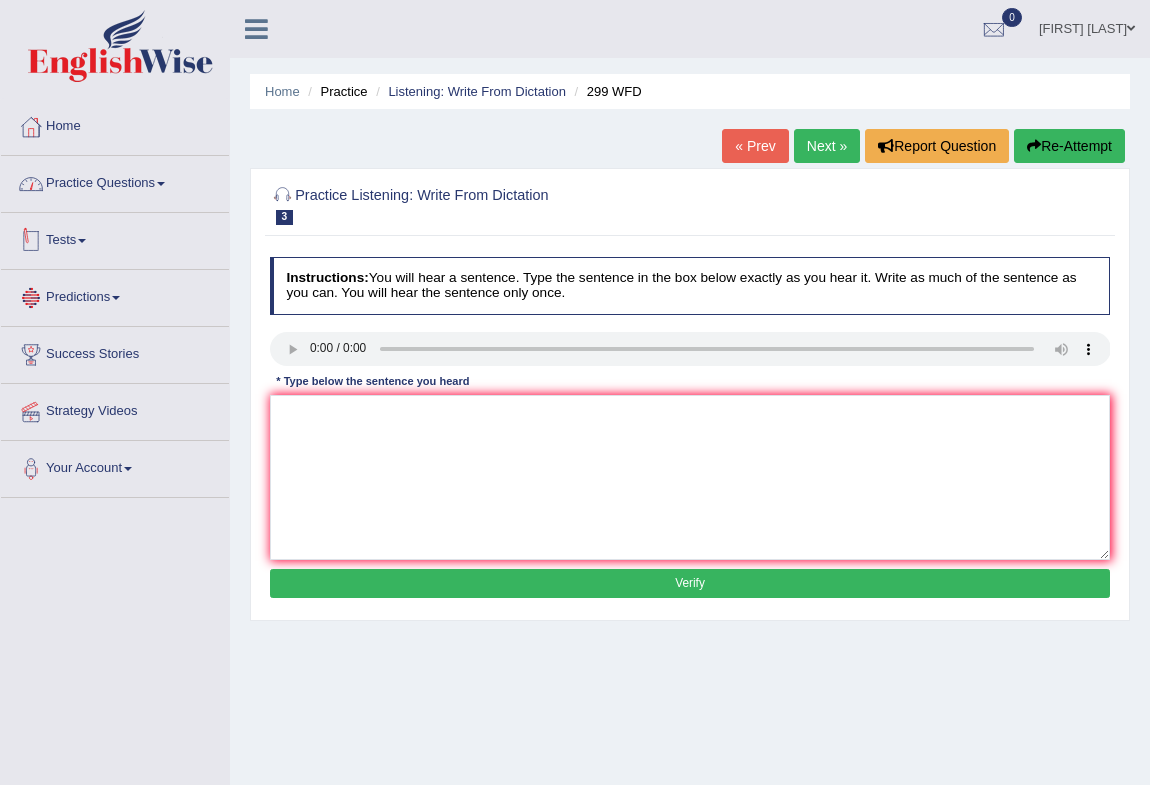click on "Practice Questions" at bounding box center (115, 181) 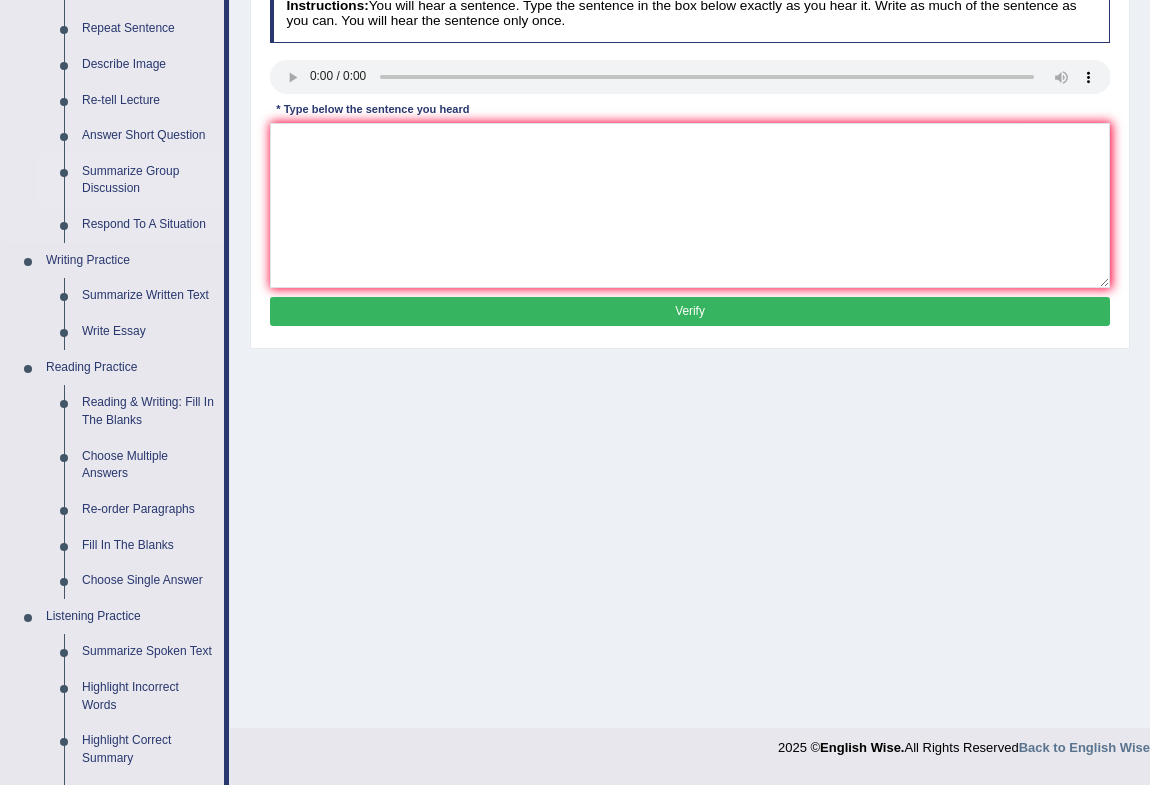 scroll, scrollTop: 363, scrollLeft: 0, axis: vertical 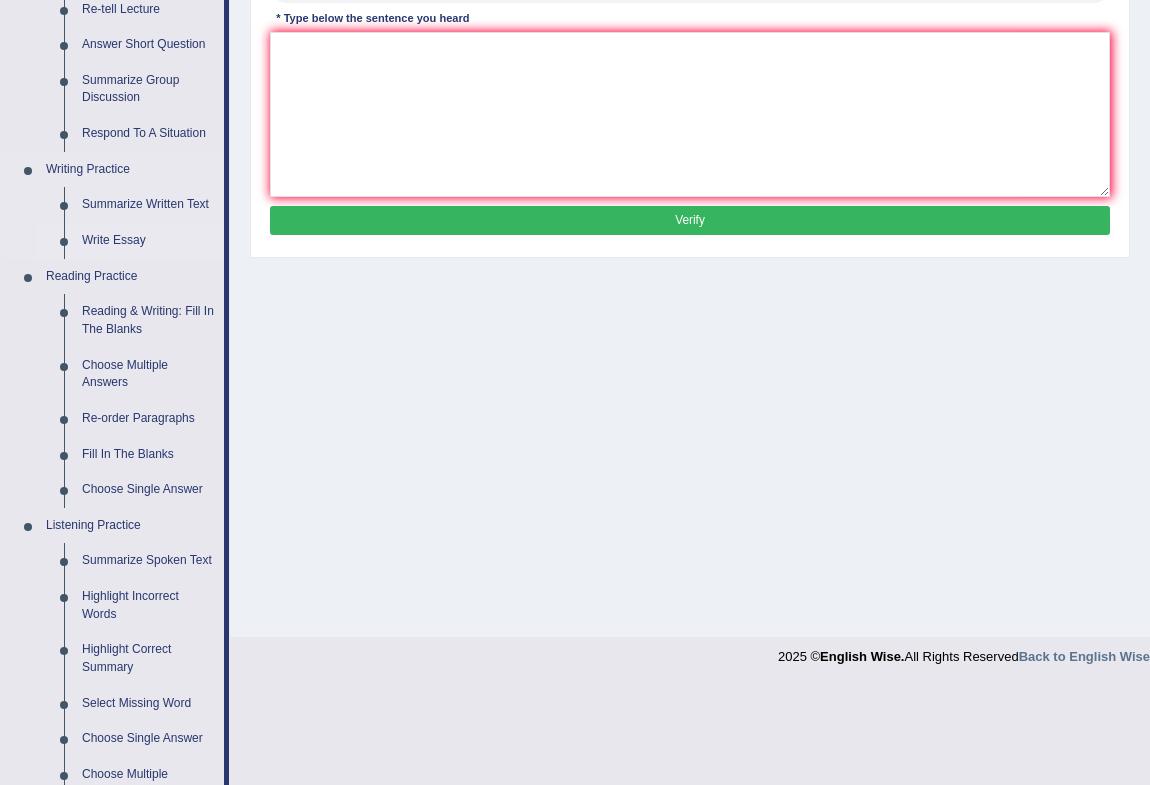 click on "Write Essay" at bounding box center (148, 241) 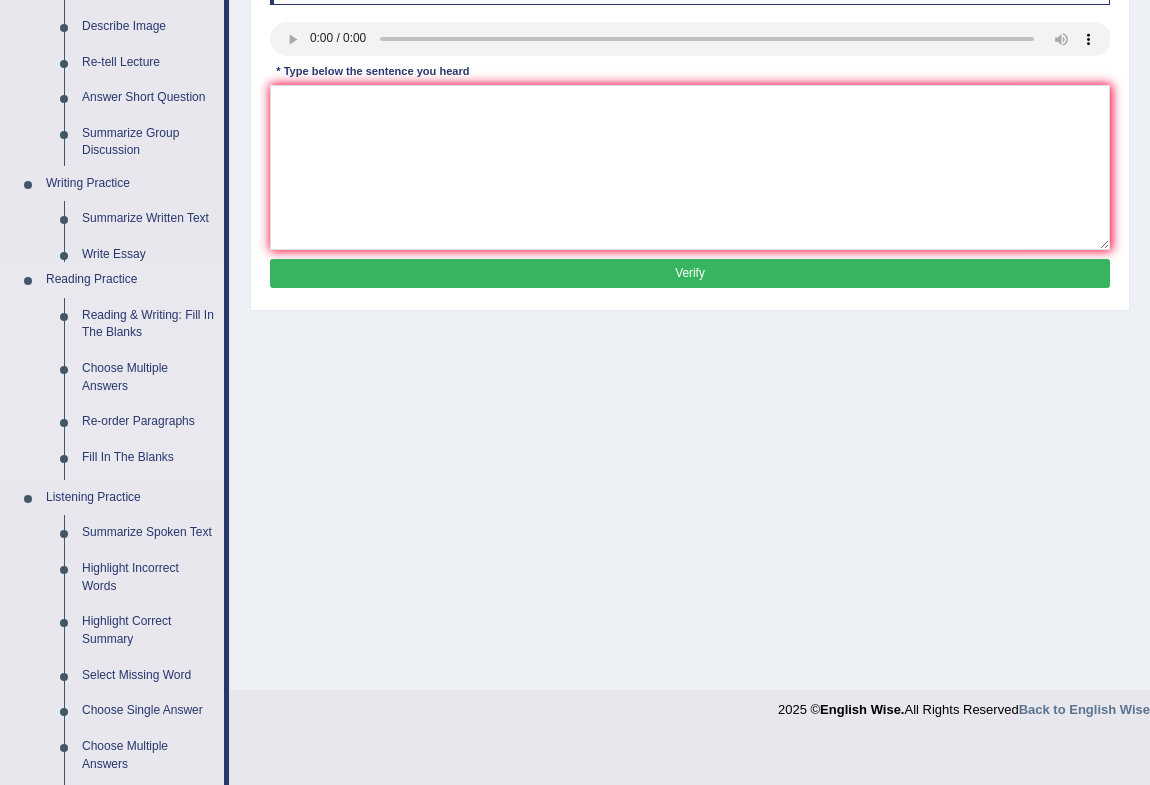 scroll, scrollTop: 265, scrollLeft: 0, axis: vertical 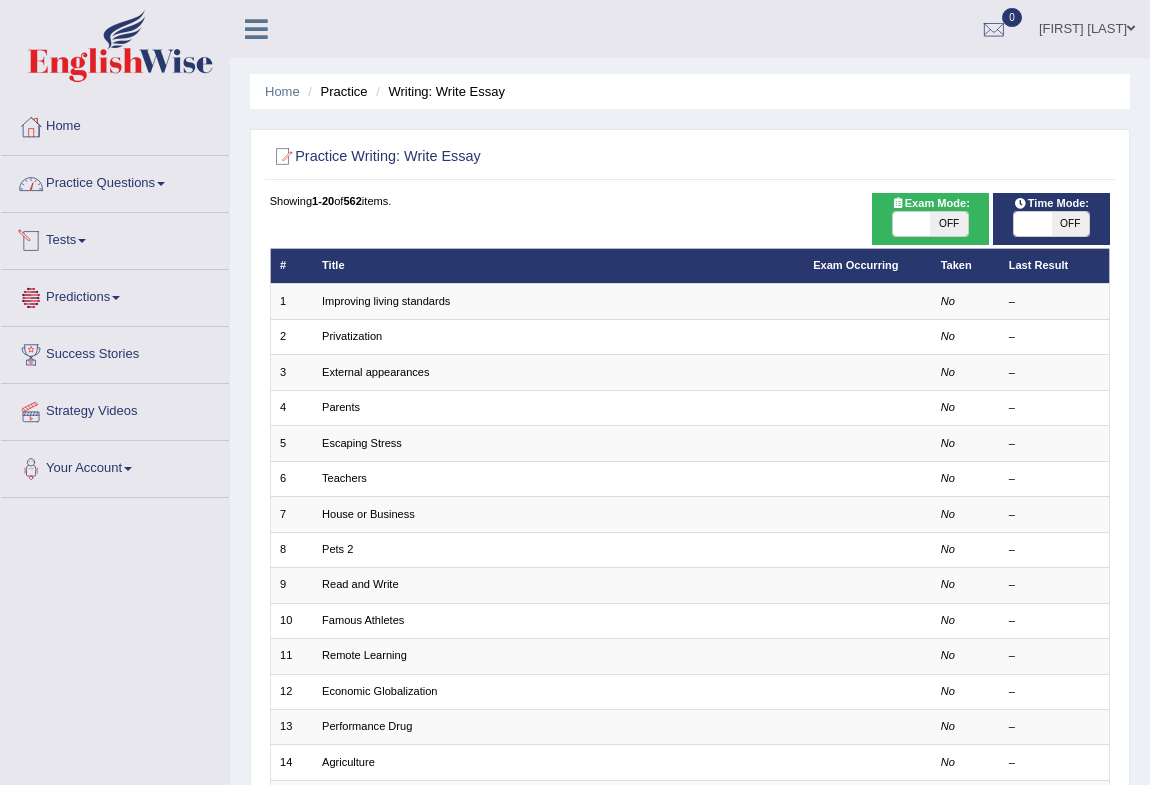 click on "Practice Questions" at bounding box center [115, 181] 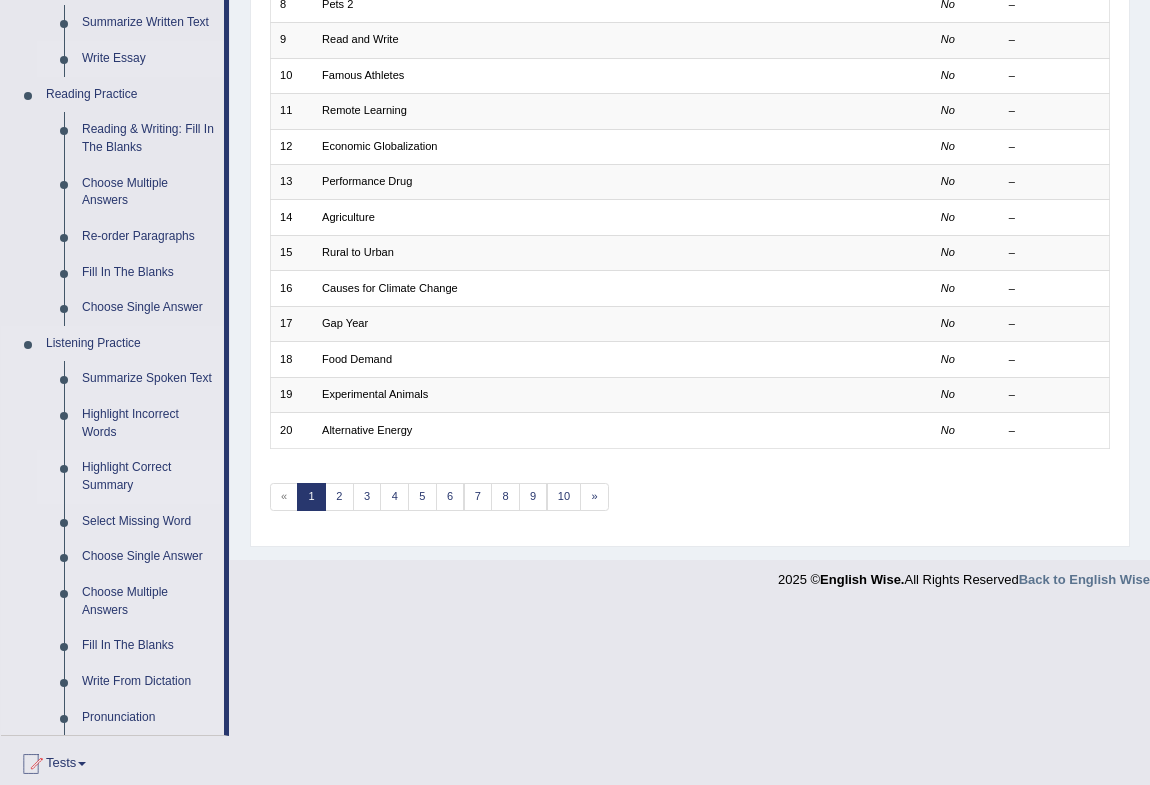 scroll, scrollTop: 454, scrollLeft: 0, axis: vertical 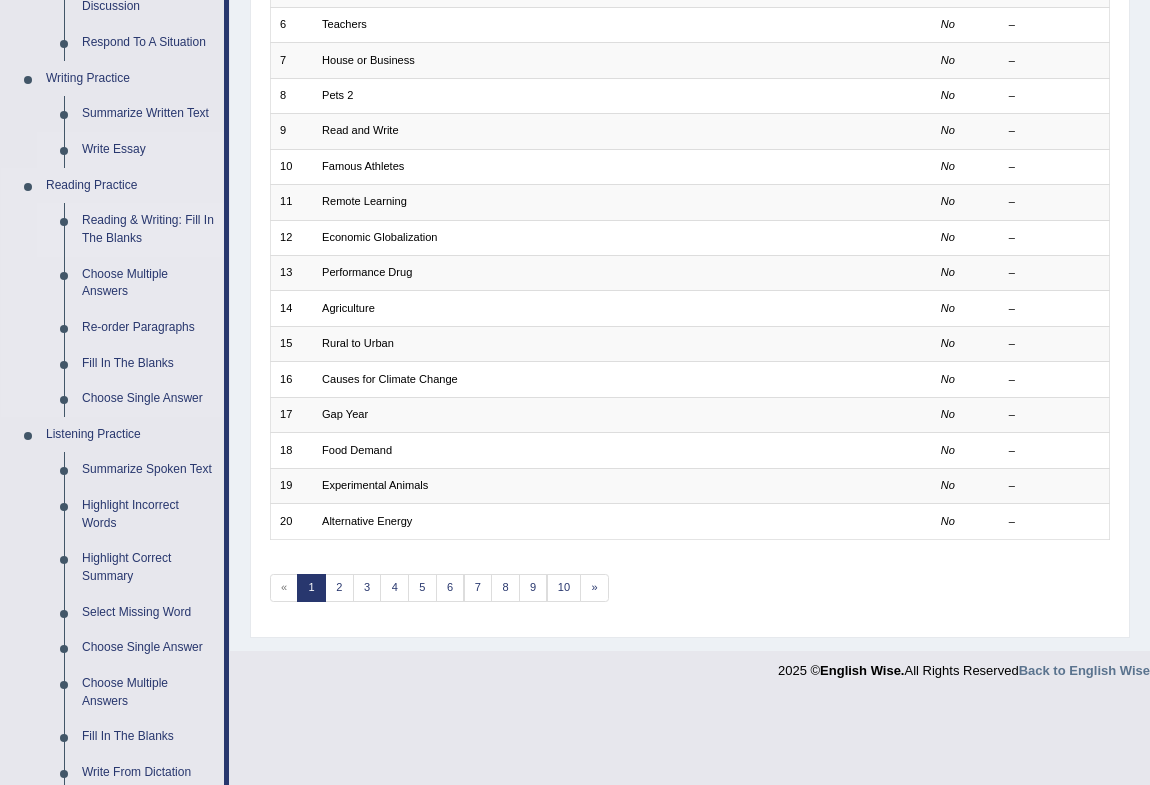 click on "Reading & Writing: Fill In The Blanks" at bounding box center (148, 229) 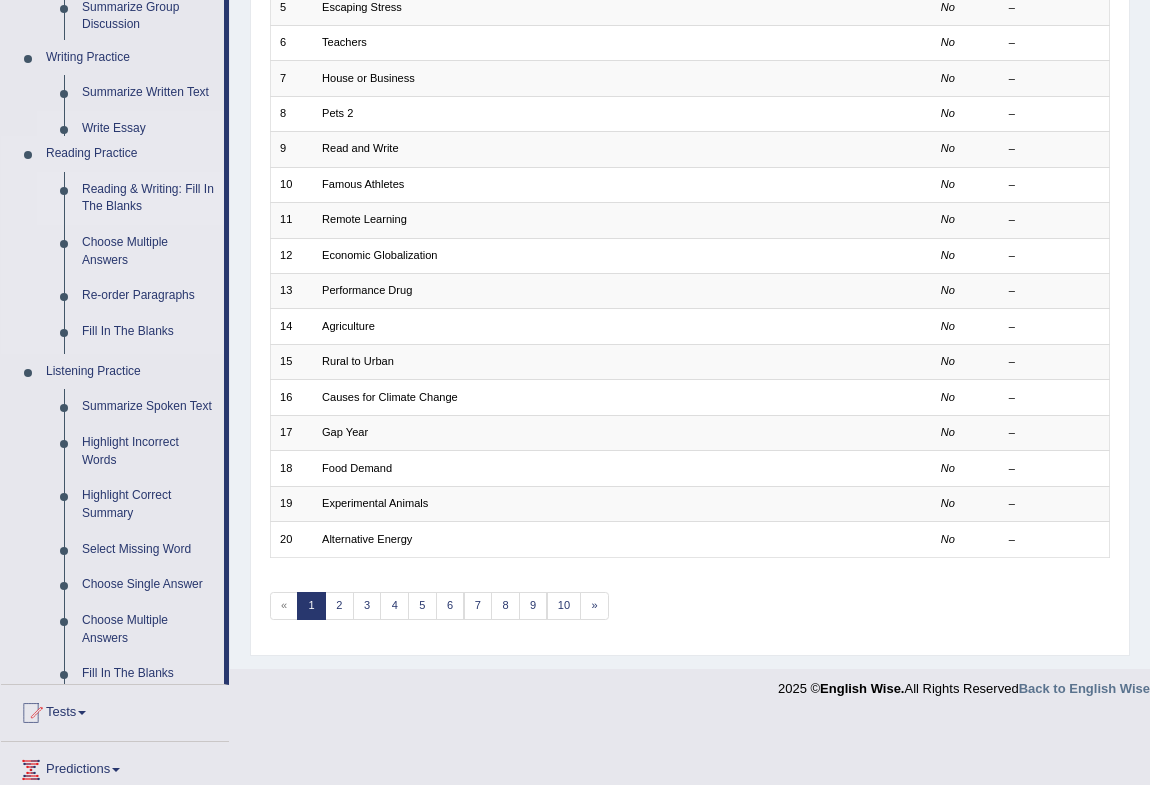scroll, scrollTop: 369, scrollLeft: 0, axis: vertical 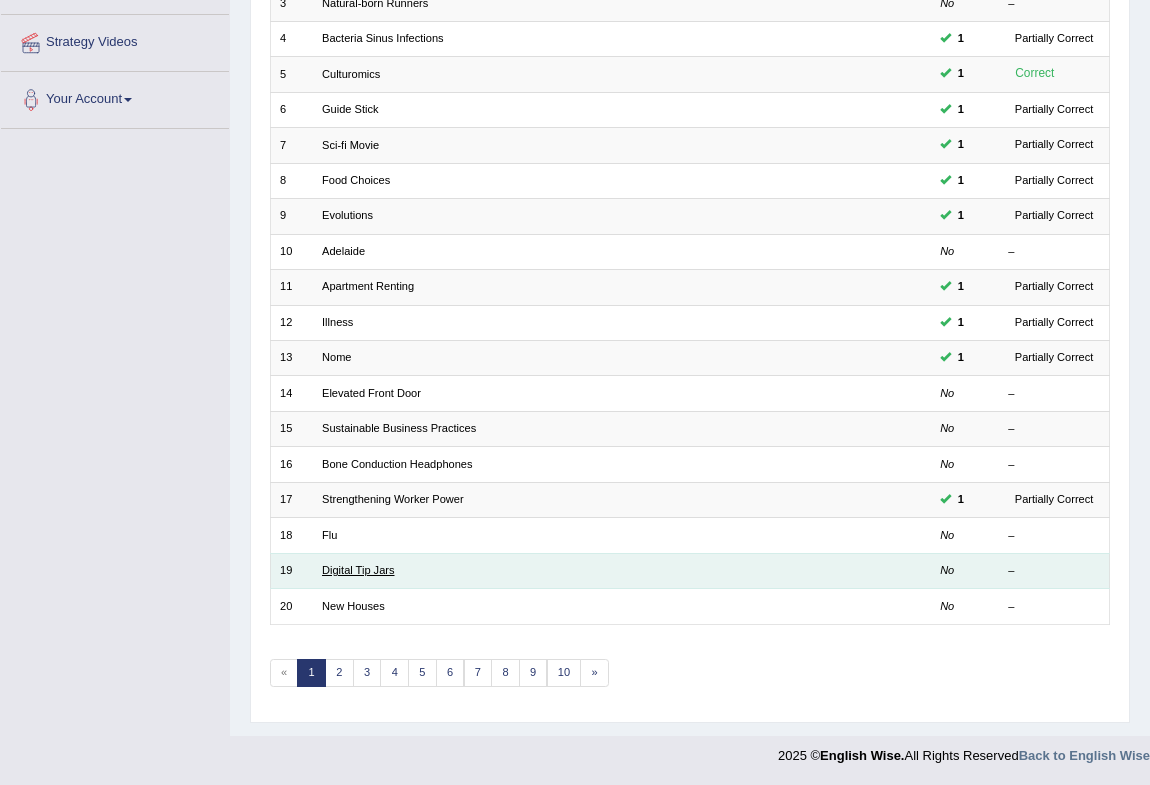click on "Digital Tip Jars" at bounding box center [358, 570] 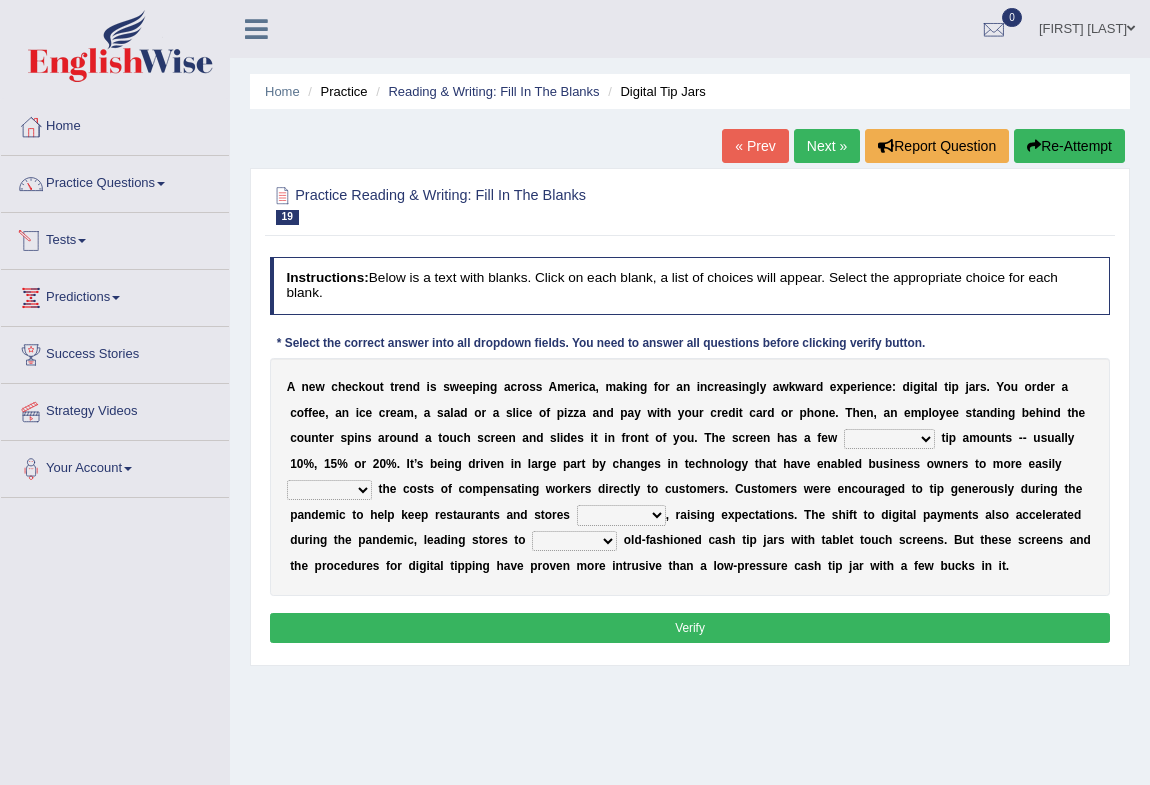 scroll, scrollTop: 0, scrollLeft: 0, axis: both 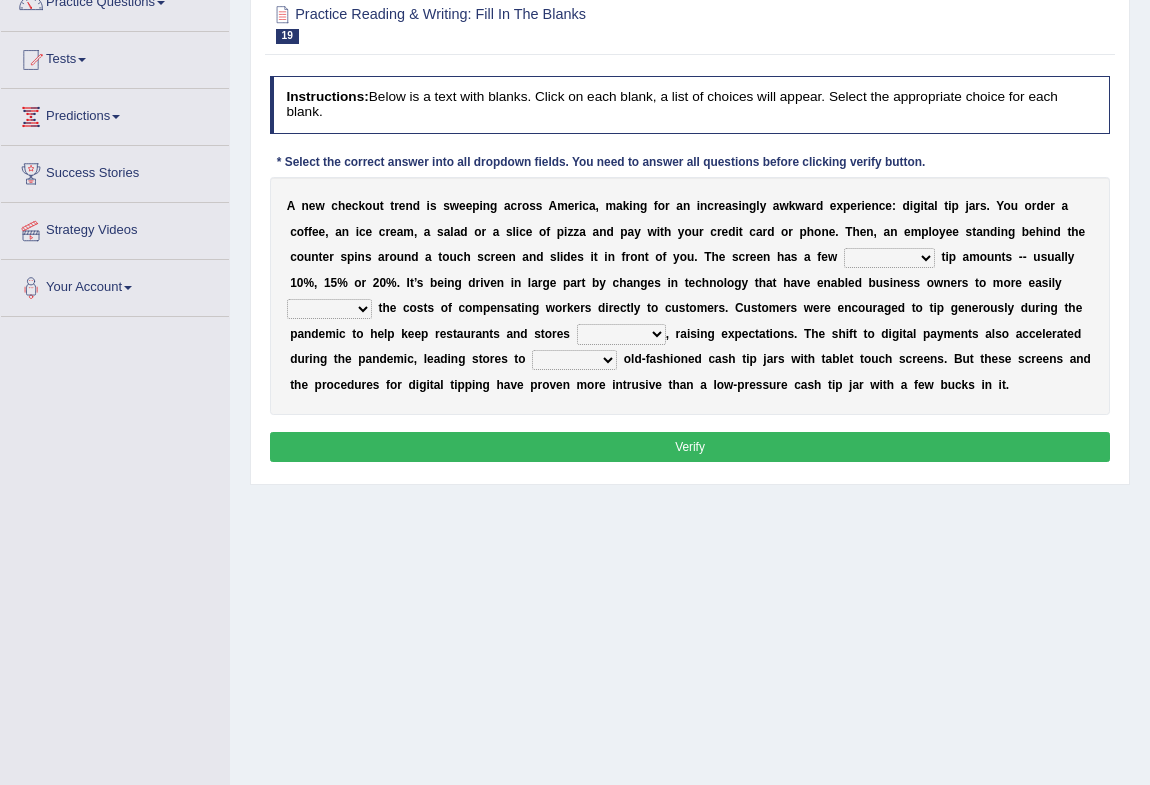 click on "suggested combined exceptional rigorous" at bounding box center (889, 258) 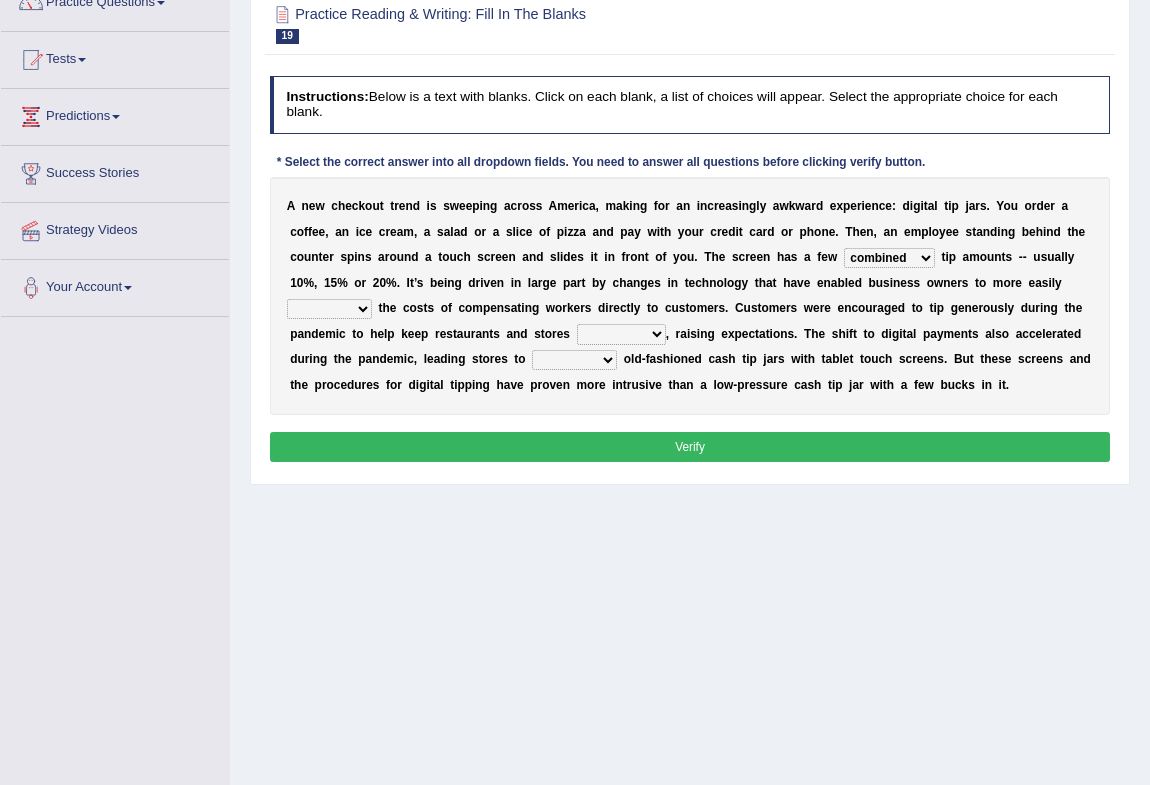 click on "suggested combined exceptional rigorous" at bounding box center (889, 258) 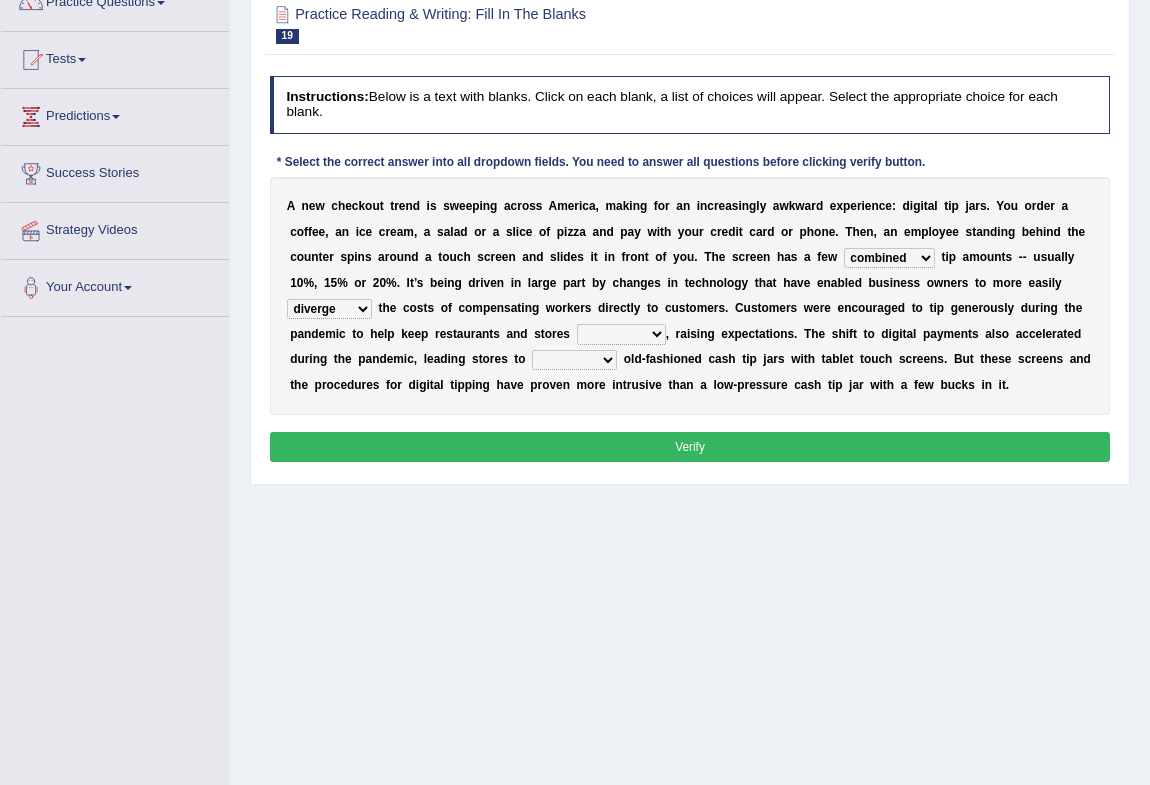 click on "abide covet diverge shift" at bounding box center (329, 309) 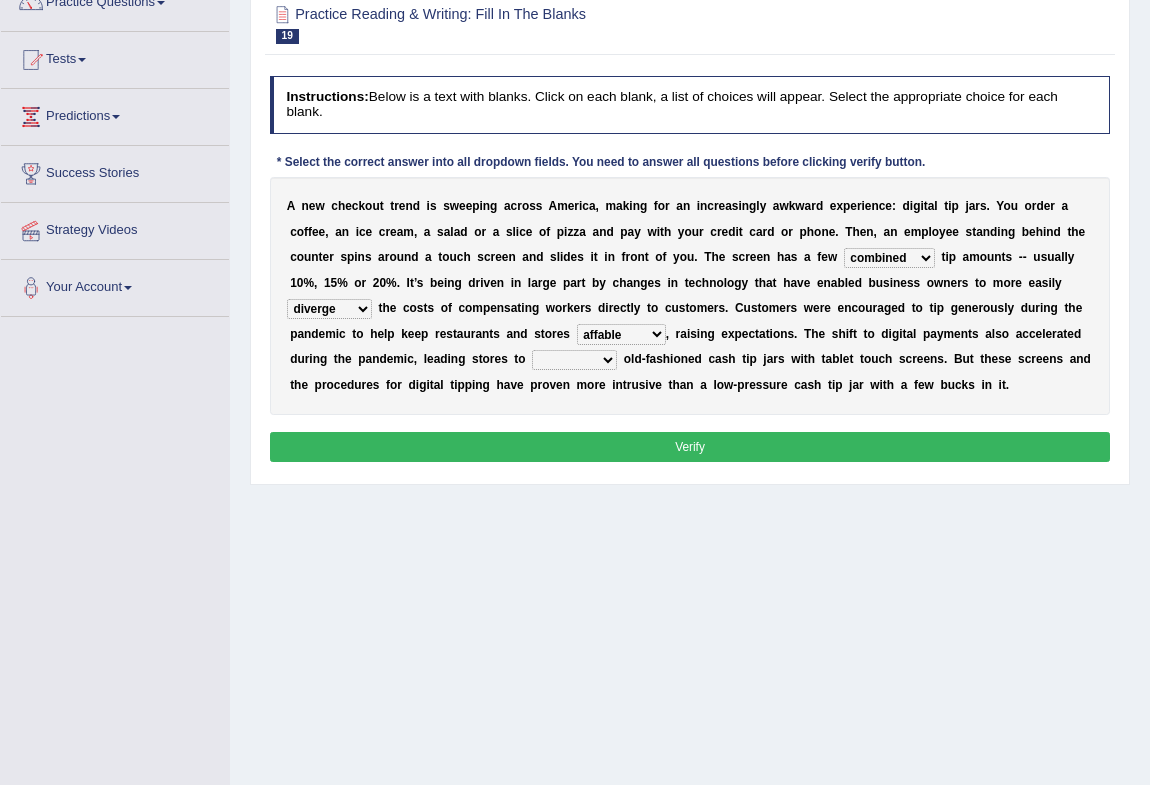 click on "afloat overlapped affable concise" at bounding box center (621, 334) 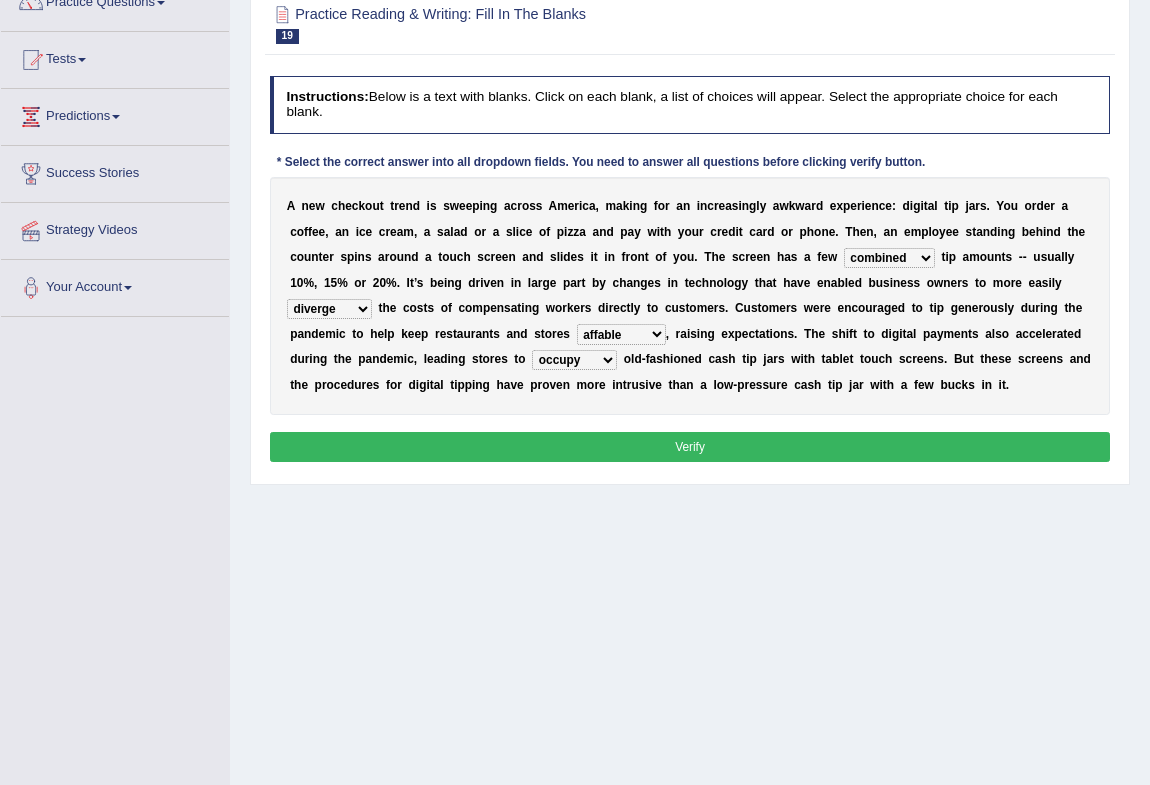 click on "Verify" at bounding box center (690, 446) 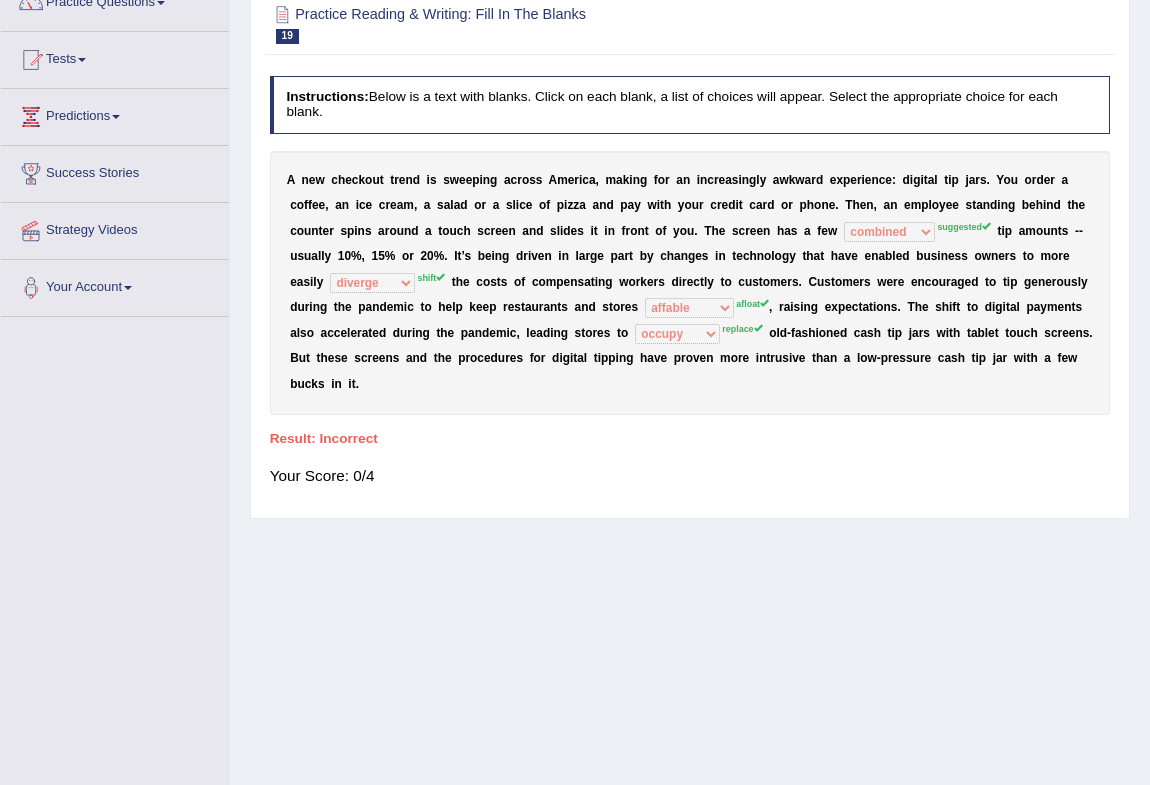 scroll, scrollTop: 0, scrollLeft: 0, axis: both 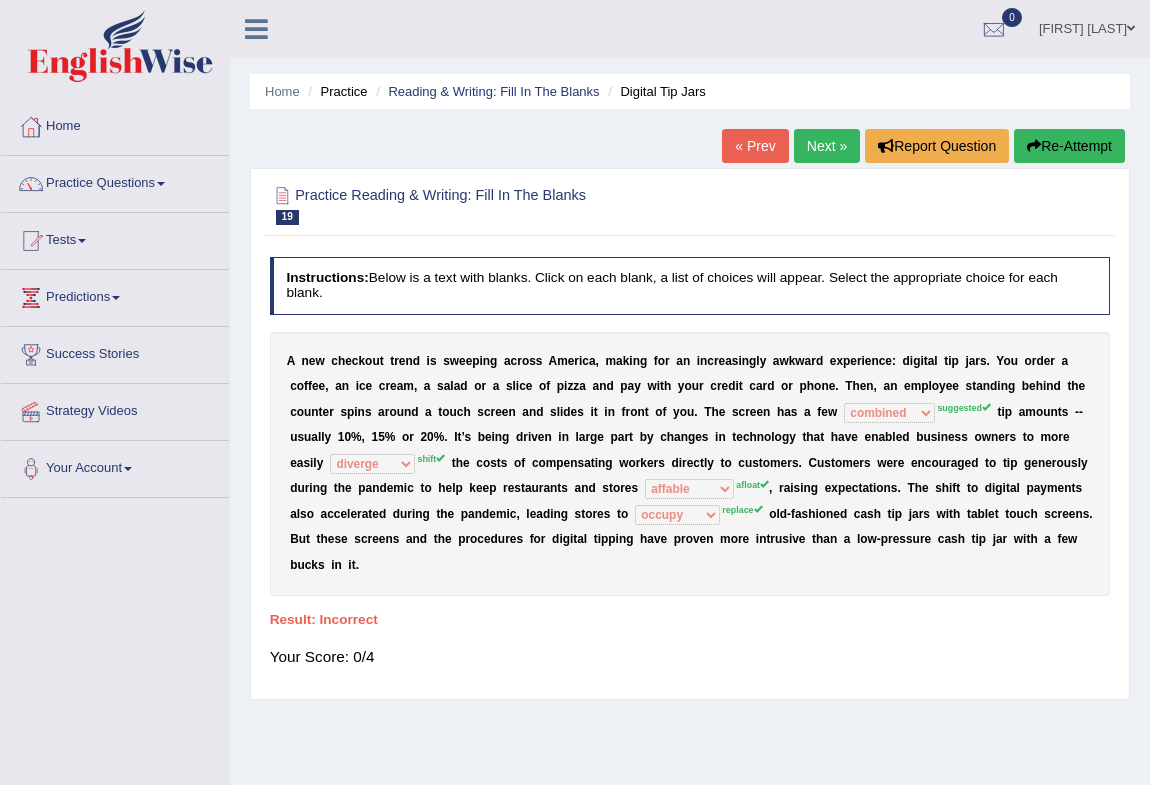 click on "Next »" at bounding box center [827, 146] 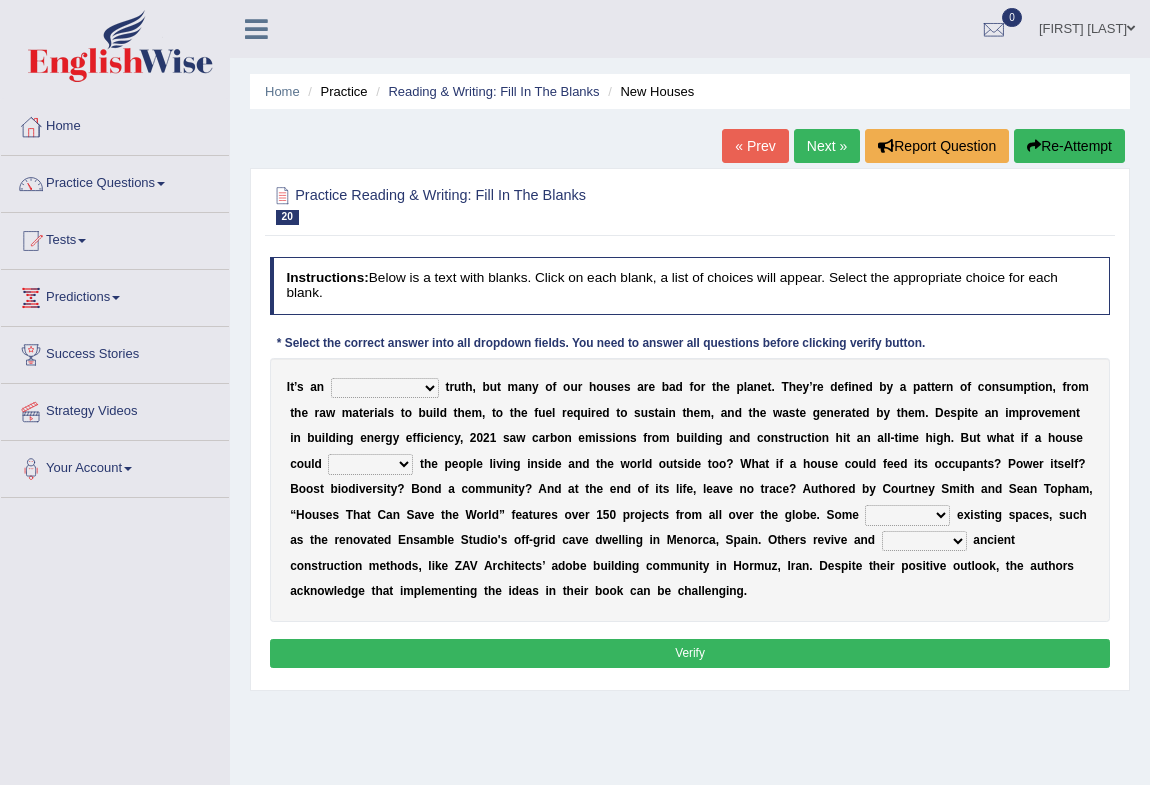 scroll, scrollTop: 0, scrollLeft: 0, axis: both 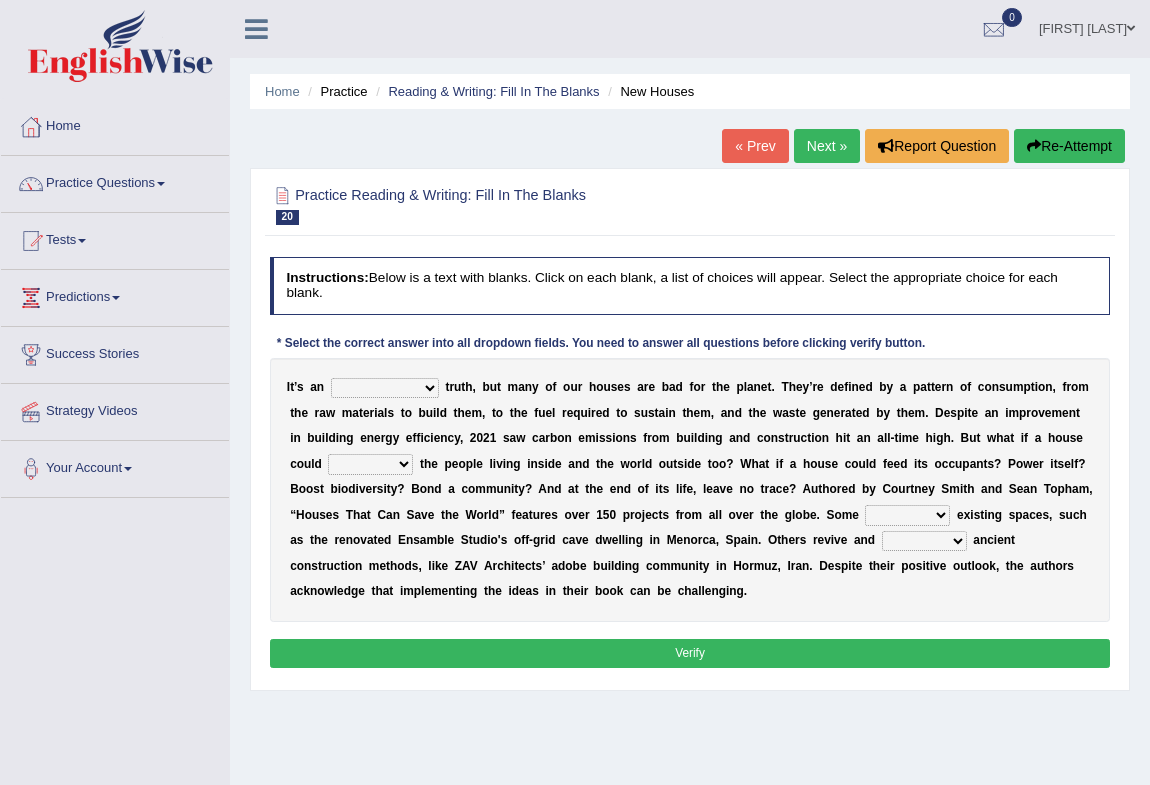 select on "uncomfortable" 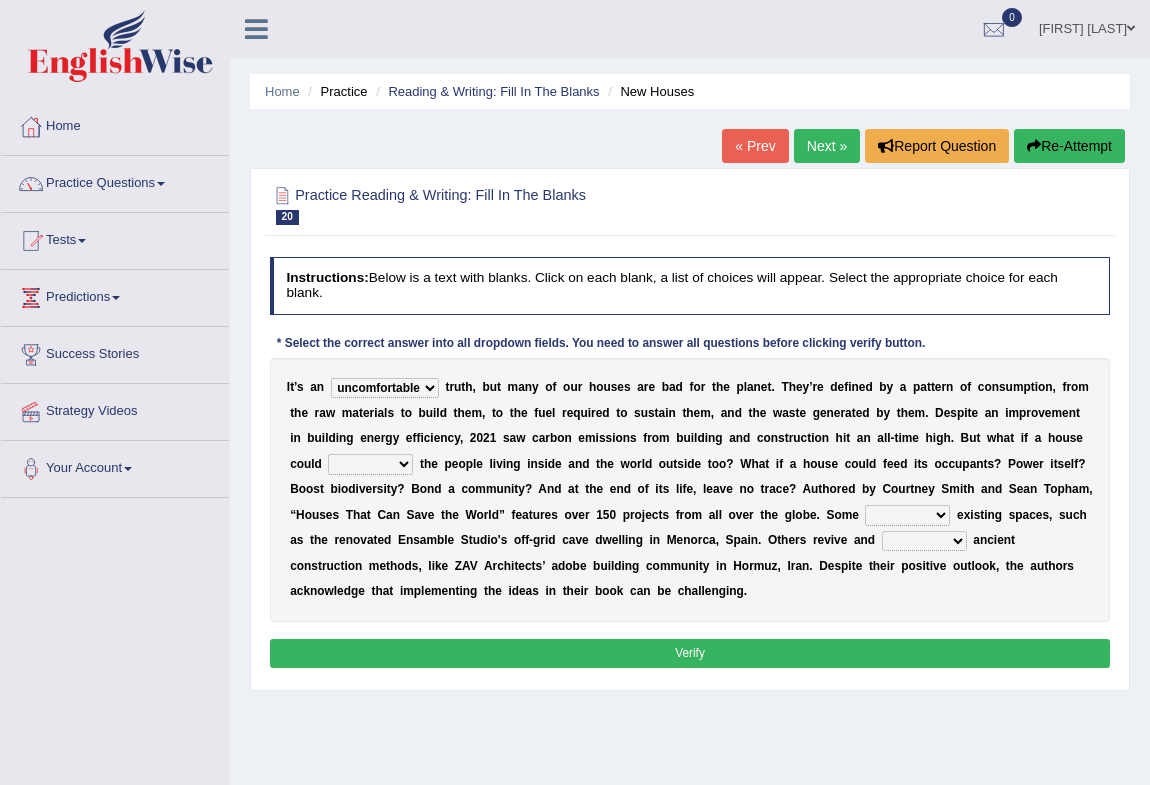 click on "unrivaled unstable uncomfortable uncapped" at bounding box center [385, 388] 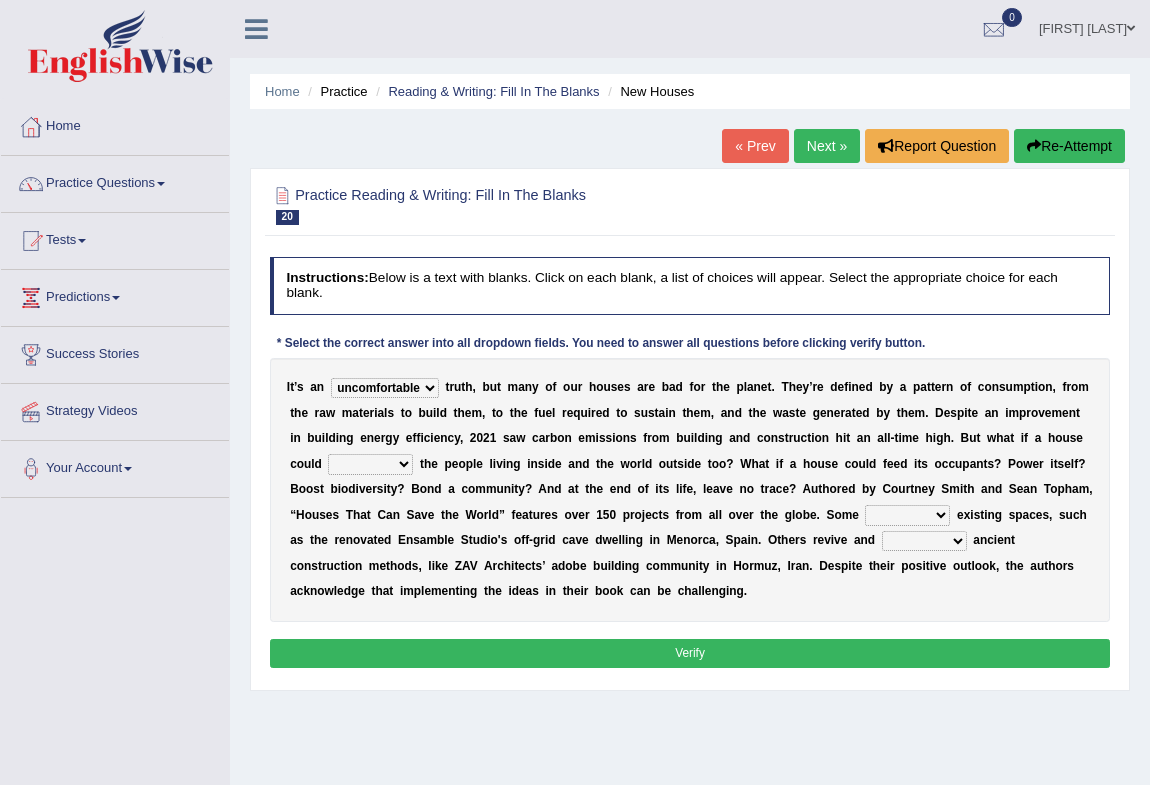 click at bounding box center (416, 464) 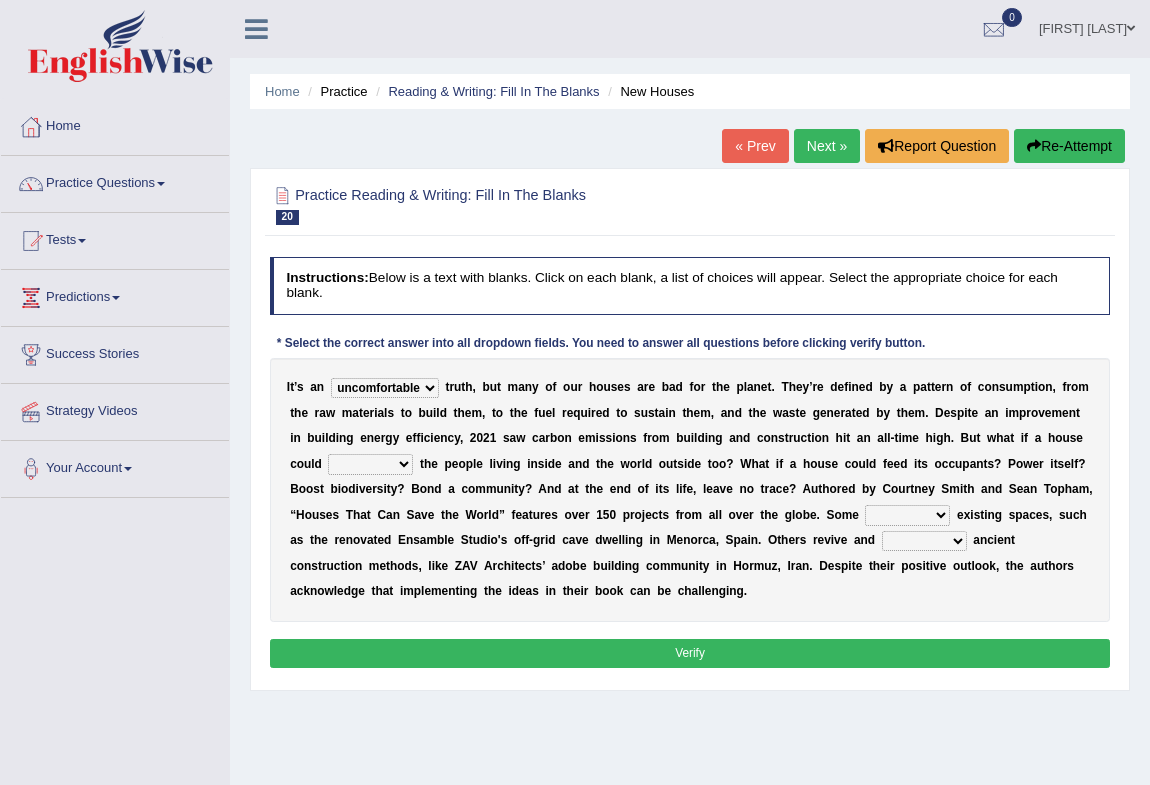 select on "survive" 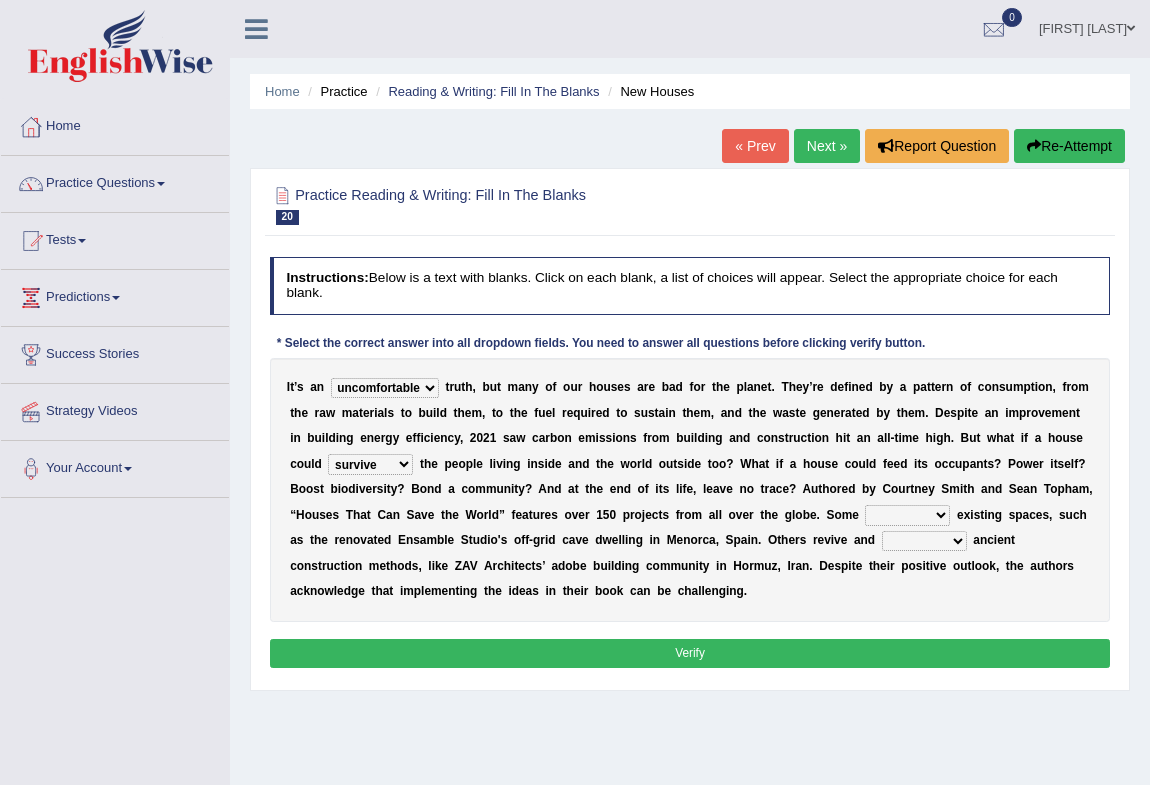 click on "survive mimic dominate nurture" at bounding box center (370, 464) 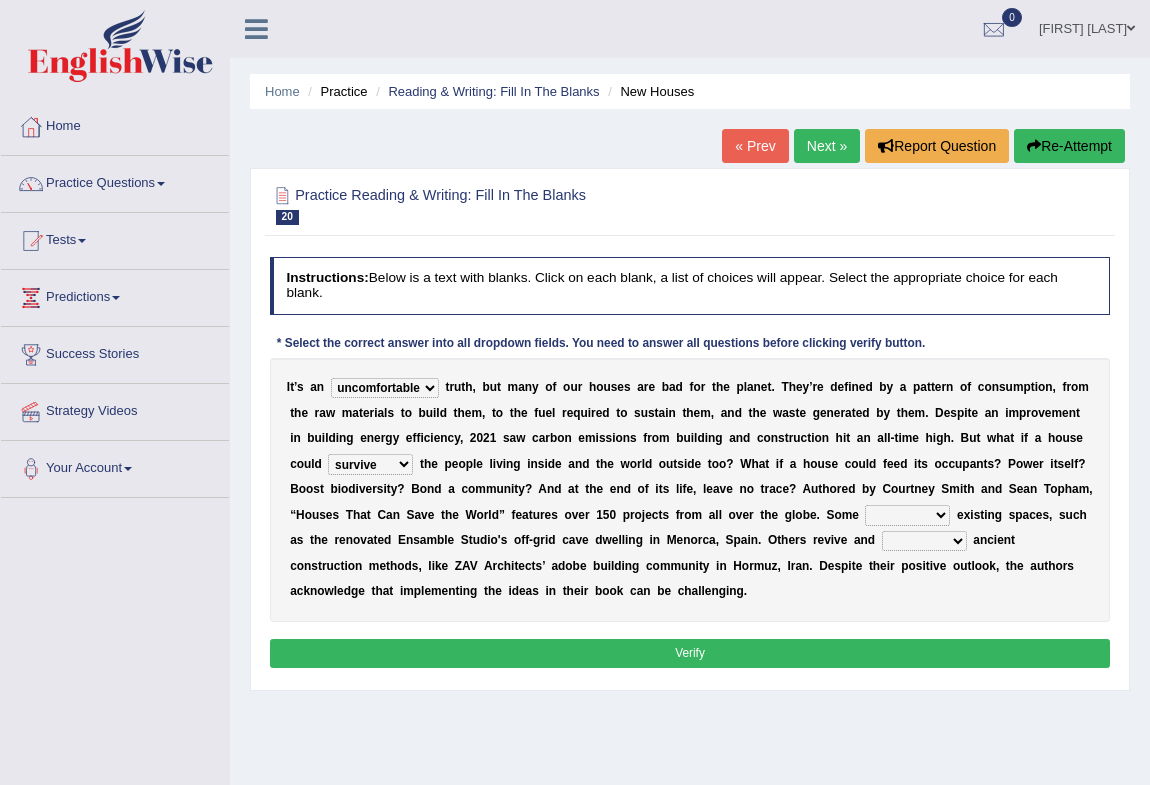 click on "delve automate repurpose reckon" at bounding box center (907, 515) 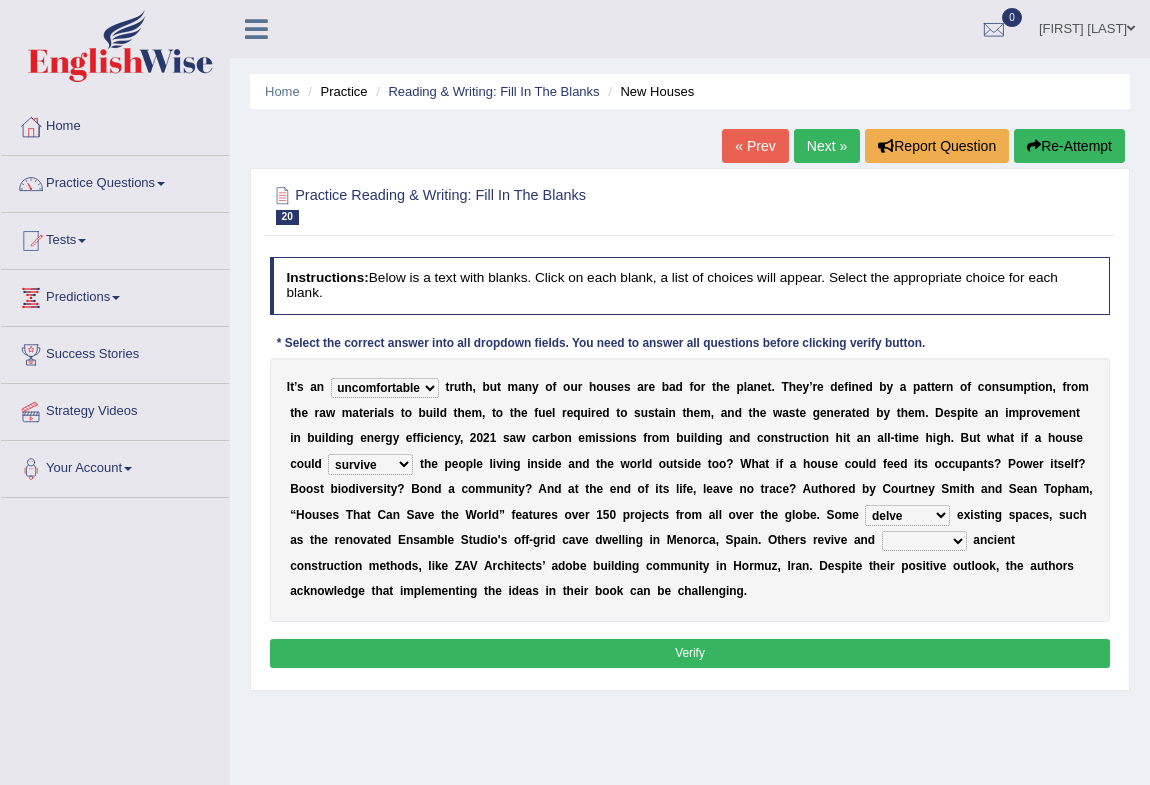 click on "produce relate update change" at bounding box center (924, 541) 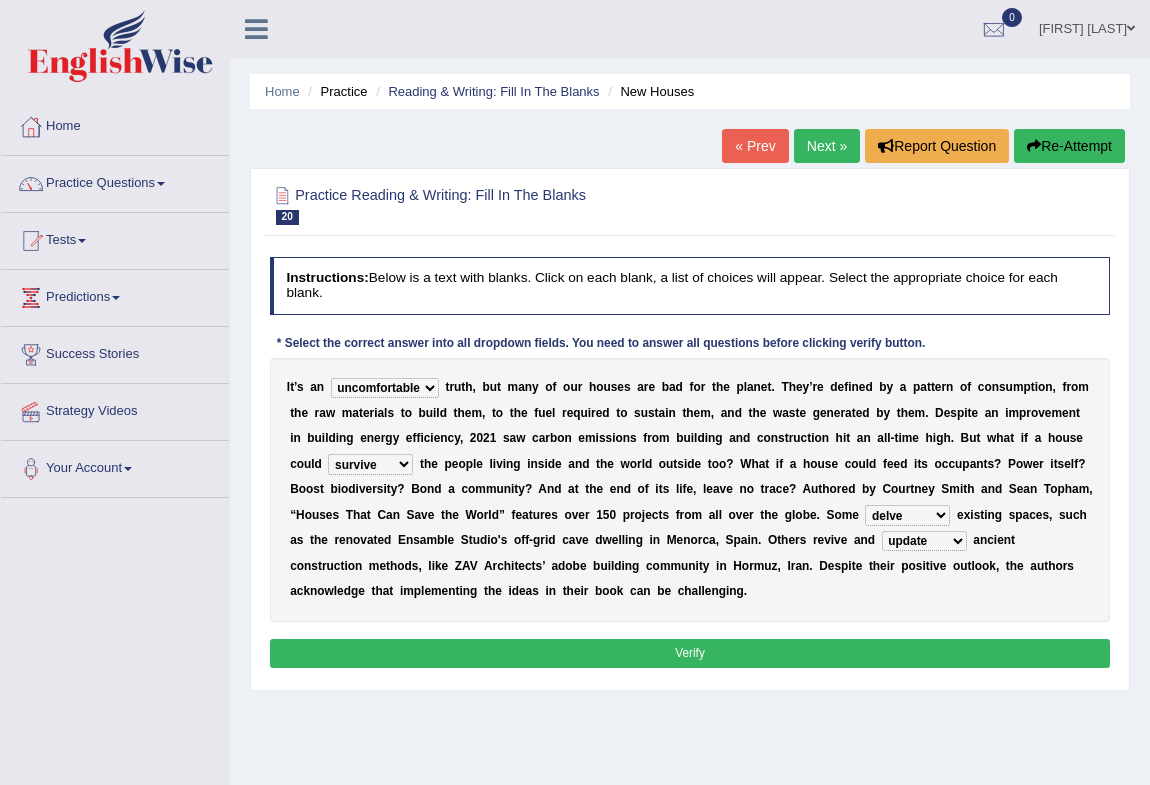 click on "produce relate update change" at bounding box center (924, 541) 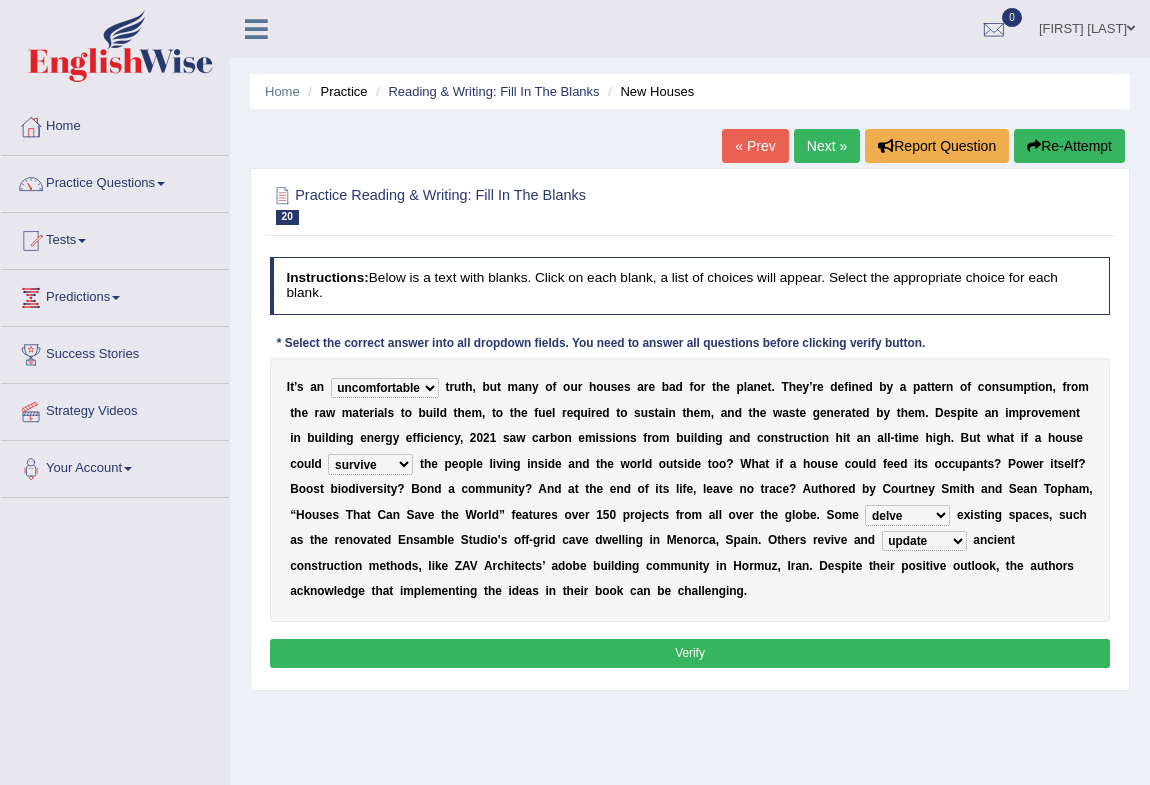 drag, startPoint x: 944, startPoint y: 538, endPoint x: 947, endPoint y: 550, distance: 12.369317 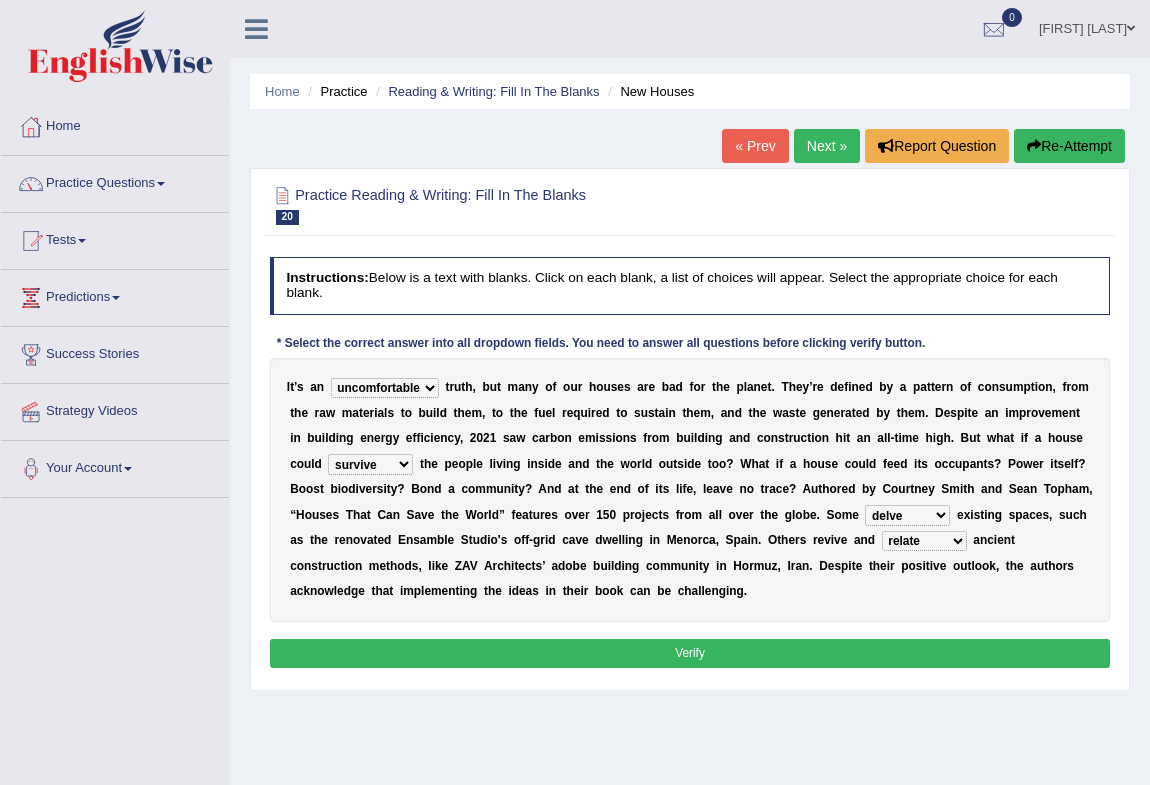drag, startPoint x: 945, startPoint y: 670, endPoint x: 941, endPoint y: 660, distance: 10.770329 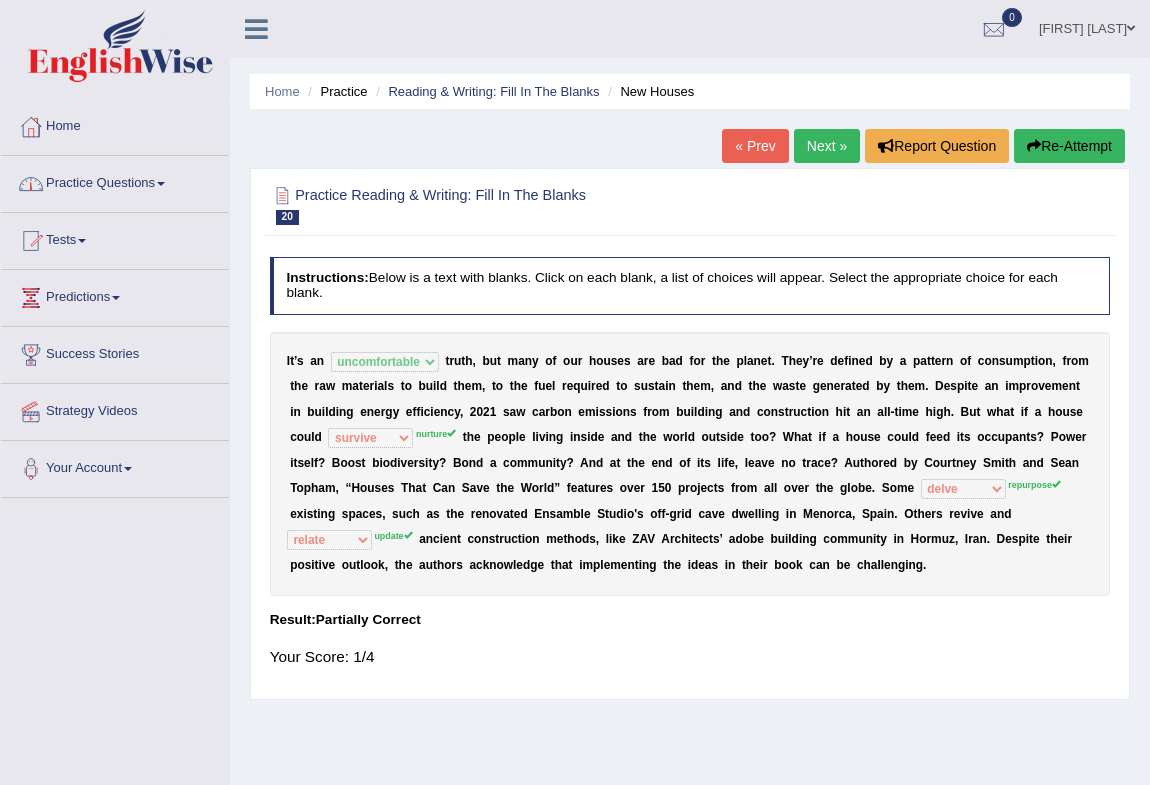 click on "Practice Questions" at bounding box center [115, 181] 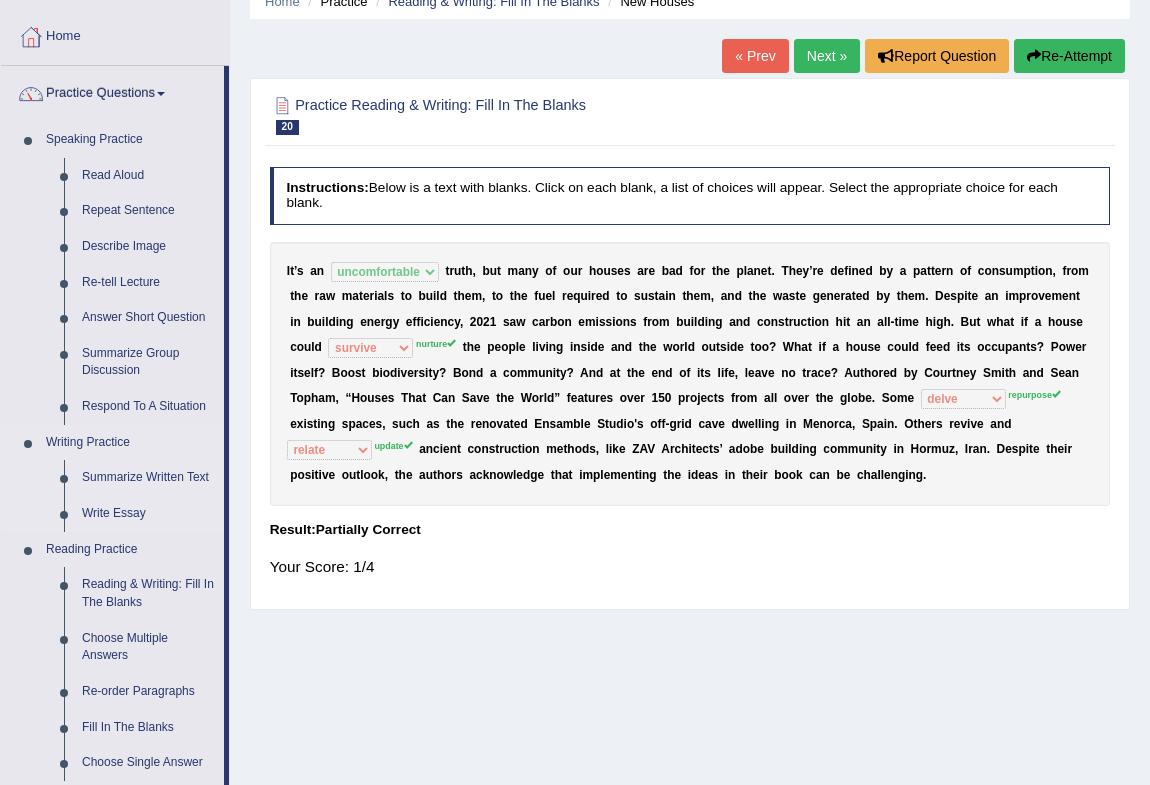 scroll, scrollTop: 181, scrollLeft: 0, axis: vertical 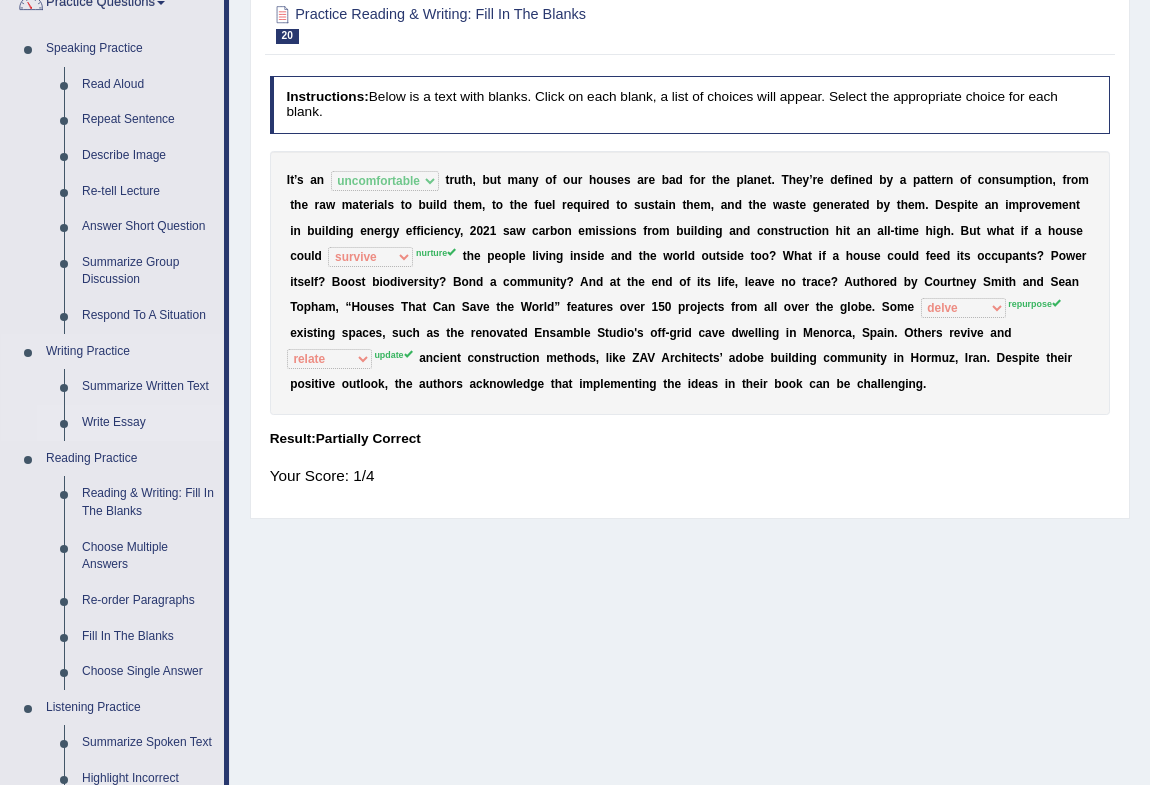 click on "Write Essay" at bounding box center [148, 423] 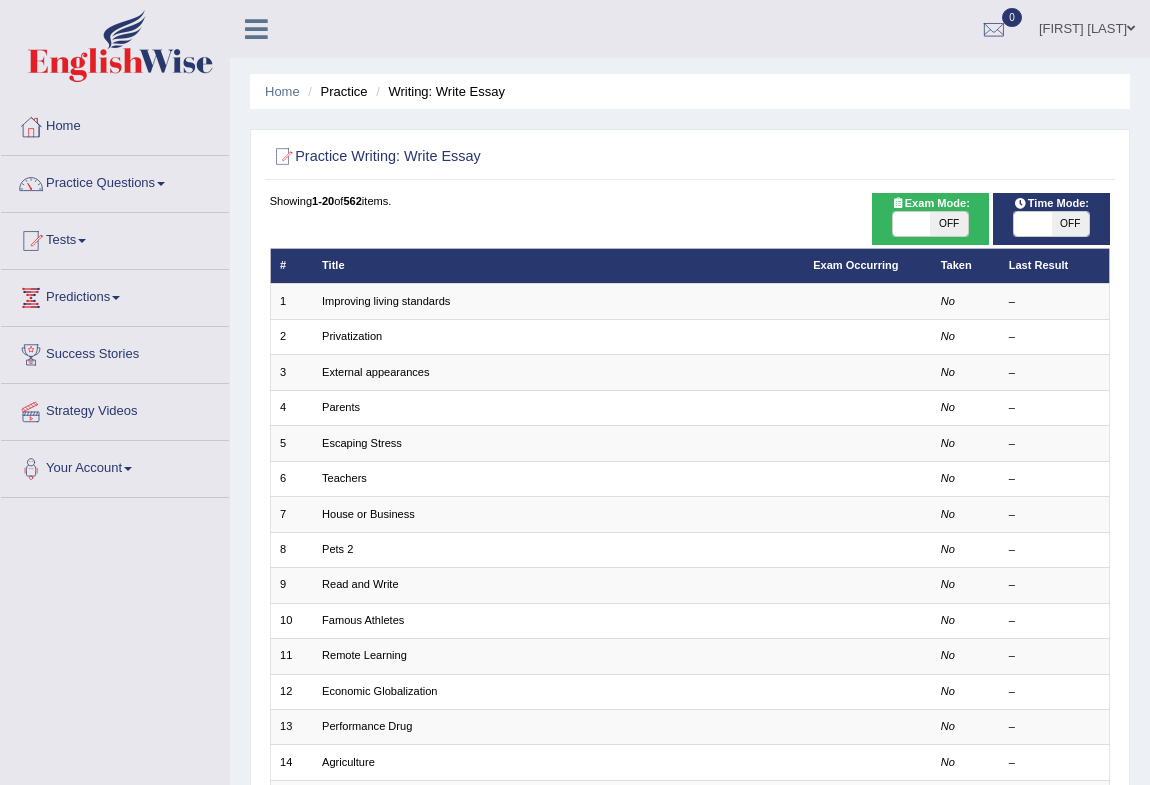scroll, scrollTop: 0, scrollLeft: 0, axis: both 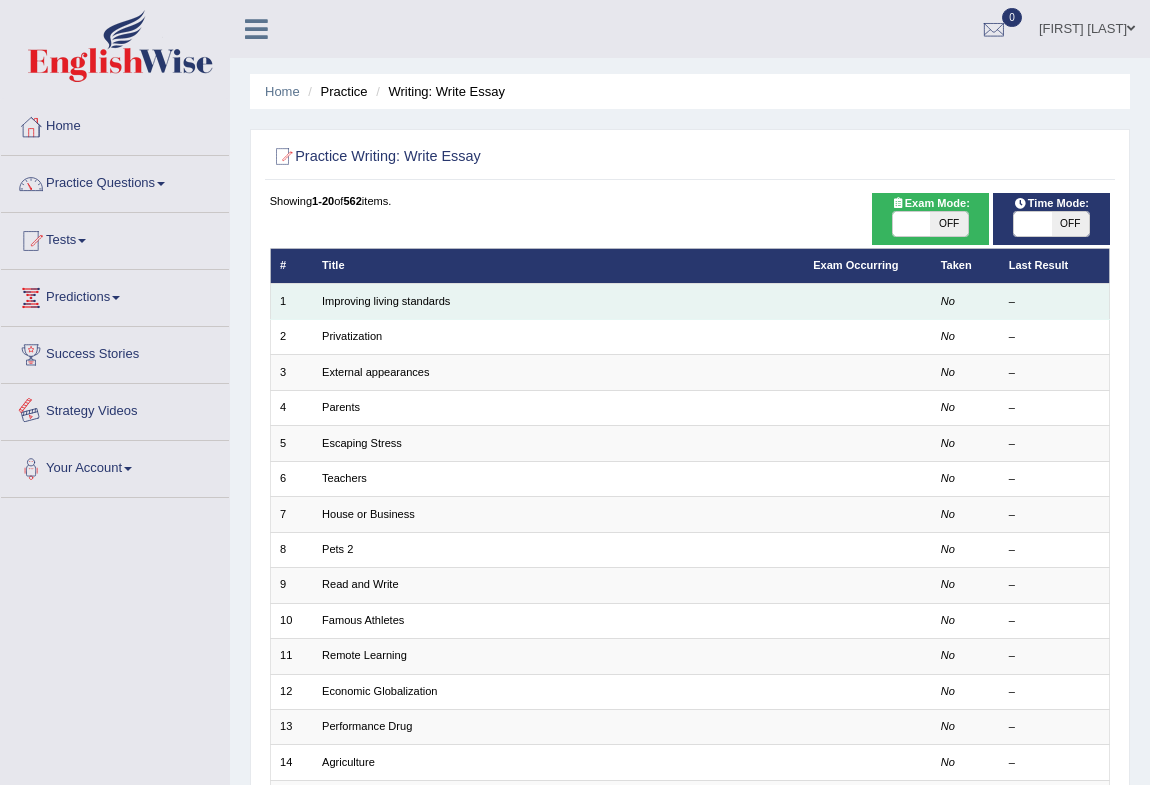 click on "Improving living standards" at bounding box center (558, 301) 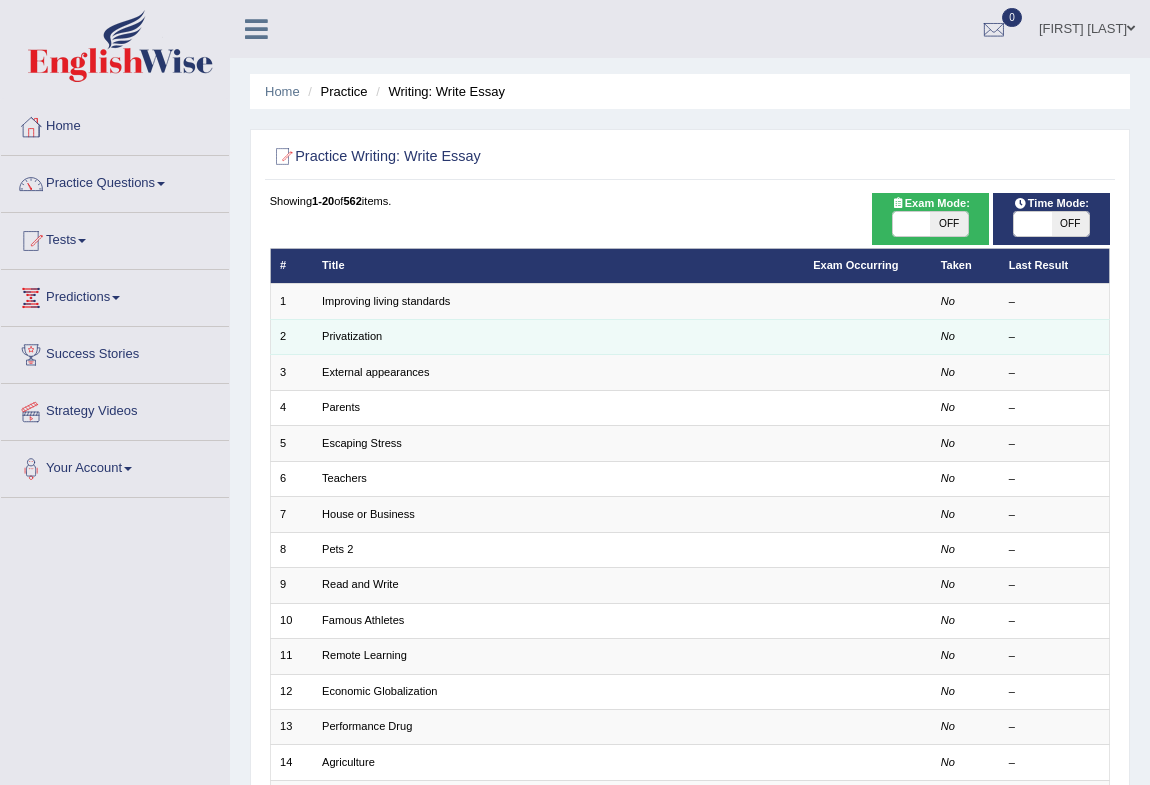 click on "Privatization" at bounding box center (558, 336) 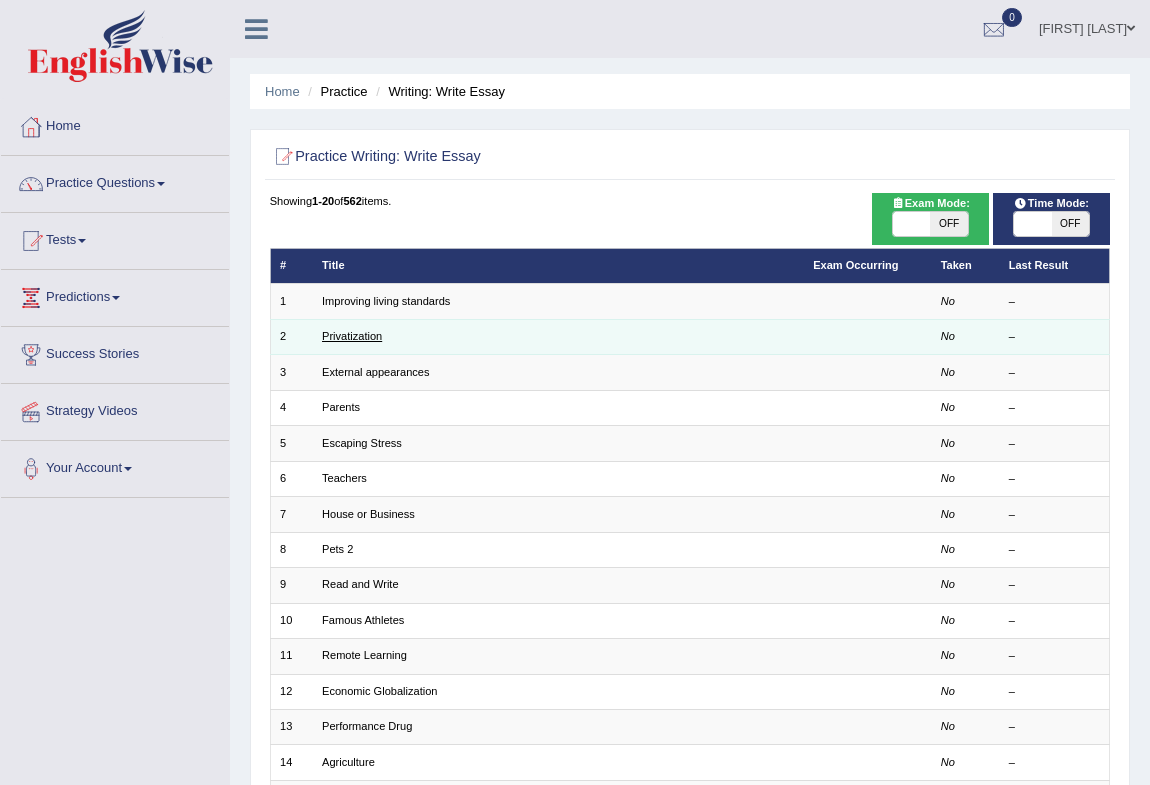 click on "Privatization" at bounding box center (352, 336) 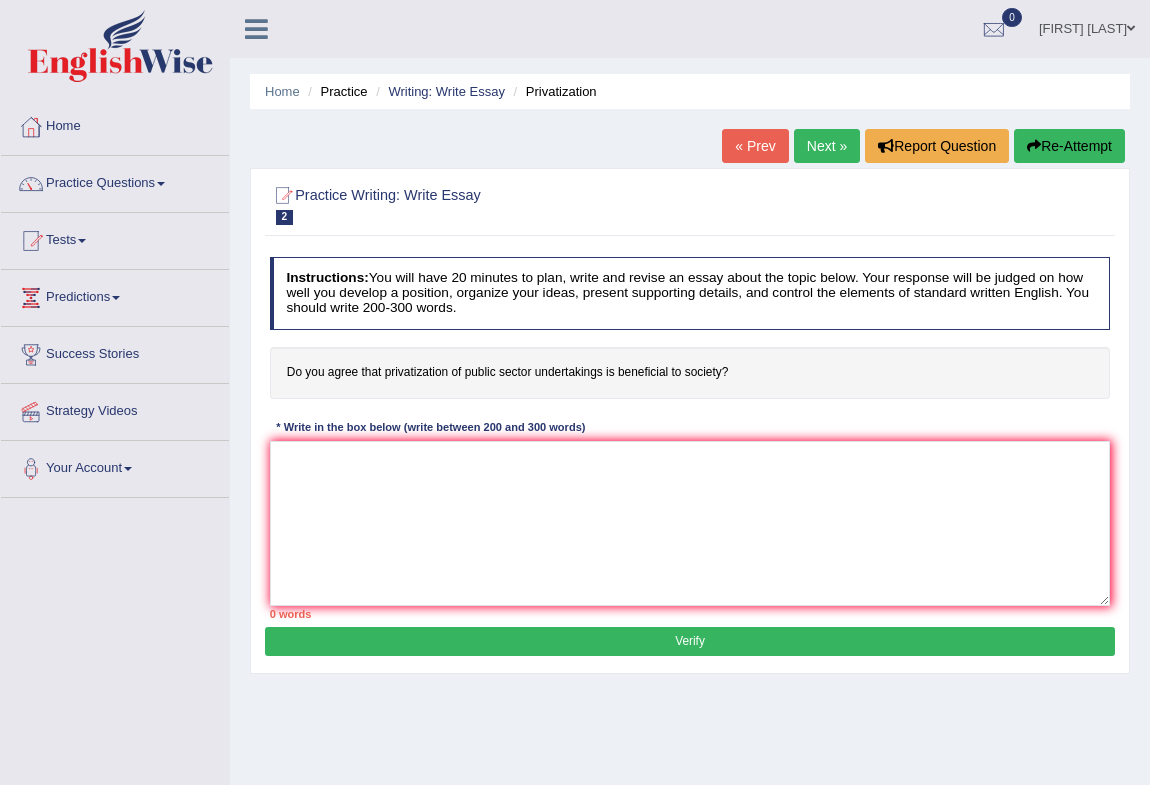 scroll, scrollTop: 0, scrollLeft: 0, axis: both 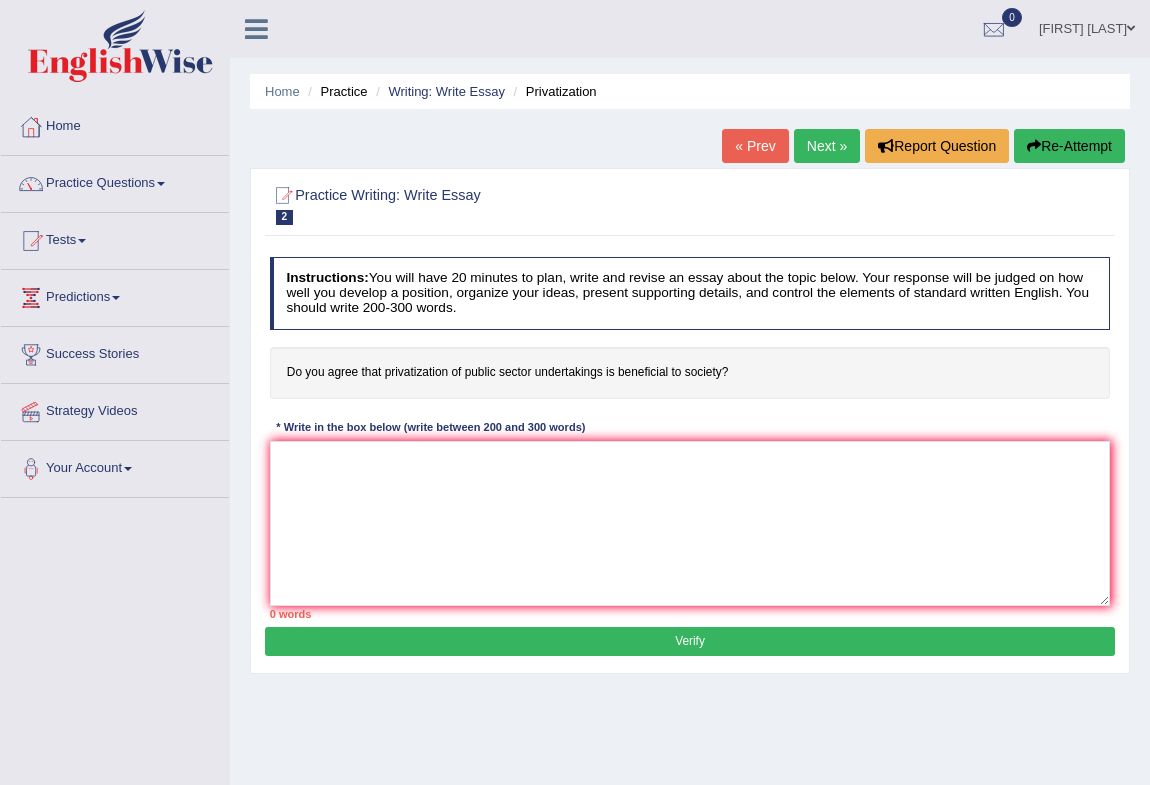 click on "Next »" at bounding box center [827, 146] 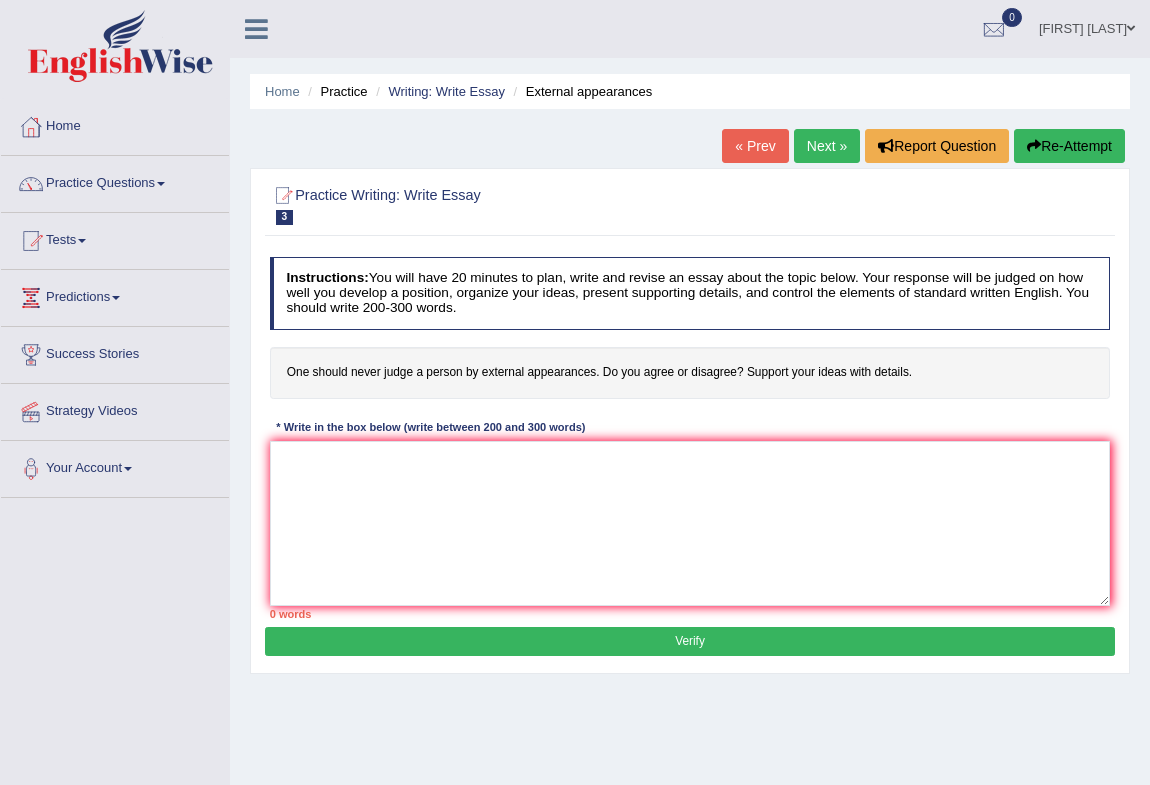 scroll, scrollTop: 0, scrollLeft: 0, axis: both 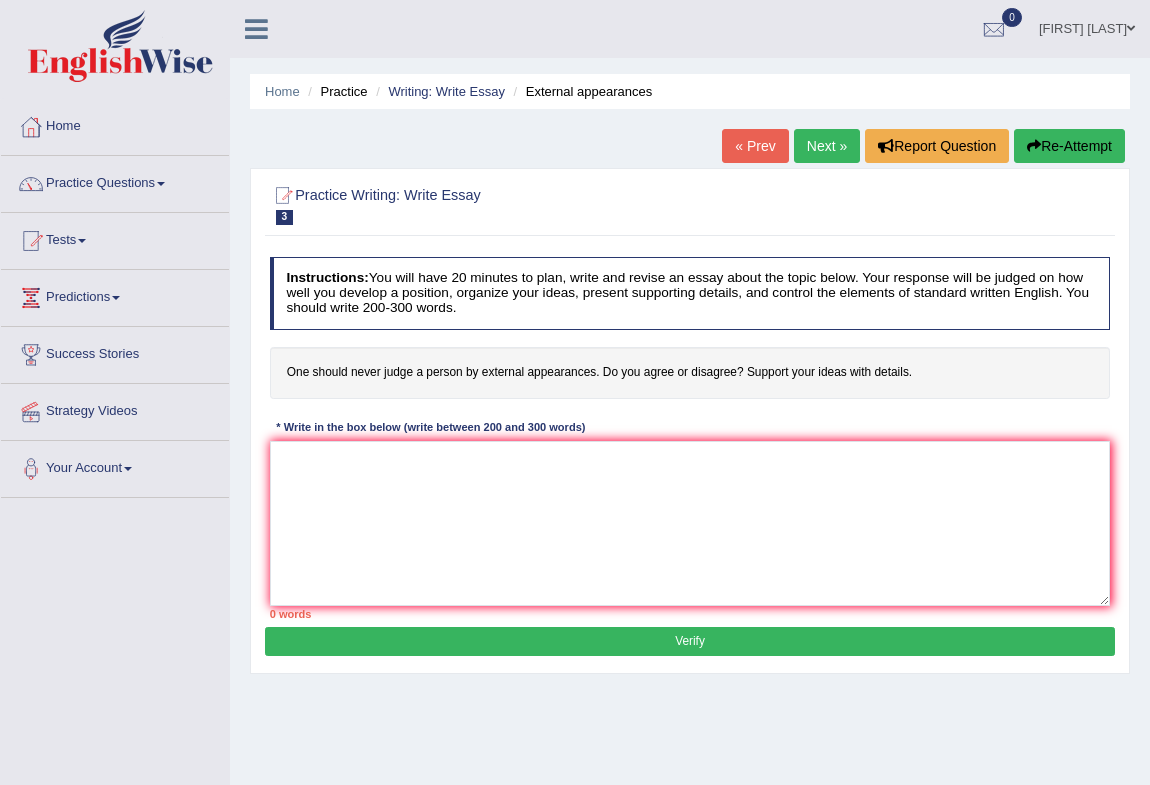 click on "Next »" at bounding box center [827, 146] 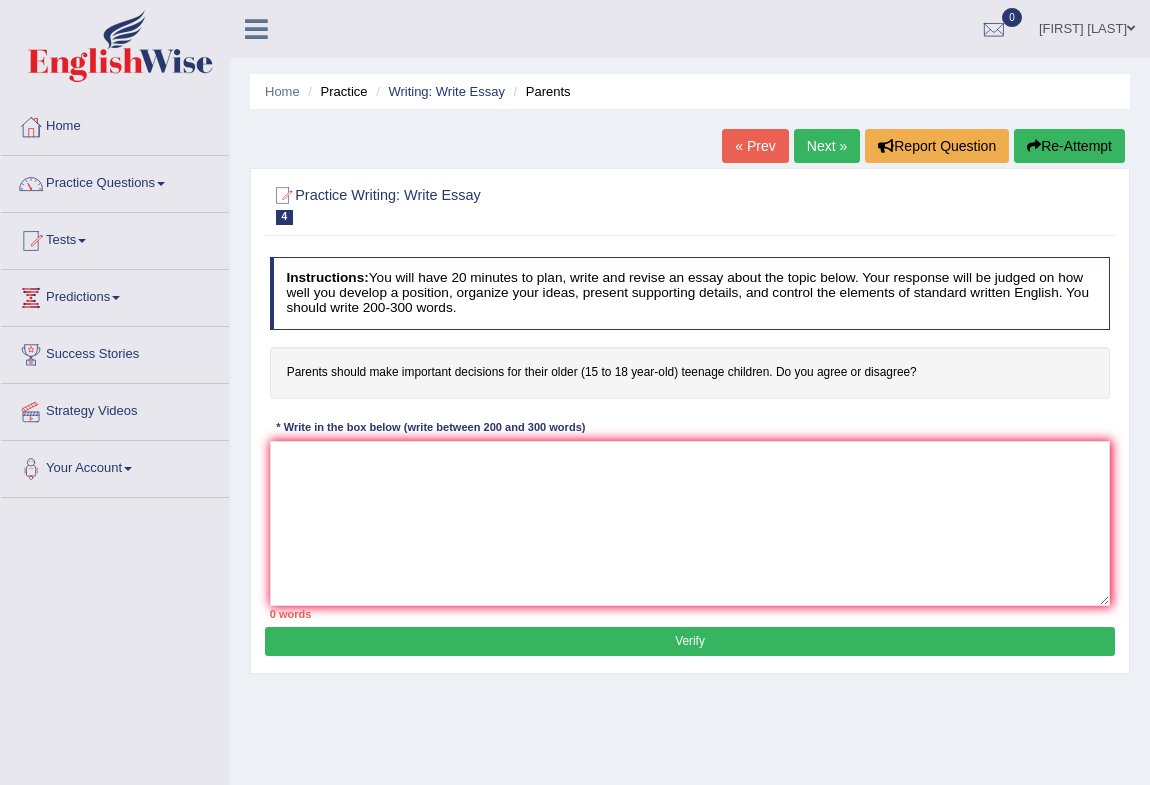 scroll, scrollTop: 0, scrollLeft: 0, axis: both 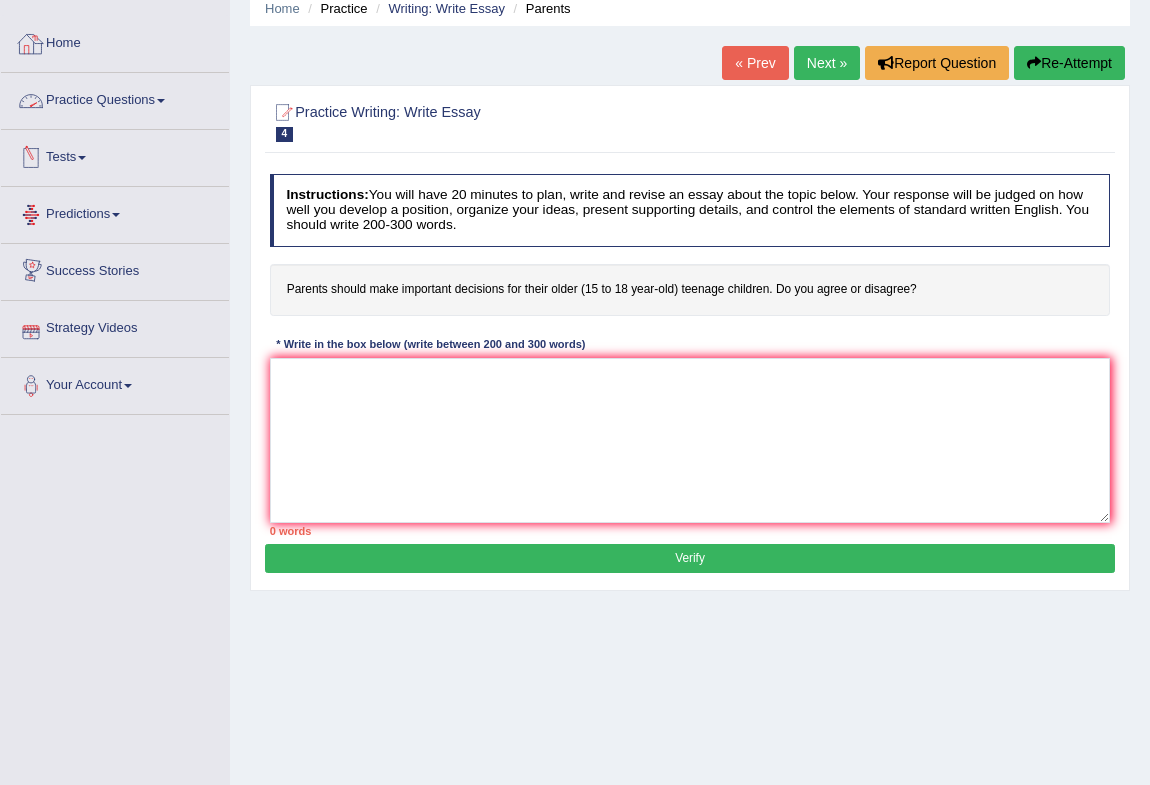 click on "Practice Questions" at bounding box center (115, 98) 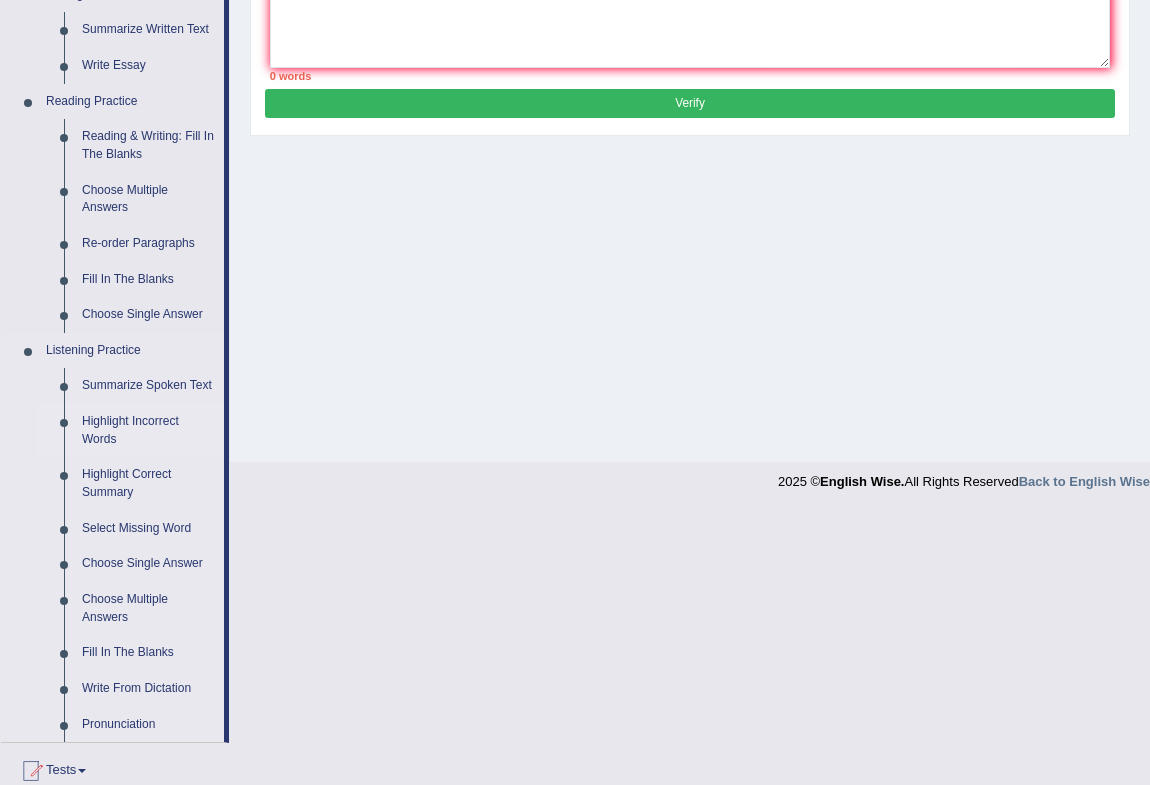 scroll, scrollTop: 356, scrollLeft: 0, axis: vertical 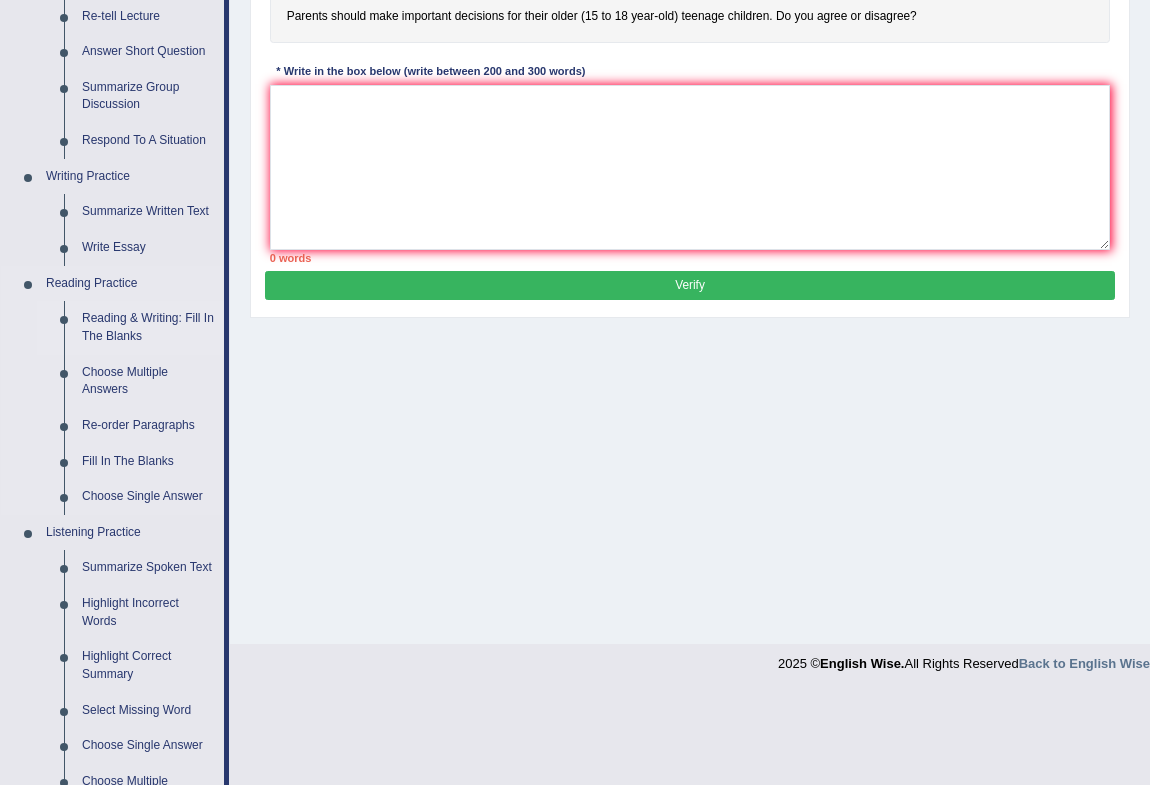 click on "Reading & Writing: Fill In The Blanks" at bounding box center [148, 327] 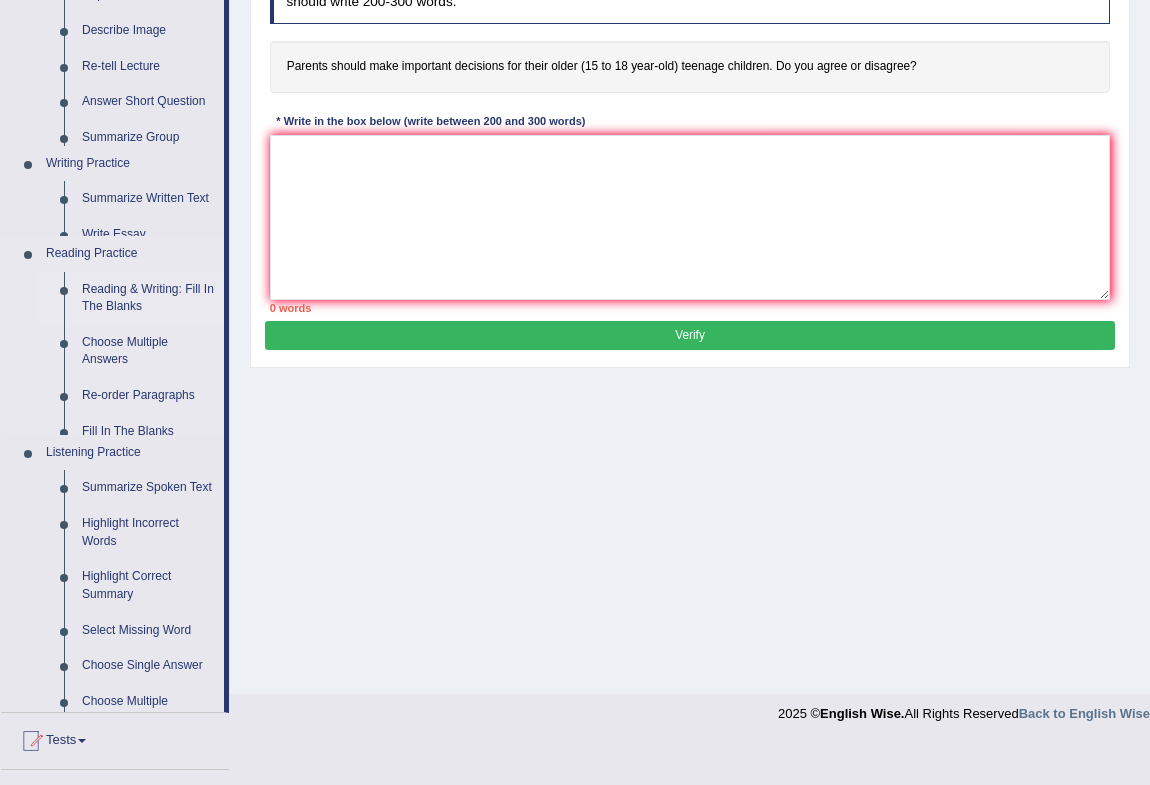 scroll, scrollTop: 265, scrollLeft: 0, axis: vertical 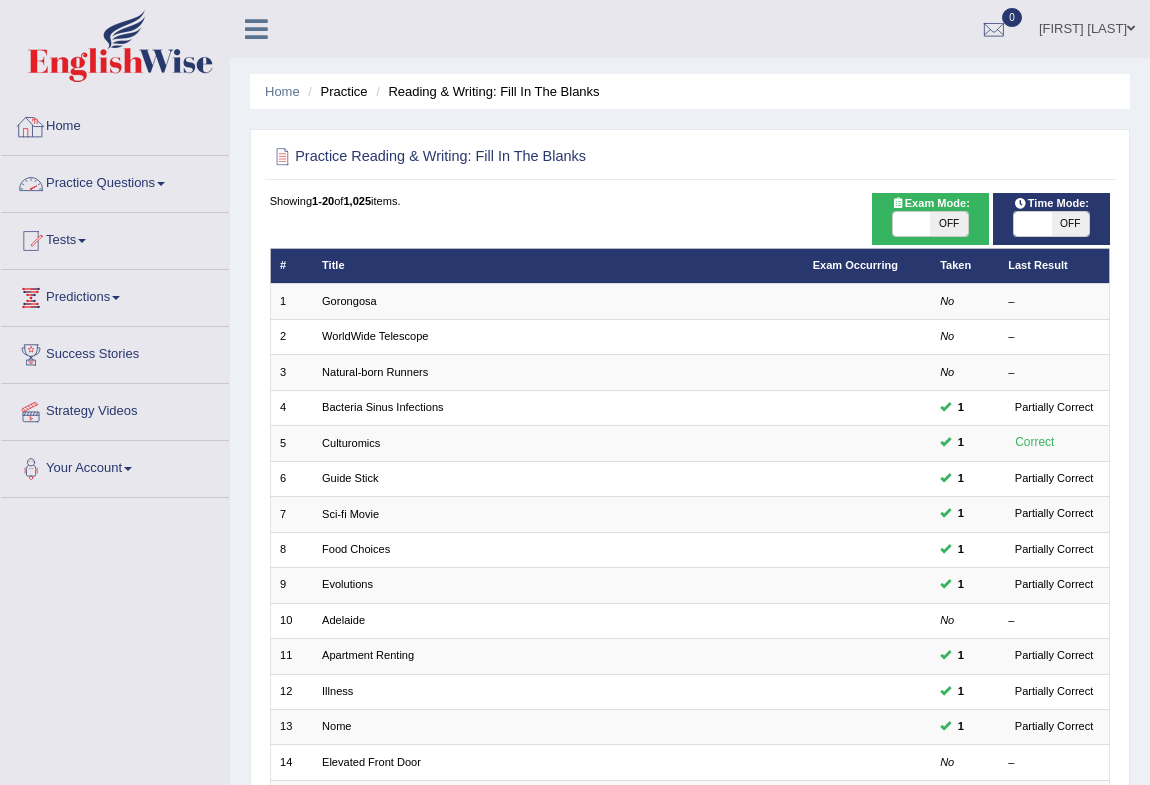 click on "Practice Questions" at bounding box center (115, 181) 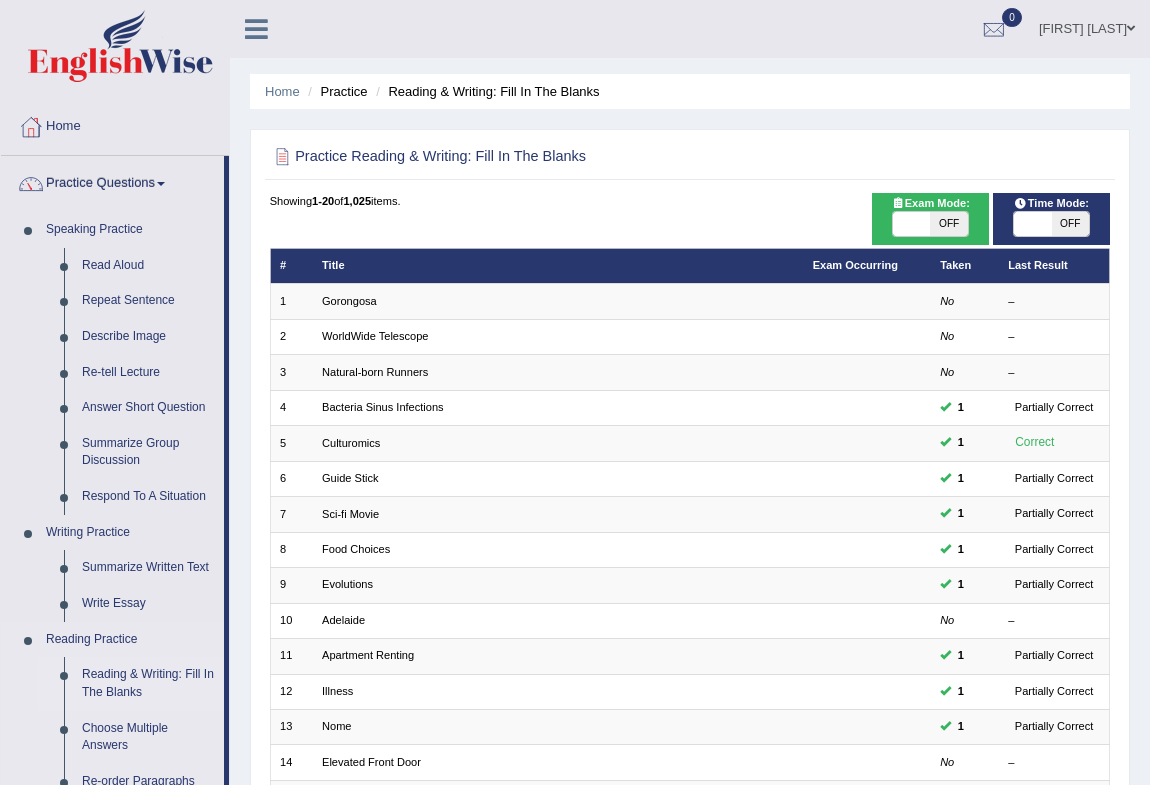 click on "Reading & Writing: Fill In The Blanks" at bounding box center (148, 683) 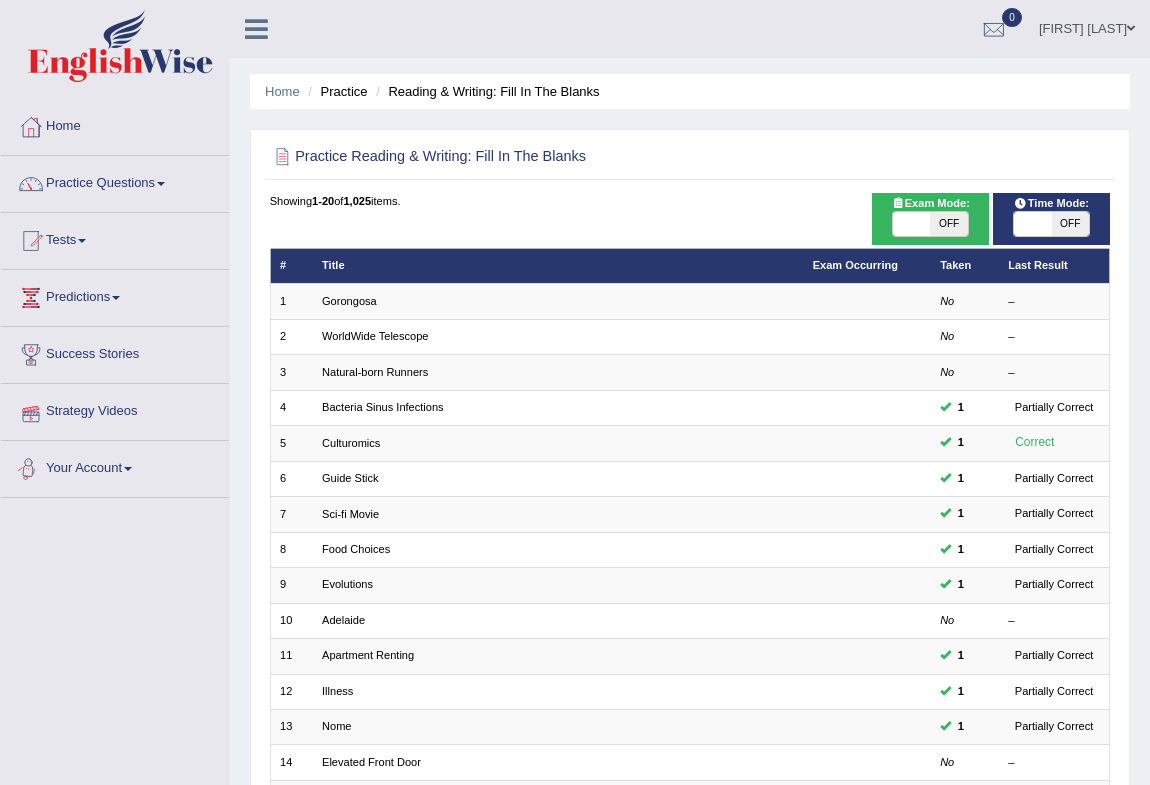 scroll, scrollTop: 0, scrollLeft: 0, axis: both 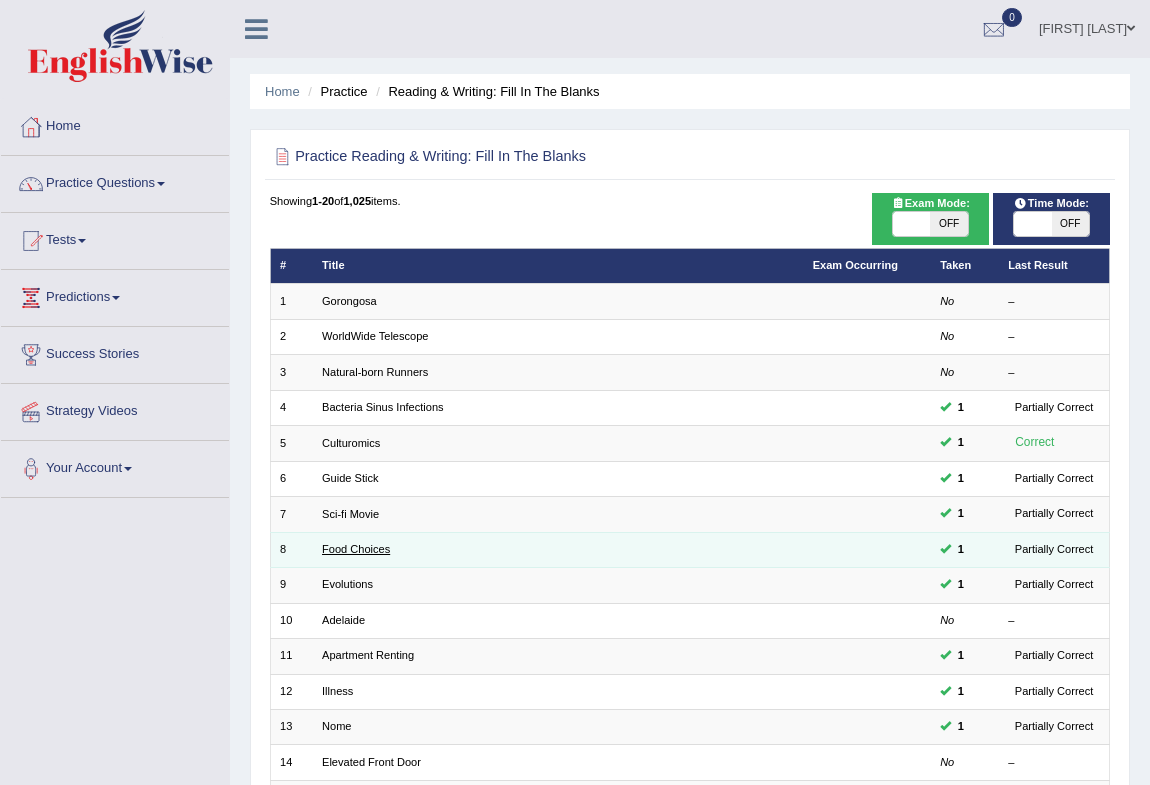 click on "Food Choices" at bounding box center (356, 549) 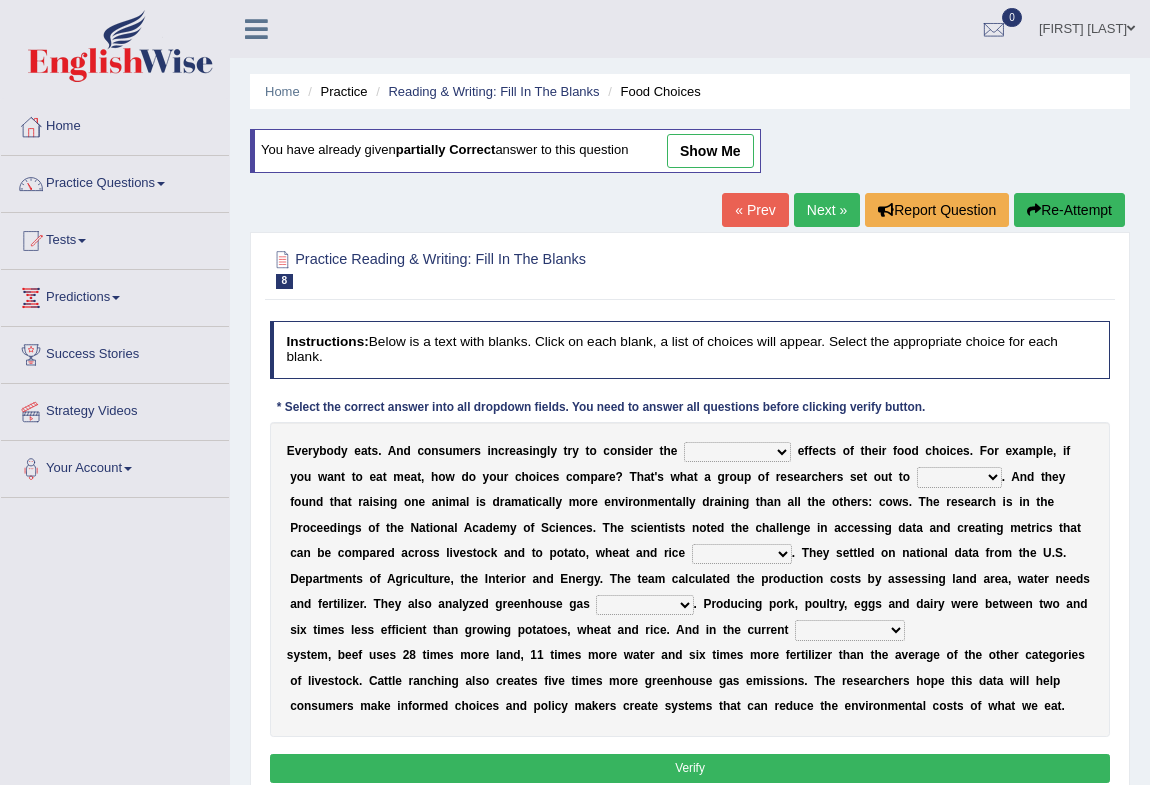 scroll, scrollTop: 0, scrollLeft: 0, axis: both 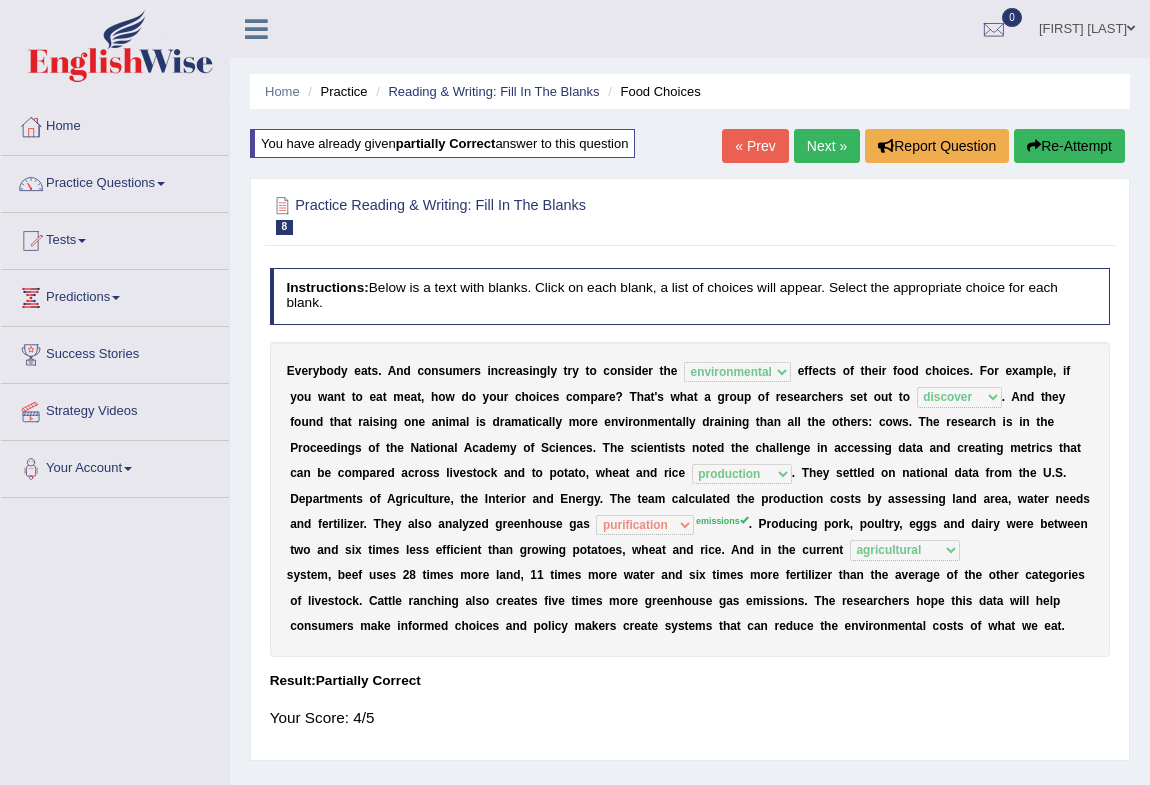 click on "Next »" at bounding box center (827, 146) 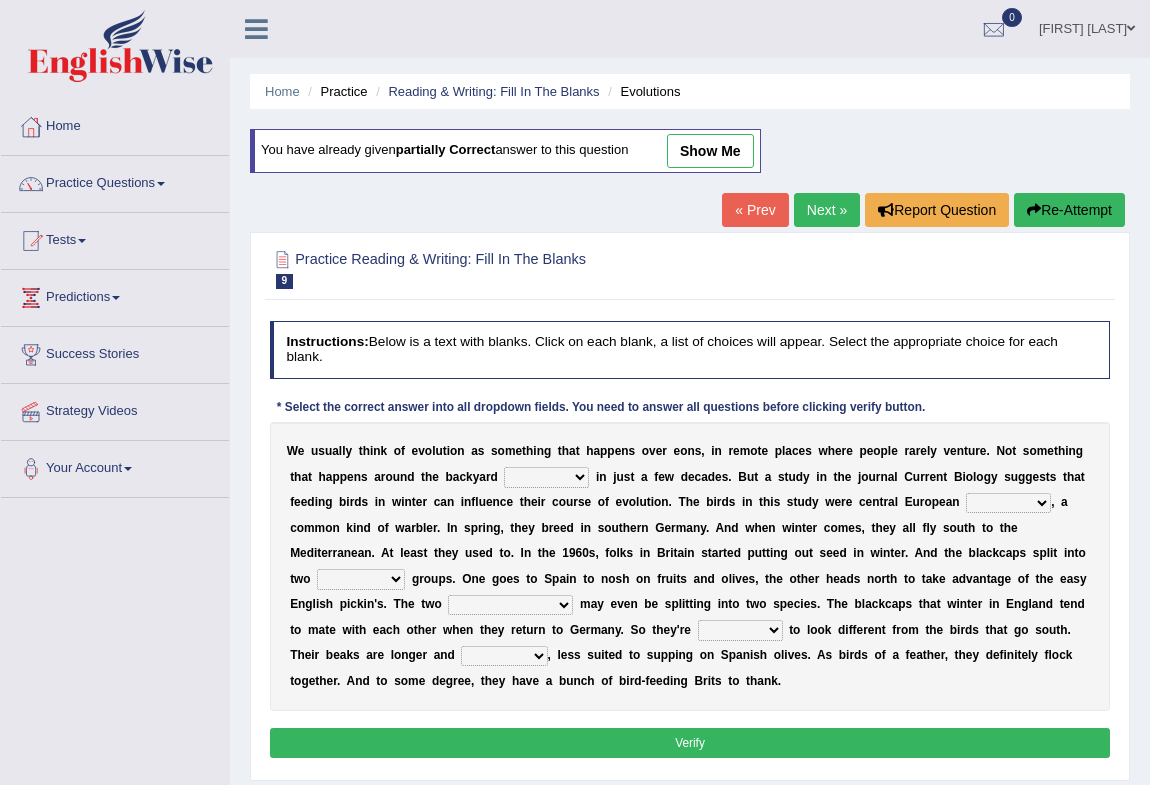 scroll, scrollTop: 0, scrollLeft: 0, axis: both 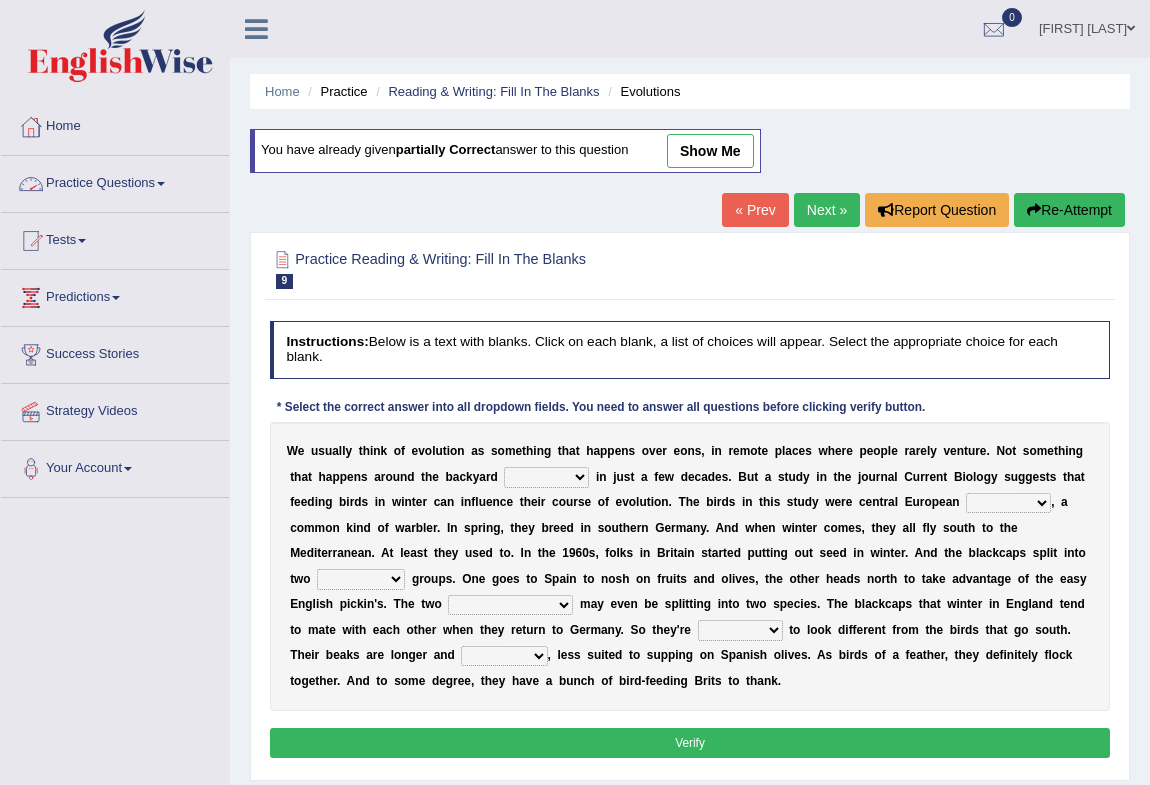 click on "show me" at bounding box center [710, 151] 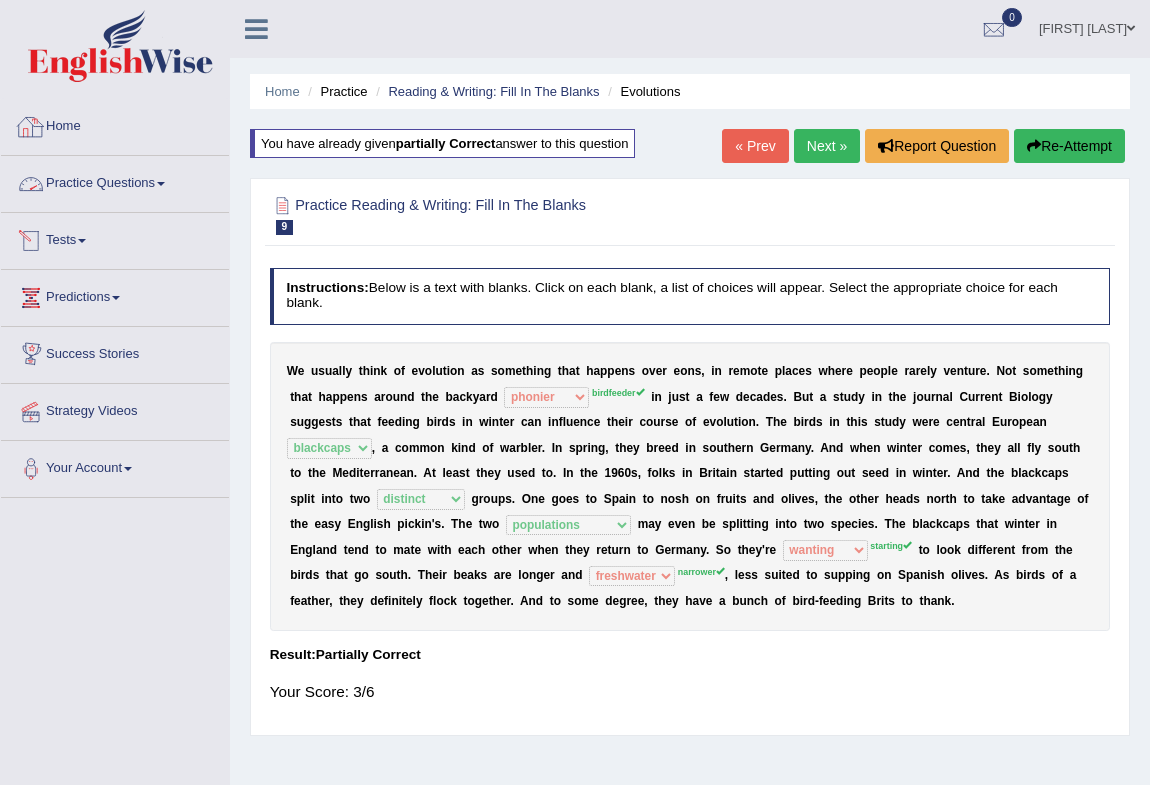 click on "Practice Questions" at bounding box center (115, 181) 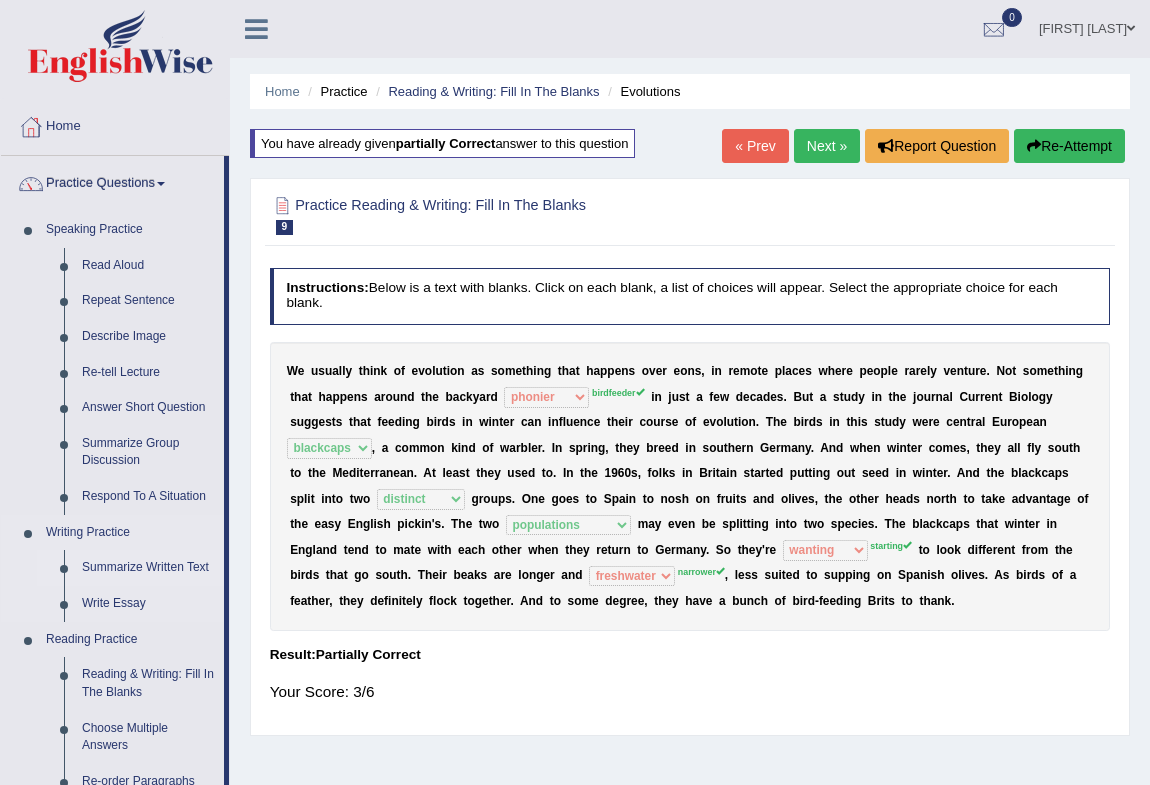 scroll, scrollTop: 90, scrollLeft: 0, axis: vertical 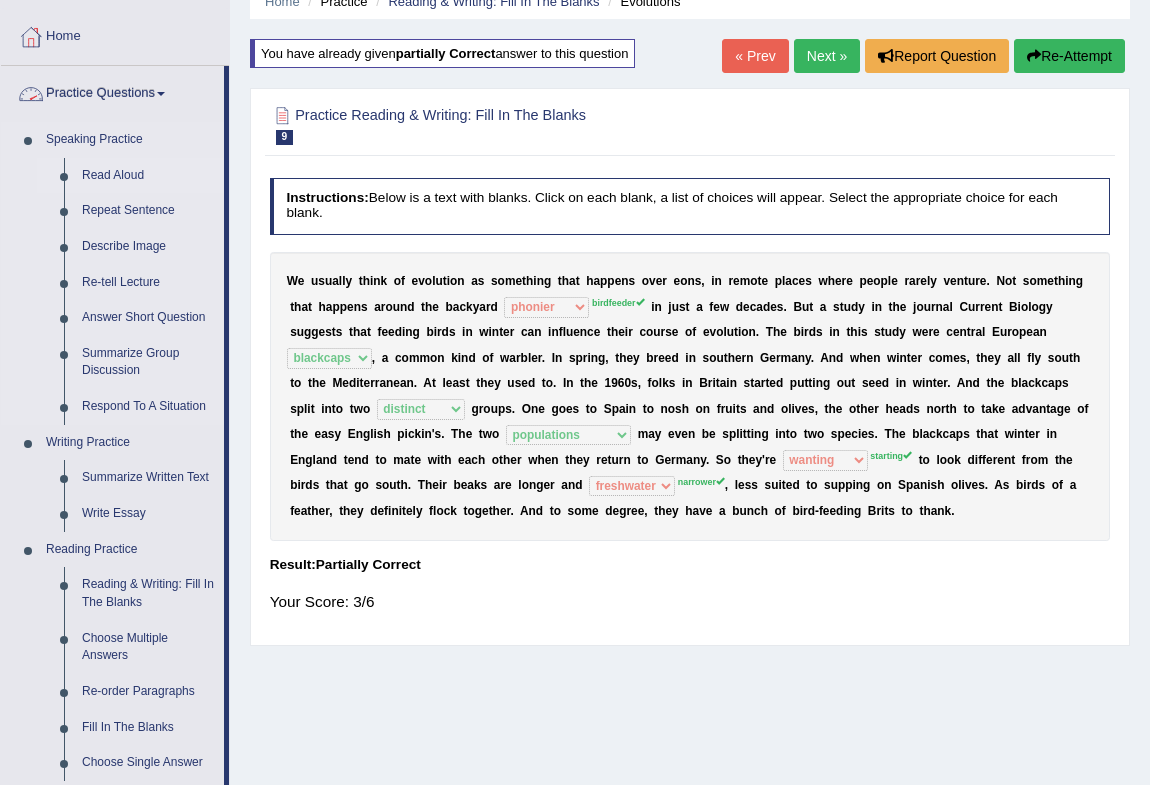 click on "Read Aloud" at bounding box center [148, 176] 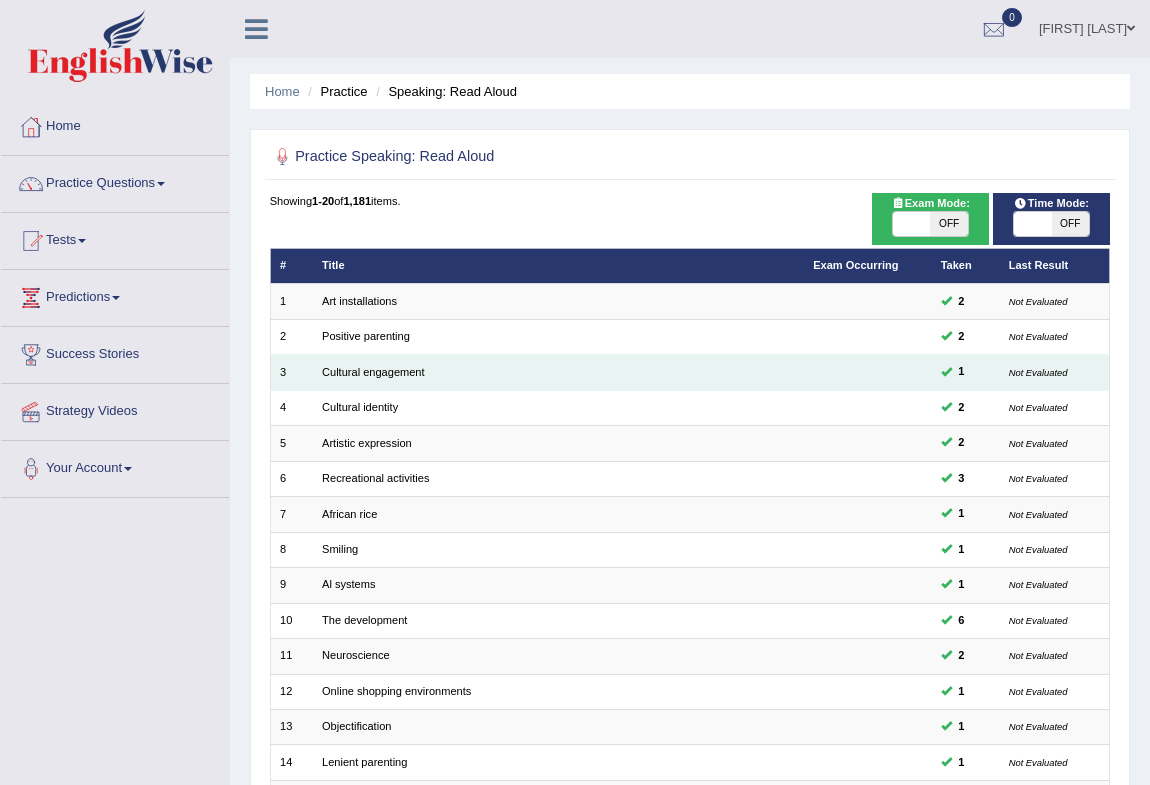 scroll, scrollTop: 0, scrollLeft: 0, axis: both 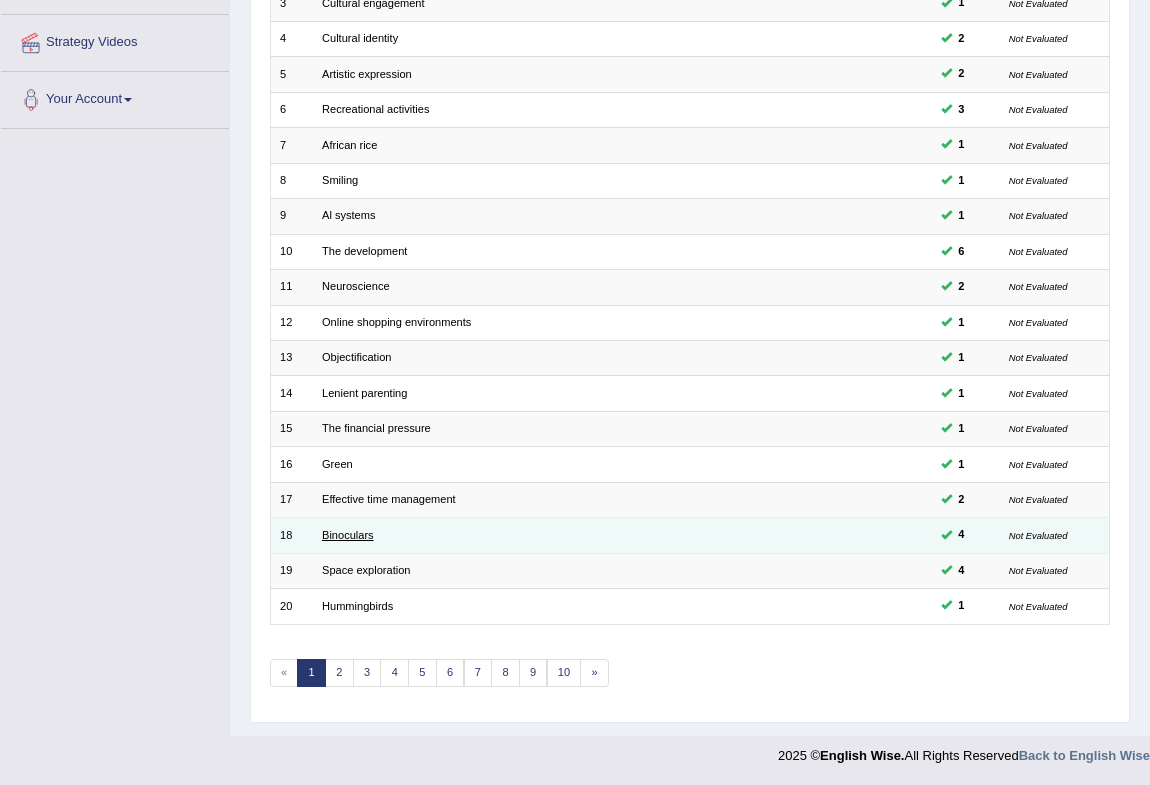click on "Binoculars" at bounding box center [348, 535] 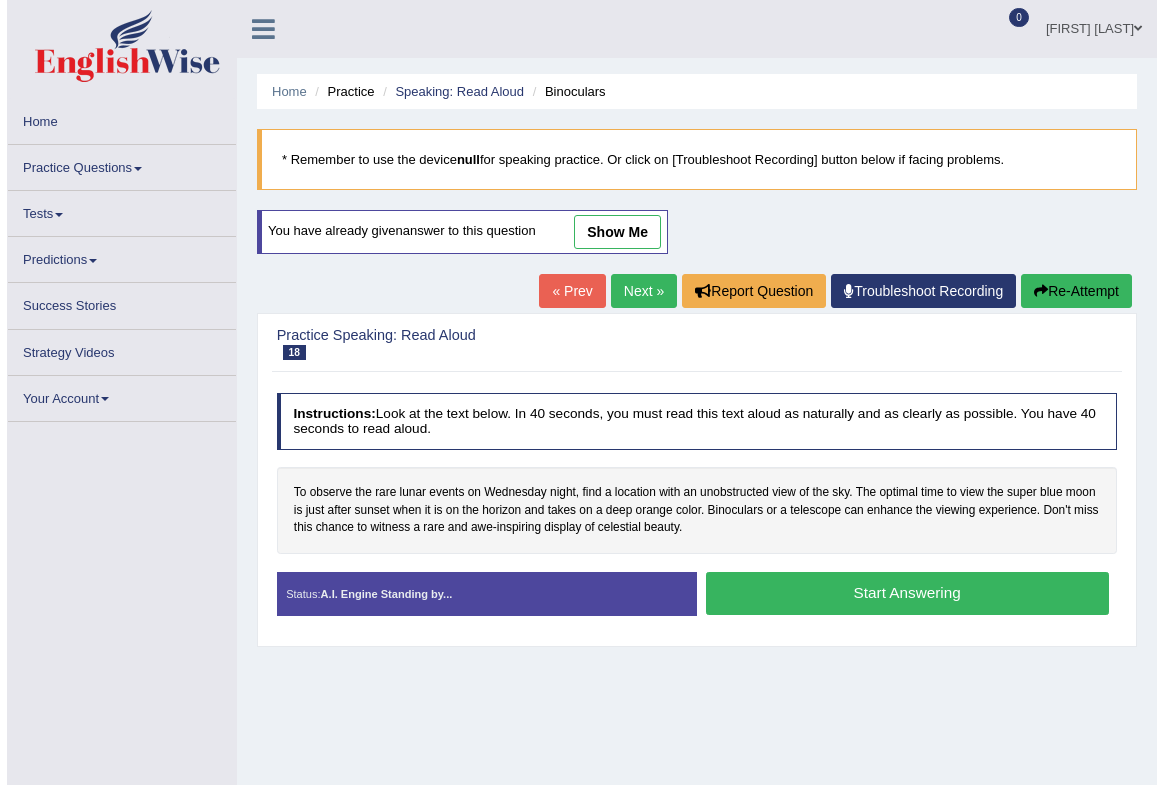 scroll, scrollTop: 0, scrollLeft: 0, axis: both 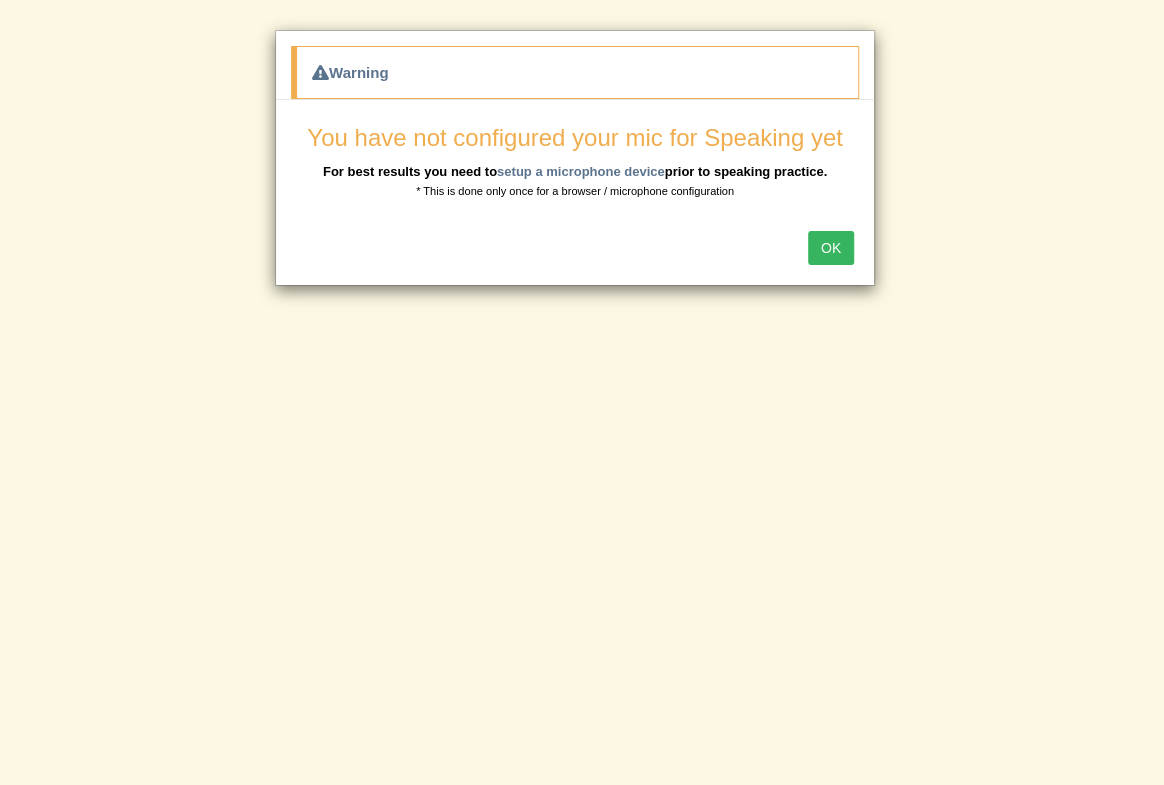 click on "OK" at bounding box center (831, 248) 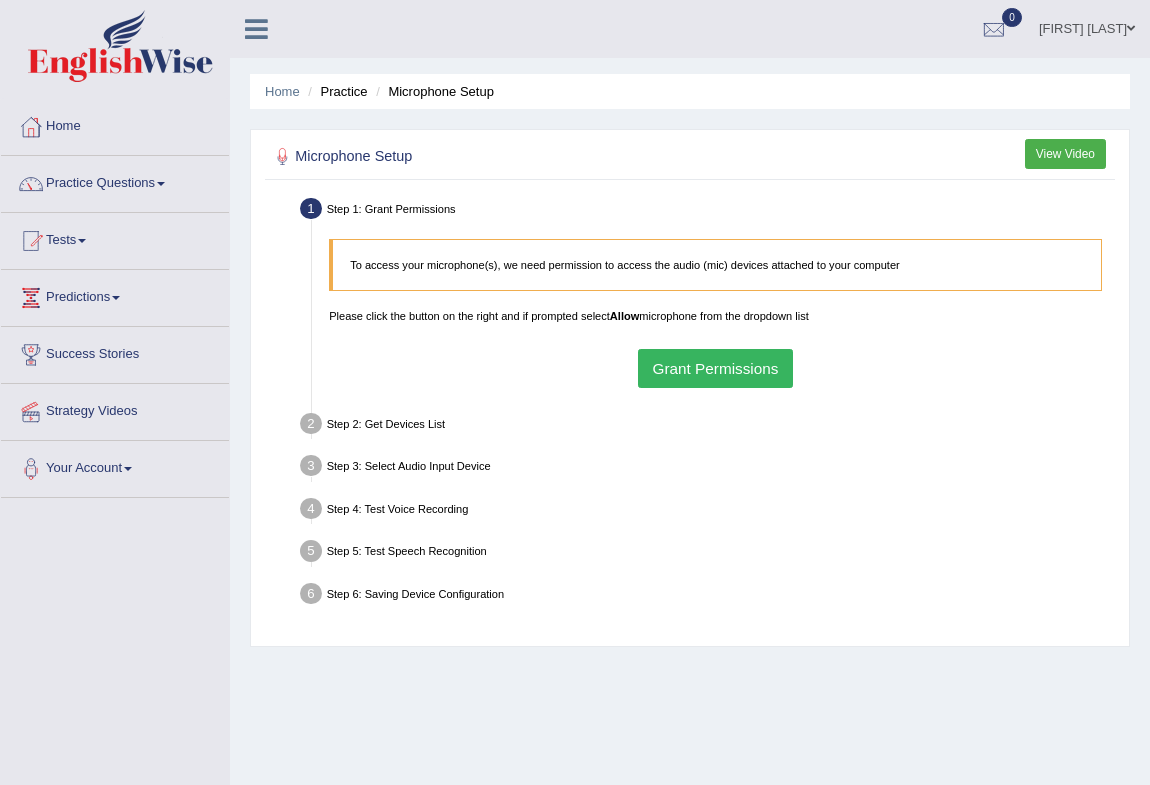 scroll, scrollTop: 0, scrollLeft: 0, axis: both 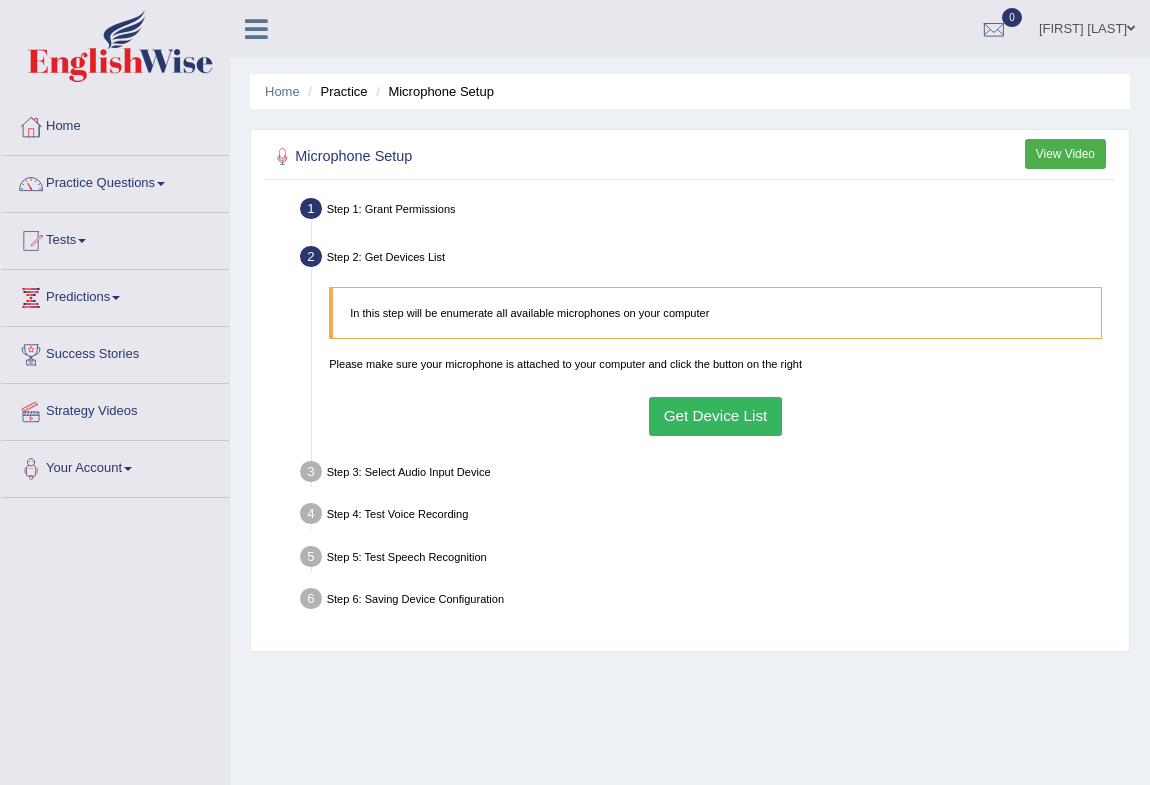 click on "In this step will be enumerate all available microphones on your computer   Please make sure your microphone is attached to your computer and click the button on the right     Get Device List" at bounding box center [716, 361] 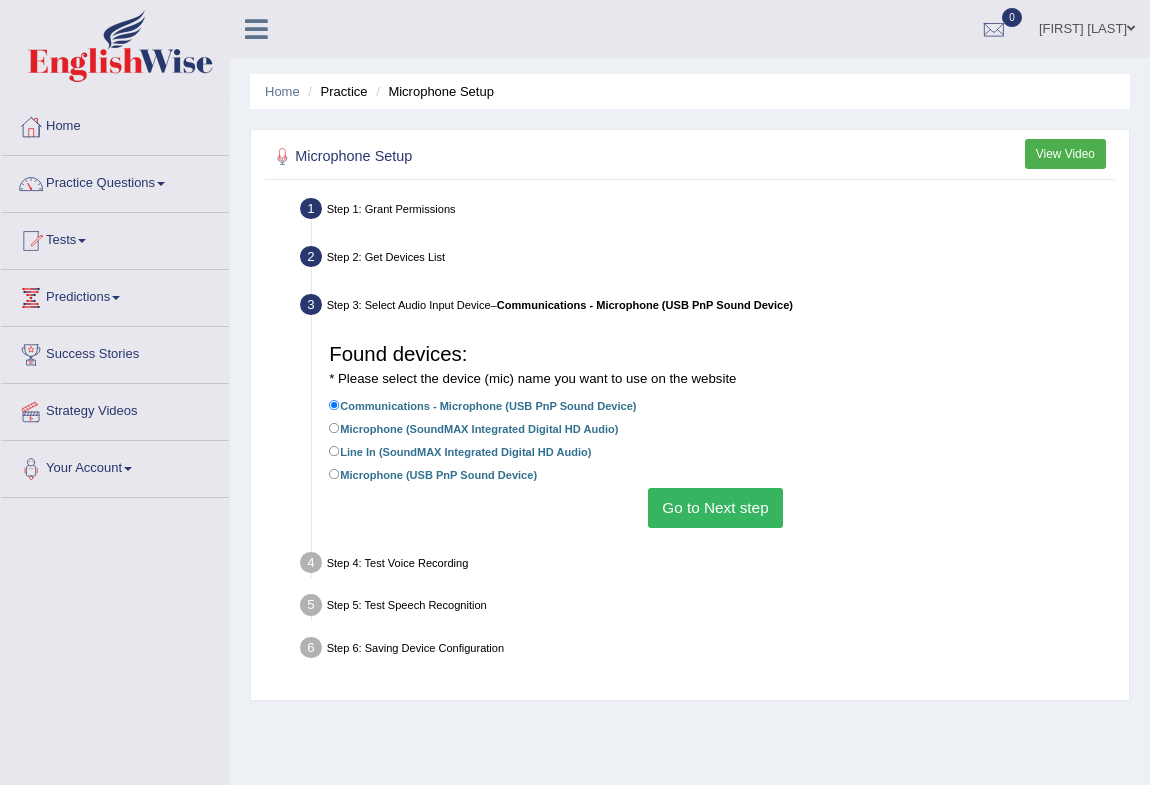click on "Go to Next step" at bounding box center (715, 507) 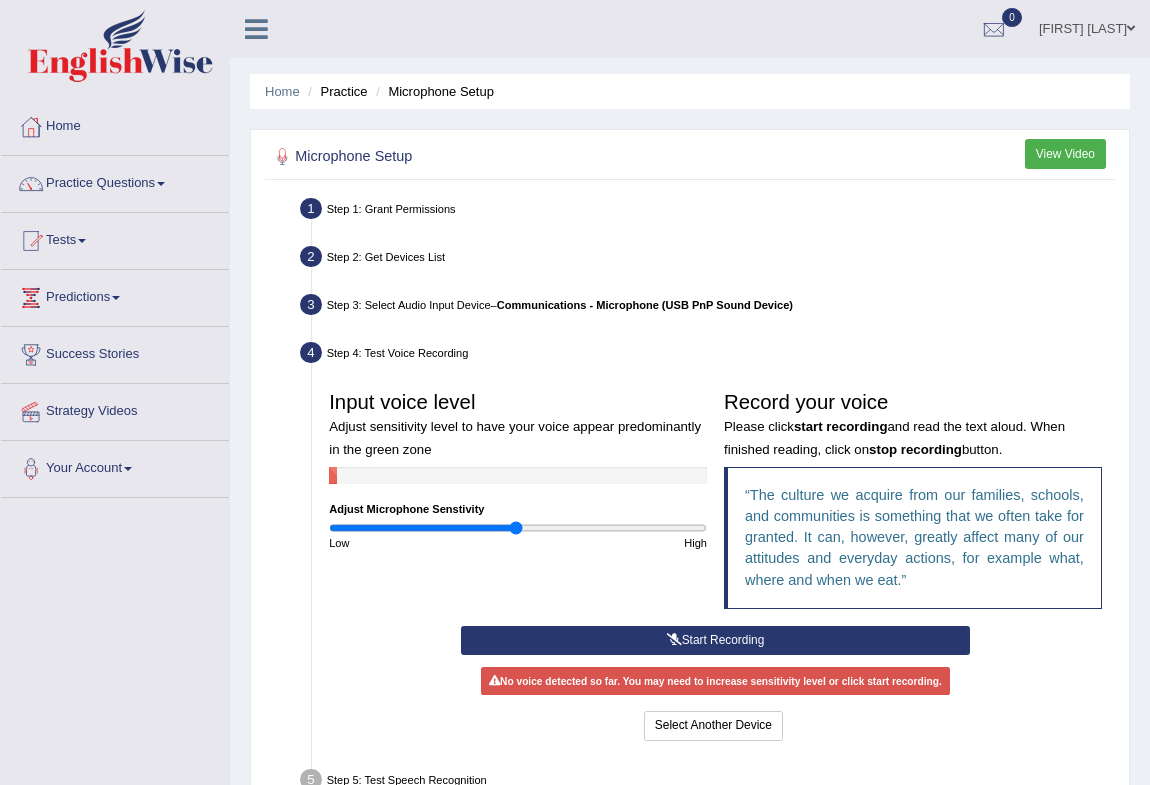 click on "Start Recording" at bounding box center [715, 640] 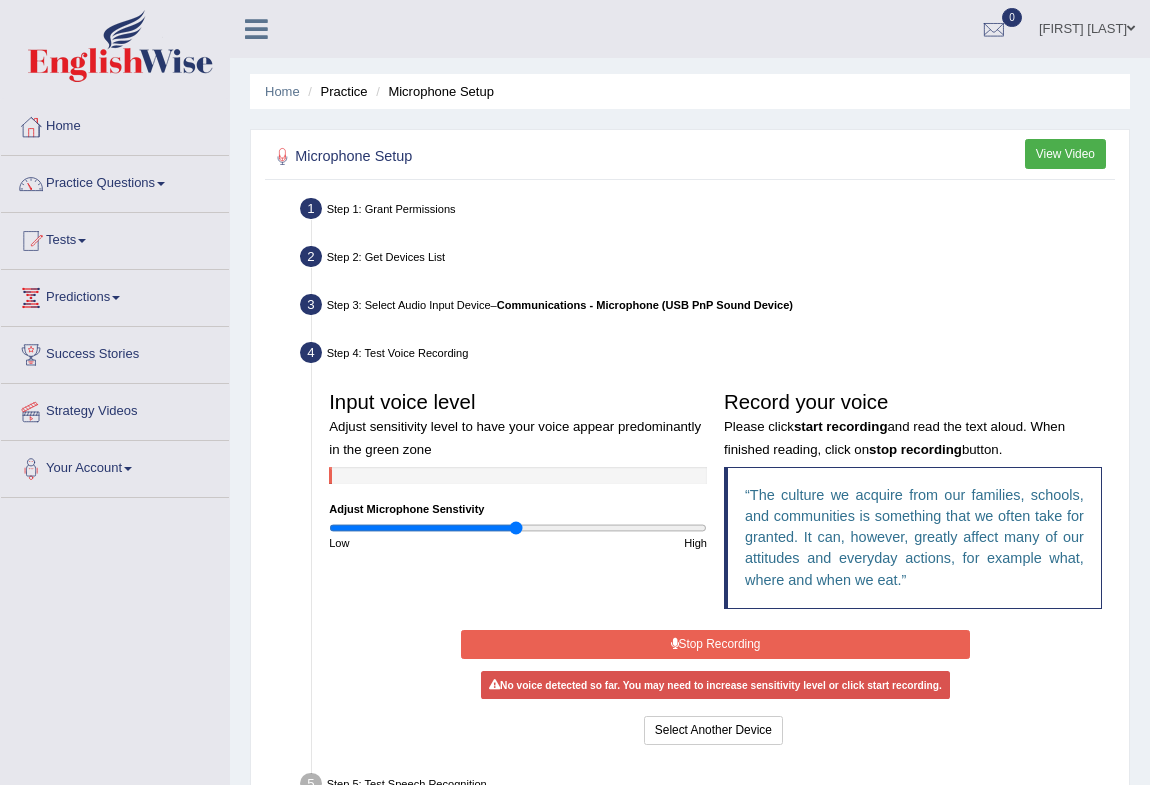 click on "Stop Recording" at bounding box center [715, 644] 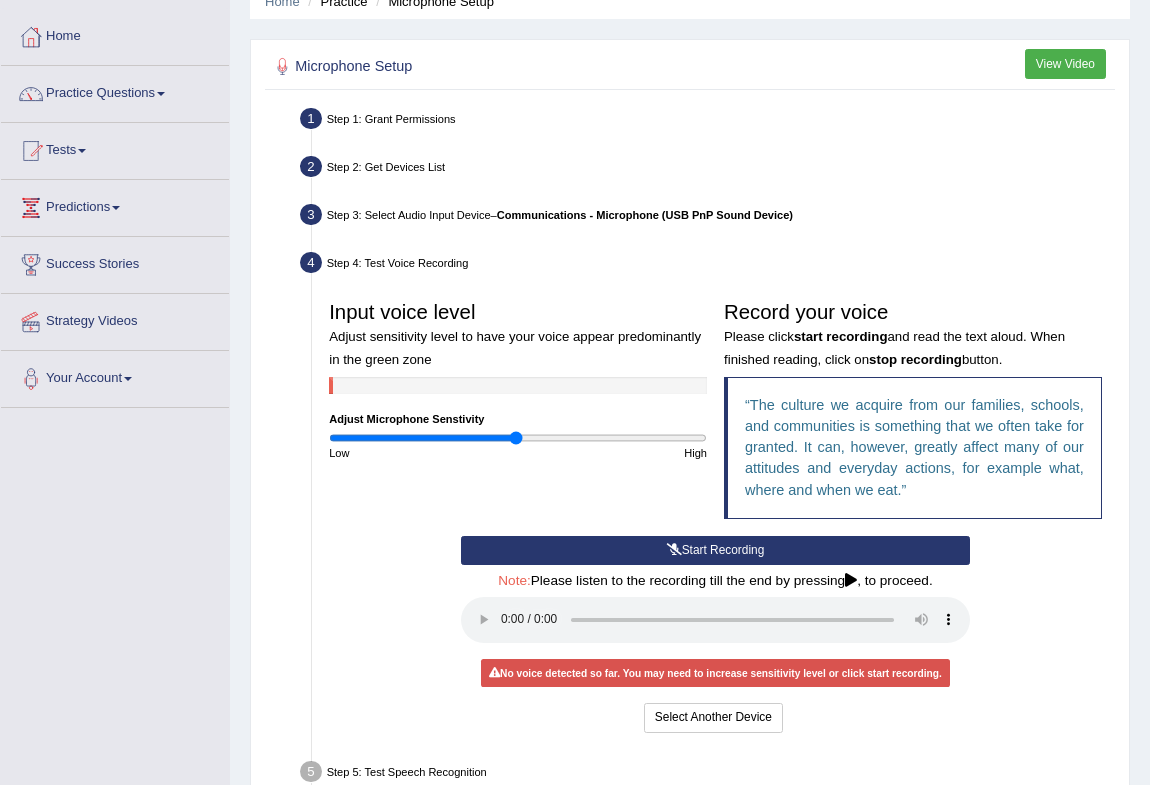 scroll, scrollTop: 181, scrollLeft: 0, axis: vertical 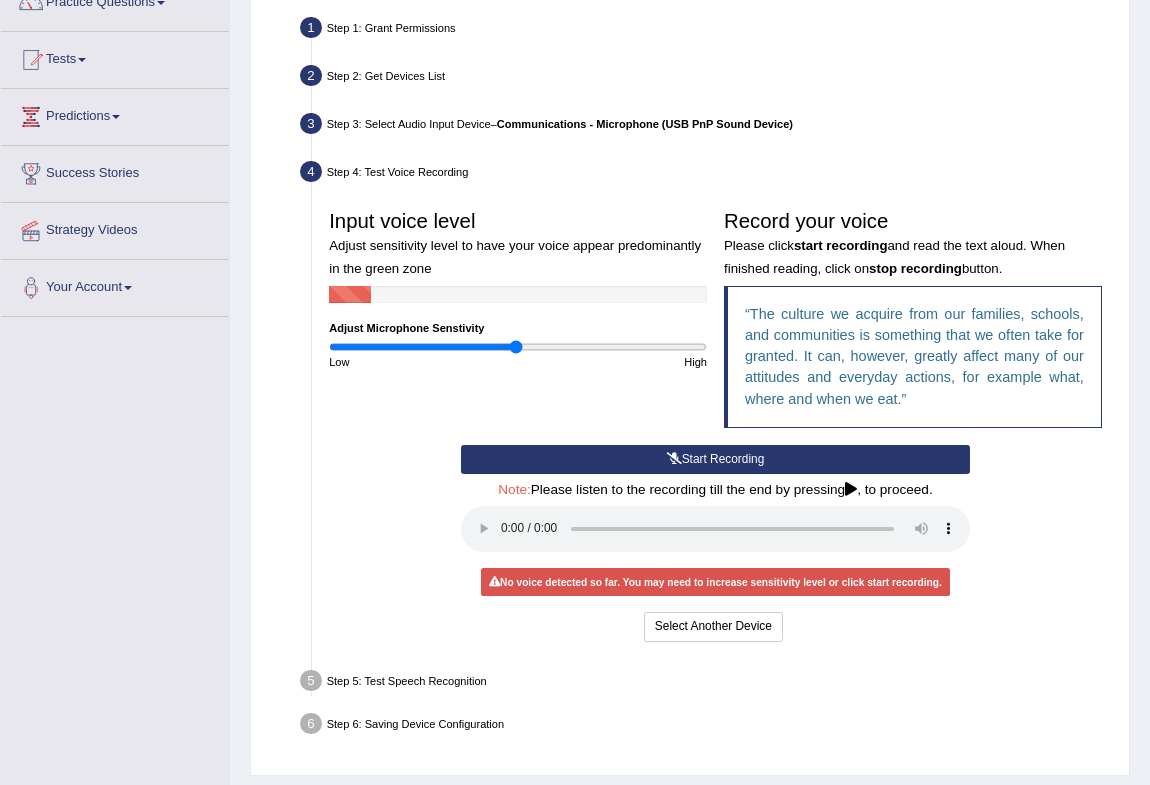 click on "Start Recording" at bounding box center (715, 459) 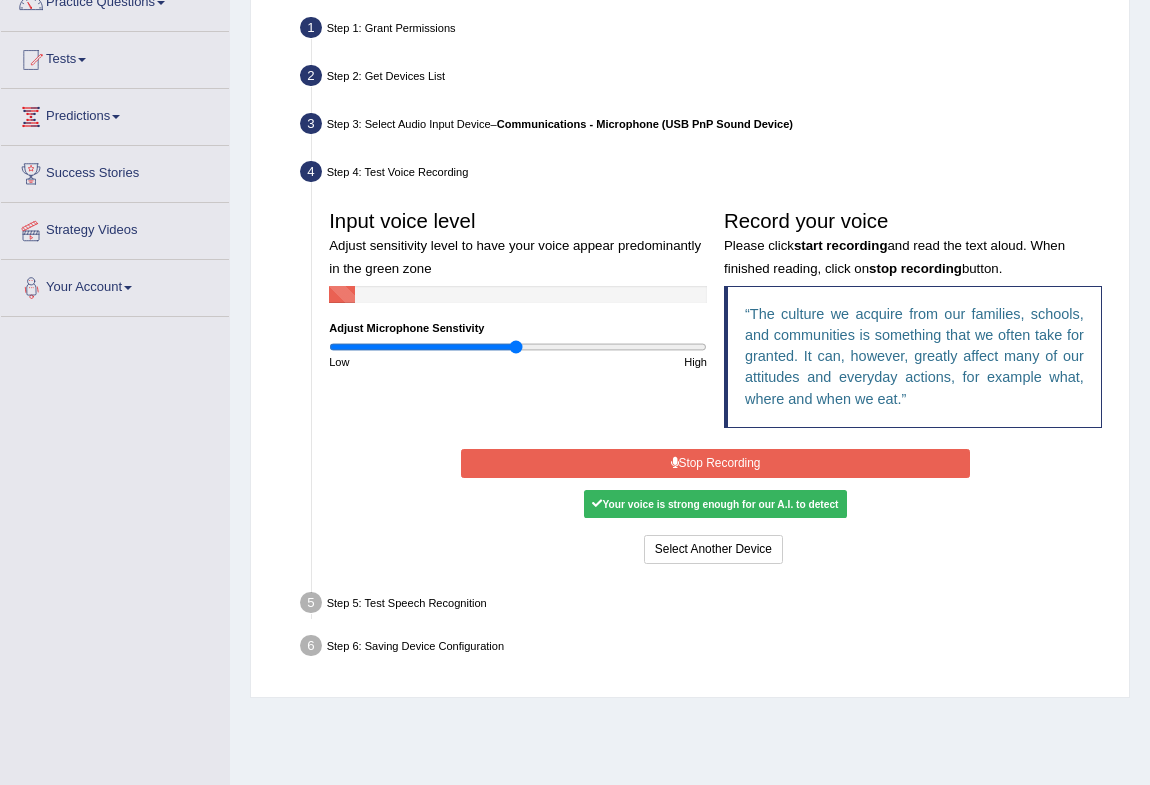 click on "Your voice is strong enough for our A.I. to detect" at bounding box center (715, 504) 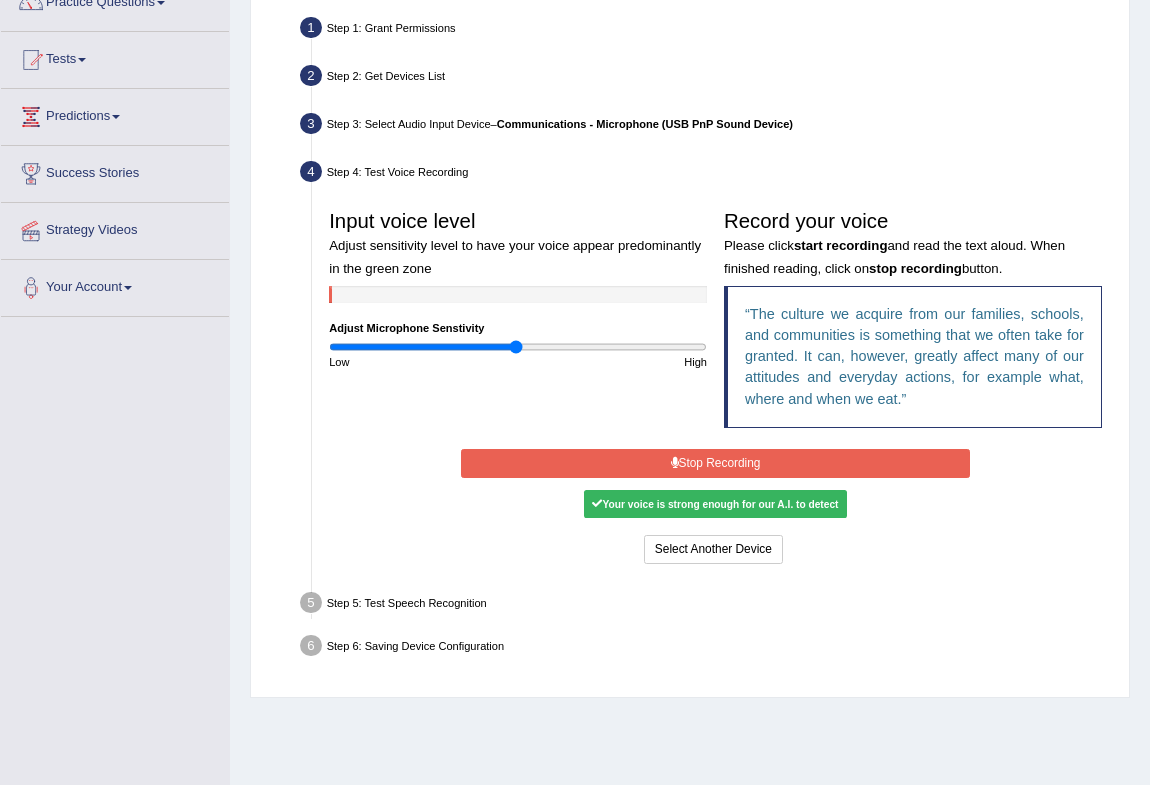 click on "Stop Recording" at bounding box center [715, 463] 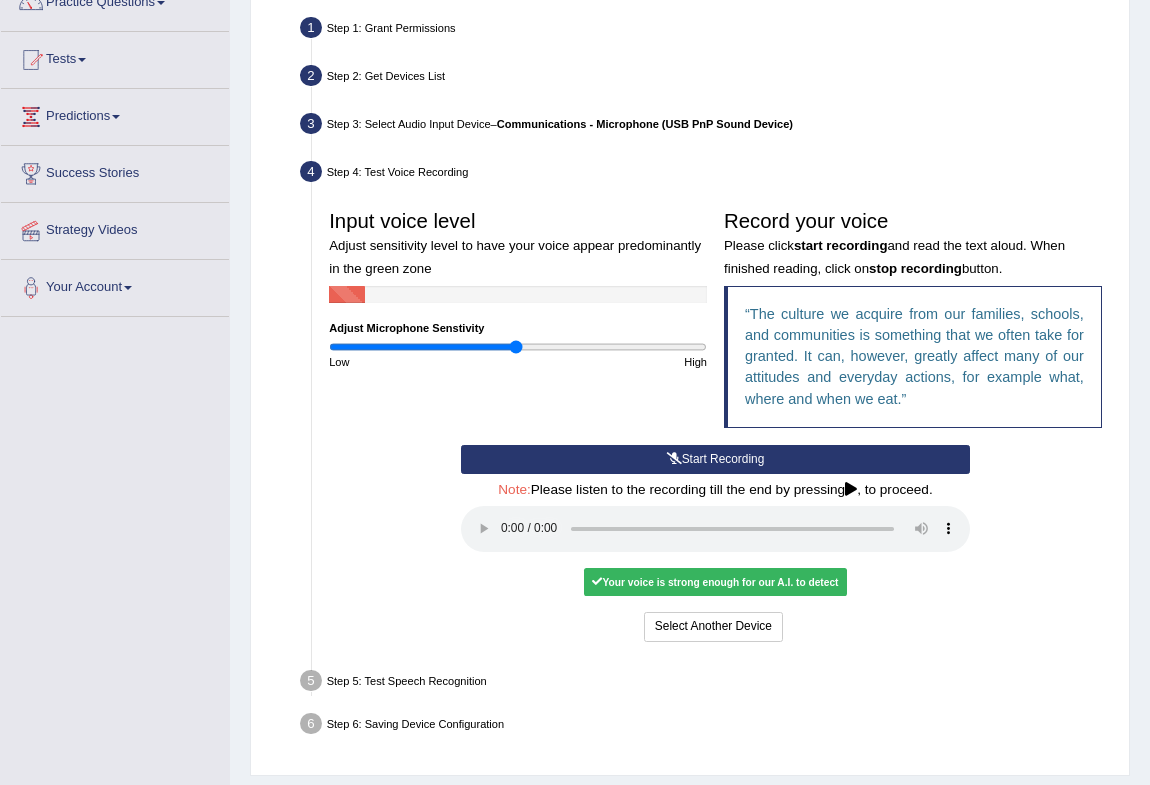 click on "Your voice is strong enough for our A.I. to detect" at bounding box center (715, 582) 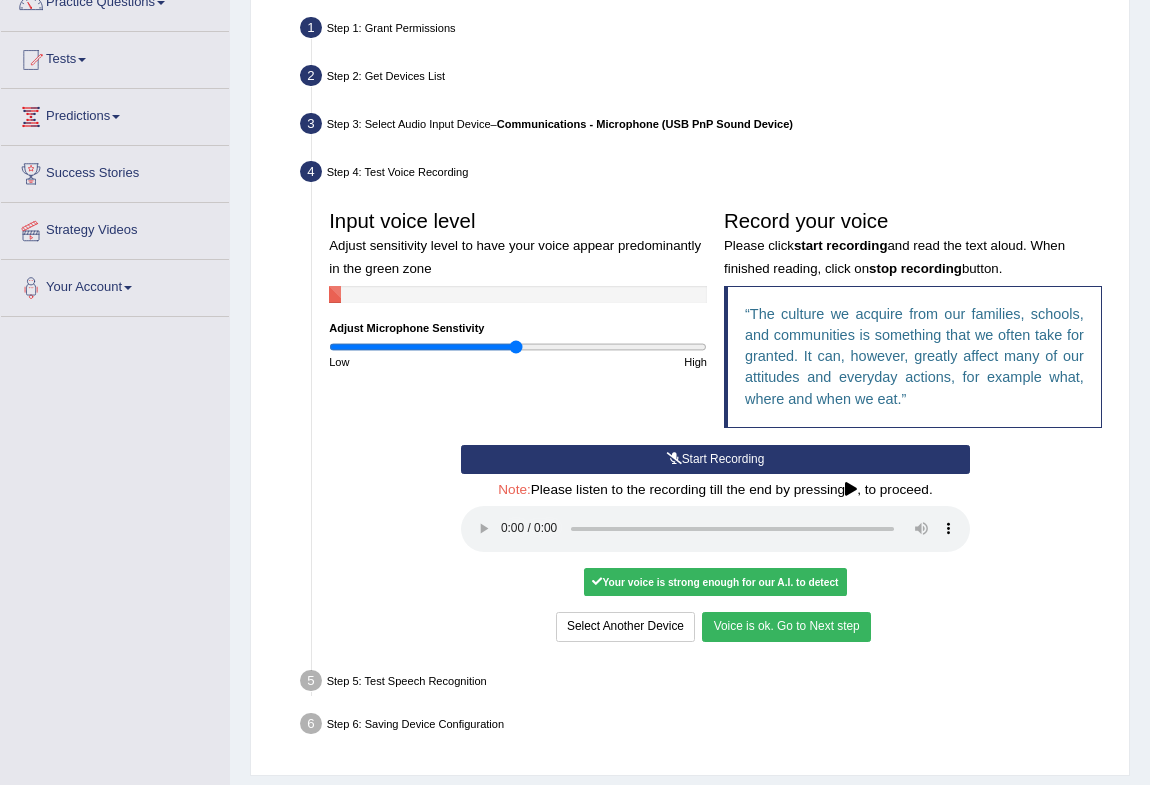 click on "Voice is ok. Go to Next step" at bounding box center (786, 626) 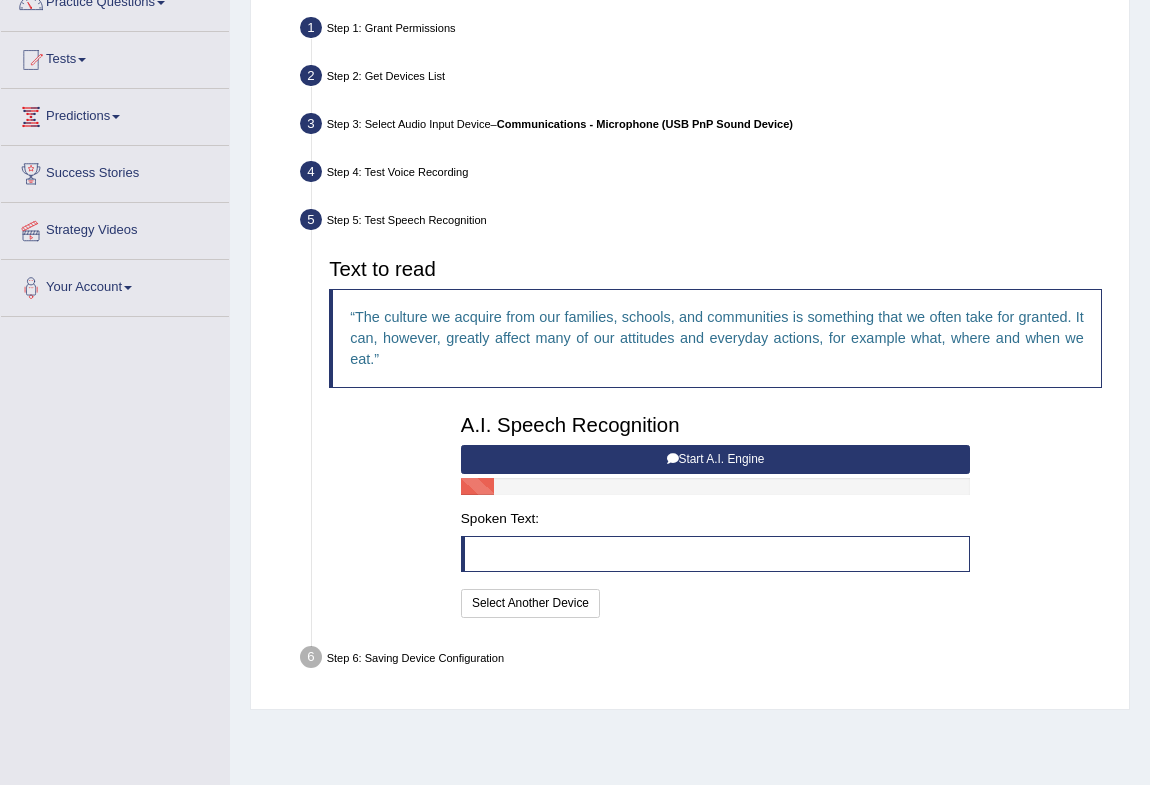 click on "Start A.I. Engine" at bounding box center [715, 459] 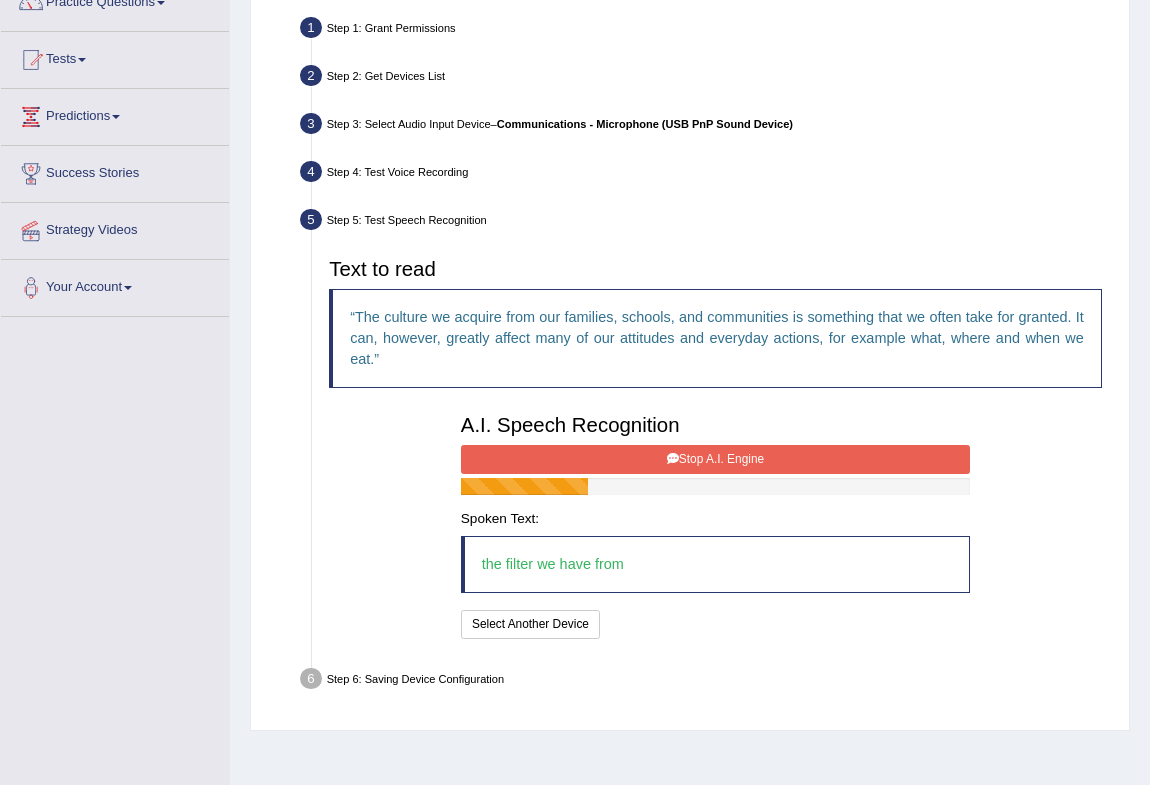click on "Stop A.I. Engine" at bounding box center (715, 459) 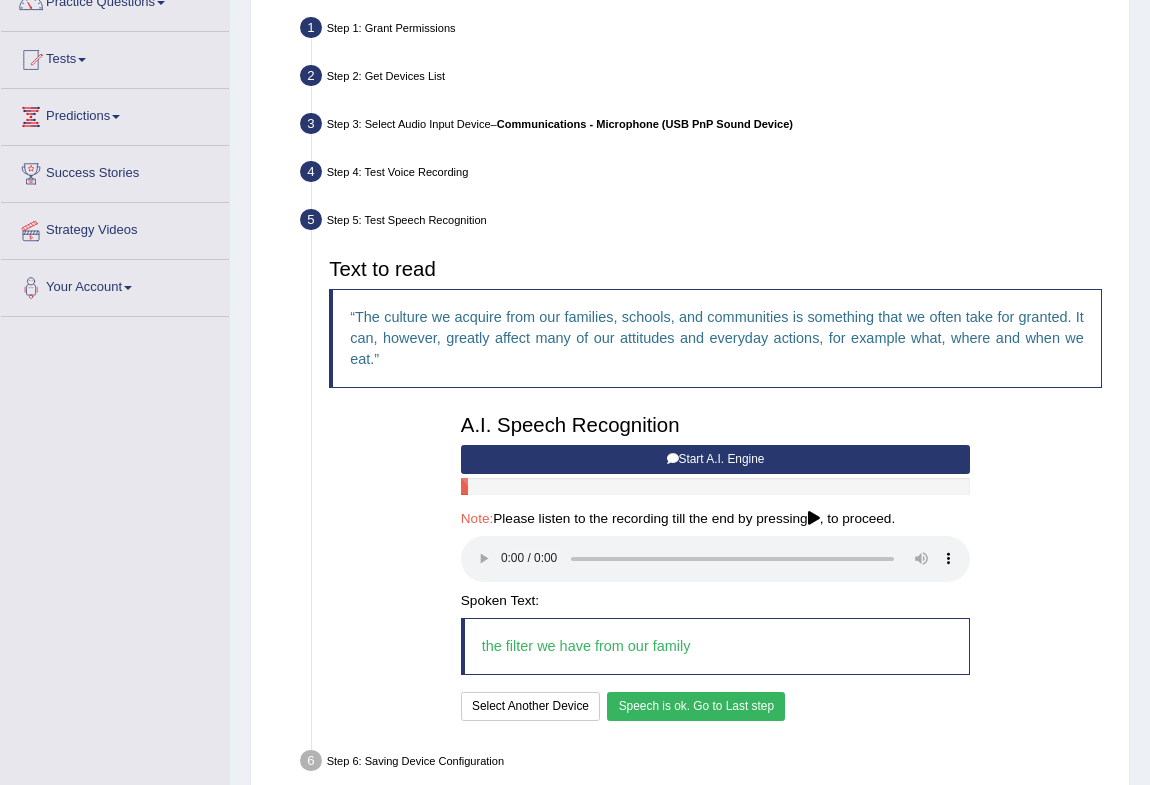 click on "Speech is ok. Go to Last step" at bounding box center (696, 706) 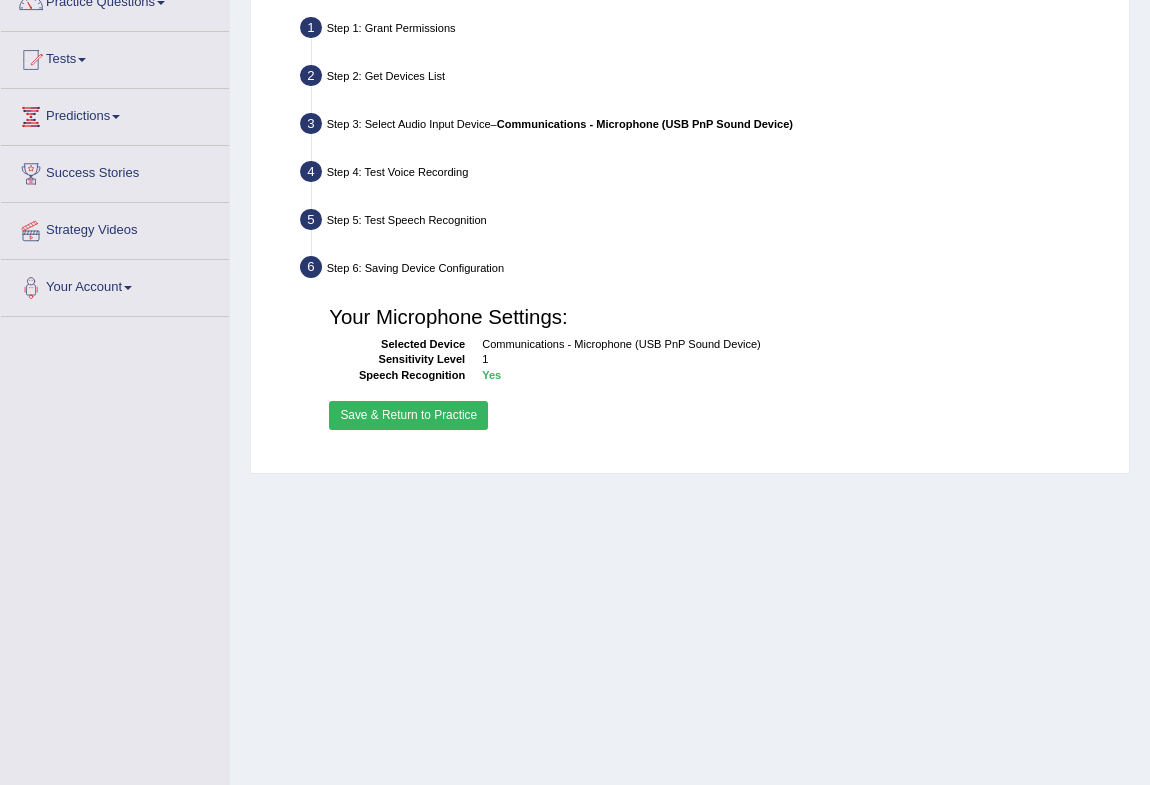 click on "Save & Return to Practice" at bounding box center (408, 415) 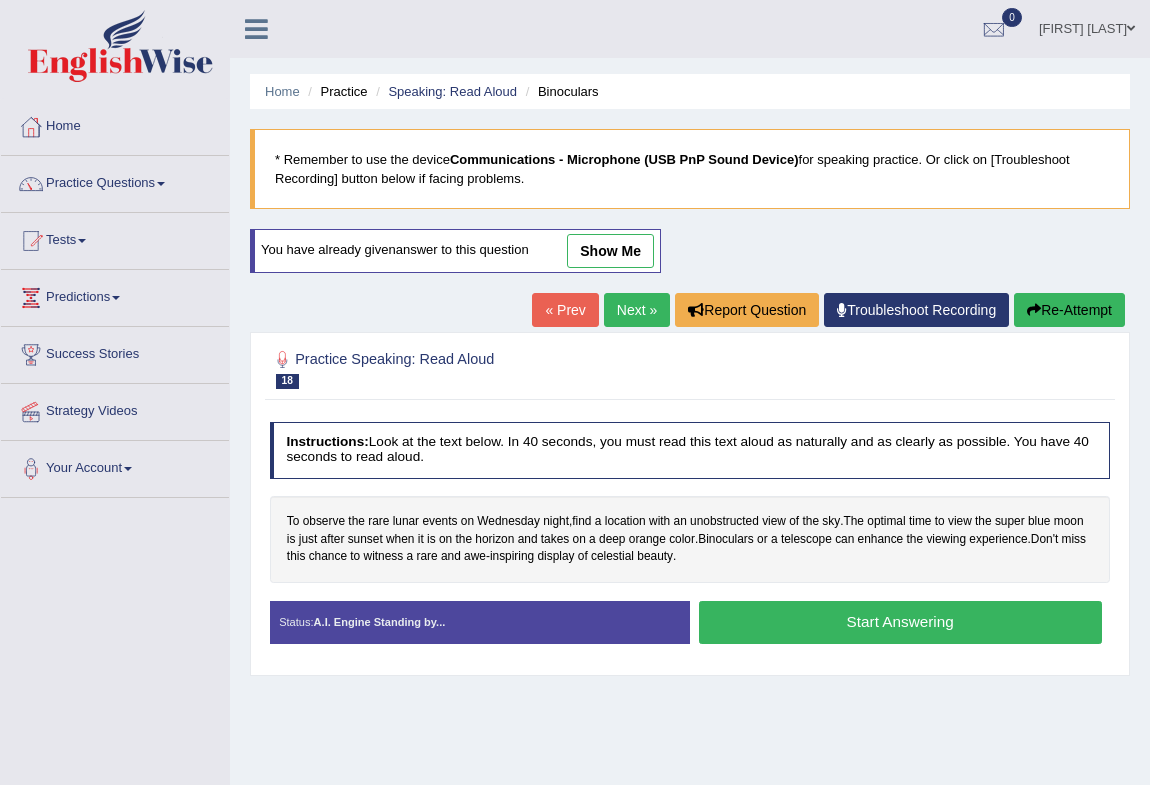 scroll, scrollTop: 0, scrollLeft: 0, axis: both 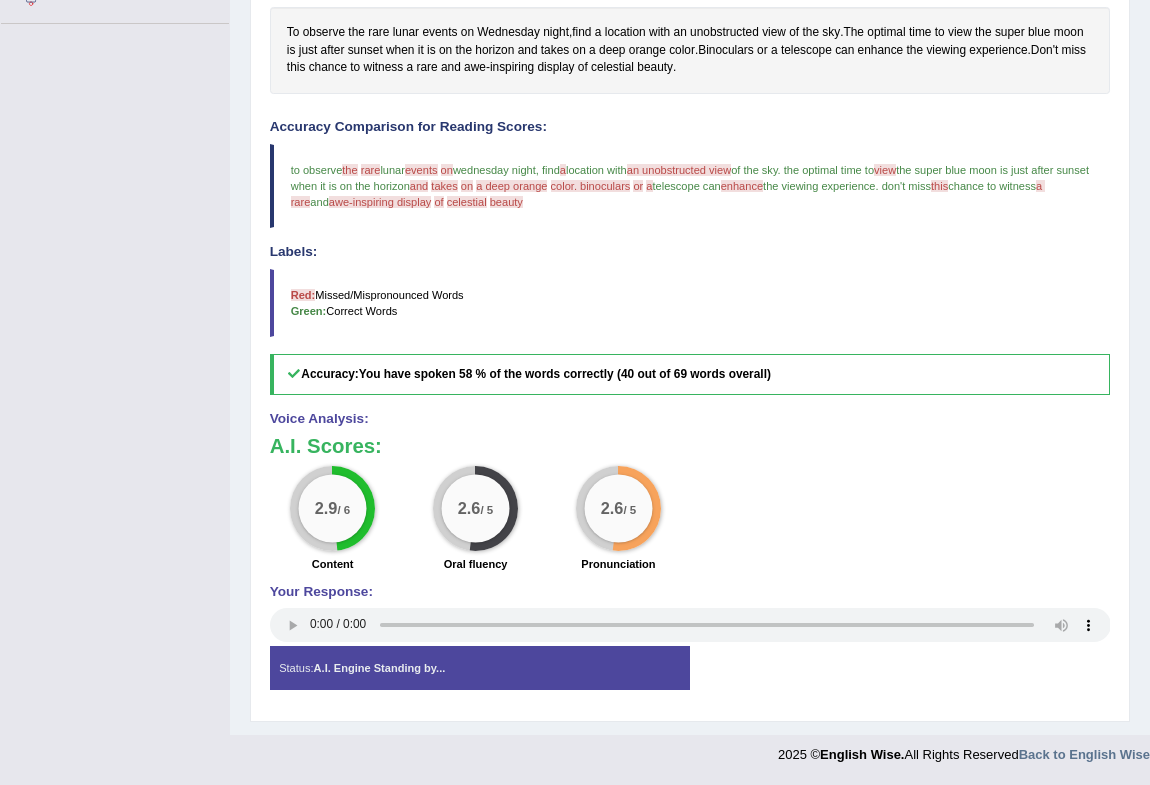 drag, startPoint x: 569, startPoint y: 24, endPoint x: 320, endPoint y: 211, distance: 311.40005 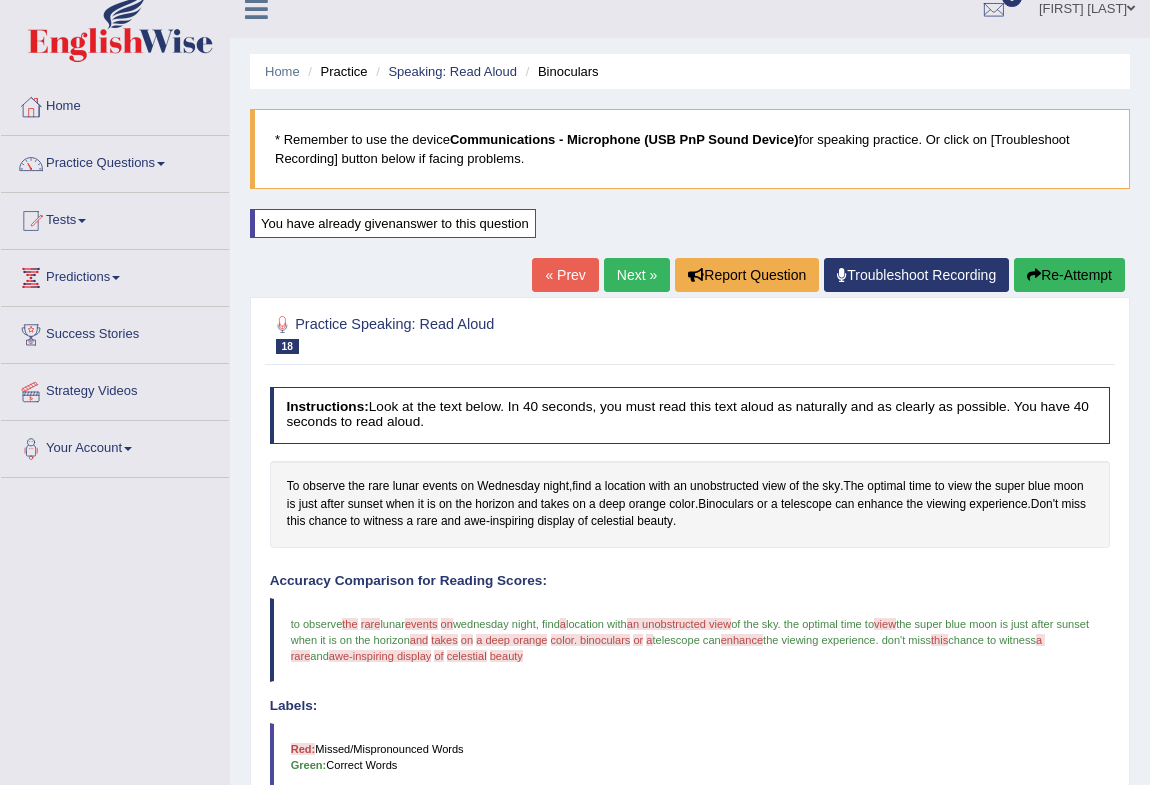 scroll, scrollTop: 202, scrollLeft: 0, axis: vertical 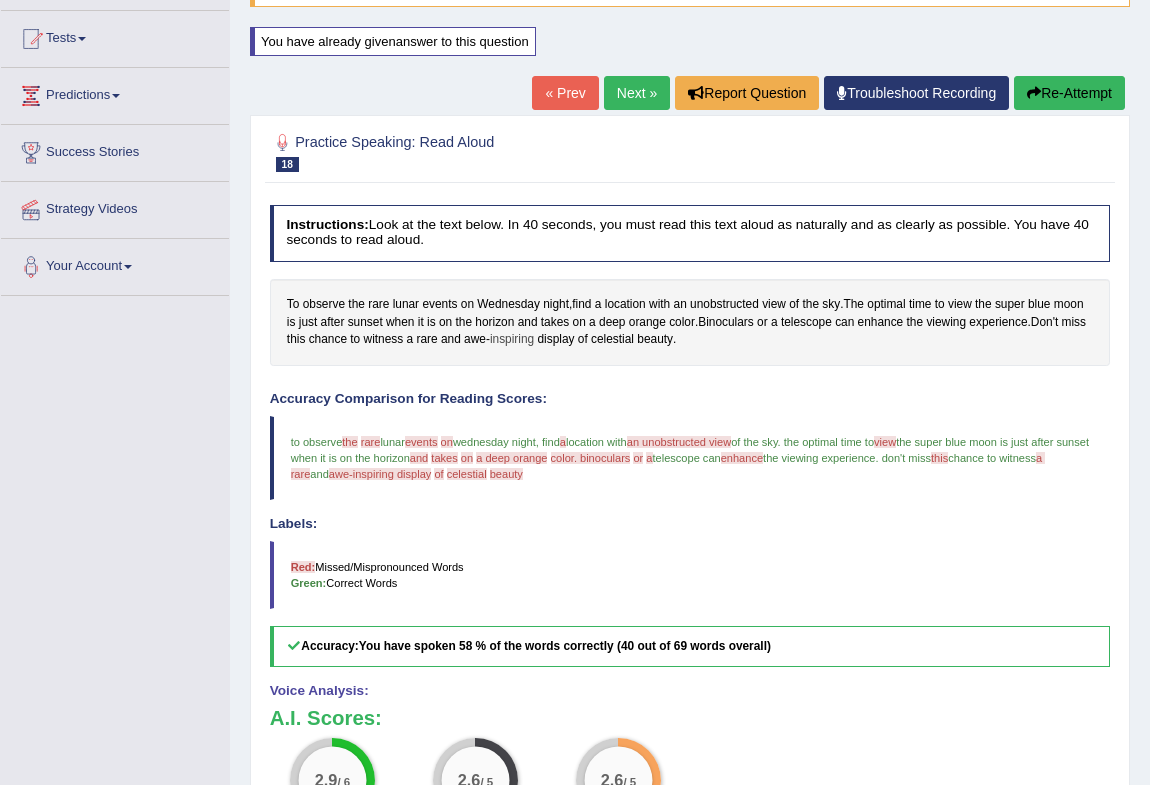 click on "inspiring" at bounding box center (512, 340) 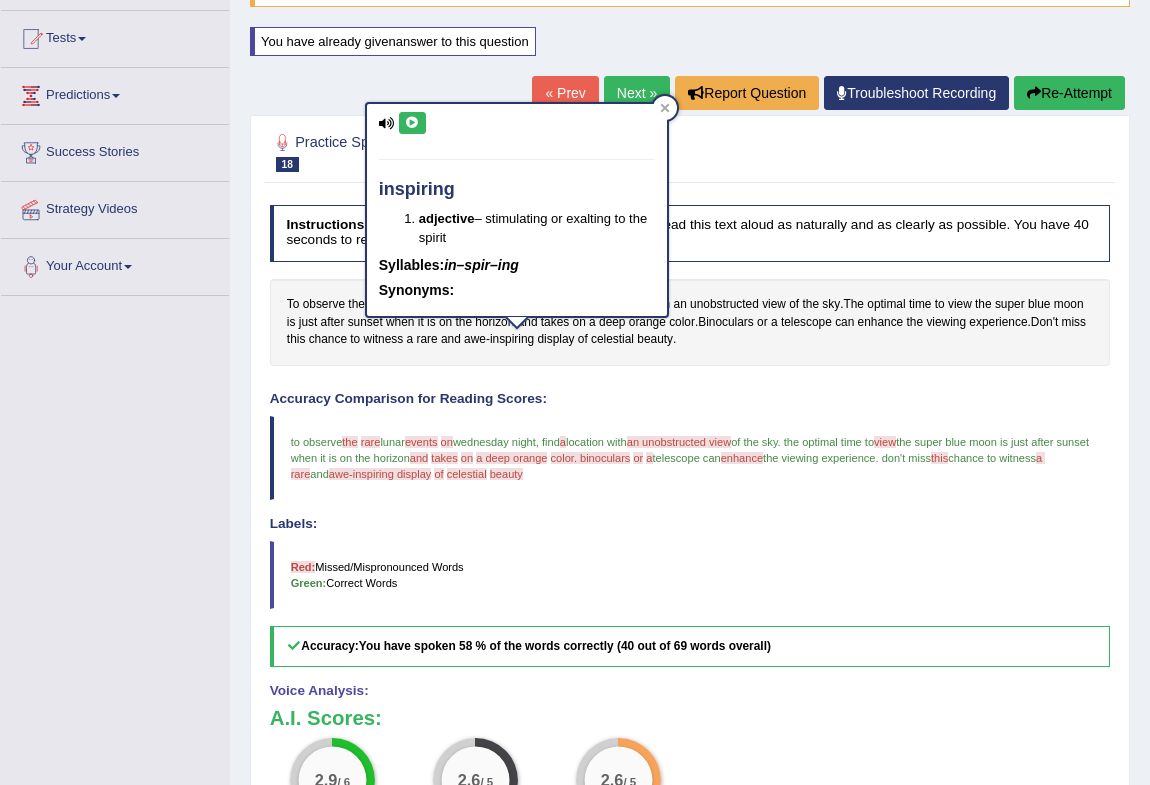 click at bounding box center (412, 123) 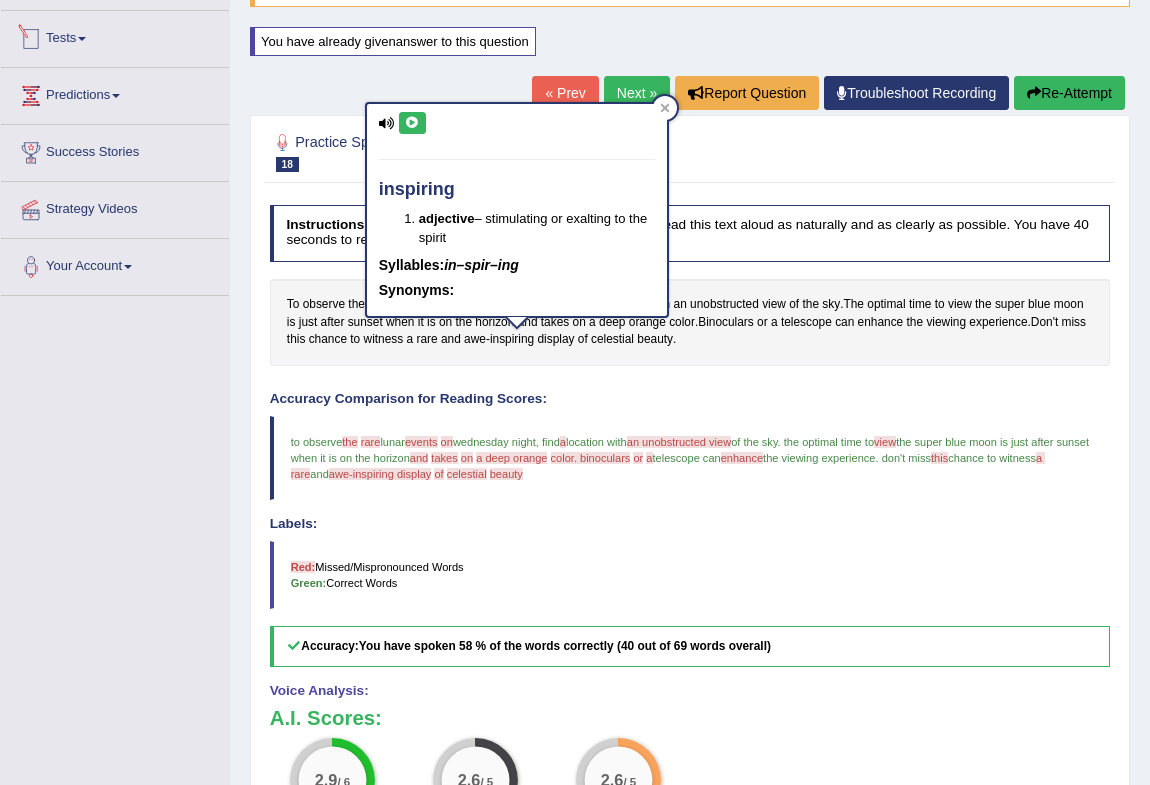 scroll, scrollTop: 0, scrollLeft: 0, axis: both 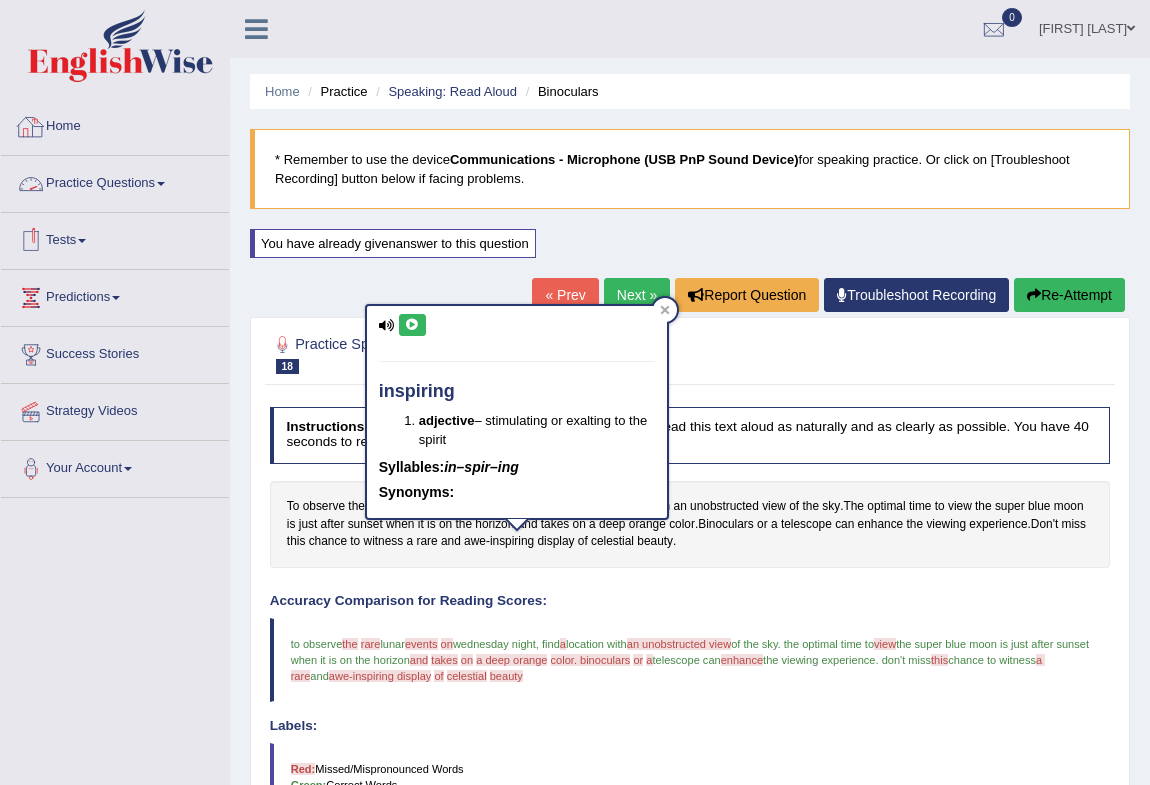 click on "Practice Questions" at bounding box center [115, 181] 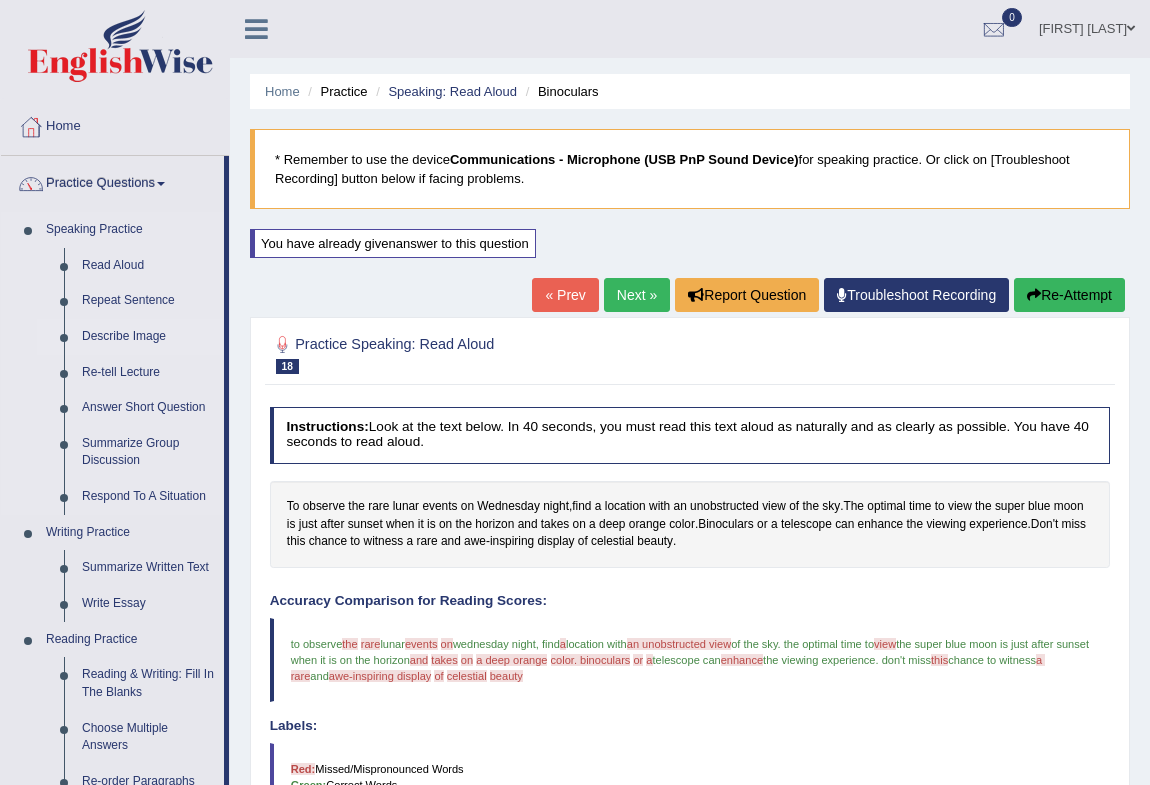 click on "Describe Image" at bounding box center [148, 337] 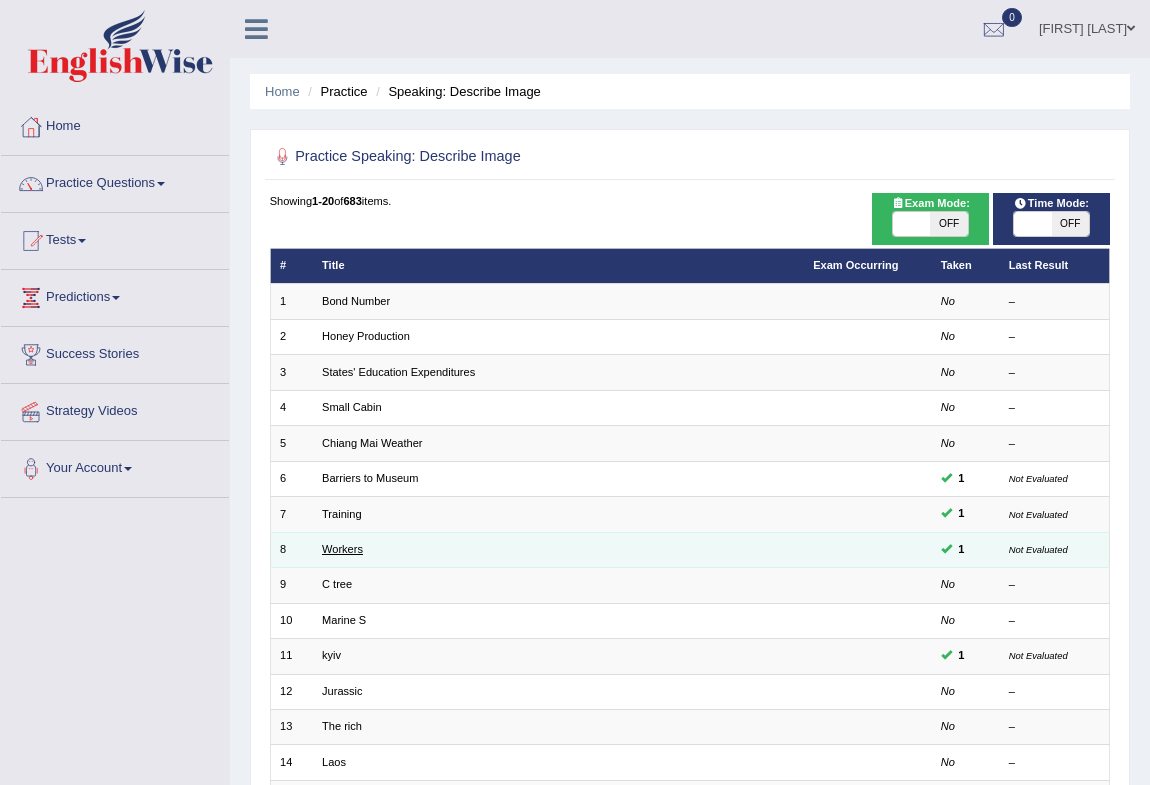 scroll, scrollTop: 0, scrollLeft: 0, axis: both 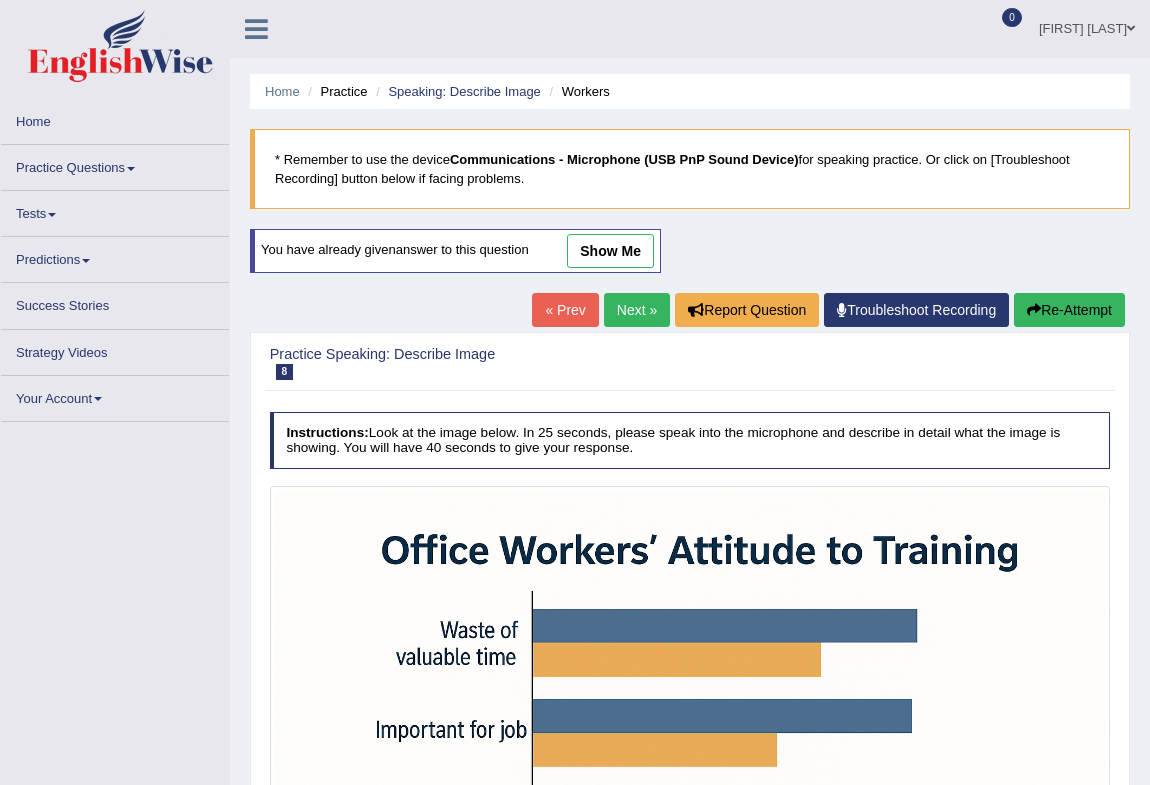 click on "show me" at bounding box center (610, 251) 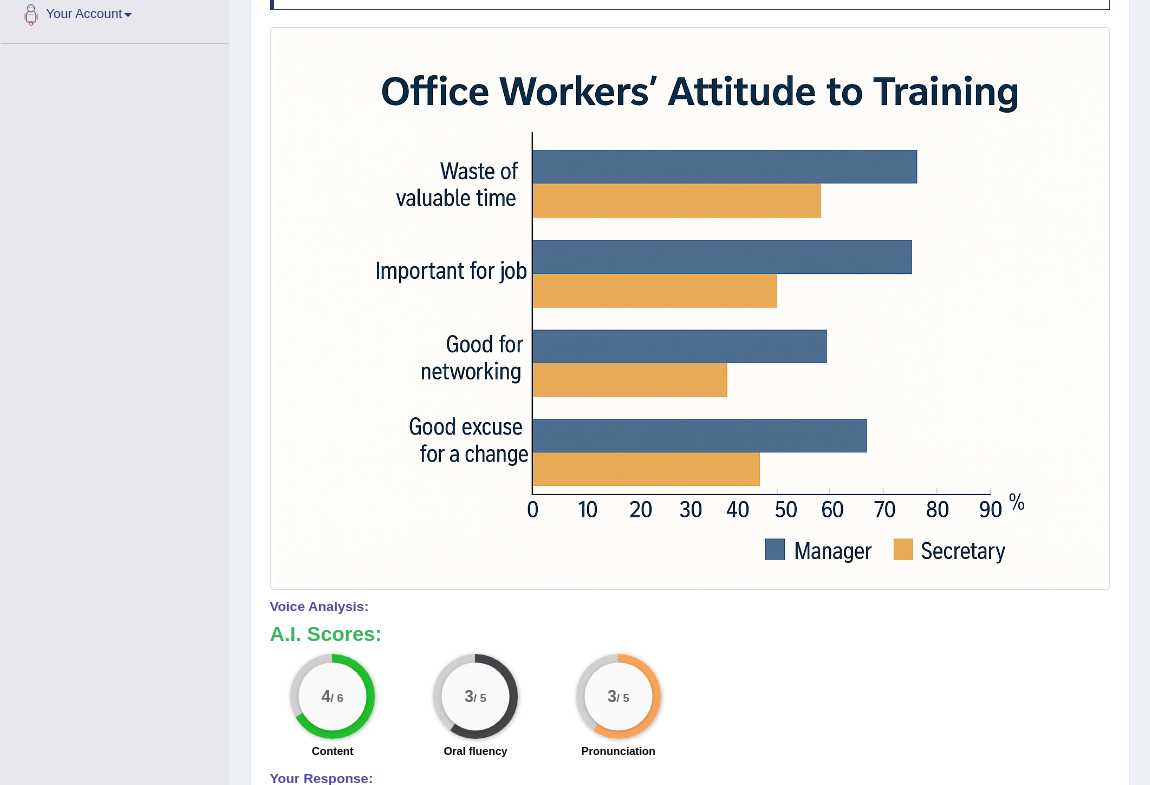 scroll, scrollTop: 90, scrollLeft: 0, axis: vertical 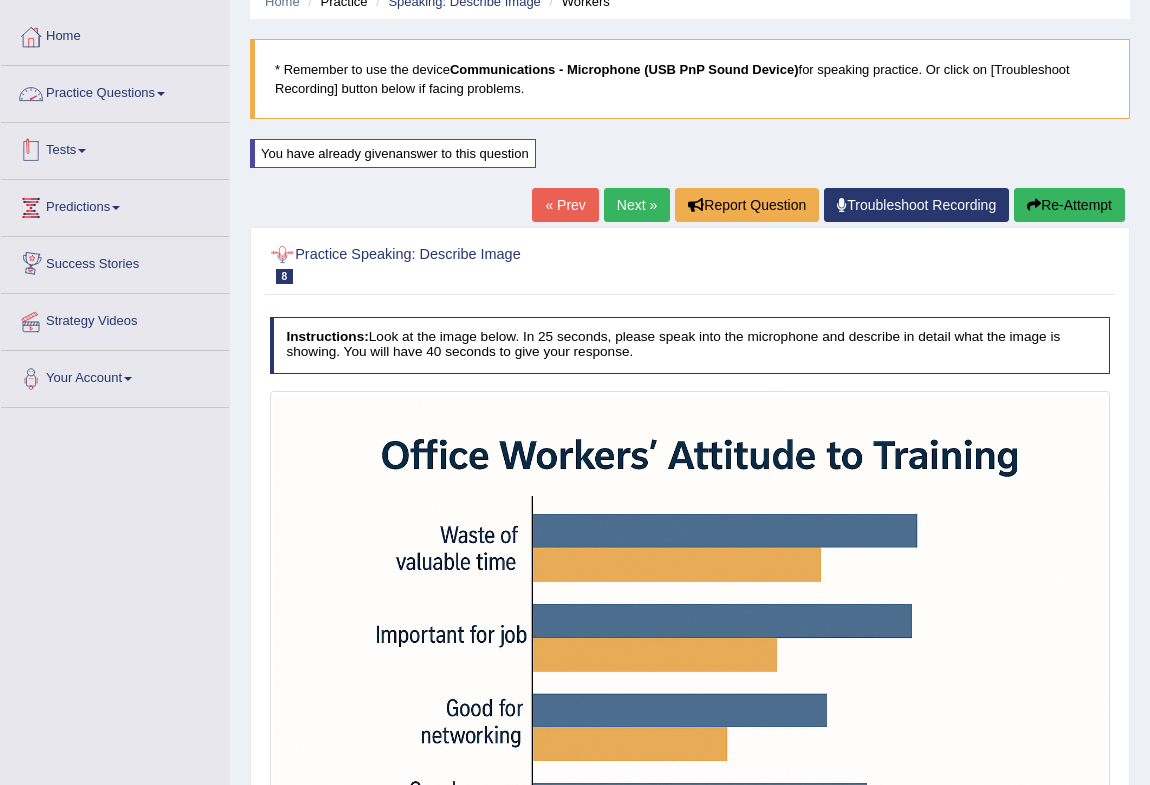 click on "Practice Questions" at bounding box center [115, 91] 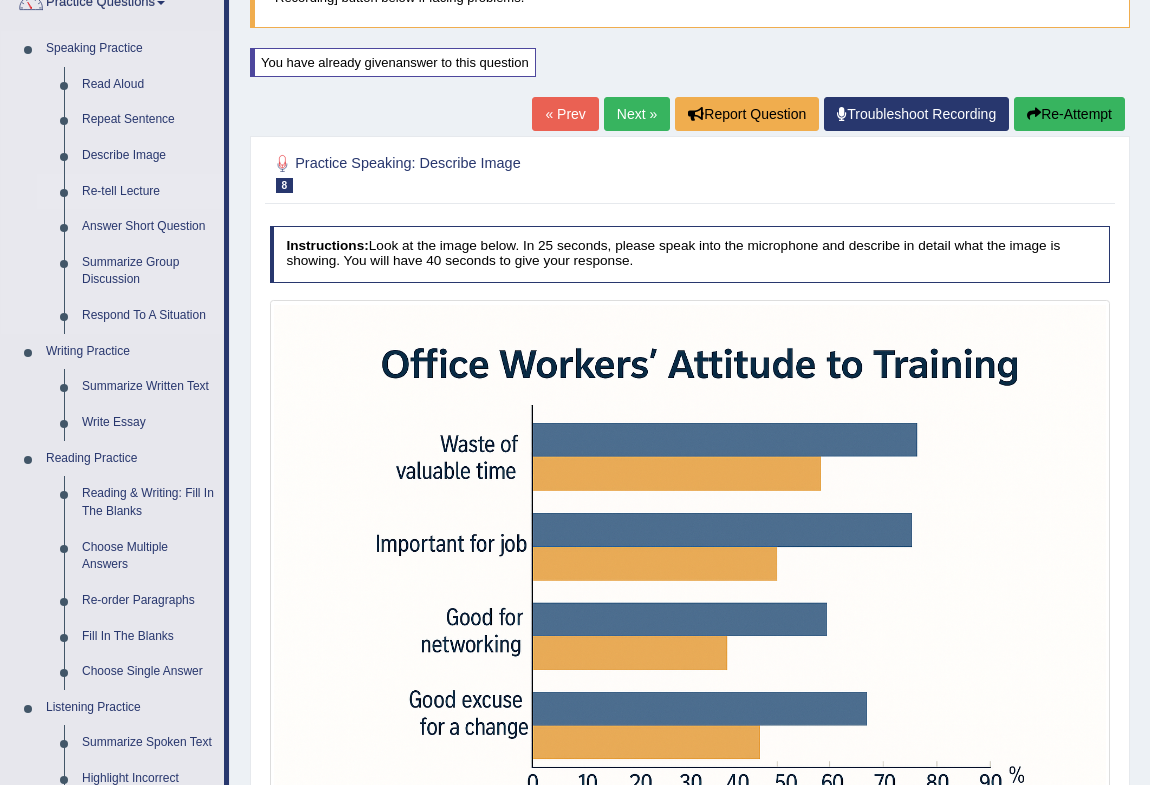 scroll, scrollTop: 0, scrollLeft: 0, axis: both 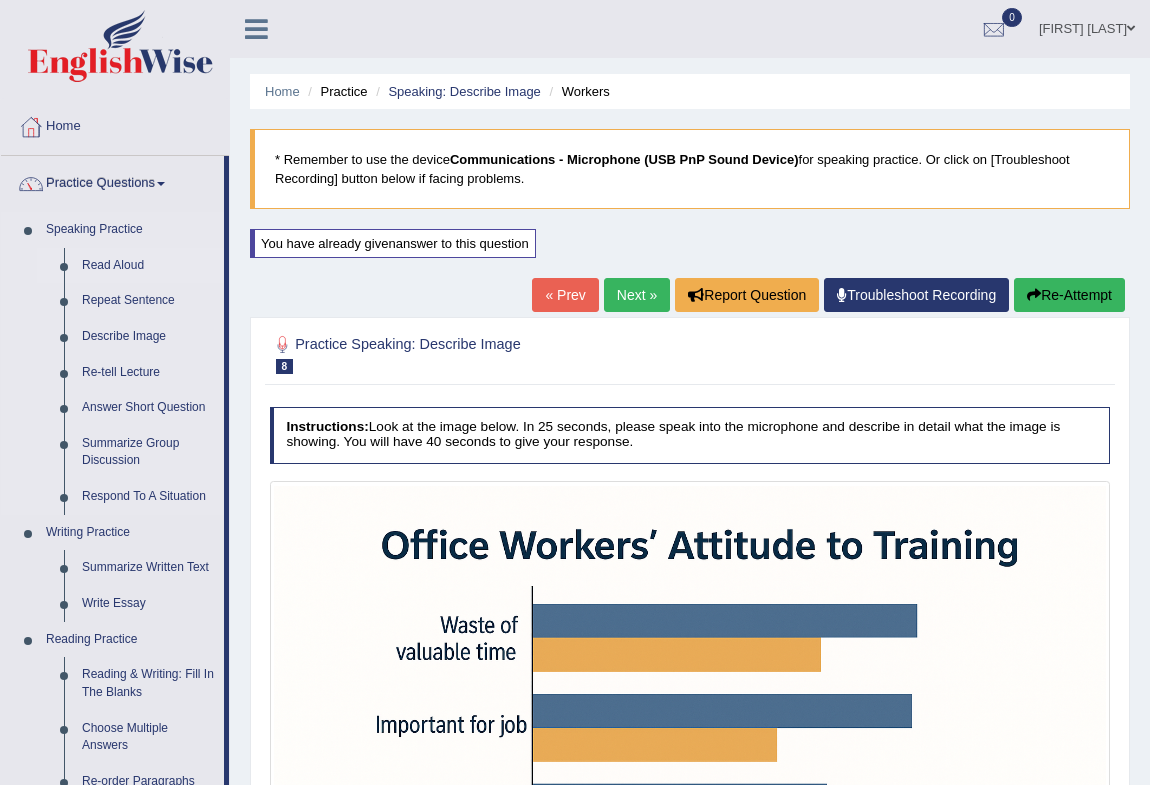click on "Read Aloud" at bounding box center [148, 266] 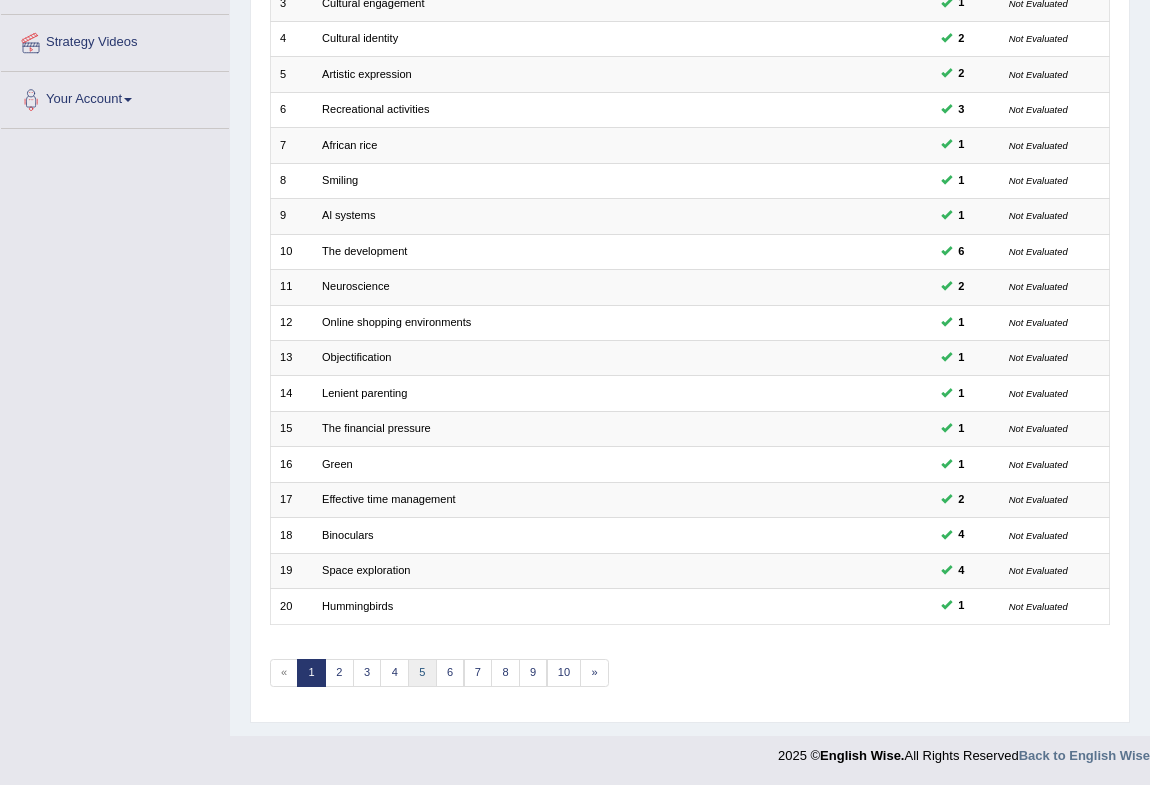 scroll, scrollTop: 369, scrollLeft: 0, axis: vertical 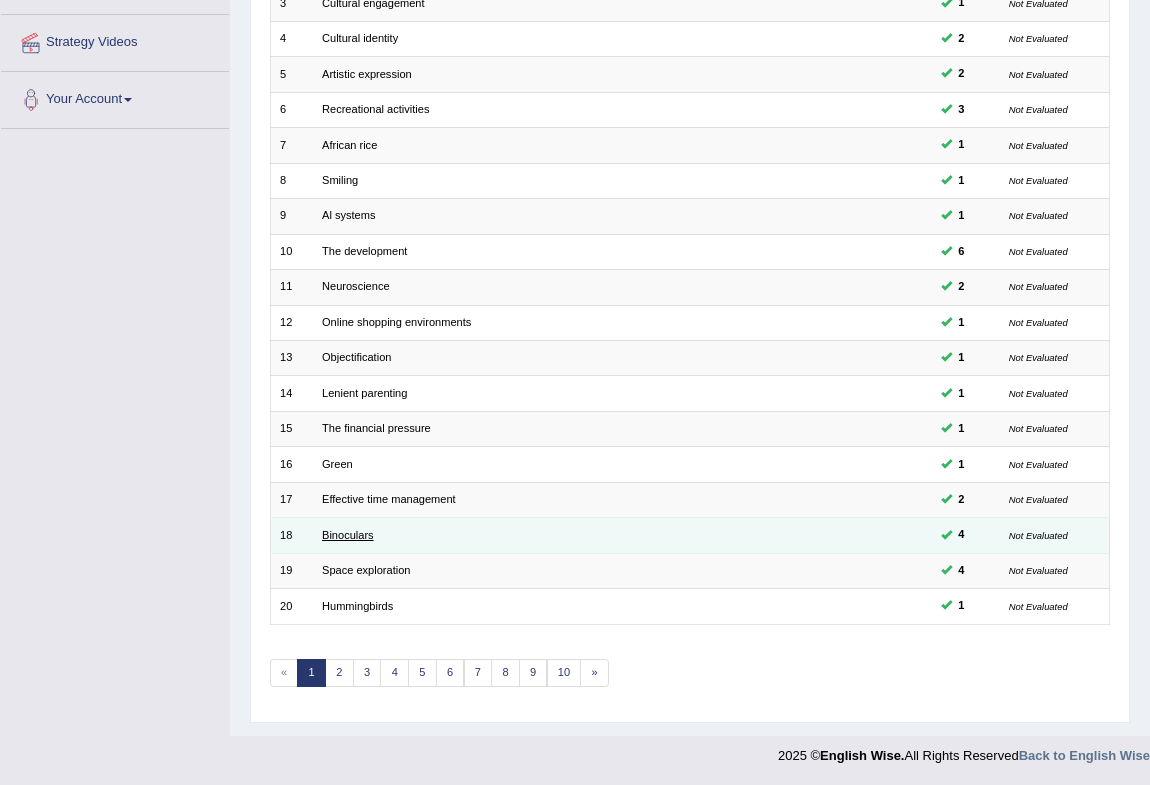 click on "Binoculars" at bounding box center [348, 535] 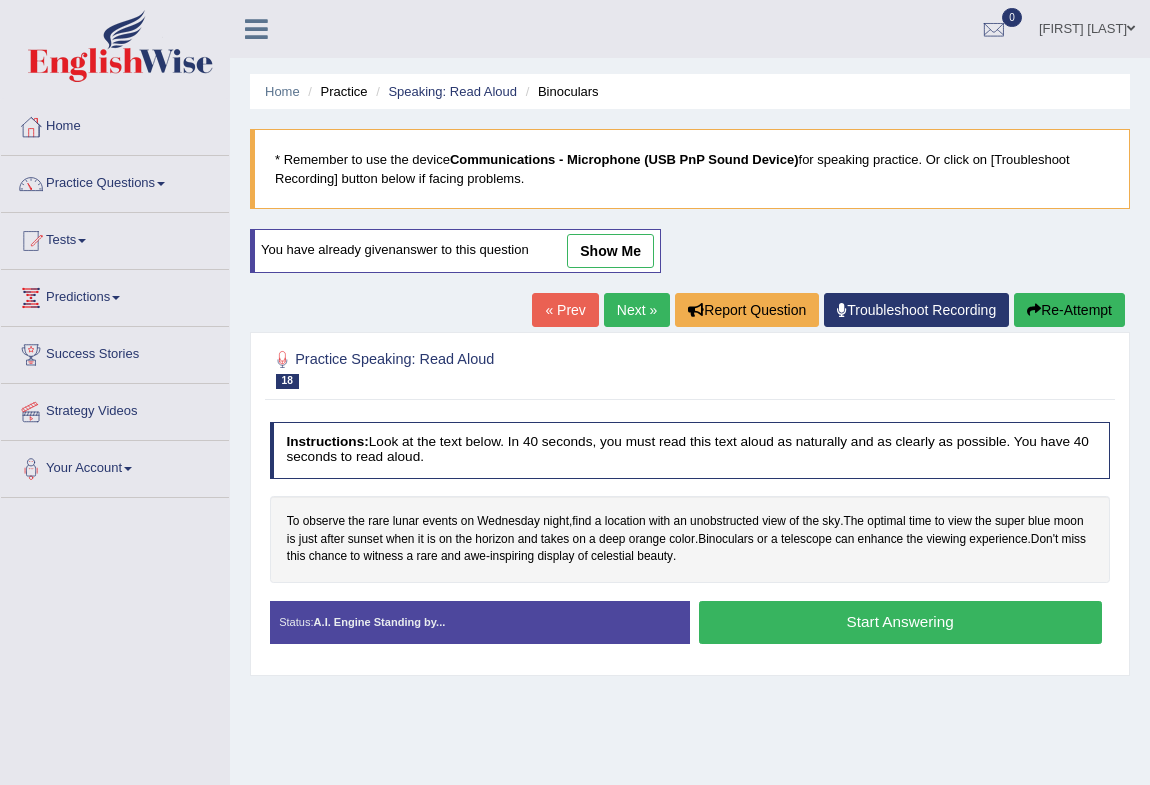 scroll, scrollTop: 181, scrollLeft: 0, axis: vertical 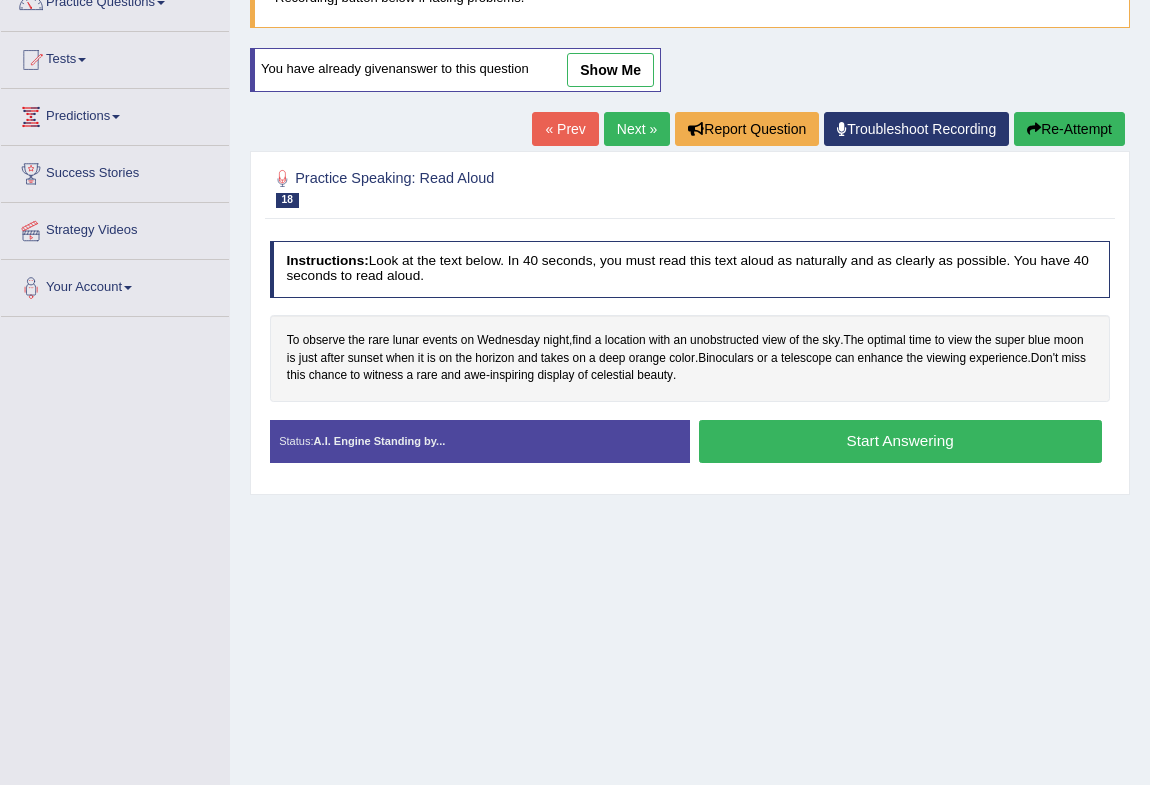 click on "show me" at bounding box center (610, 70) 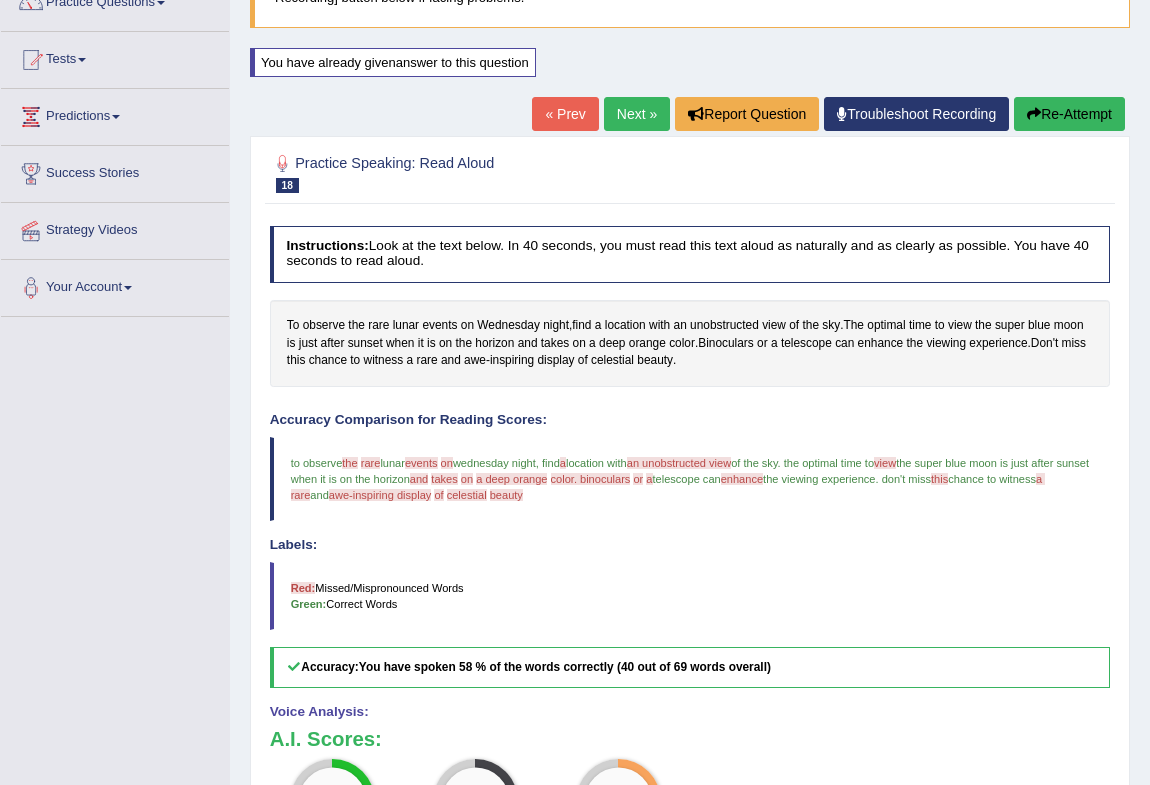scroll, scrollTop: 475, scrollLeft: 0, axis: vertical 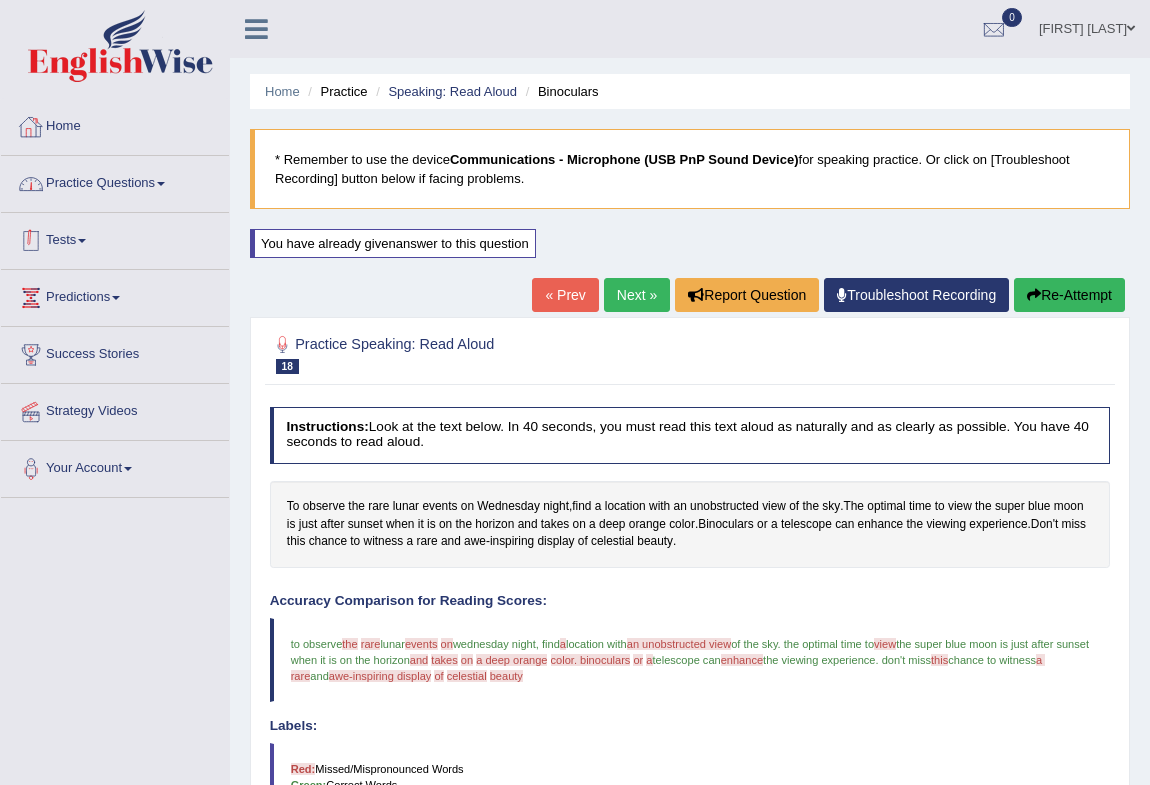 click on "Home" at bounding box center (115, 124) 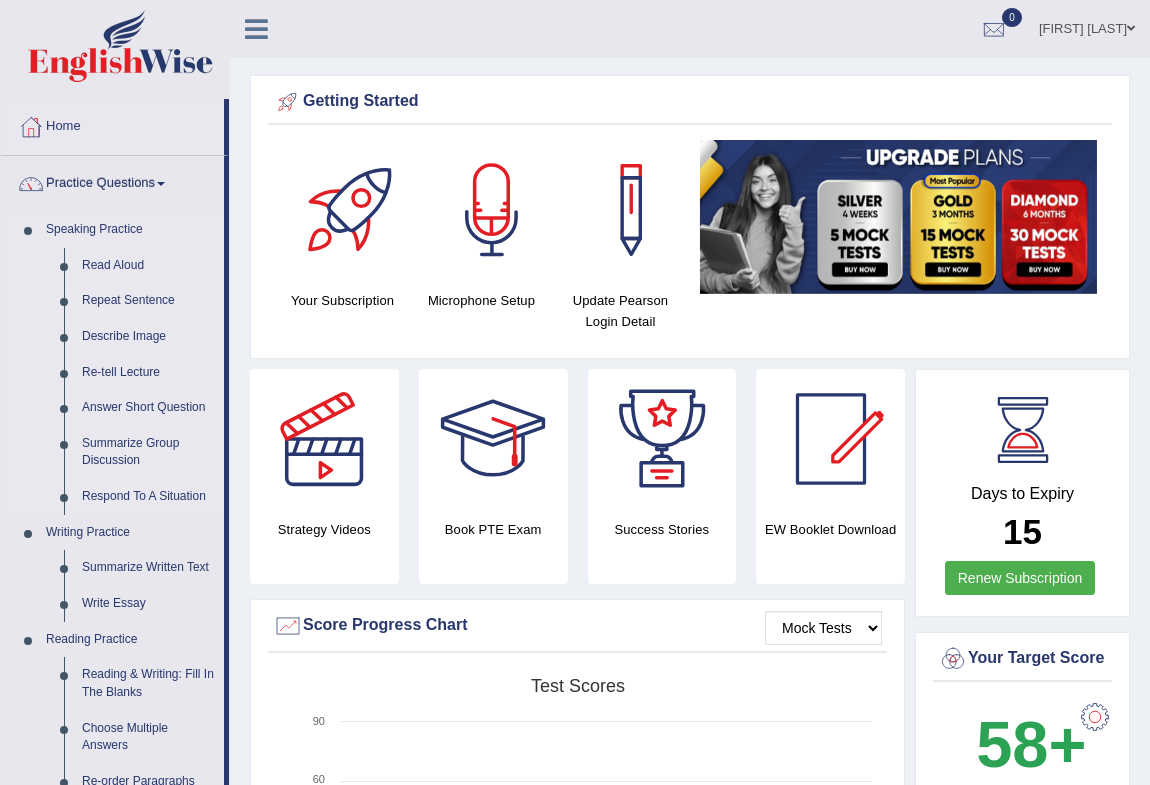 scroll, scrollTop: 0, scrollLeft: 0, axis: both 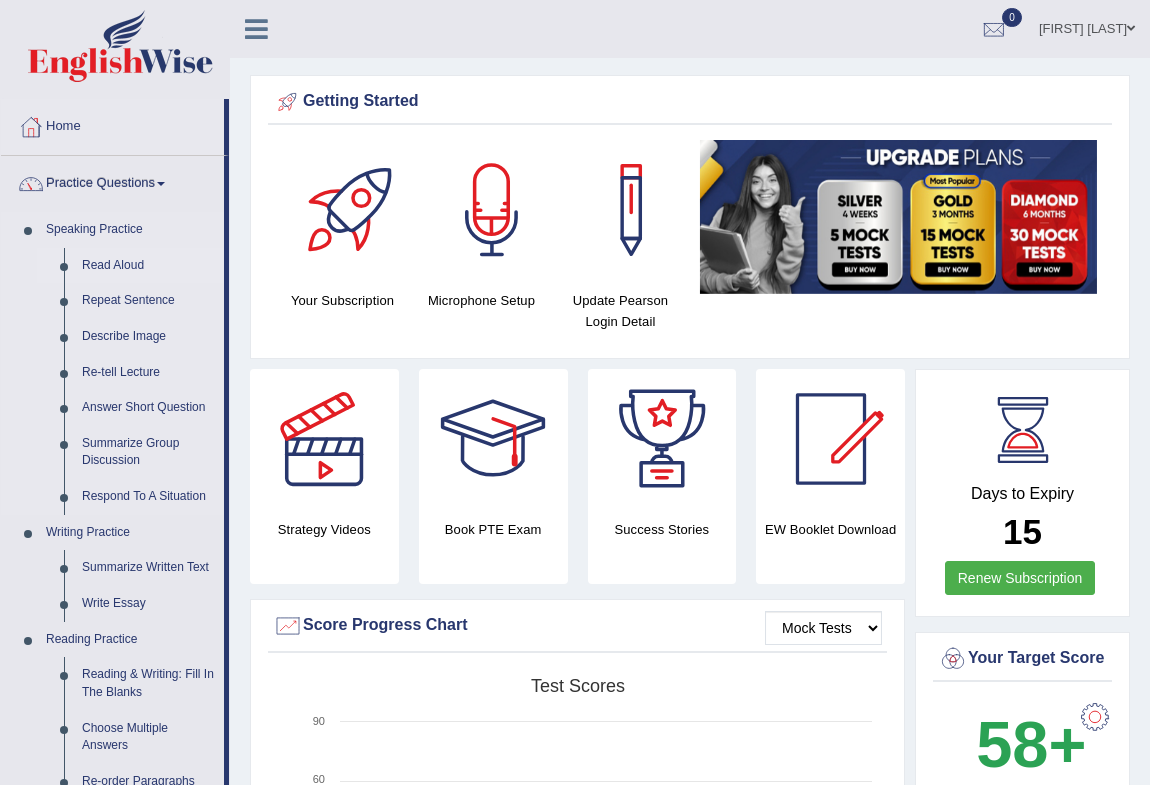 click on "Read Aloud" at bounding box center [148, 266] 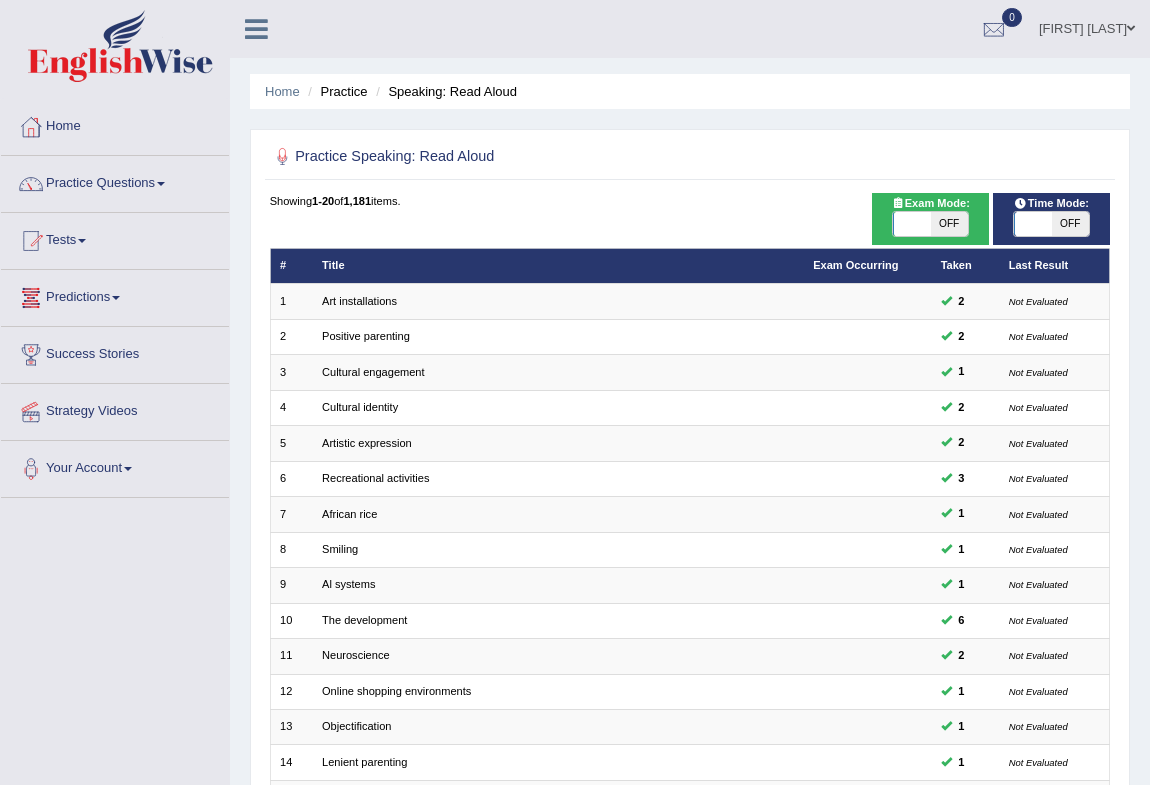 scroll, scrollTop: 0, scrollLeft: 0, axis: both 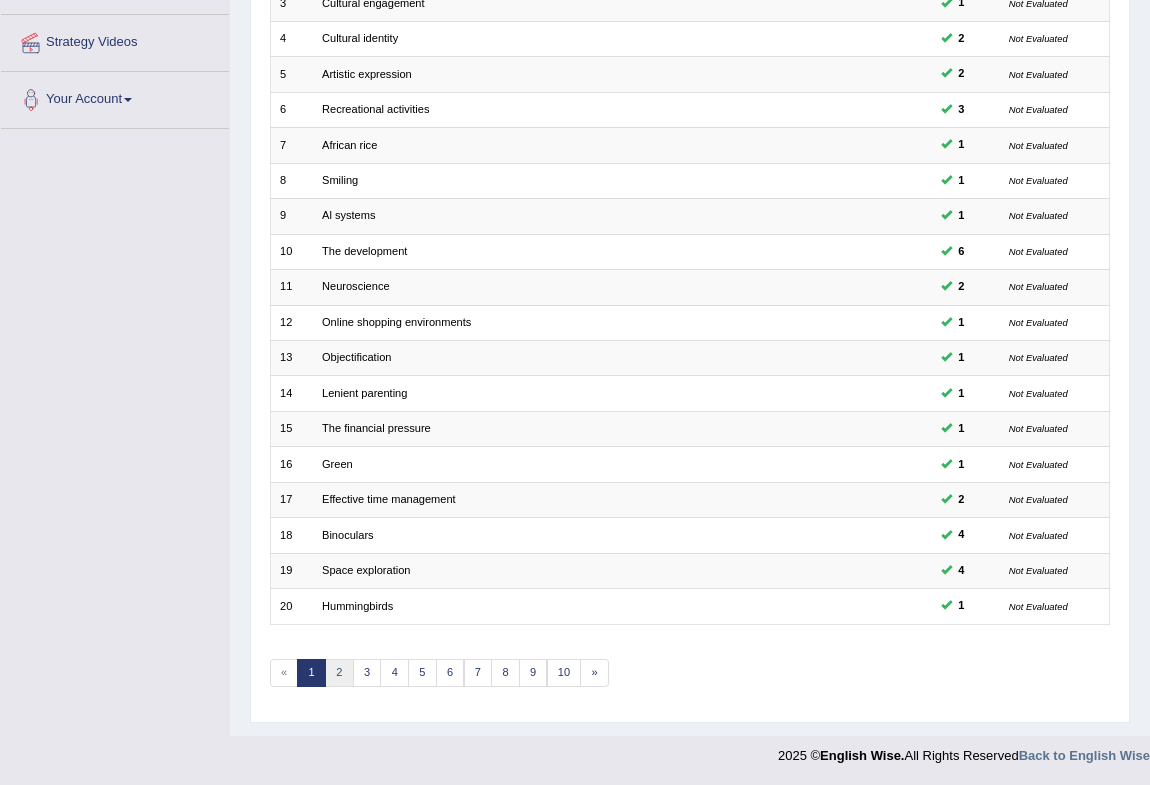 click on "2" at bounding box center [339, 673] 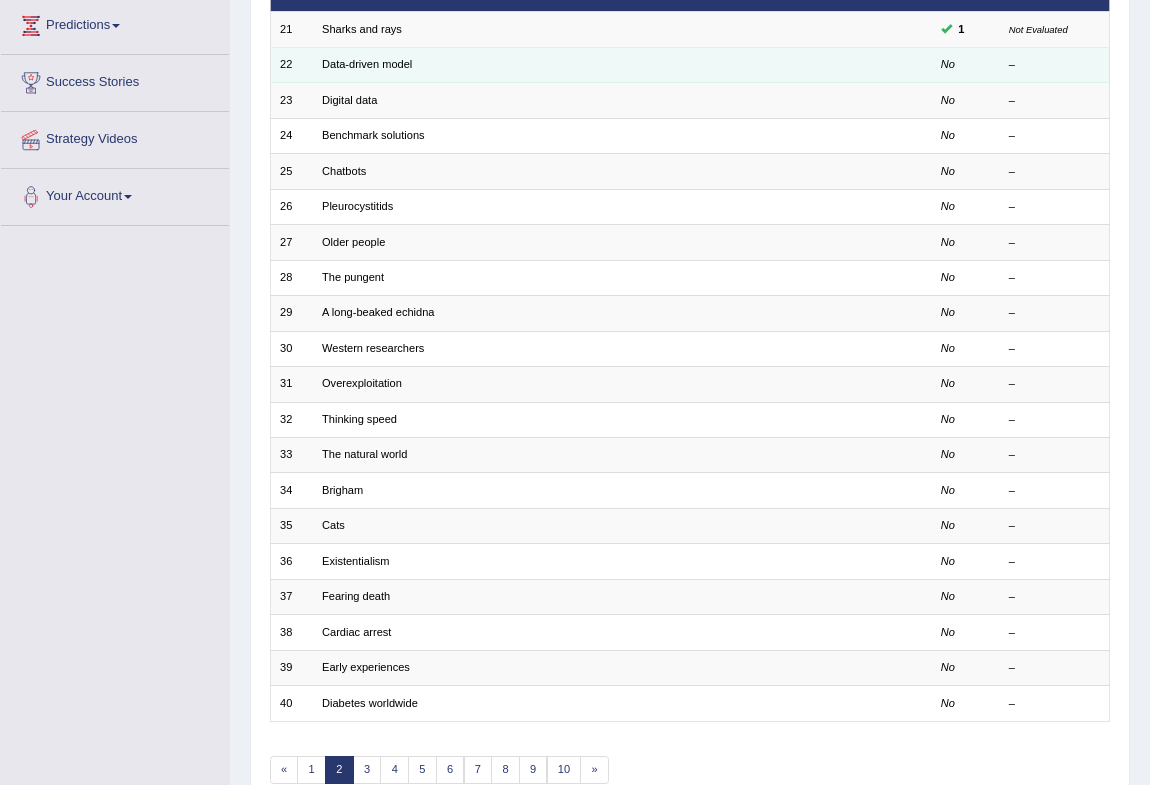 scroll, scrollTop: 272, scrollLeft: 0, axis: vertical 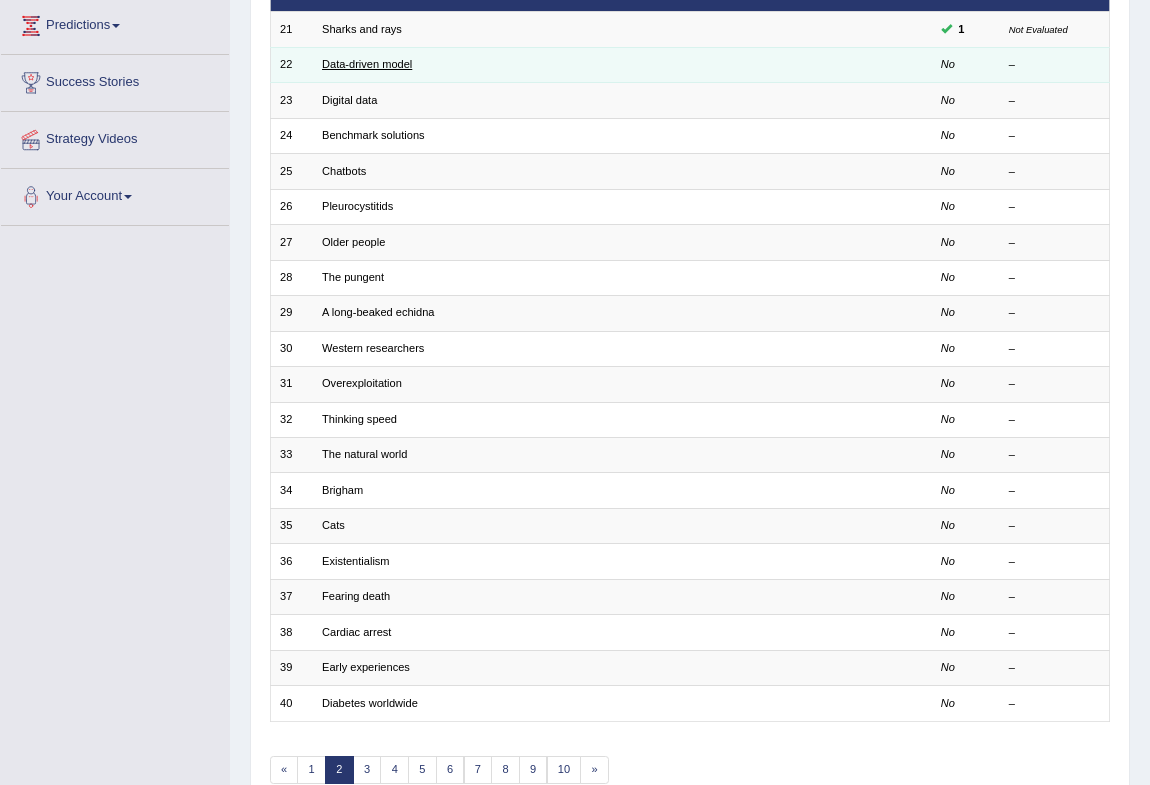 click on "Data-driven model" at bounding box center (367, 64) 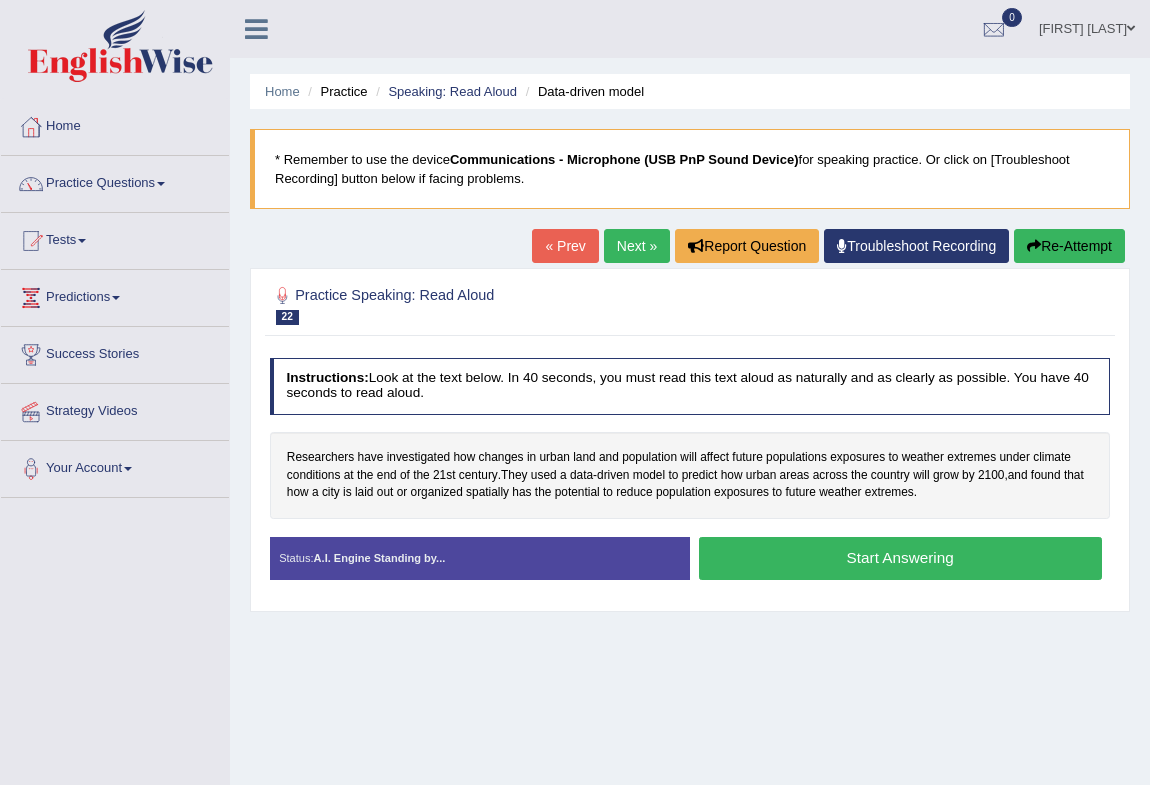 scroll, scrollTop: 265, scrollLeft: 0, axis: vertical 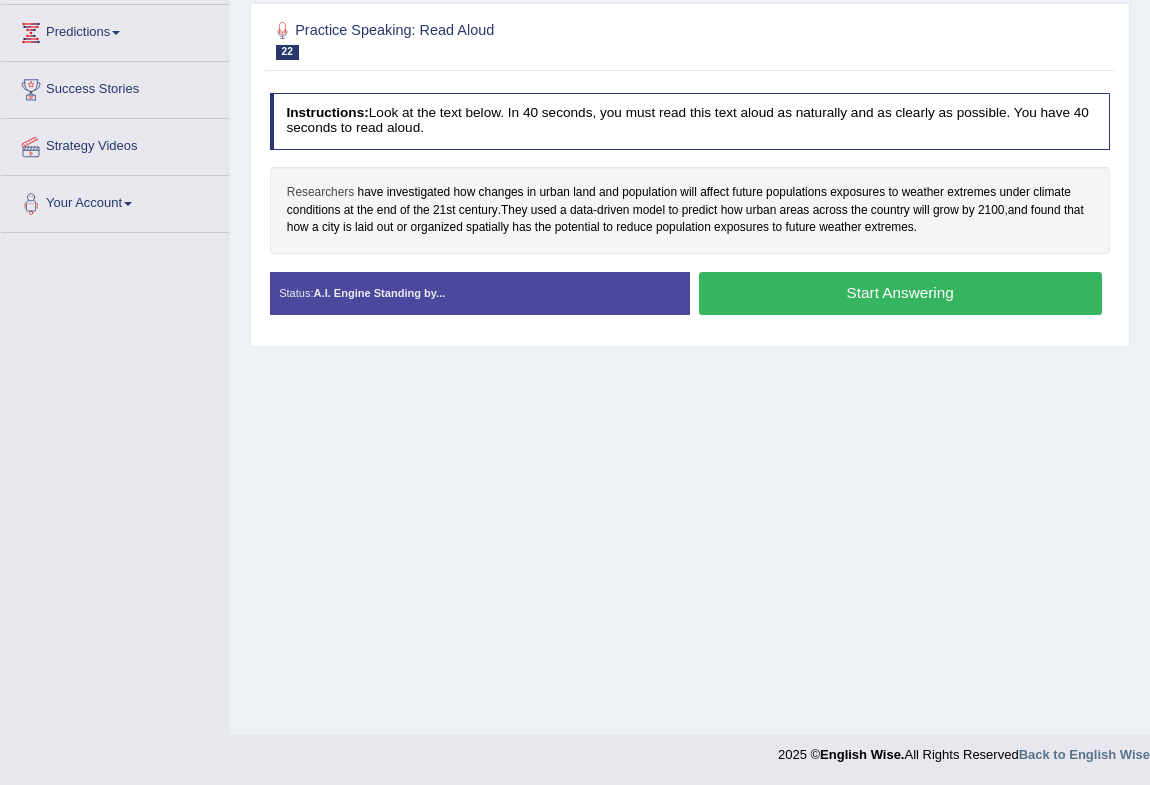 click on "Researchers" at bounding box center [320, 193] 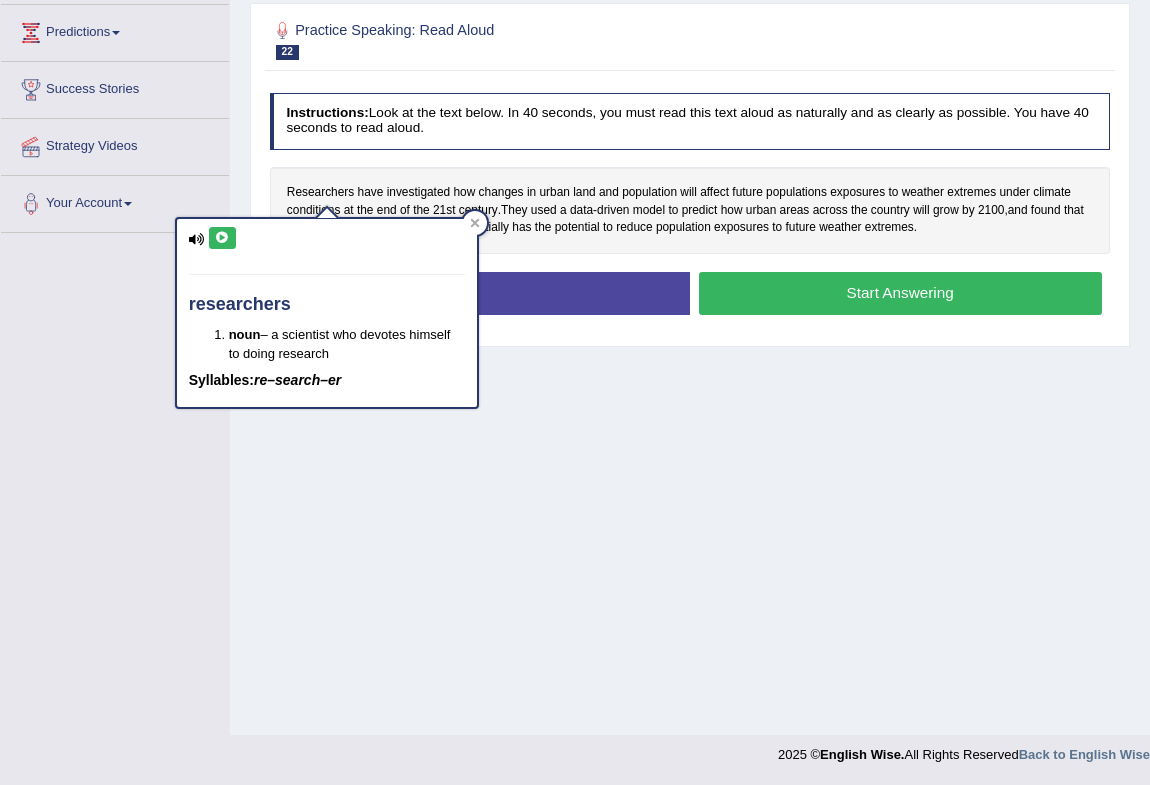 click at bounding box center (222, 238) 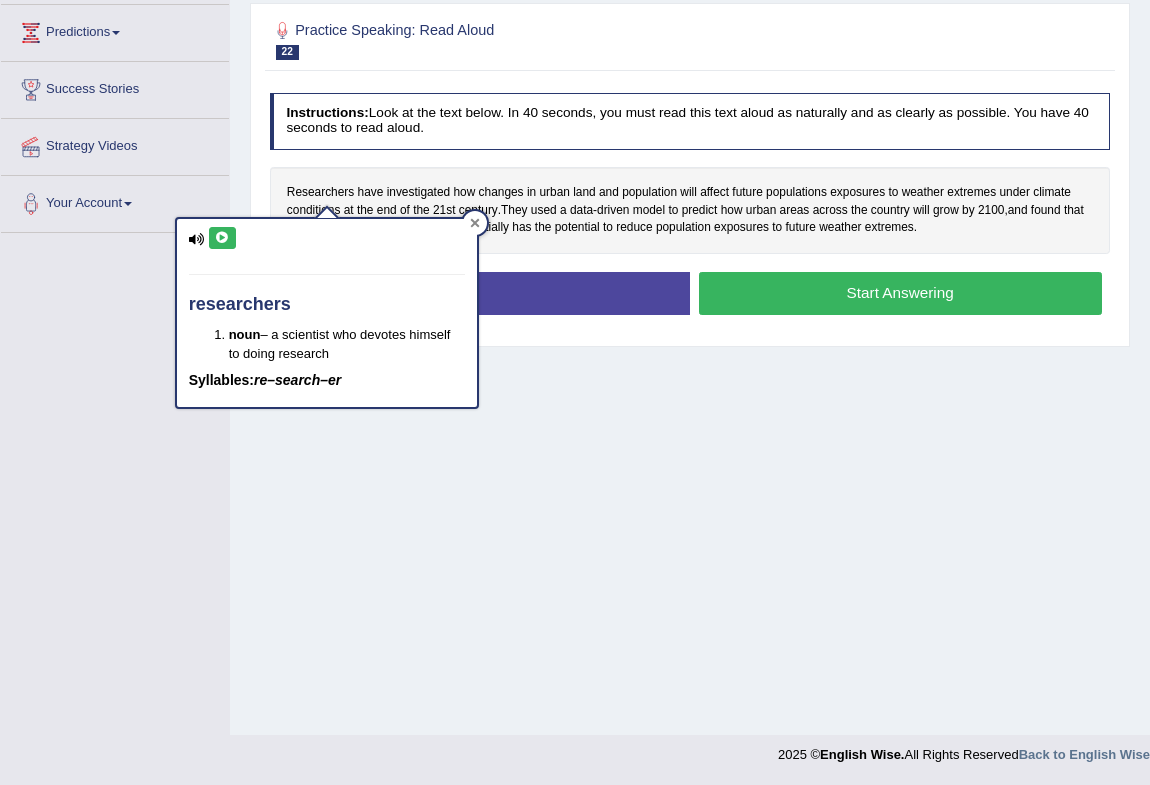 click at bounding box center [475, 223] 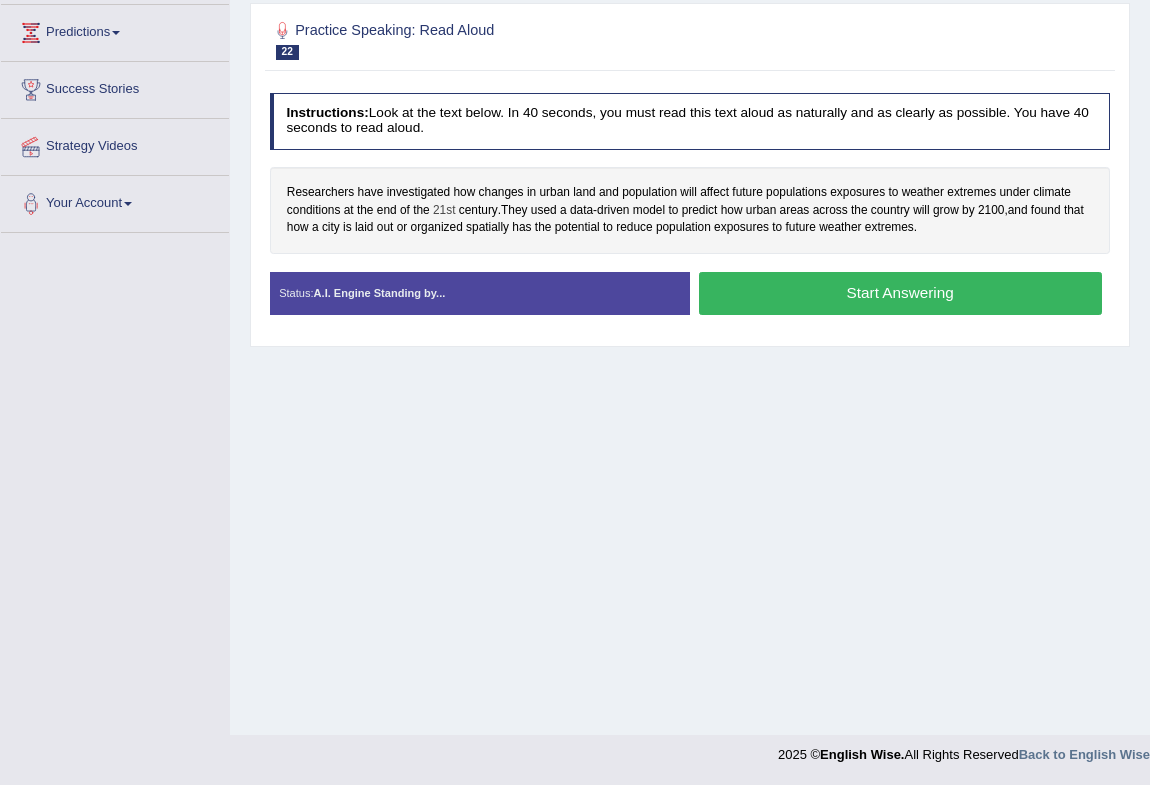 click on "21st" at bounding box center (444, 211) 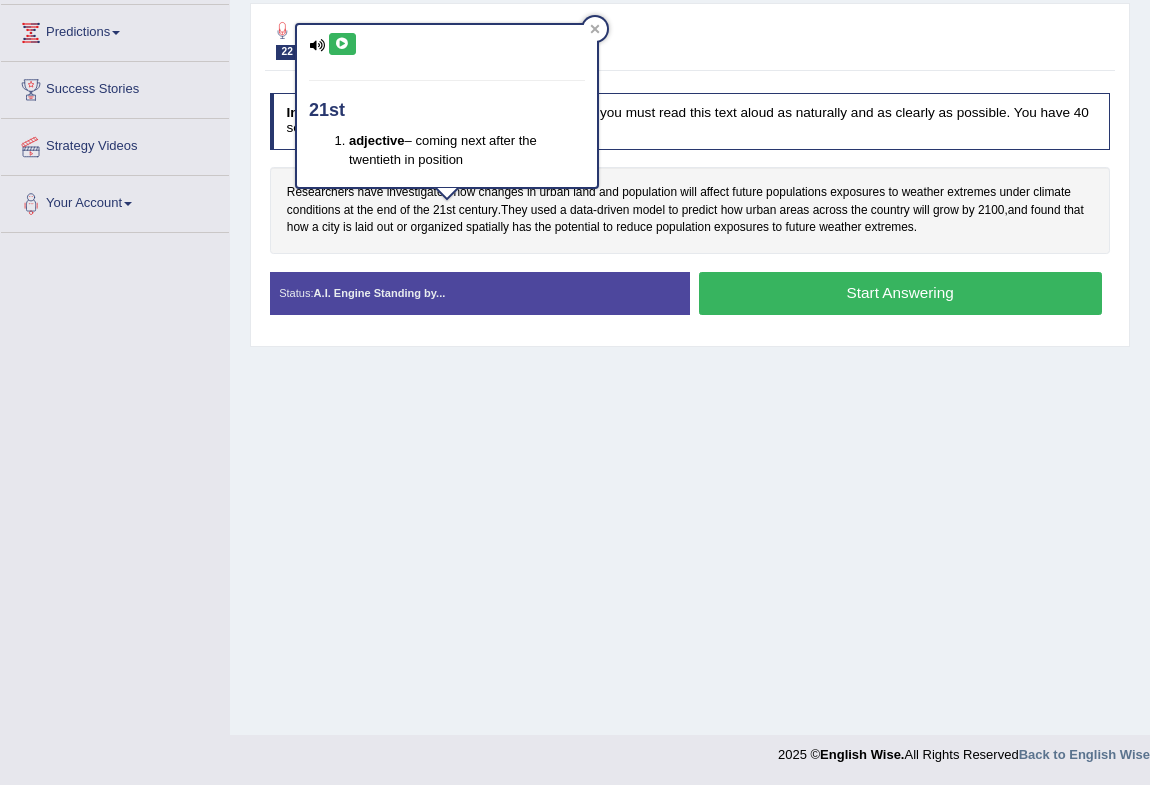 click at bounding box center (342, 44) 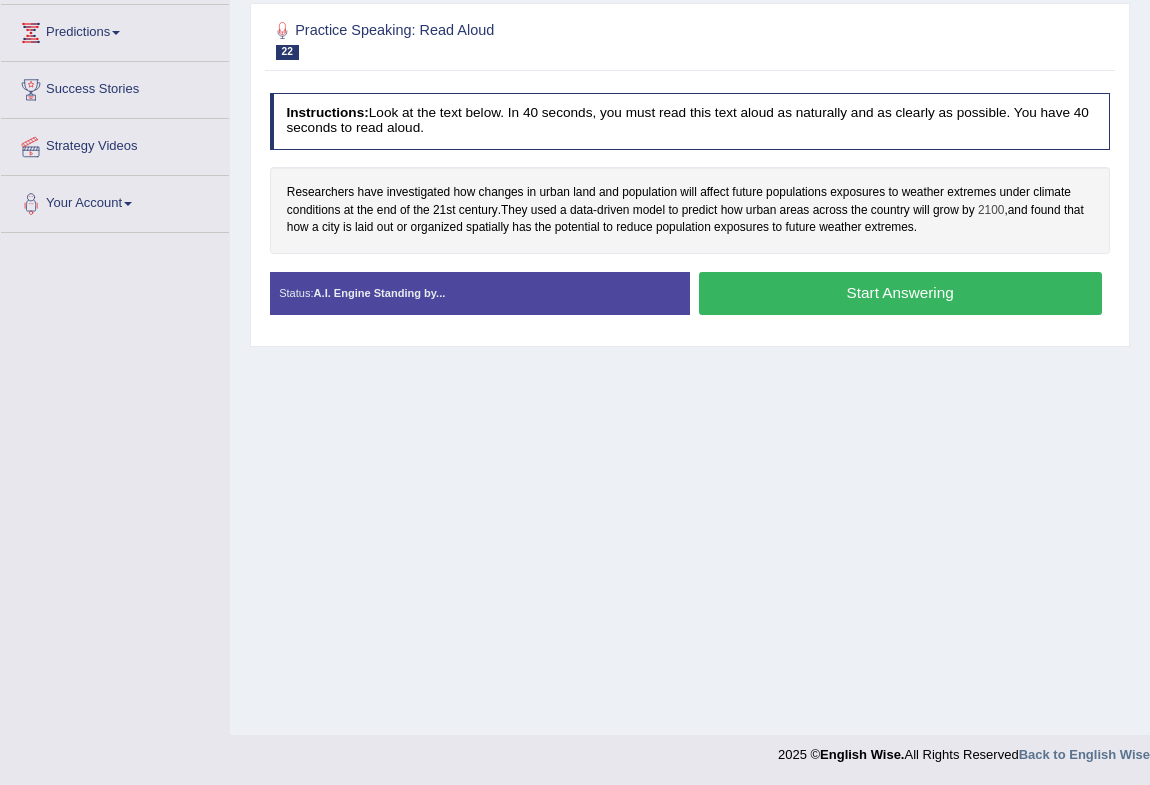 click on "2100" at bounding box center [991, 211] 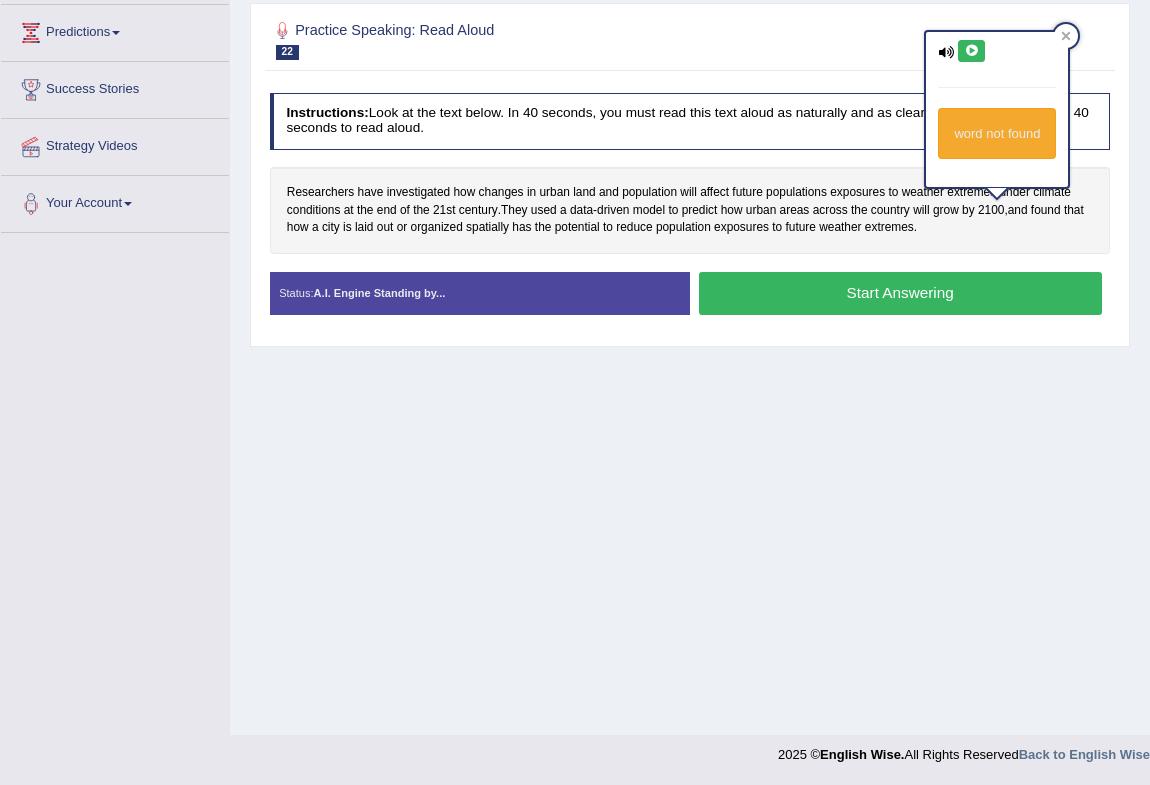 click at bounding box center [971, 51] 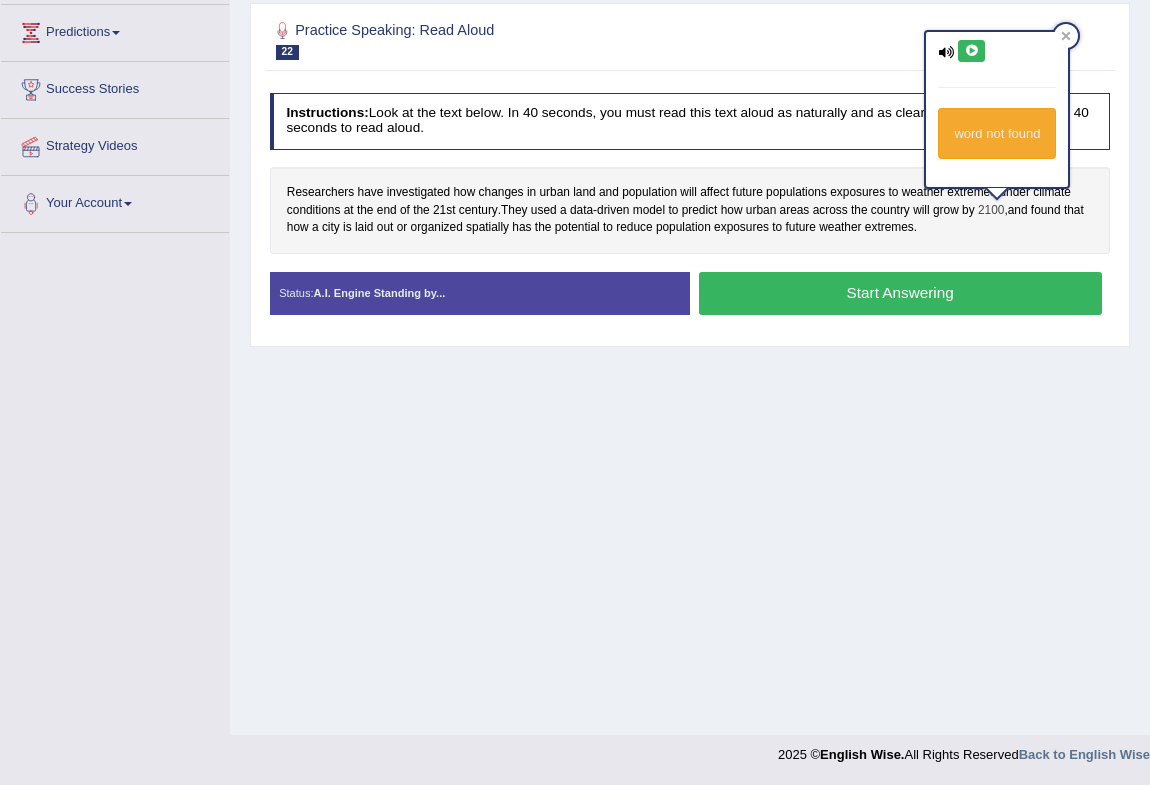 click on "2100" at bounding box center (991, 211) 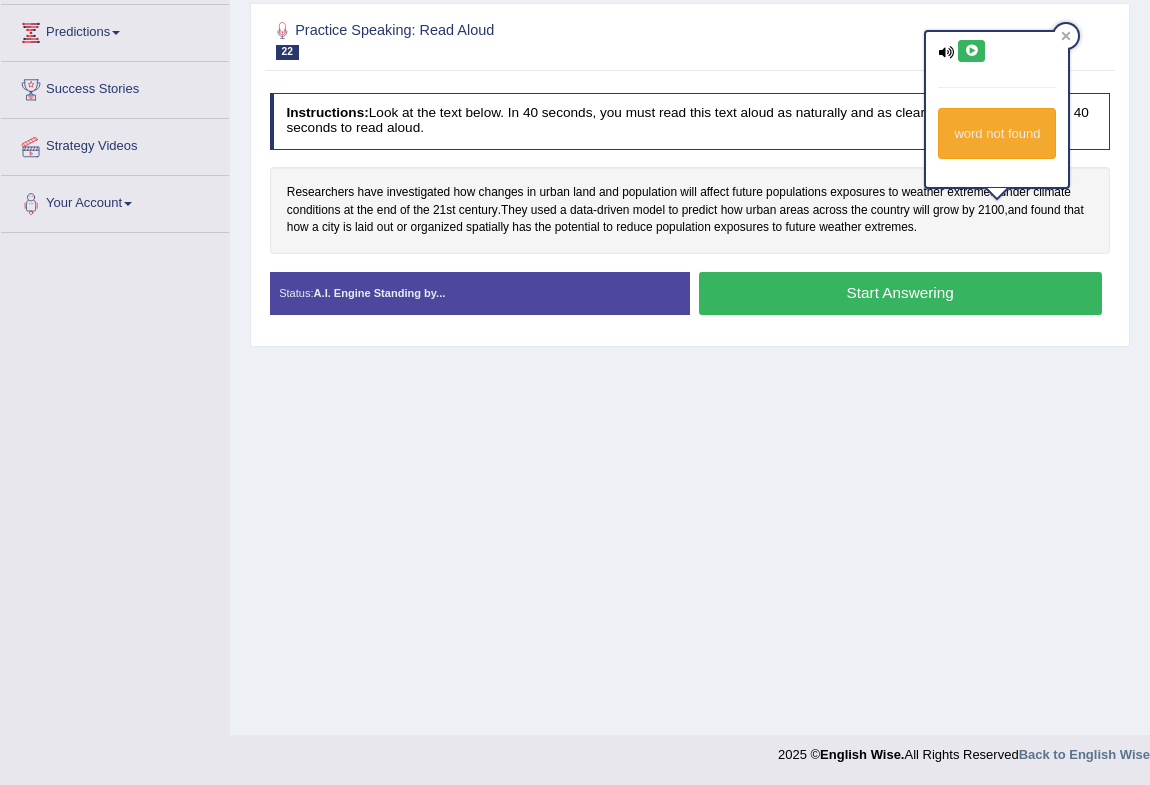 click on "word not found" at bounding box center [997, 109] 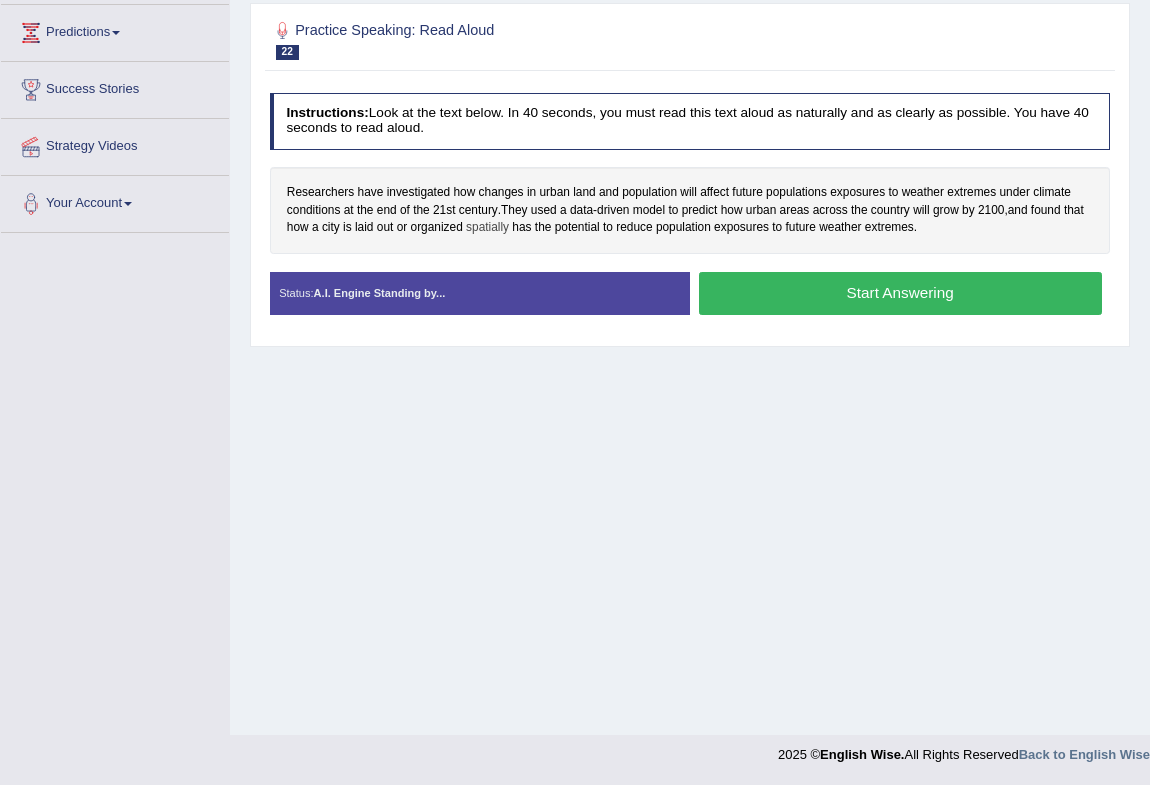 click on "spatially" at bounding box center (487, 228) 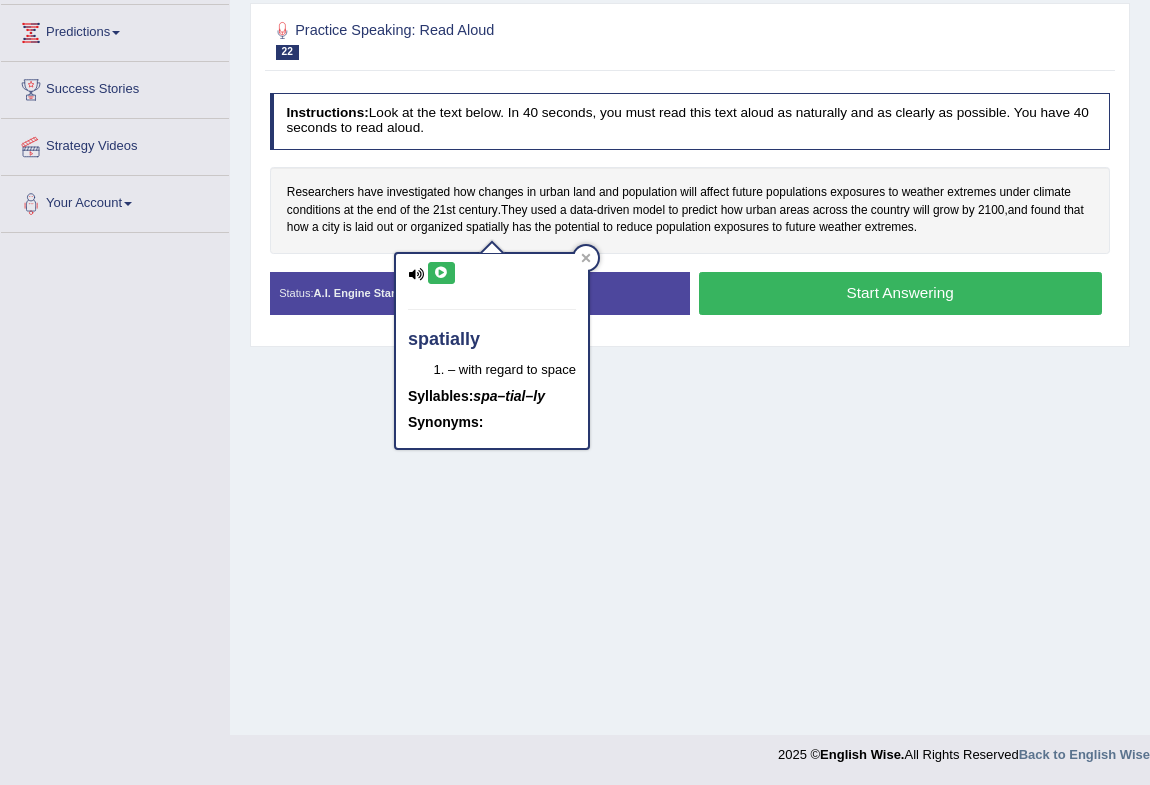 click at bounding box center [441, 273] 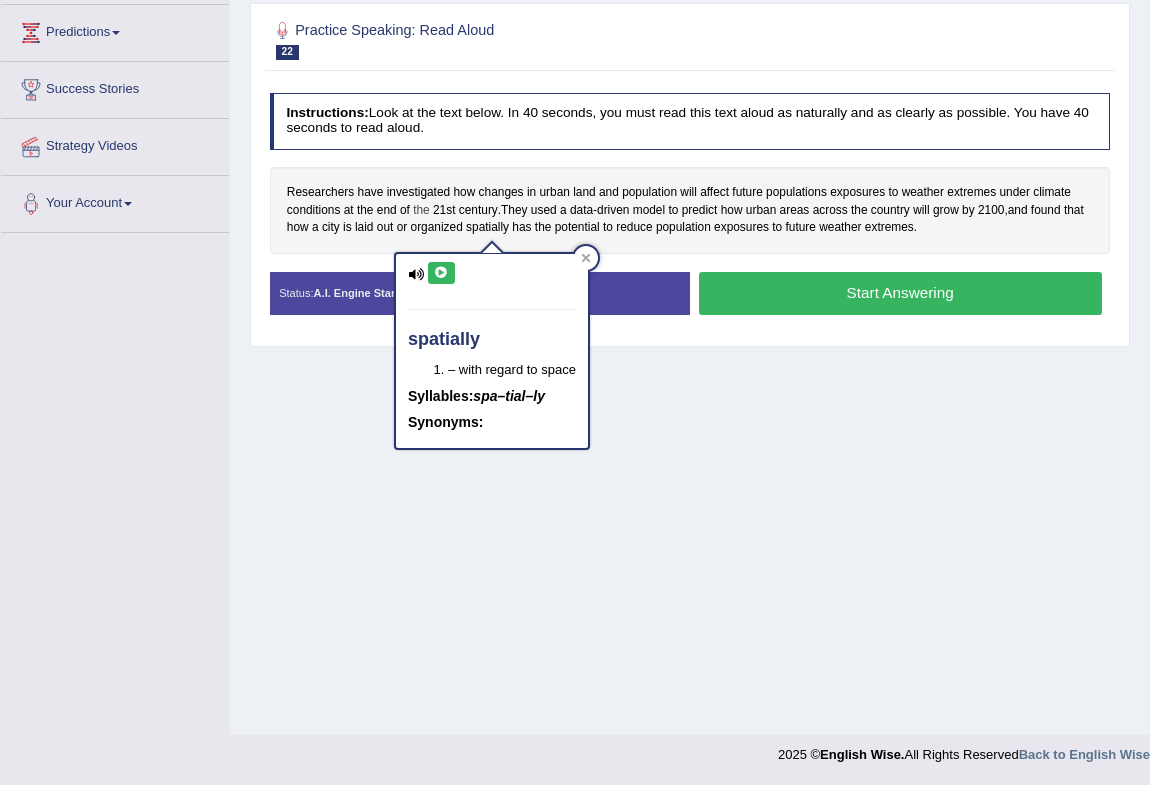 click on "the" at bounding box center (421, 211) 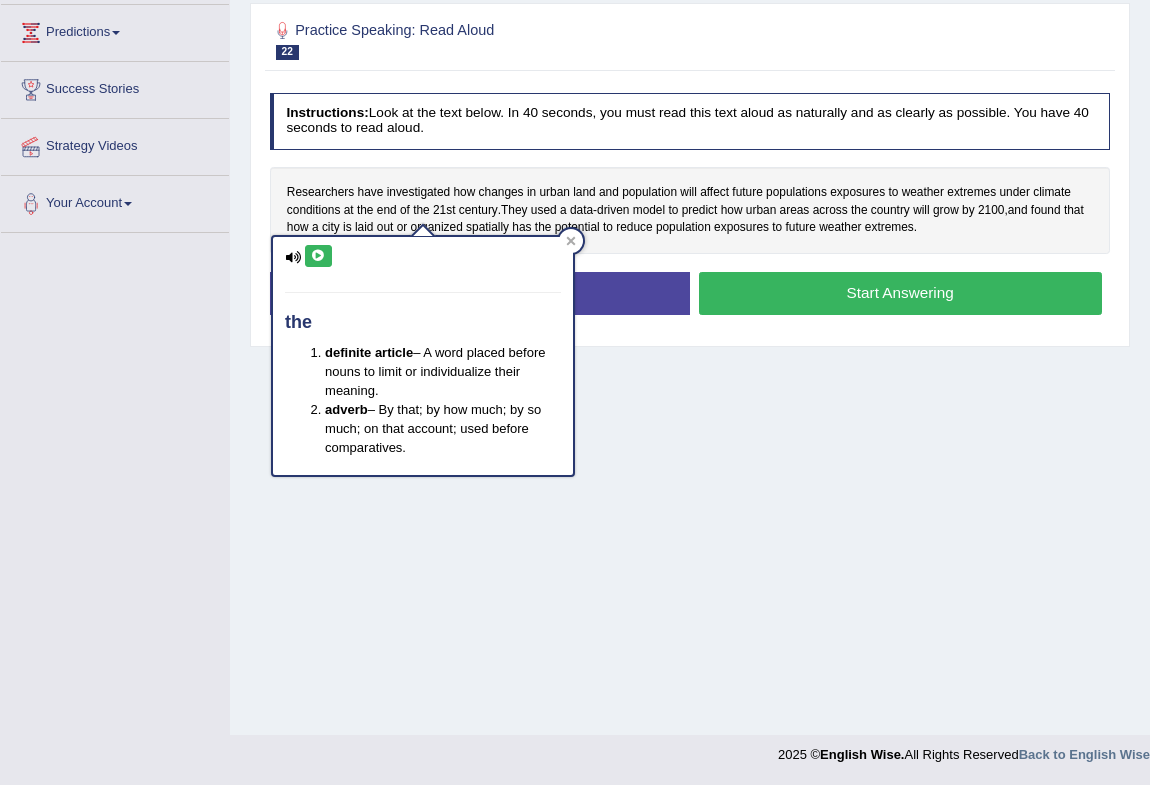 click on "the definite article  – A word placed before nouns to limit or individualize their meaning. adverb  – By that; by how much; by so much; on that account; used before comparatives." at bounding box center (423, 349) 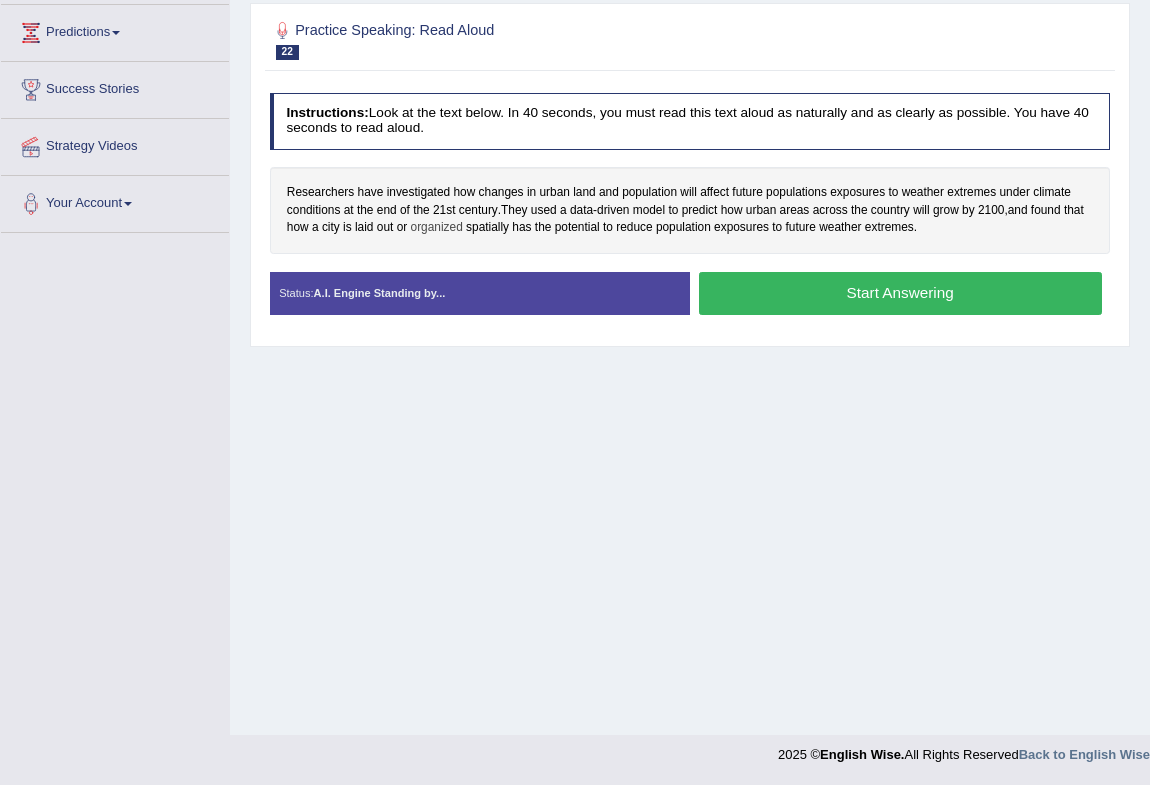 click on "organized" at bounding box center (437, 228) 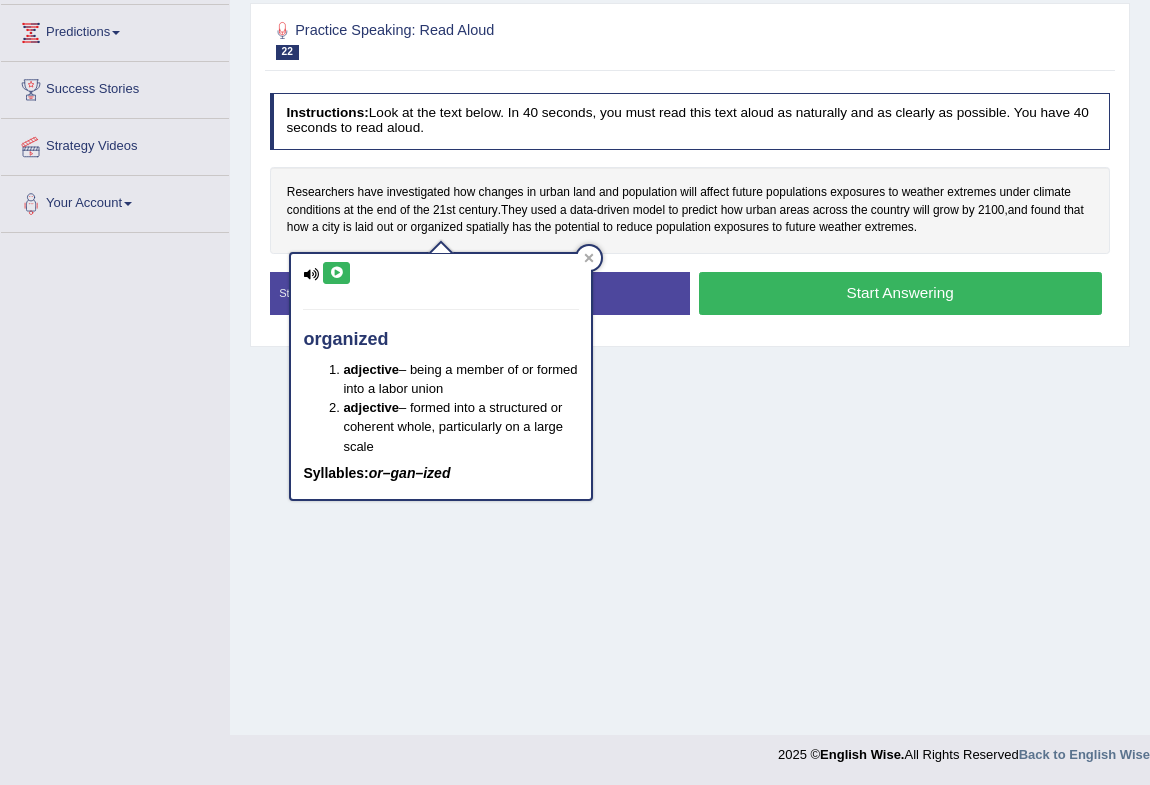 click at bounding box center [336, 273] 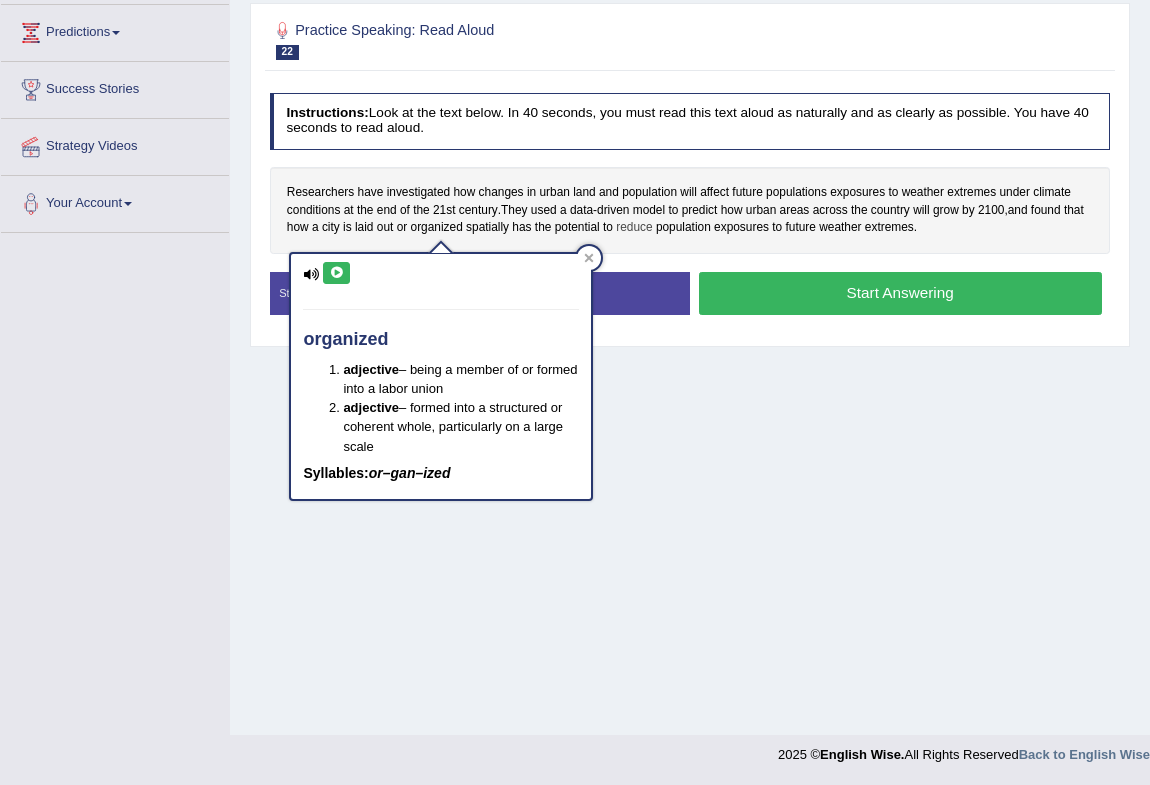 click on "reduce" at bounding box center [634, 228] 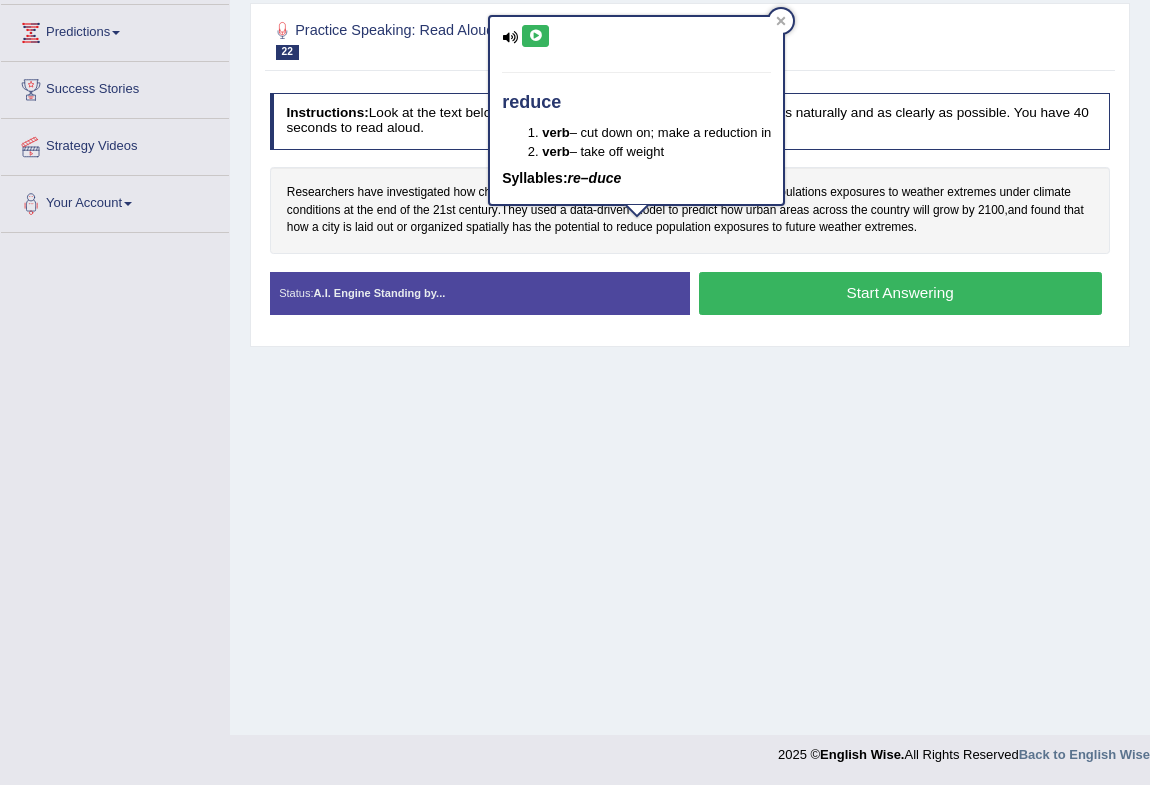 click at bounding box center [535, 36] 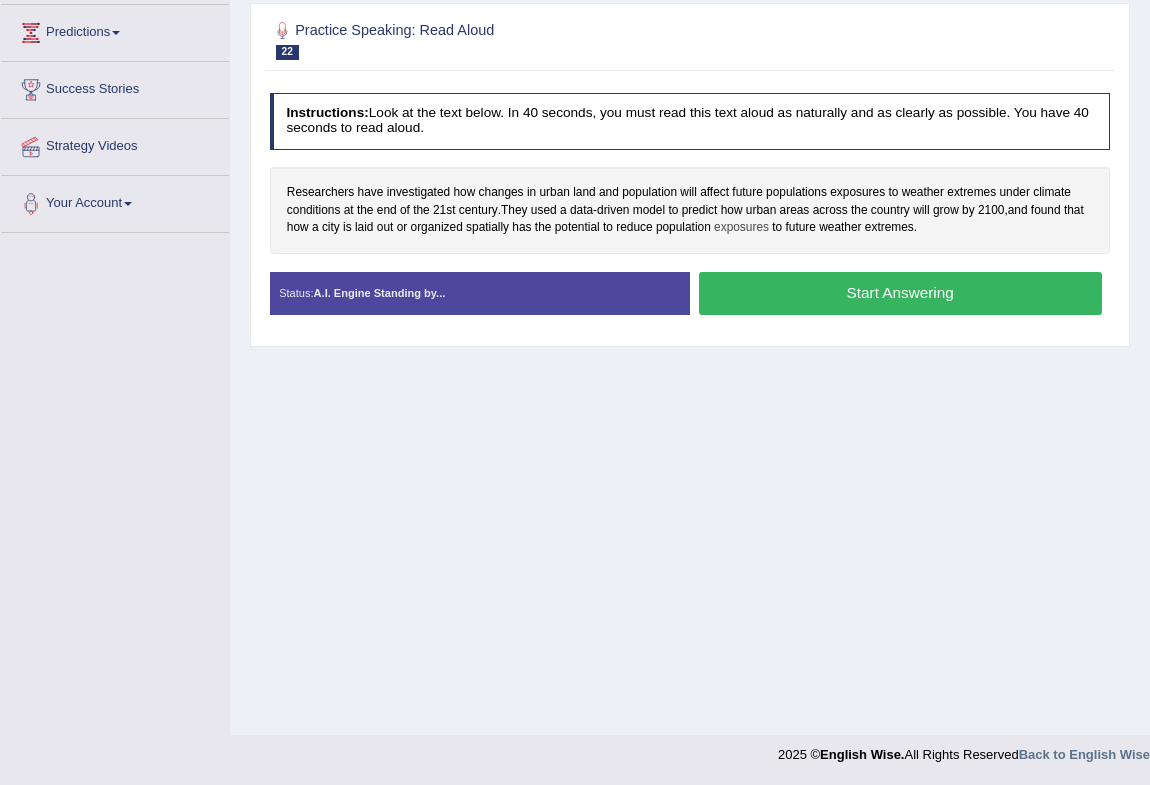 click on "exposures" at bounding box center (741, 228) 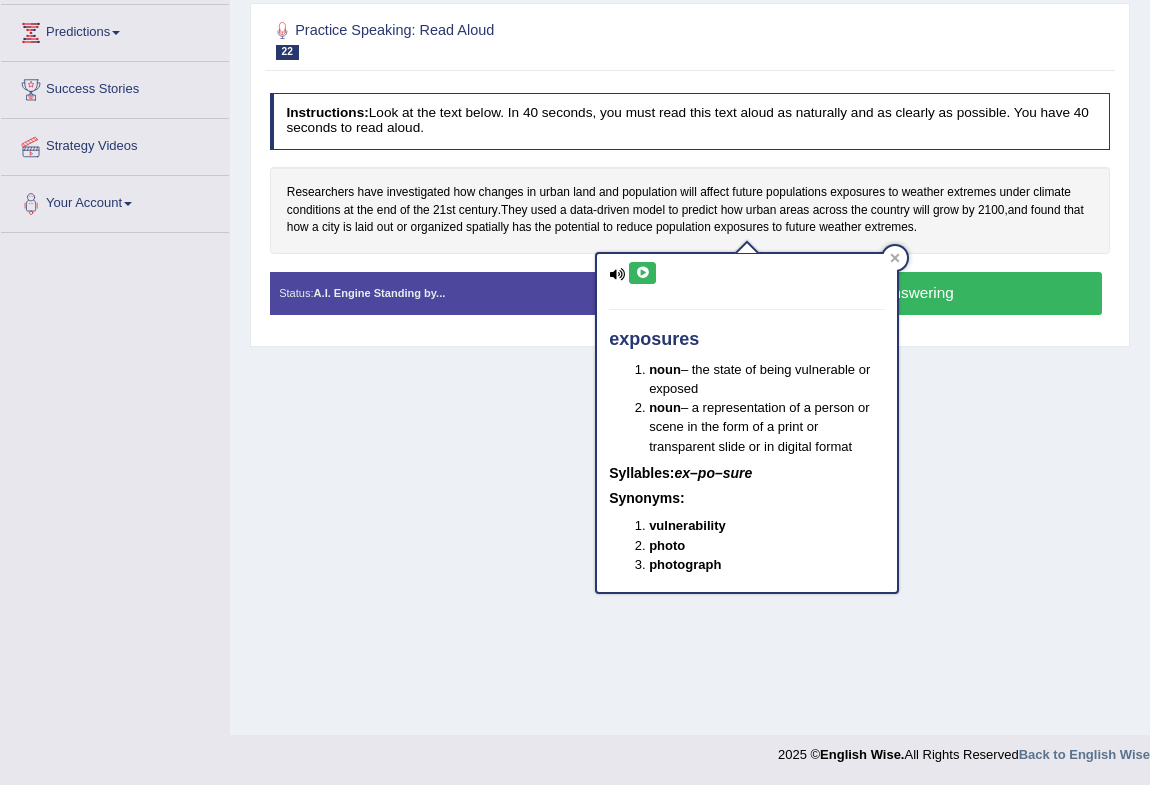 click at bounding box center [642, 273] 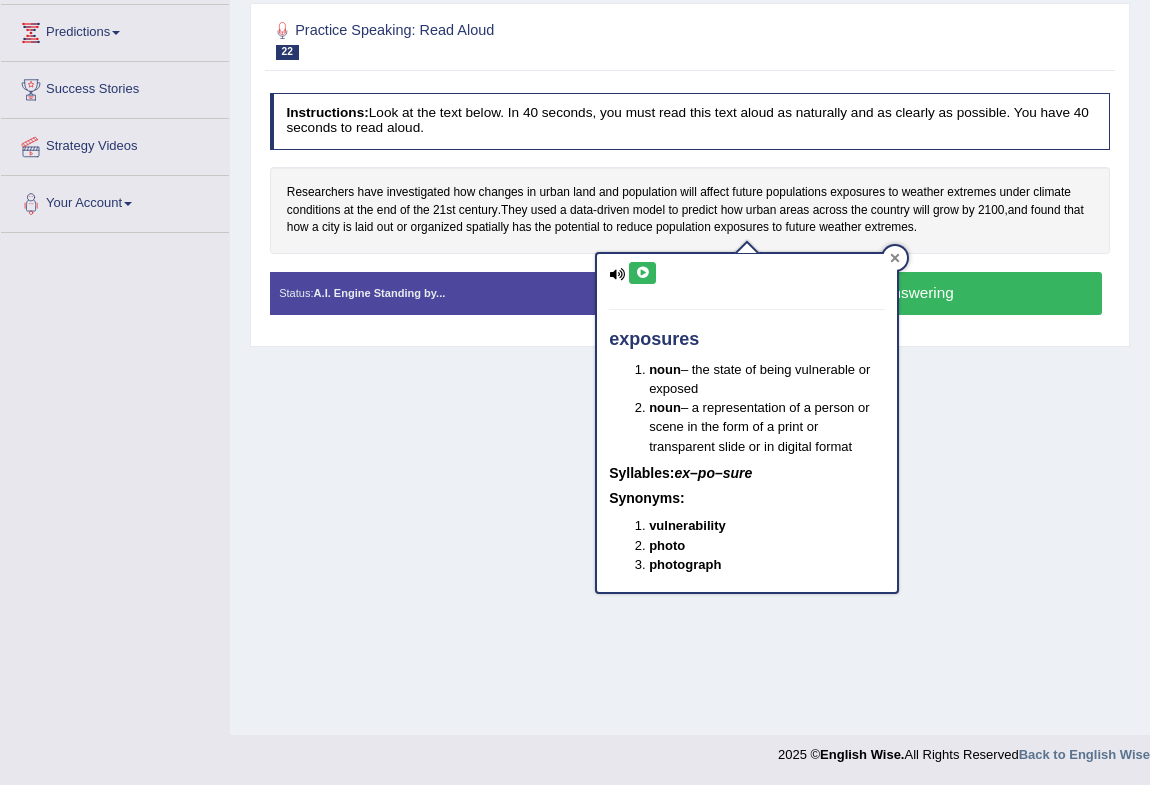 click 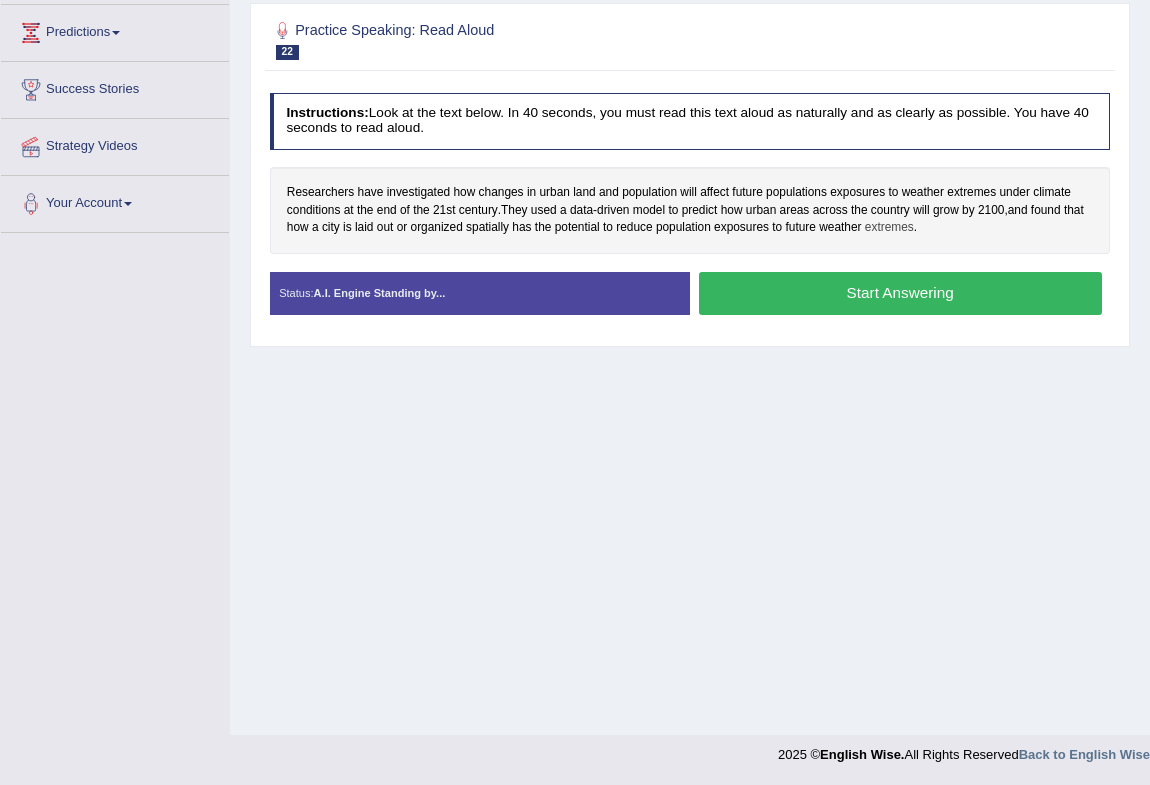 click on "extremes" at bounding box center [889, 228] 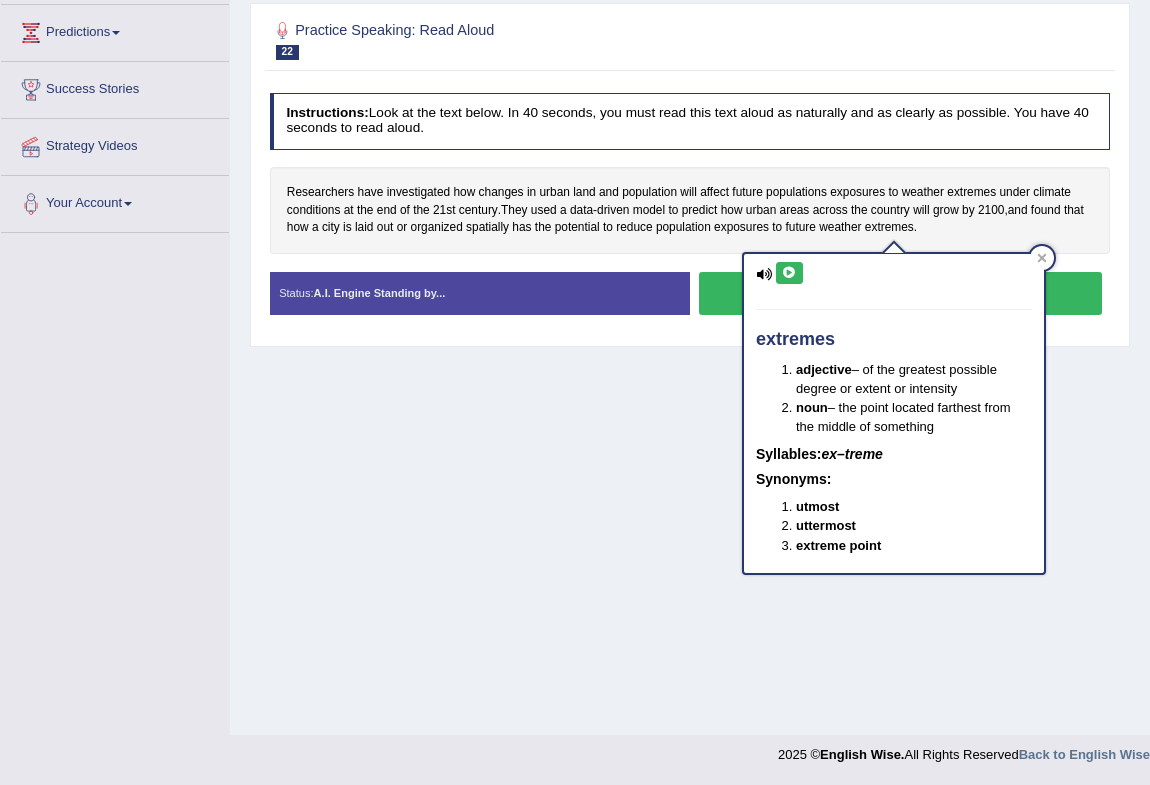 click at bounding box center [789, 273] 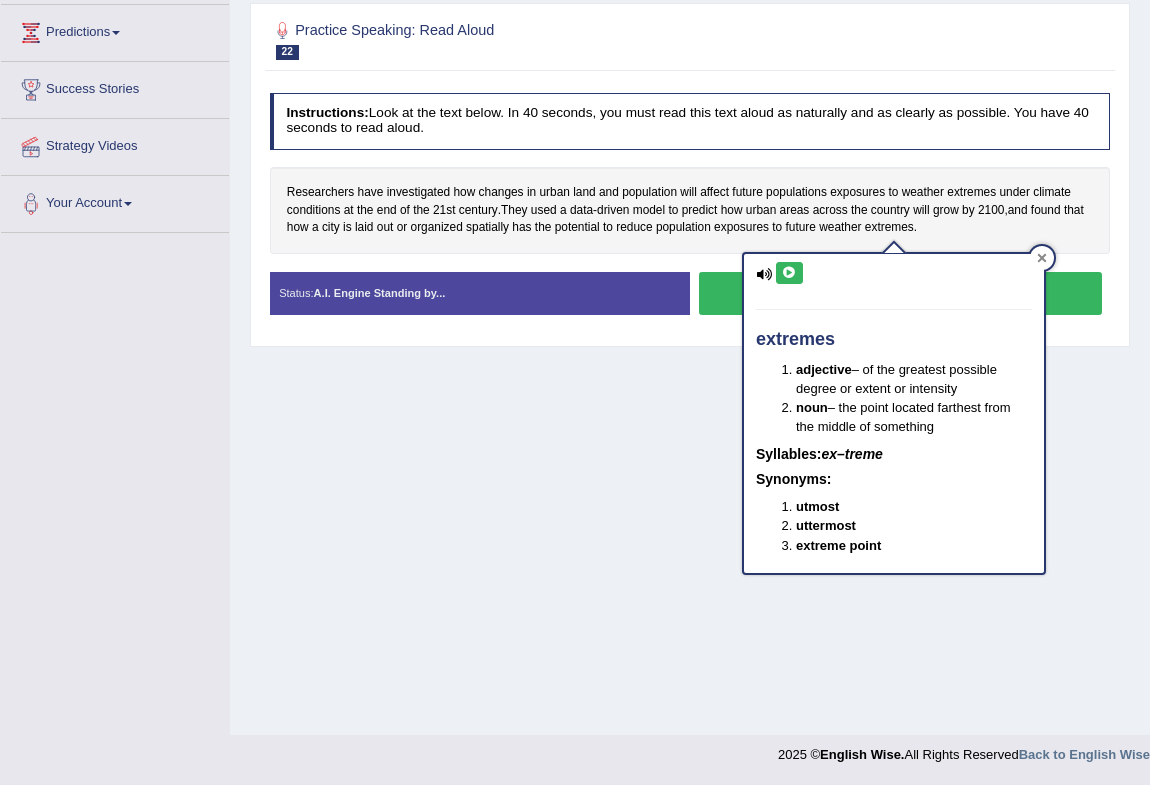 click at bounding box center [1042, 258] 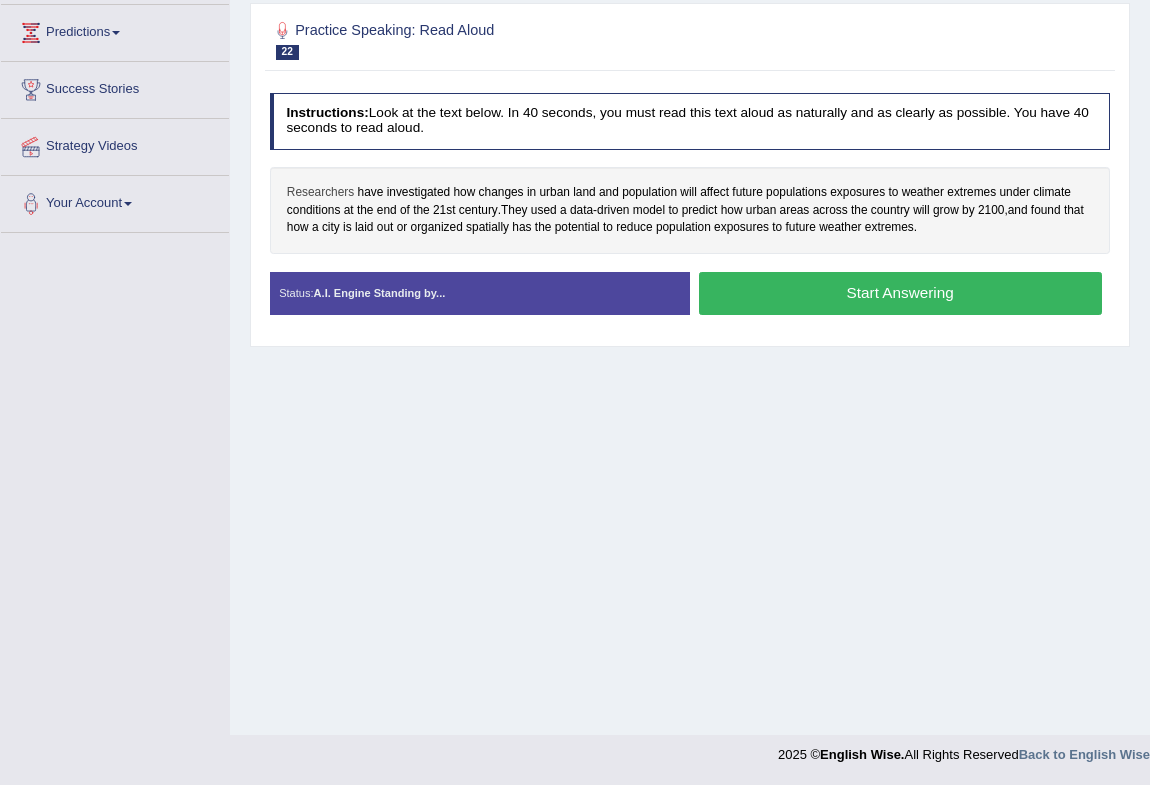 click on "Researchers" at bounding box center [320, 193] 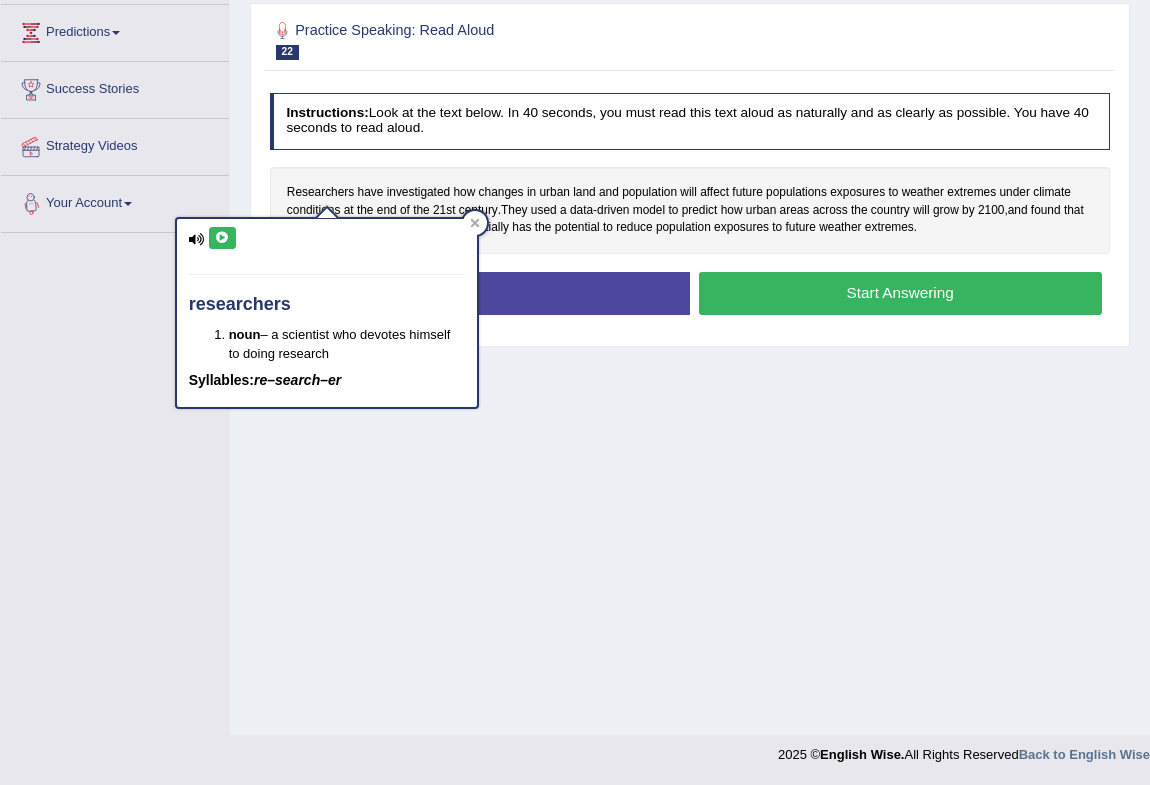 click on "researchers noun  – a scientist who devotes himself to doing research Syllables:  re–search–er" at bounding box center (327, 306) 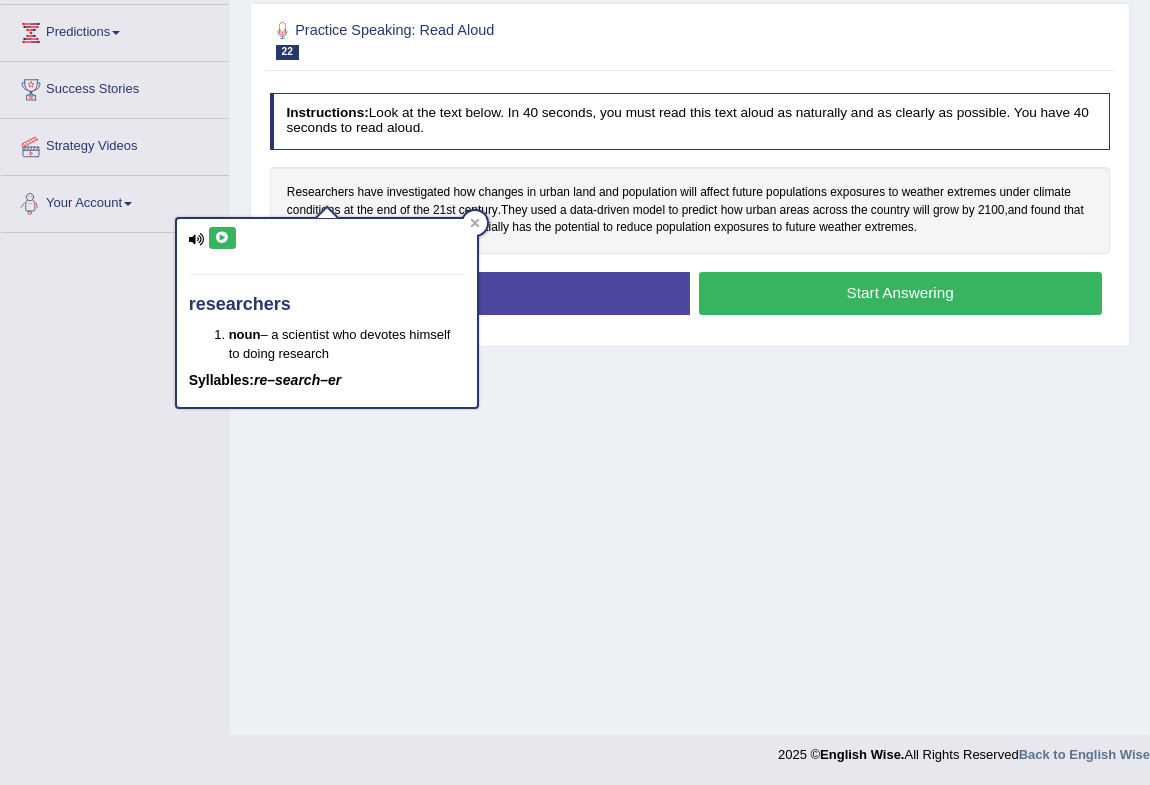 click at bounding box center [222, 238] 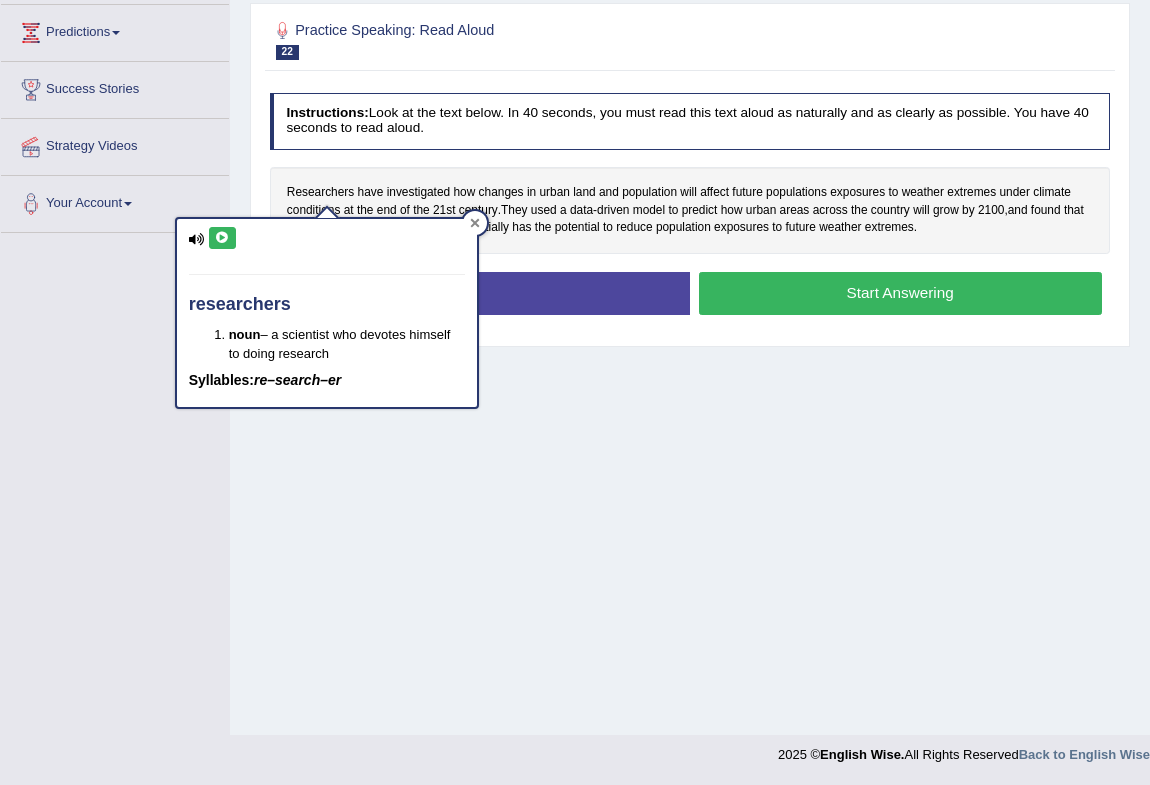 click at bounding box center [475, 223] 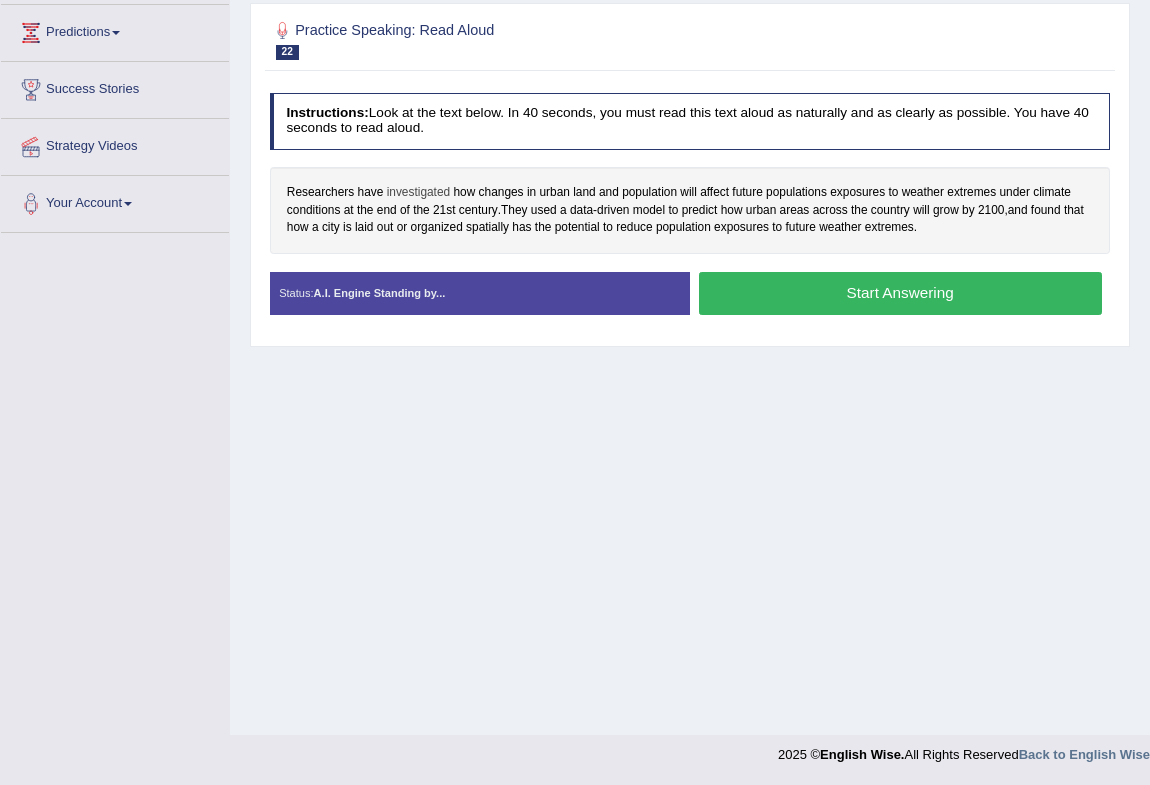 click on "investigated" at bounding box center [418, 193] 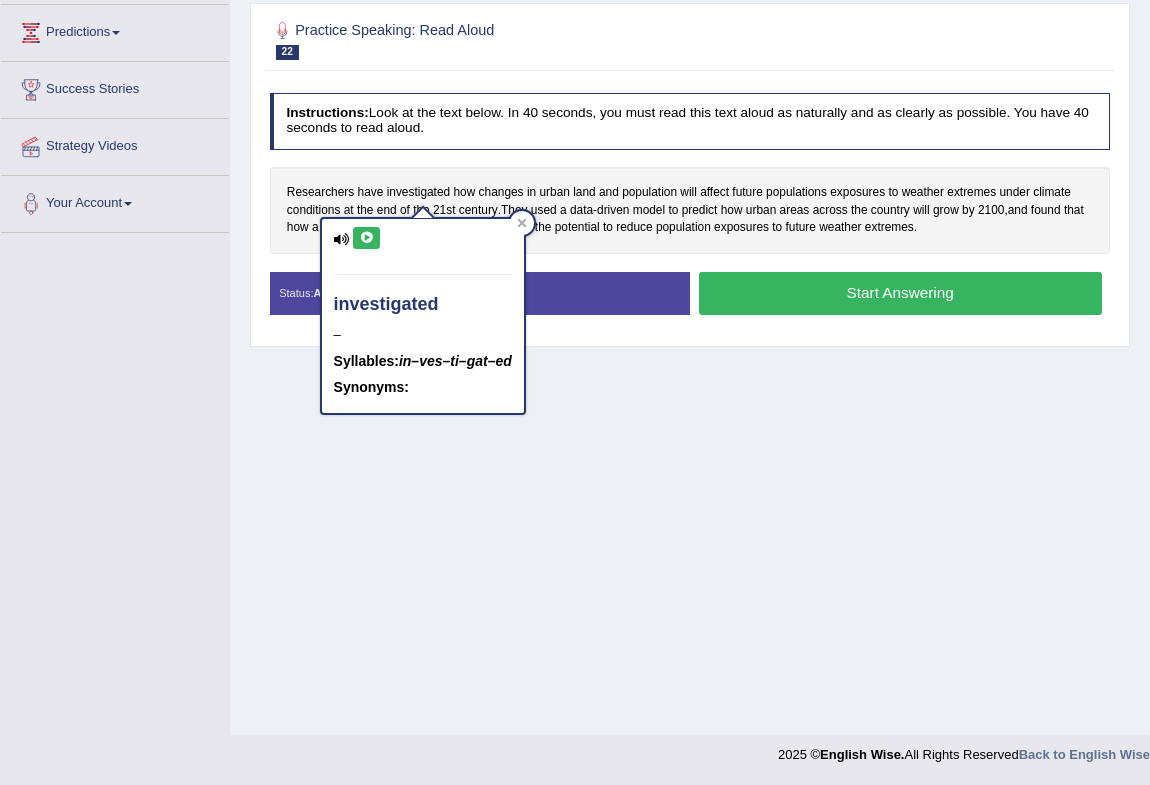 click at bounding box center (366, 238) 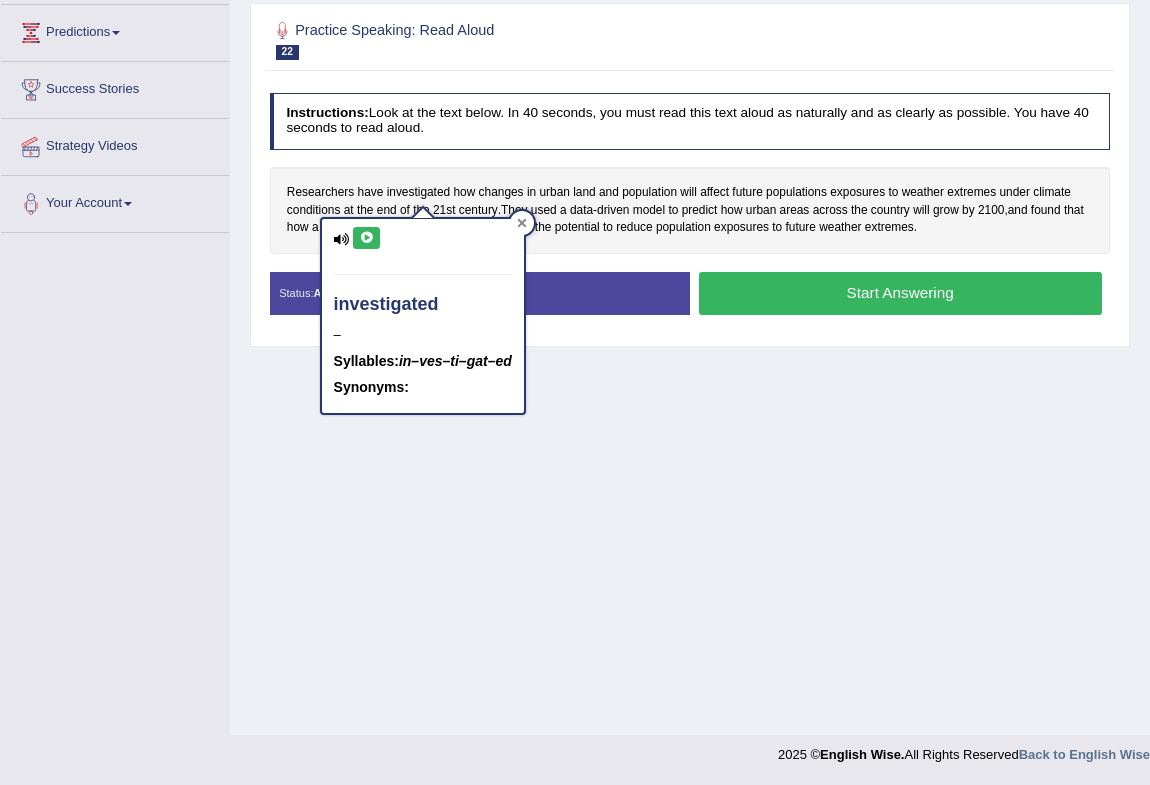click 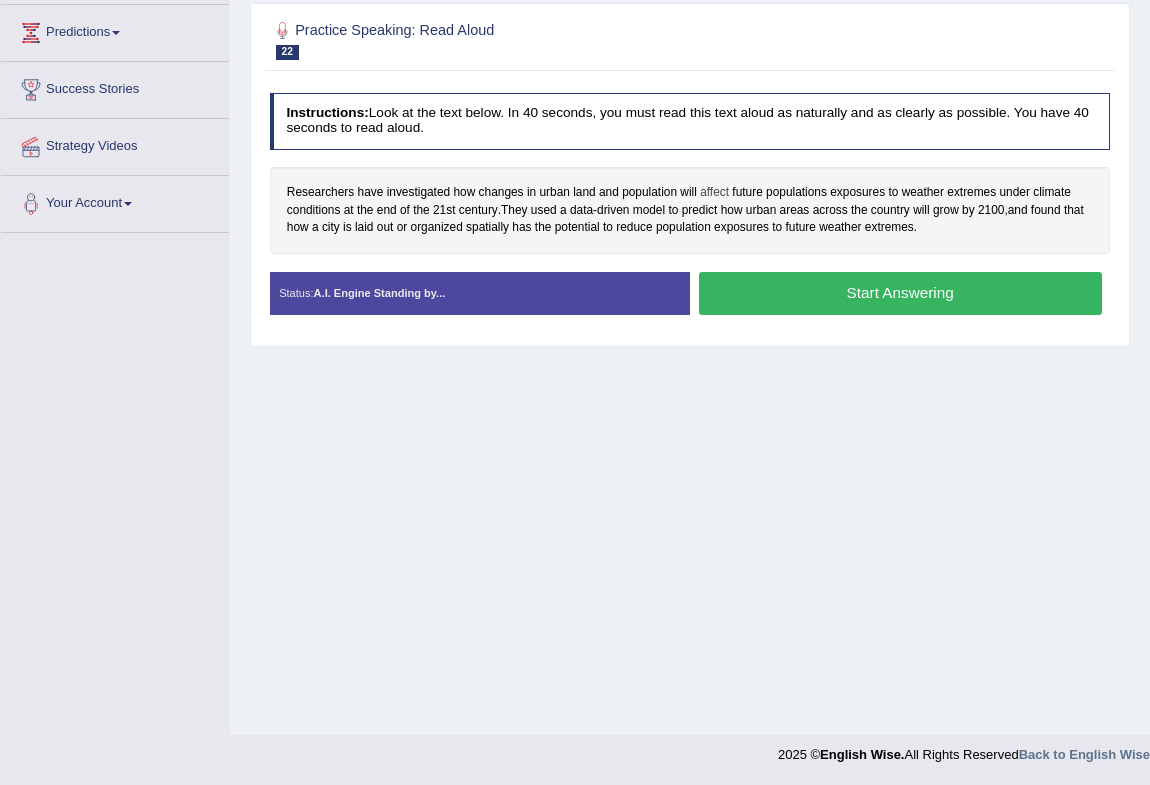 click on "affect" at bounding box center [714, 193] 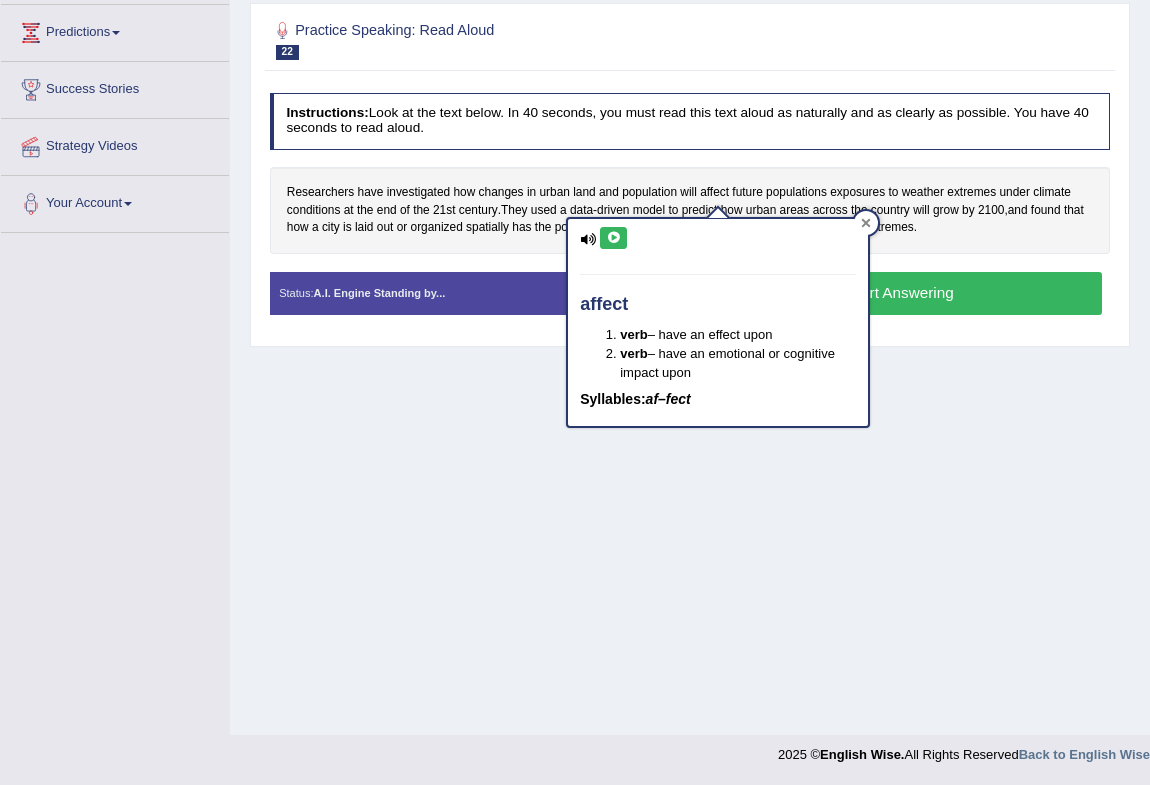 click at bounding box center [866, 223] 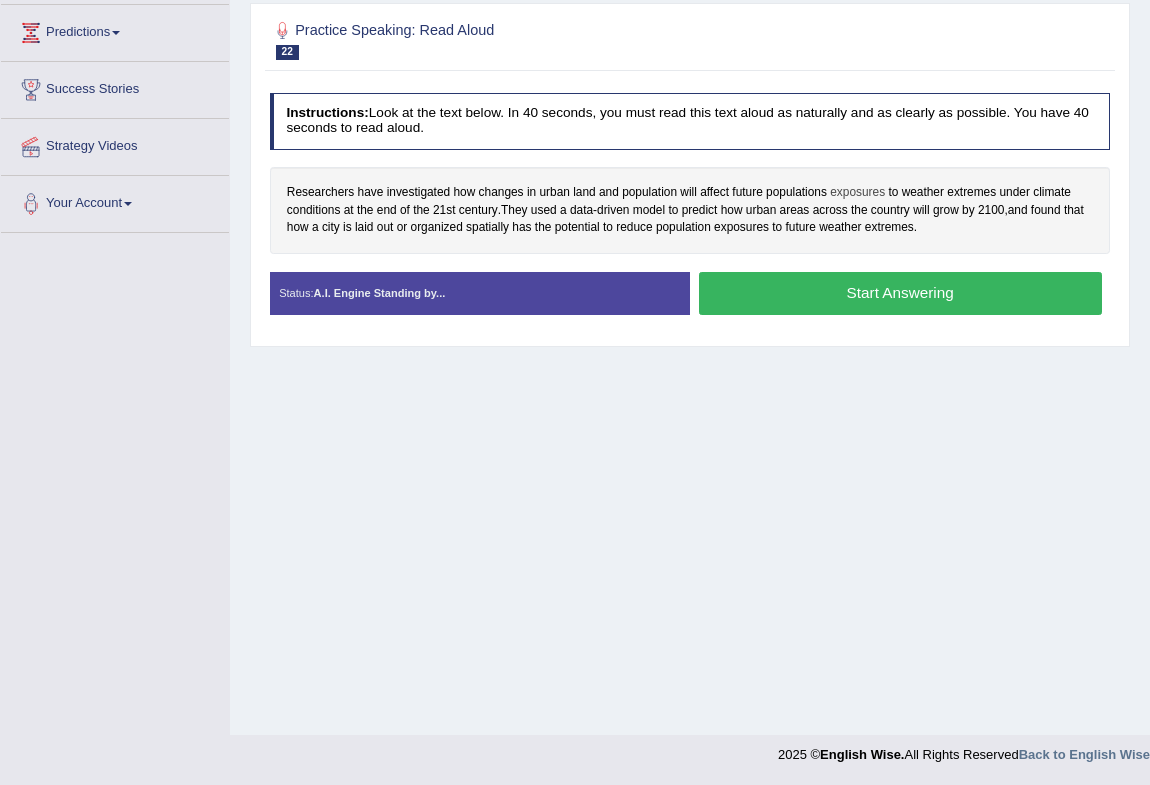 click on "exposures" at bounding box center (857, 193) 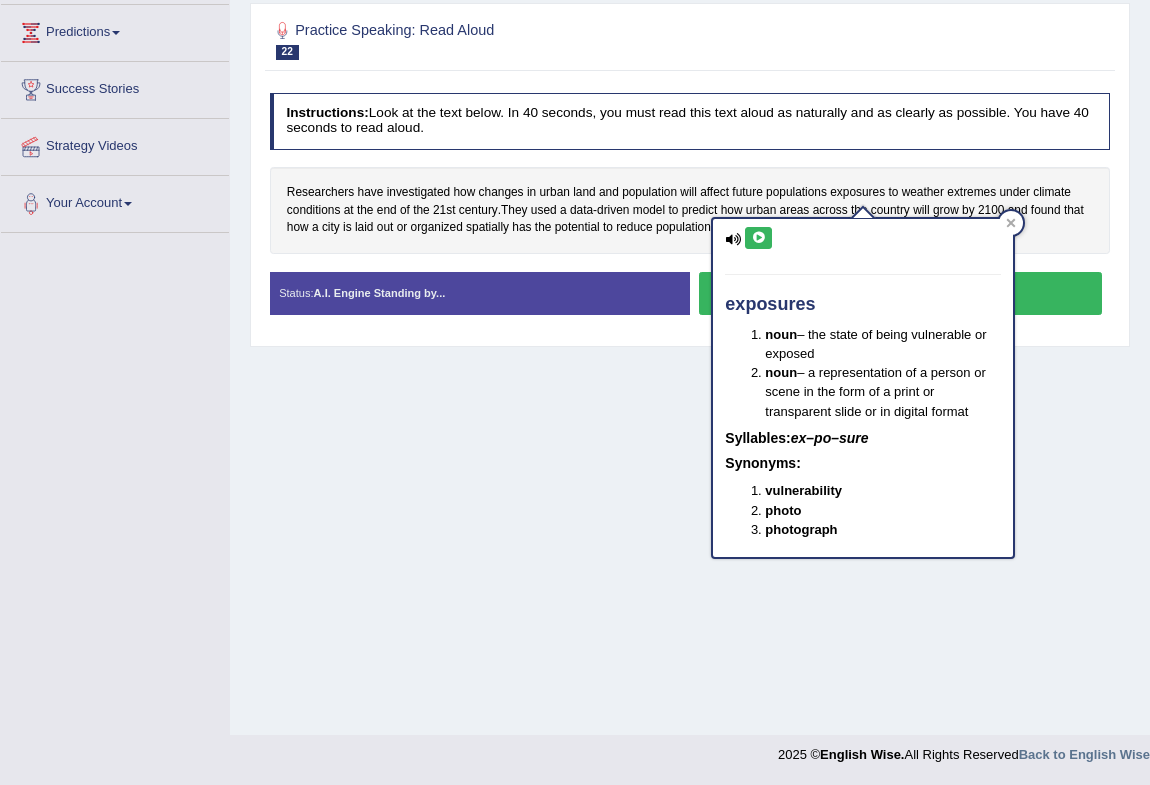 click at bounding box center [758, 238] 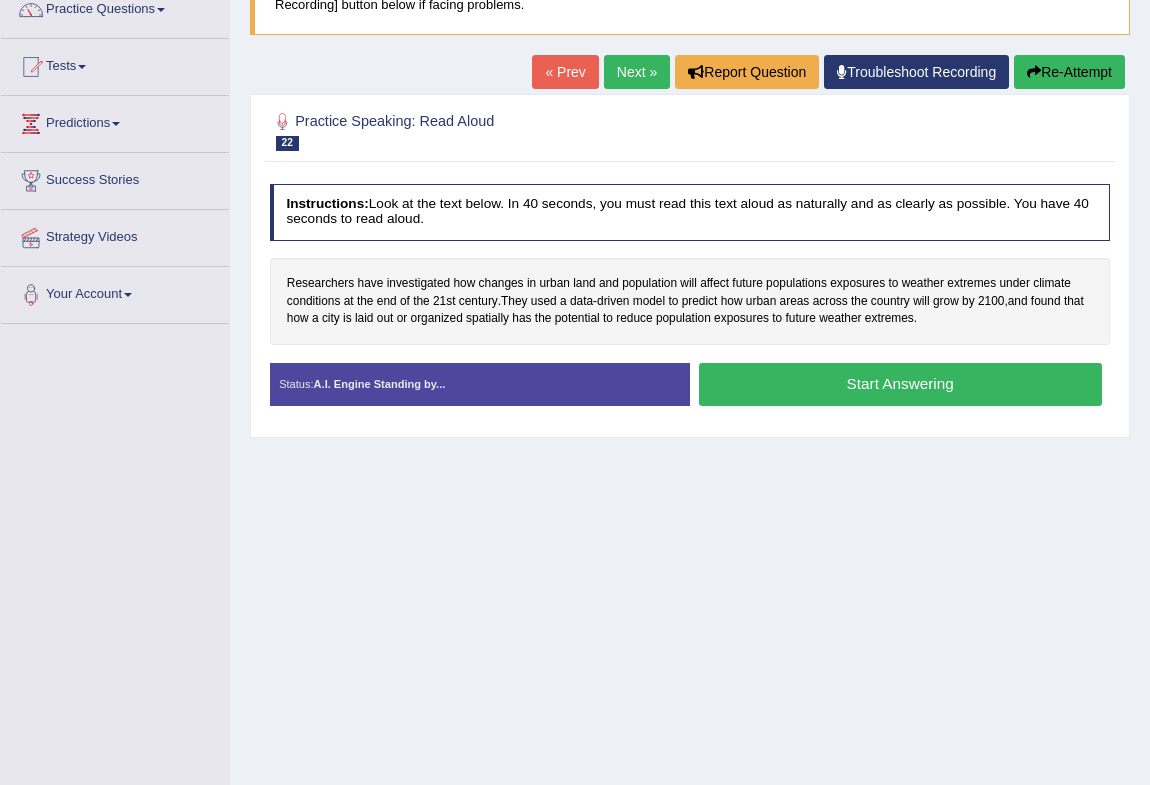 scroll, scrollTop: 83, scrollLeft: 0, axis: vertical 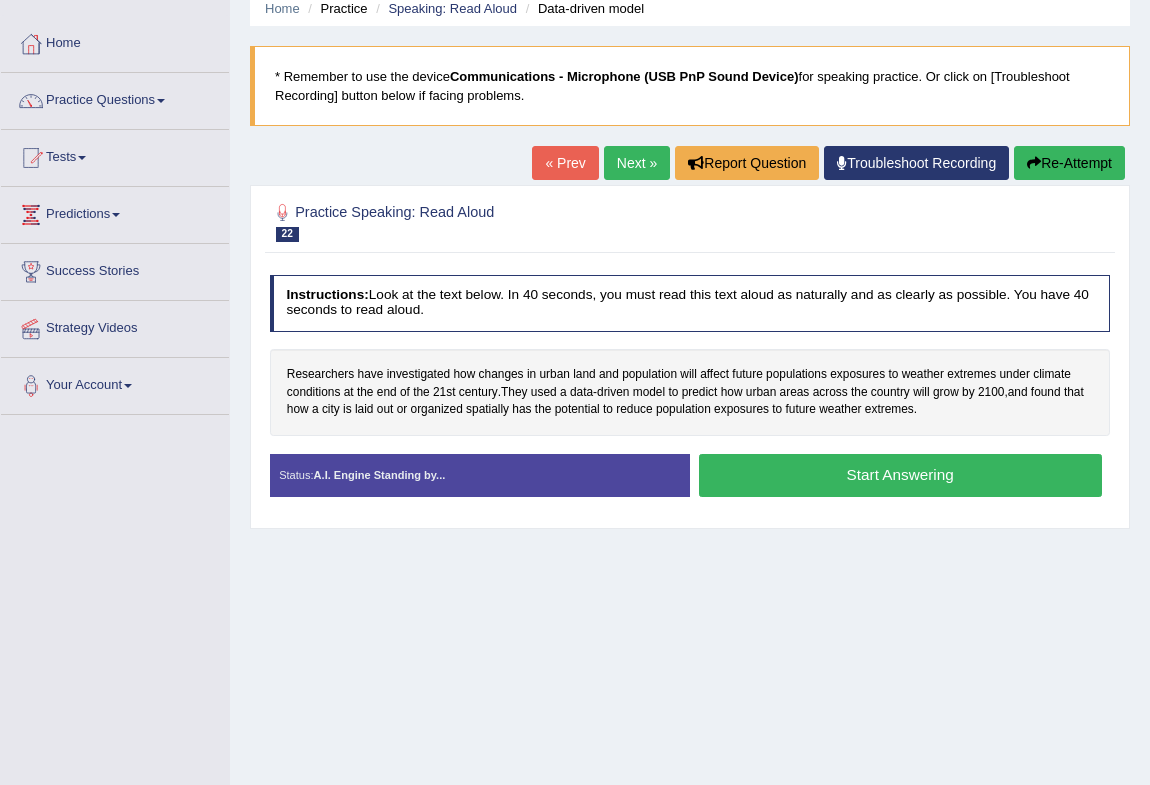 click on "Next »" at bounding box center [637, 163] 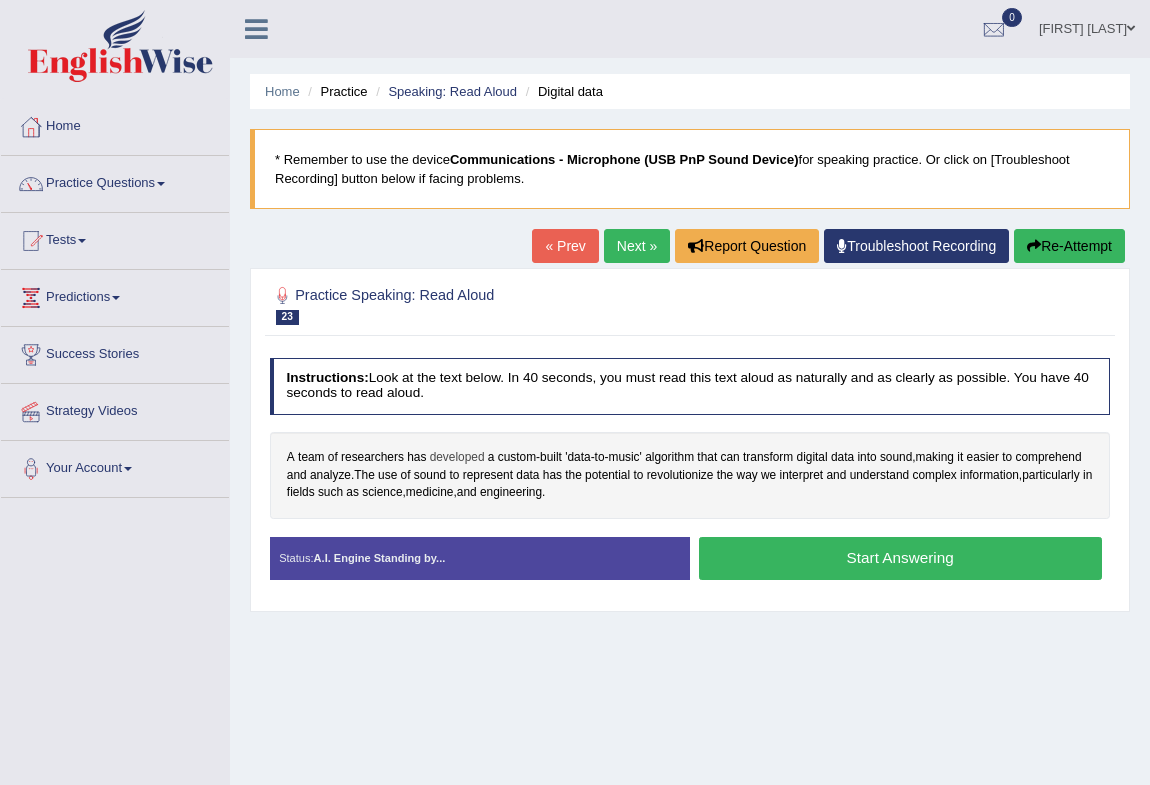 scroll, scrollTop: 0, scrollLeft: 0, axis: both 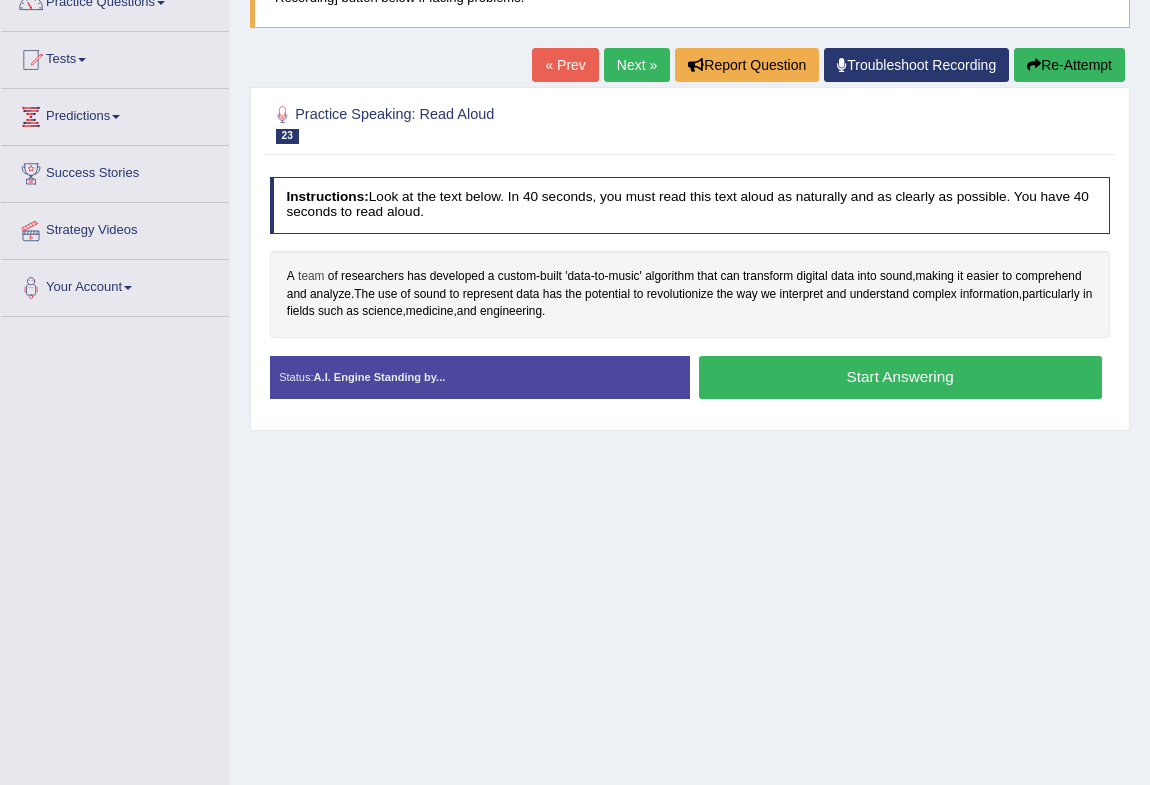 click on "team" at bounding box center (311, 277) 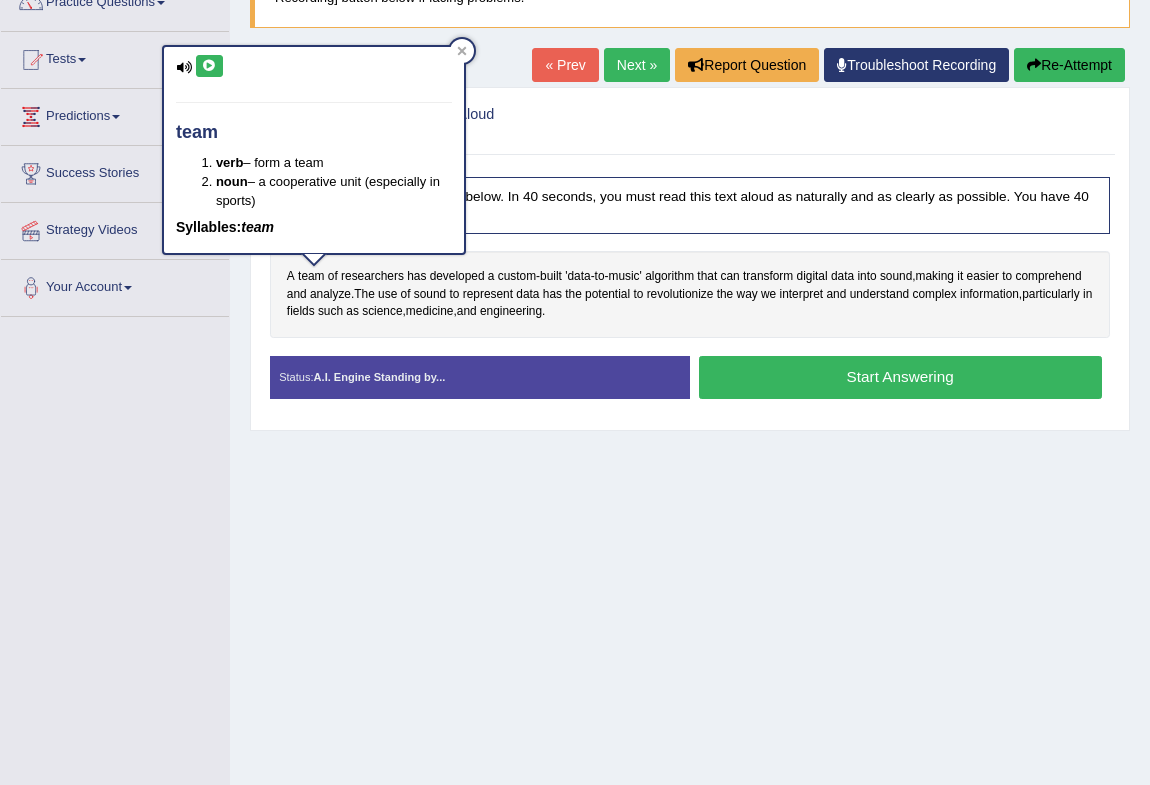 click at bounding box center (209, 66) 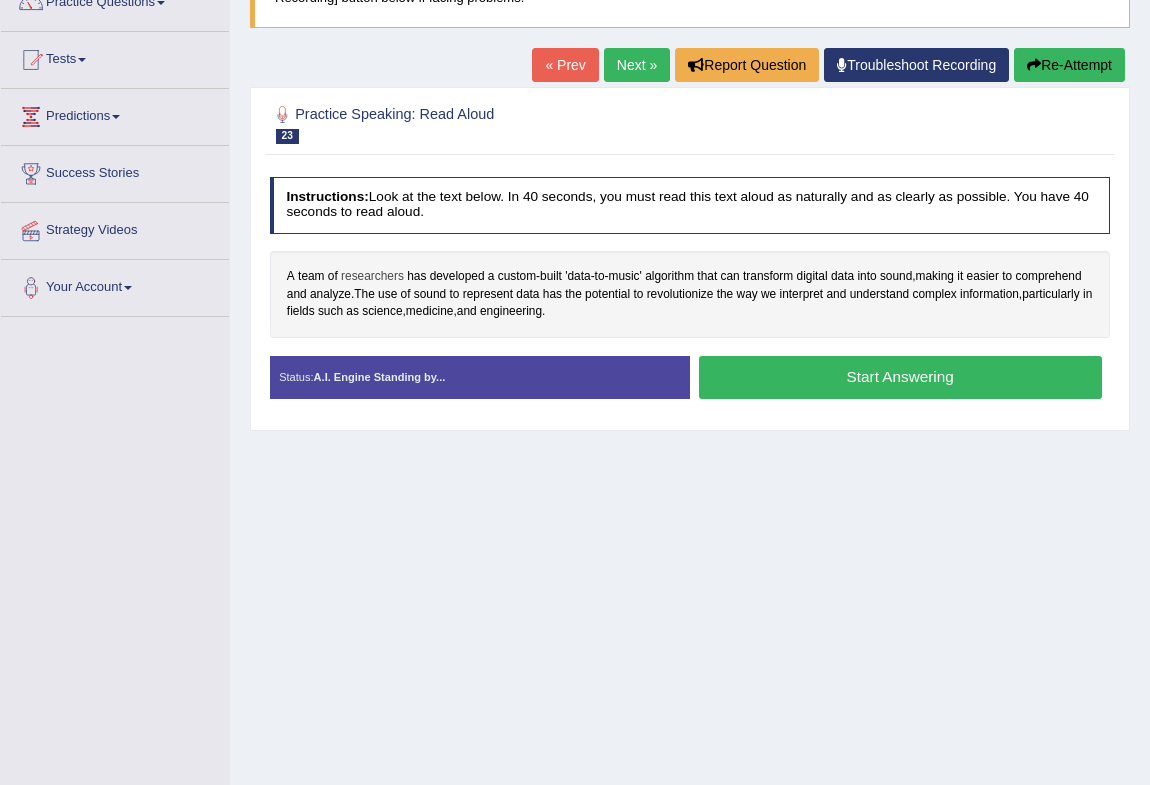 click on "researchers" at bounding box center (372, 277) 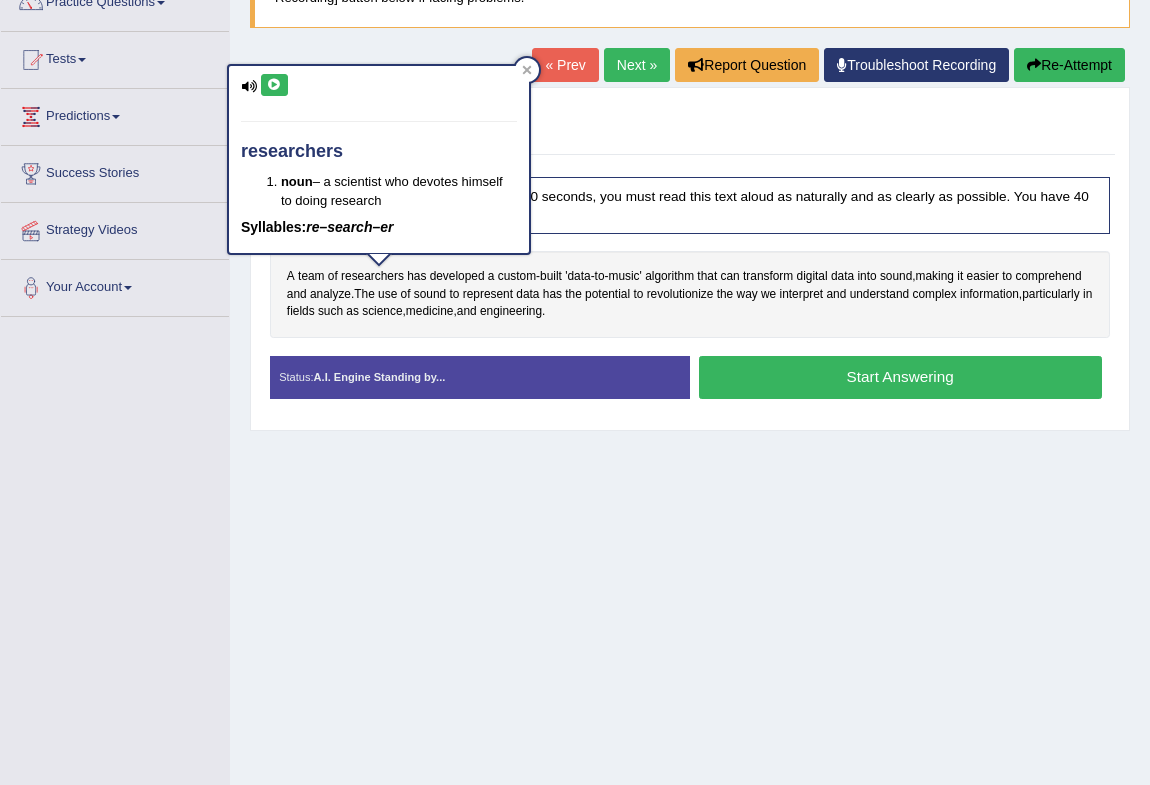 click at bounding box center (274, 85) 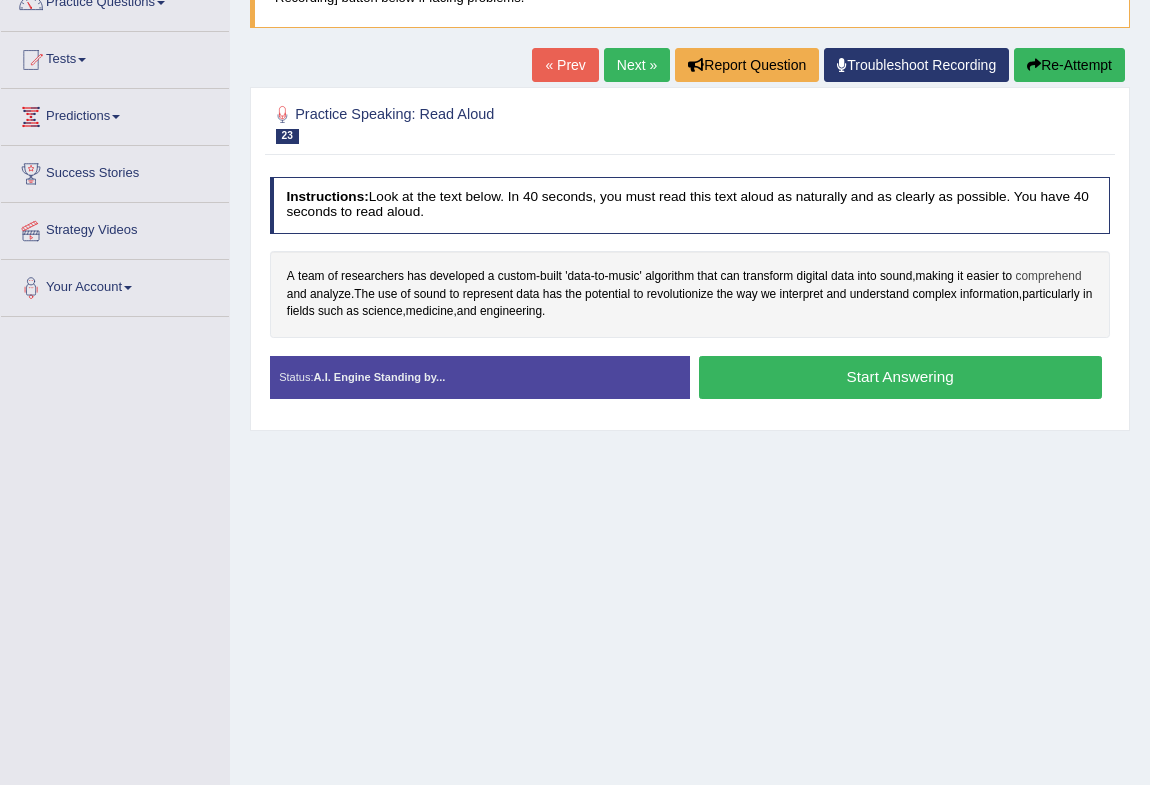 click on "comprehend" at bounding box center (1048, 277) 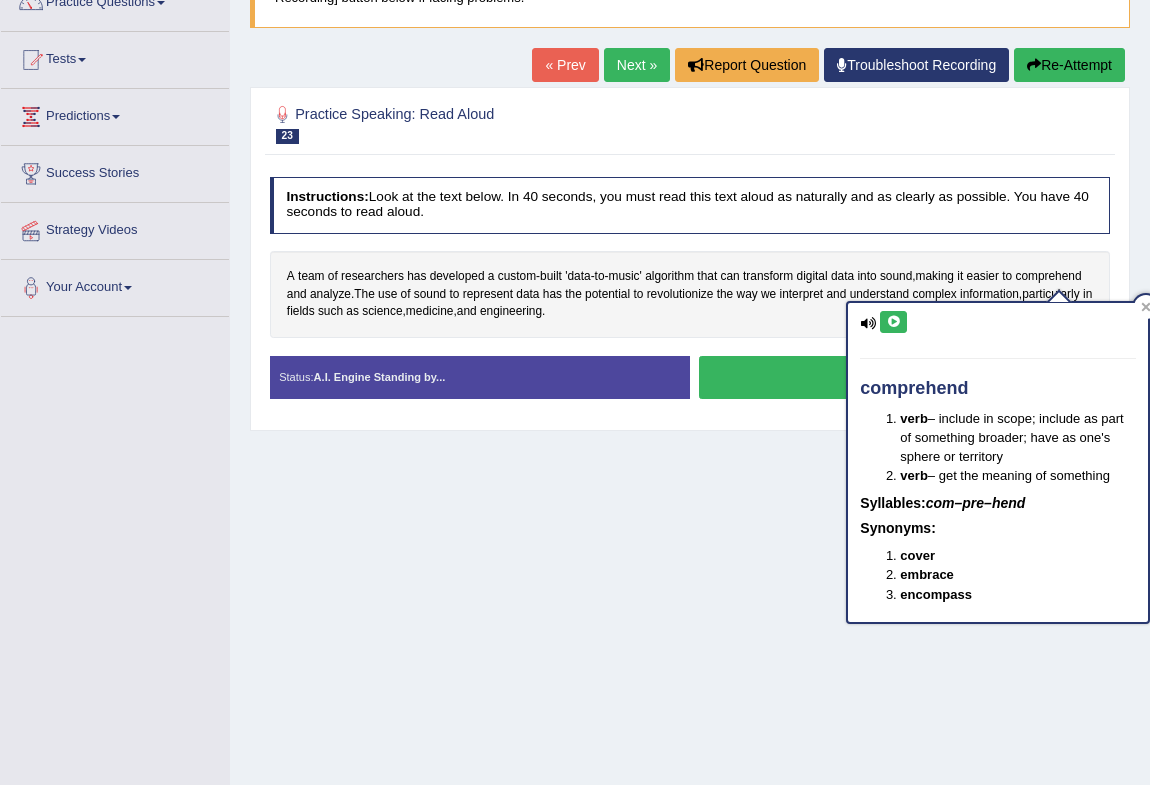 click on "comprehend verb  – include in scope; include as part of something broader; have as one's sphere or territory verb  – get the meaning of something Syllables:  com–pre–hend Synonyms:  cover embrace encompass" at bounding box center (998, 462) 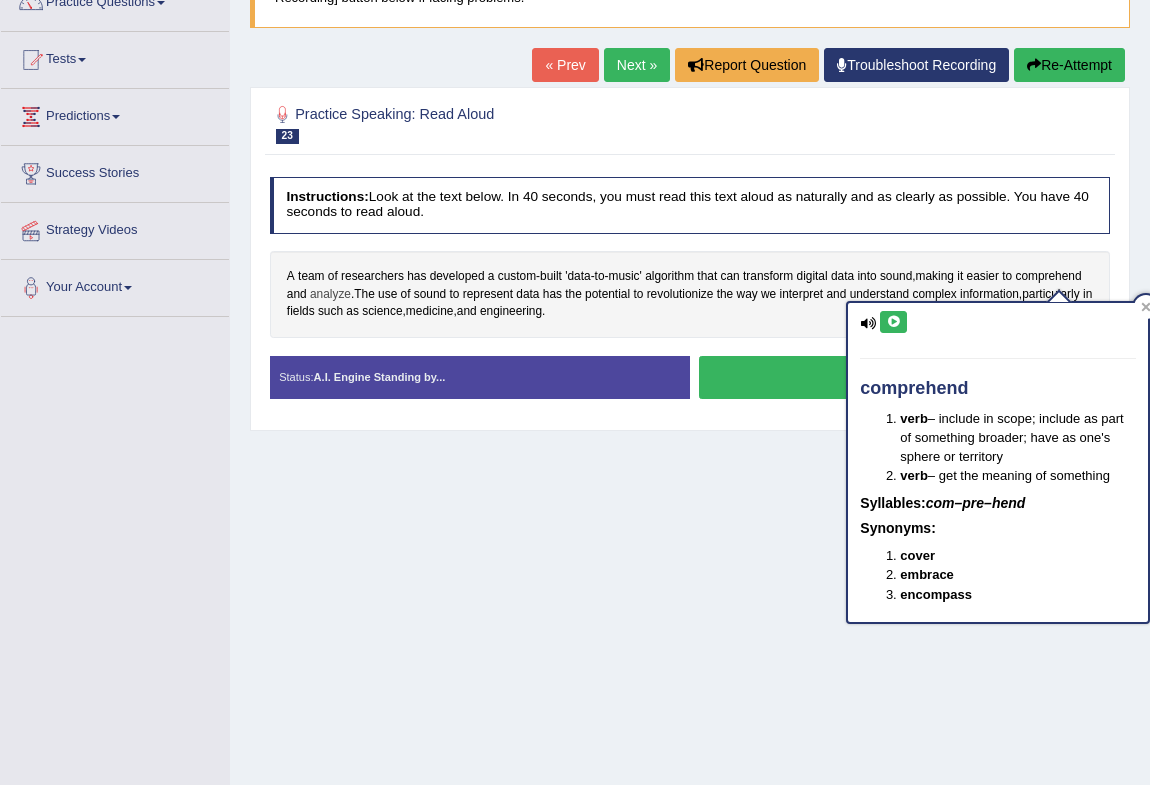 click on "analyze" at bounding box center [330, 295] 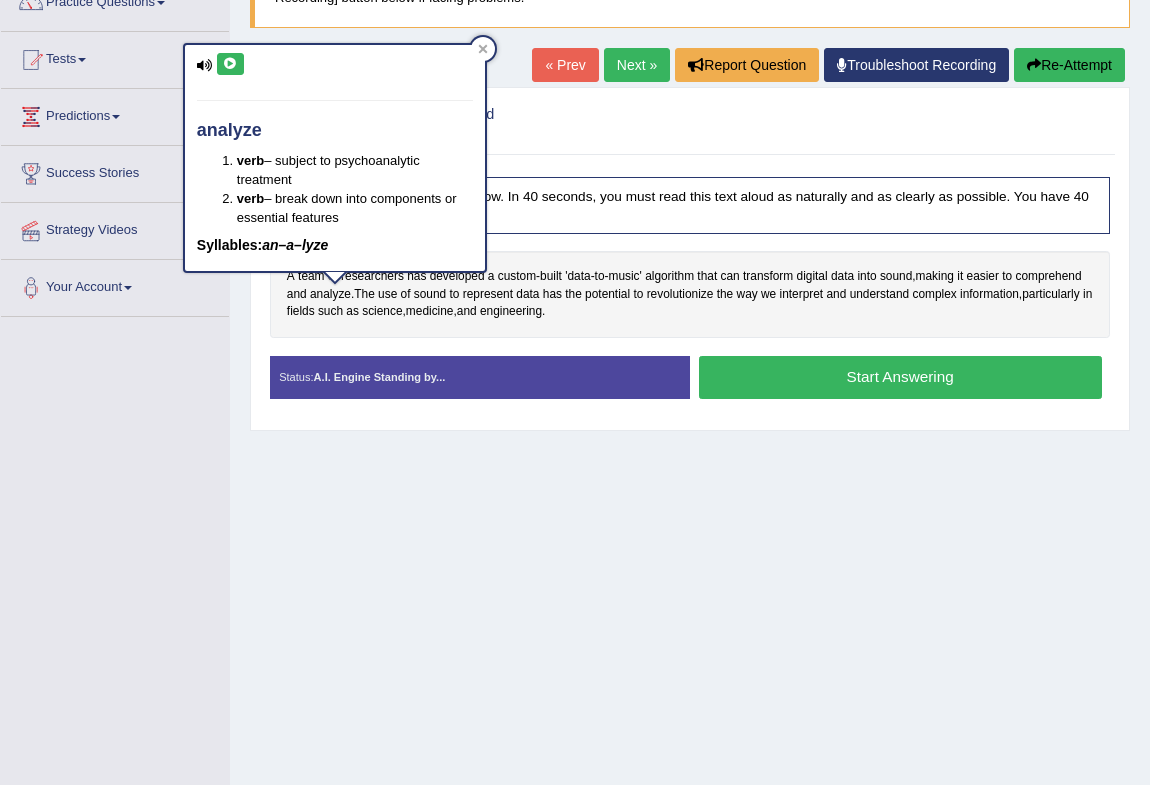 click at bounding box center [230, 64] 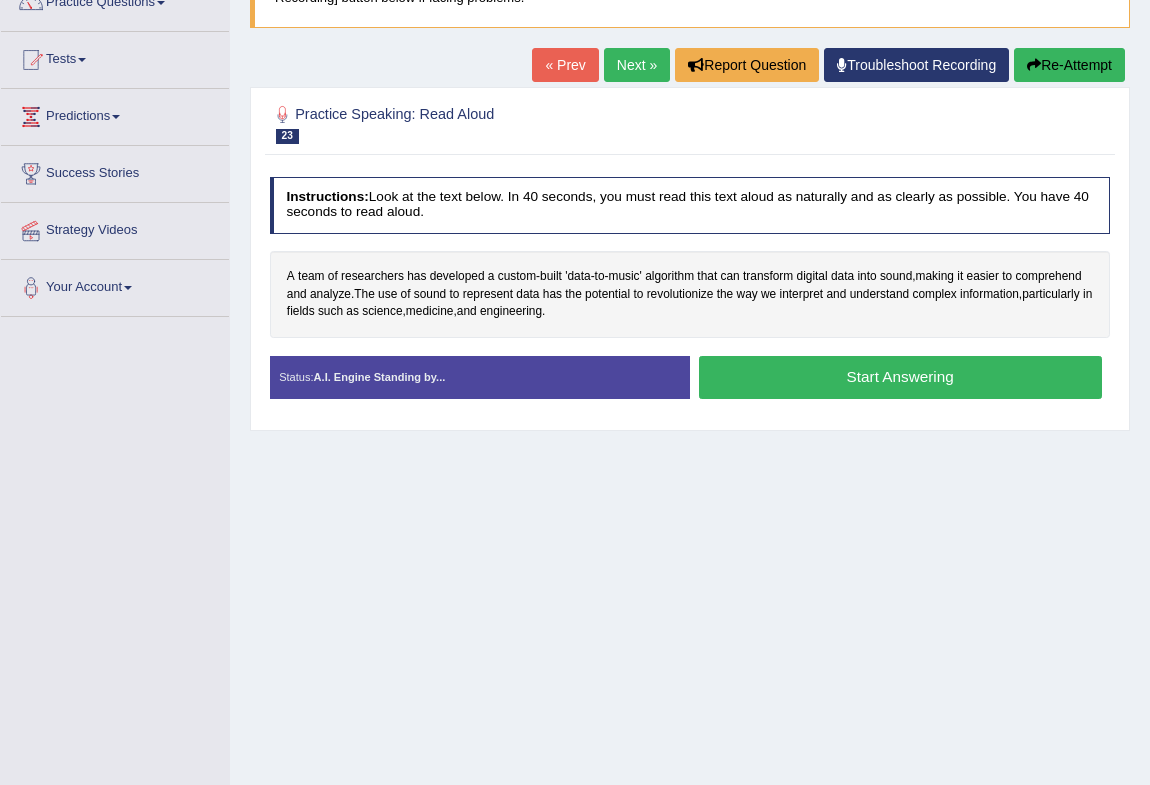 click on "Start Answering" at bounding box center [900, 377] 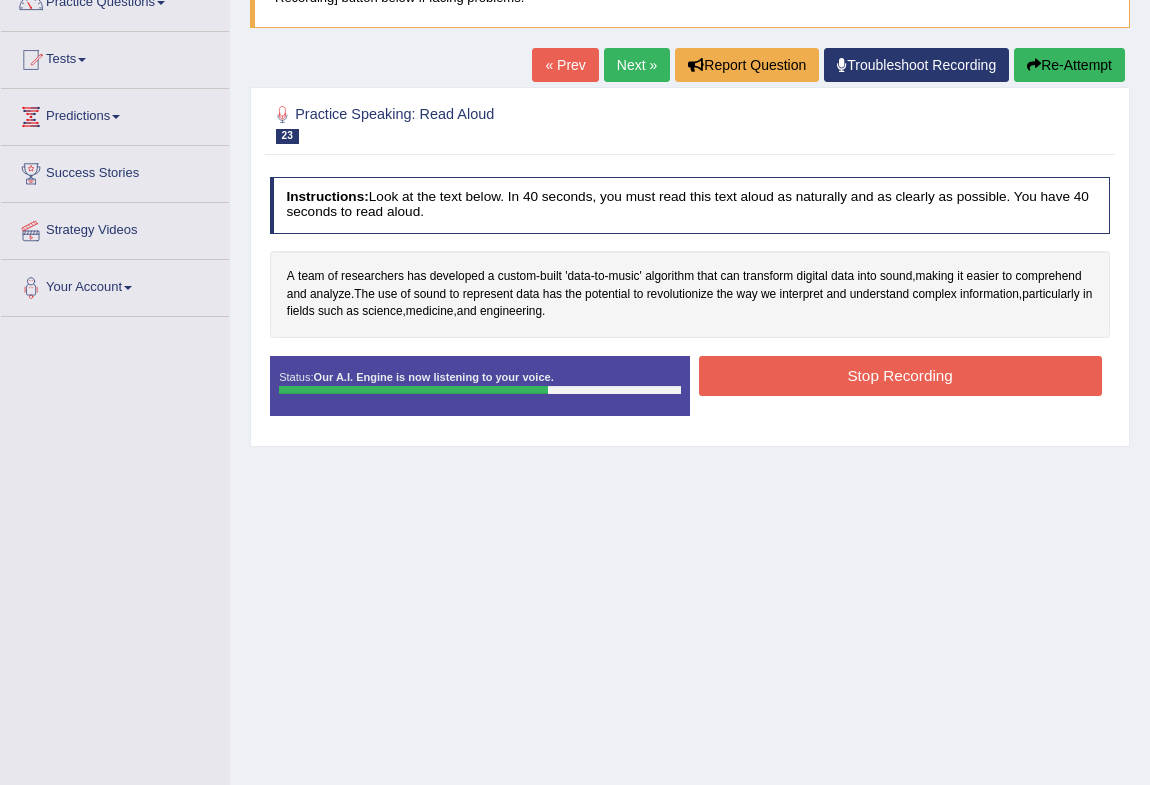click on "Stop Recording" at bounding box center (900, 378) 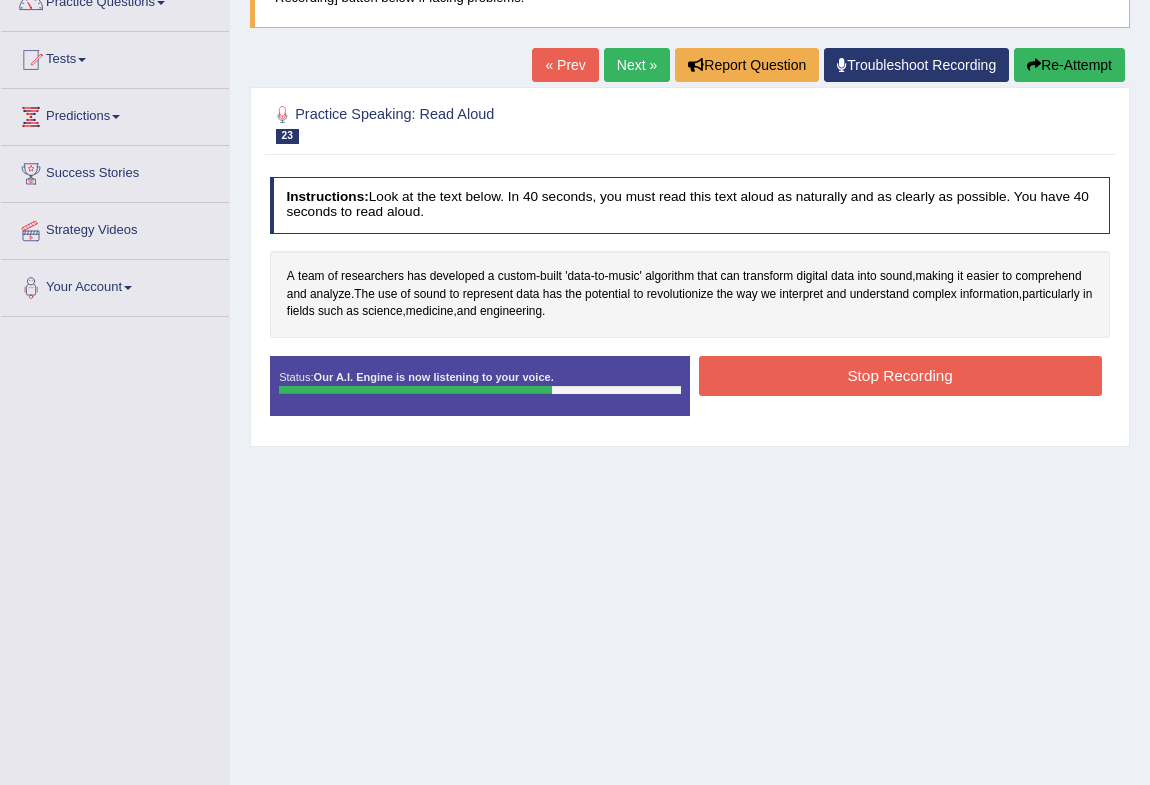 drag, startPoint x: 770, startPoint y: 379, endPoint x: 760, endPoint y: 381, distance: 10.198039 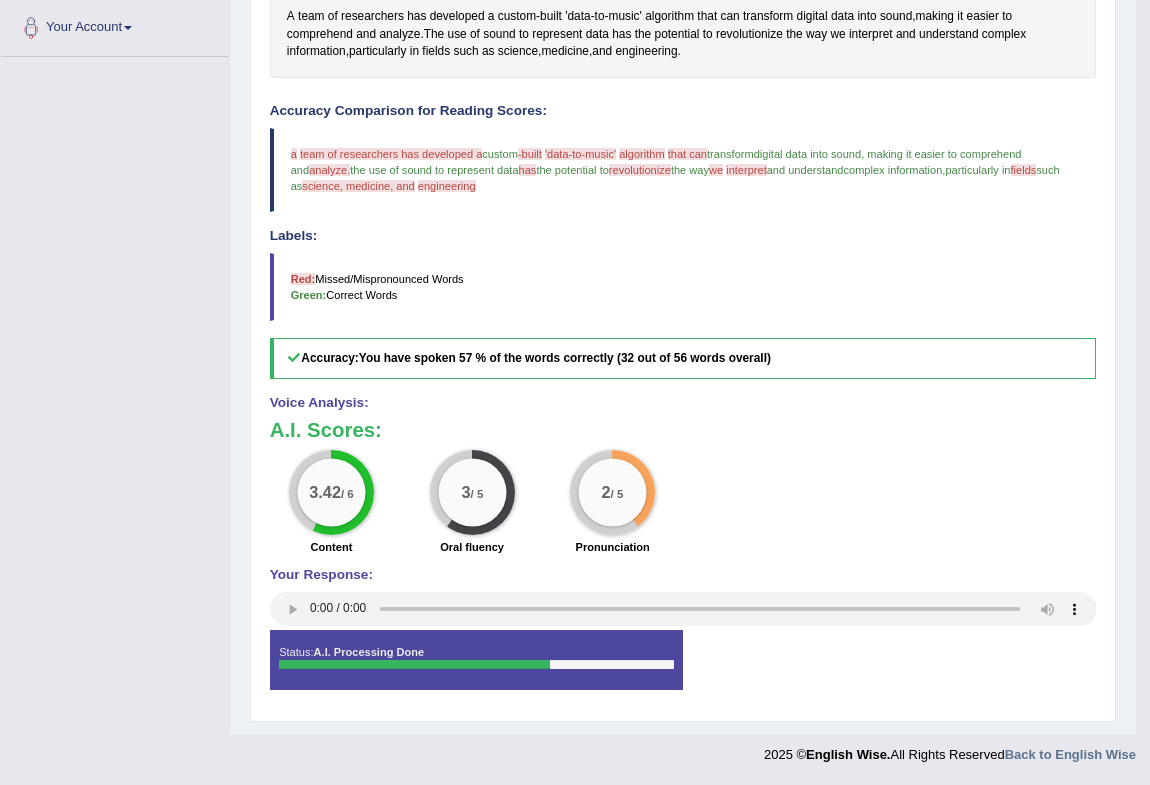 scroll, scrollTop: 170, scrollLeft: 0, axis: vertical 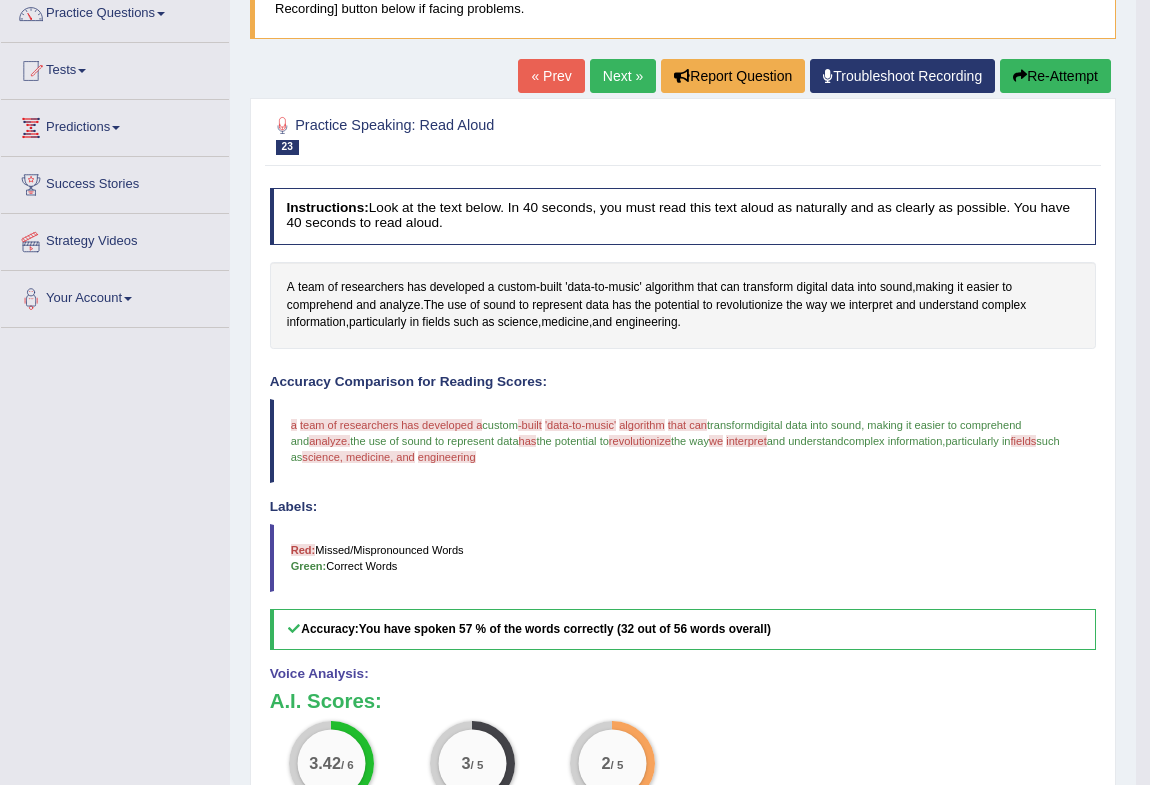 click on "Next »" at bounding box center (623, 76) 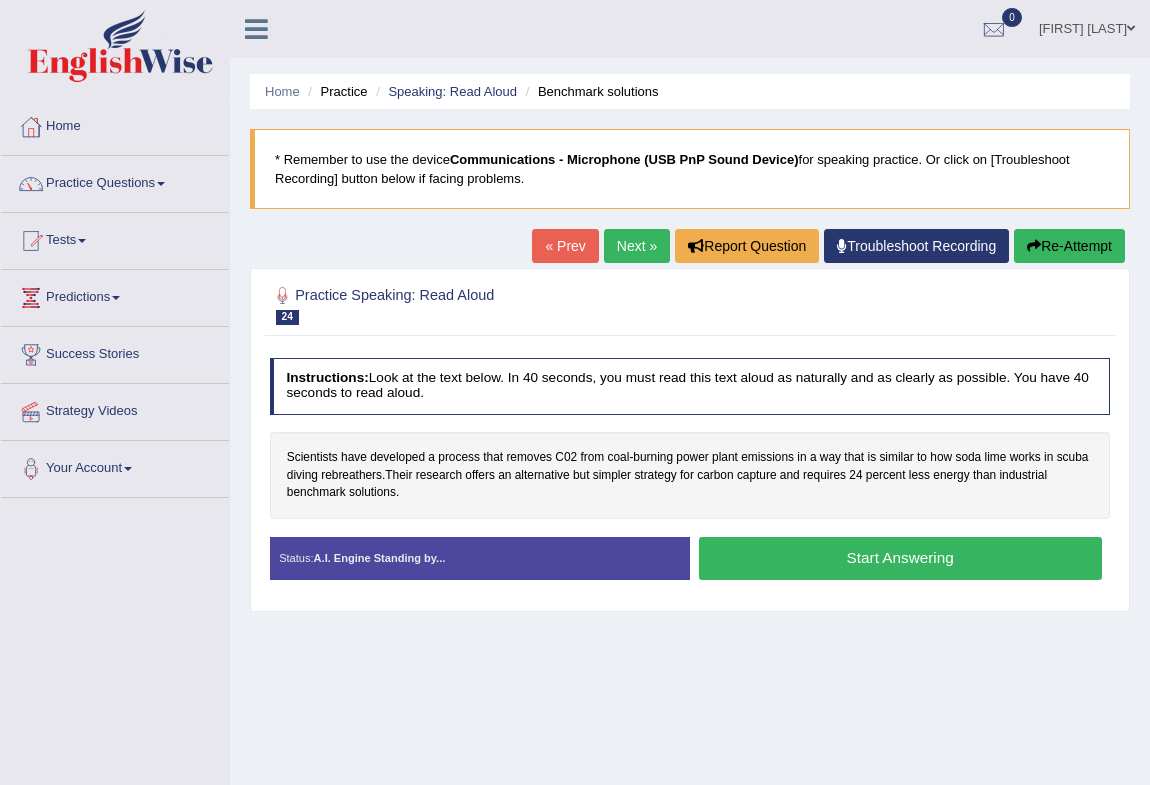 scroll, scrollTop: 0, scrollLeft: 0, axis: both 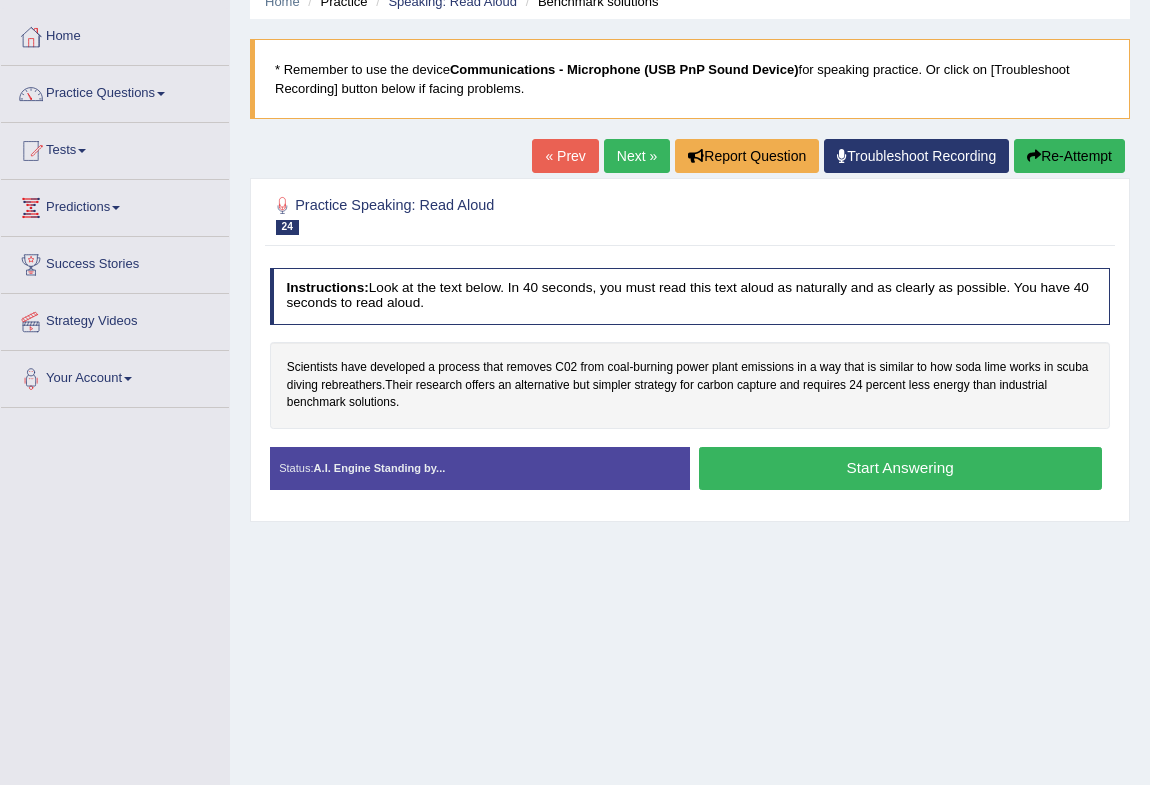 click on "« Prev" at bounding box center (565, 156) 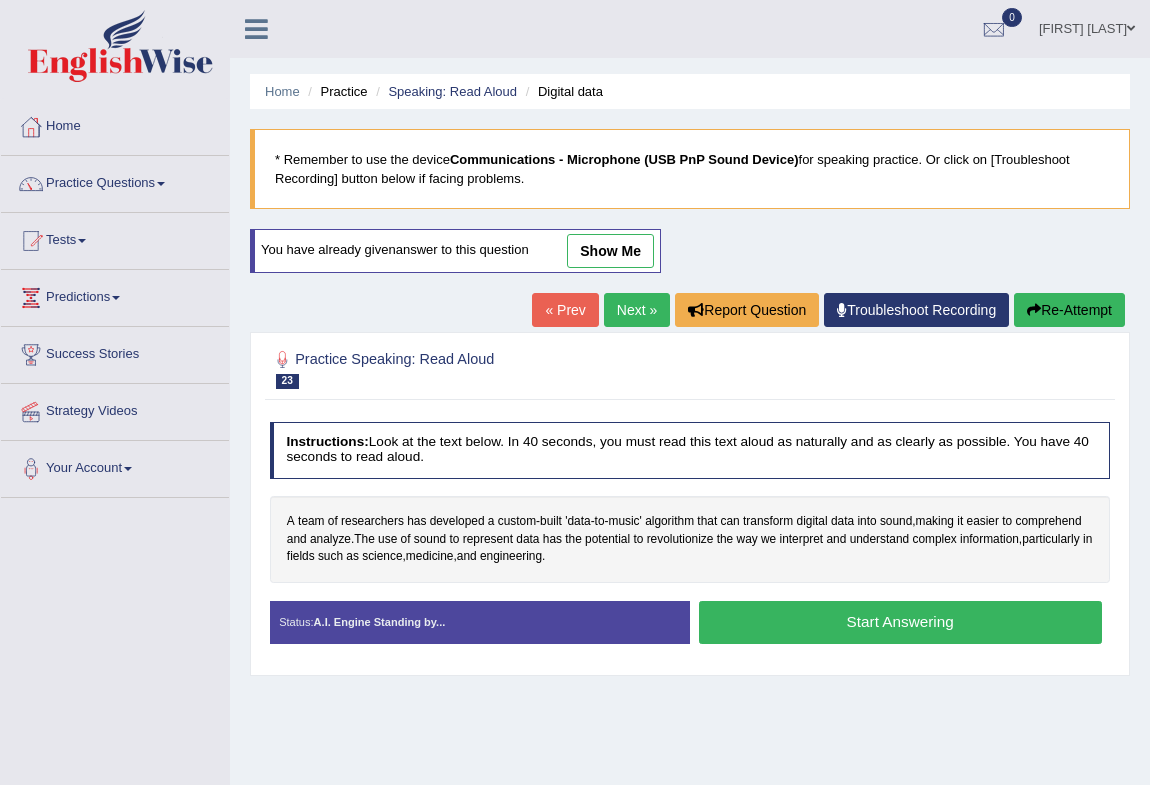 scroll, scrollTop: 0, scrollLeft: 0, axis: both 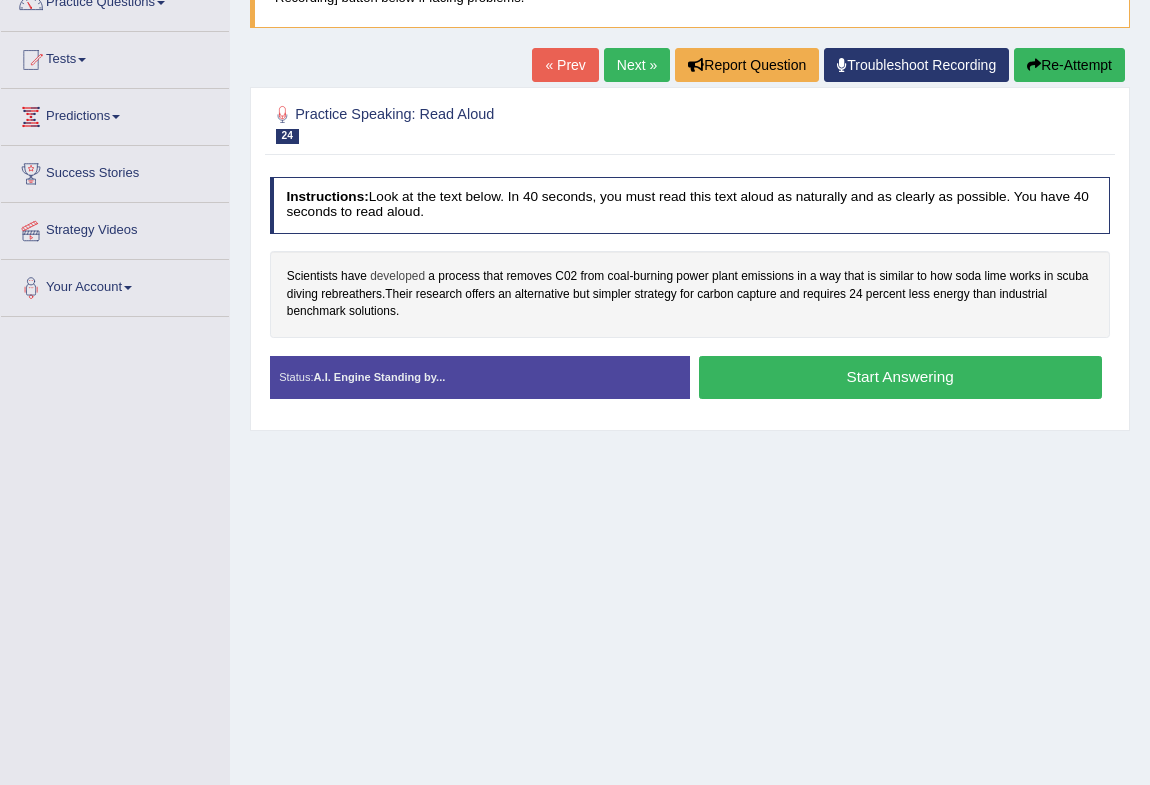 click on "developed" at bounding box center [397, 277] 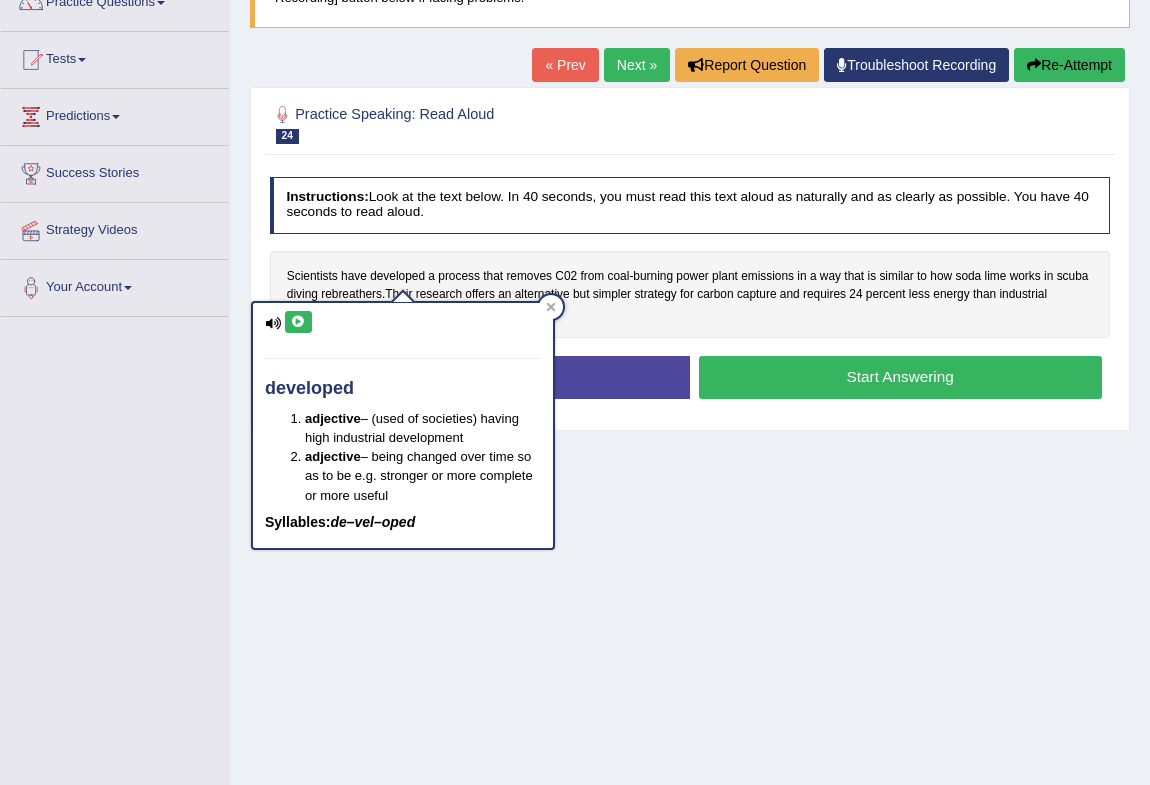click at bounding box center (298, 322) 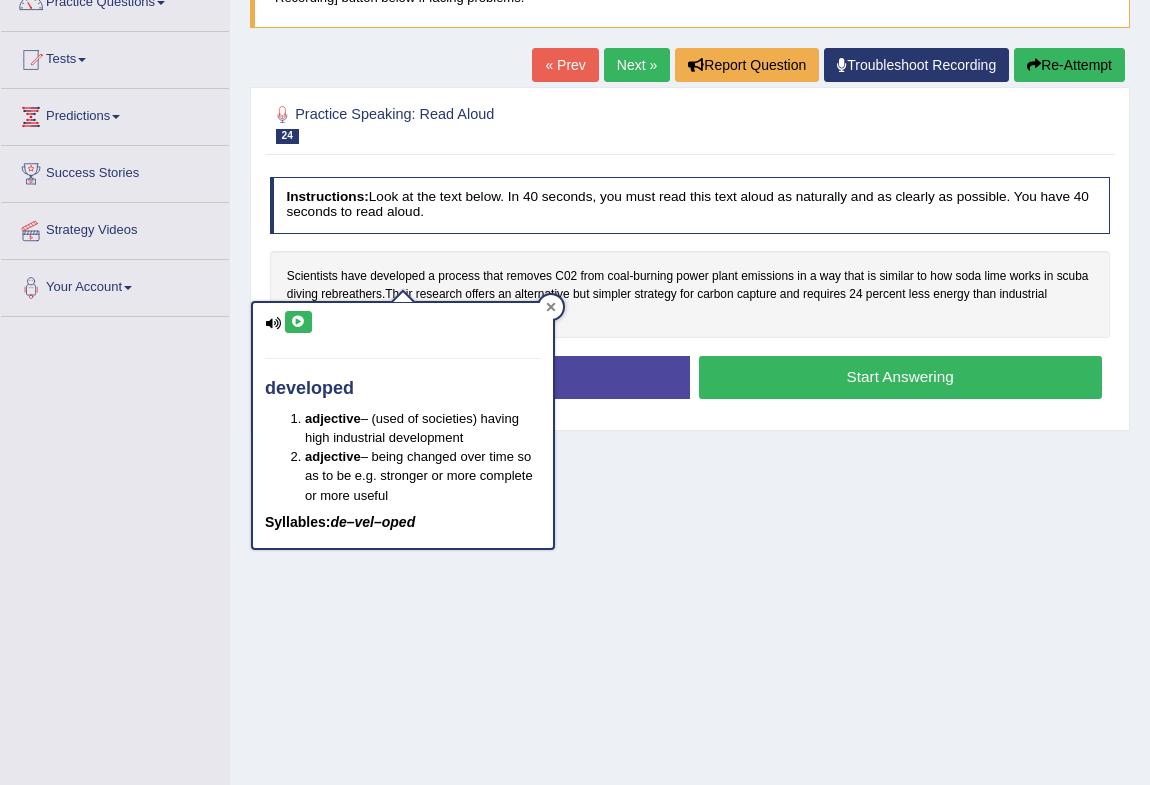 click 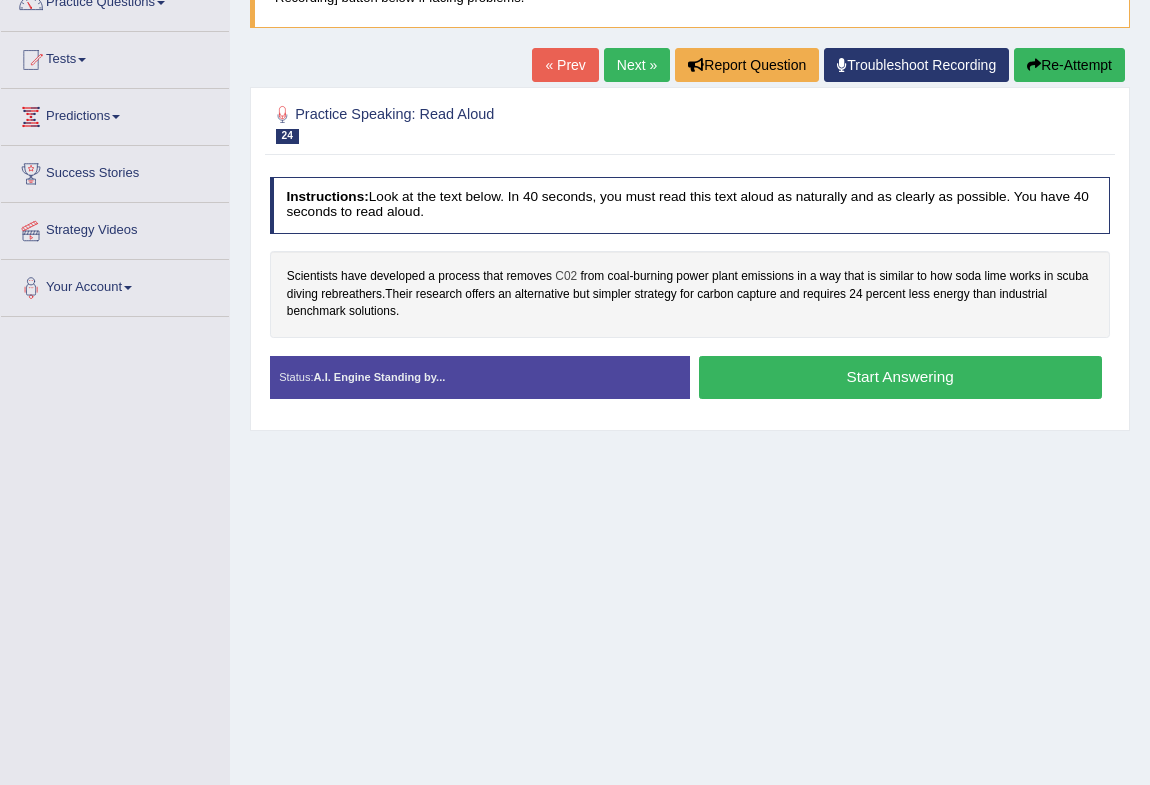 click on "C02" at bounding box center [566, 277] 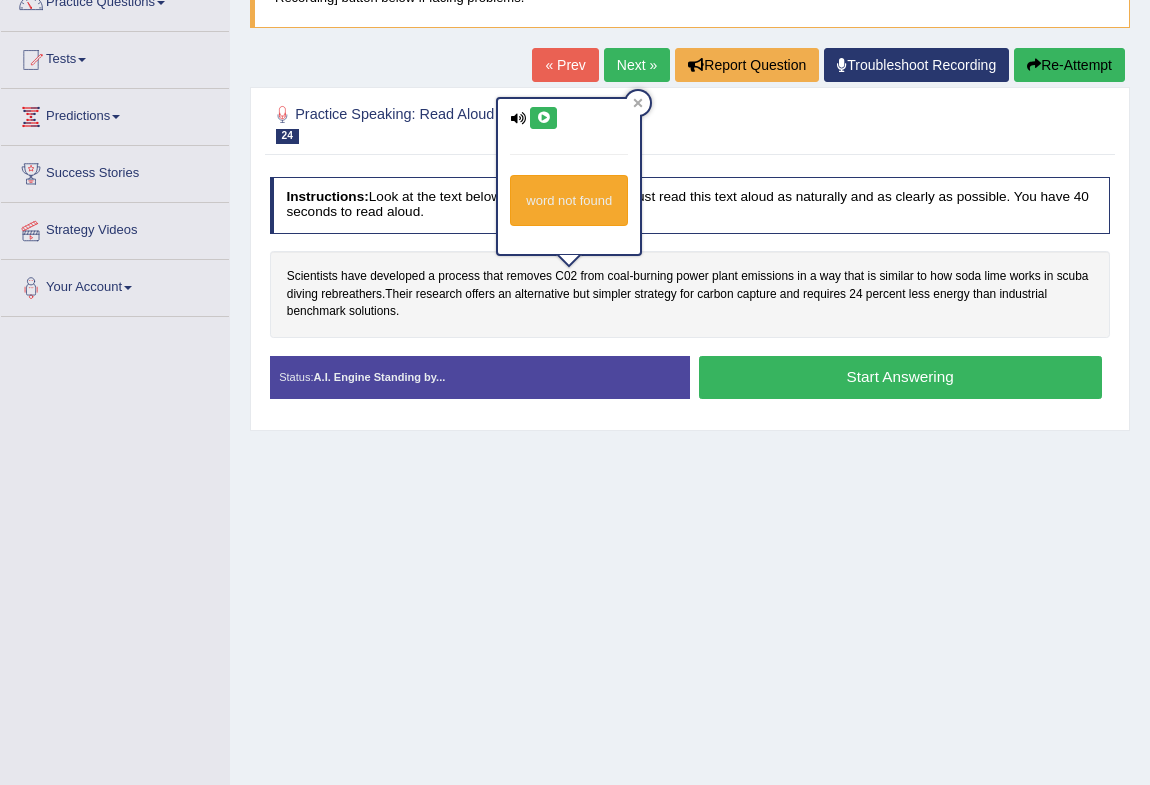 click at bounding box center [543, 118] 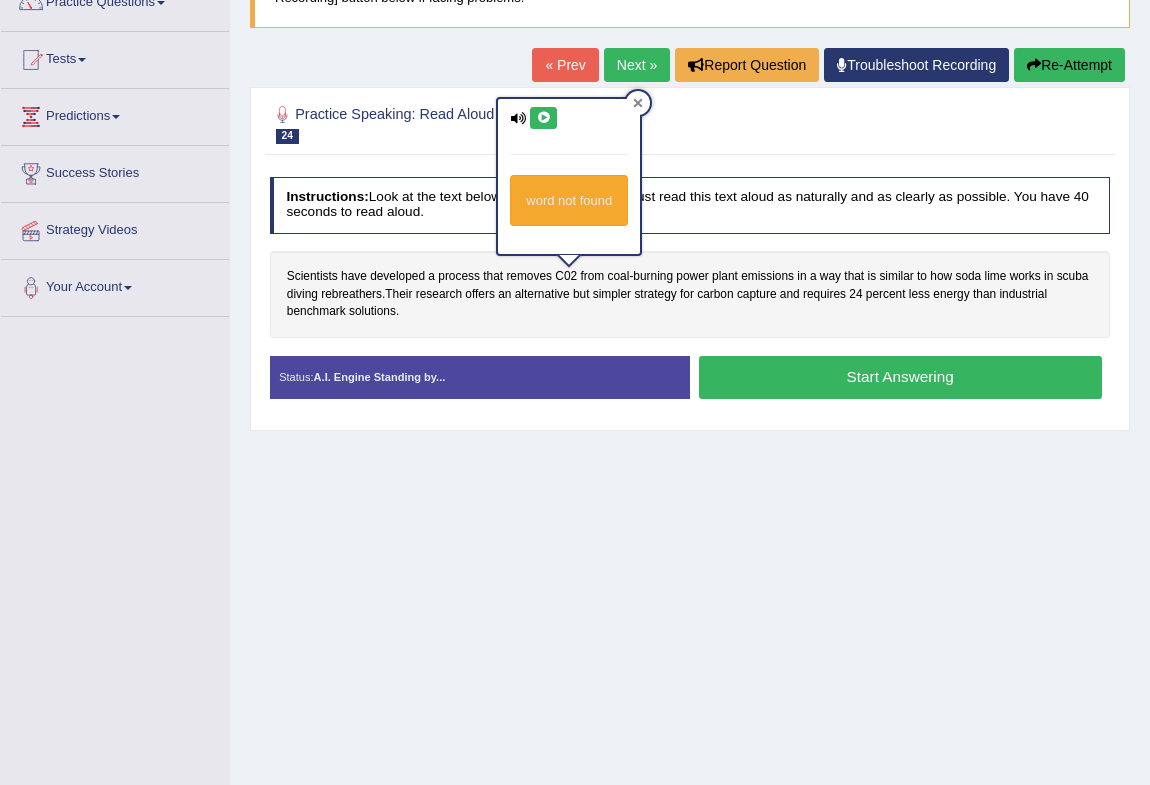 click at bounding box center (638, 103) 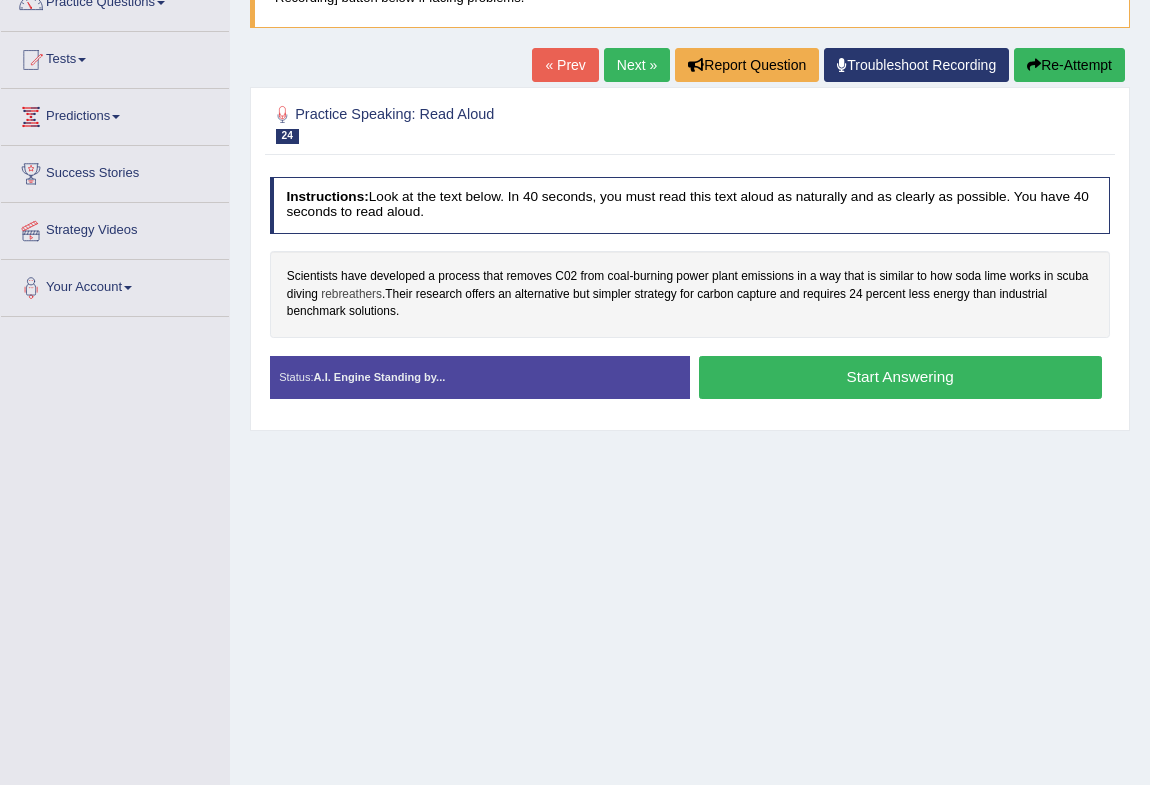 click on "rebreathers" at bounding box center [351, 295] 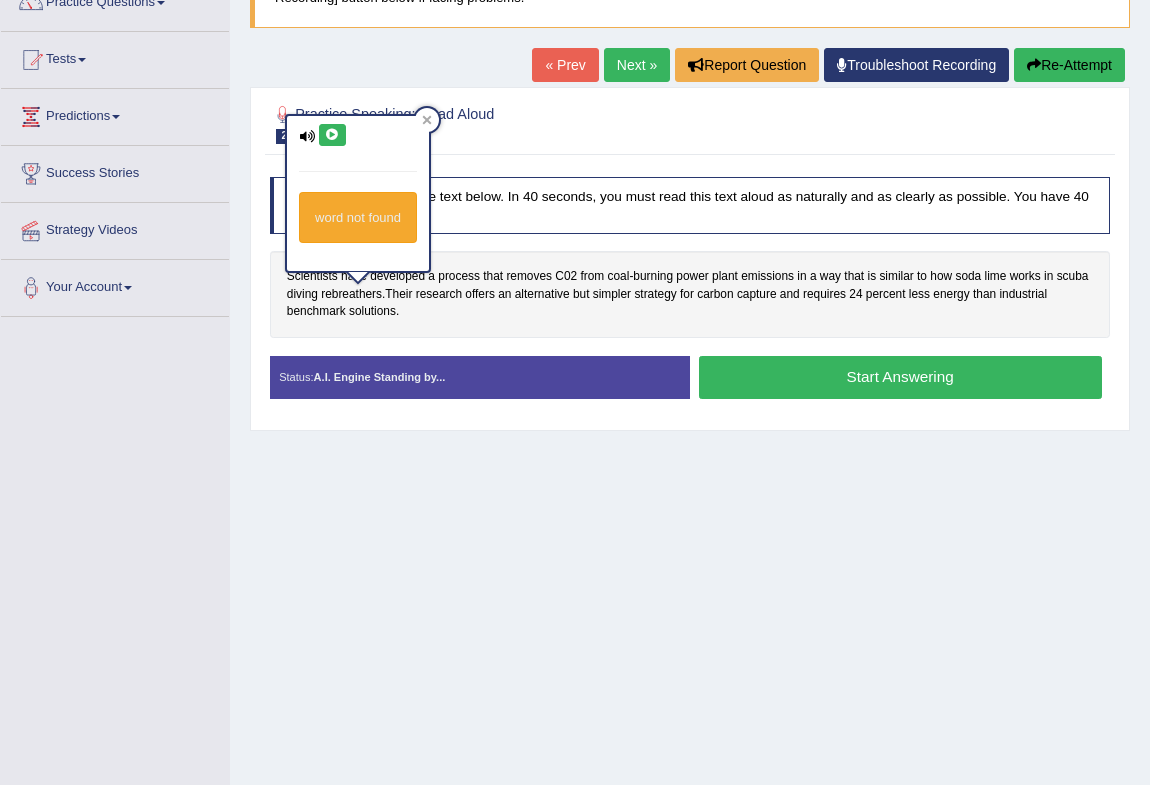 click at bounding box center (332, 135) 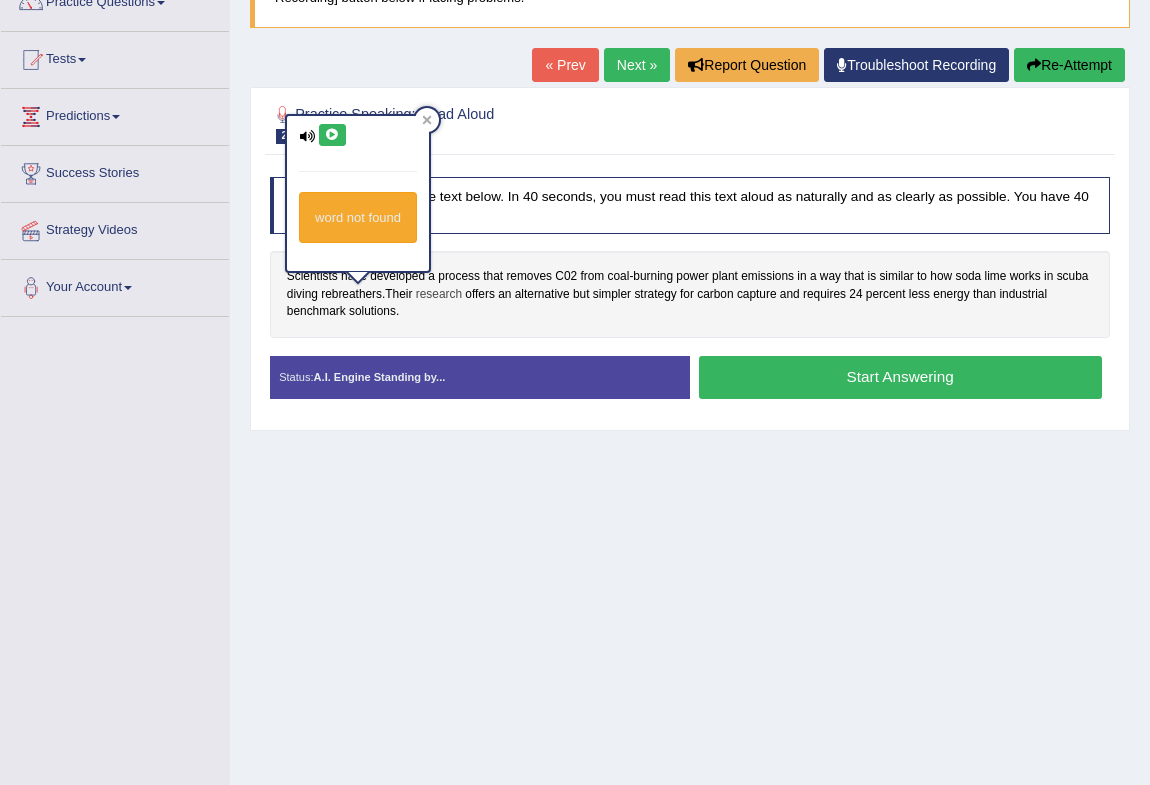 click on "research" at bounding box center (439, 295) 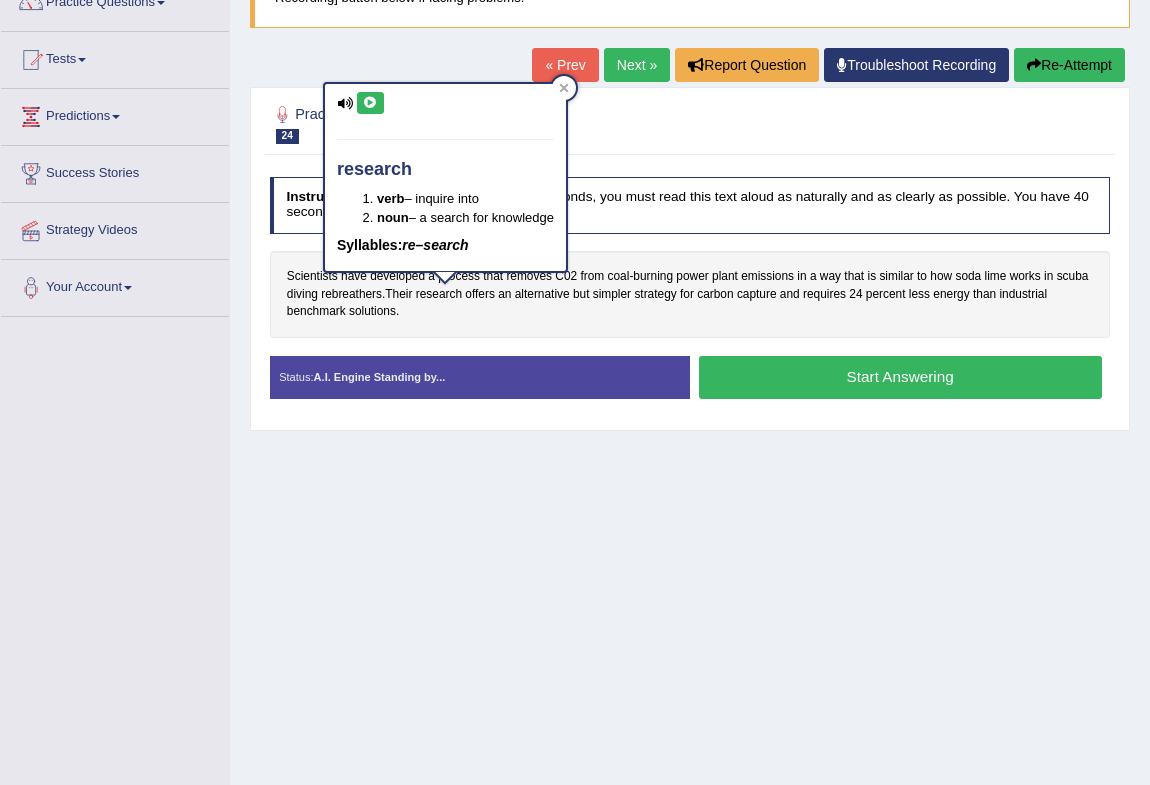 click at bounding box center [370, 103] 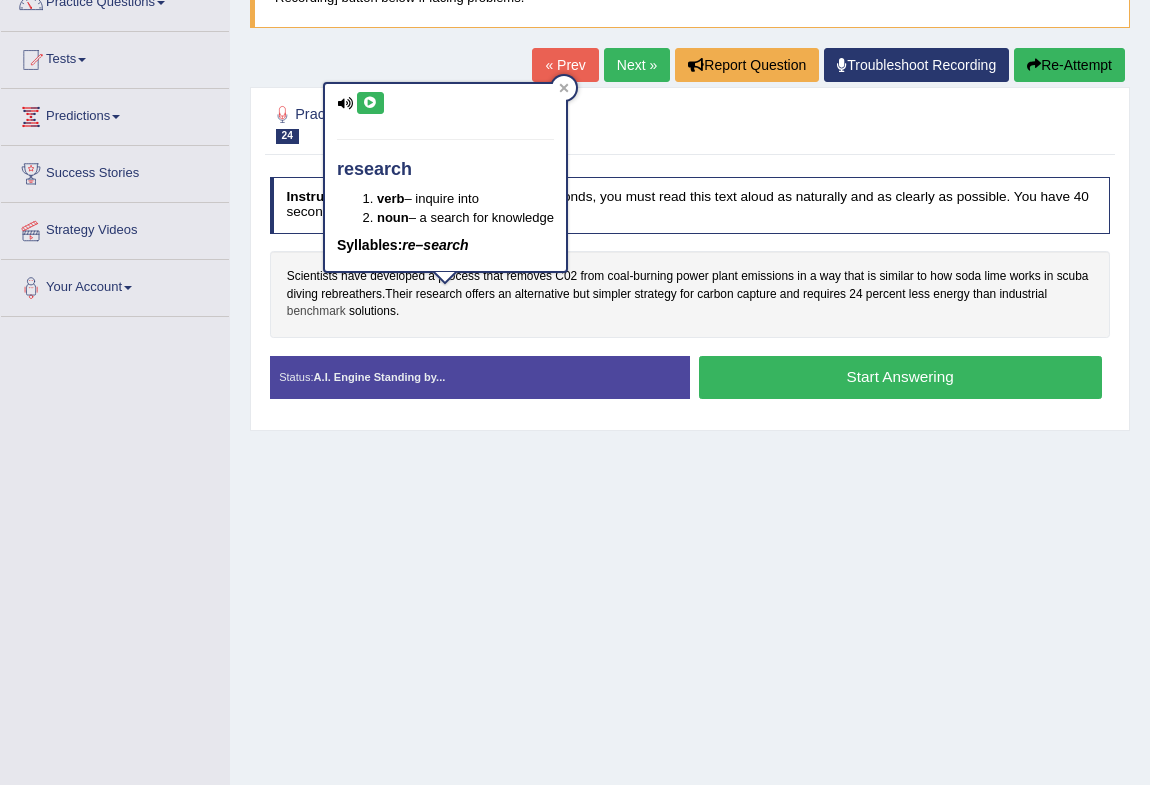 click on "benchmark" at bounding box center (316, 312) 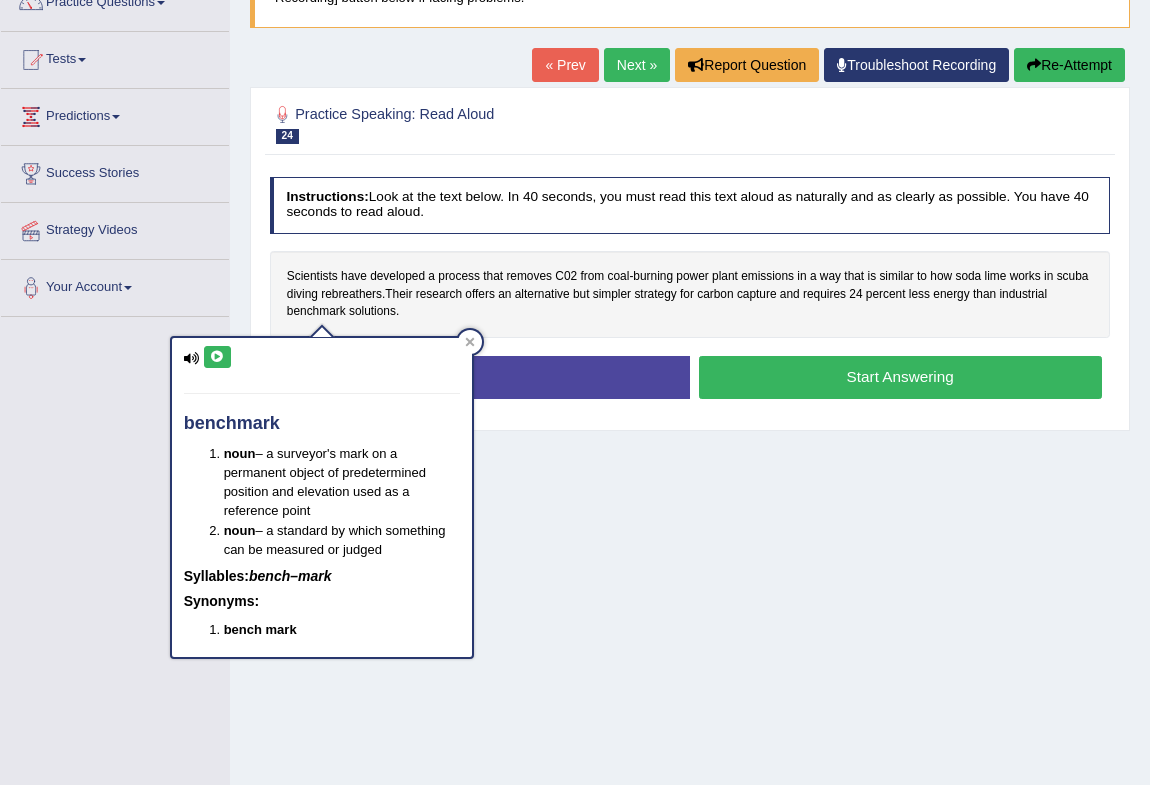 click at bounding box center [217, 357] 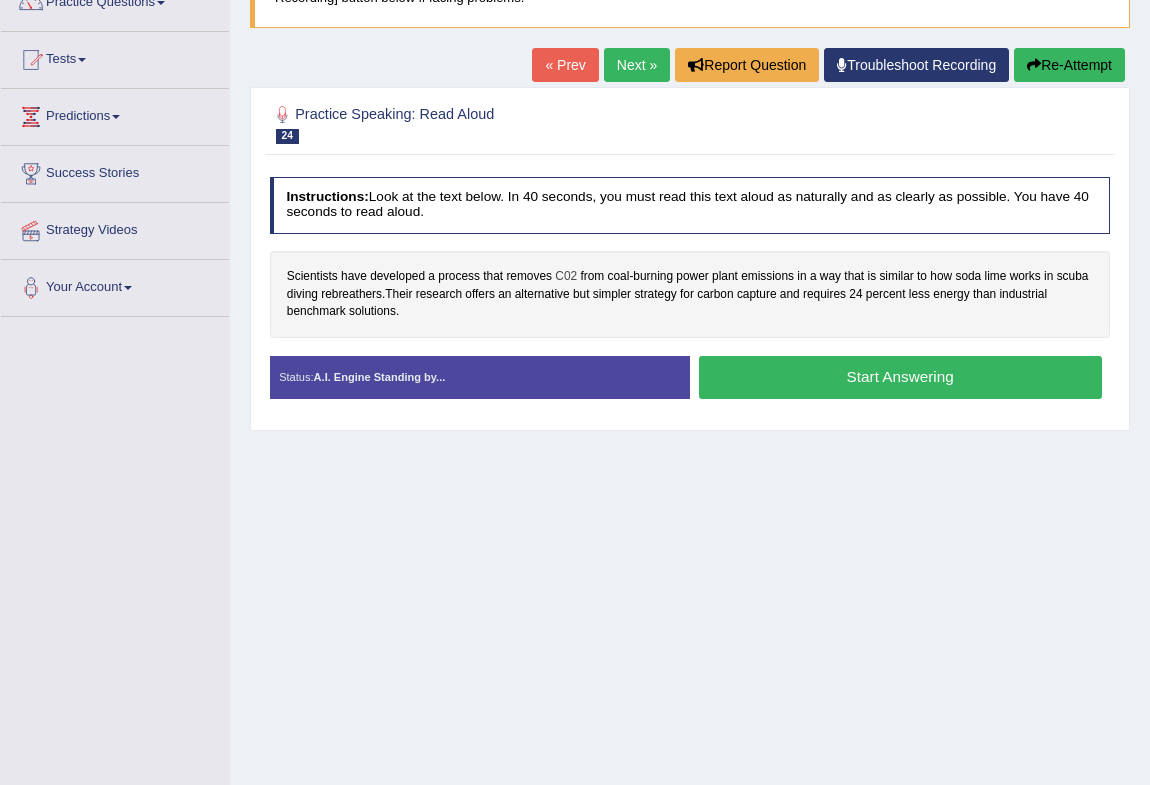 drag, startPoint x: 563, startPoint y: 260, endPoint x: 570, endPoint y: 270, distance: 12.206555 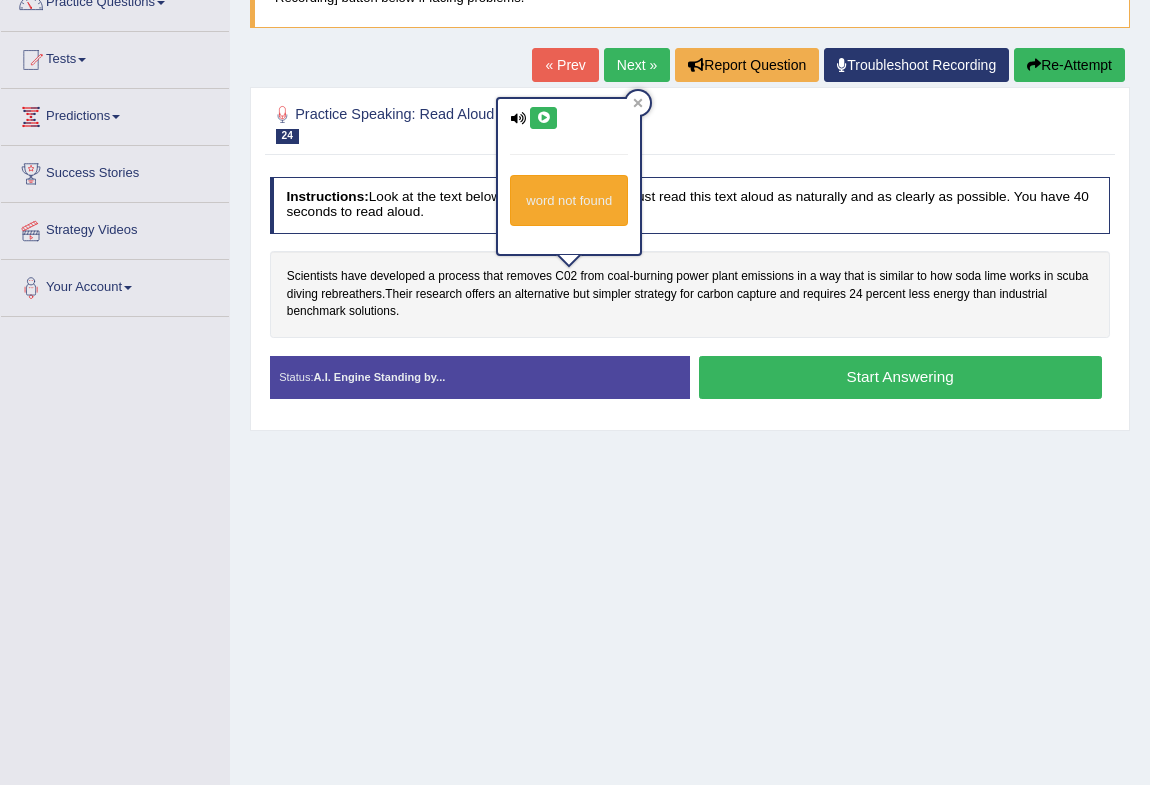 click at bounding box center (543, 118) 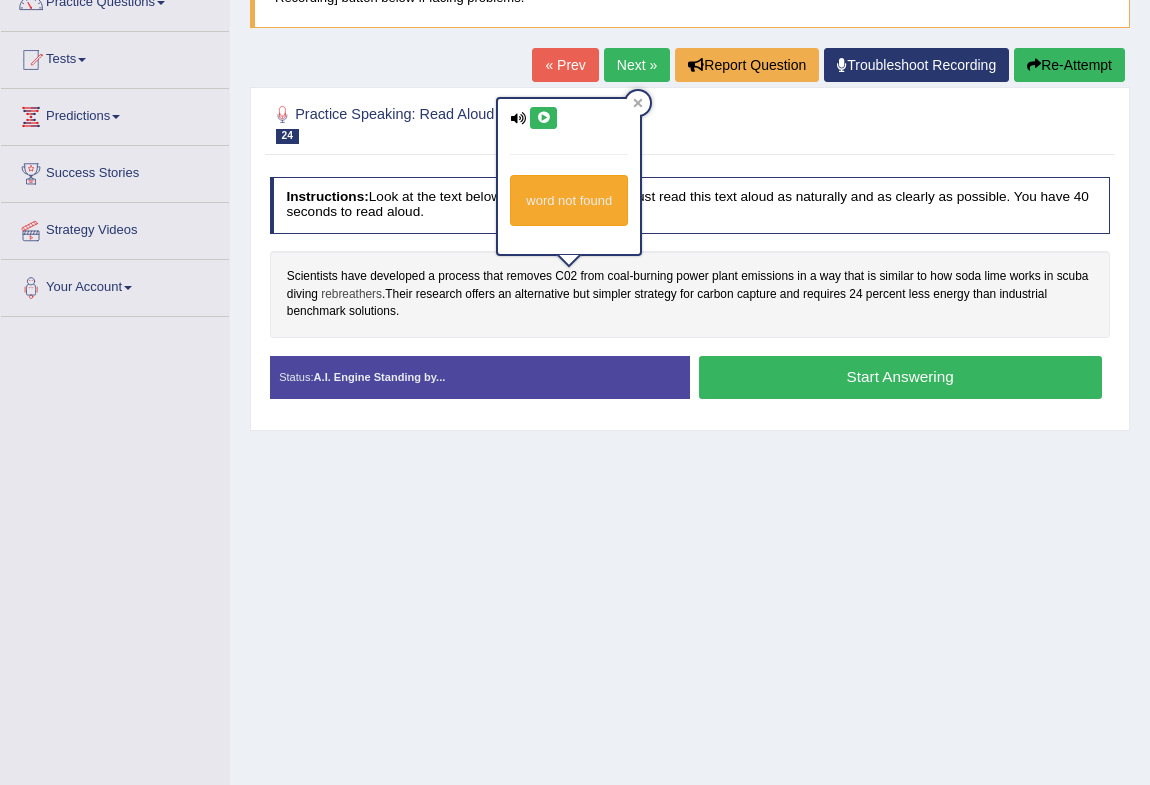 click on "rebreathers" at bounding box center (351, 295) 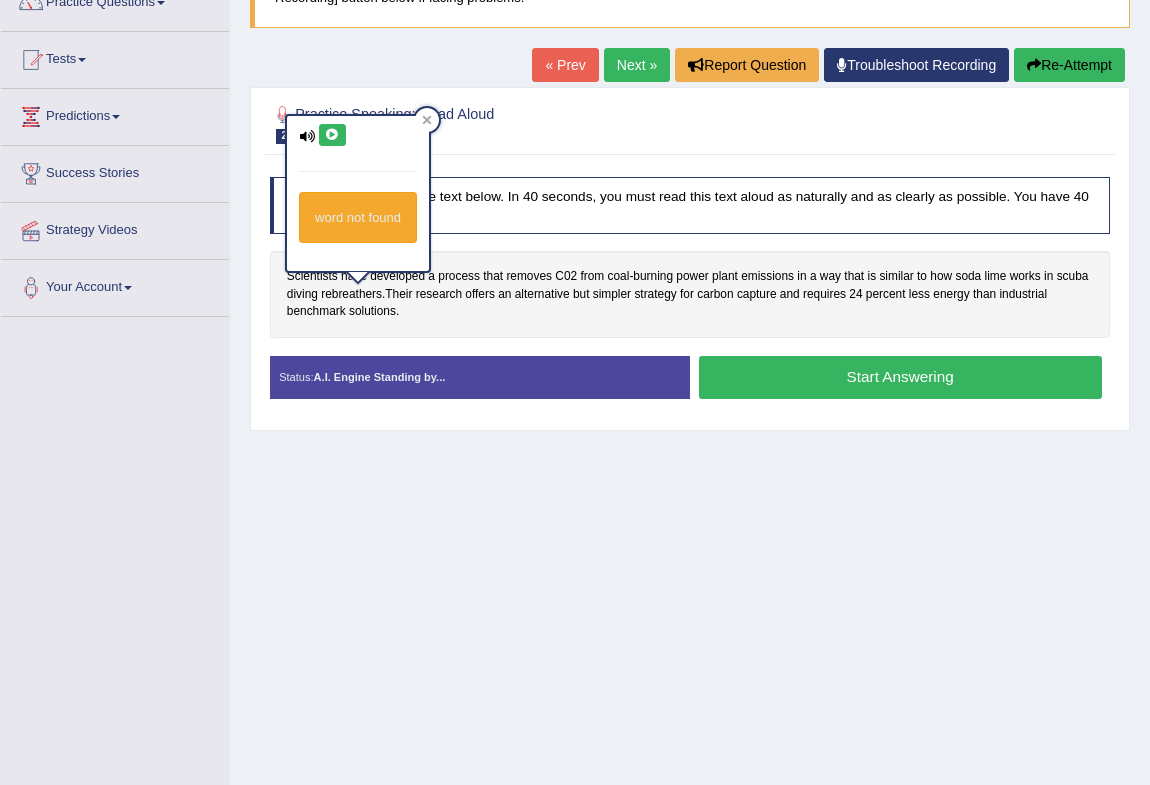 click on "word not found" at bounding box center (358, 193) 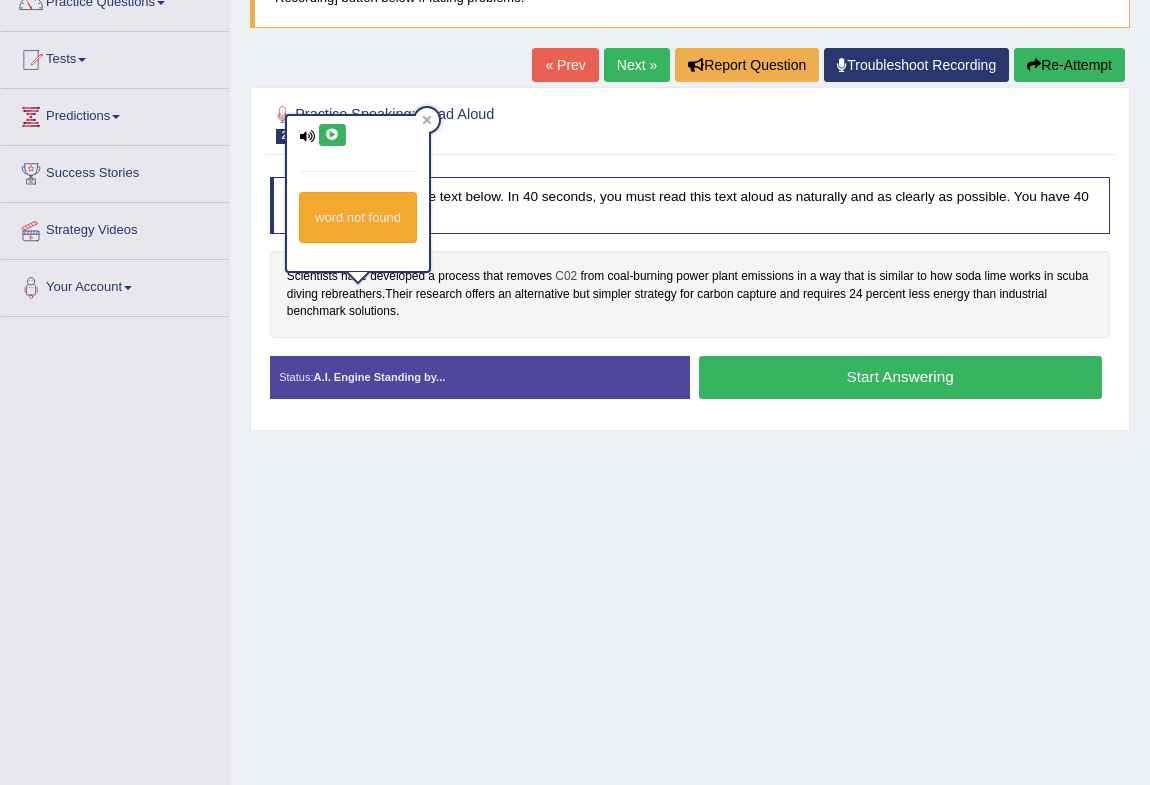 click on "C02" at bounding box center (566, 277) 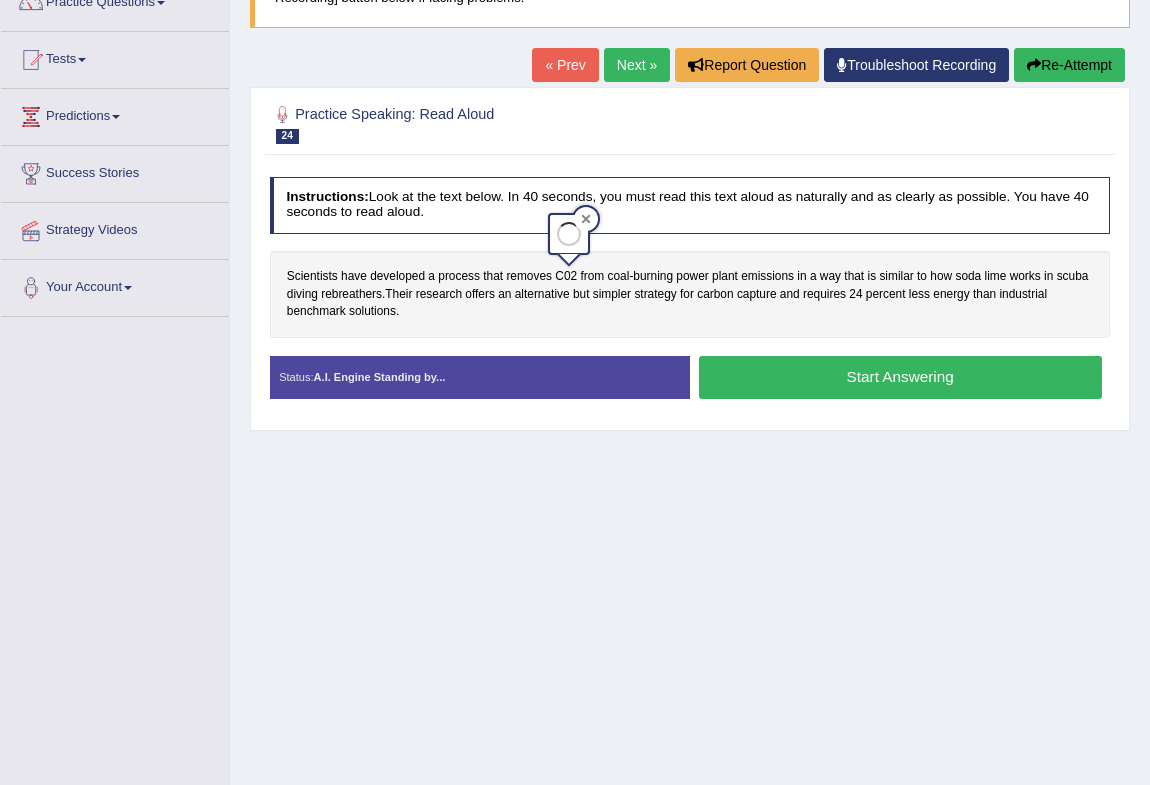 click at bounding box center (586, 219) 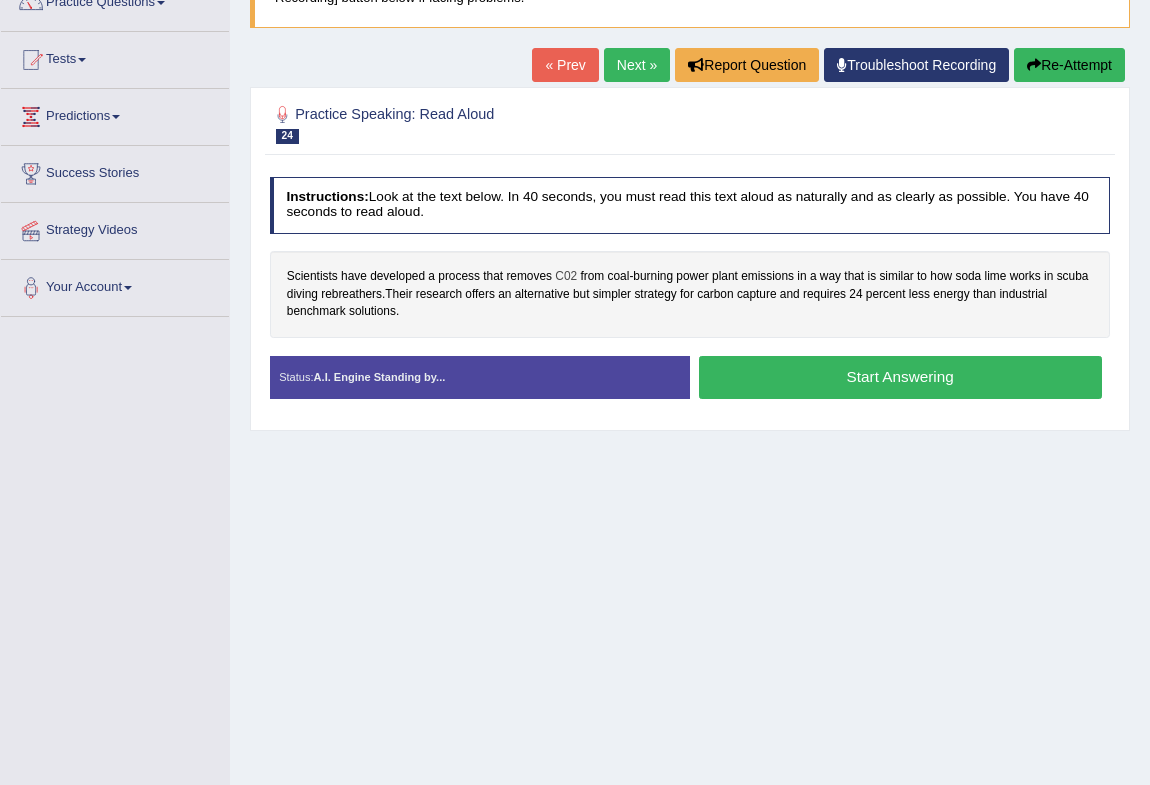 click on "C02" at bounding box center (566, 277) 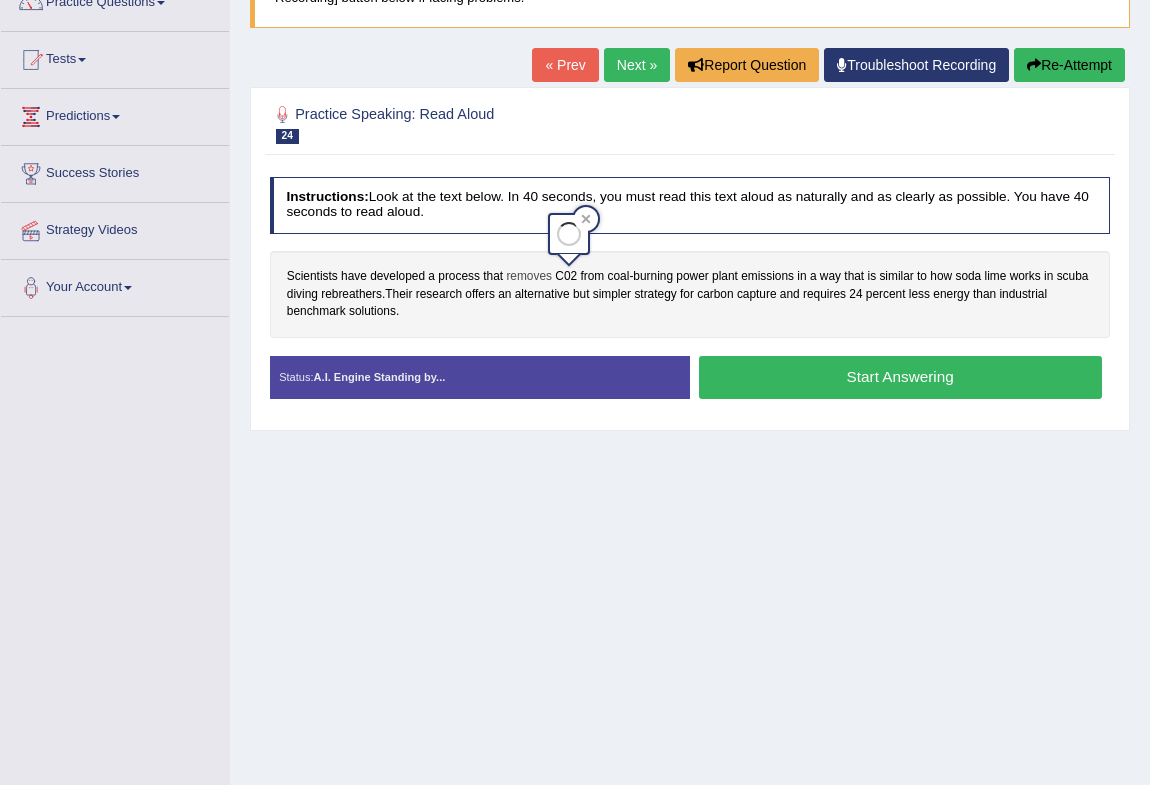 click on "removes" at bounding box center [529, 277] 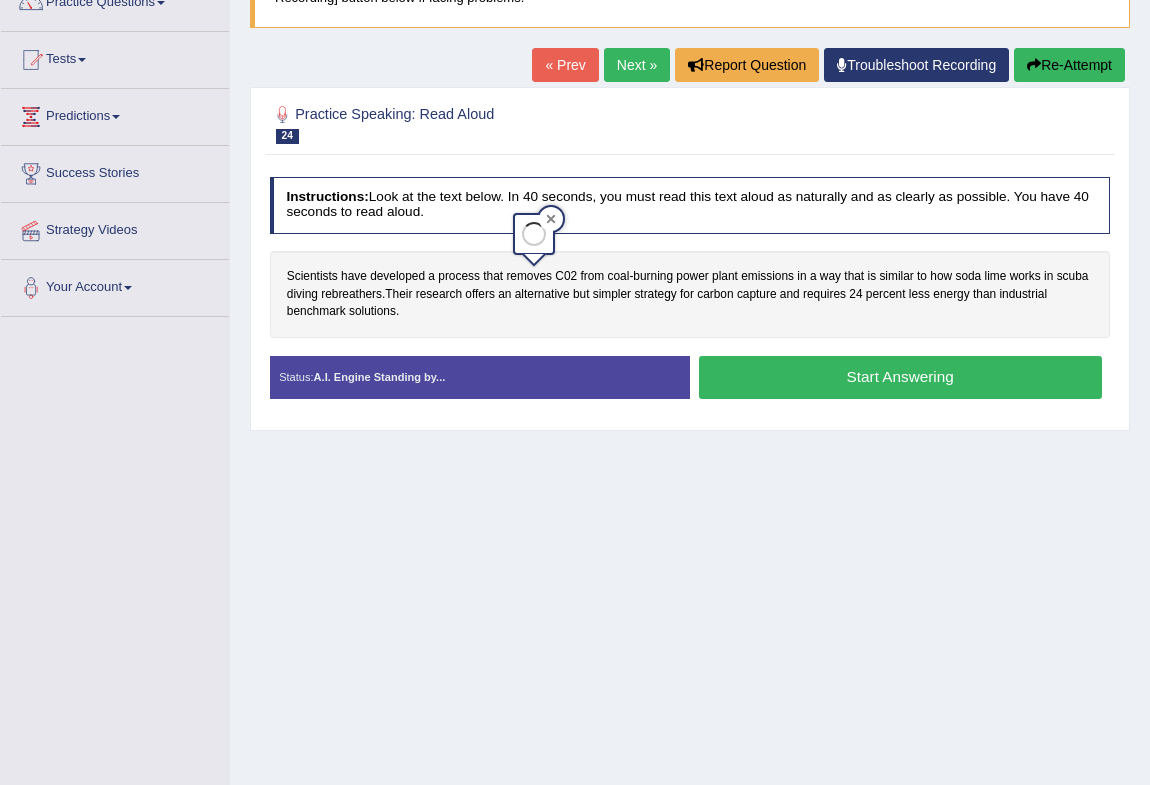 click at bounding box center [551, 219] 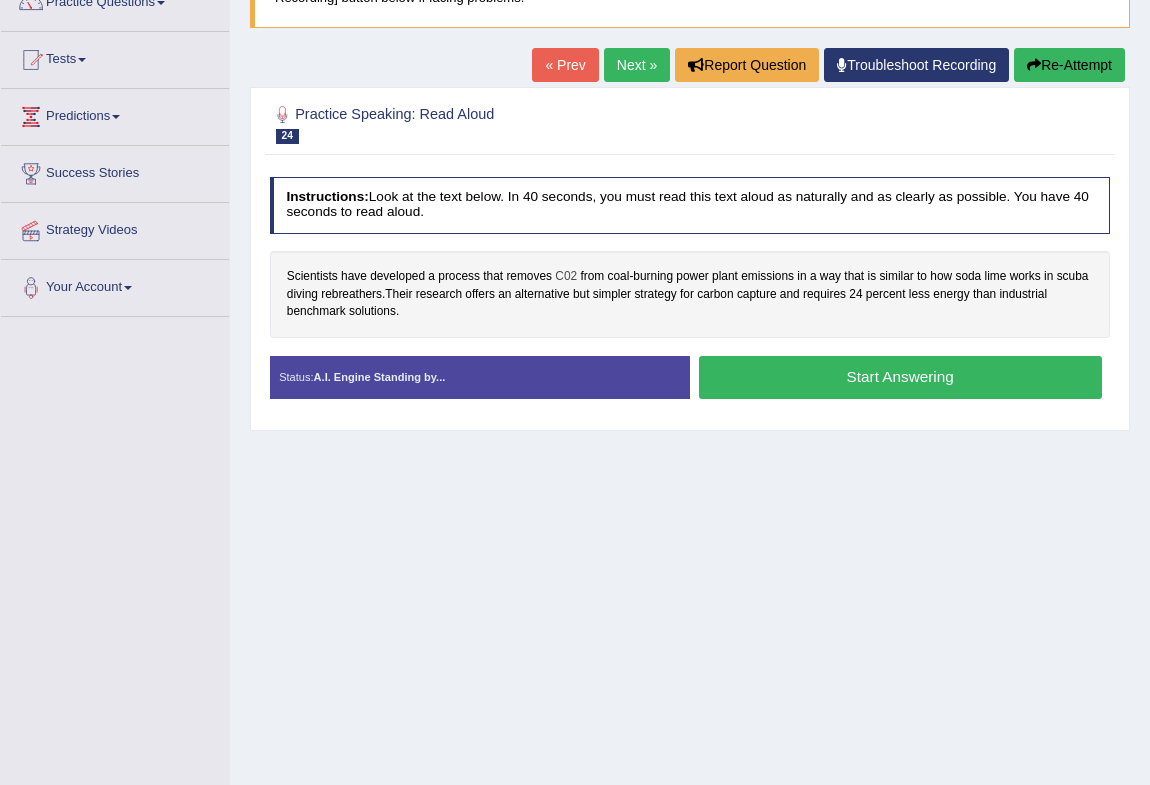 click on "C02" at bounding box center (566, 277) 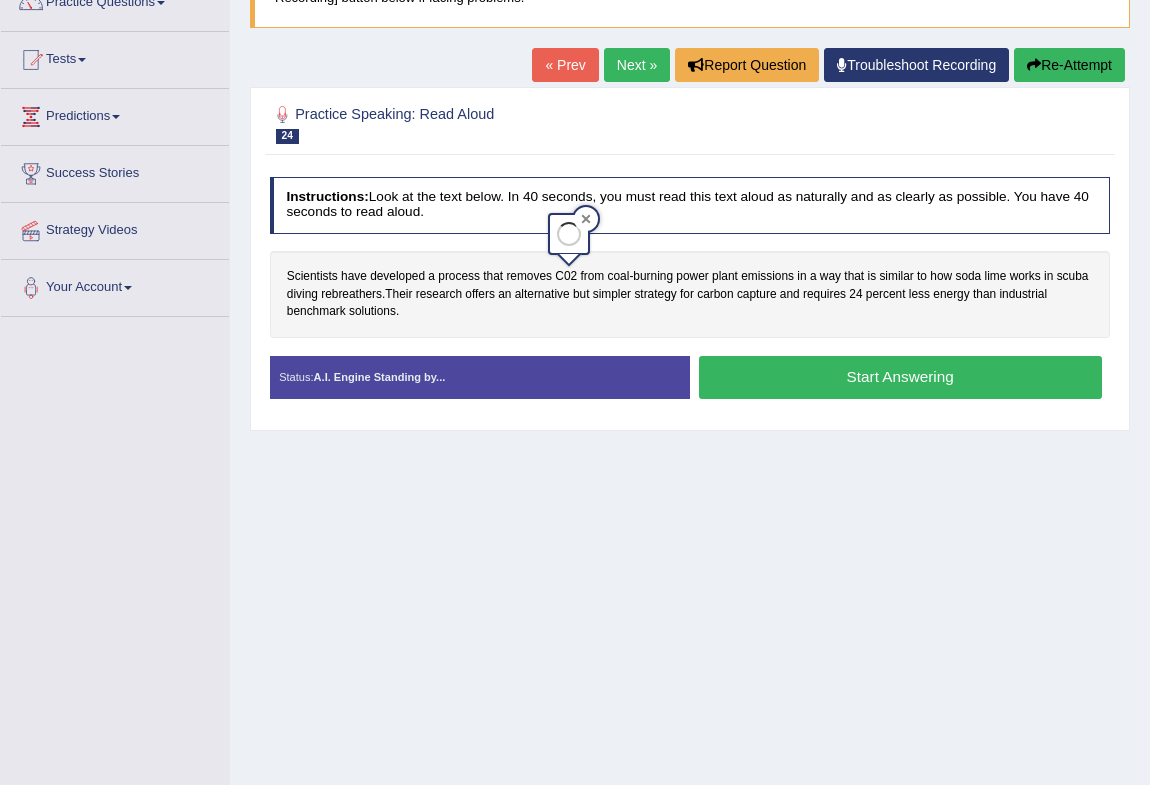 click 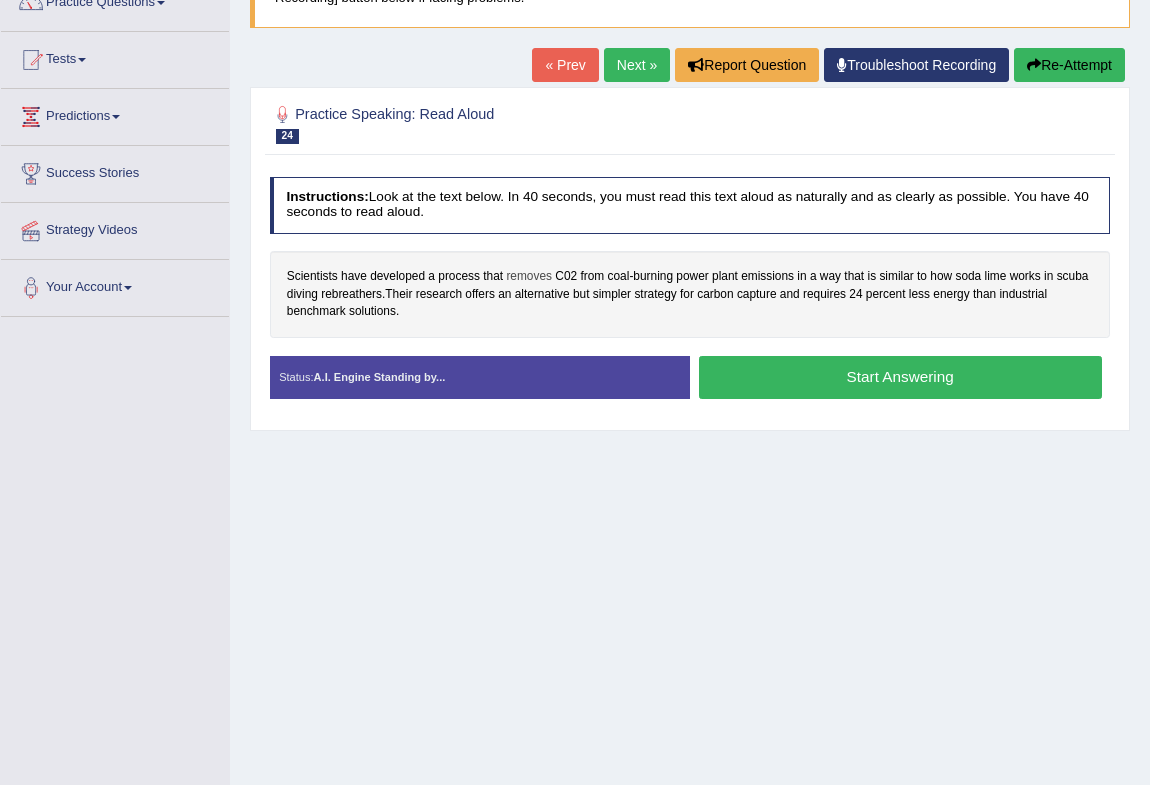 click on "removes" at bounding box center [529, 277] 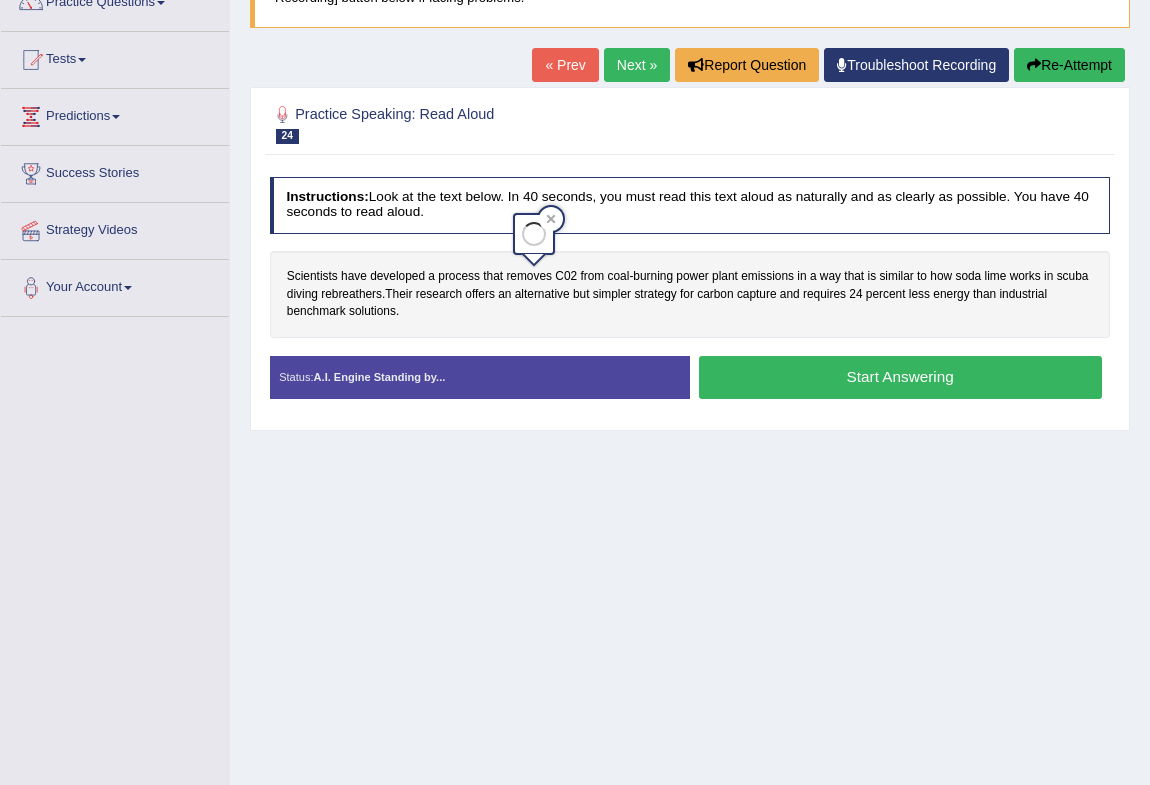 click at bounding box center [551, 219] 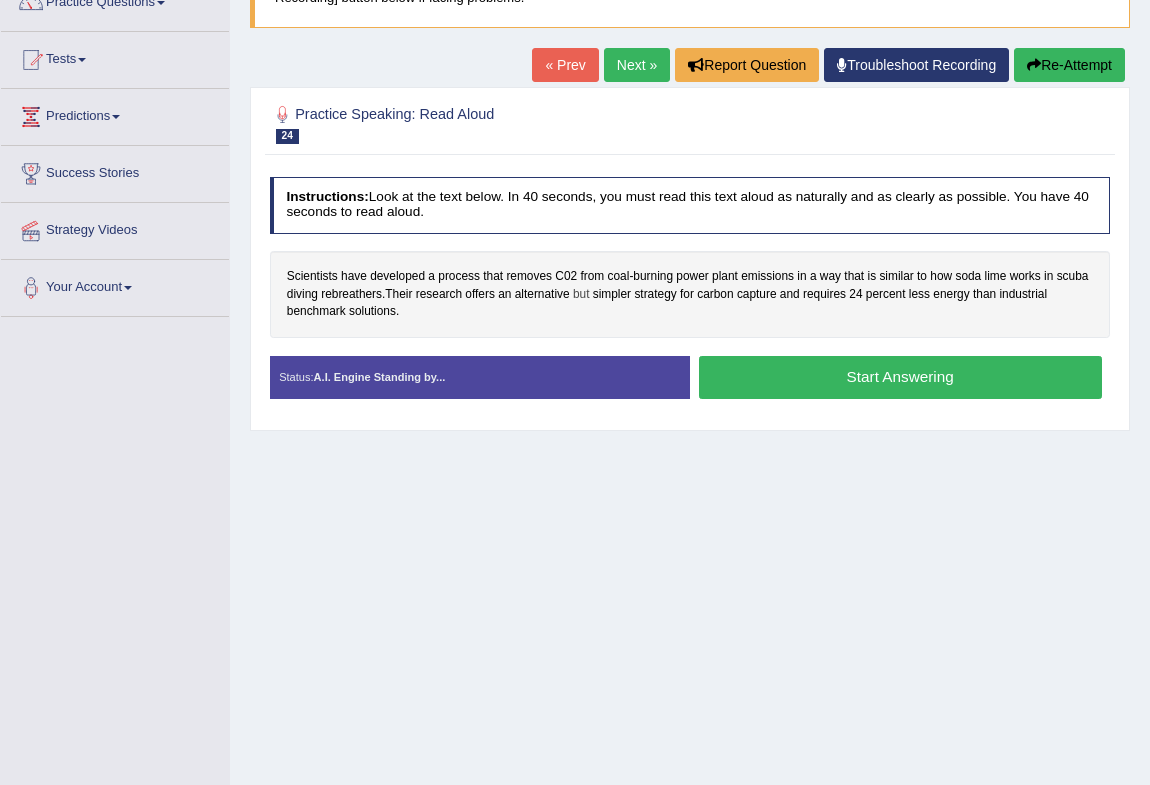 click on "but" at bounding box center [581, 295] 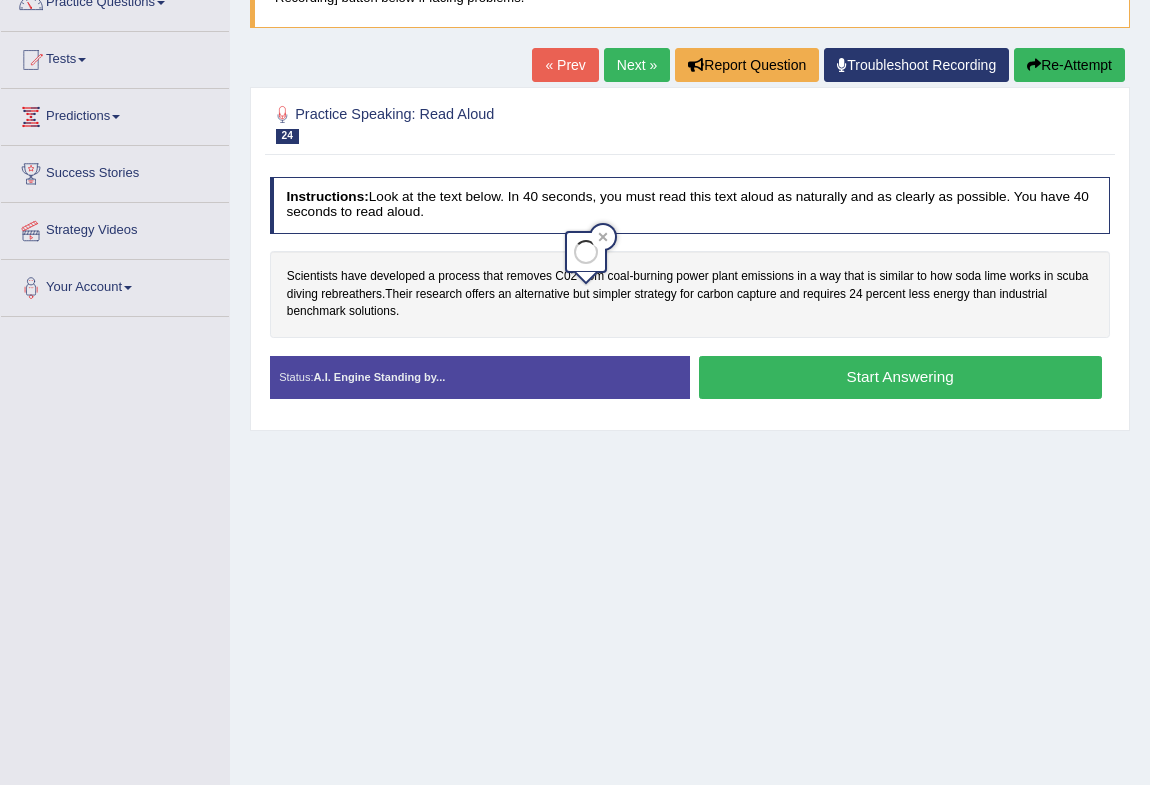 click at bounding box center (586, 279) 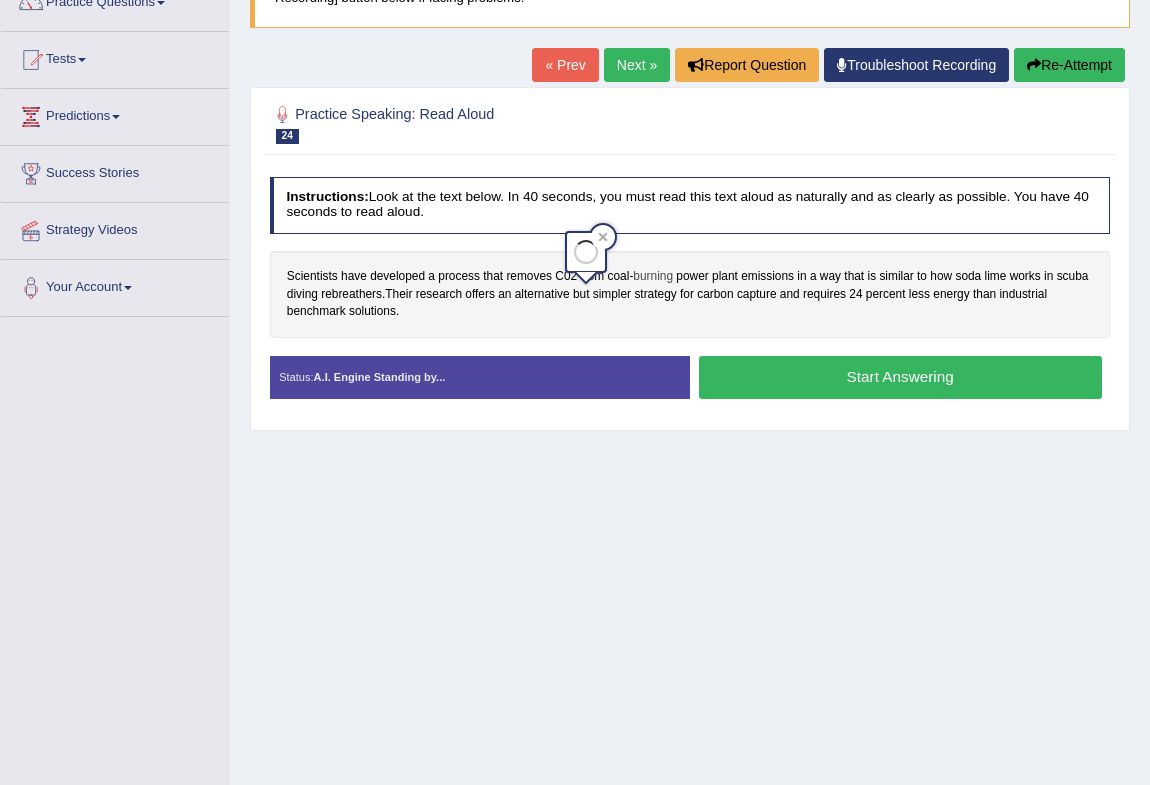 click on "burning" at bounding box center [653, 277] 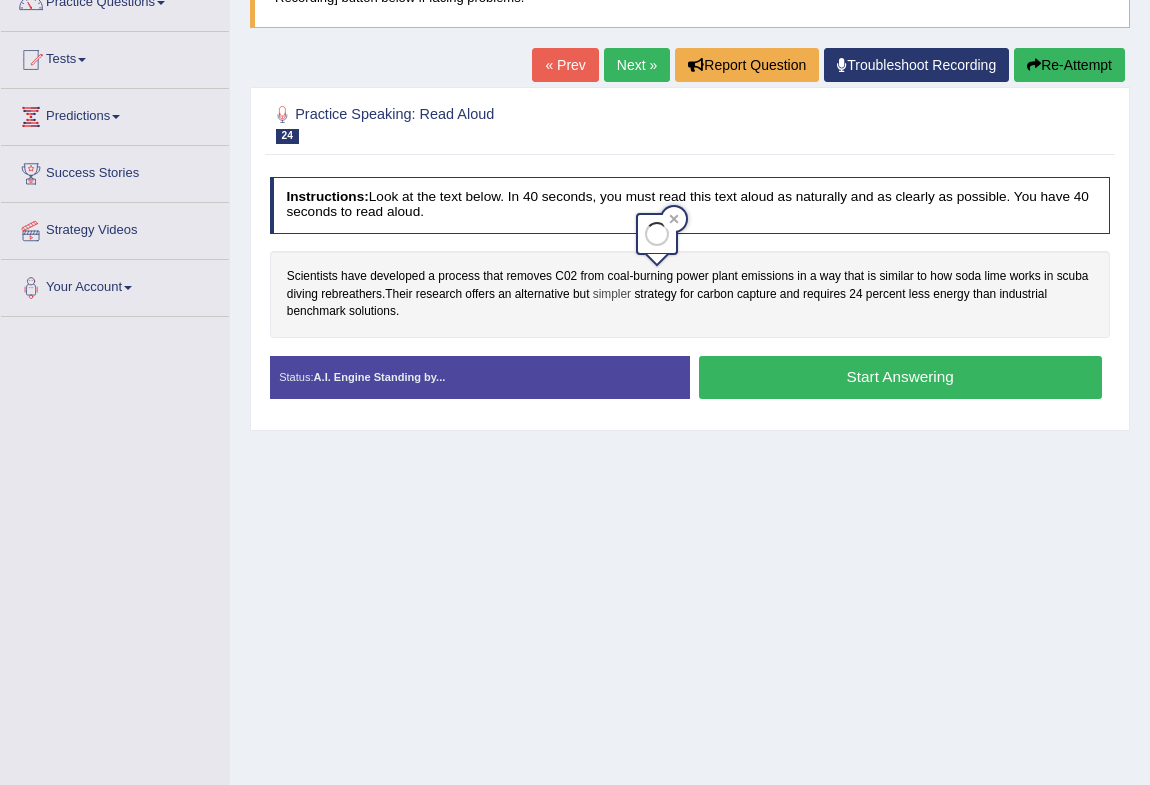 click on "simpler" at bounding box center [612, 295] 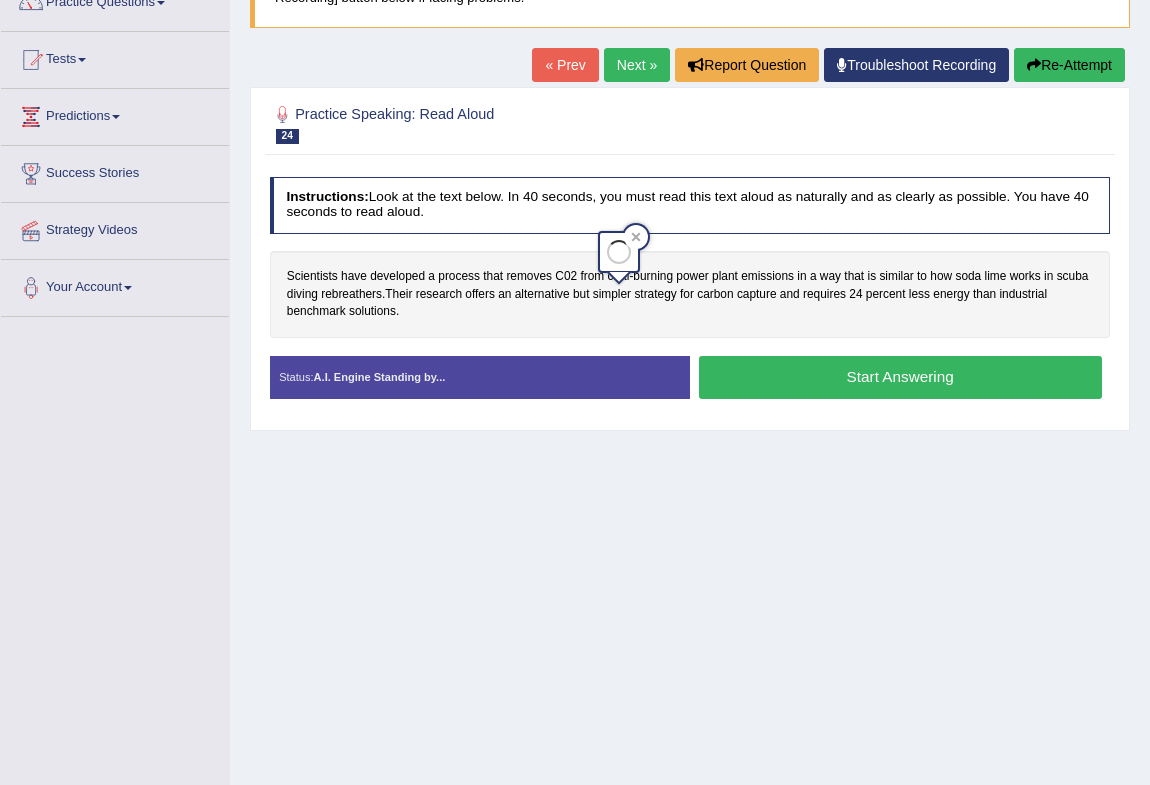 drag, startPoint x: 552, startPoint y: 281, endPoint x: 565, endPoint y: 262, distance: 23.021729 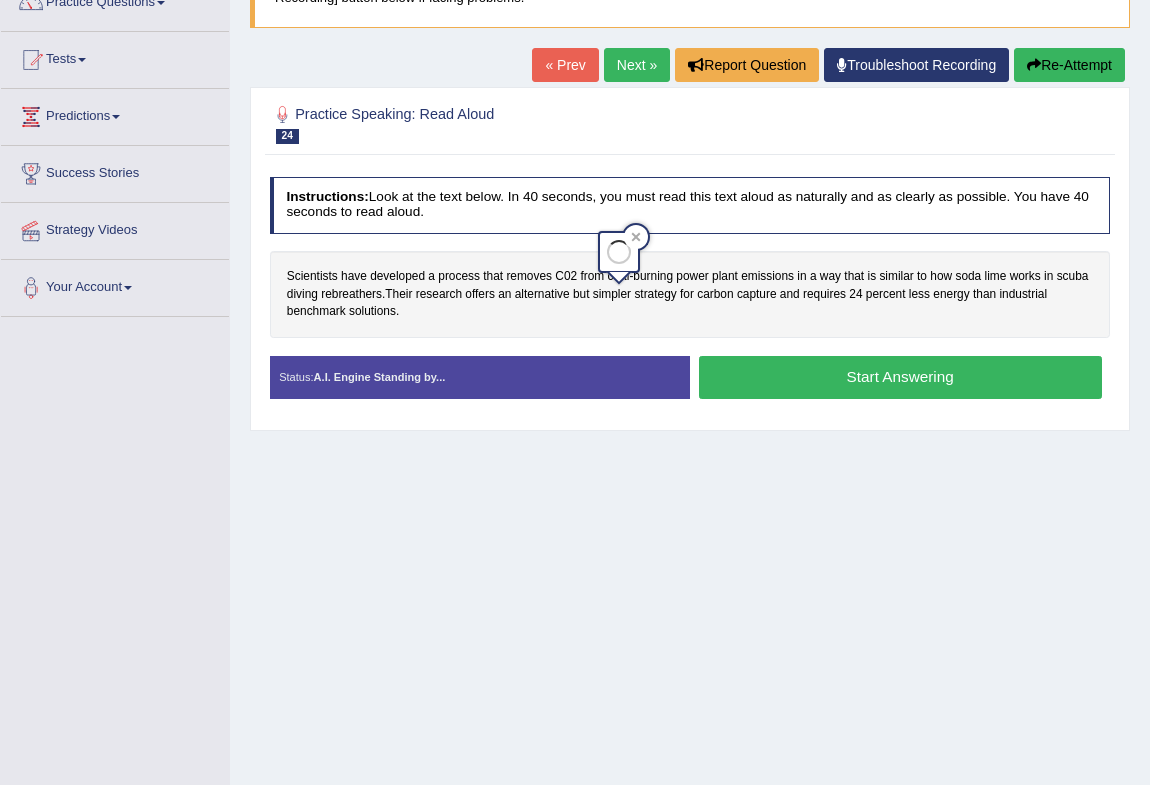 click on "Scientists   have   developed   a   process   that   removes   C02   from   coal - burning   power   plant   emissions   in   a   way   that   is   similar   to   how   soda   lime   works   in   scuba   diving   rebreathers .  Their   research   offers   an   alternative   but   simpler   strategy   for   carbon   capture   and   requires   24   percent   less   energy   than   industrial   benchmark   solutions ." at bounding box center (690, 294) 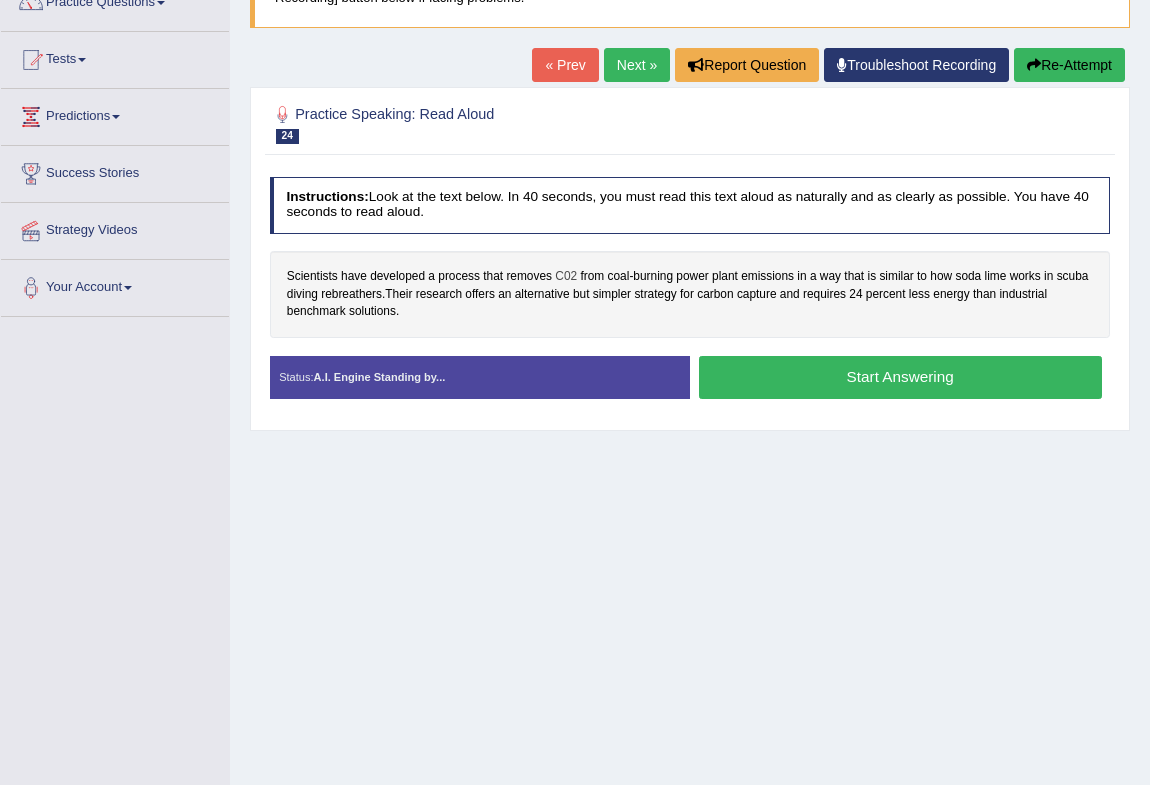 click on "C02" at bounding box center (566, 277) 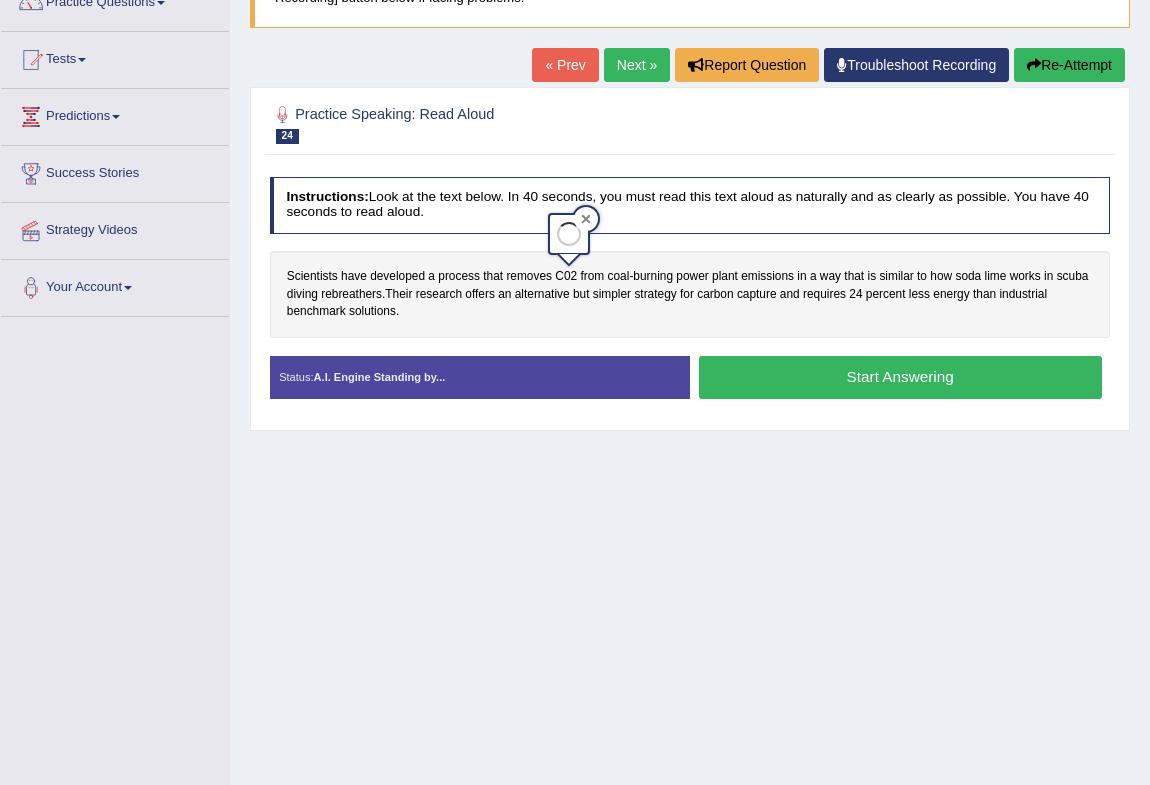 click 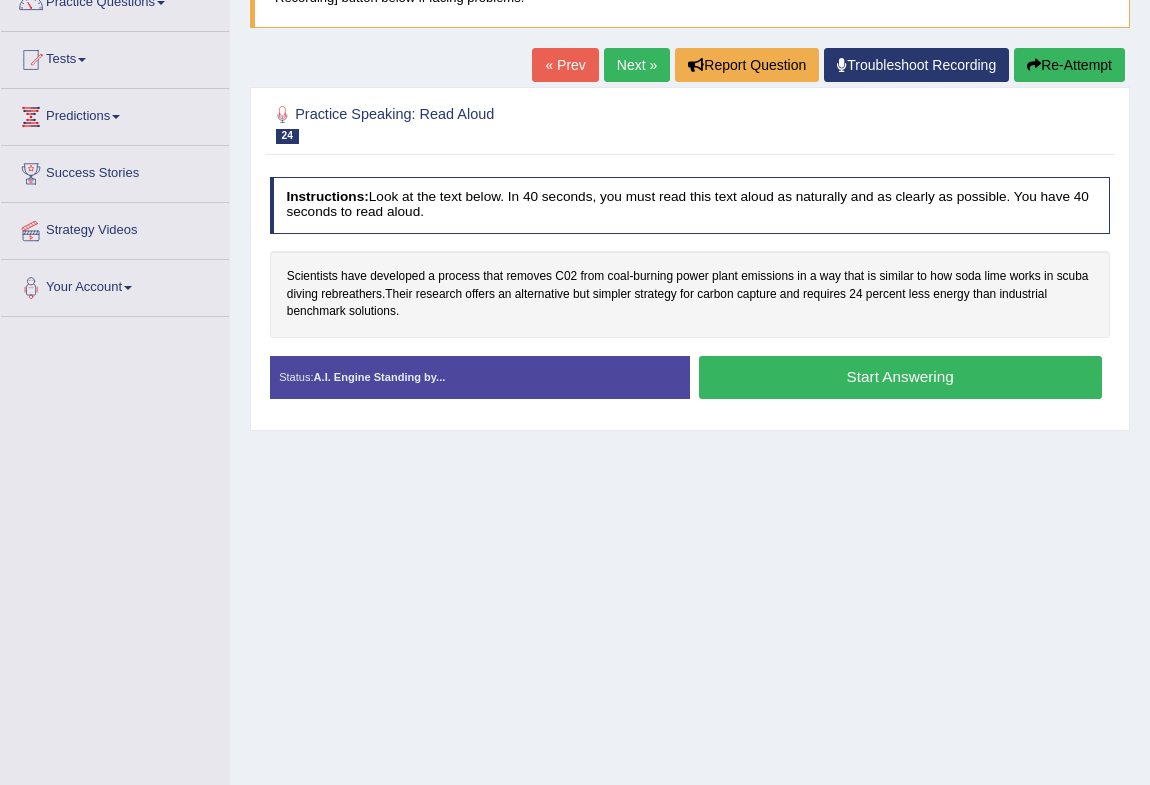click on "Start Answering" at bounding box center [900, 377] 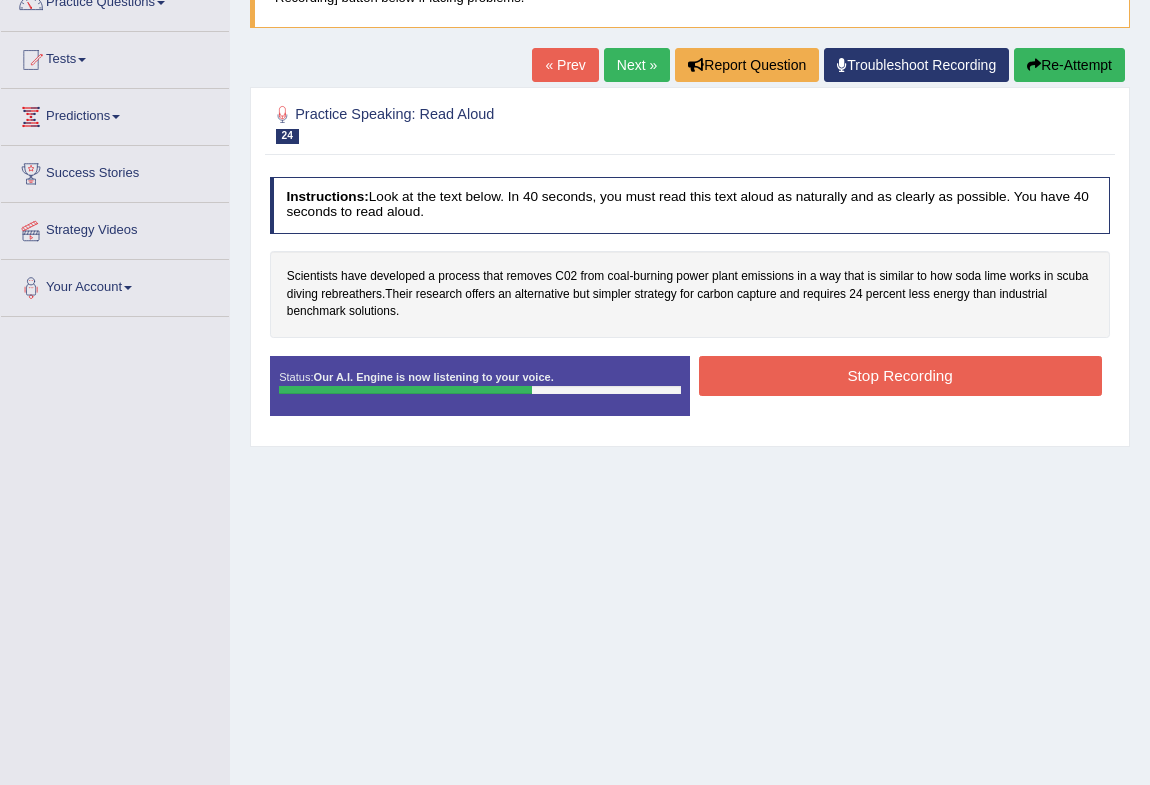 click on "Stop Recording" at bounding box center (900, 375) 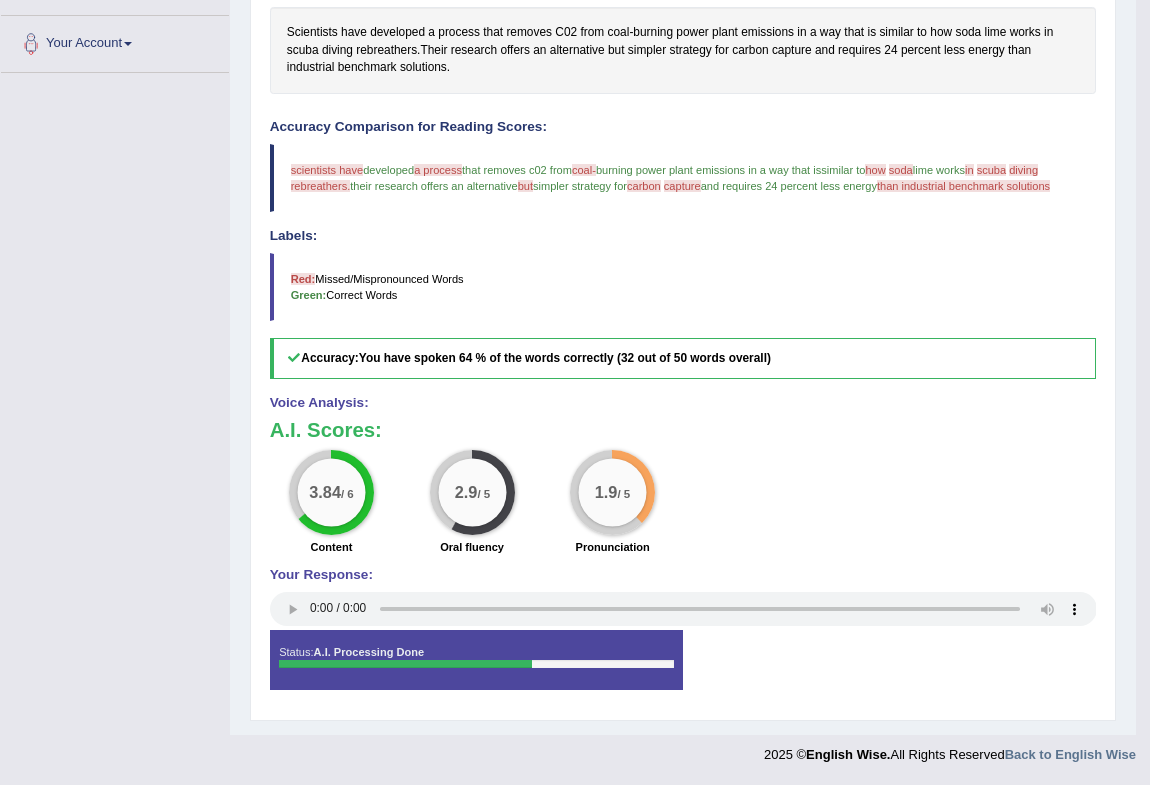 scroll, scrollTop: 153, scrollLeft: 0, axis: vertical 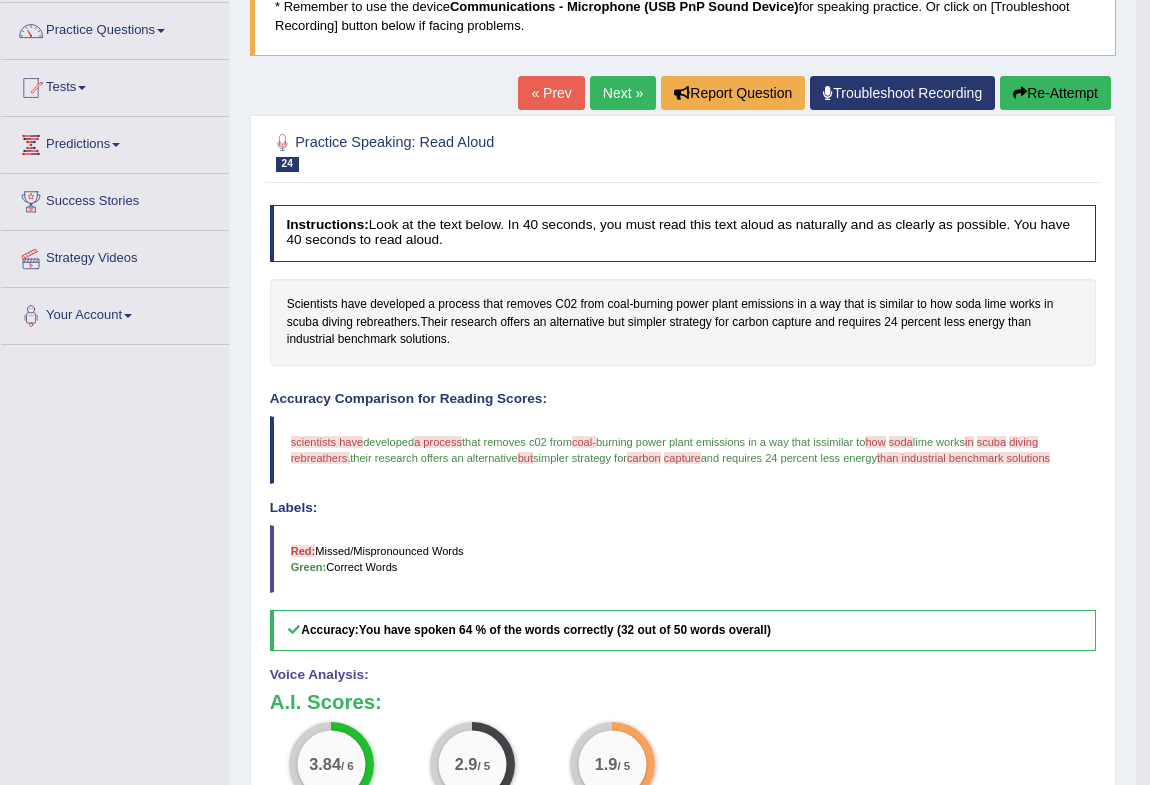 click on "Next »" at bounding box center [623, 93] 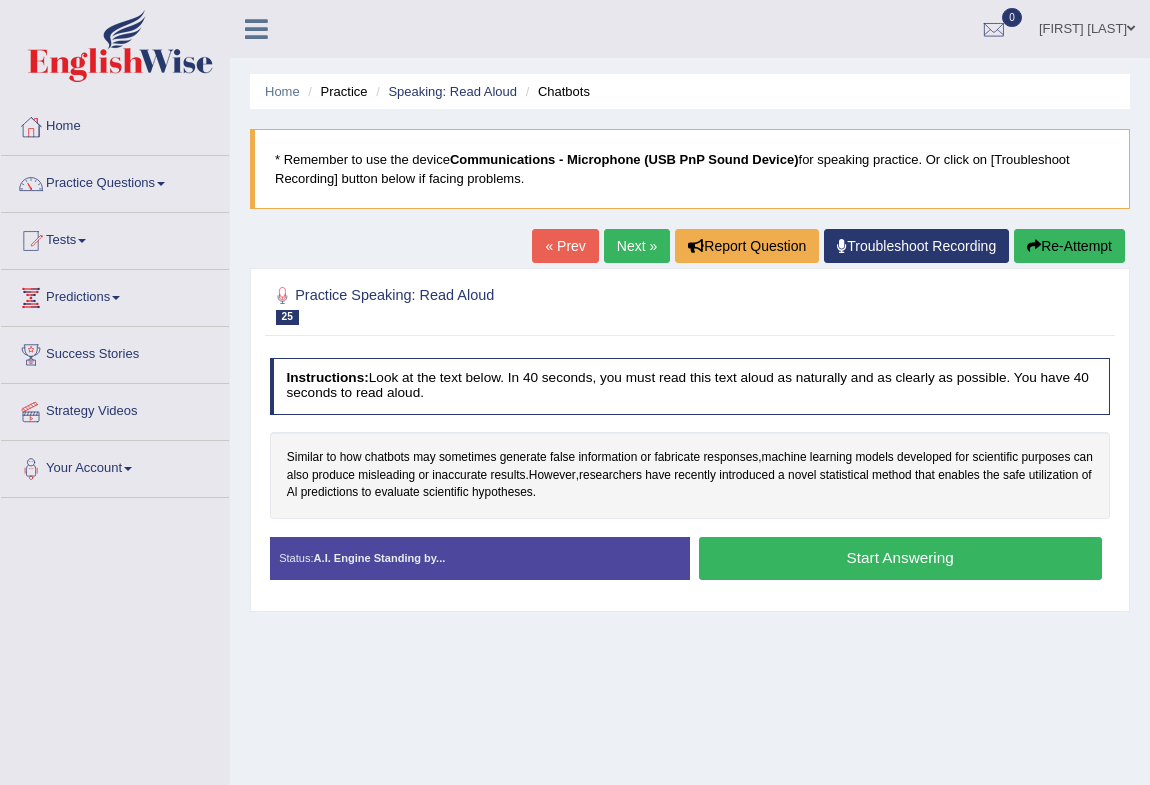 scroll, scrollTop: 0, scrollLeft: 0, axis: both 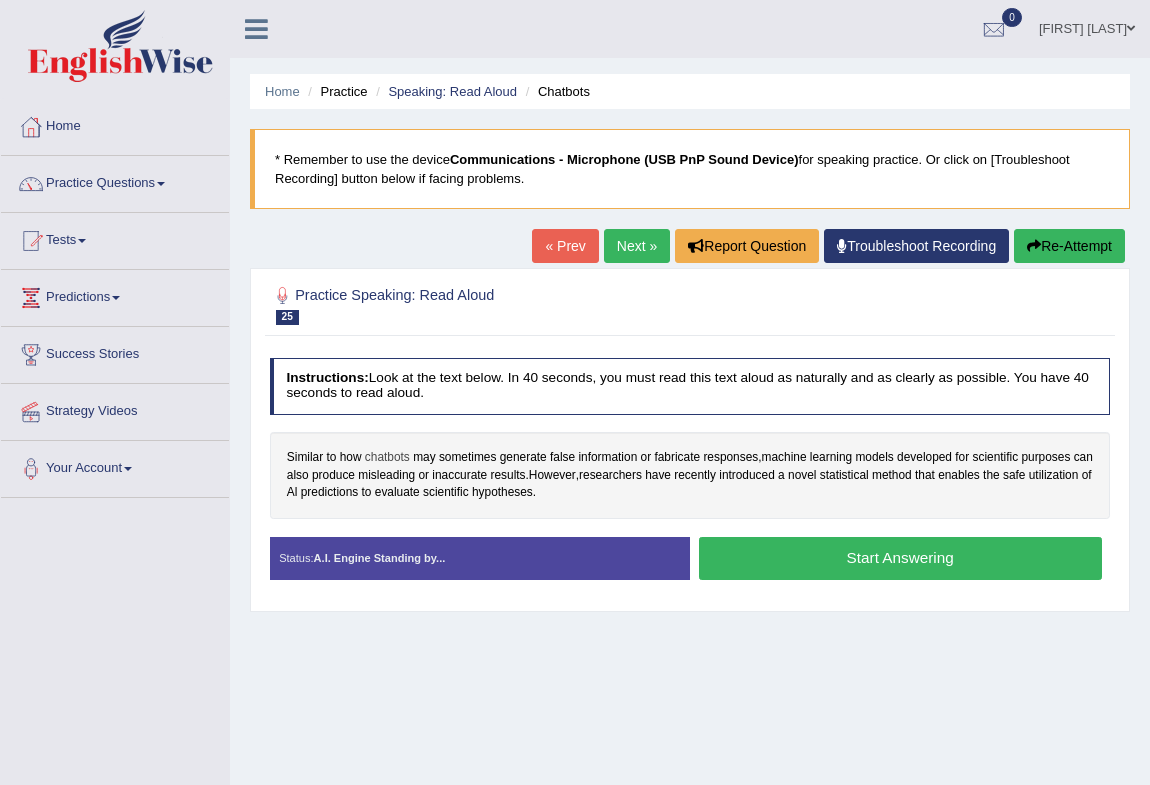 click on "chatbots" at bounding box center (387, 458) 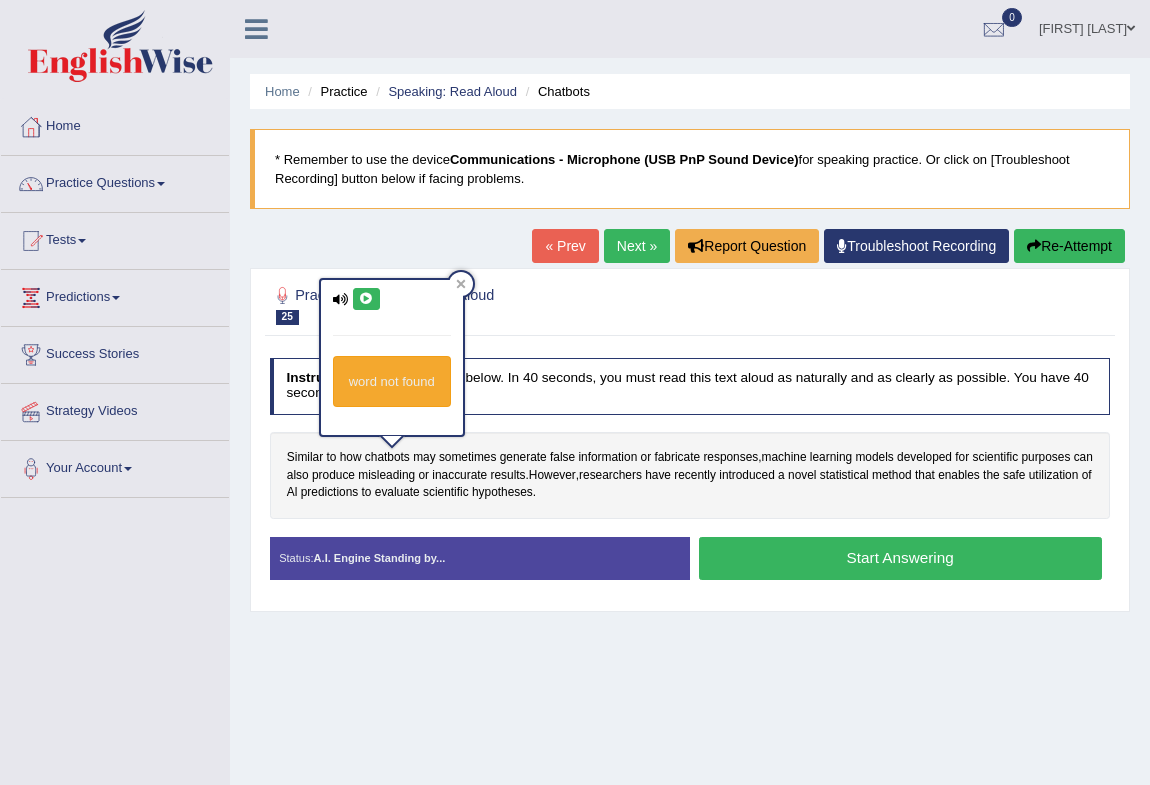 click at bounding box center [366, 299] 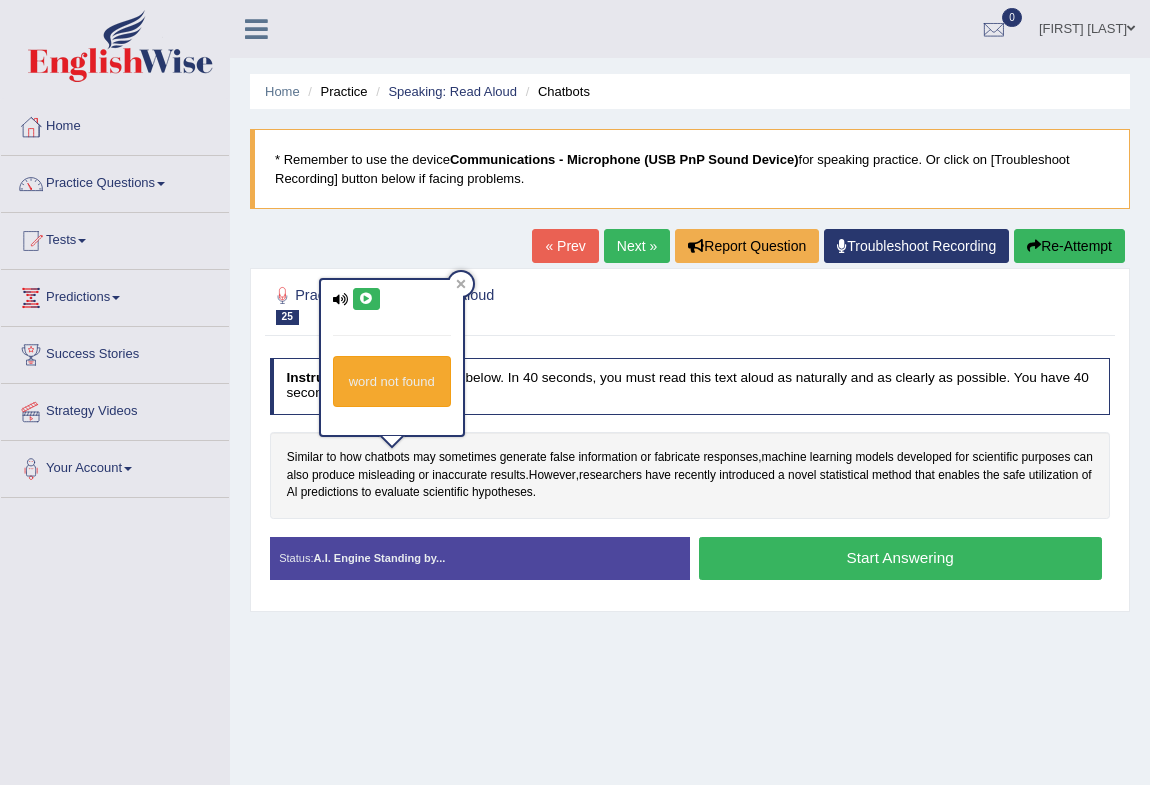 click at bounding box center [366, 299] 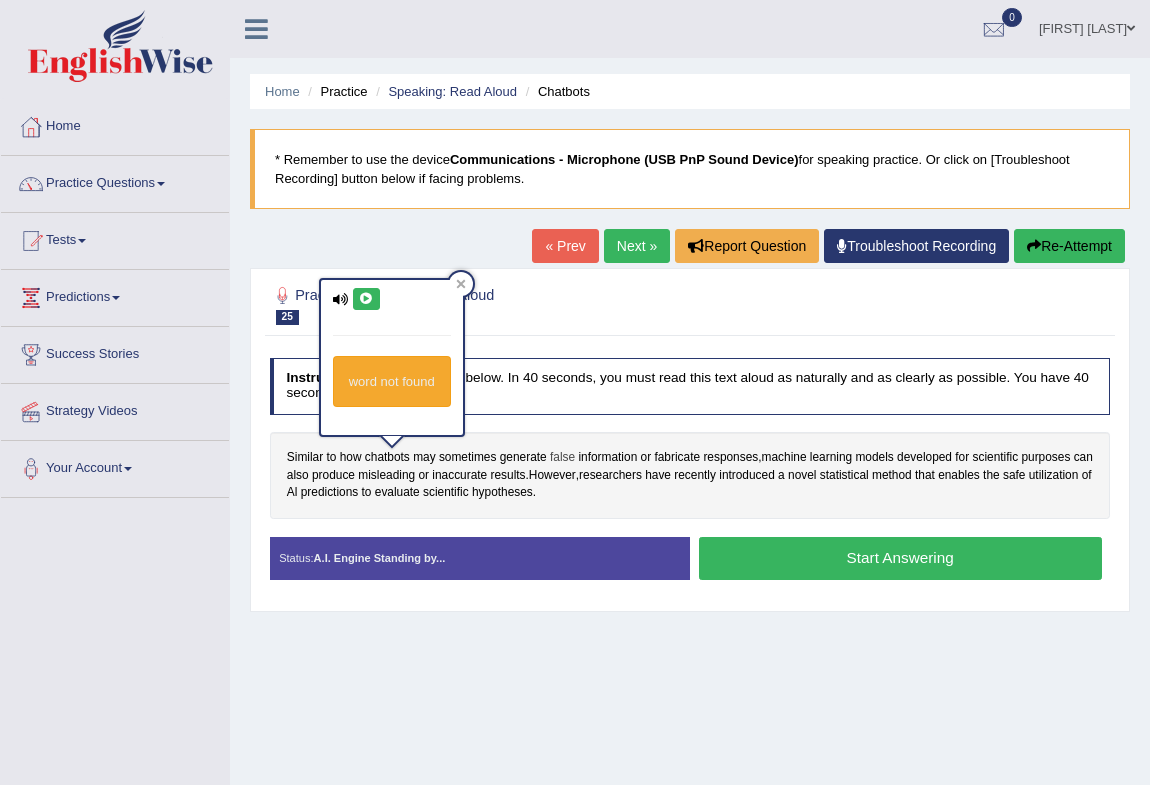 click on "false" at bounding box center [562, 458] 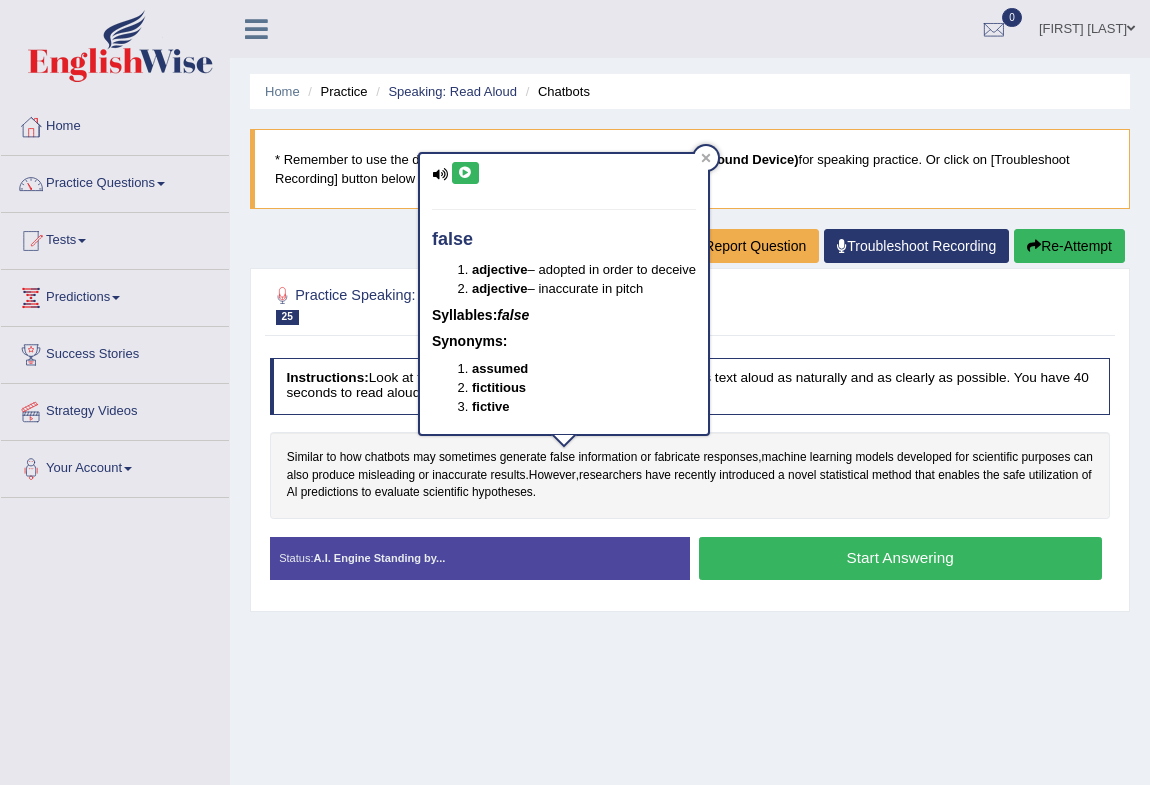 click at bounding box center [465, 173] 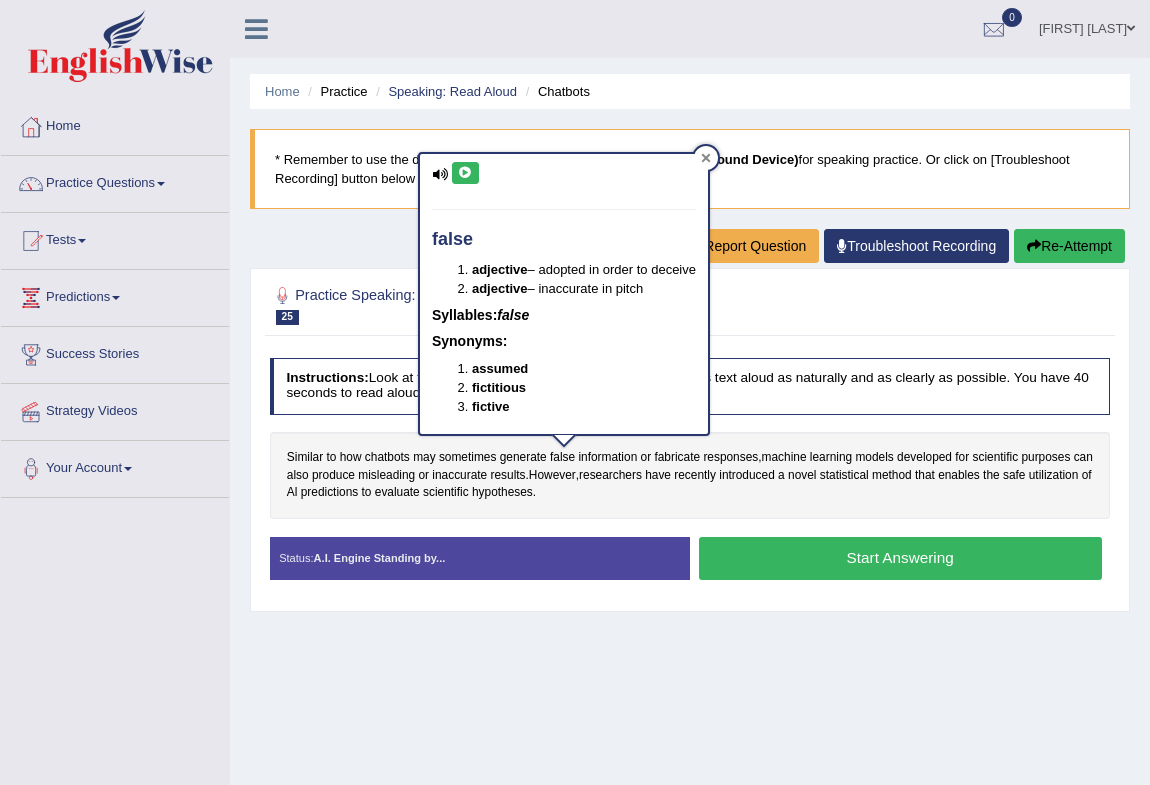 click at bounding box center (706, 158) 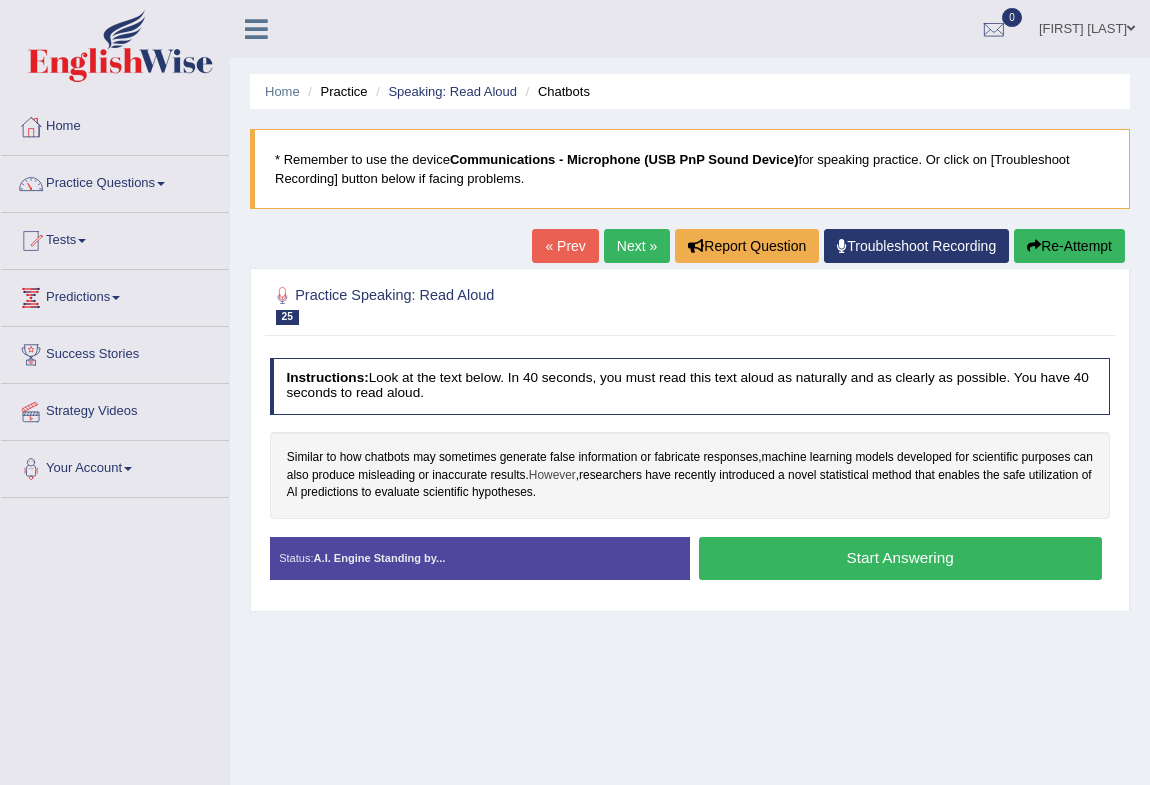 click on "However" at bounding box center (552, 476) 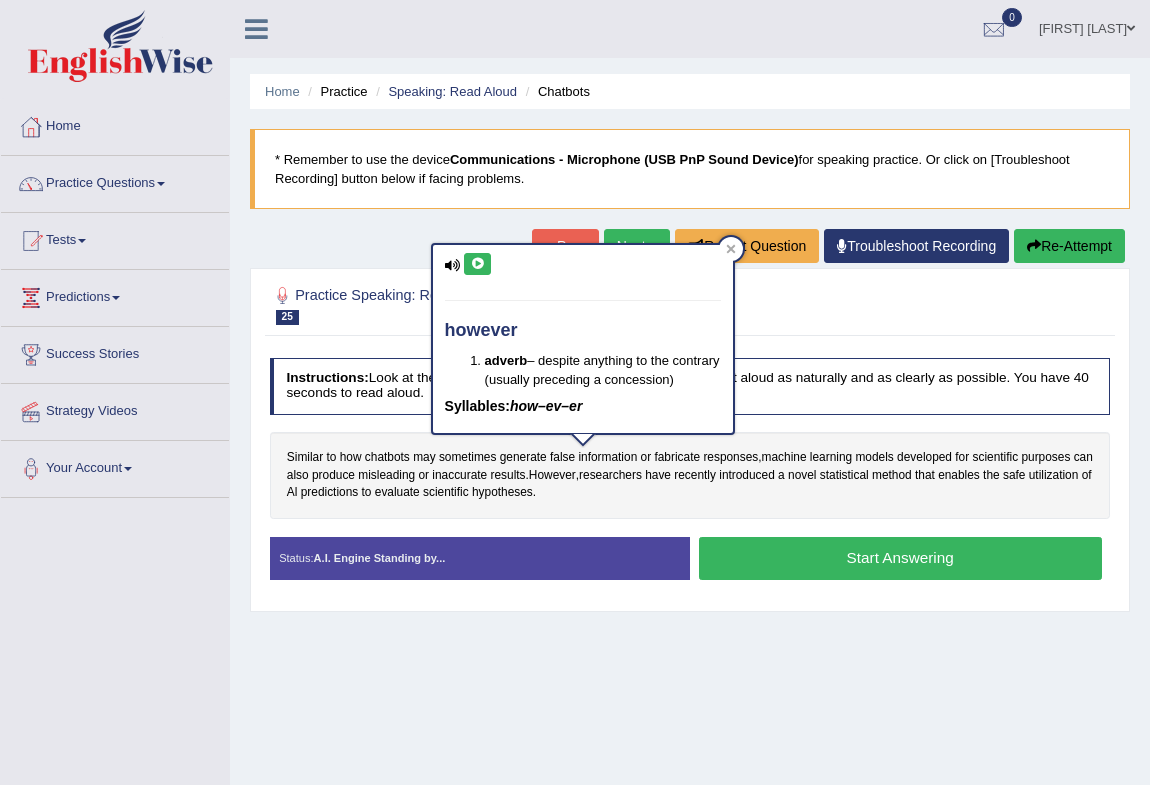 click at bounding box center [477, 264] 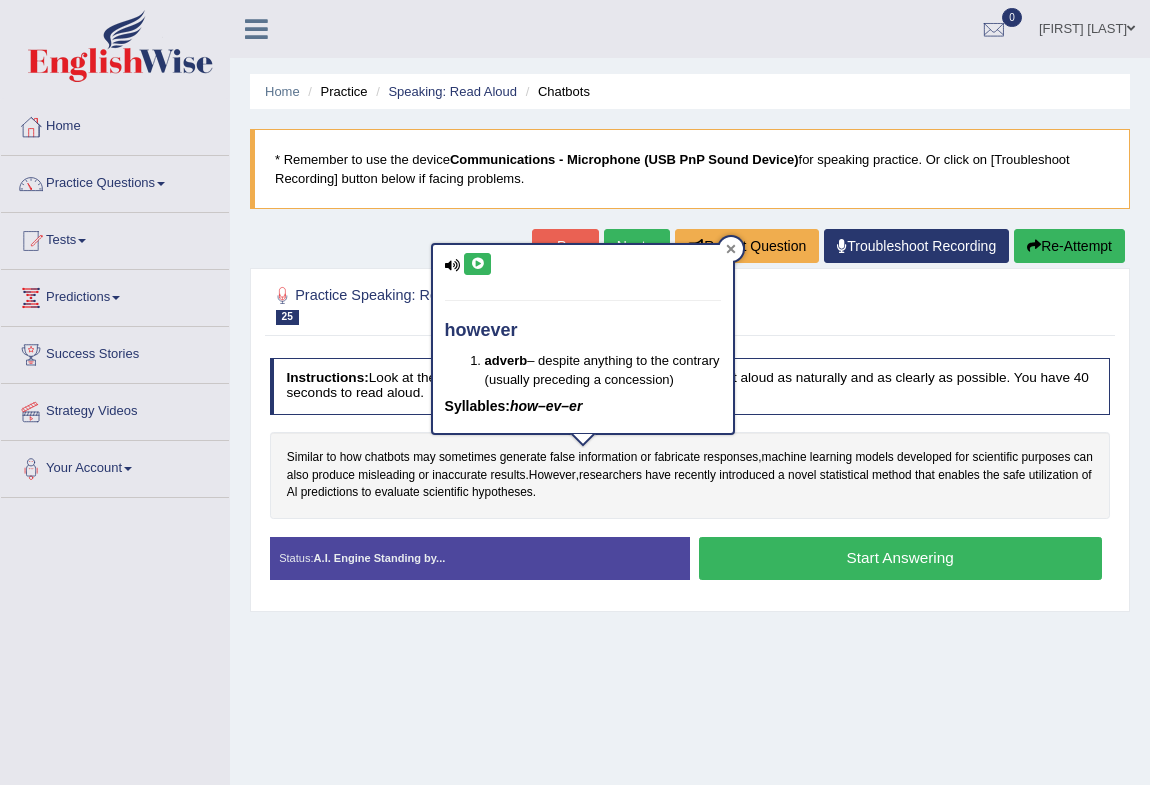 click at bounding box center [731, 249] 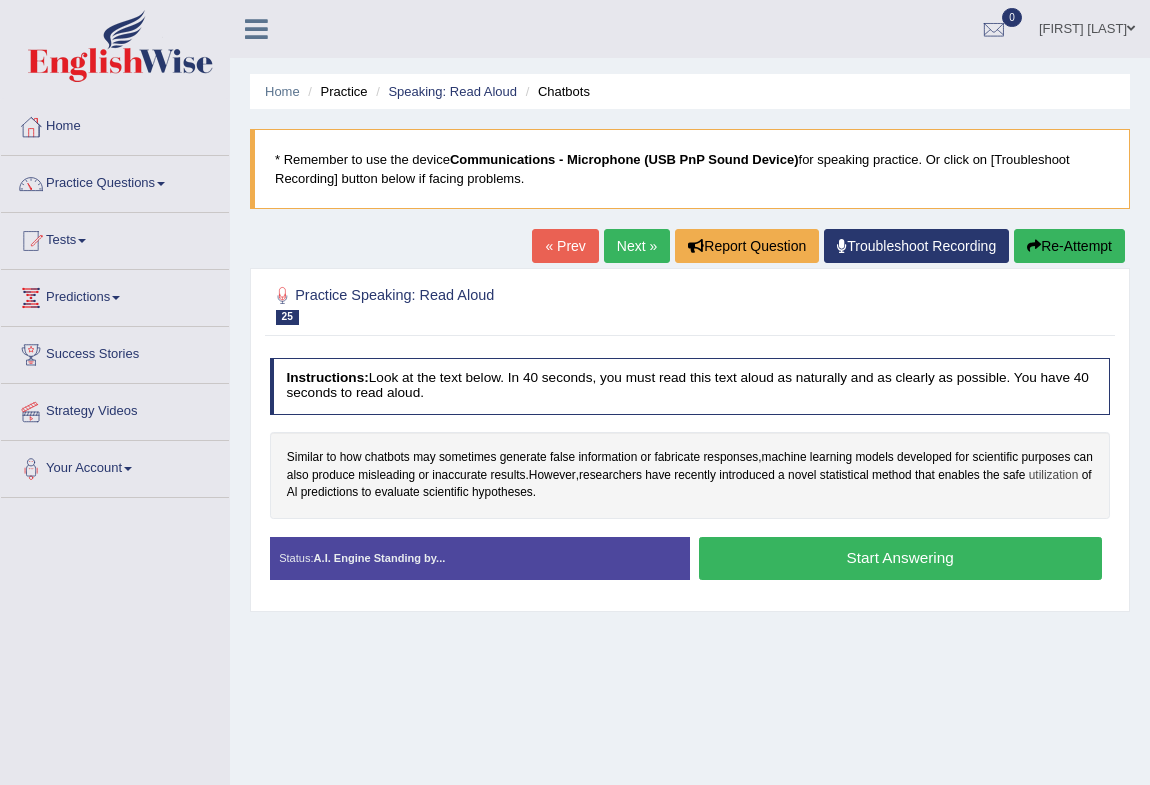 click on "utilization" at bounding box center [1054, 476] 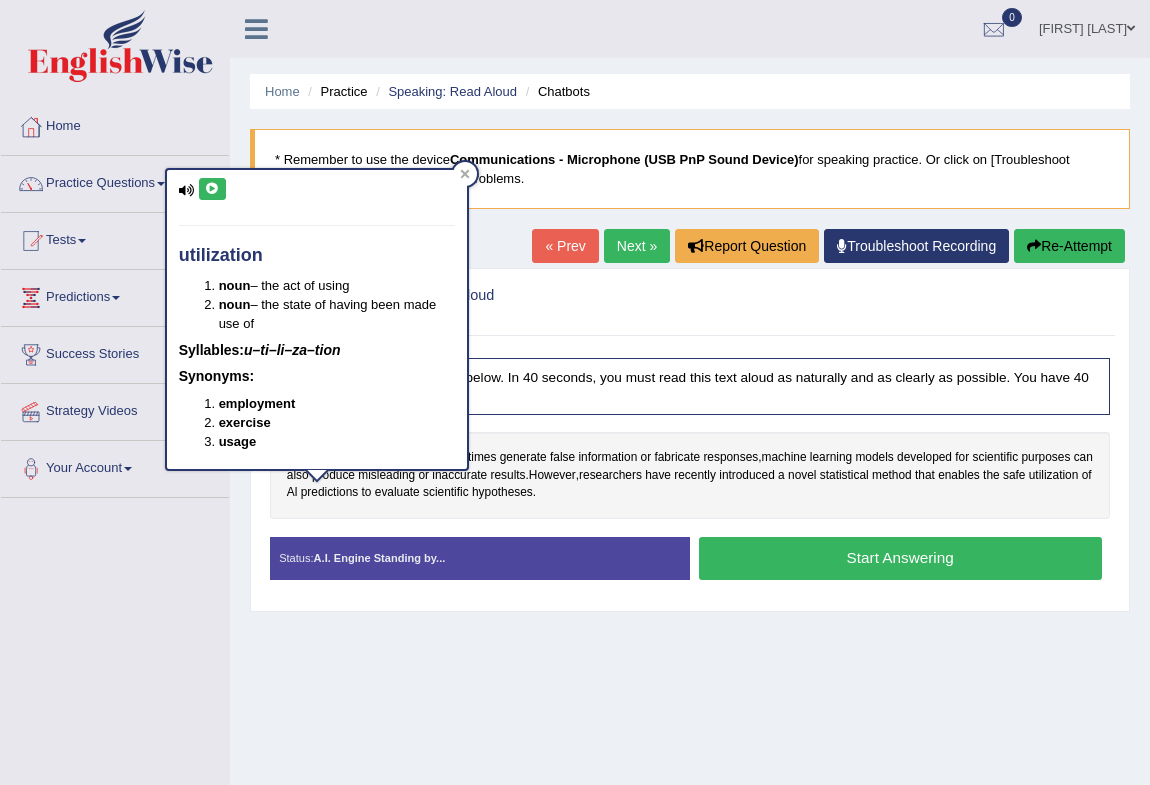 click at bounding box center [212, 189] 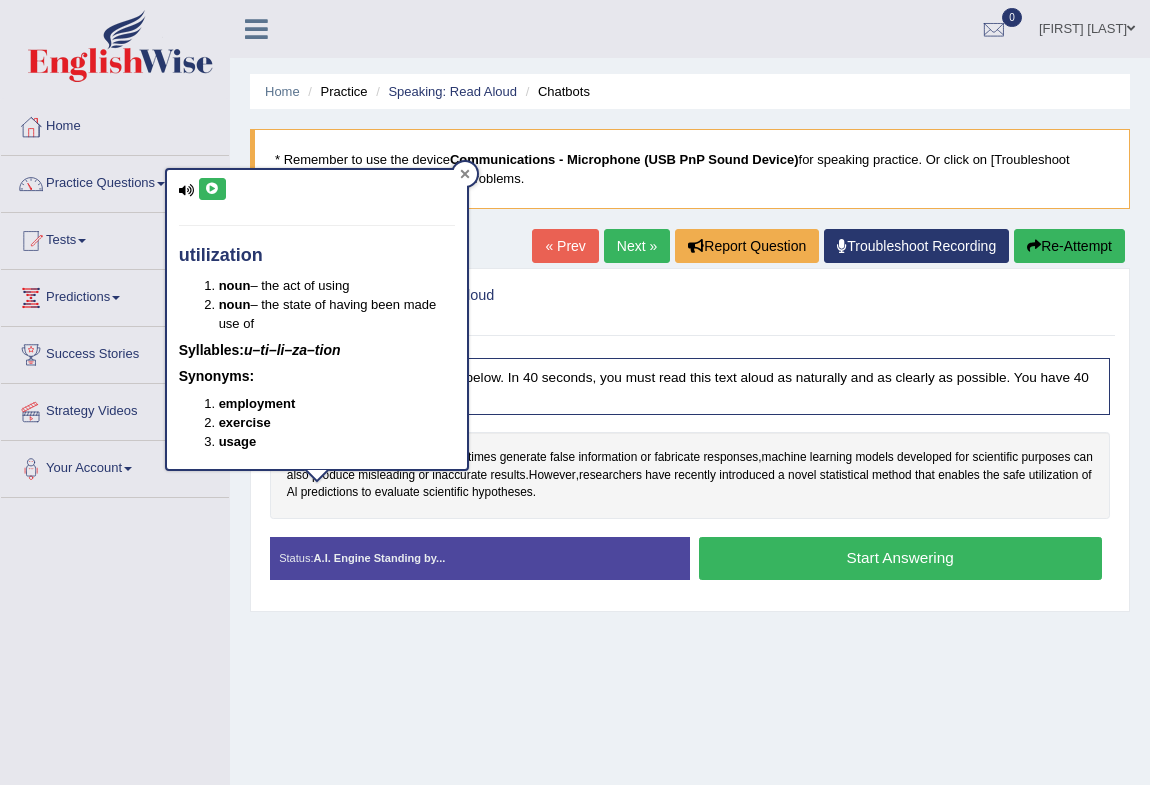 click at bounding box center [465, 174] 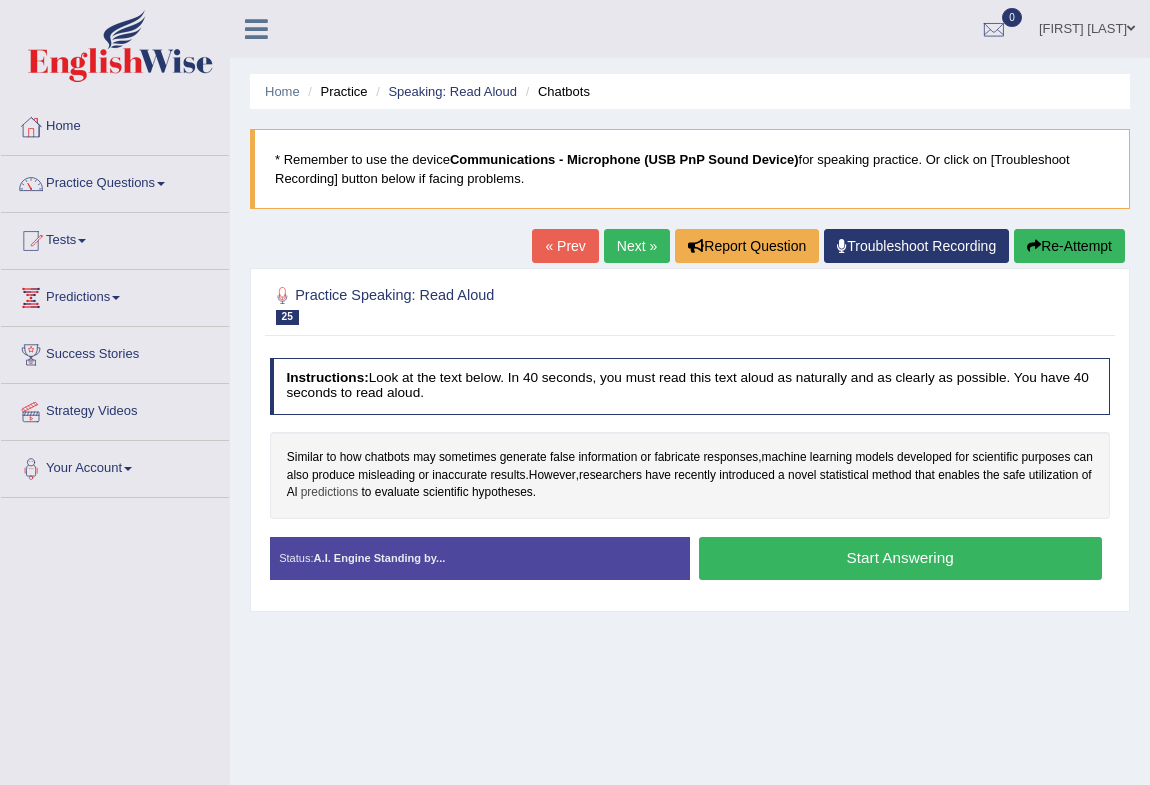 click on "predictions" at bounding box center [330, 493] 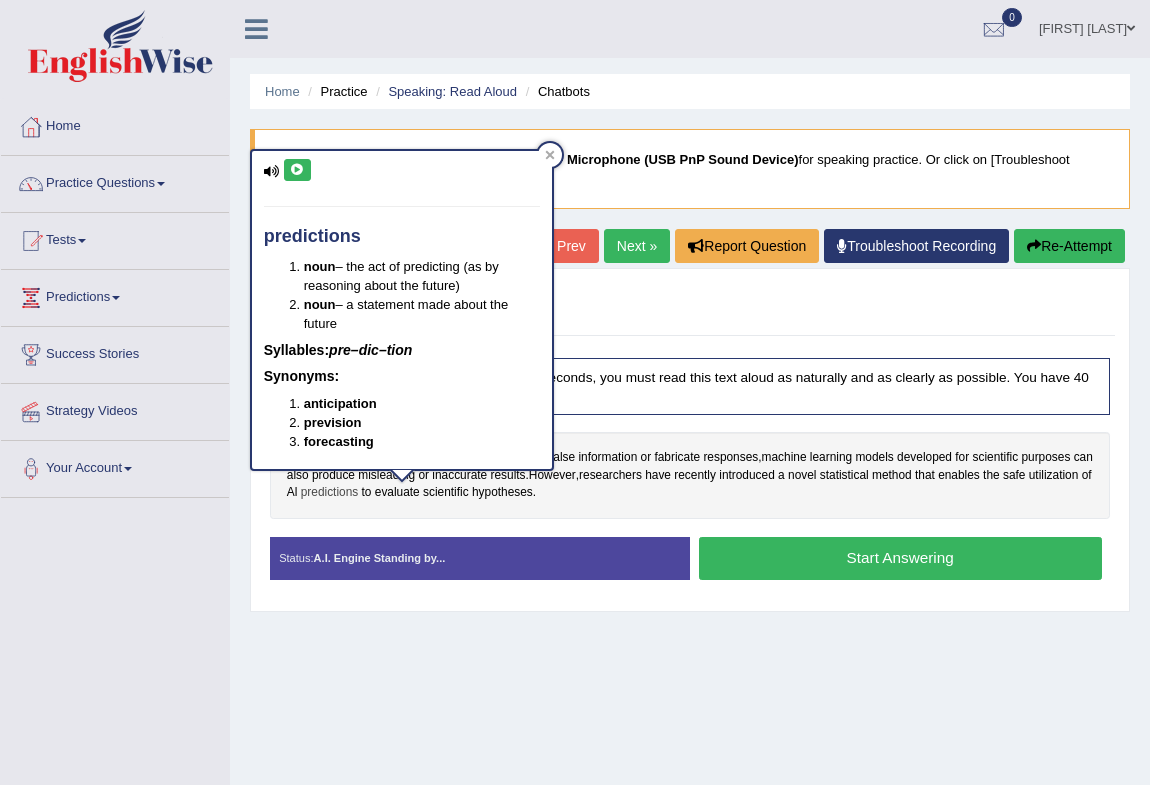 click on "predictions" at bounding box center (330, 493) 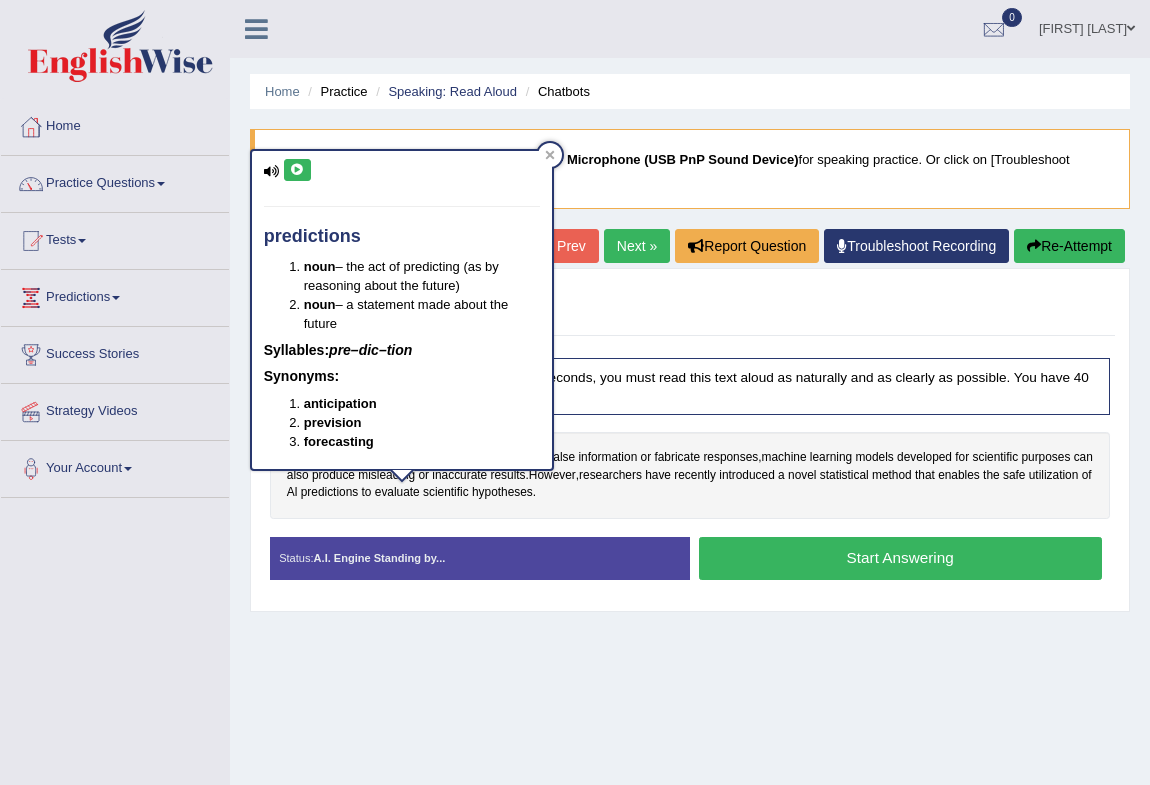 click on "Similar   to   how   chatbots   may   sometimes   generate   false   information   or   fabricate   responses ,  machine   learning   models   developed   for   scientific   purposes   can   also   produce   misleading   or   inaccurate   results .  However ,  researchers   have   recently   introduced   a   novel   statistical   method   that   enables   the   safe   utilization   of   Al   predictions   to   evaluate   scientific   hypotheses ." at bounding box center [690, 475] 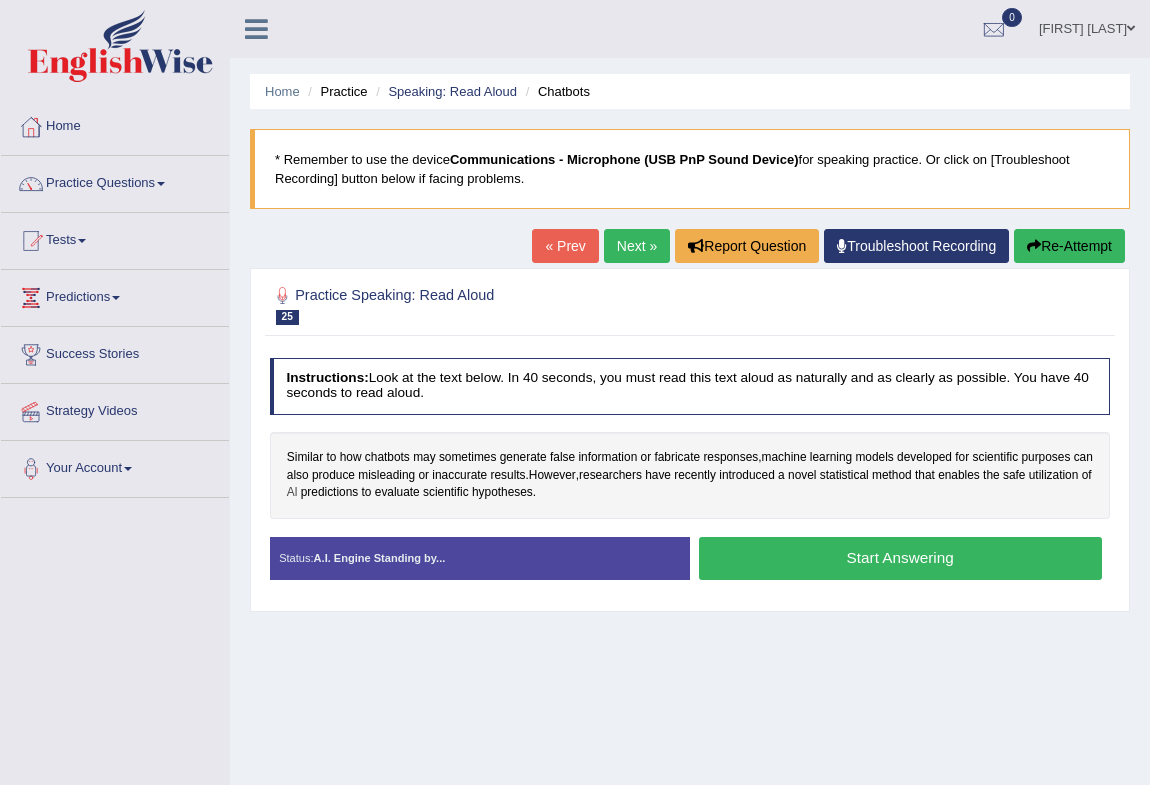 click on "Al" at bounding box center [292, 493] 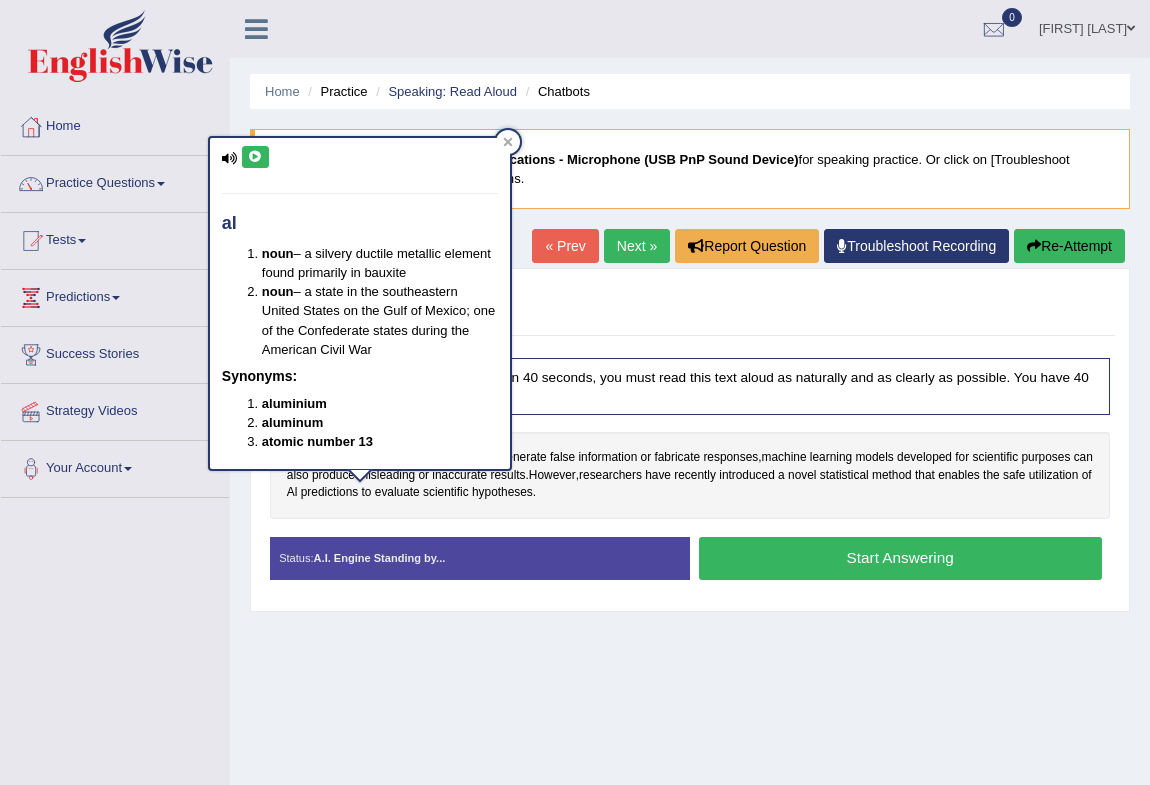 click at bounding box center (255, 157) 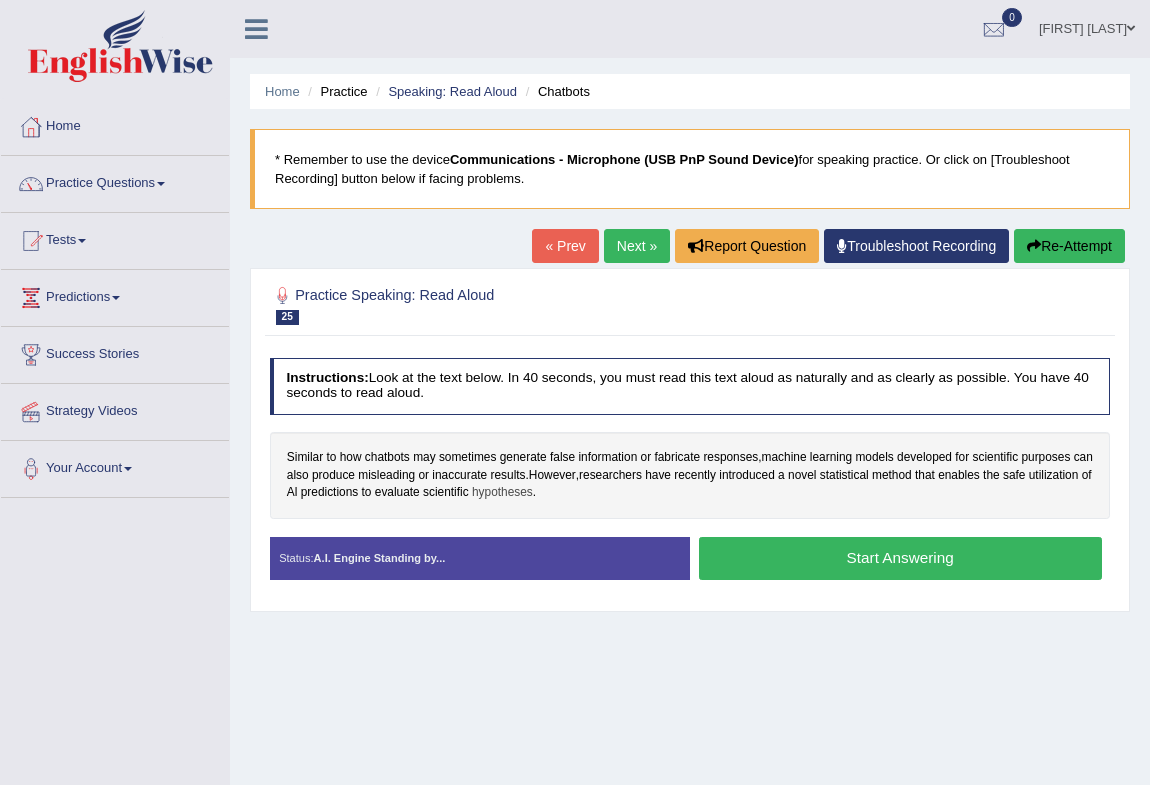 click on "hypotheses" at bounding box center (502, 493) 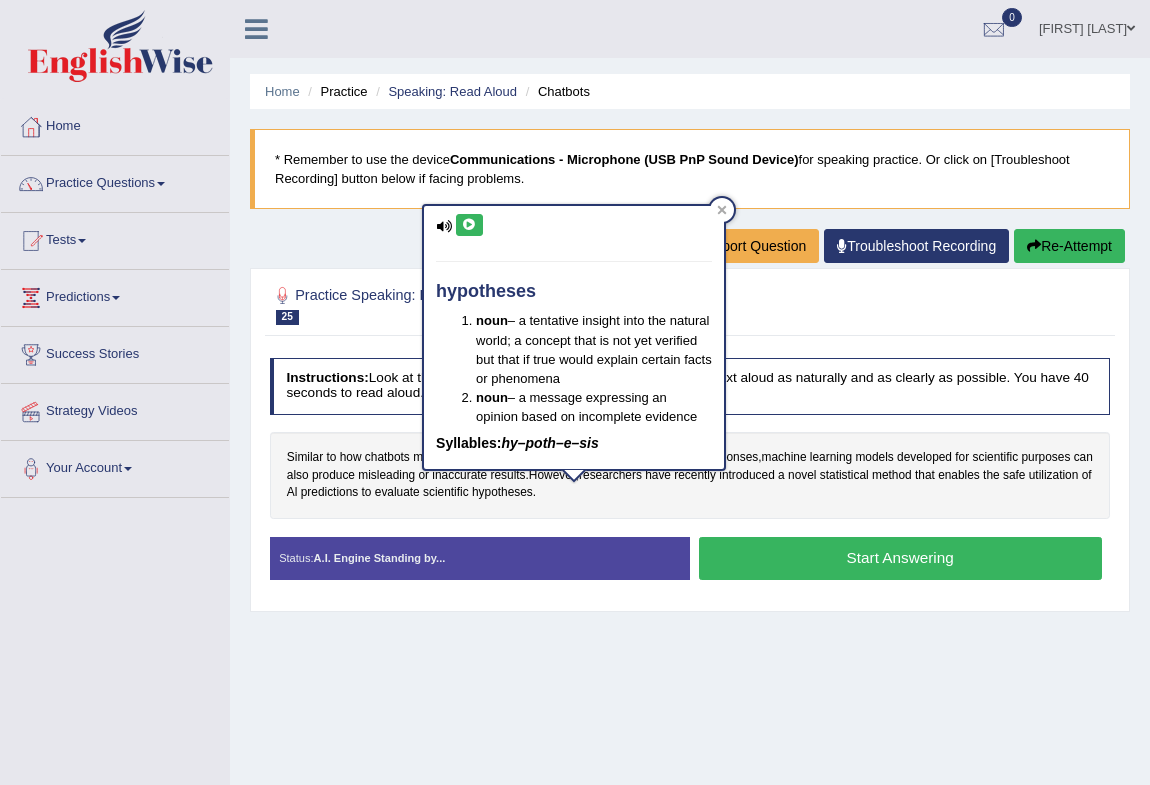 click at bounding box center (469, 225) 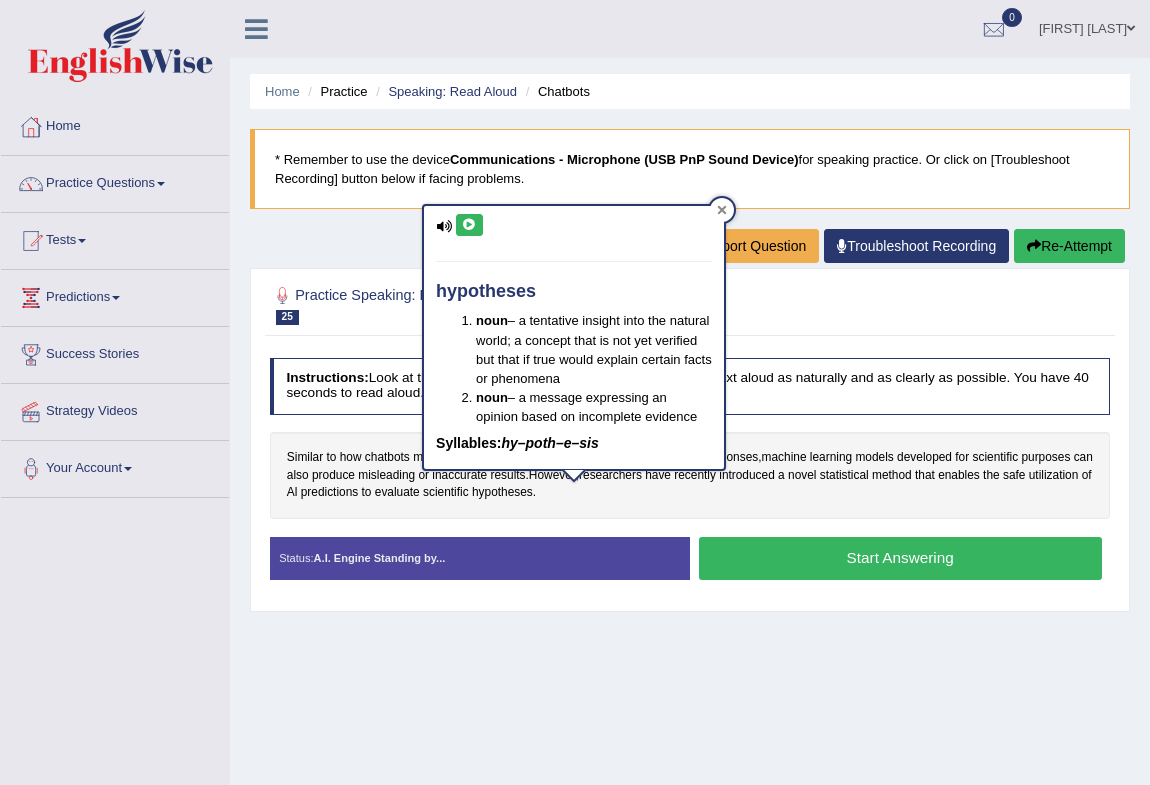 click at bounding box center (722, 210) 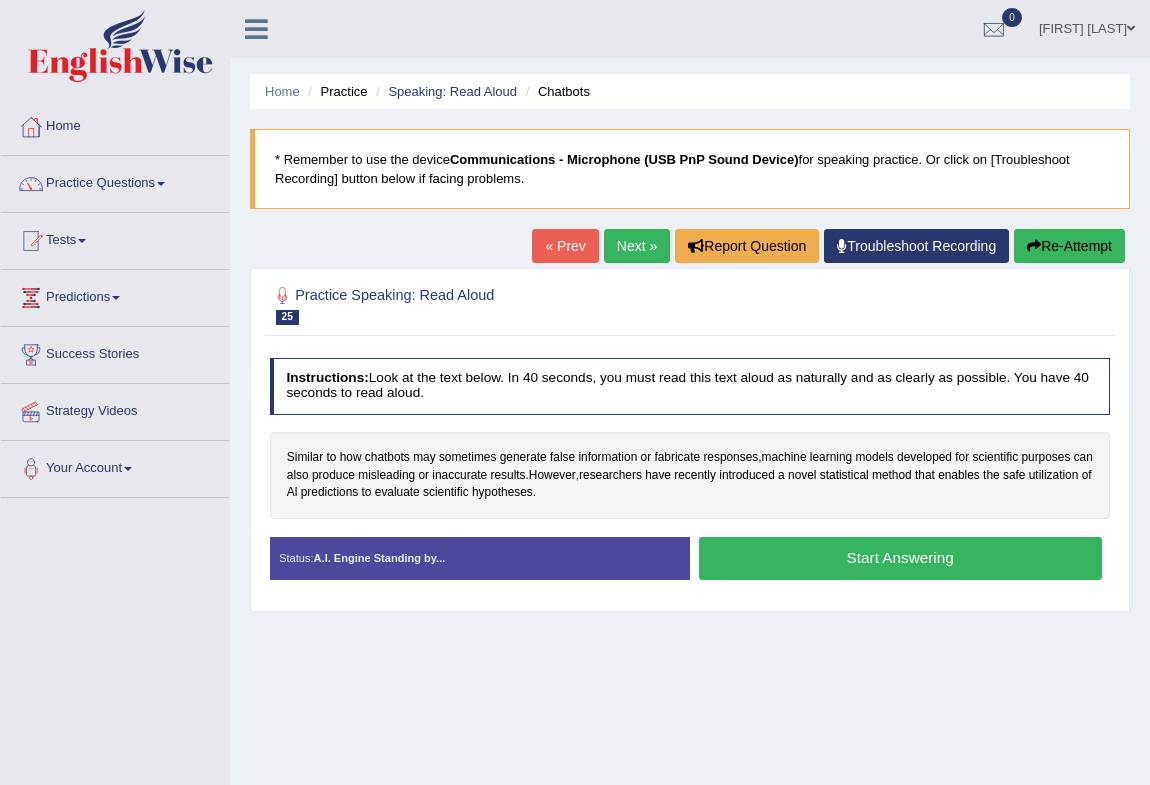 click on "Start Answering" at bounding box center [900, 558] 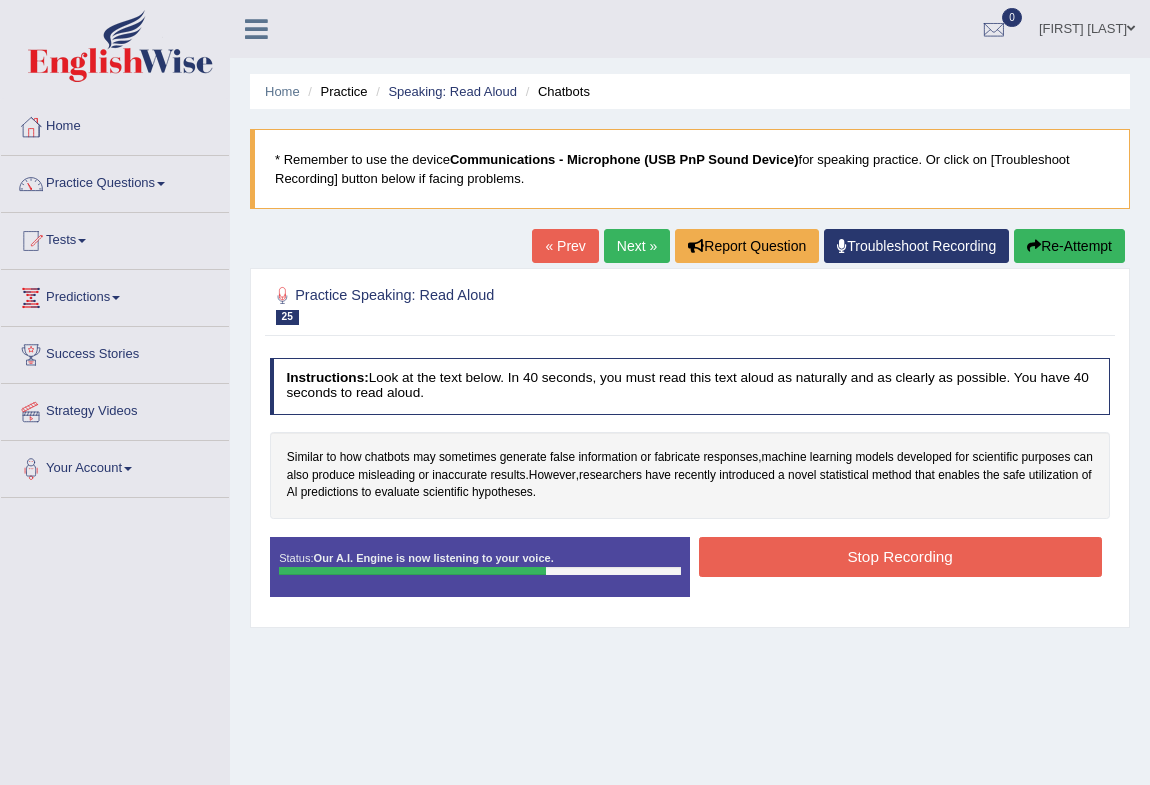 drag, startPoint x: 904, startPoint y: 554, endPoint x: 876, endPoint y: 552, distance: 28.071337 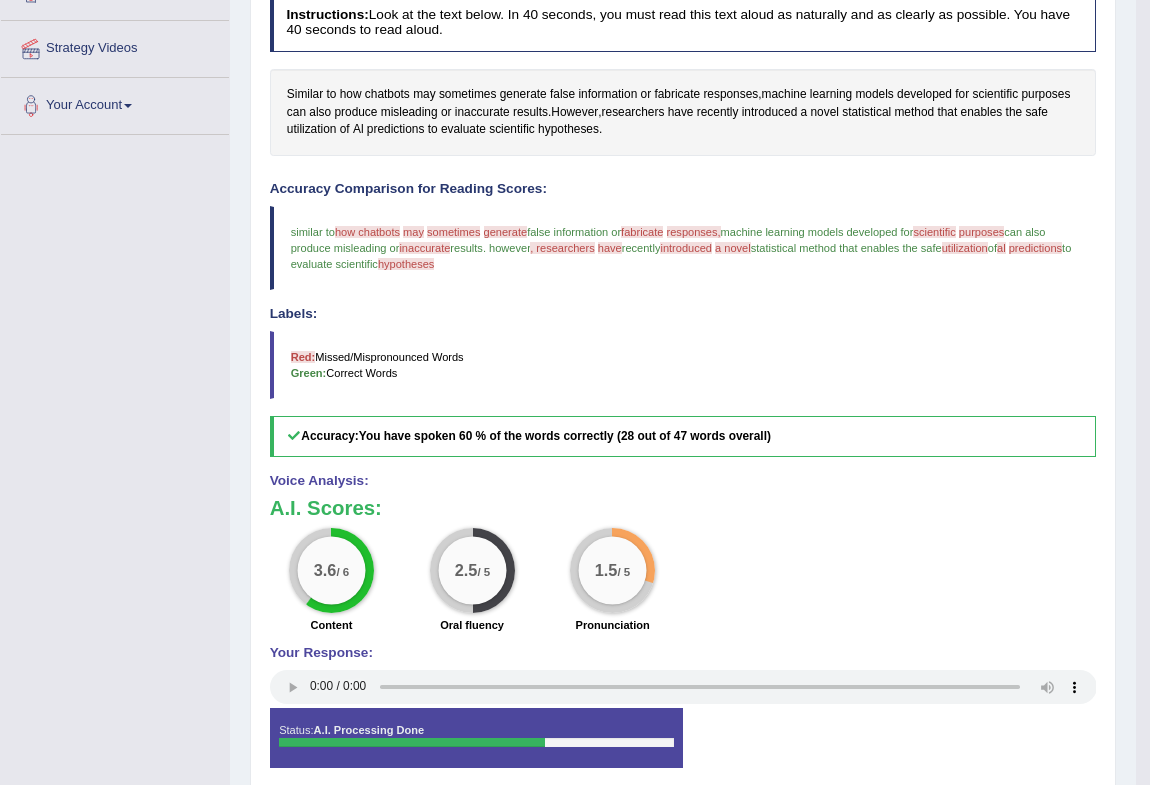 scroll, scrollTop: 90, scrollLeft: 0, axis: vertical 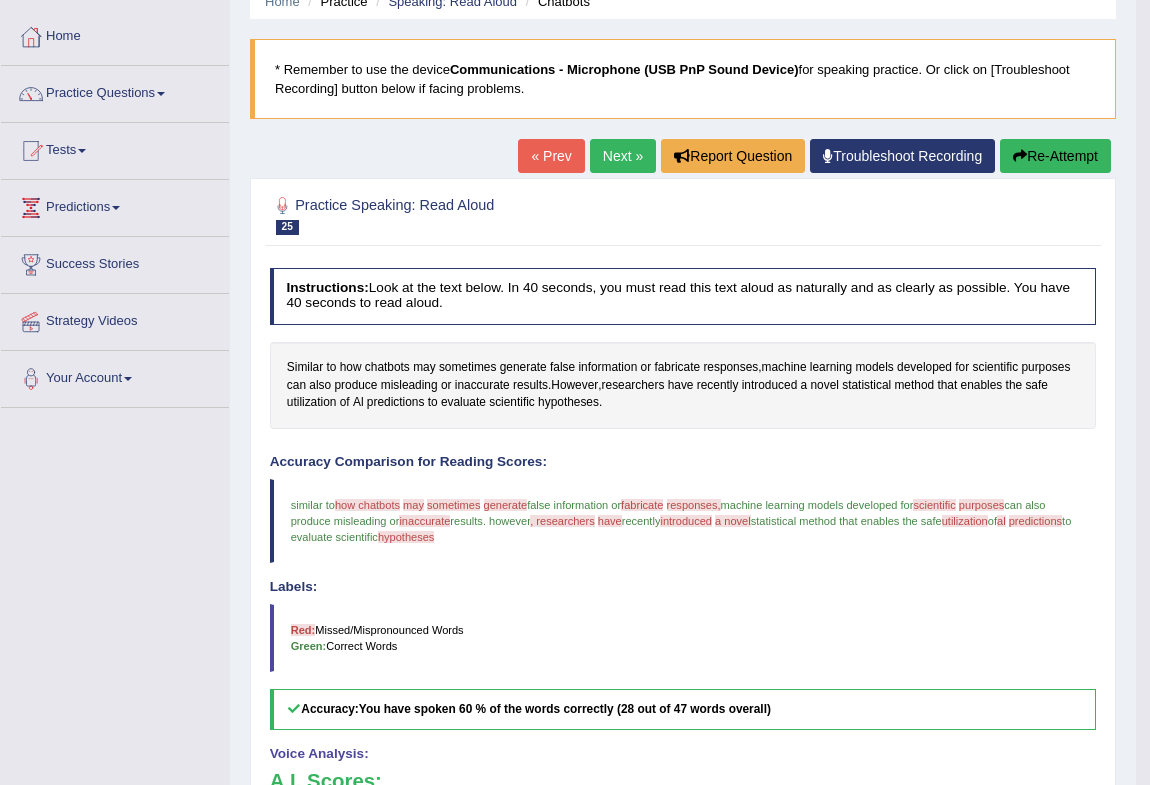 click on "Next »" at bounding box center [623, 156] 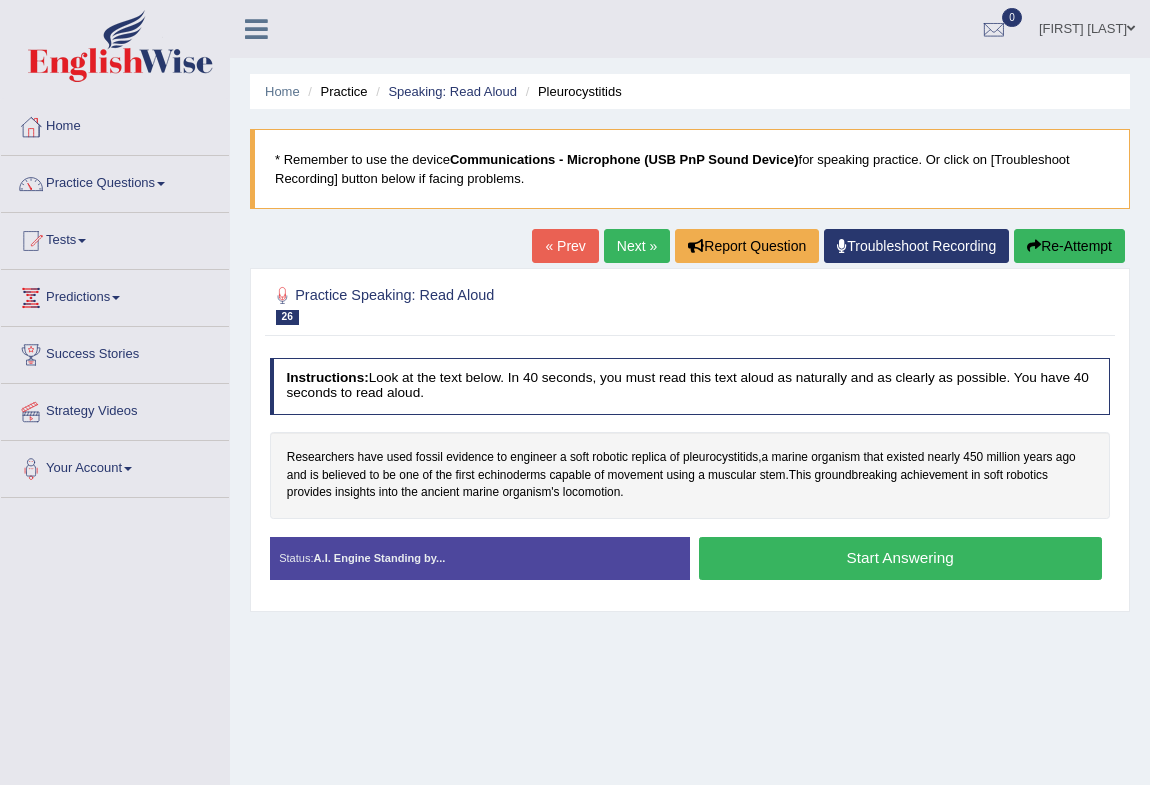 scroll, scrollTop: 0, scrollLeft: 0, axis: both 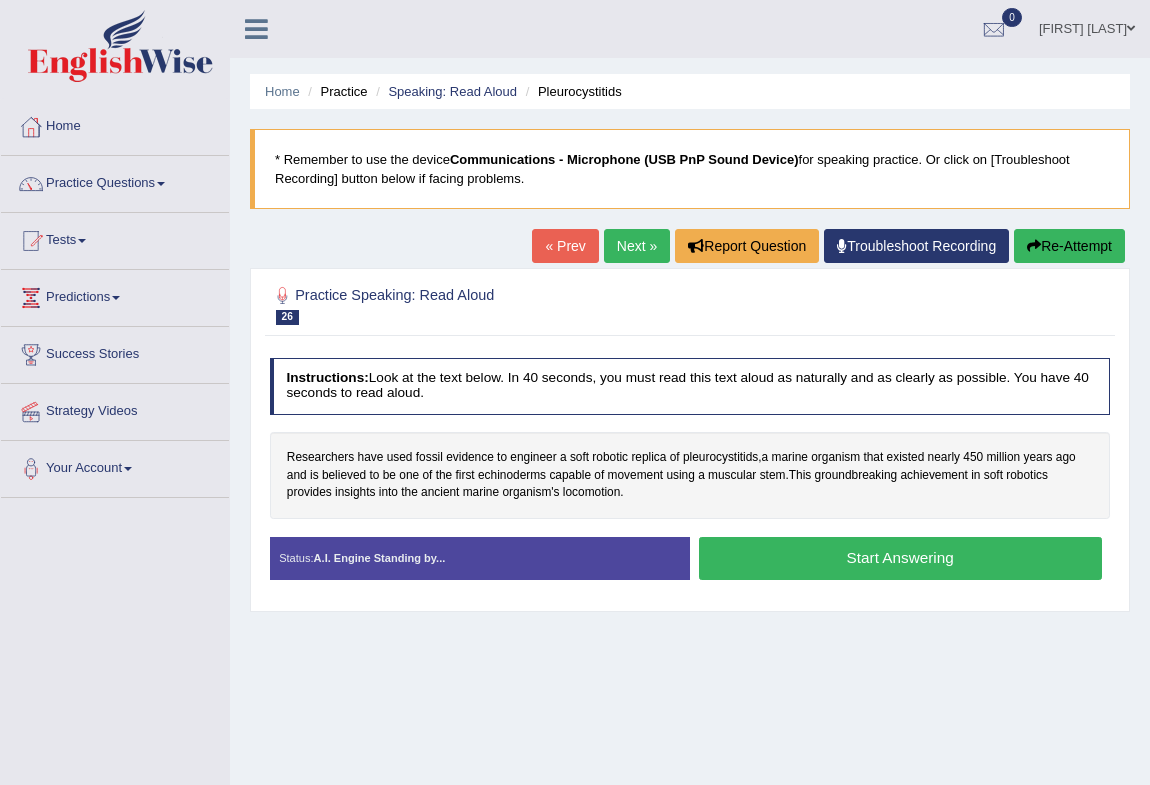 click on "Next »" at bounding box center [637, 246] 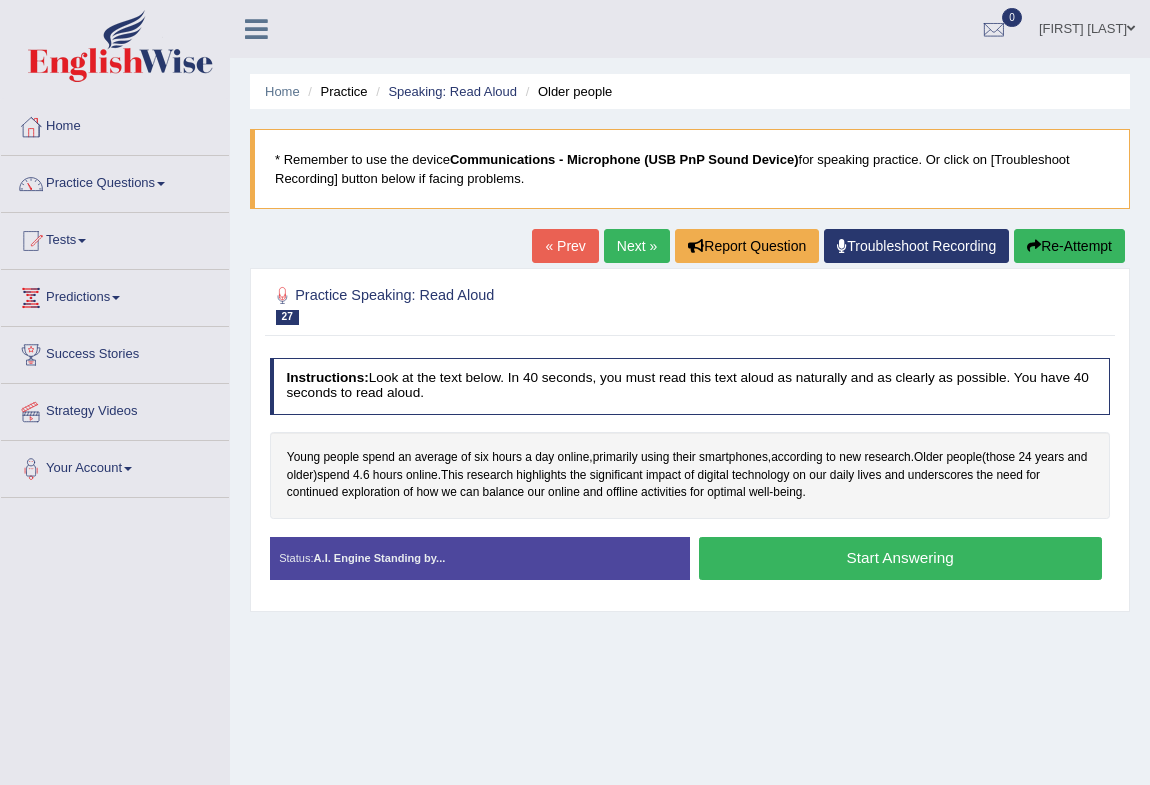 scroll, scrollTop: 0, scrollLeft: 0, axis: both 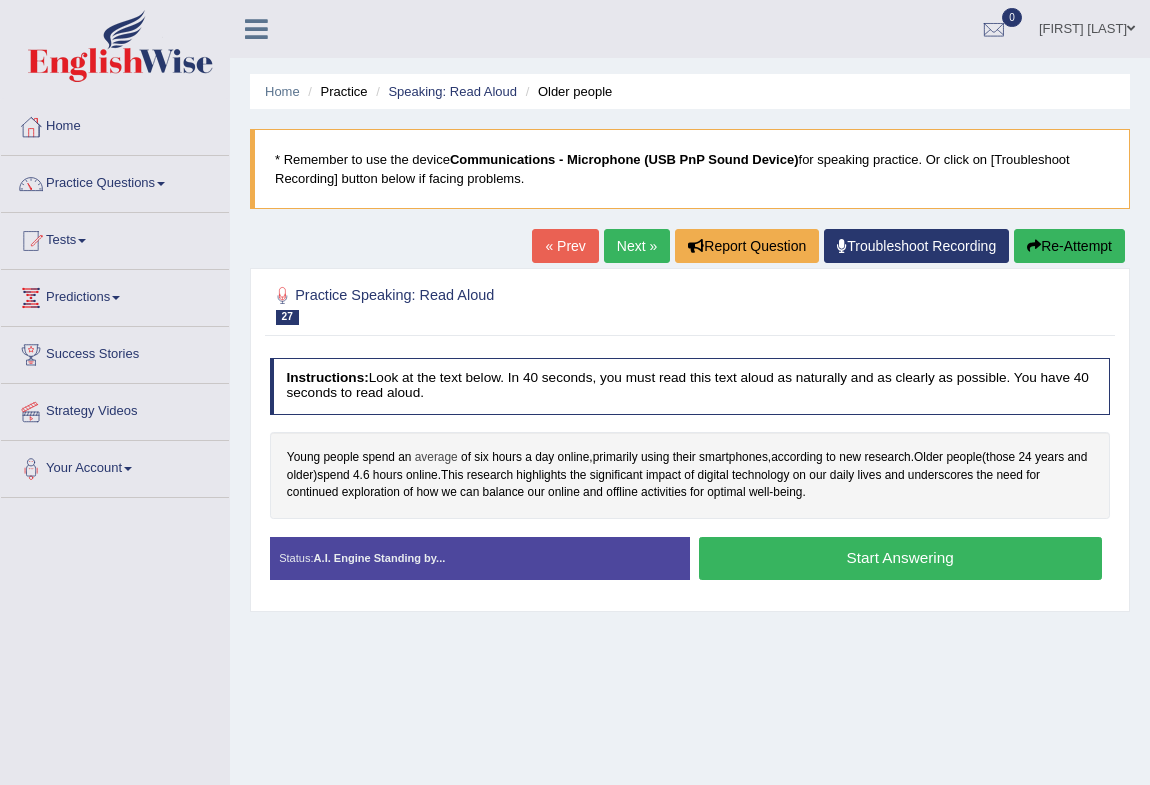 click on "average" at bounding box center (436, 458) 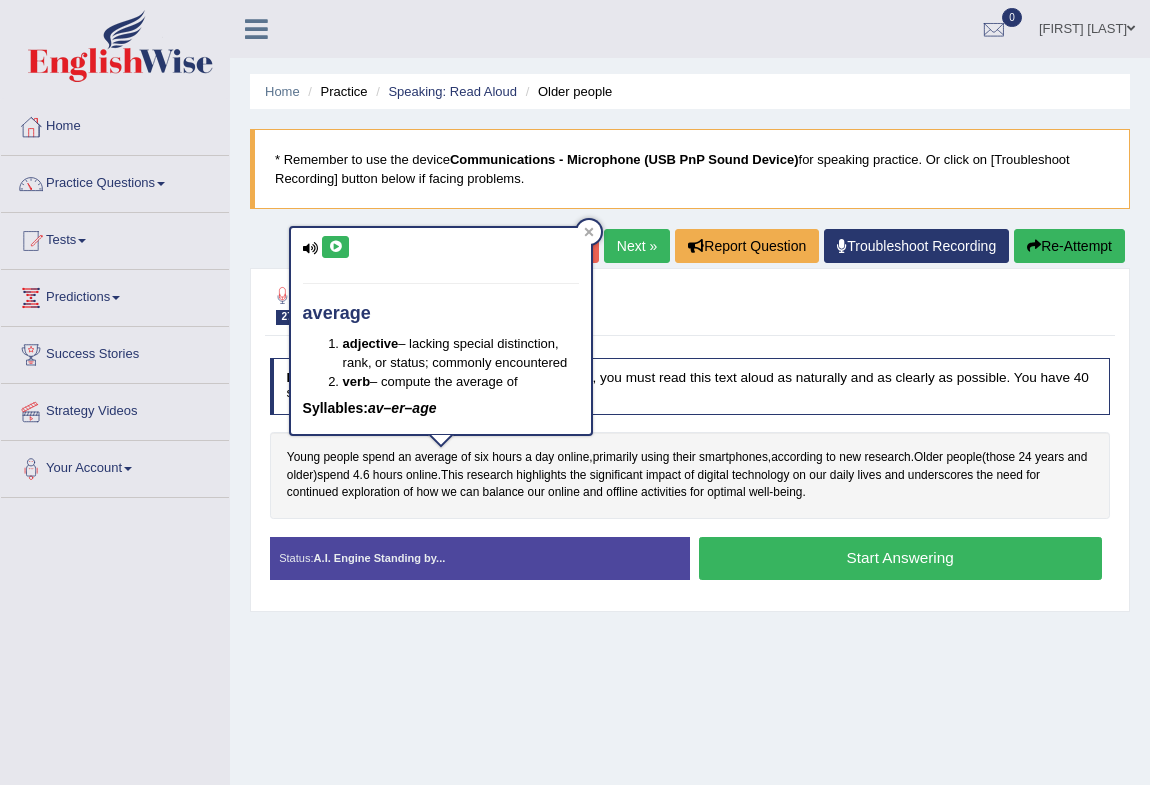 click at bounding box center [335, 247] 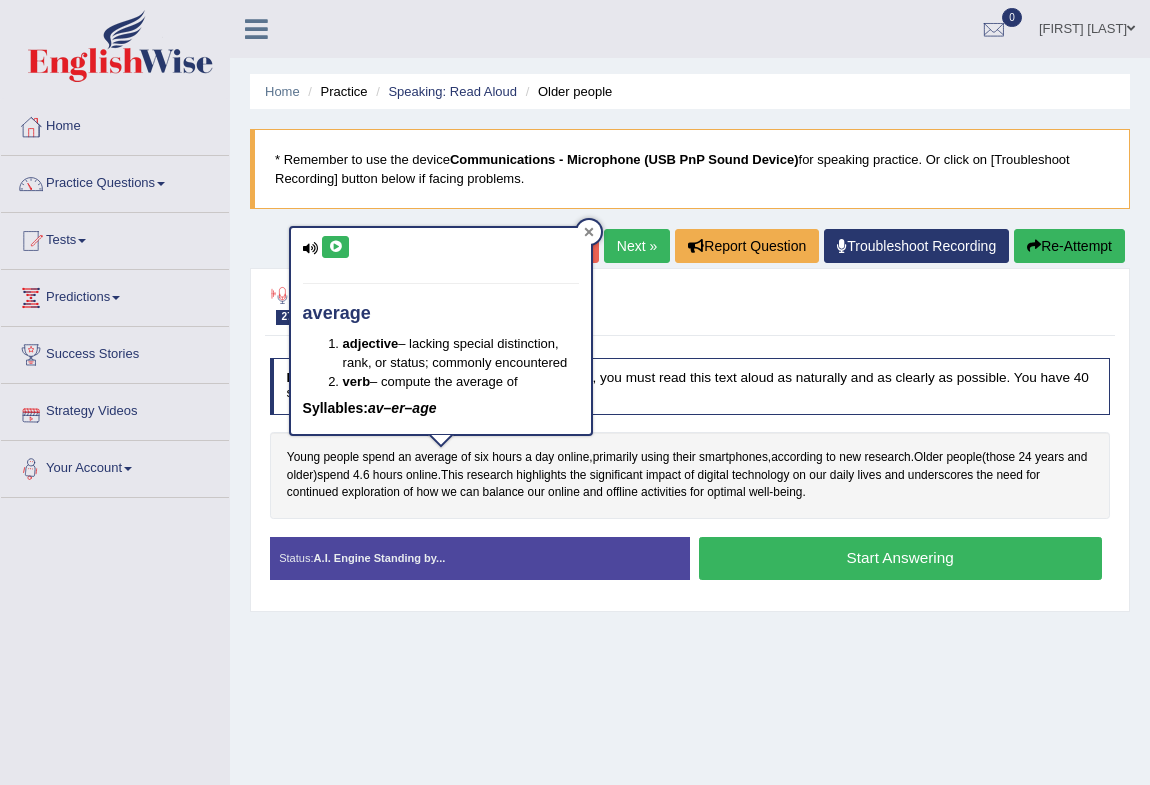 click 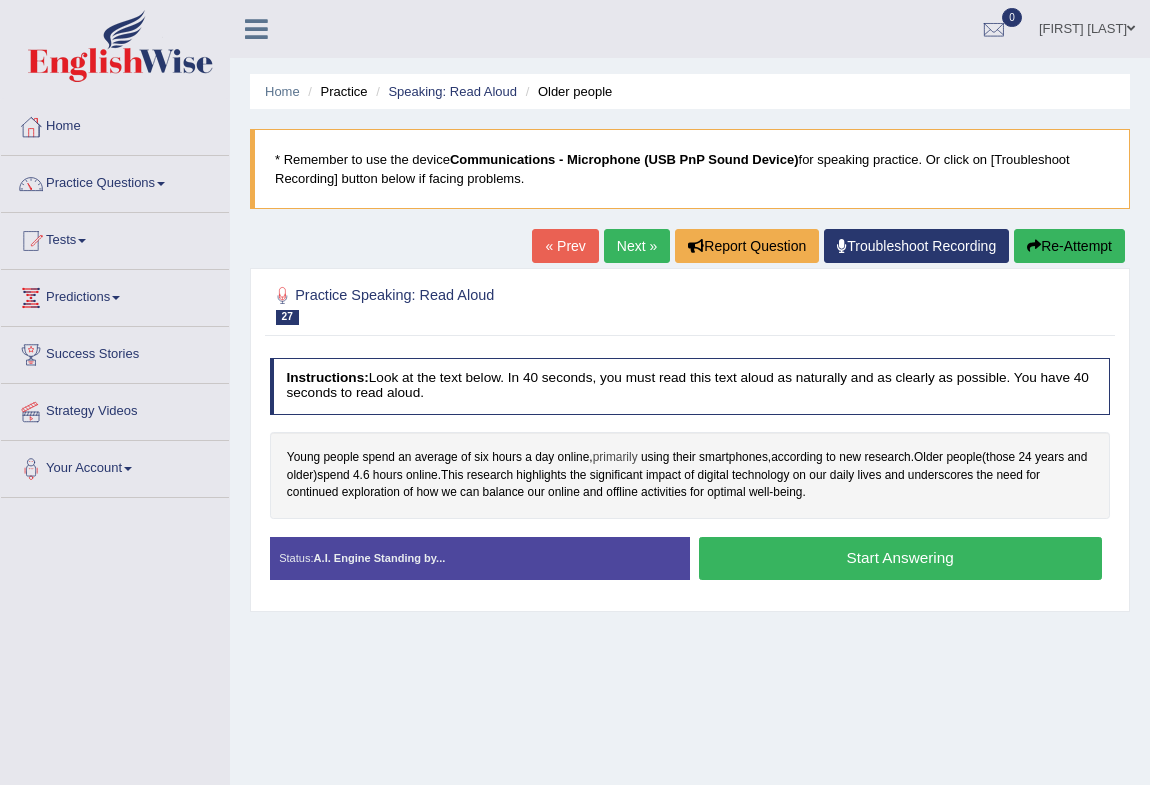 click on "primarily" at bounding box center (615, 458) 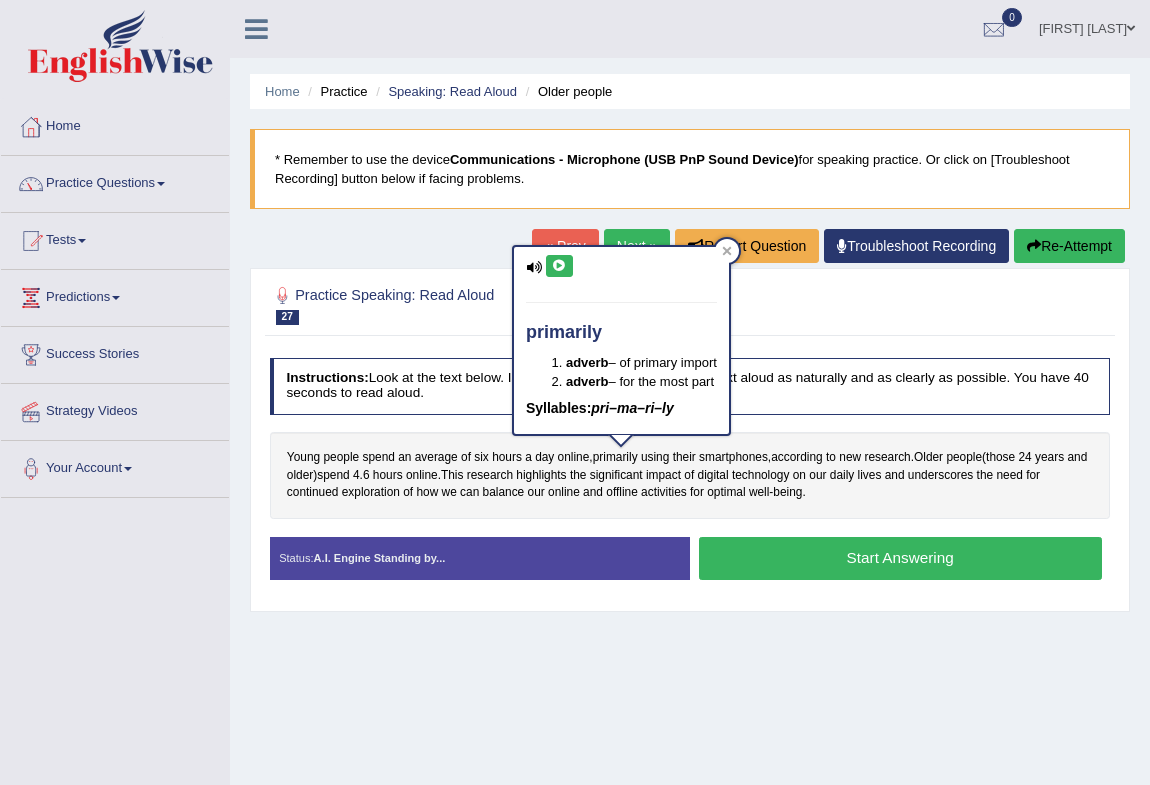 click at bounding box center (559, 266) 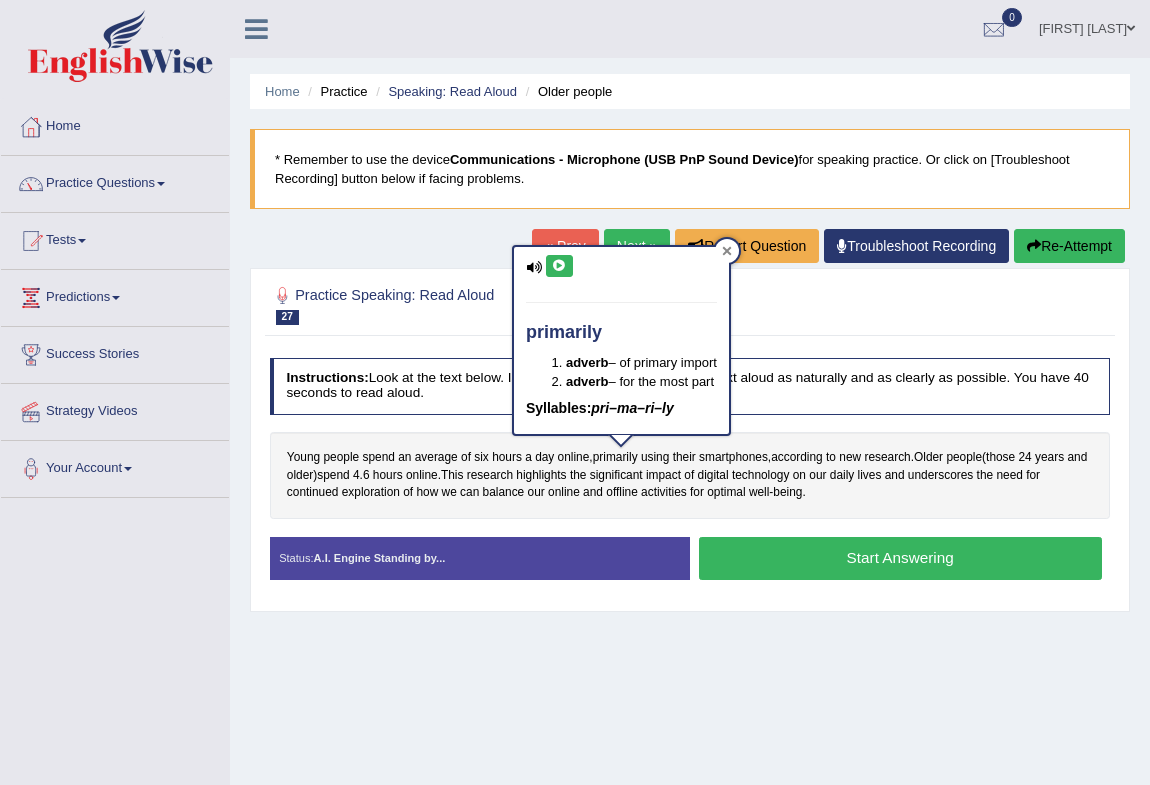 click 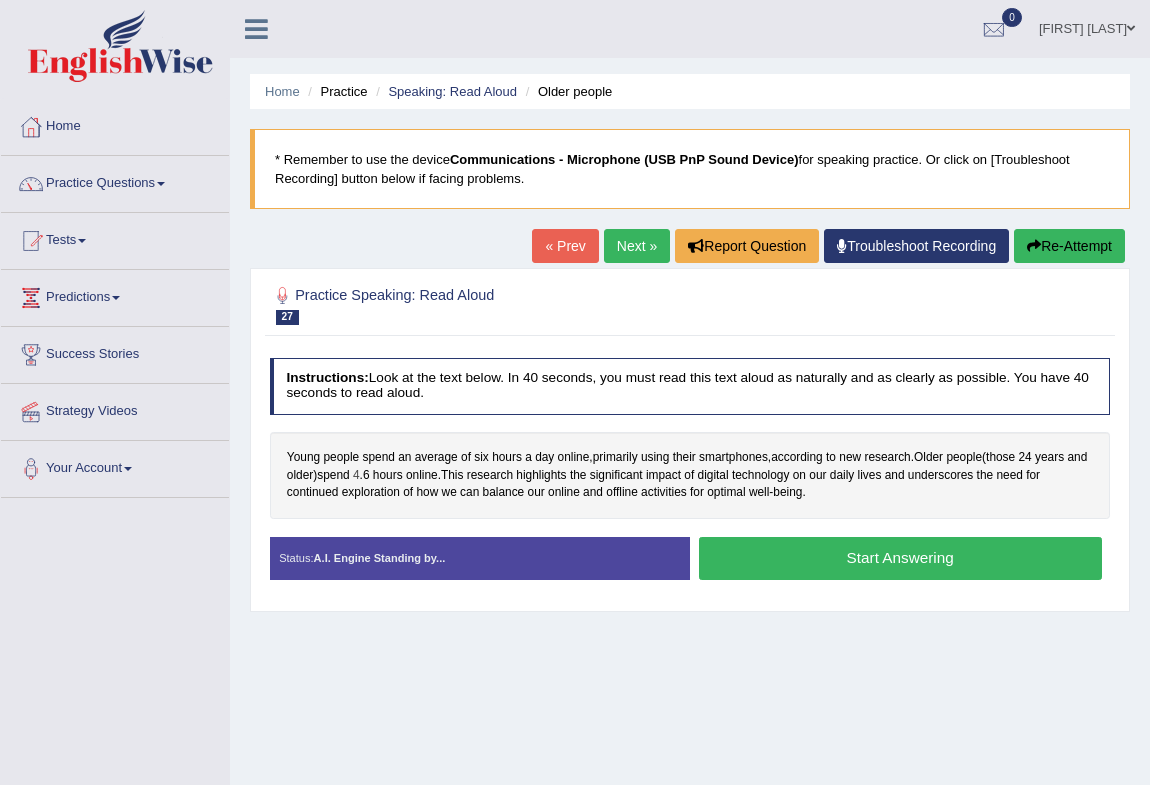 click on "4" at bounding box center [356, 476] 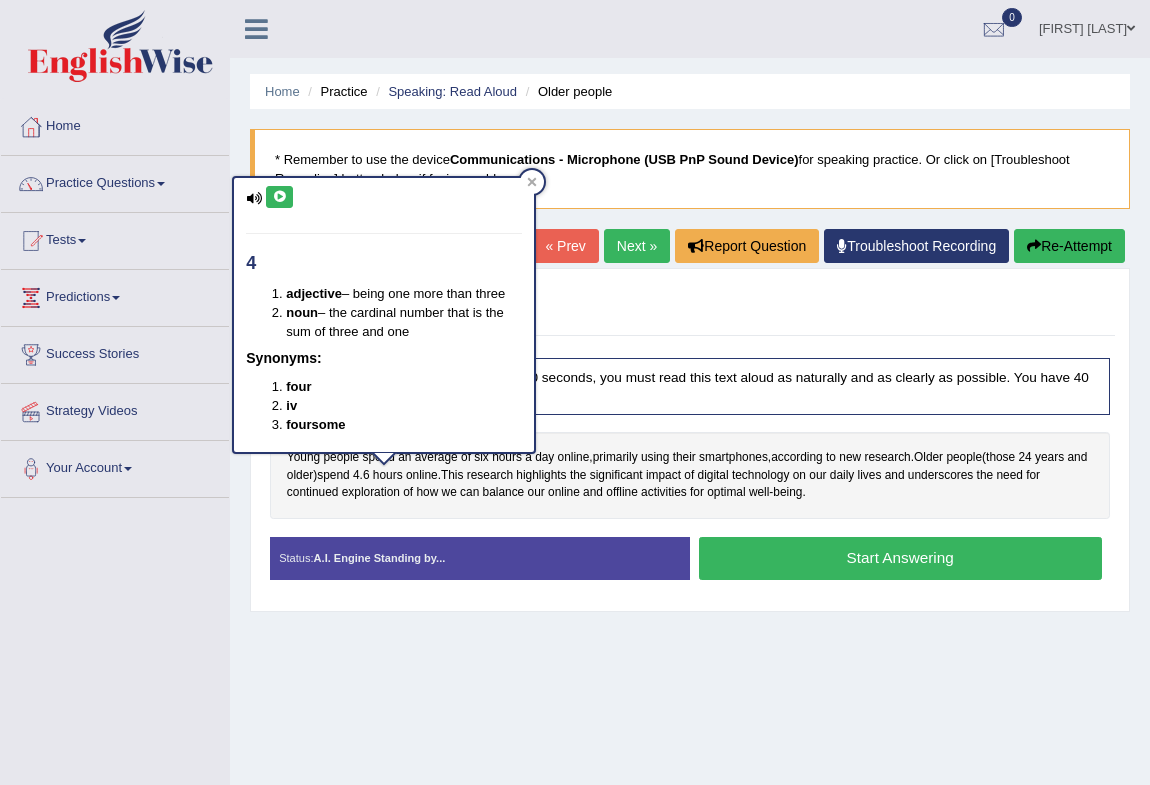 click at bounding box center [279, 197] 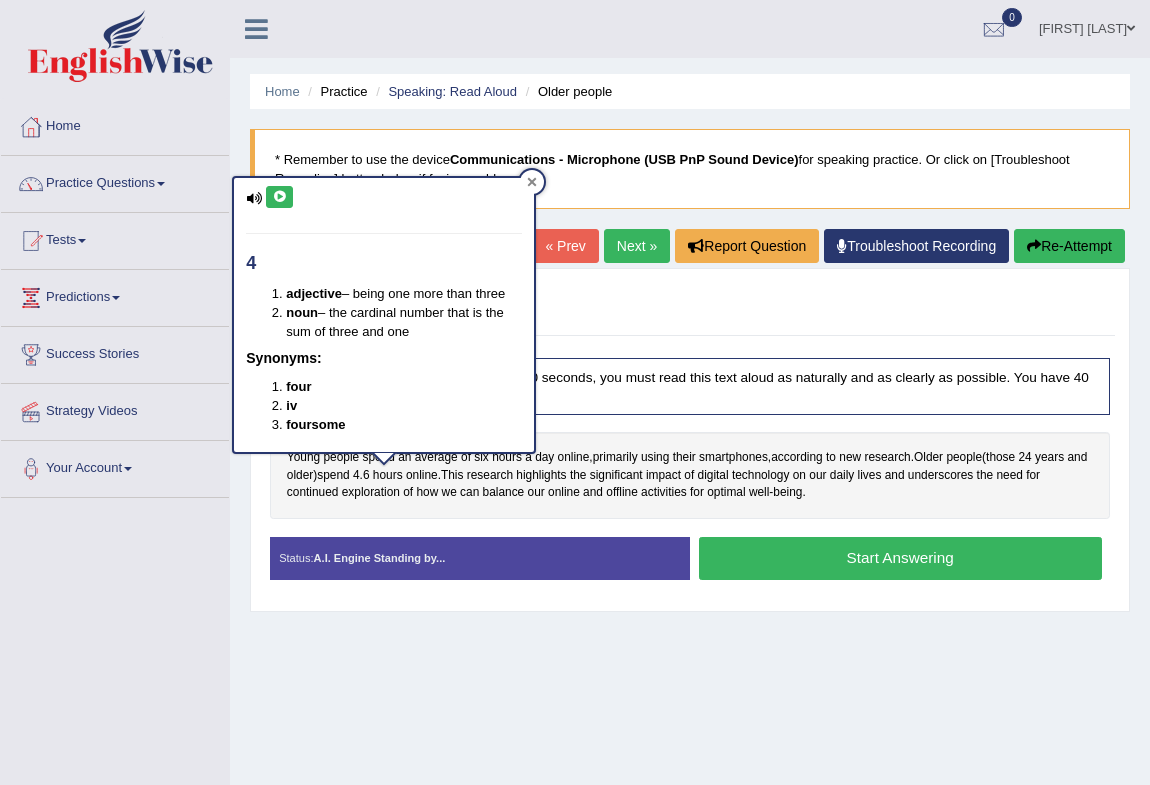 click 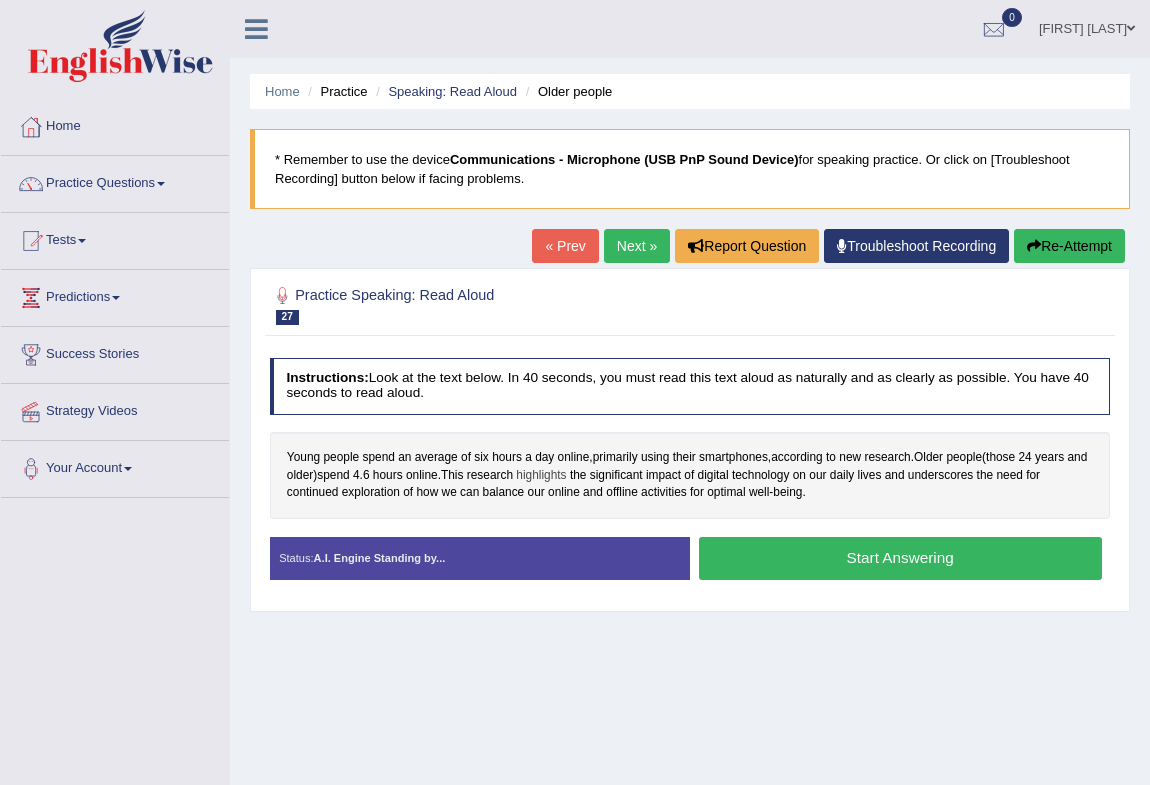 click on "highlights" at bounding box center (541, 476) 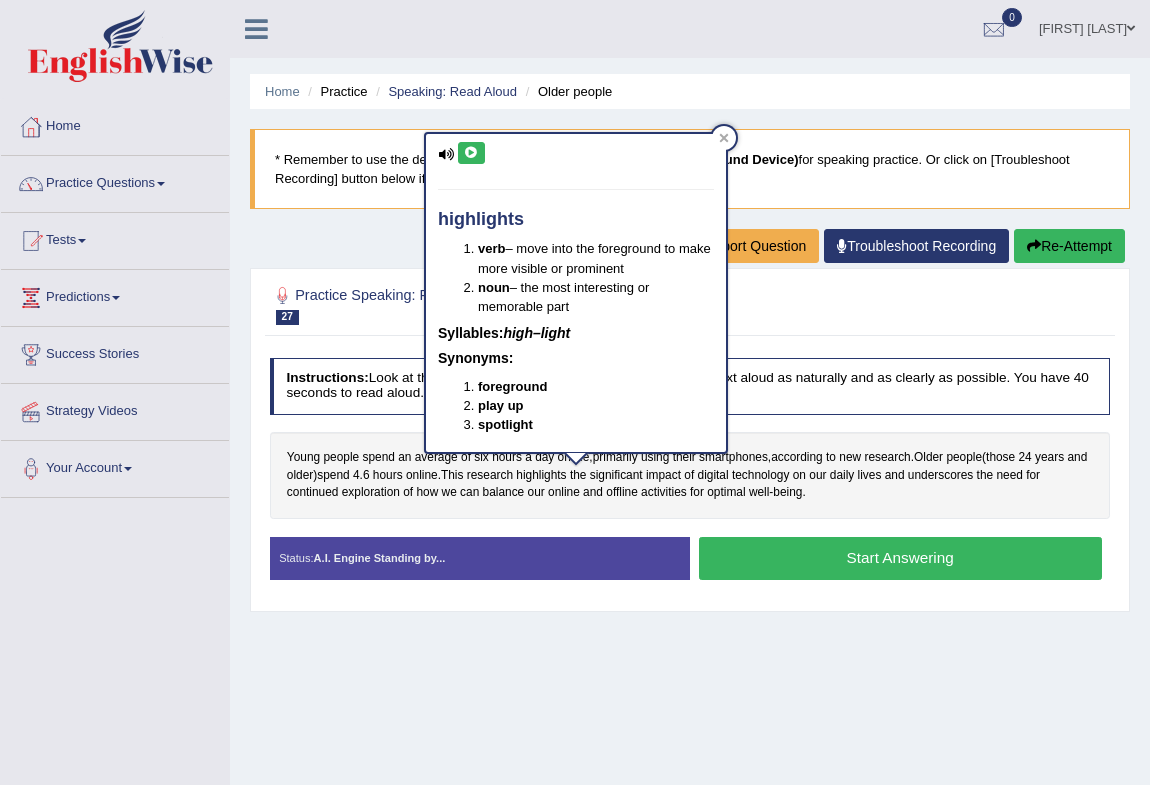 click at bounding box center [471, 153] 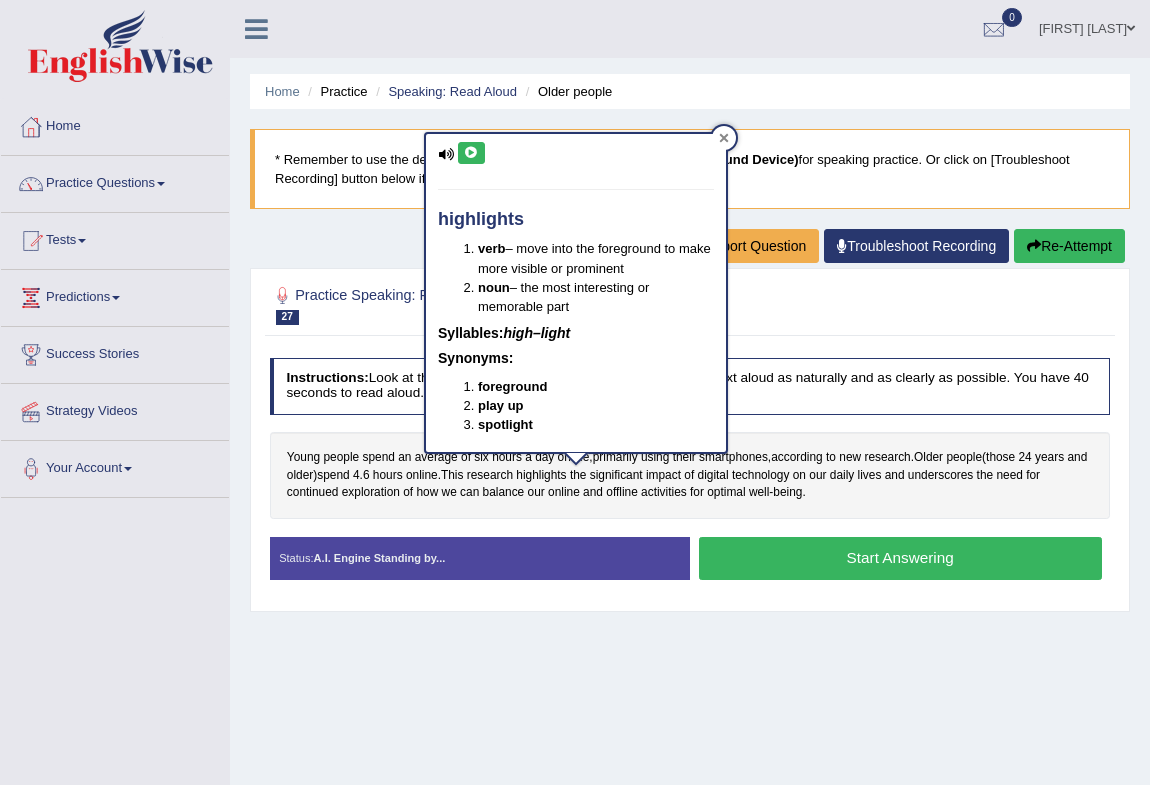 click 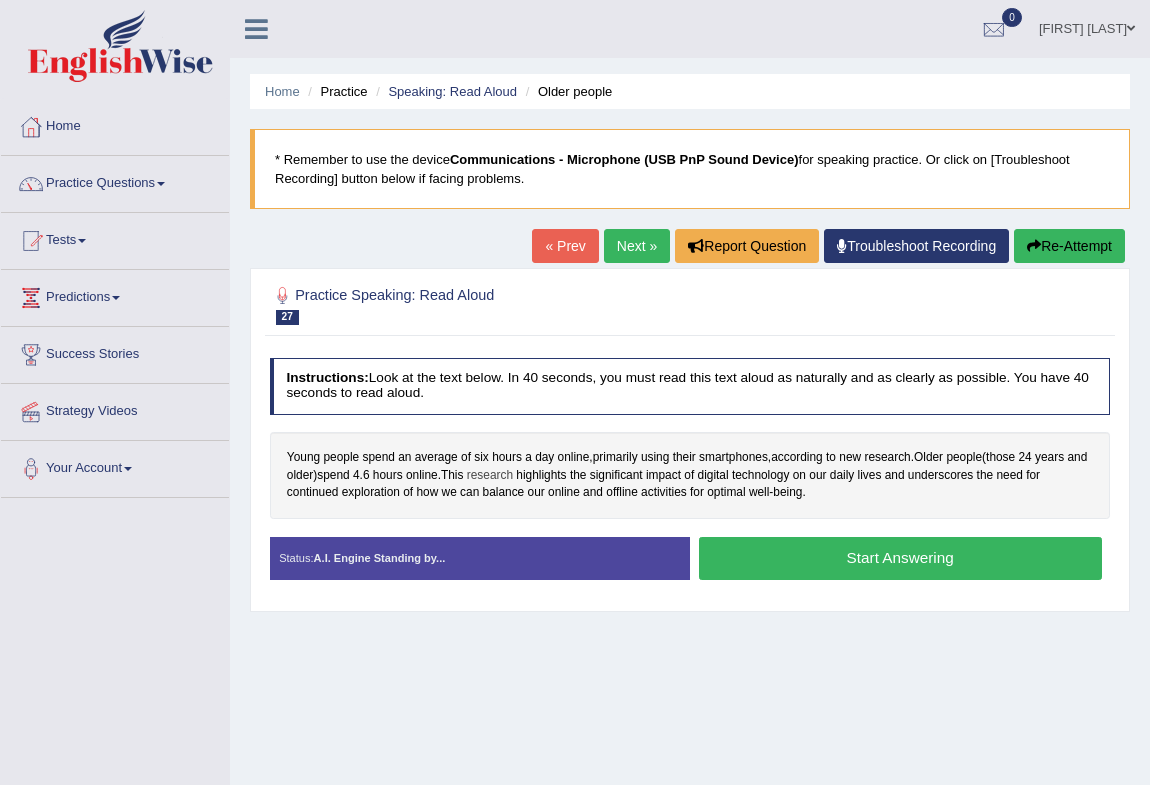 click on "research" at bounding box center (490, 476) 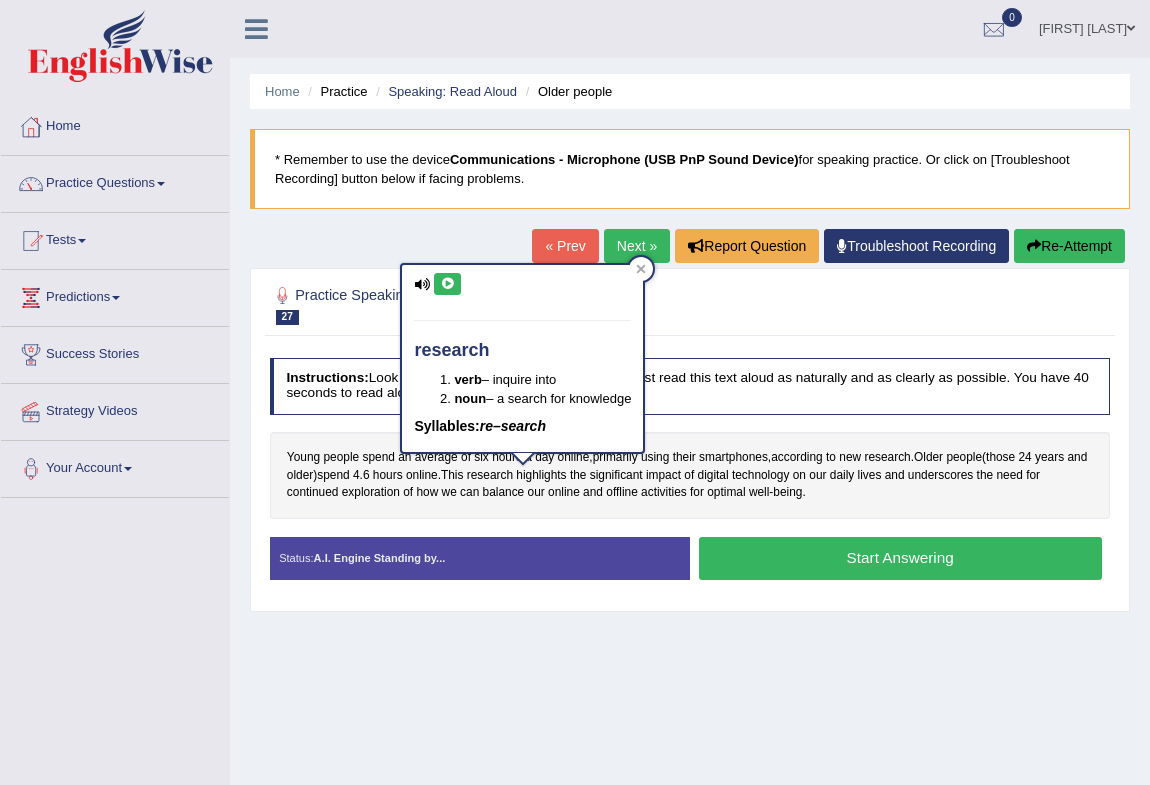 click at bounding box center (447, 284) 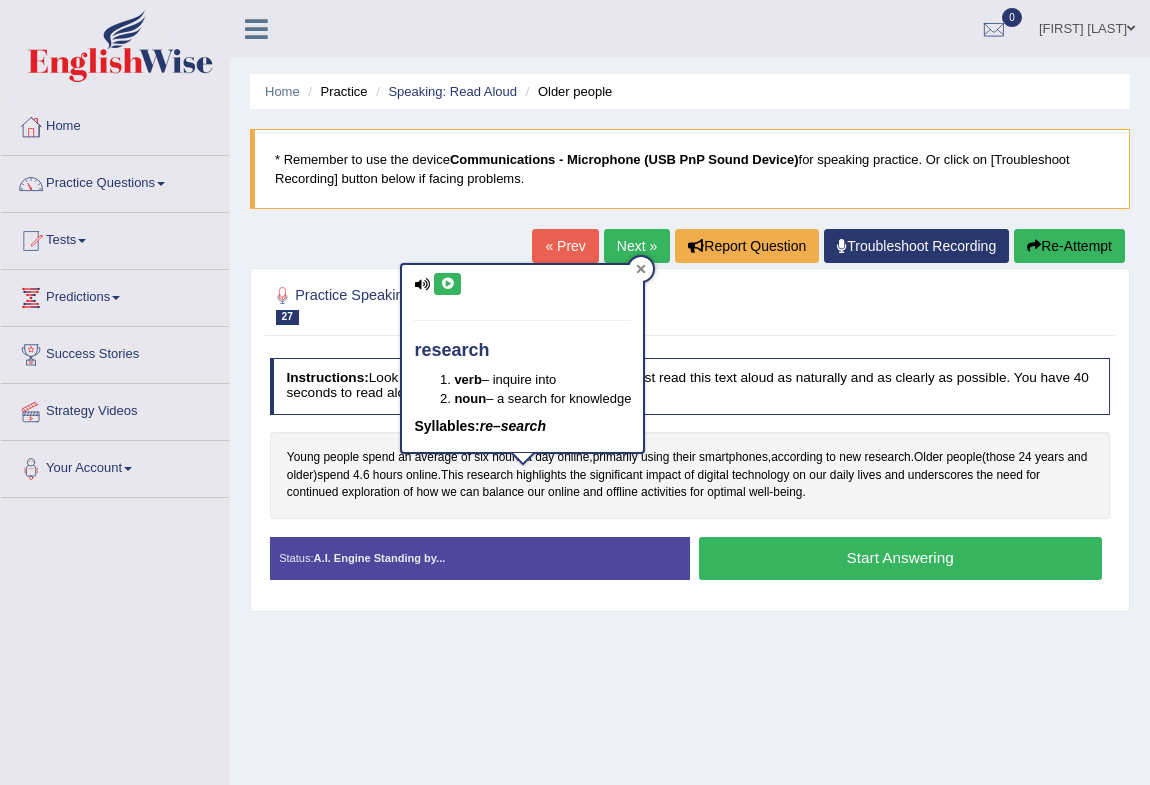 click 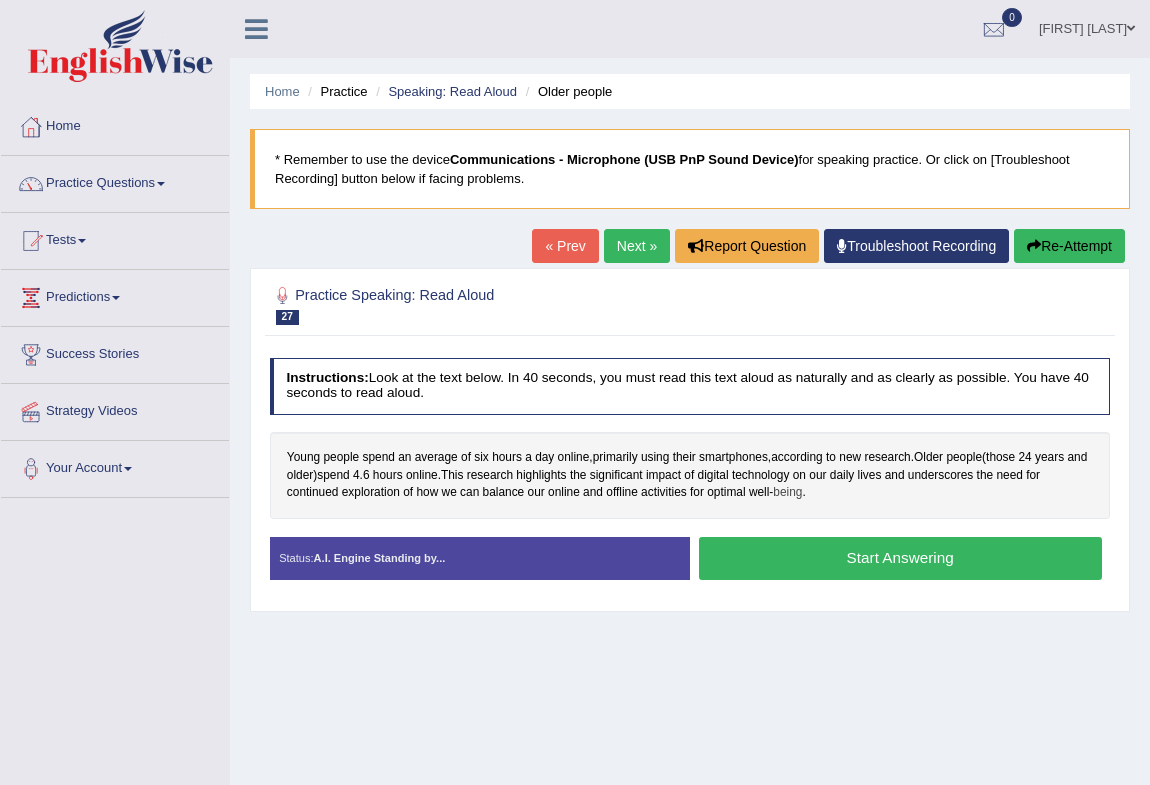 click on "being" at bounding box center (787, 493) 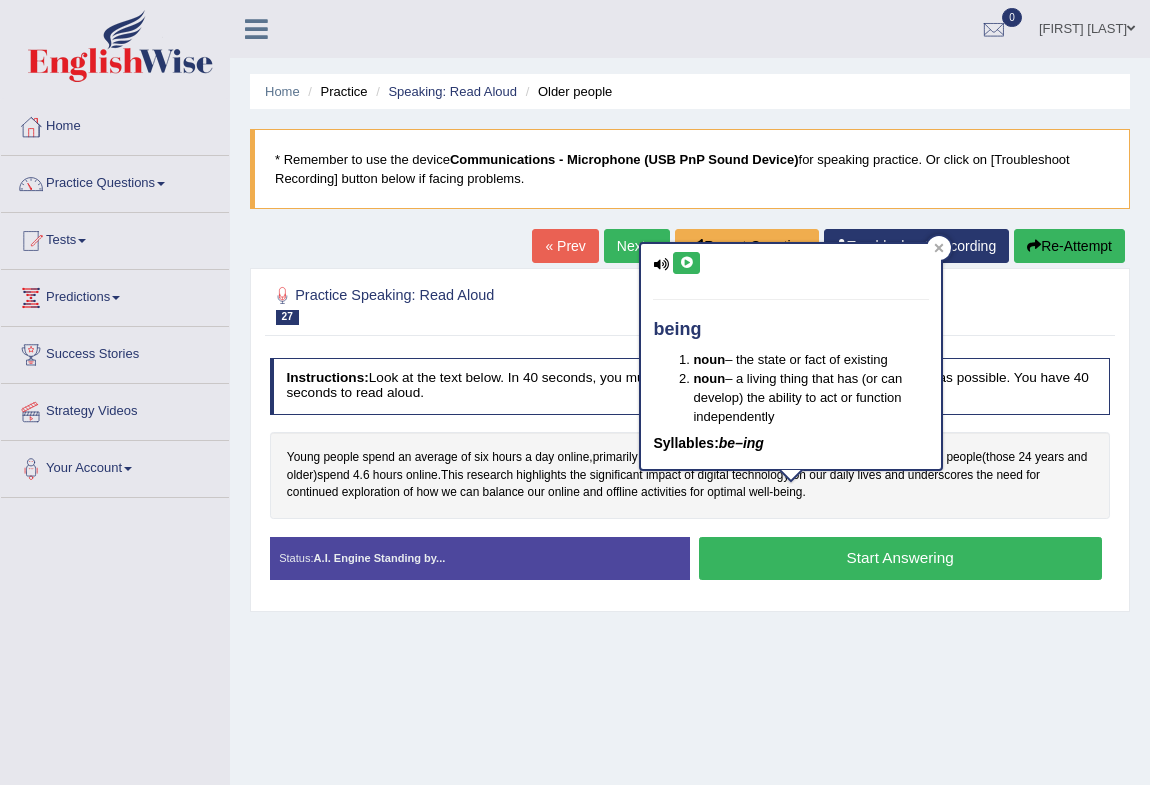 click at bounding box center (686, 263) 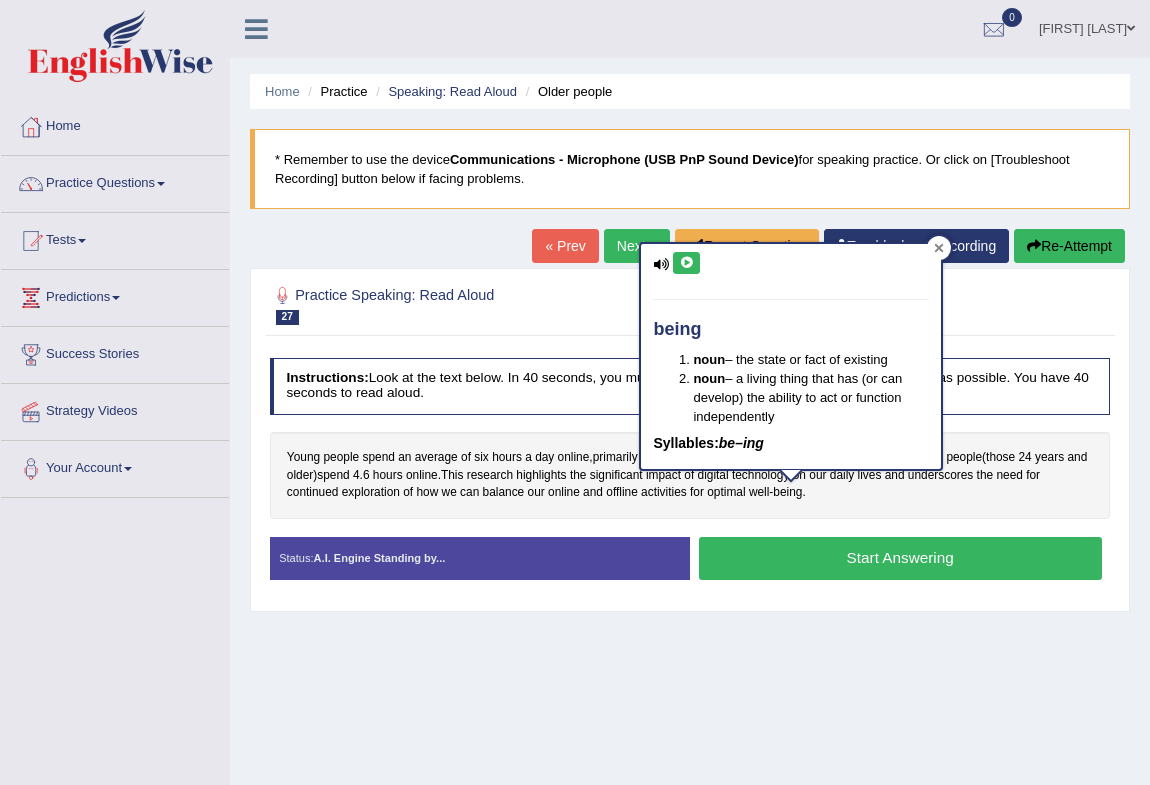 click at bounding box center [939, 248] 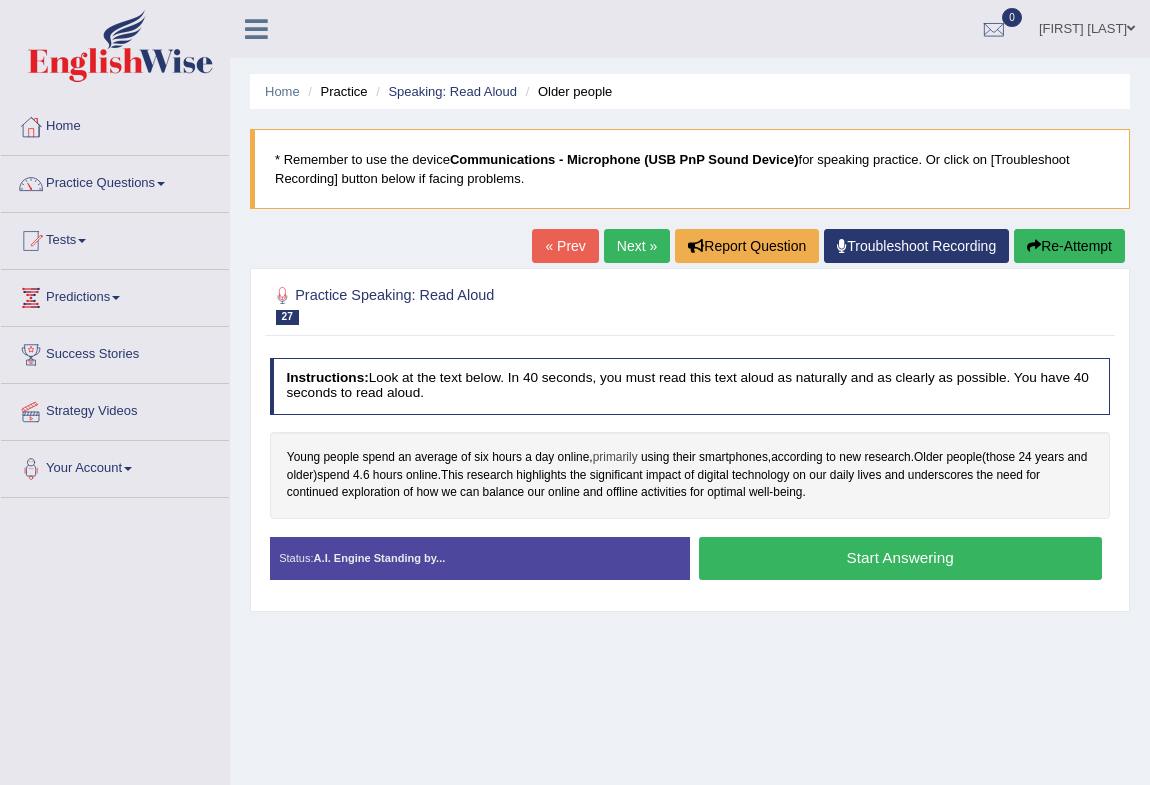 click on "primarily" at bounding box center [615, 458] 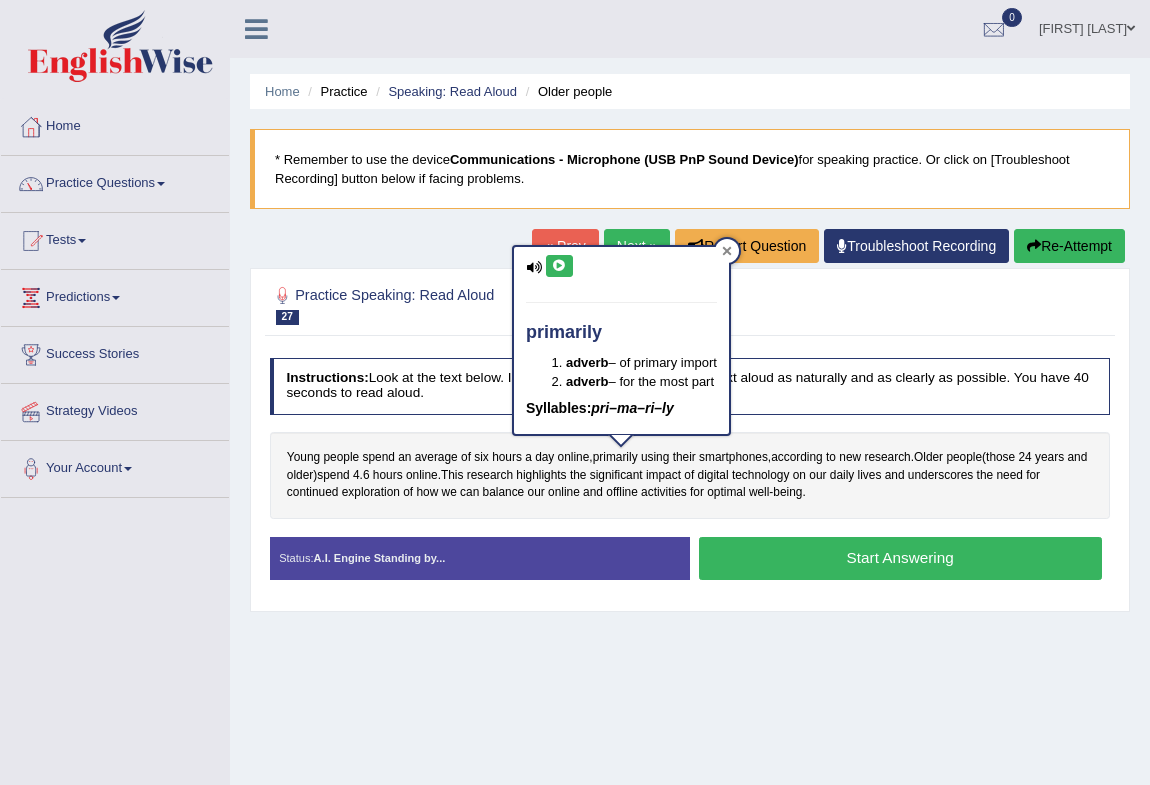 click 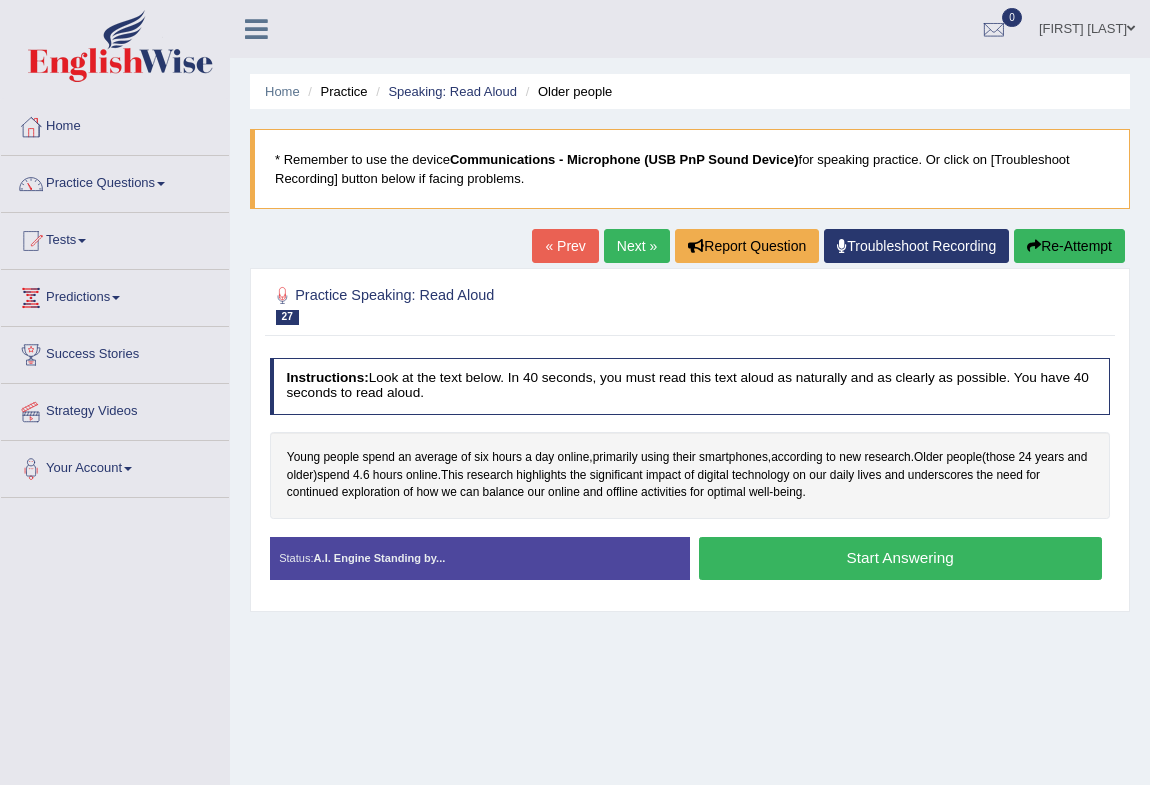 click on "Start Answering" at bounding box center (900, 558) 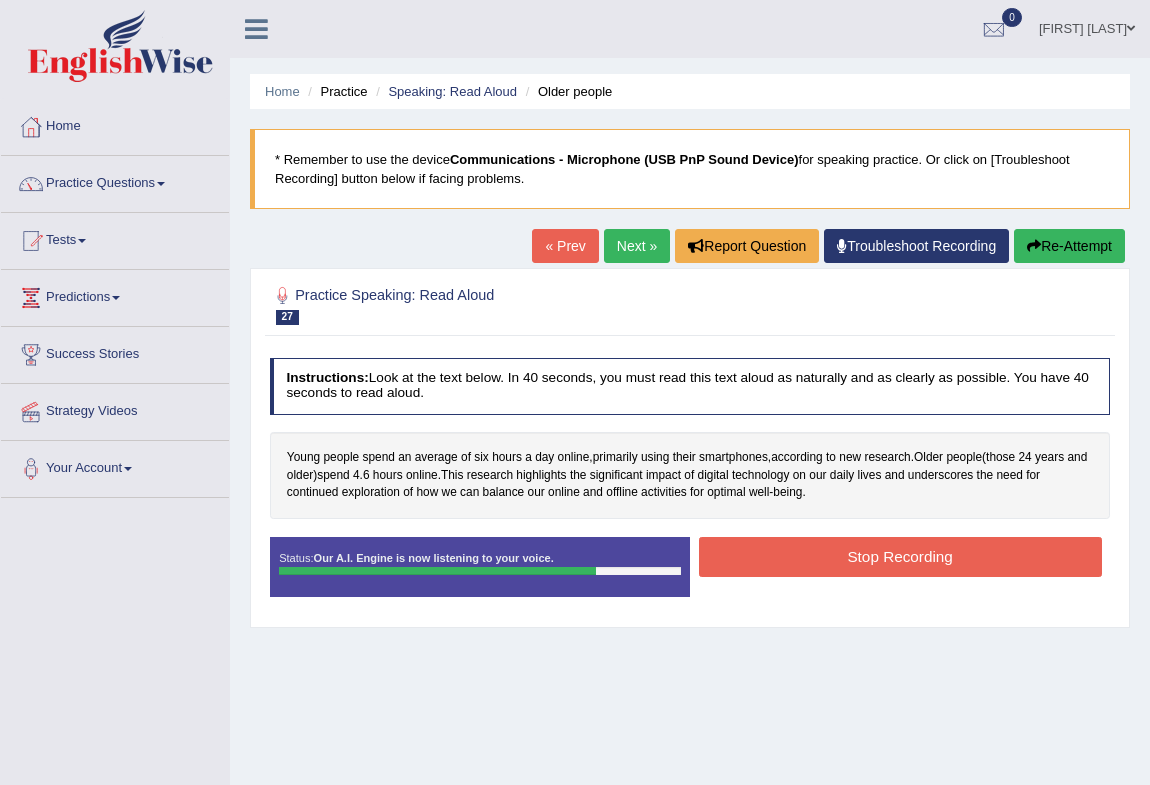 click on "Stop Recording" at bounding box center (900, 556) 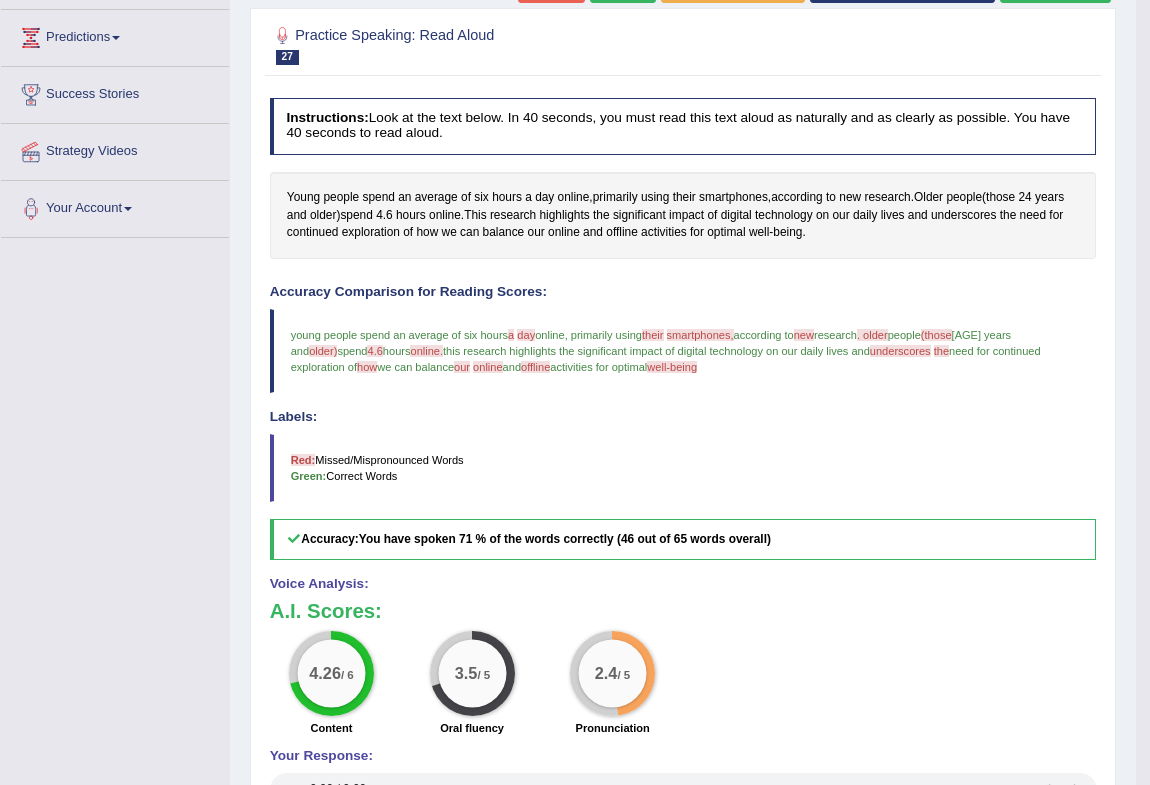 scroll, scrollTop: 442, scrollLeft: 0, axis: vertical 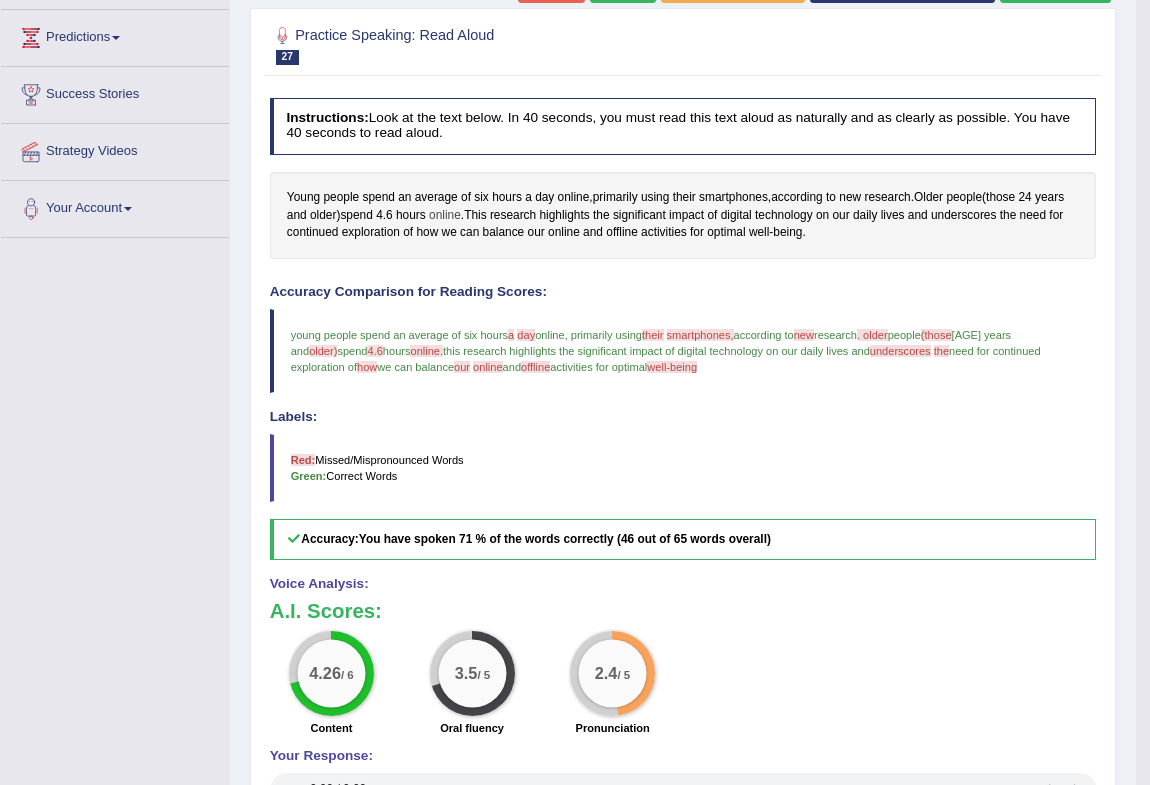 click on "online" at bounding box center (445, 216) 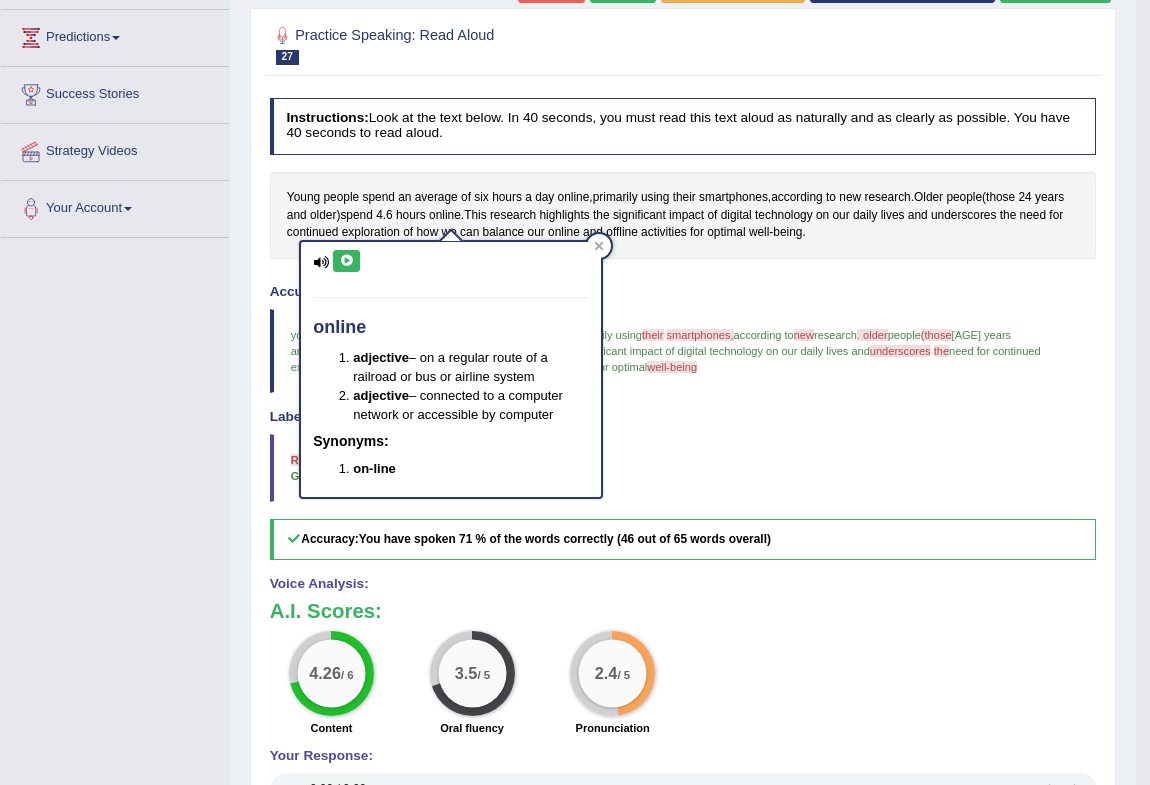 click at bounding box center [346, 261] 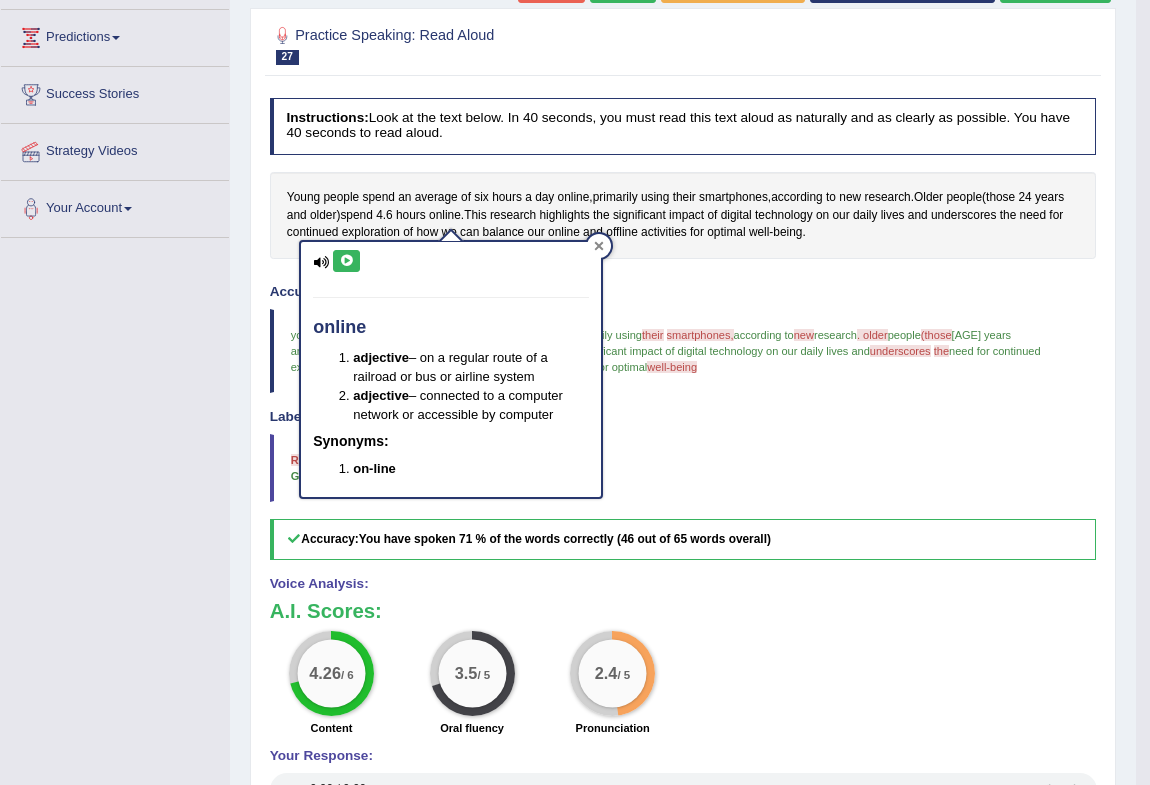click 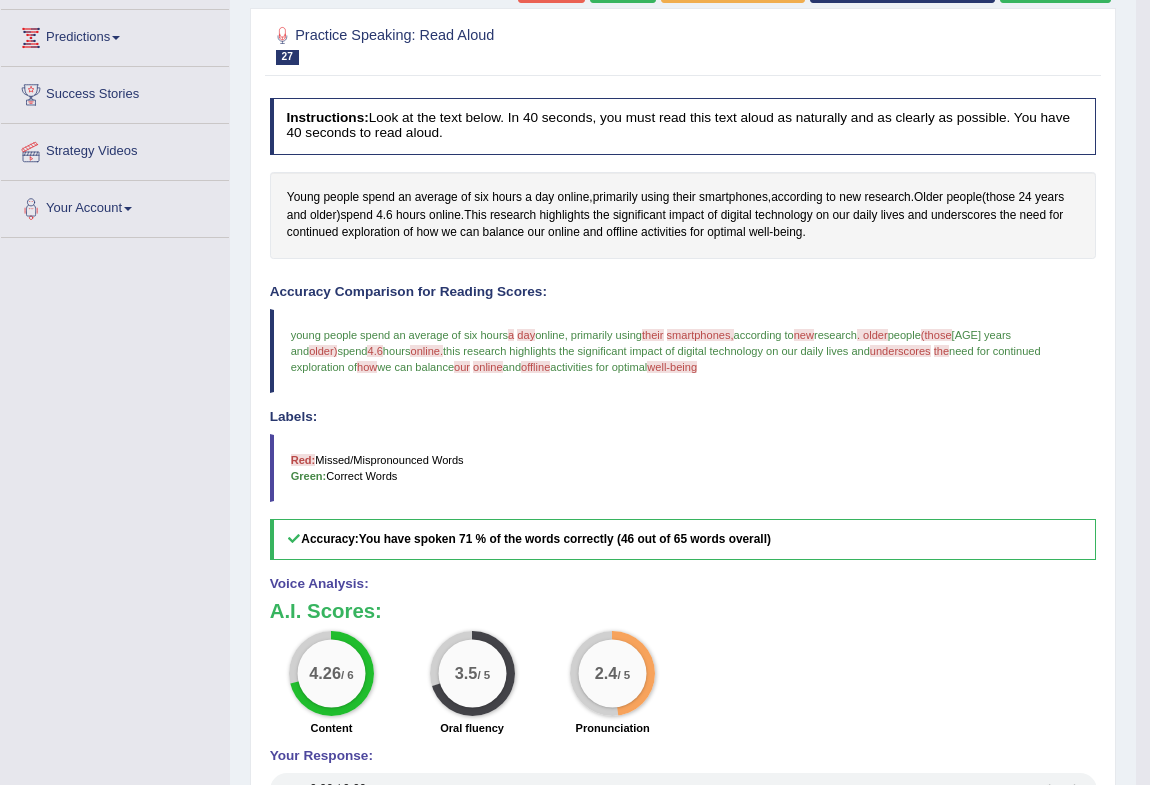 click on "Young   people   spend   an   average   of   six   hours   a   day   online ,  primarily   using   their   smartphones ,  according   to   new   research .  Older   people  ( those   24   years   and   older )  spend   4 . 6   hours   online .  This   research   highlights   the   significant   impact   of   digital   technology   on   our   daily   lives   and   underscores   the   need   for   continued   exploration   of   how   we   can   balance   our   online   and   offline   activities   for   optimal   well - being ." at bounding box center [683, 215] 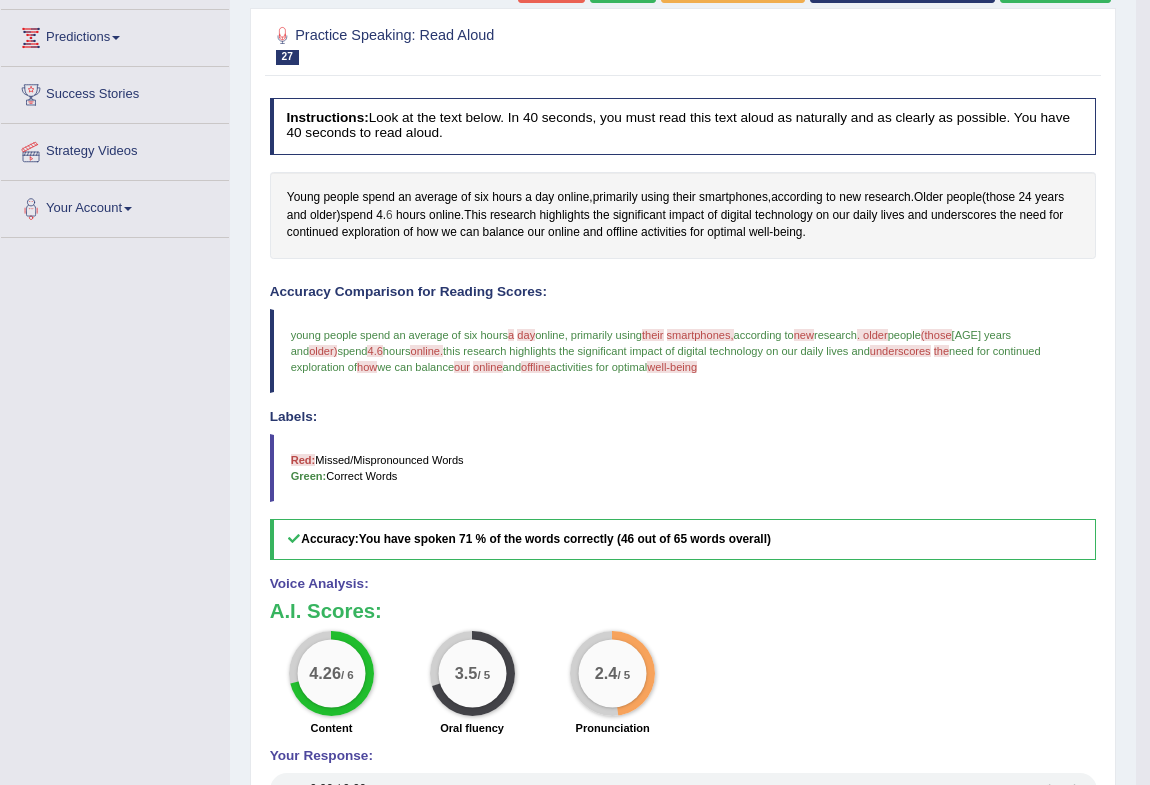 click on "6" at bounding box center [389, 216] 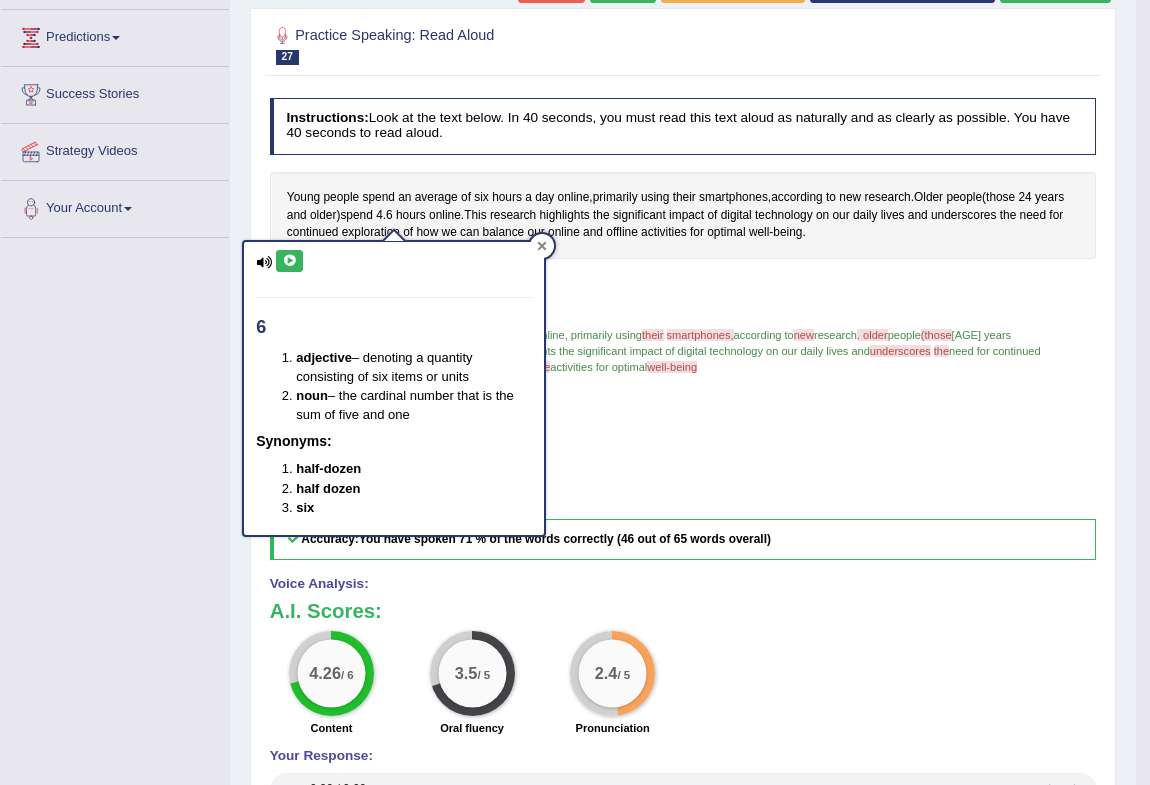 click at bounding box center (542, 246) 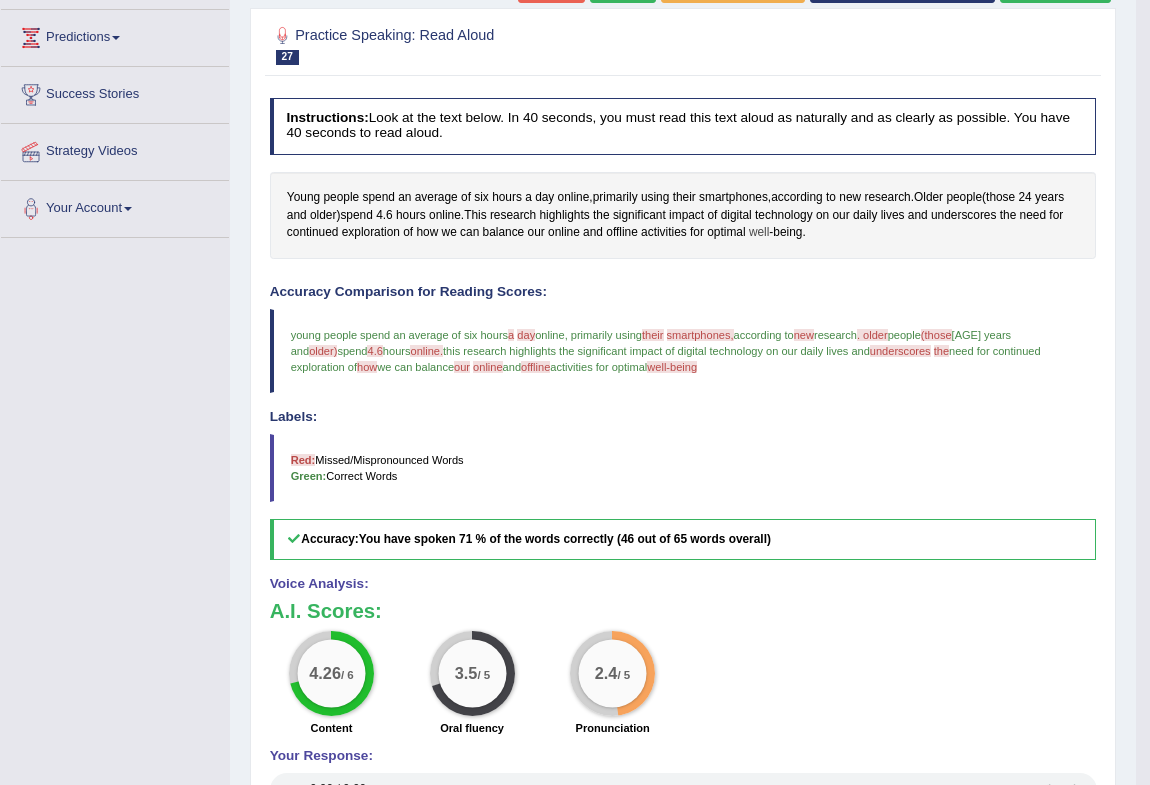 click on "well" at bounding box center (759, 233) 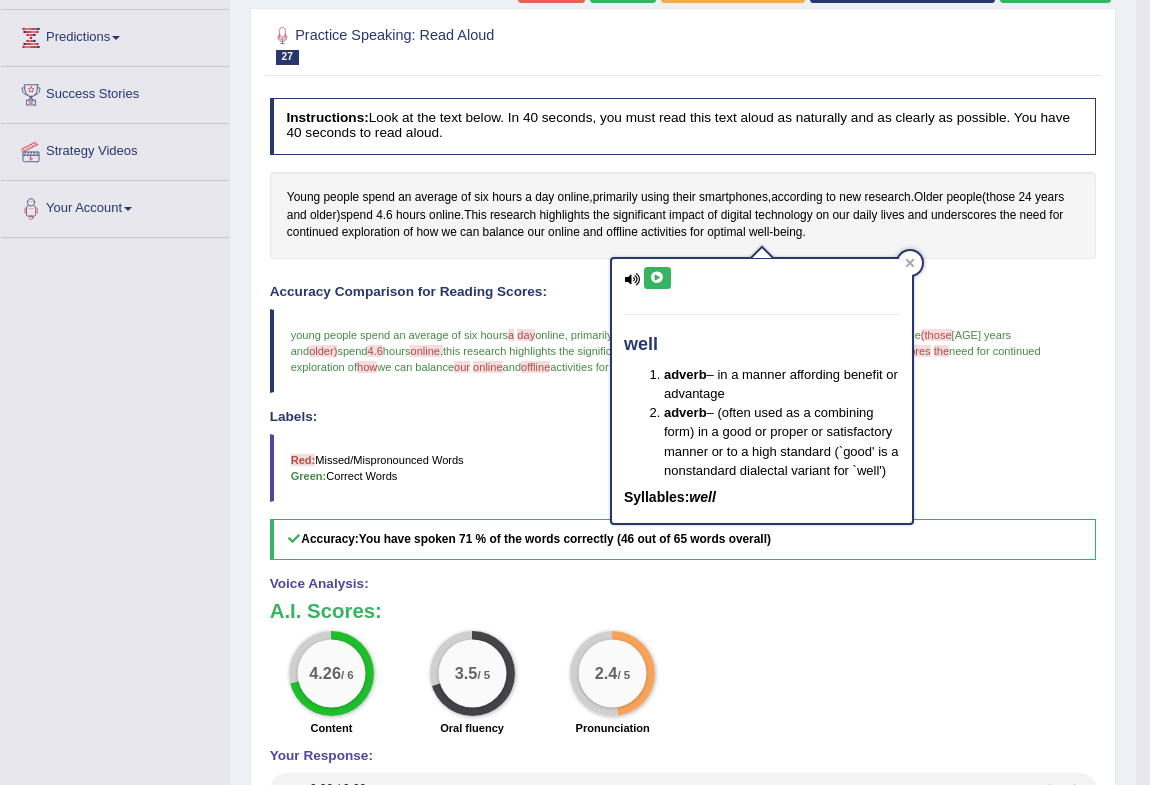 click at bounding box center (657, 278) 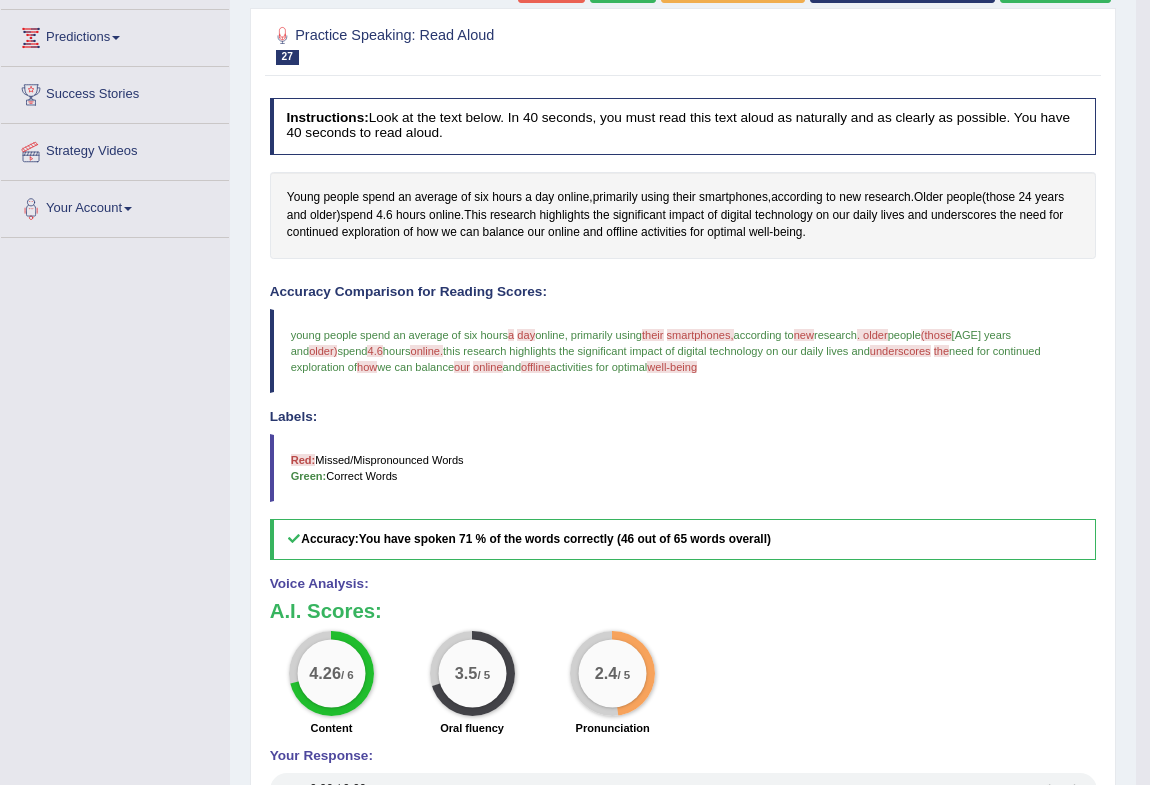 click on "Instructions:  Look at the text below. In 40 seconds, you must read this text aloud as naturally and as clearly as possible. You have 40 seconds to read aloud.
Young   people   spend   an   average   of   six   hours   a   day   online ,  primarily   using   their   smartphones ,  according   to   new   research .  Older   people  ( those   24   years   and   older )  spend   4 . 6   hours   online .  This   research   highlights   the   significant   impact   of   digital   technology   on   our   daily   lives   and   underscores   the   need   for   continued   exploration   of   how   we   can   balance   our   online   and   offline   activities   for   optimal   well - being . Created with Highcharts 7.1.2 Too low Too high Time Pitch meter: 0 10 20 30 40 Created with Highcharts 7.1.2 Great Too slow Too fast Time Speech pace meter: 0 10 20 30 40 Accuracy Comparison for Reading Scores: young people spend an average of six hours  a are   day there  online ,    primarily using  their   new 4.6" at bounding box center (682, 491) 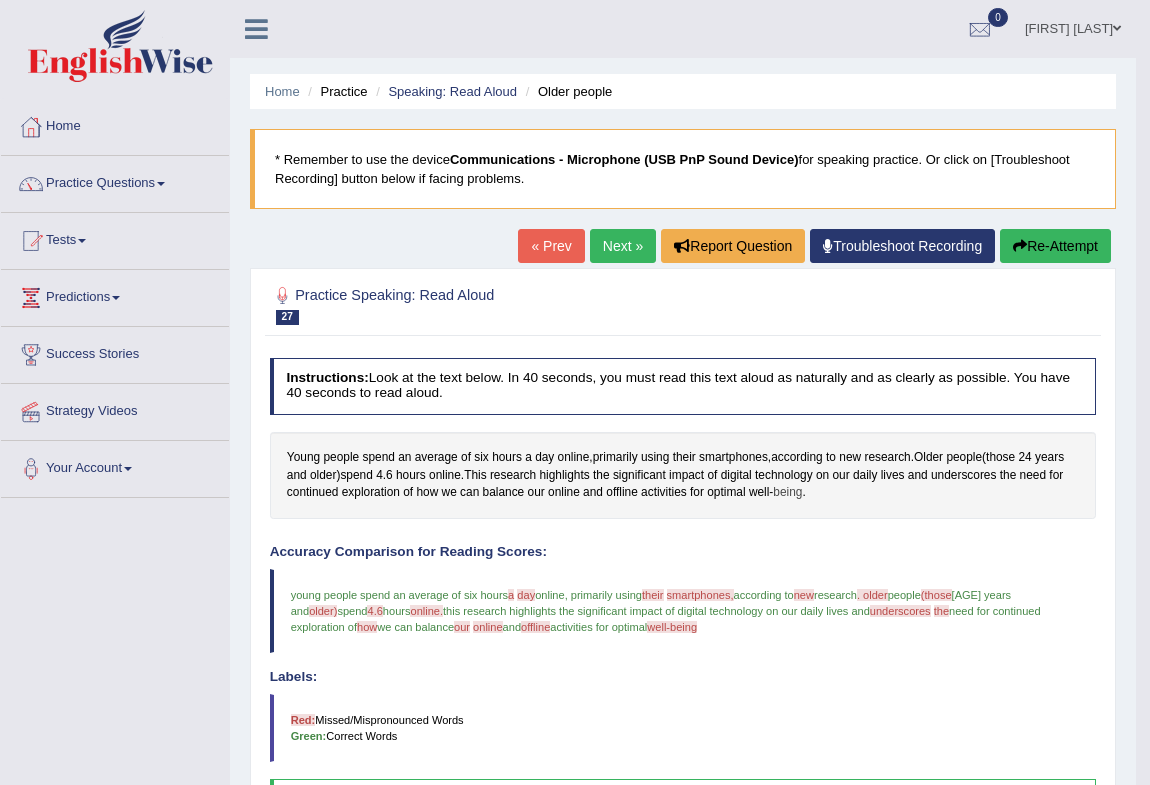 click on "being" at bounding box center [787, 493] 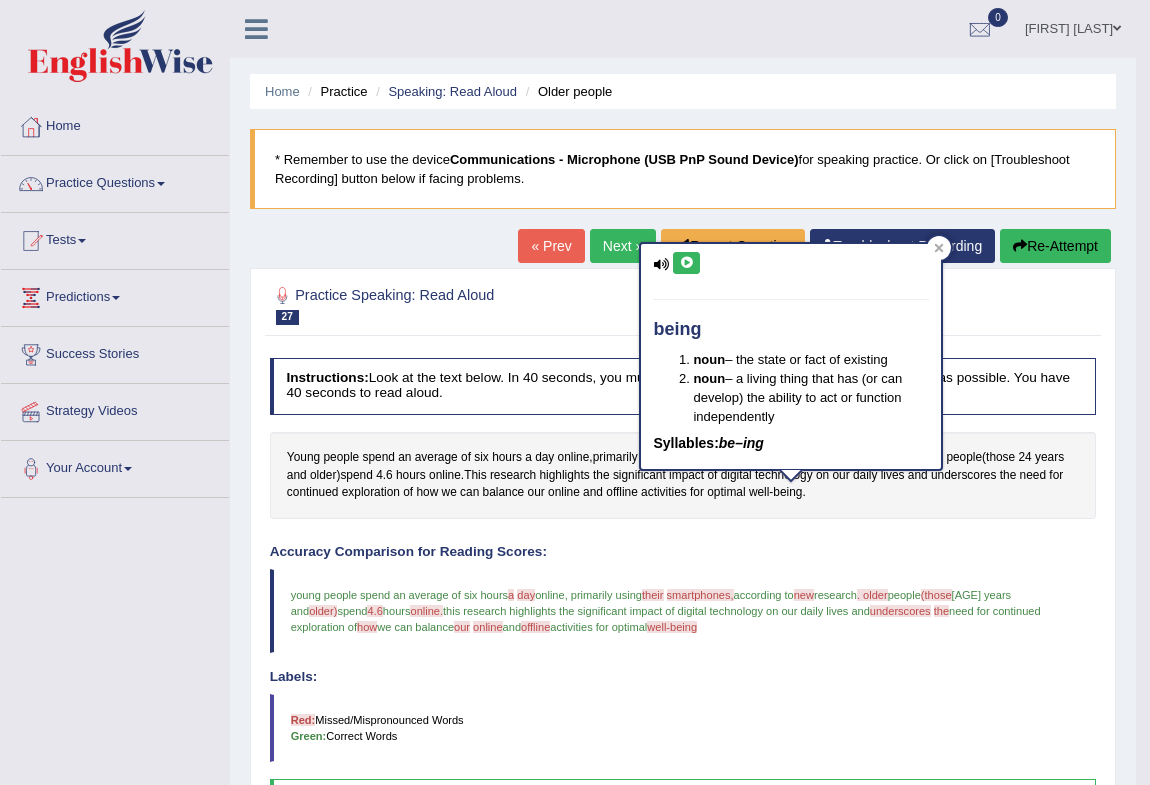 drag, startPoint x: 698, startPoint y: 248, endPoint x: 682, endPoint y: 278, distance: 34 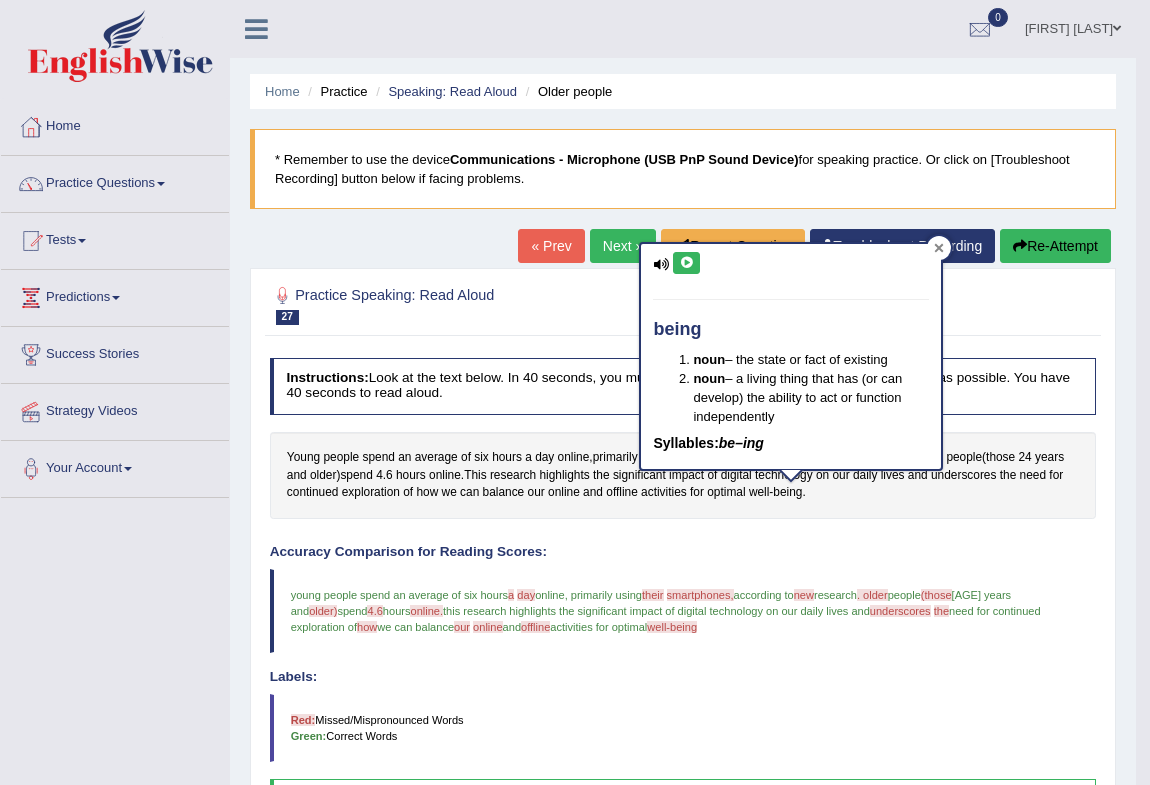 click at bounding box center [939, 248] 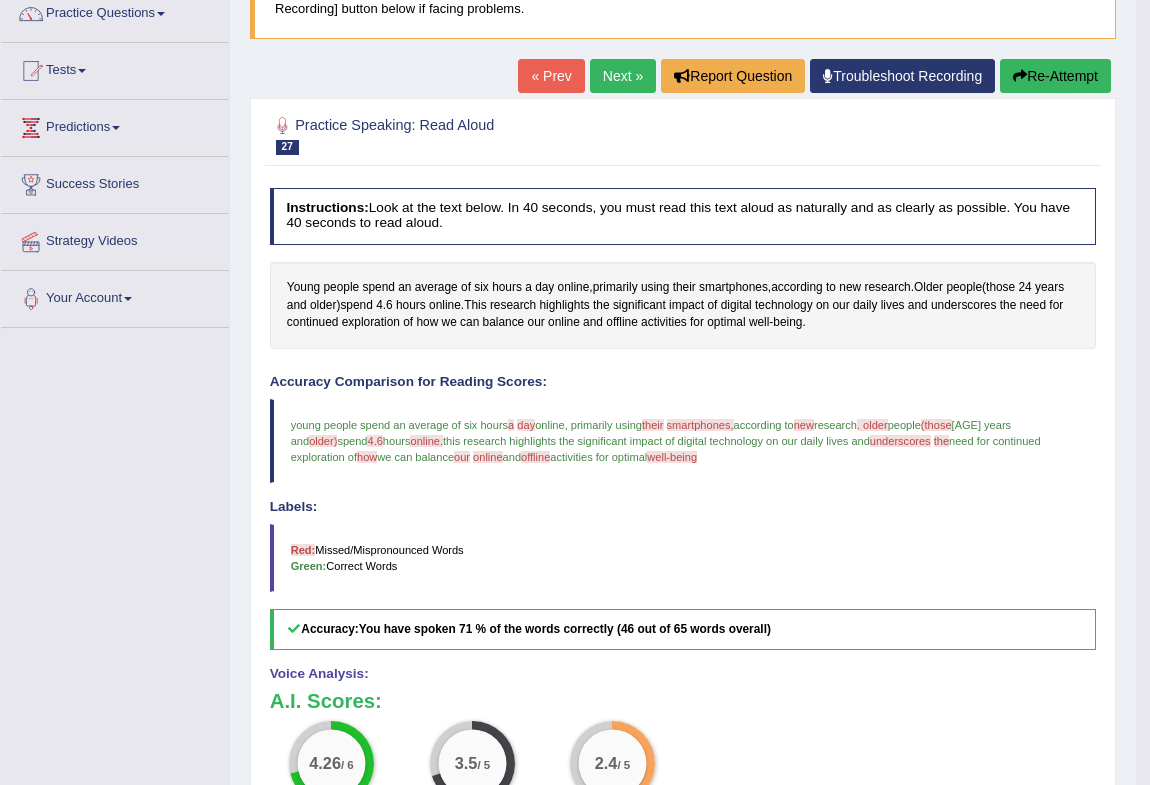 scroll, scrollTop: 79, scrollLeft: 0, axis: vertical 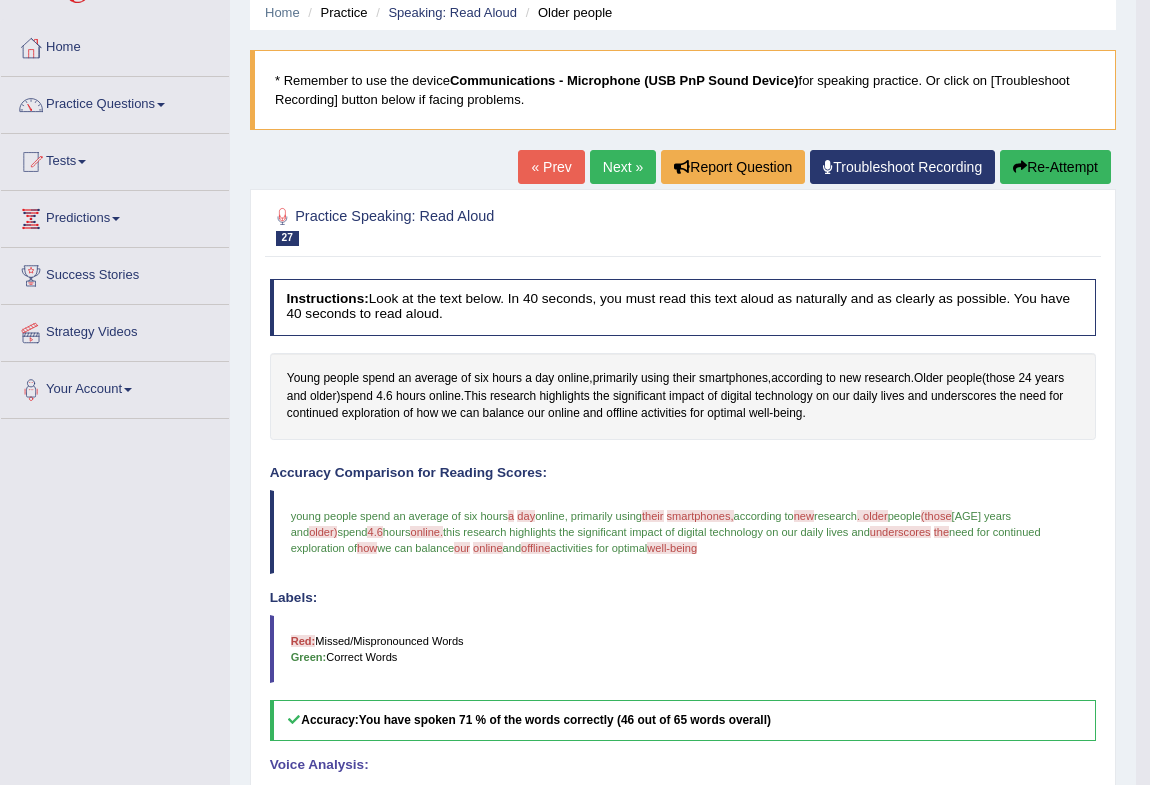click on "Next »" at bounding box center [623, 167] 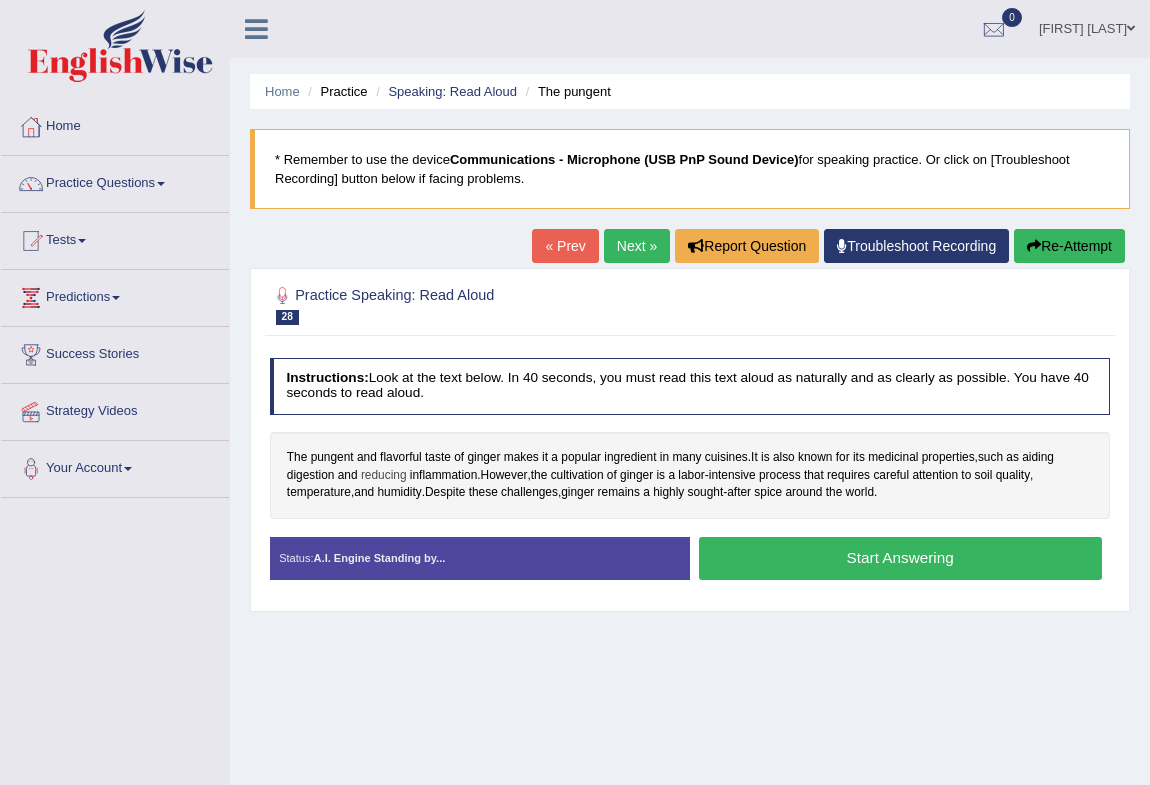 scroll, scrollTop: 0, scrollLeft: 0, axis: both 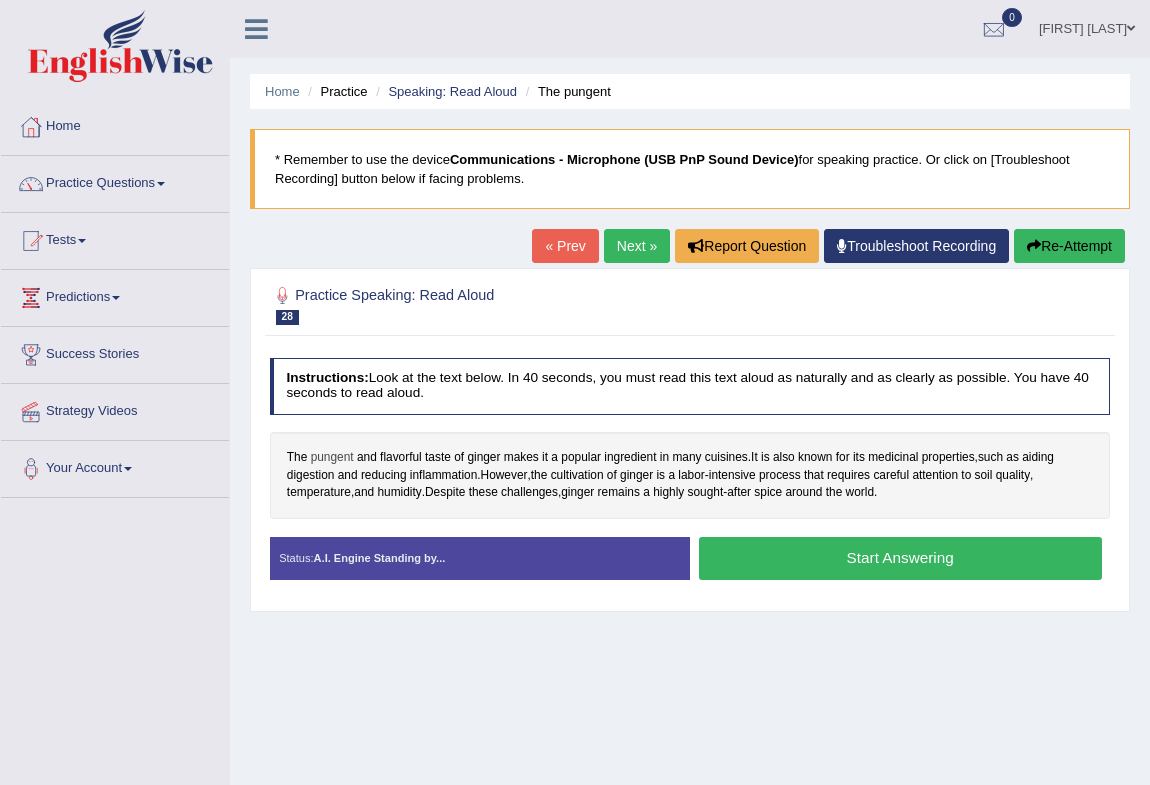 click on "pungent" at bounding box center (332, 458) 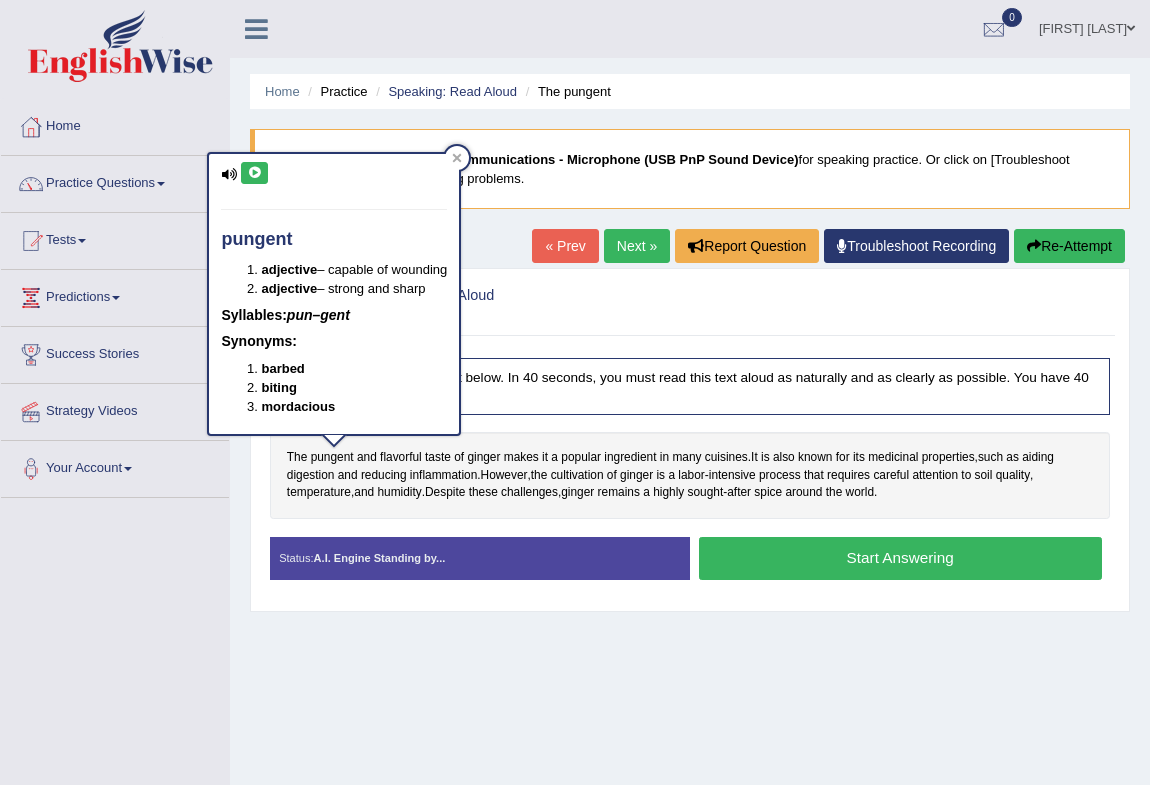 click at bounding box center (254, 173) 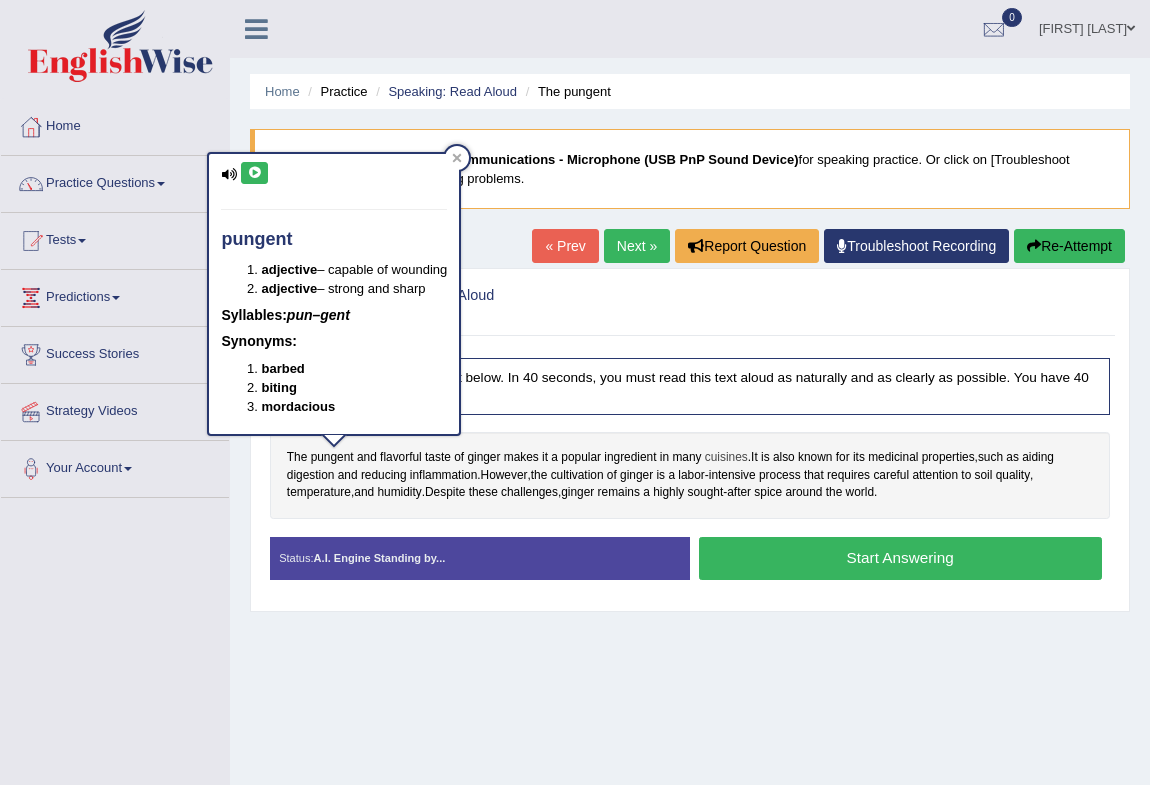 click on "cuisines" at bounding box center (726, 458) 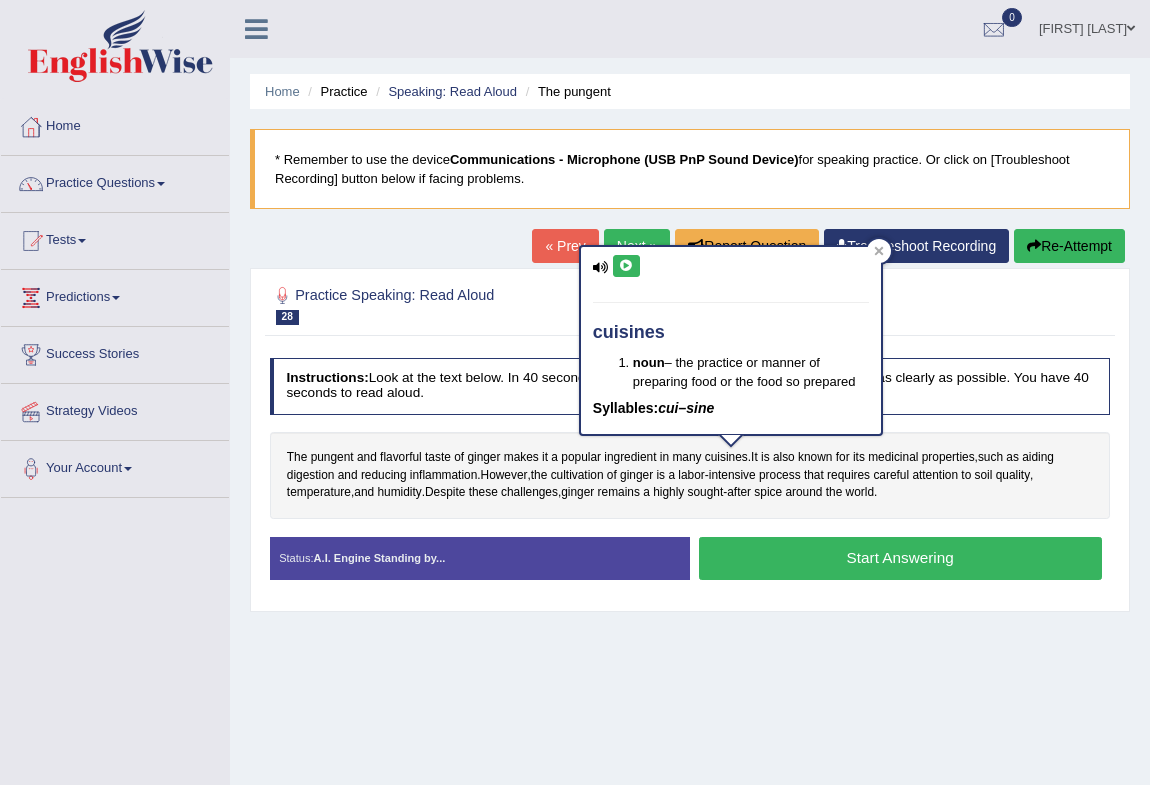 drag, startPoint x: 634, startPoint y: 256, endPoint x: 645, endPoint y: 248, distance: 13.601471 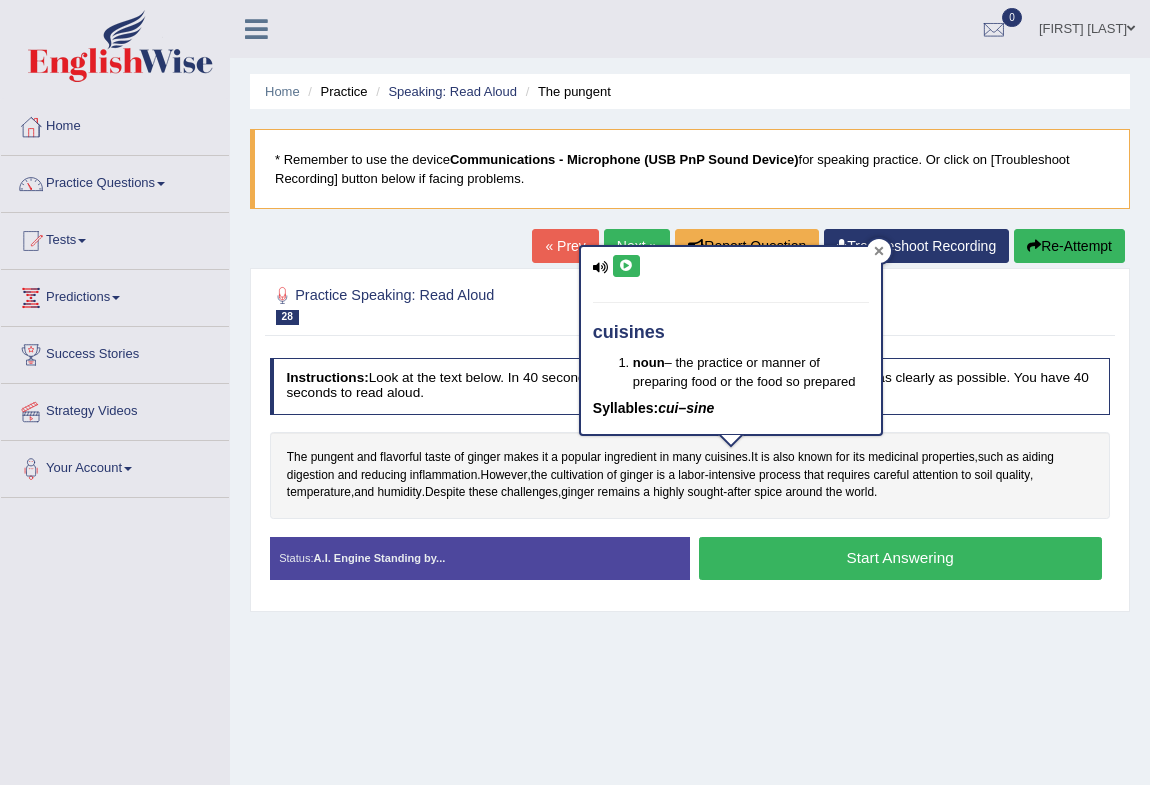 click 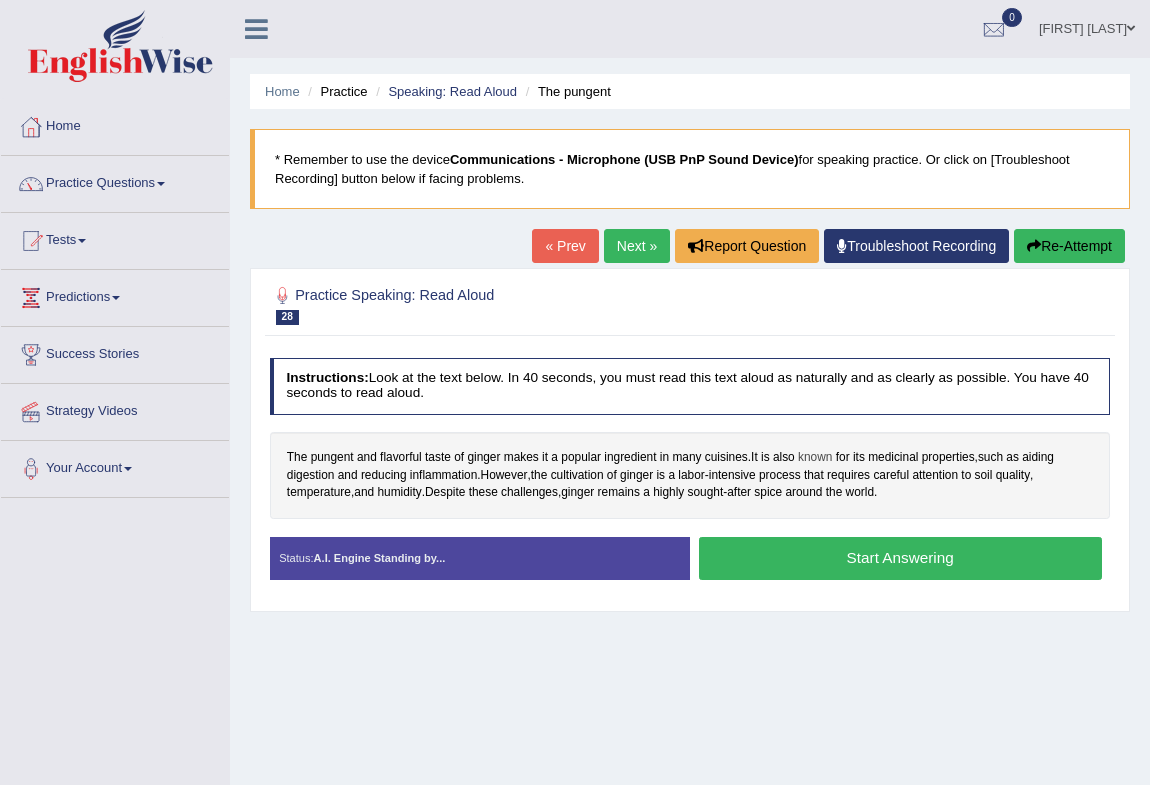 click on "known" at bounding box center (815, 458) 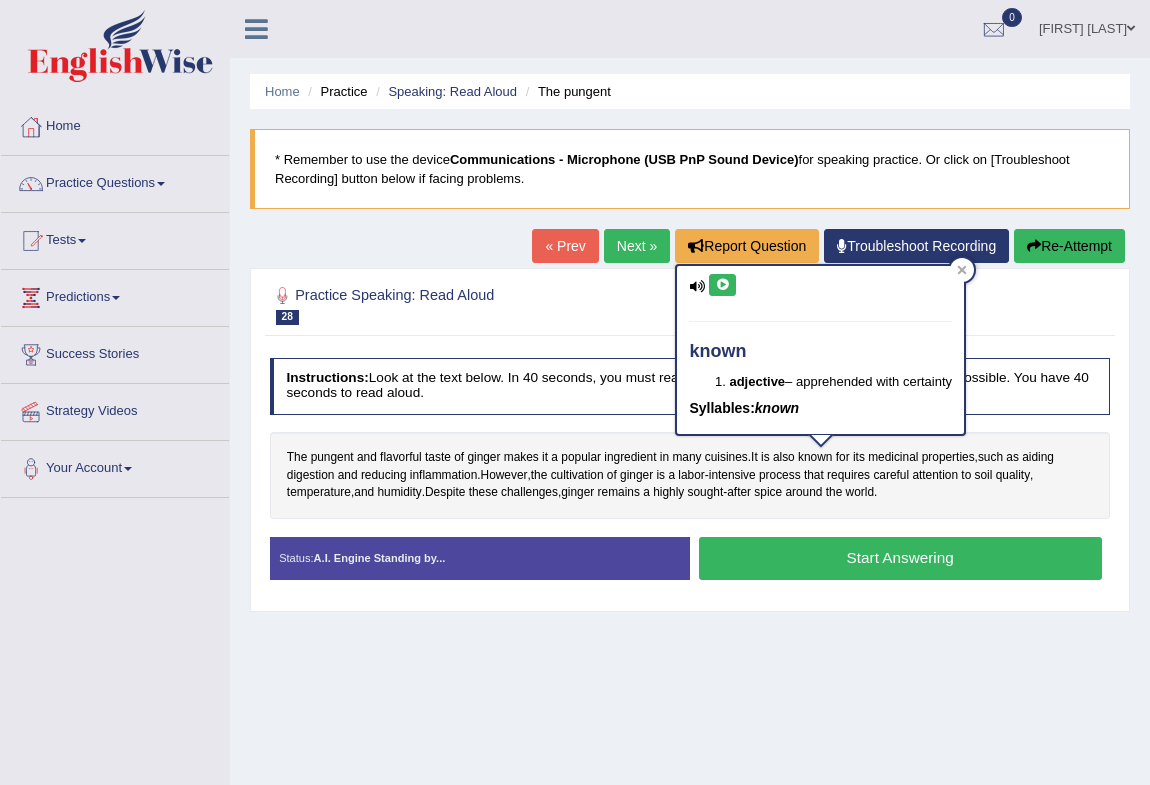 drag, startPoint x: 719, startPoint y: 284, endPoint x: 728, endPoint y: 289, distance: 10.29563 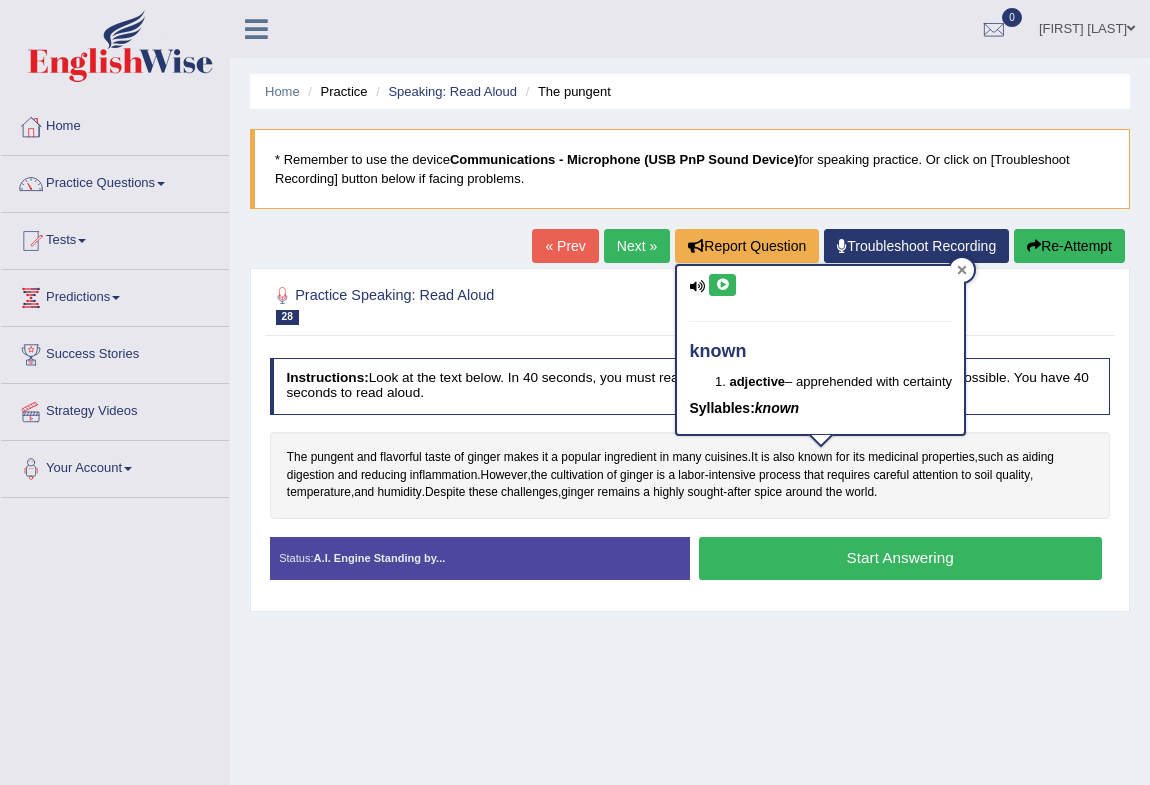 click at bounding box center (962, 270) 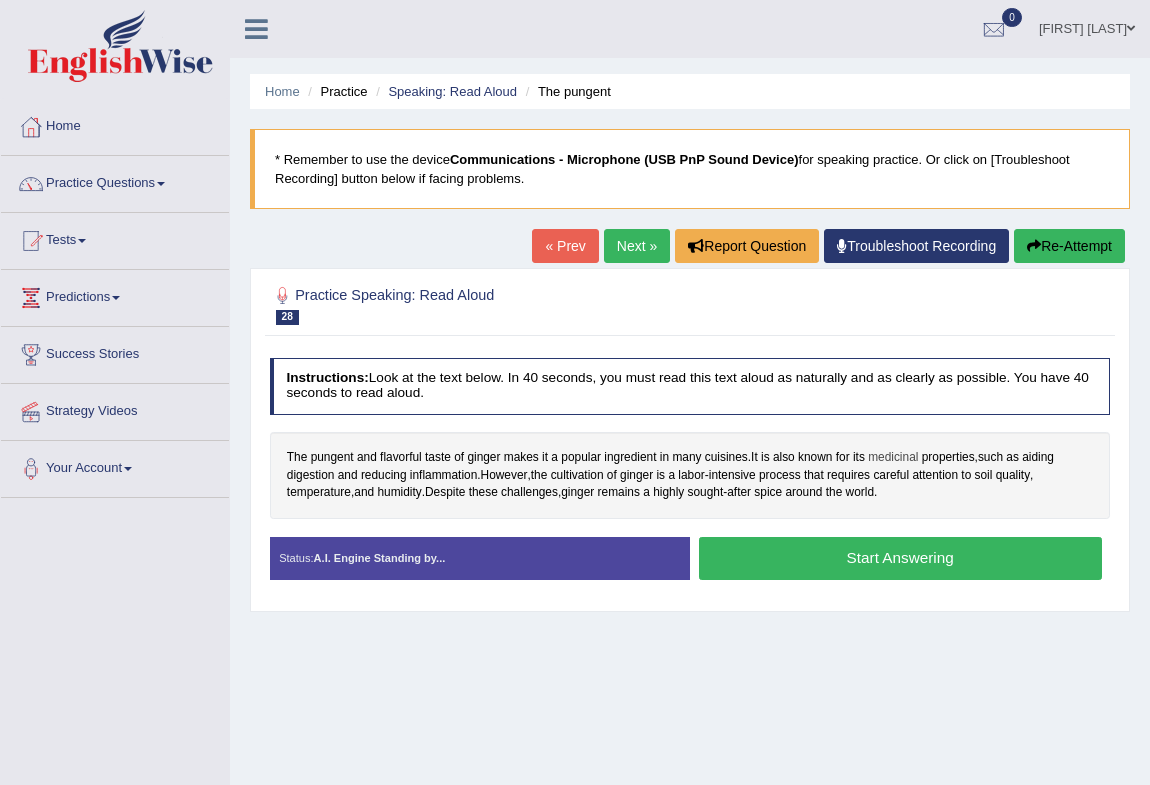 click on "The   pungent   and   flavorful   taste   of   ginger   makes   it   a   popular   ingredient   in   many   cuisines .  It   is   also   known   for   its   medicinal   properties ,  such   as   aiding   digestion   and   reducing   inflammation .  However ,  the   cultivation   of   ginger   is   a   labor - intensive   process   that   requires   careful   attention   to   soil   quality ,  temperature ,  and   humidity .  Despite   these   challenges ,  ginger   remains   a   highly   sought - after   spice   around   the   world ." at bounding box center [690, 475] 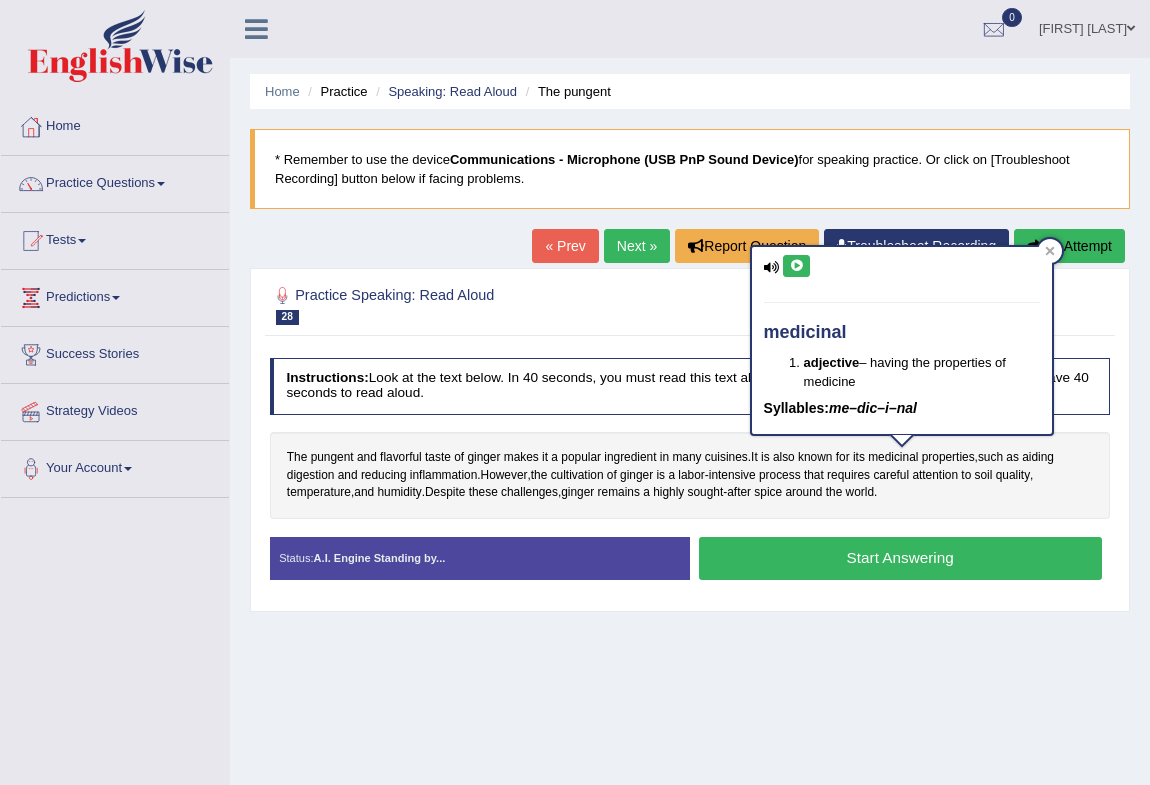 click at bounding box center [796, 266] 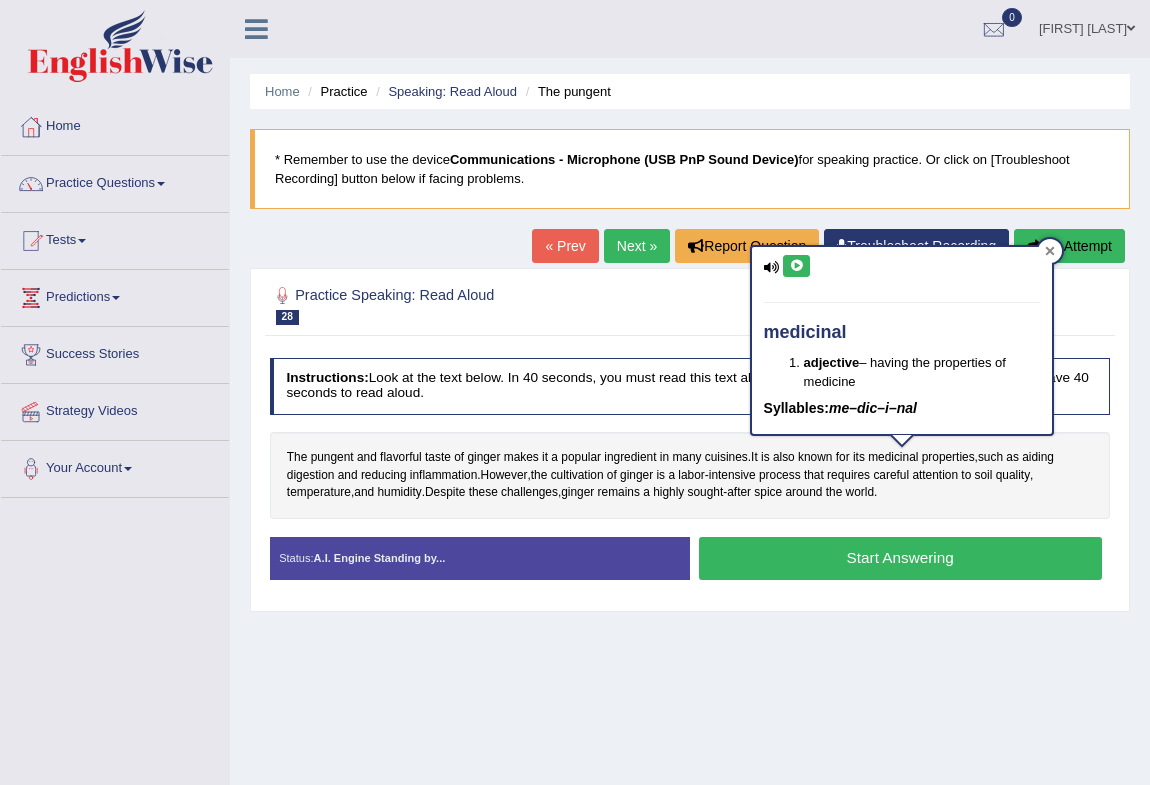 click at bounding box center [1050, 251] 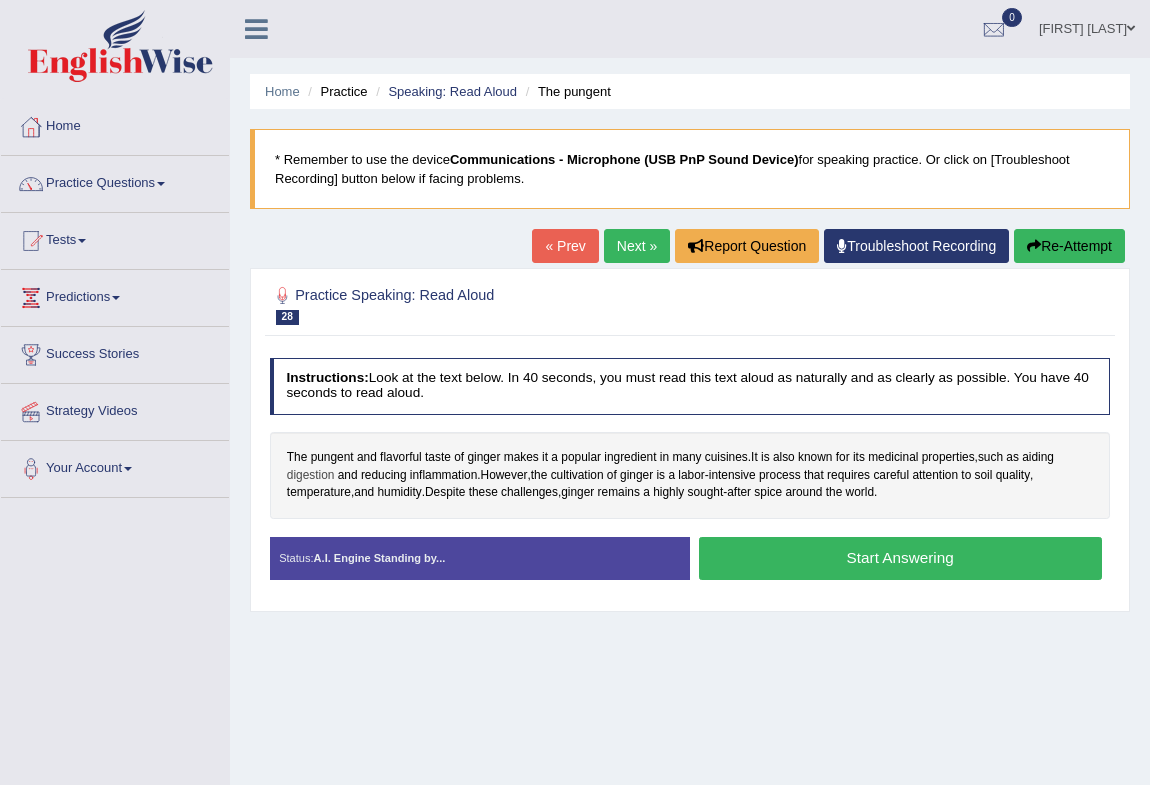 click on "digestion" at bounding box center (311, 476) 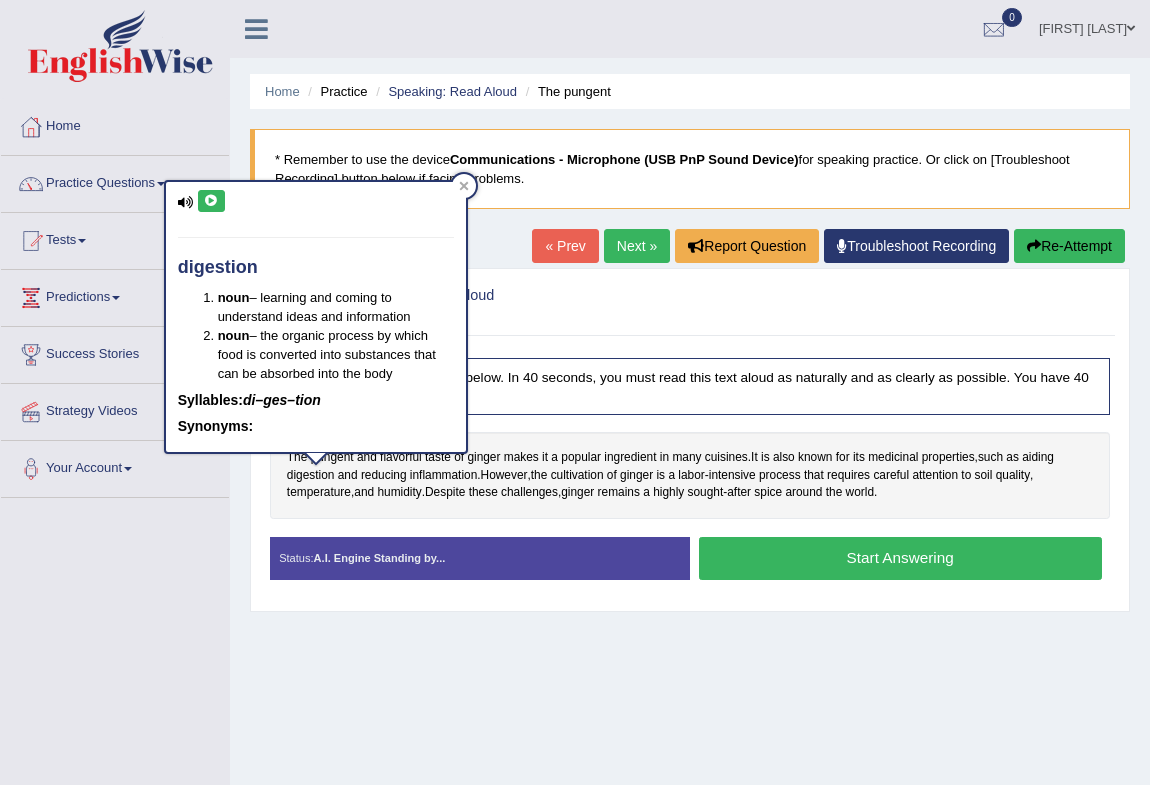click on "digestion noun  – learning and coming to understand ideas and information noun  – the organic process by which food is converted into substances that can be absorbed into the body Syllables:  di–ges–tion Synonyms:" at bounding box center [316, 317] 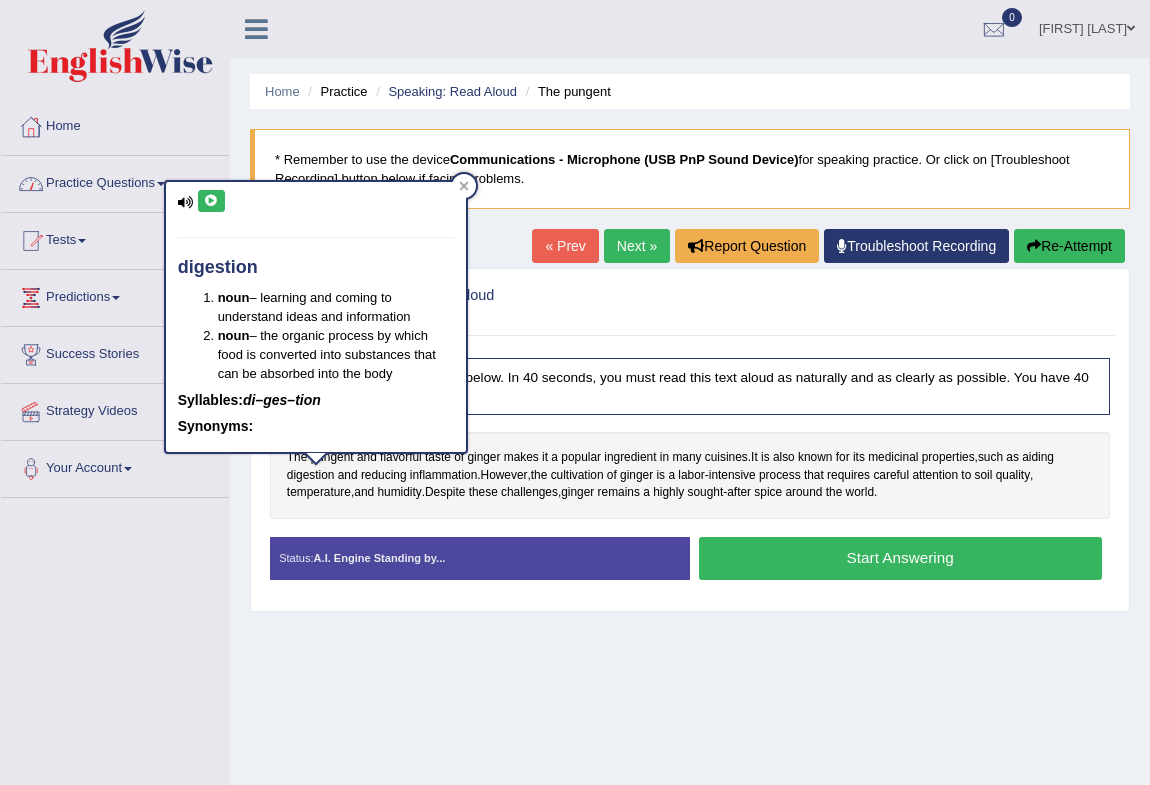 click at bounding box center [211, 201] 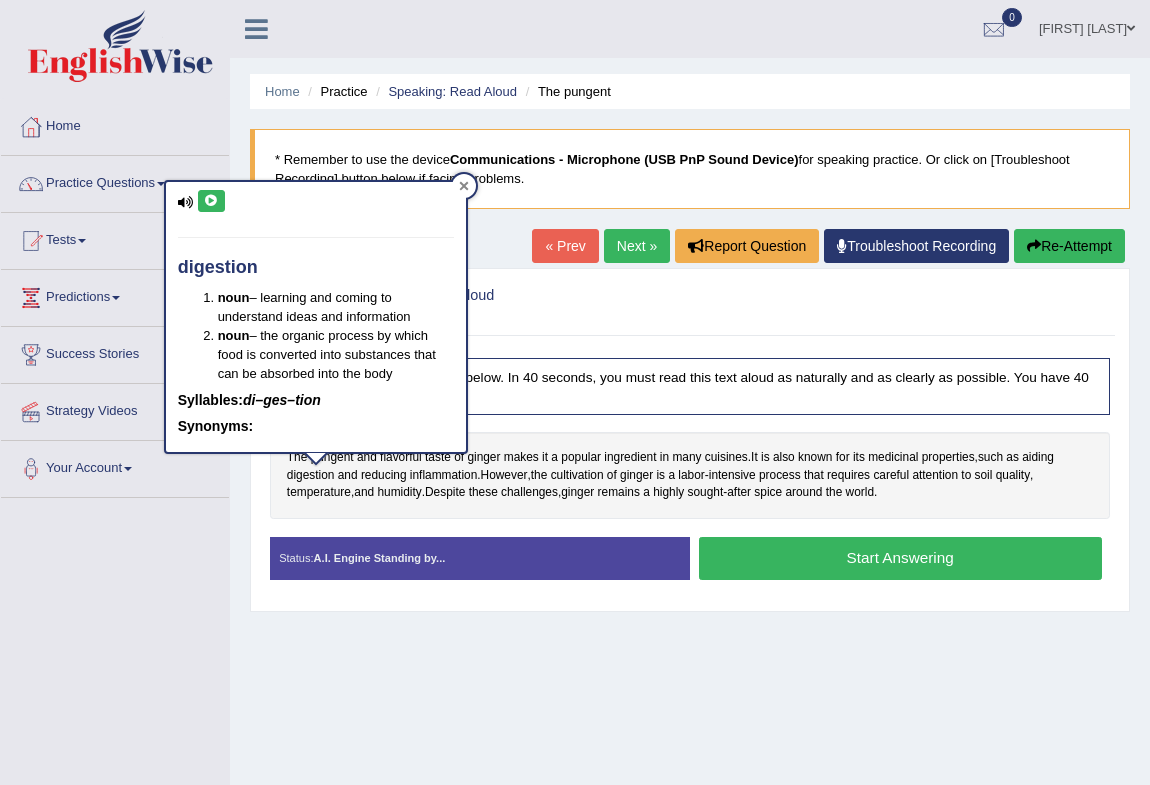 click at bounding box center (464, 186) 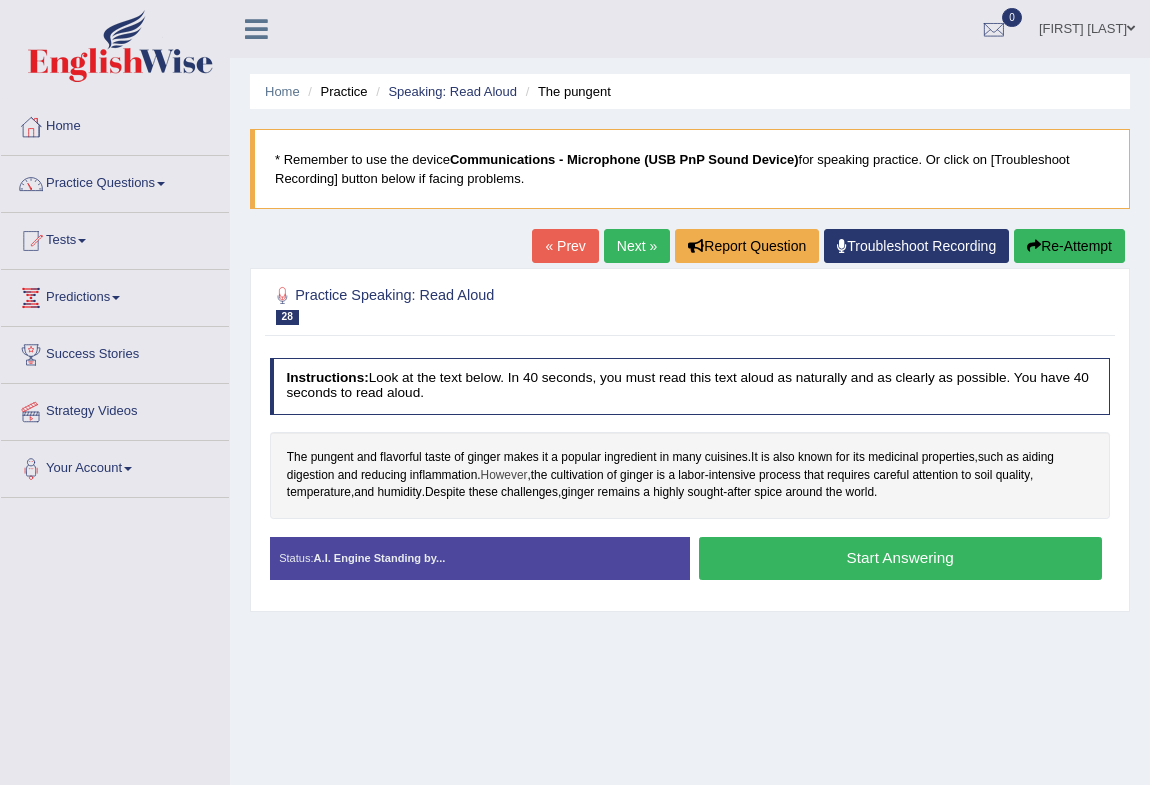 click on "However" at bounding box center [504, 476] 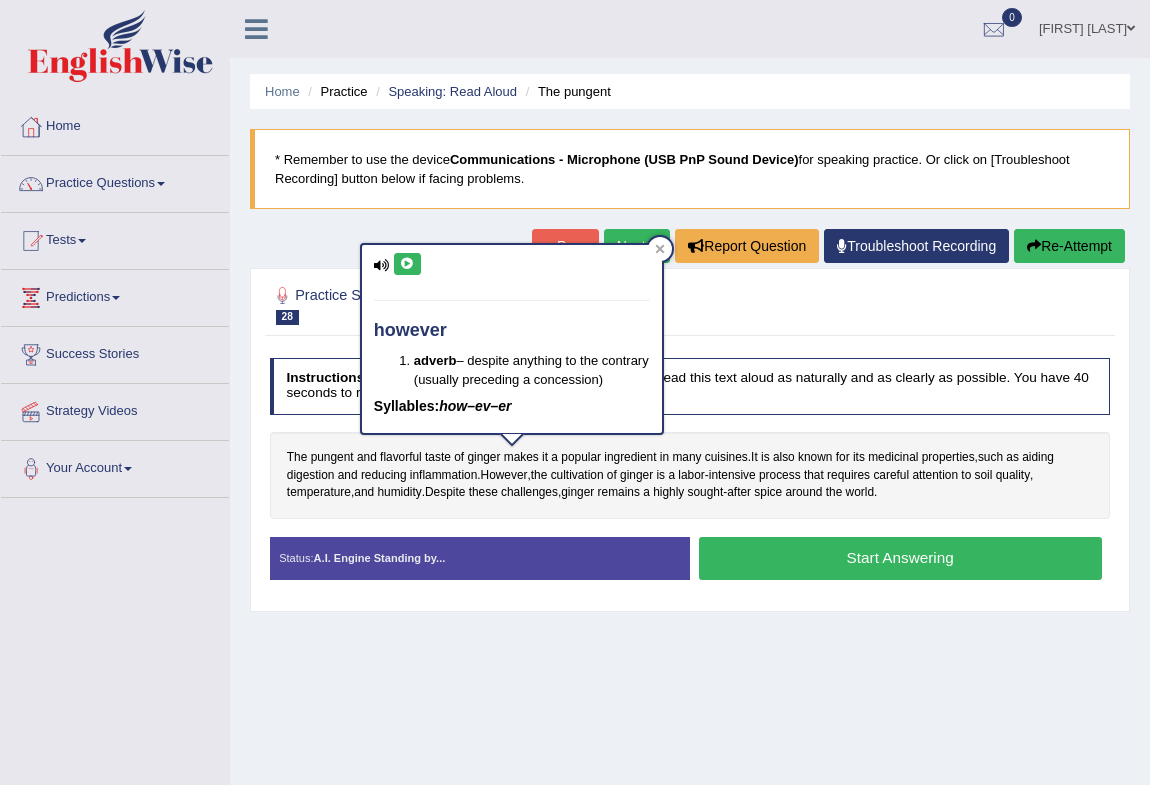 click at bounding box center [407, 264] 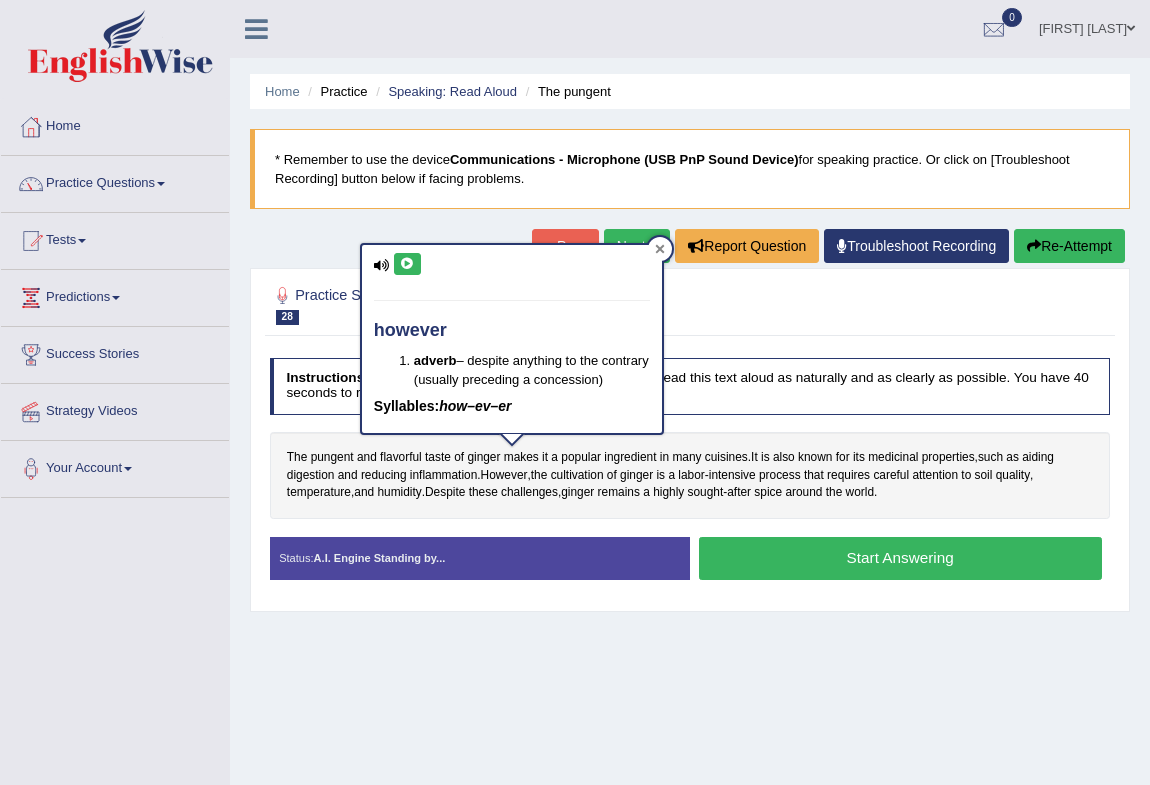 click at bounding box center [660, 249] 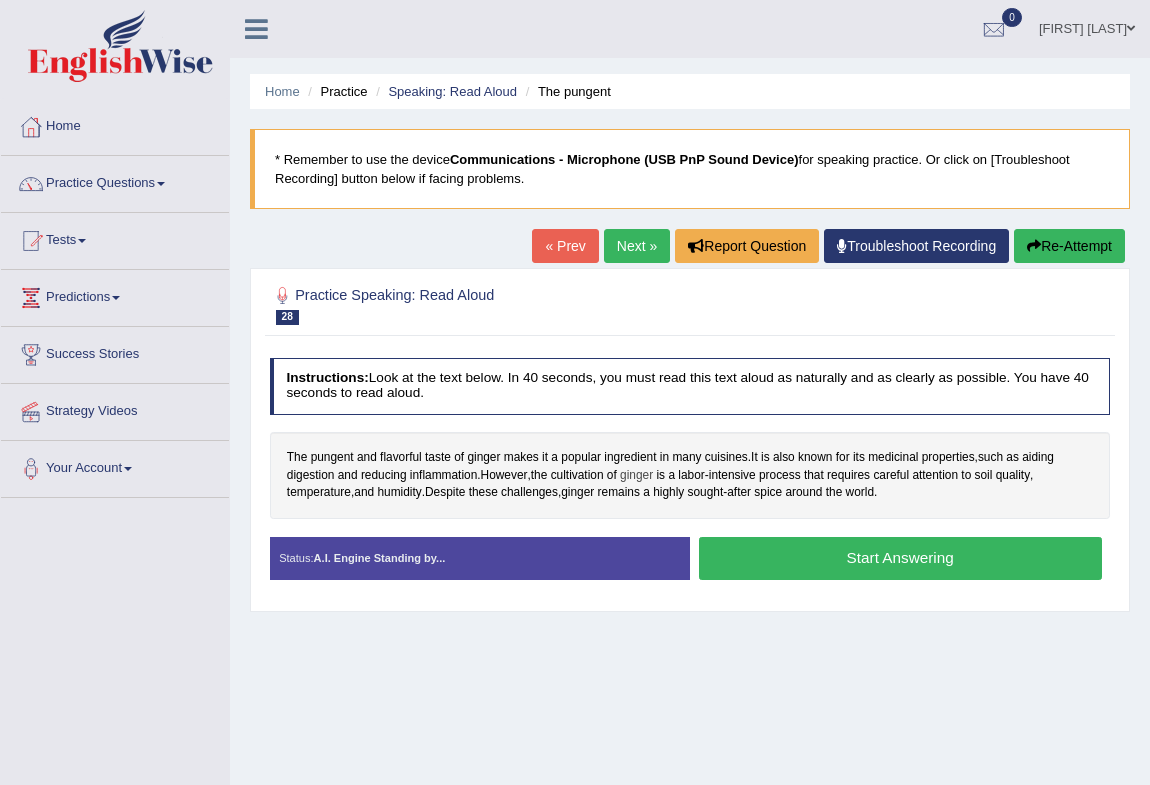 click on "ginger" at bounding box center (636, 476) 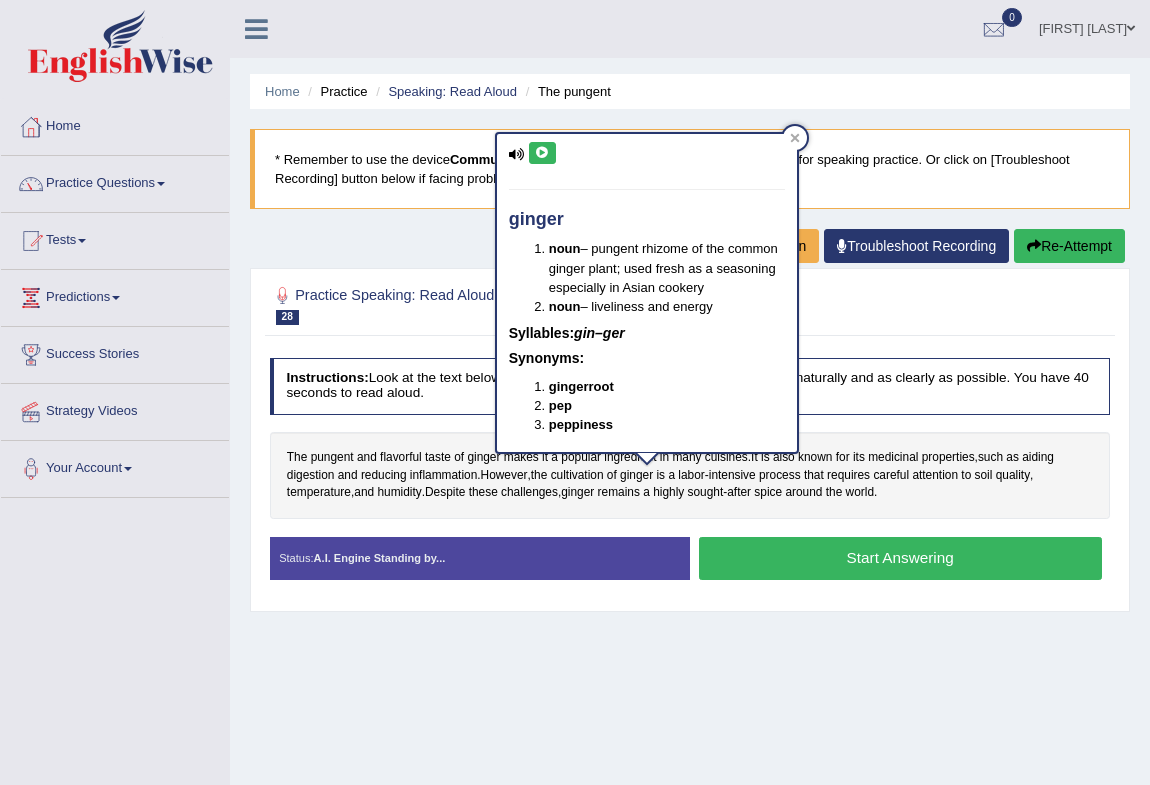 drag, startPoint x: 550, startPoint y: 159, endPoint x: 582, endPoint y: 164, distance: 32.38827 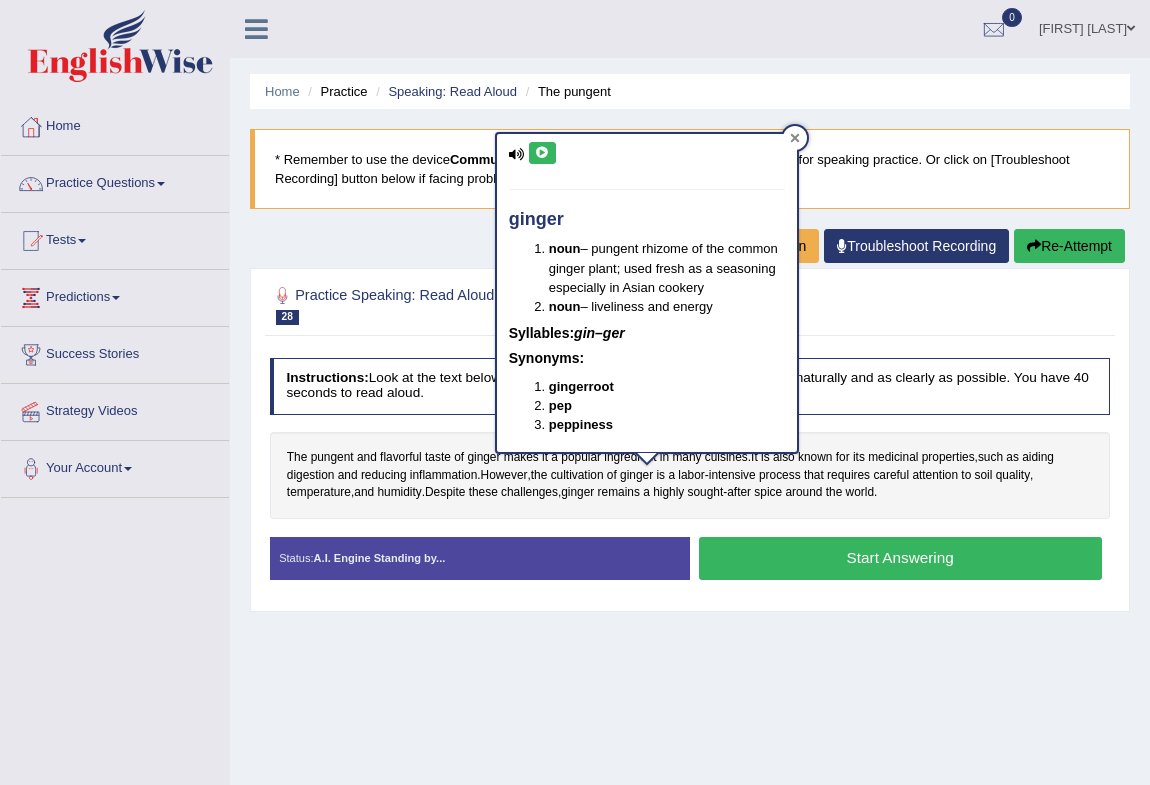 click at bounding box center [795, 138] 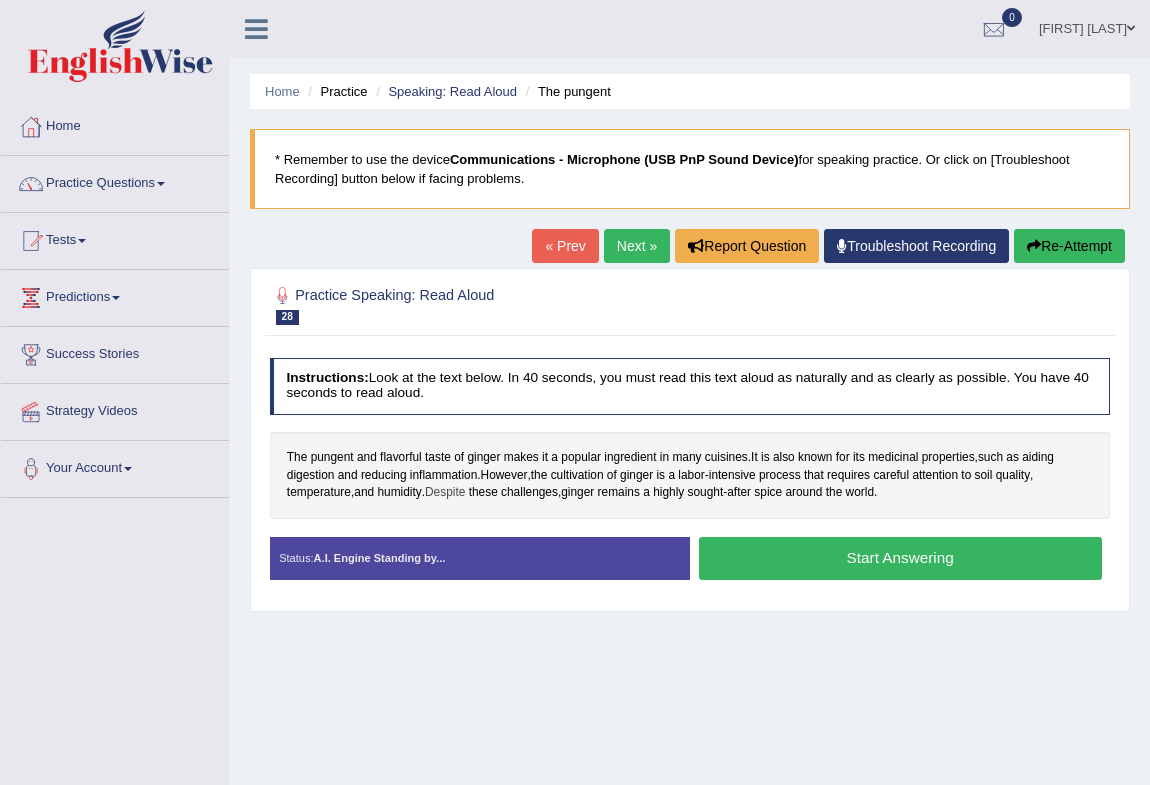 click on "Despite" at bounding box center [445, 493] 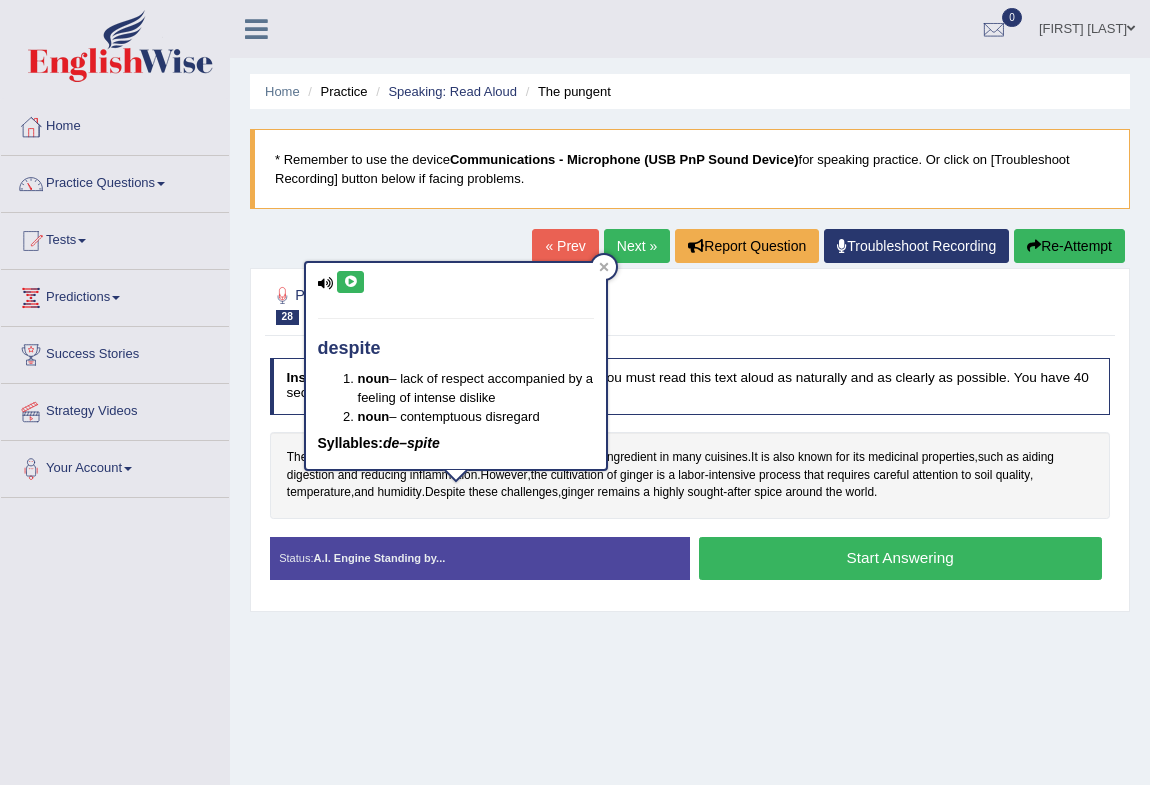 click at bounding box center [350, 282] 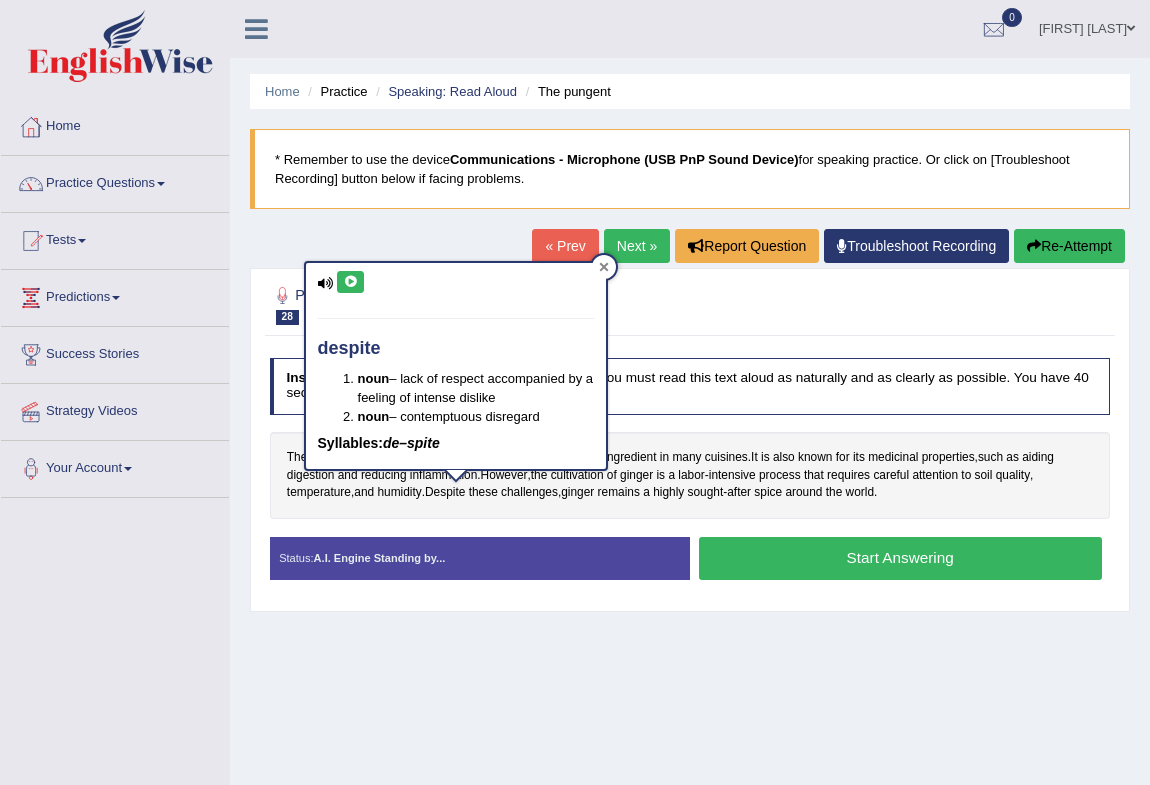 click at bounding box center (604, 267) 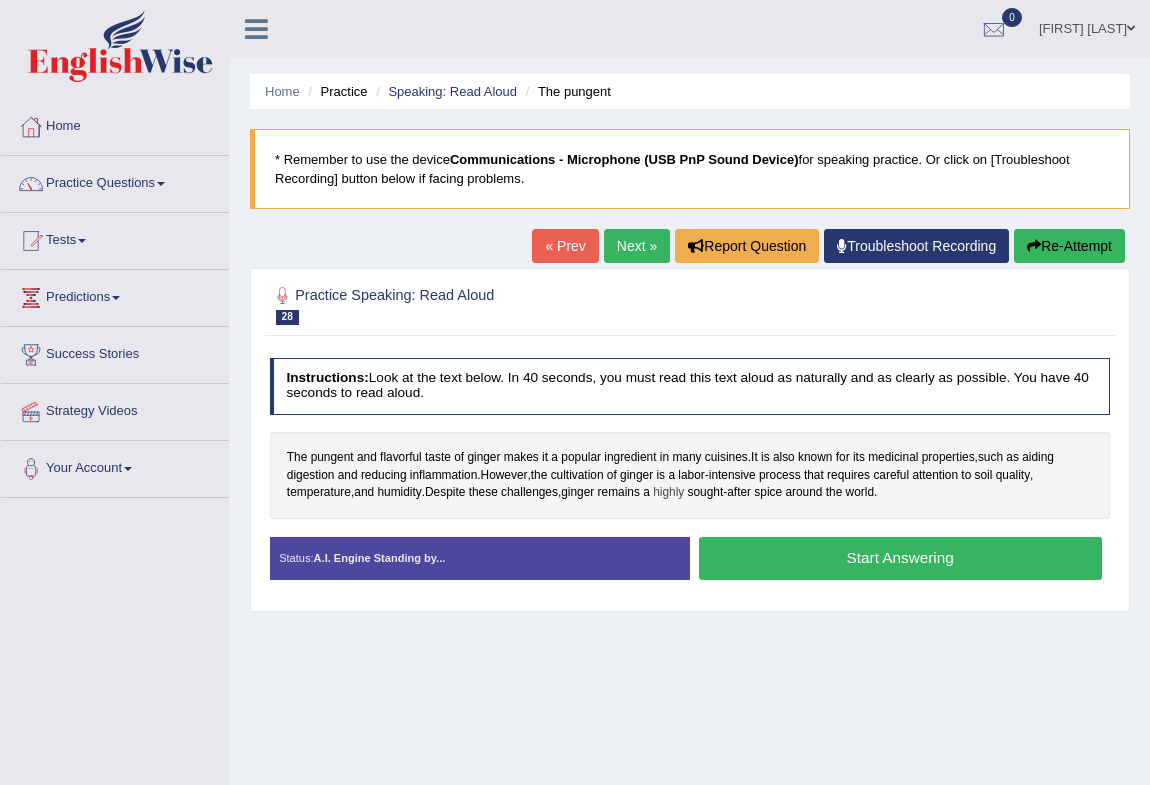 click on "The   pungent   and   flavorful   taste   of   ginger   makes   it   a   popular   ingredient   in   many   cuisines .  It   is   also   known   for   its   medicinal   properties ,  such   as   aiding   digestion   and   reducing   inflammation .  However ,  the   cultivation   of   ginger   is   a   labor - intensive   process   that   requires   careful   attention   to   soil   quality ,  temperature ,  and   humidity .  Despite   these   challenges ,  ginger   remains   a   highly   sought - after   spice   around   the   world ." at bounding box center (690, 475) 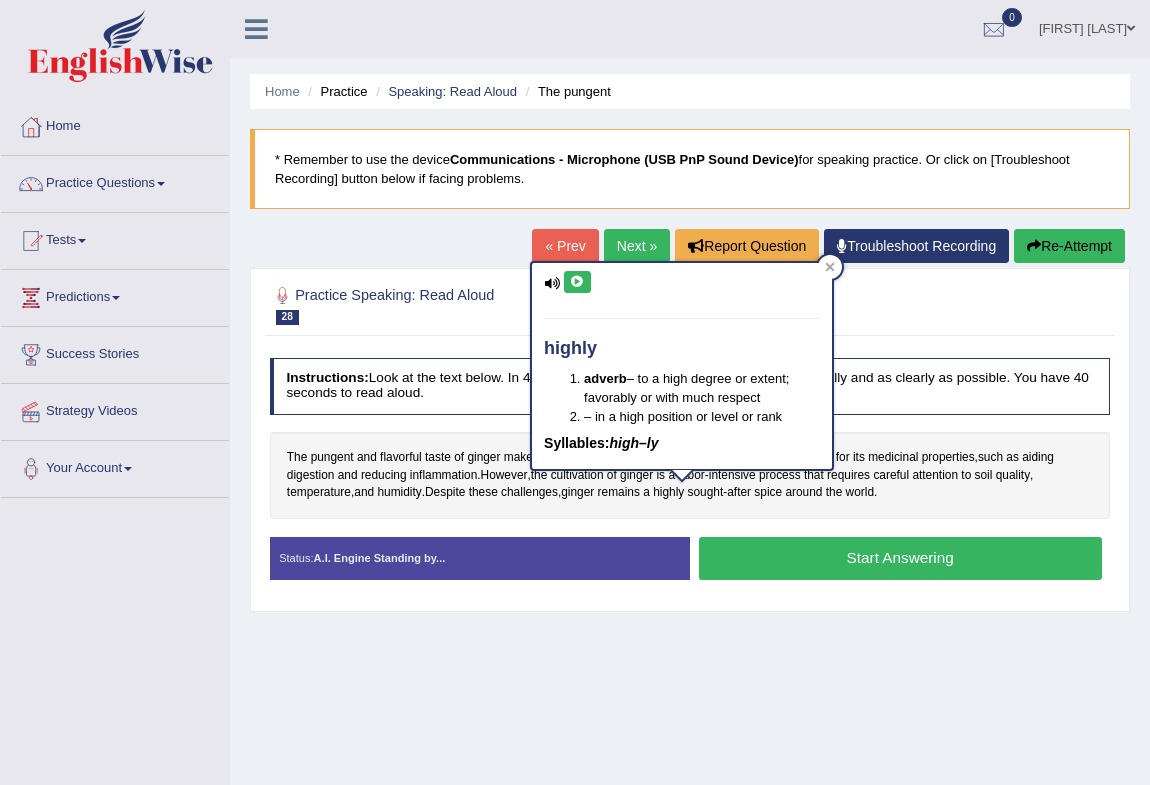 click at bounding box center [577, 282] 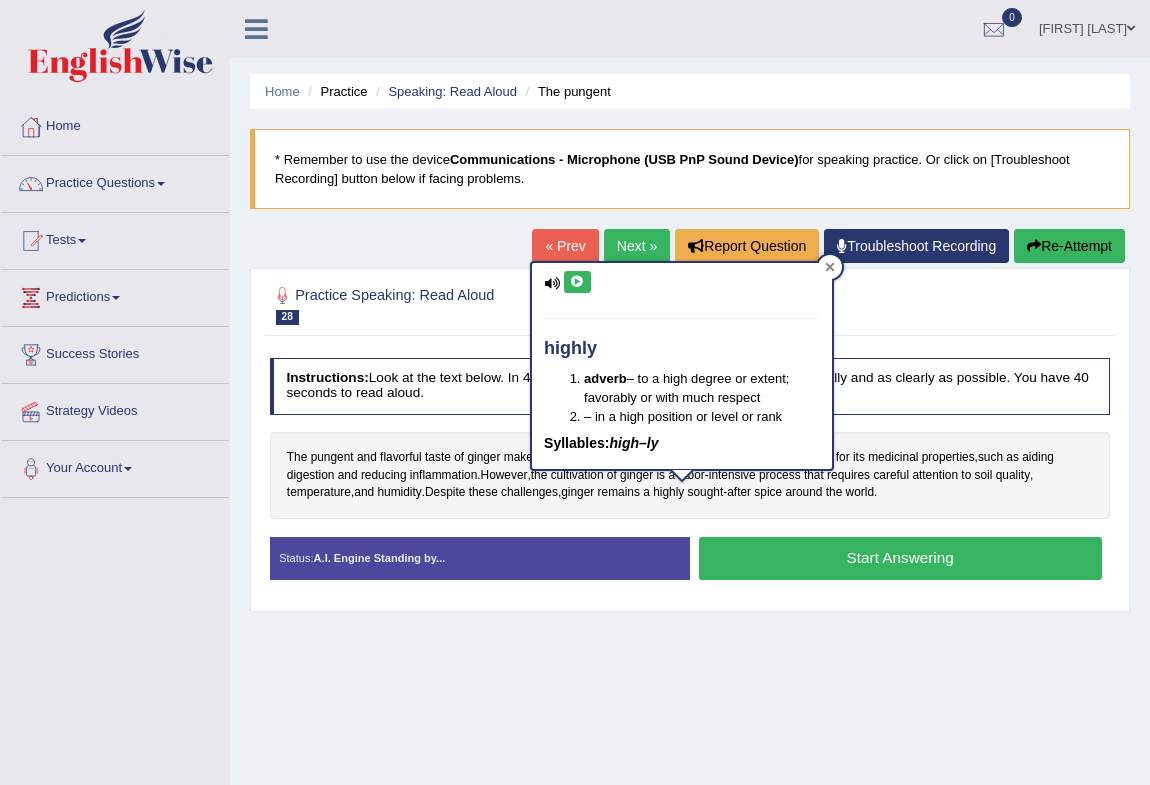 click at bounding box center [830, 267] 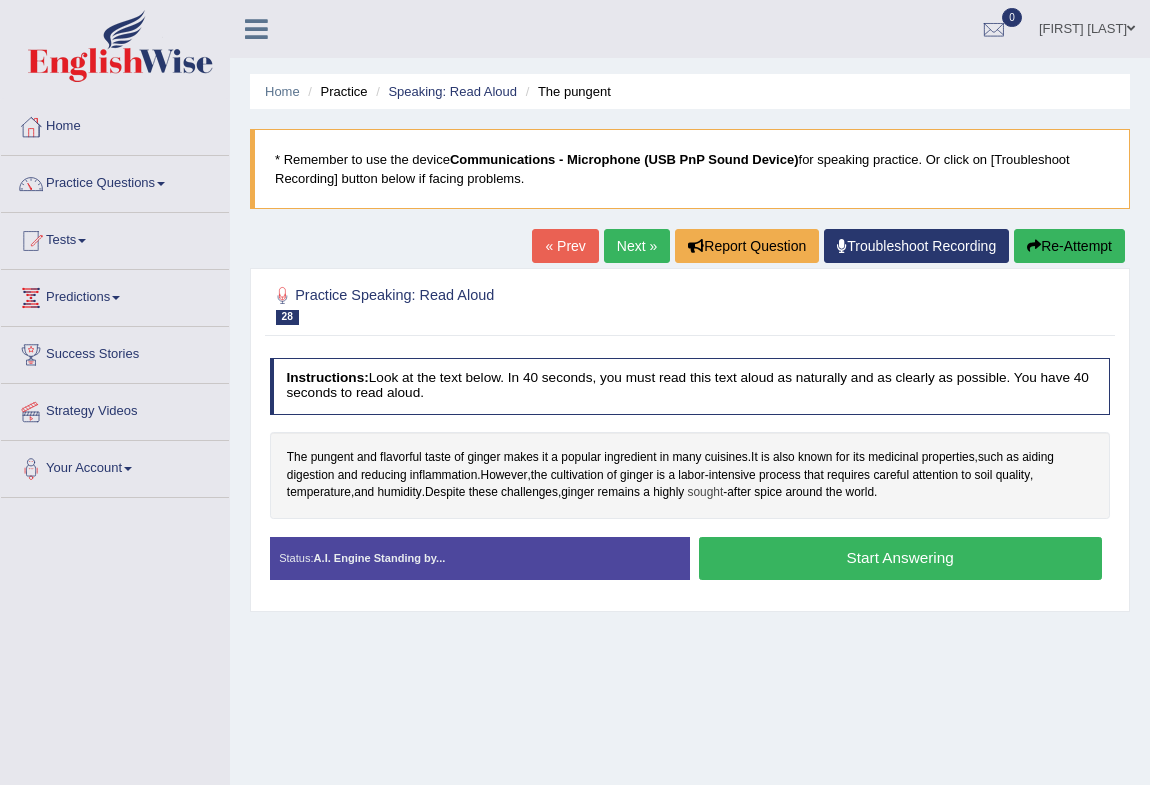 click on "sought" at bounding box center [706, 493] 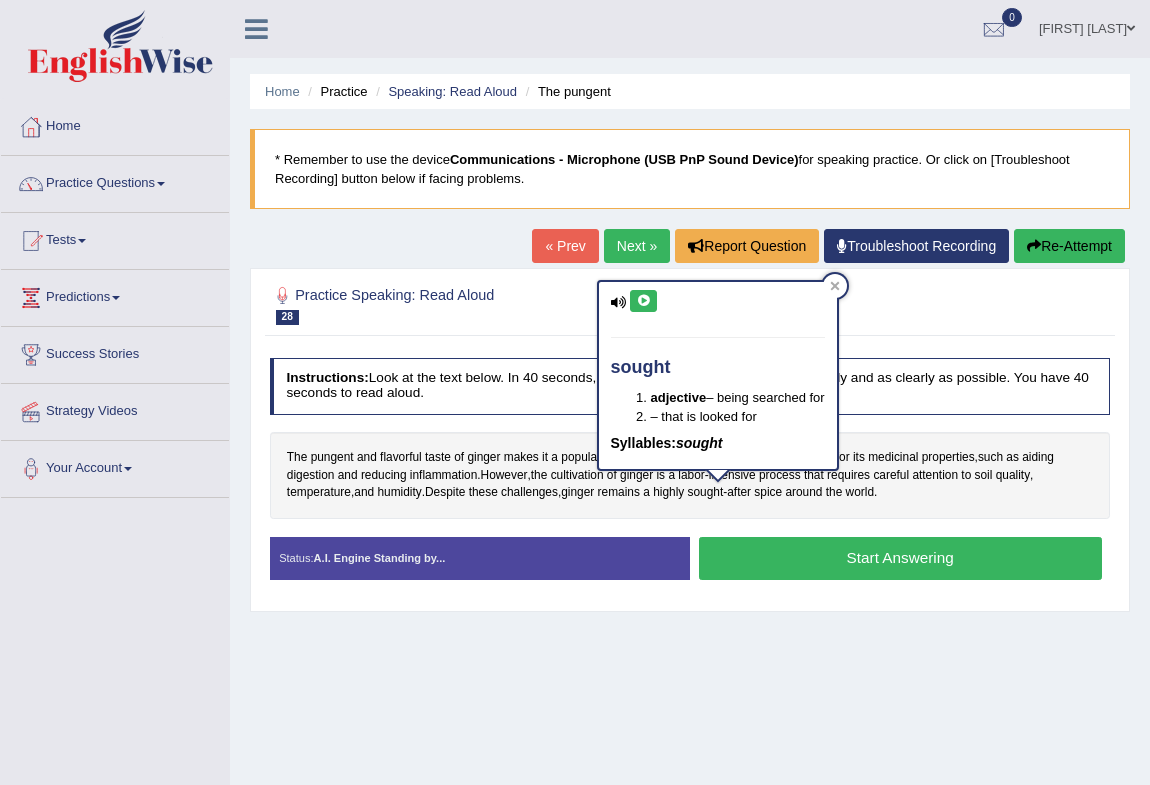 click on "sought adjective  – being searched for  – that is looked for Syllables:  sought" at bounding box center [718, 375] 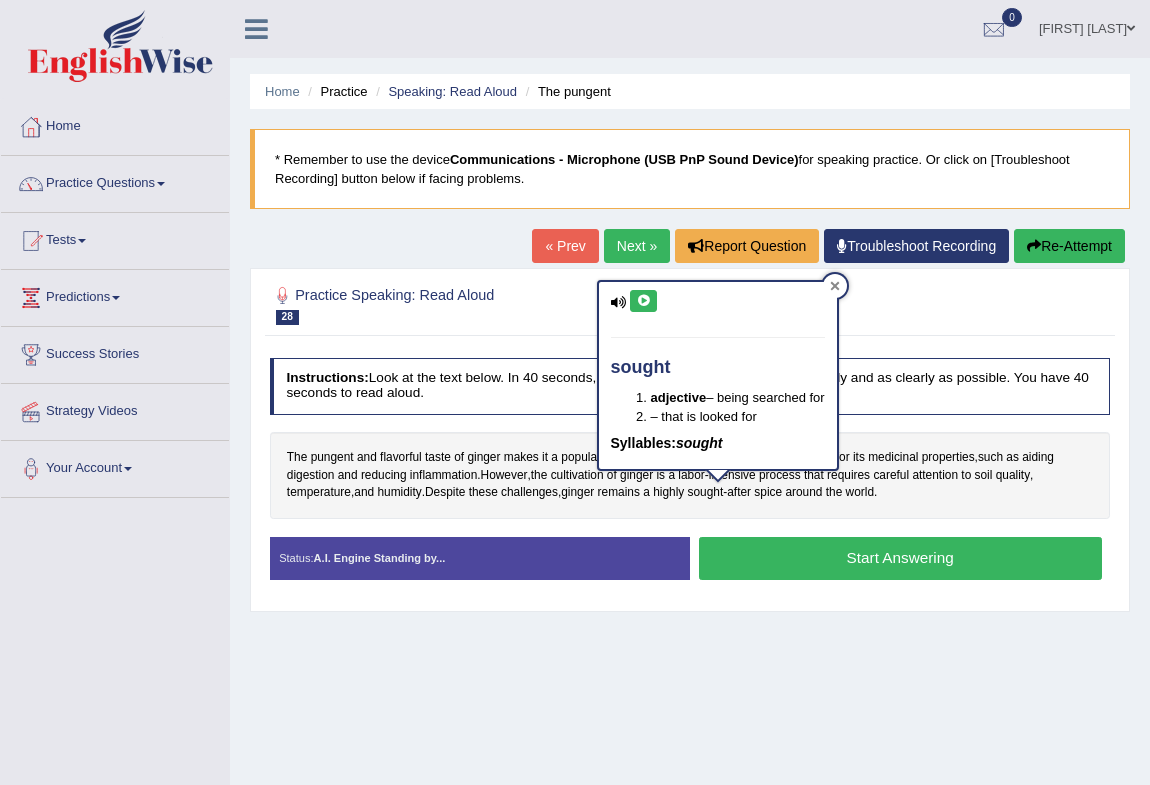 click at bounding box center [835, 286] 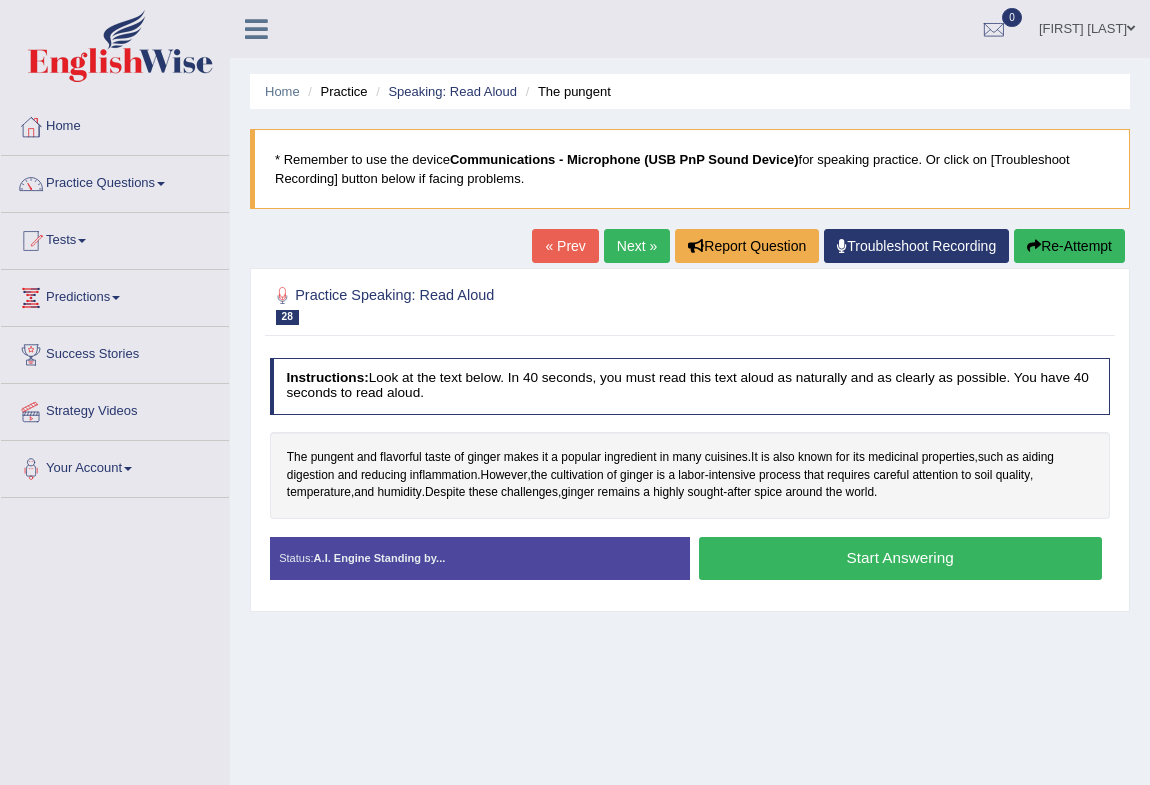 click on "Start Answering" at bounding box center [900, 558] 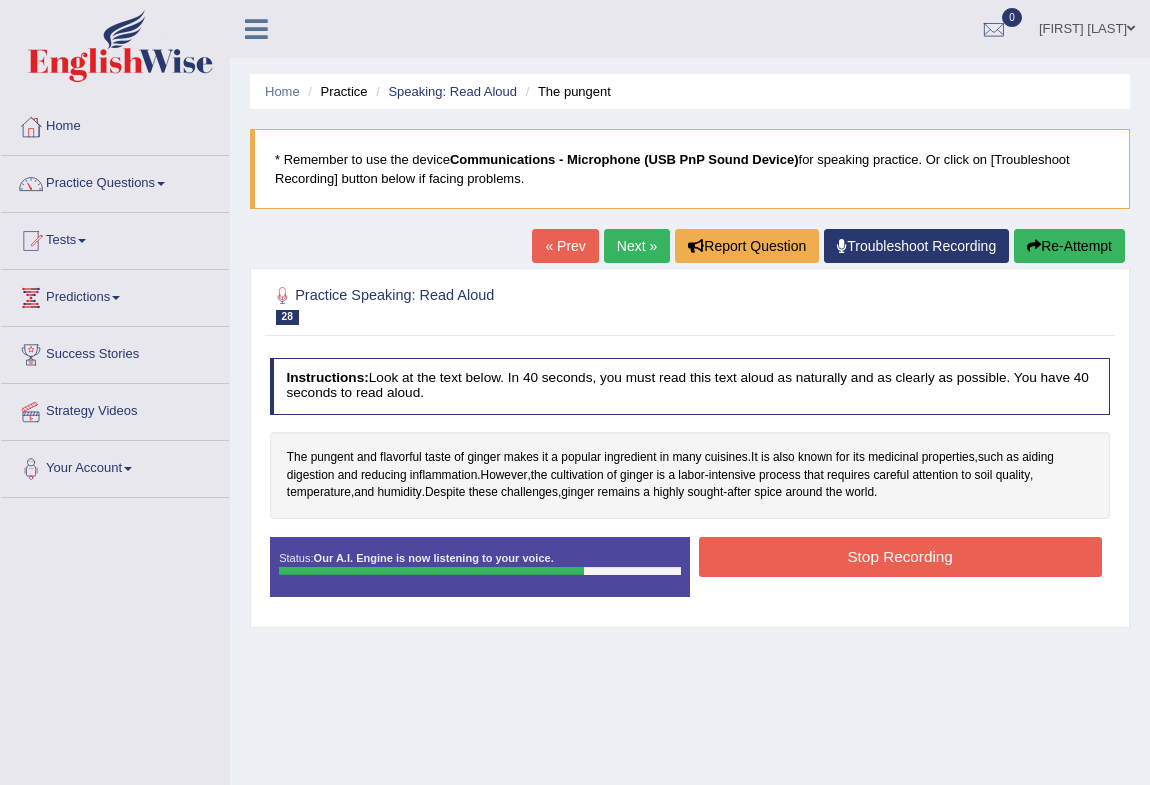 click on "Stop Recording" at bounding box center [900, 556] 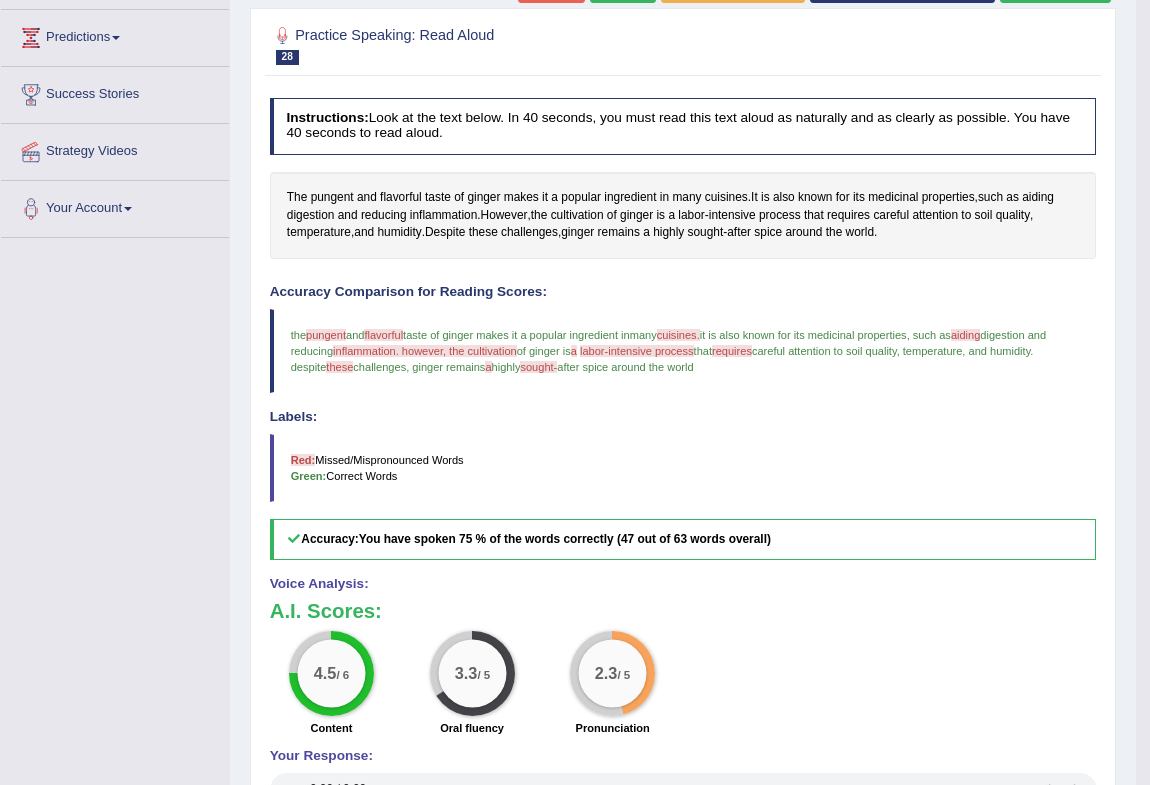 scroll, scrollTop: 170, scrollLeft: 0, axis: vertical 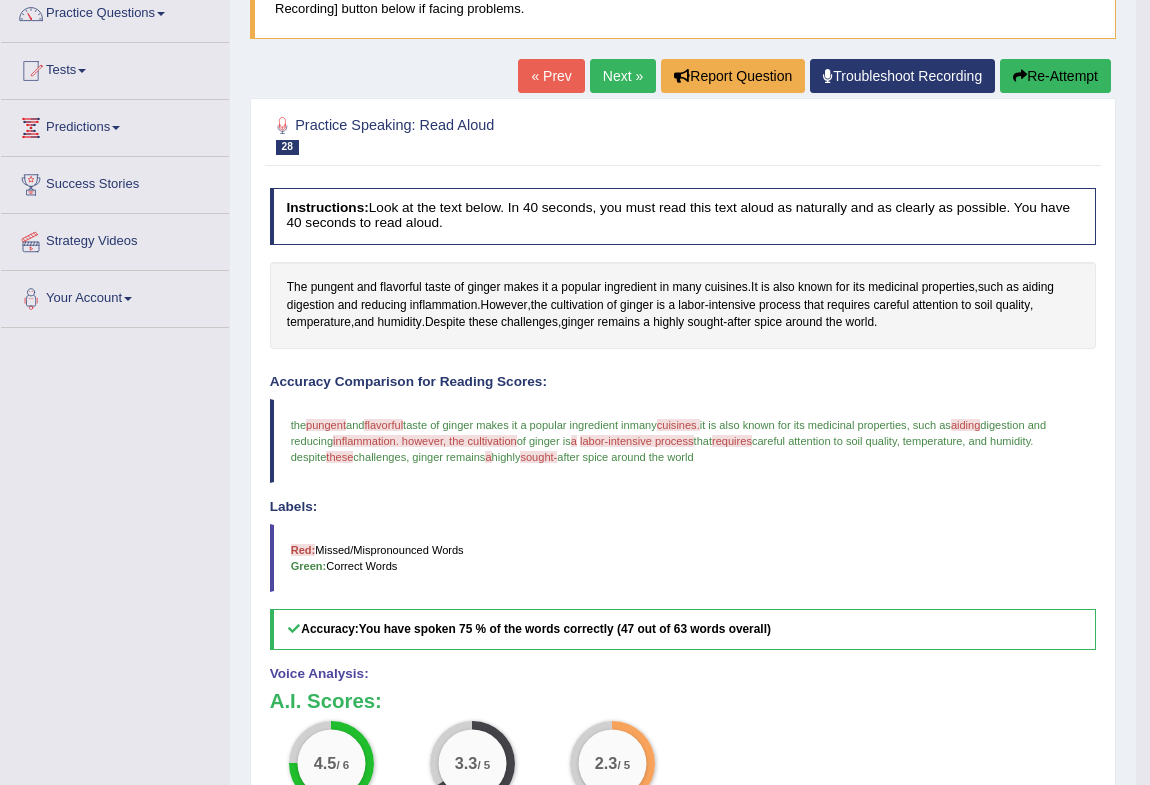 click on "Next »" at bounding box center (623, 76) 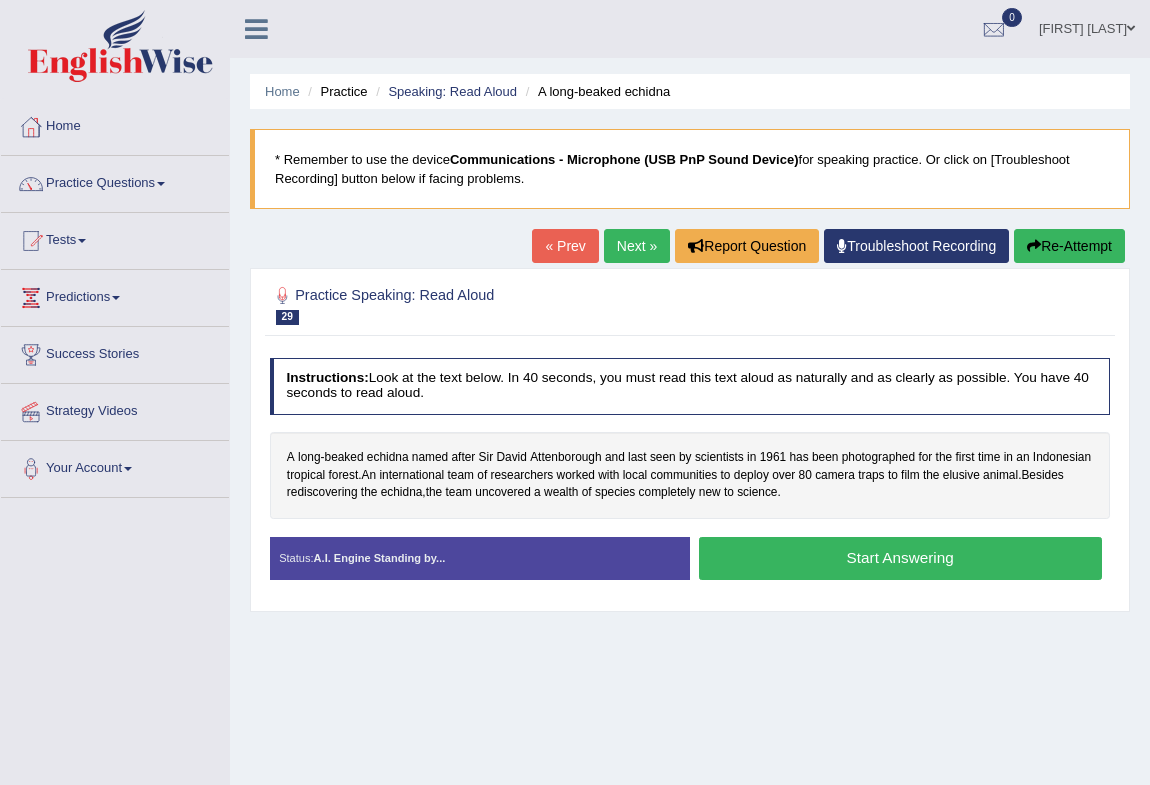 scroll, scrollTop: 0, scrollLeft: 0, axis: both 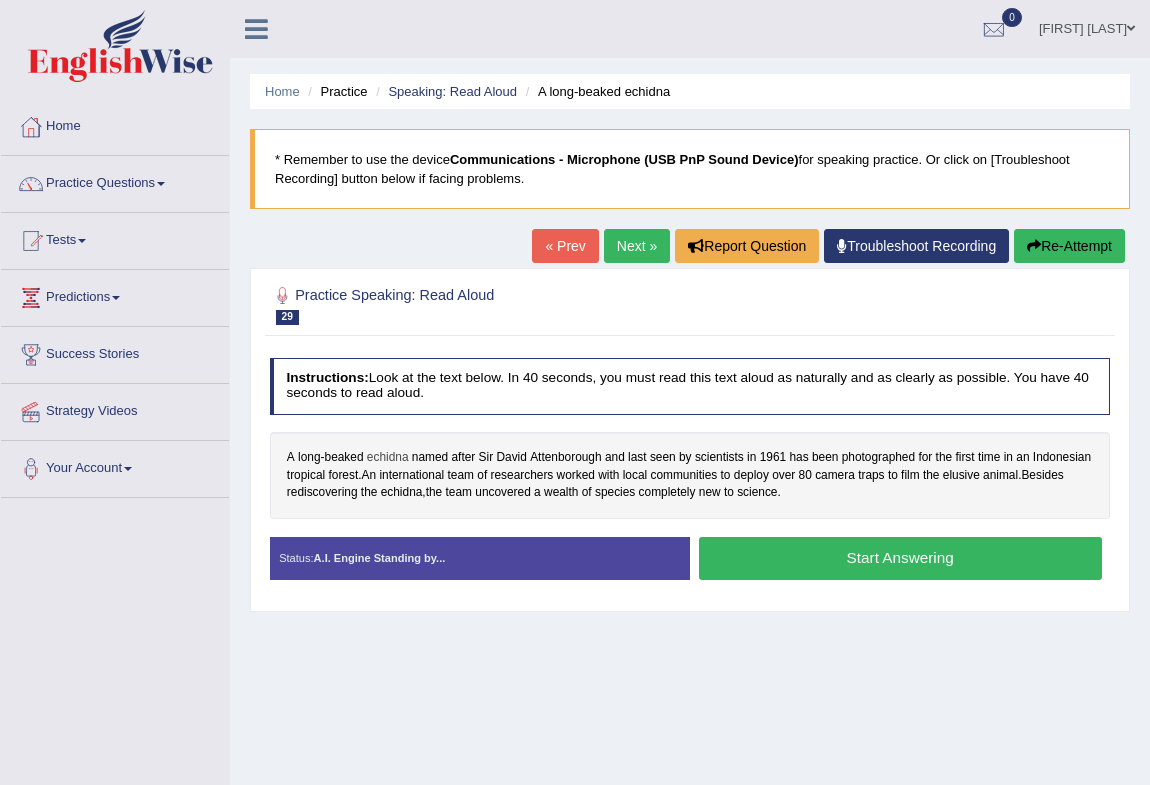 click on "echidna" at bounding box center [388, 458] 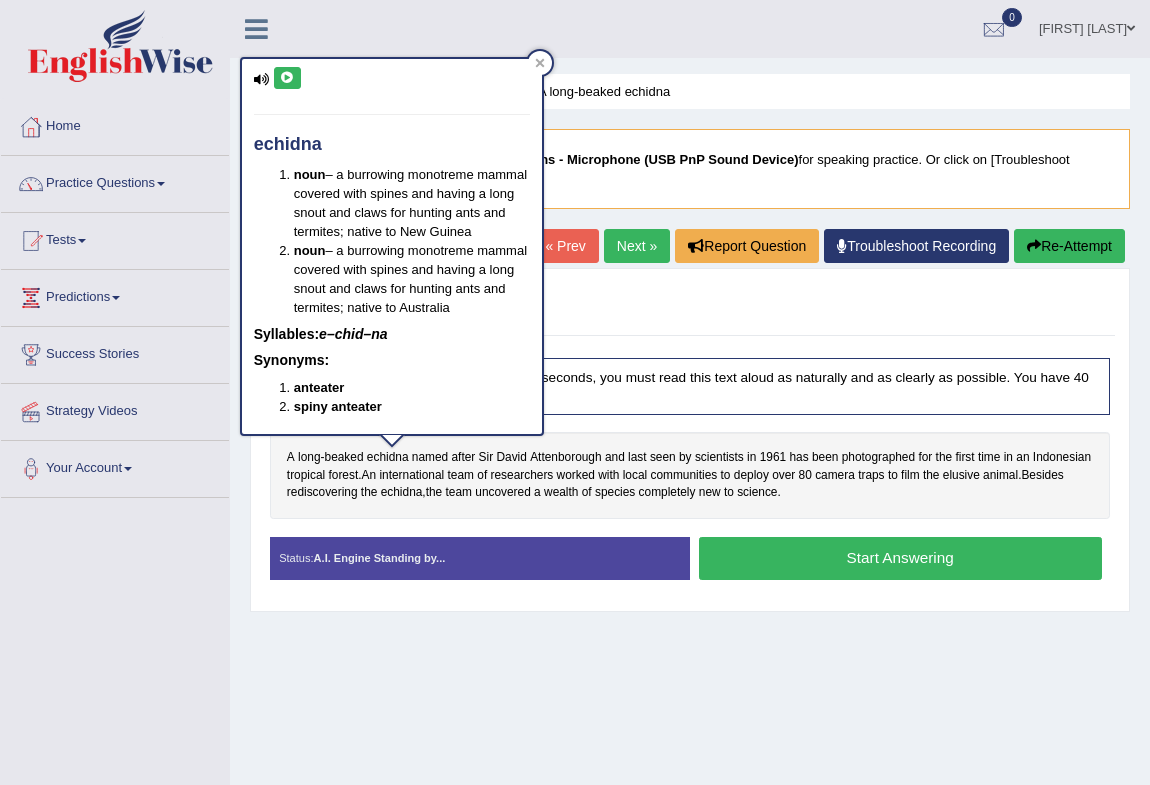 click at bounding box center (287, 78) 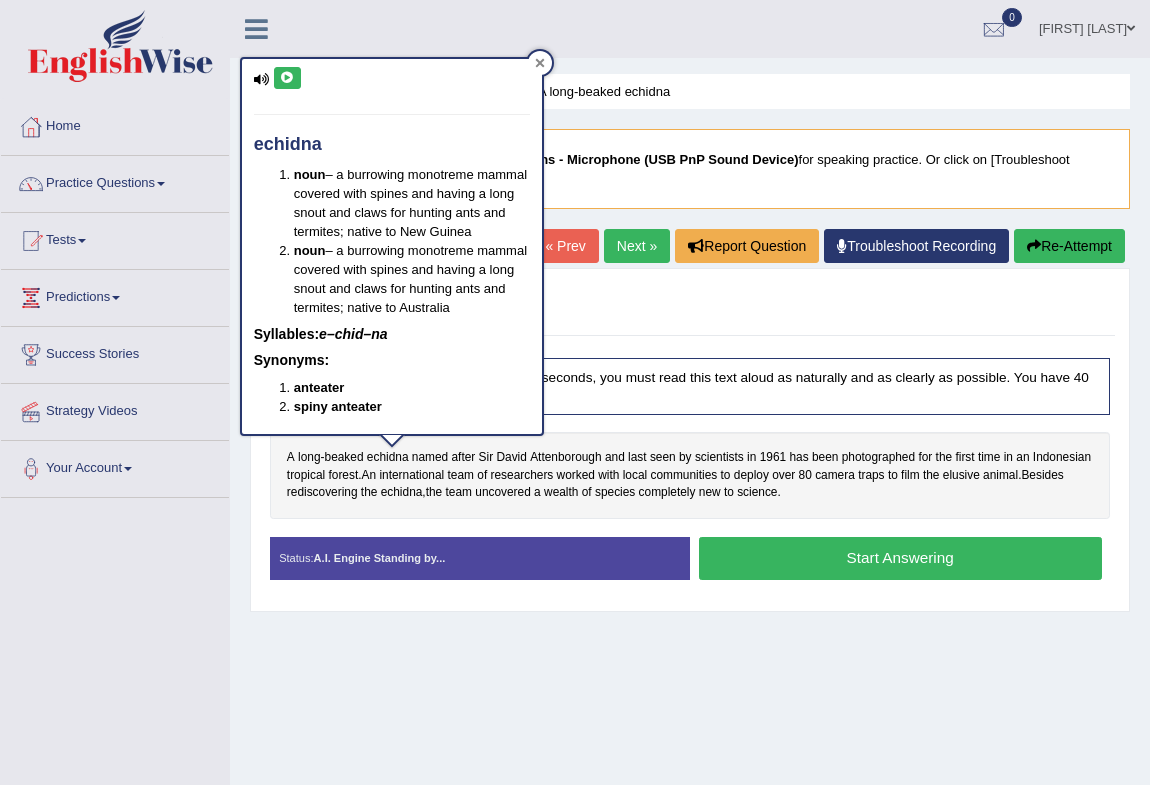 click 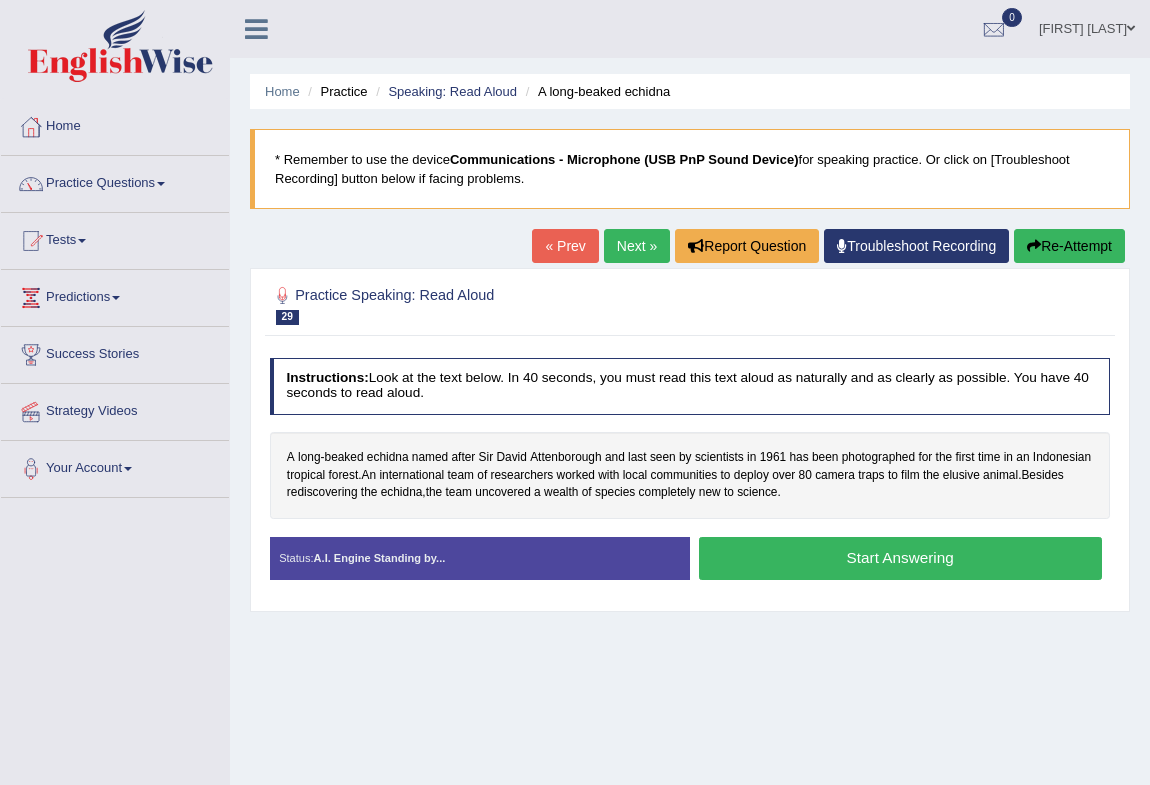 click on "Next »" at bounding box center (637, 246) 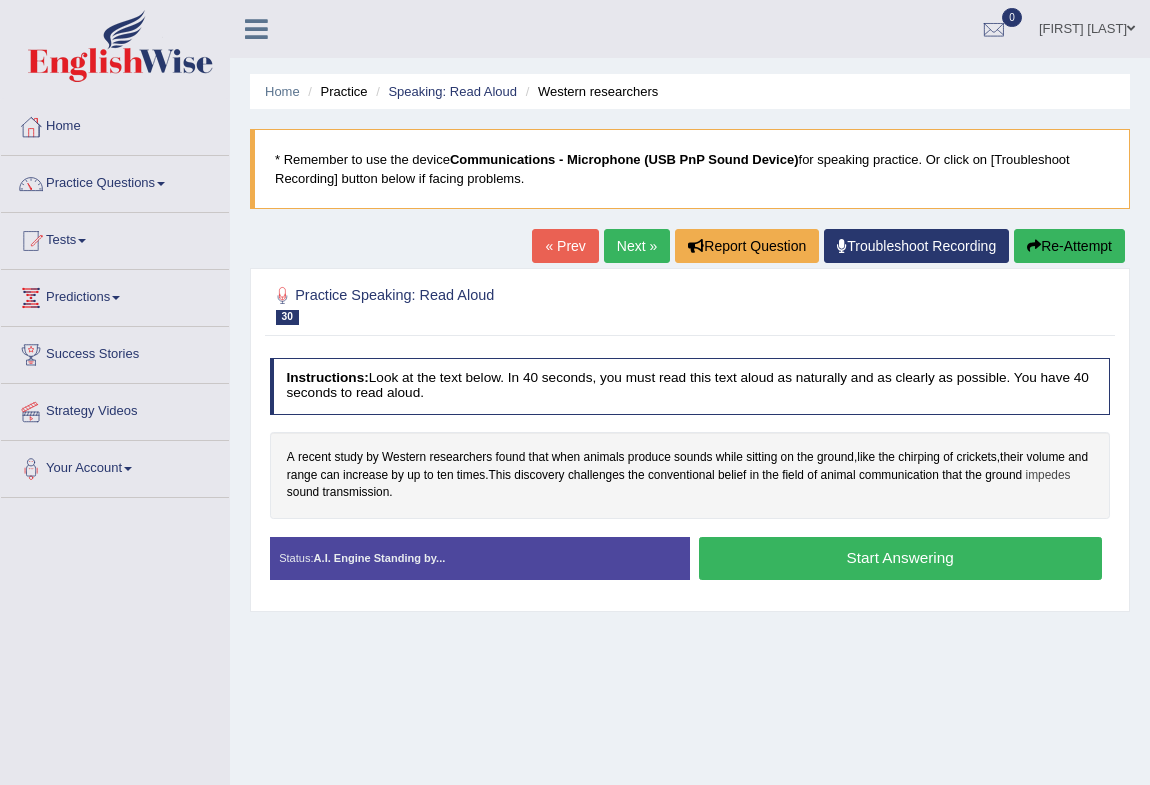 scroll, scrollTop: 0, scrollLeft: 0, axis: both 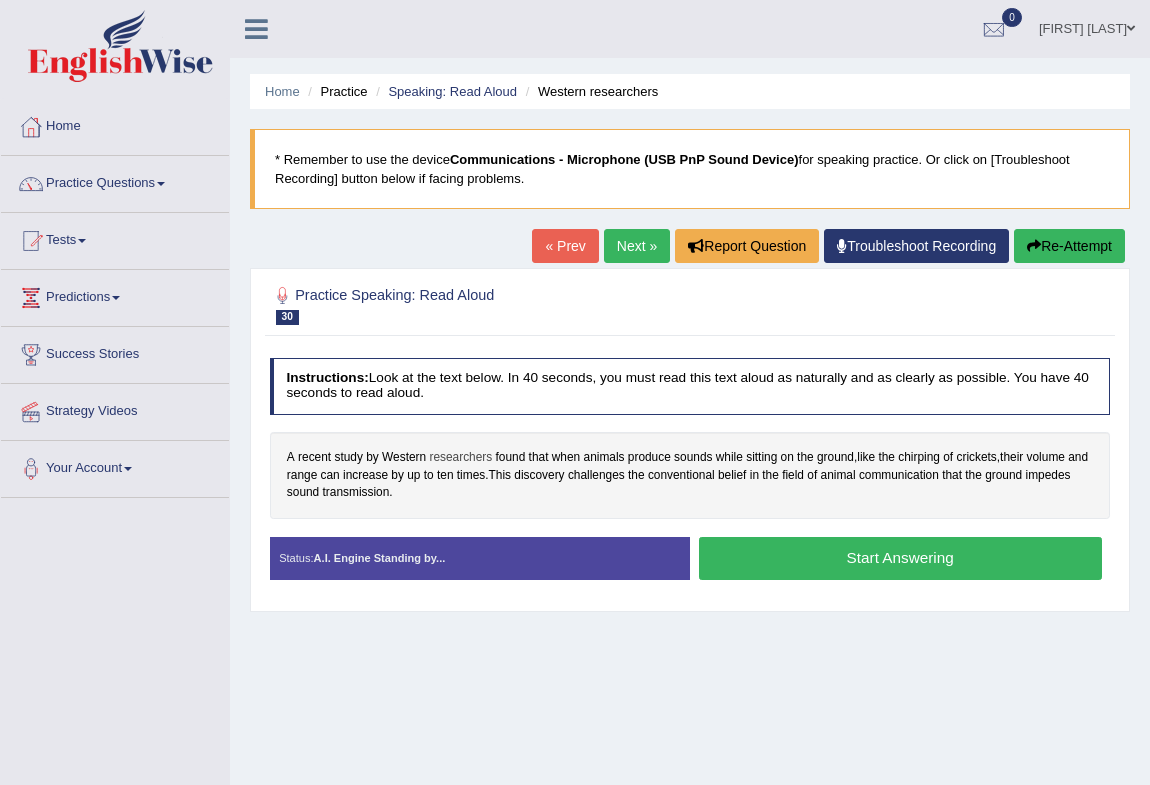 click on "researchers" at bounding box center (460, 458) 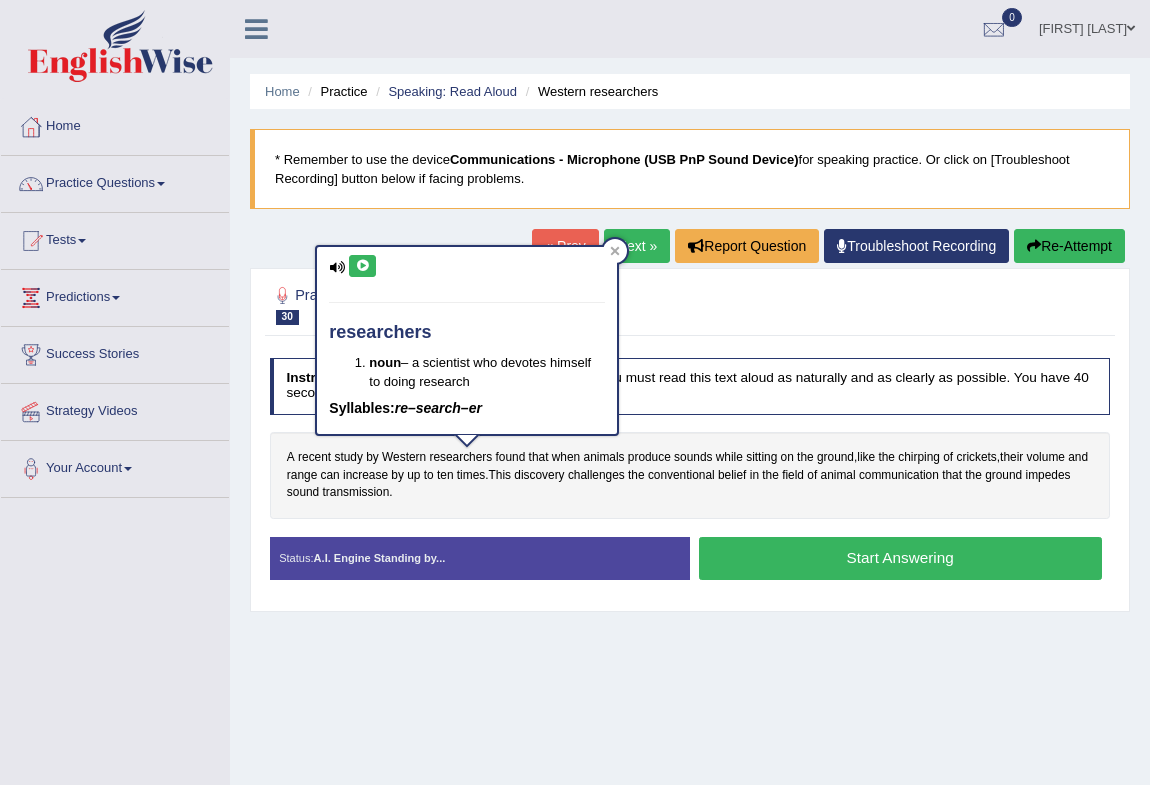 click on "researchers noun  – a scientist who devotes himself to doing research Syllables:  re–search–er" at bounding box center (467, 340) 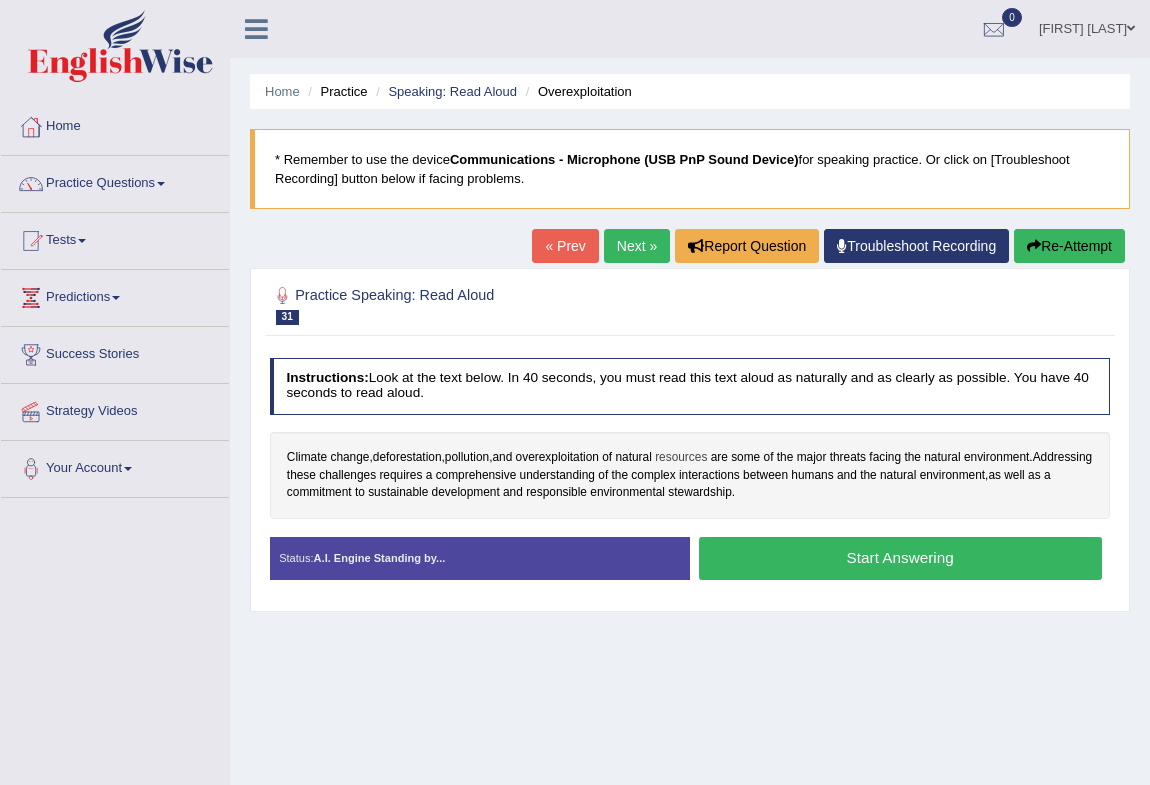scroll, scrollTop: 0, scrollLeft: 0, axis: both 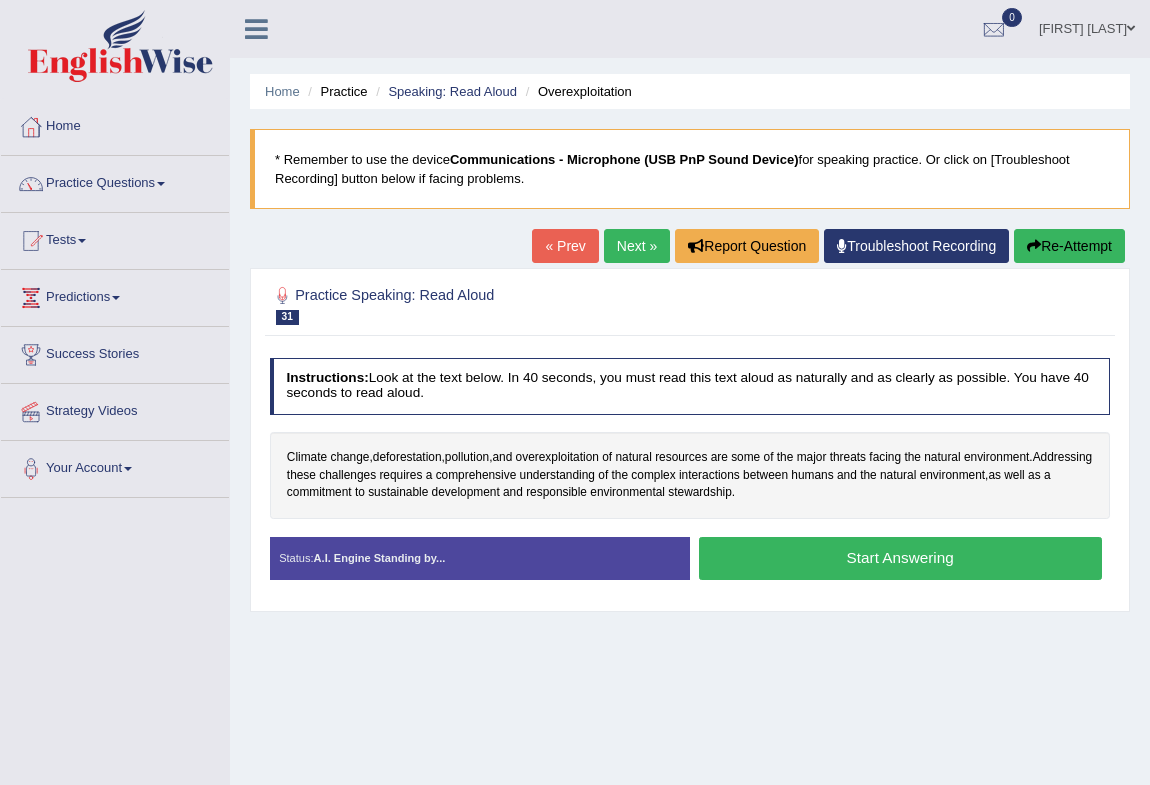 click on "« Prev" at bounding box center (565, 246) 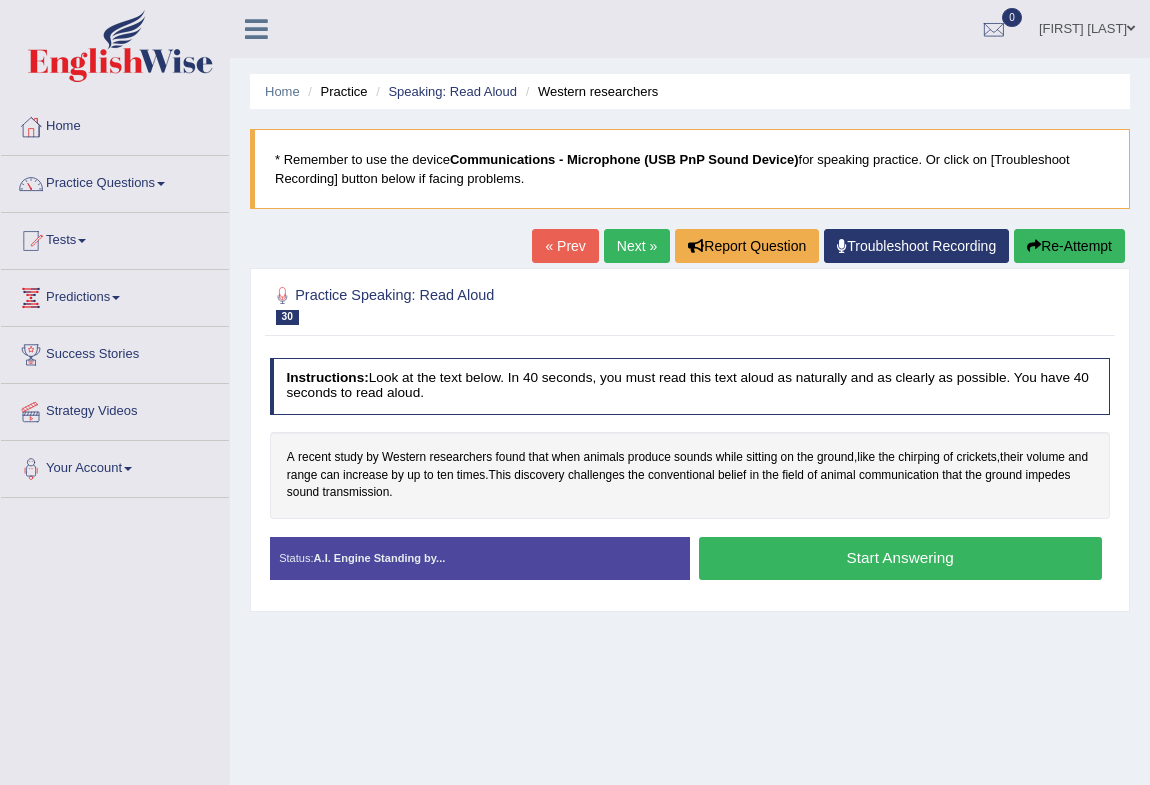 scroll, scrollTop: 0, scrollLeft: 0, axis: both 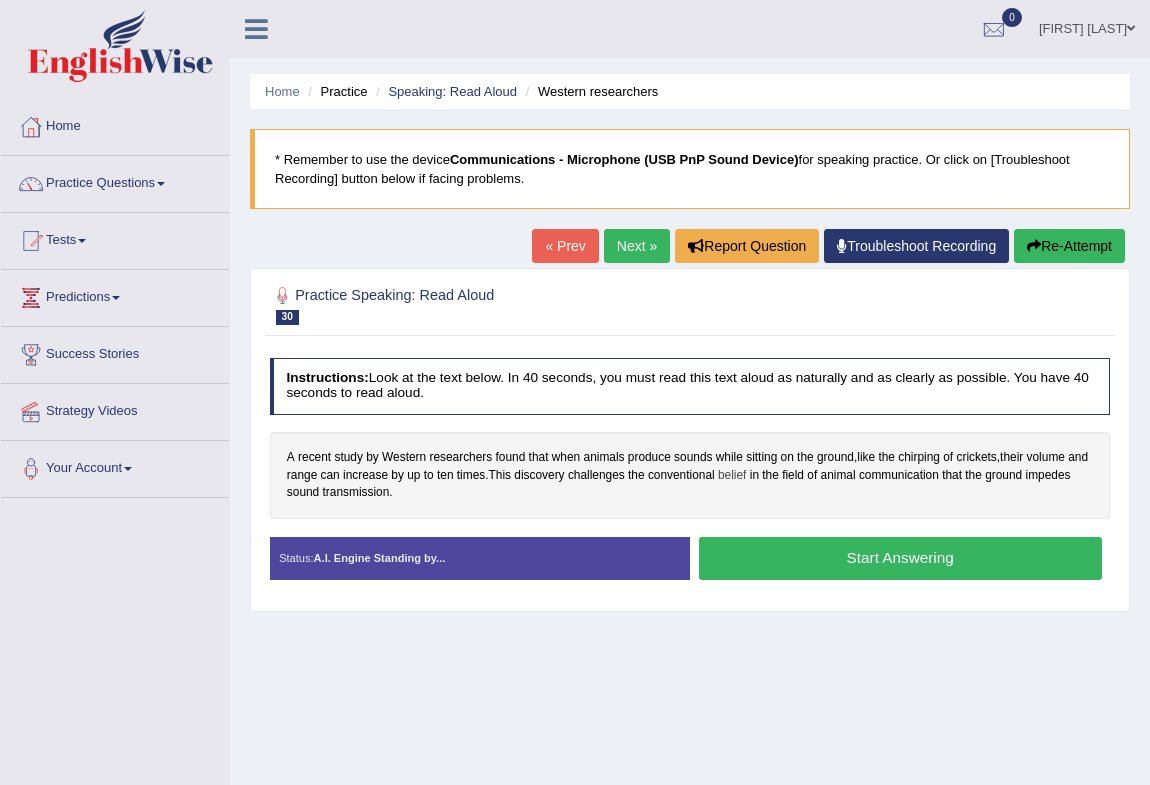 click on "belief" at bounding box center (732, 476) 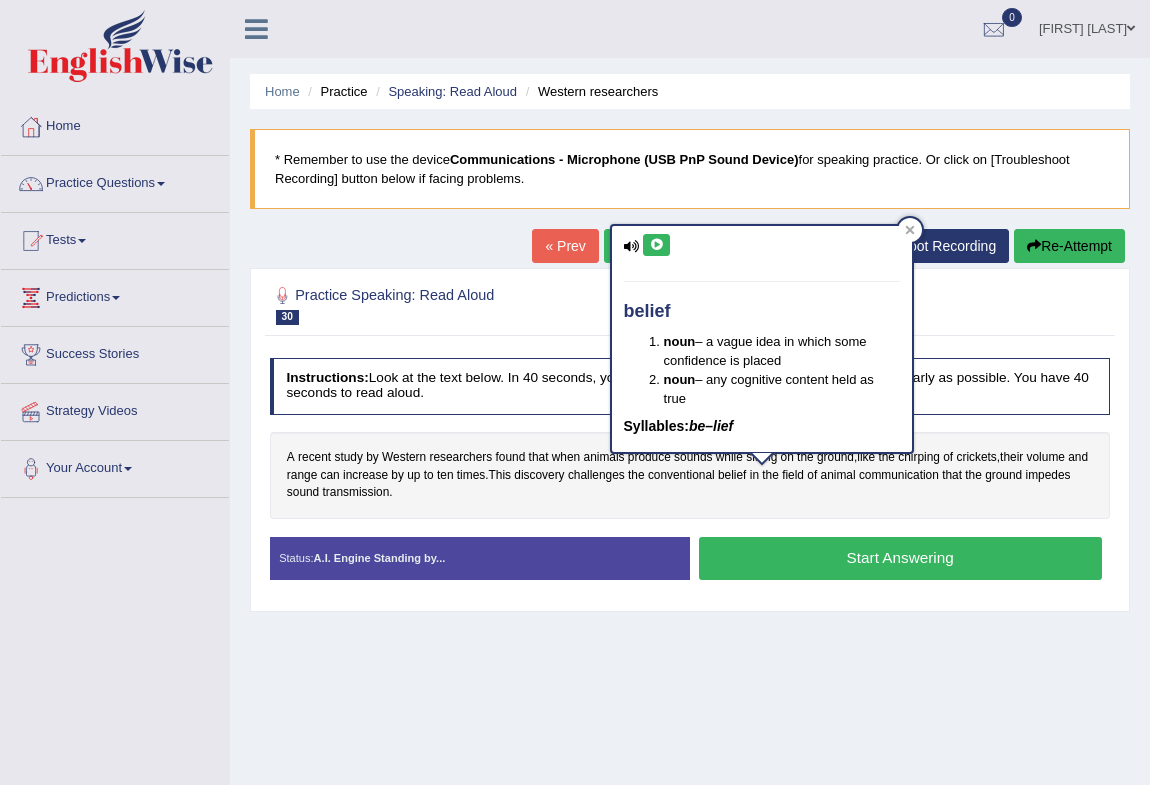 click at bounding box center [656, 245] 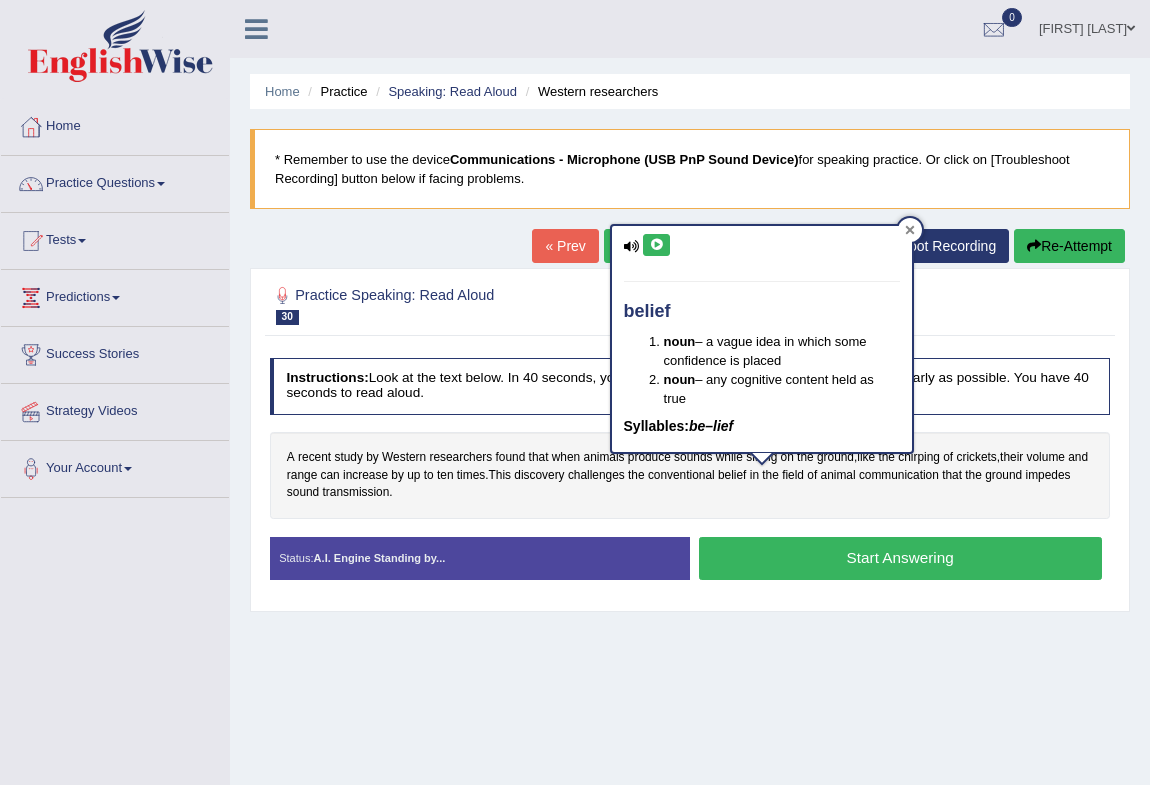 click 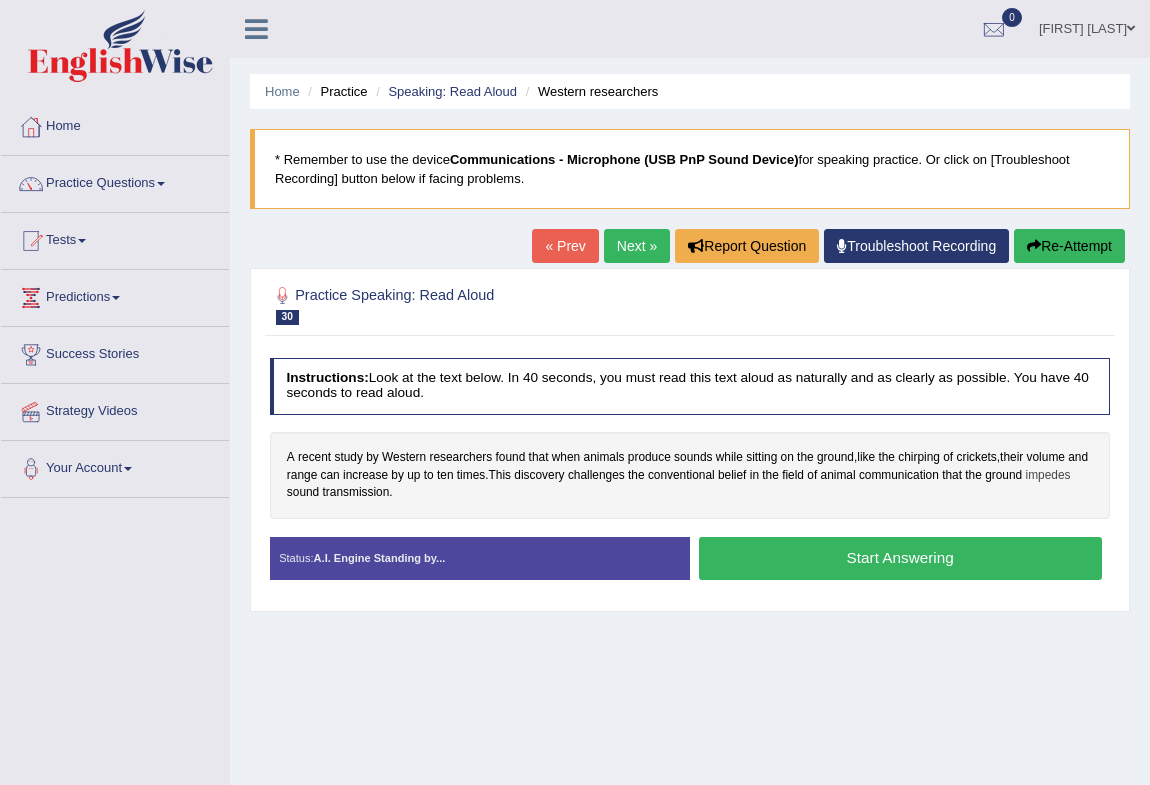 click on "impedes" at bounding box center [1048, 476] 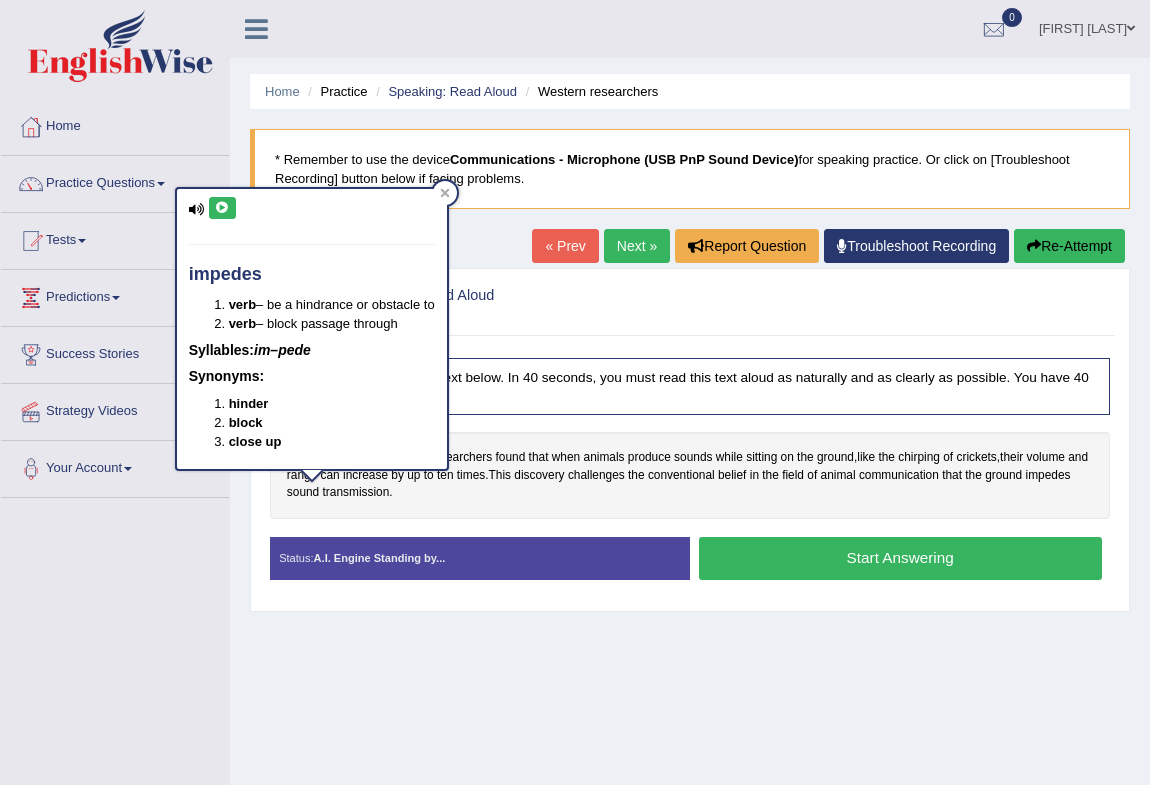 click on "impedes verb  – be a hindrance or obstacle to verb  – block passage through Syllables:  im–pede Synonyms:  hinder block close up" at bounding box center [312, 329] 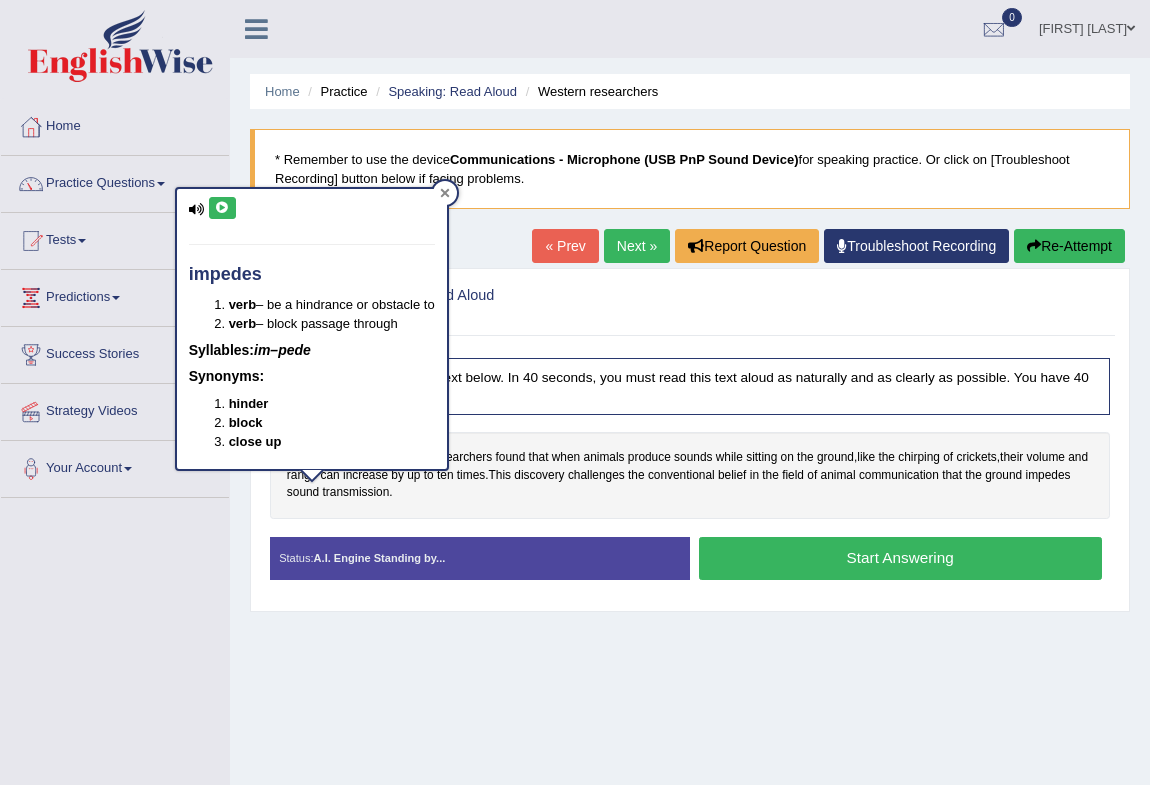 click at bounding box center [445, 193] 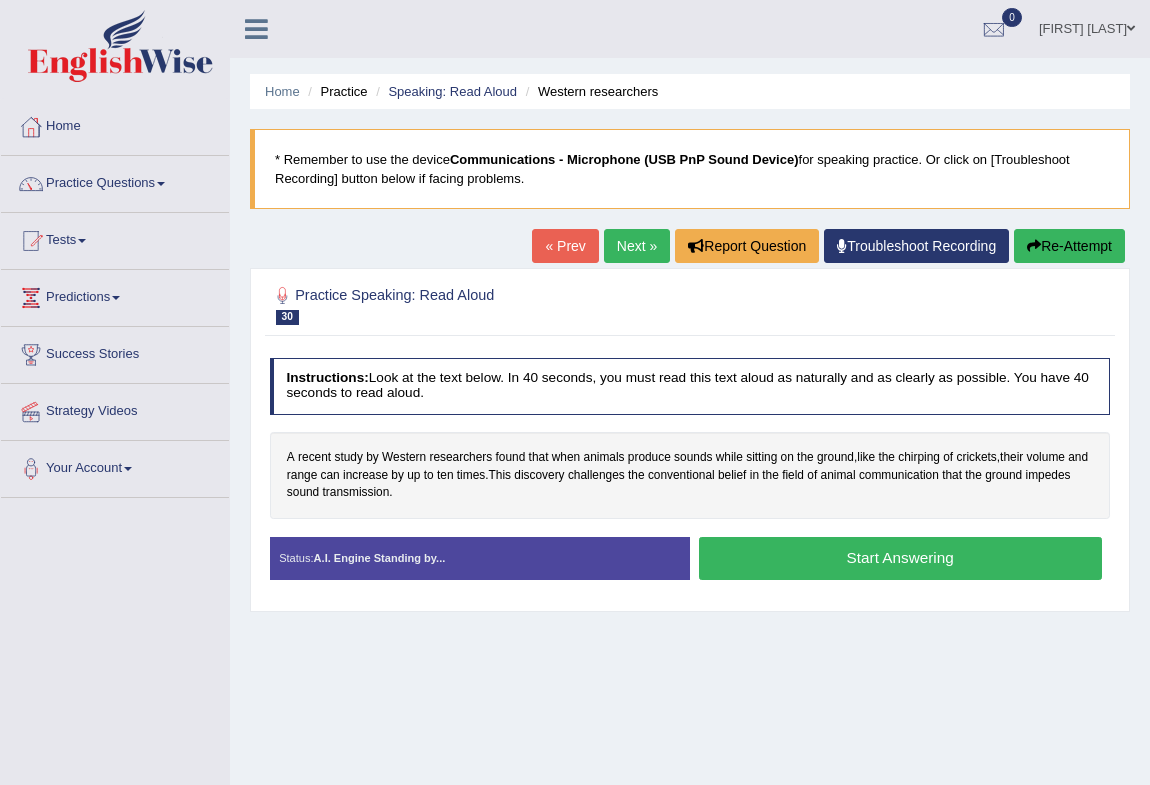 click on "Start Answering" at bounding box center [900, 558] 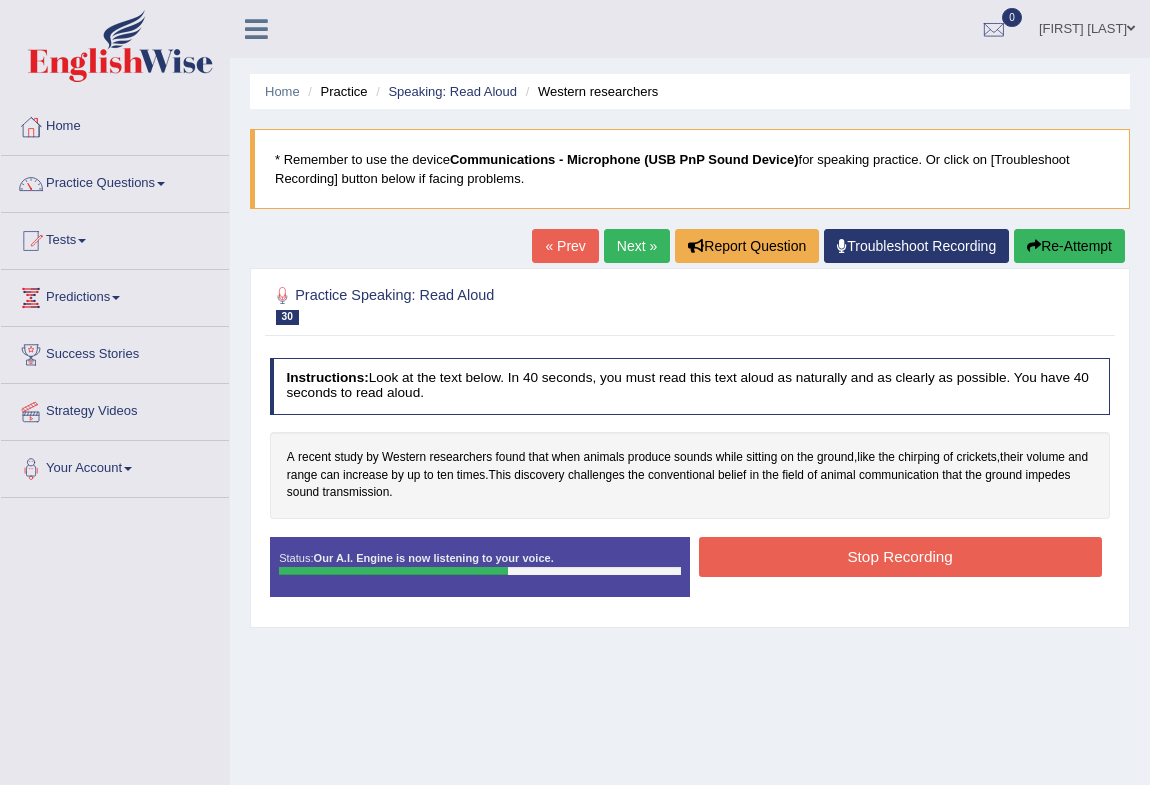 click on "Stop Recording" at bounding box center [900, 556] 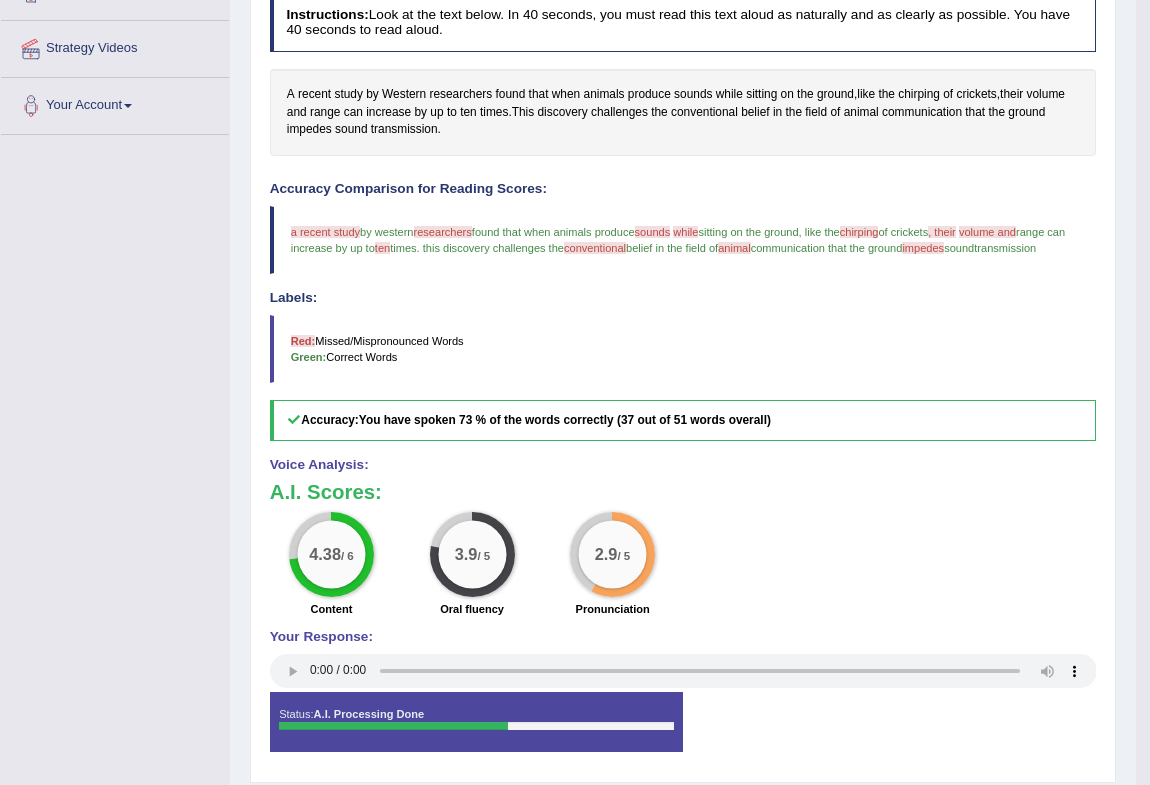 scroll, scrollTop: 0, scrollLeft: 0, axis: both 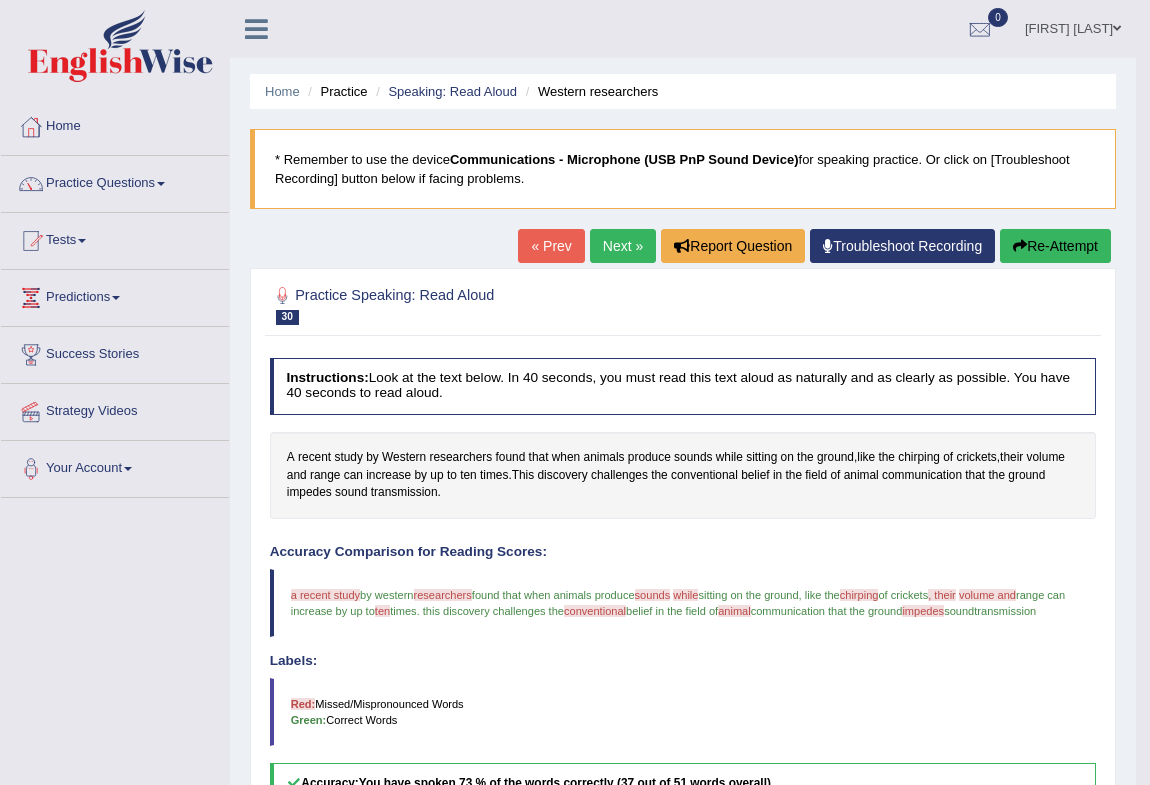 click on "Re-Attempt" at bounding box center (1055, 246) 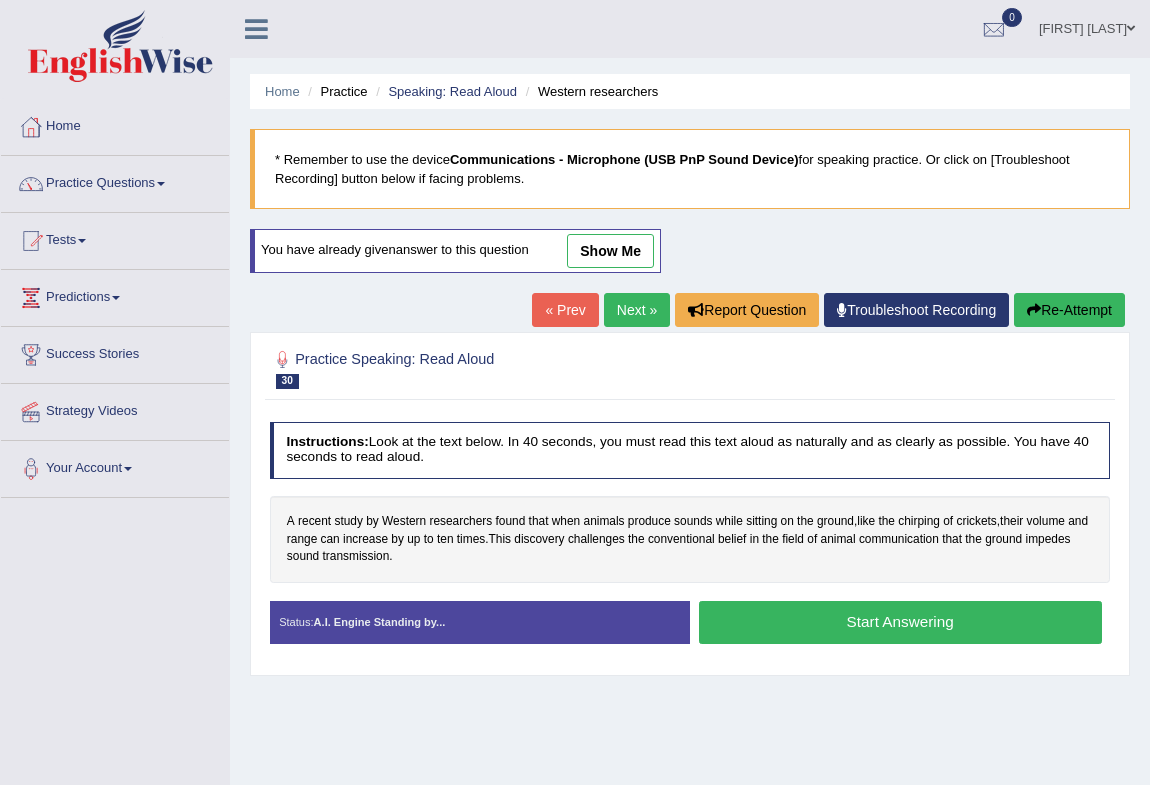 scroll, scrollTop: 0, scrollLeft: 0, axis: both 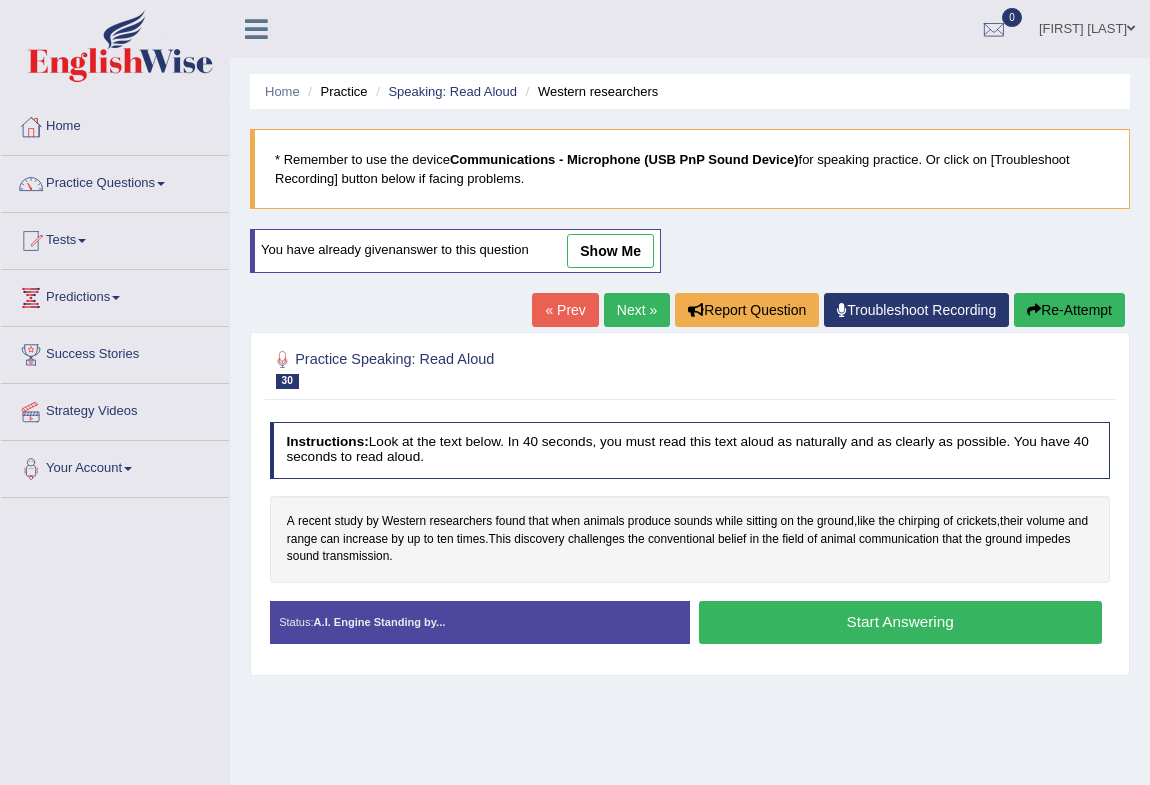 click on "Start Answering" at bounding box center (900, 622) 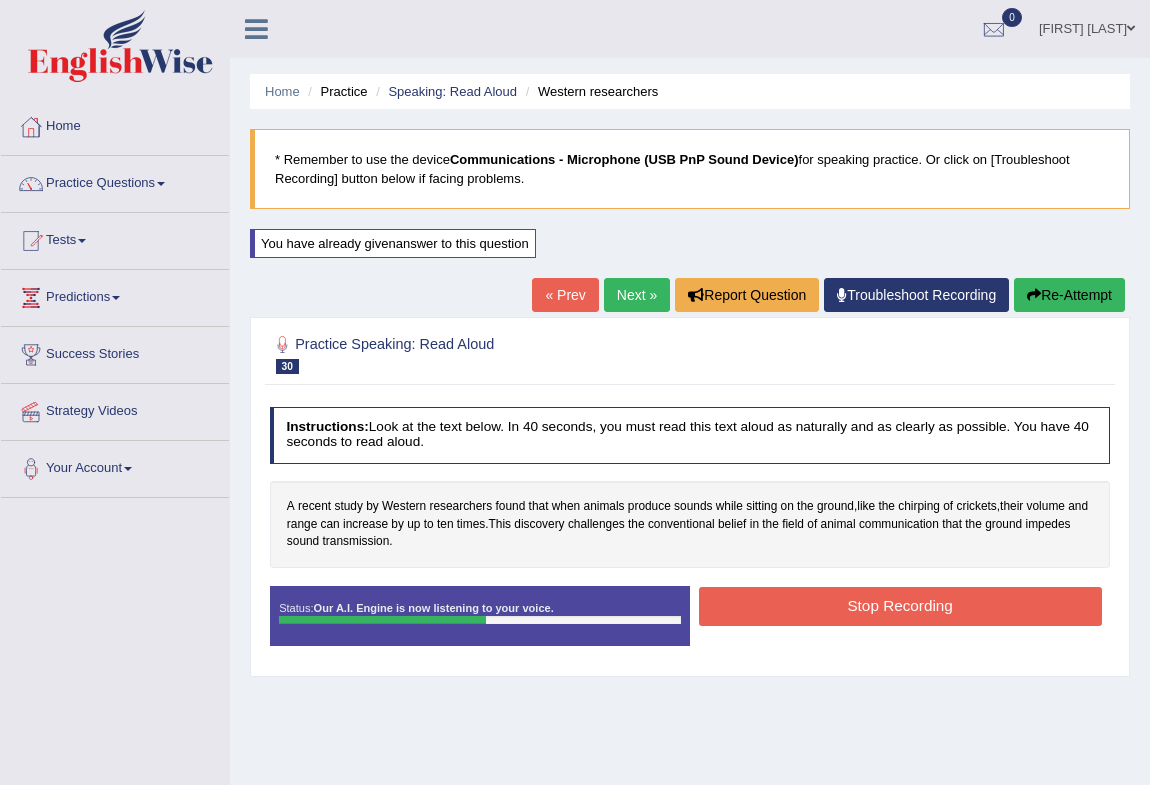 click on "Stop Recording" at bounding box center [900, 606] 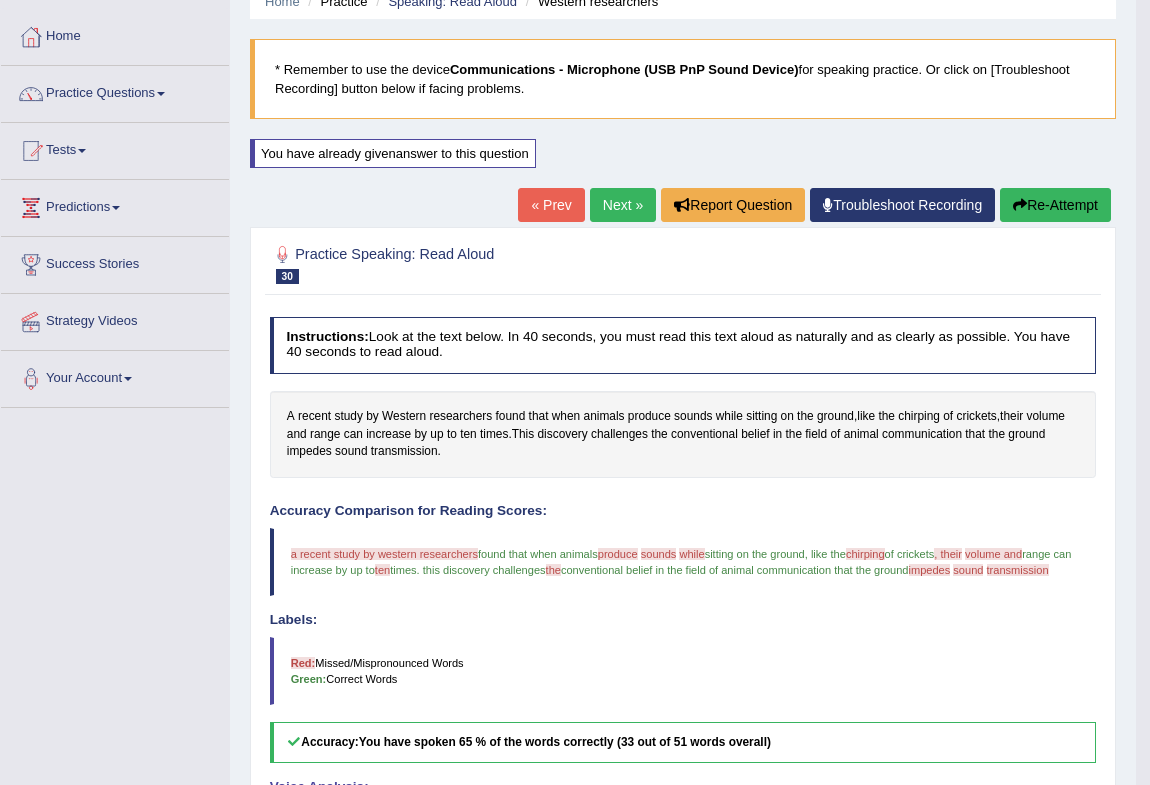 scroll, scrollTop: 363, scrollLeft: 0, axis: vertical 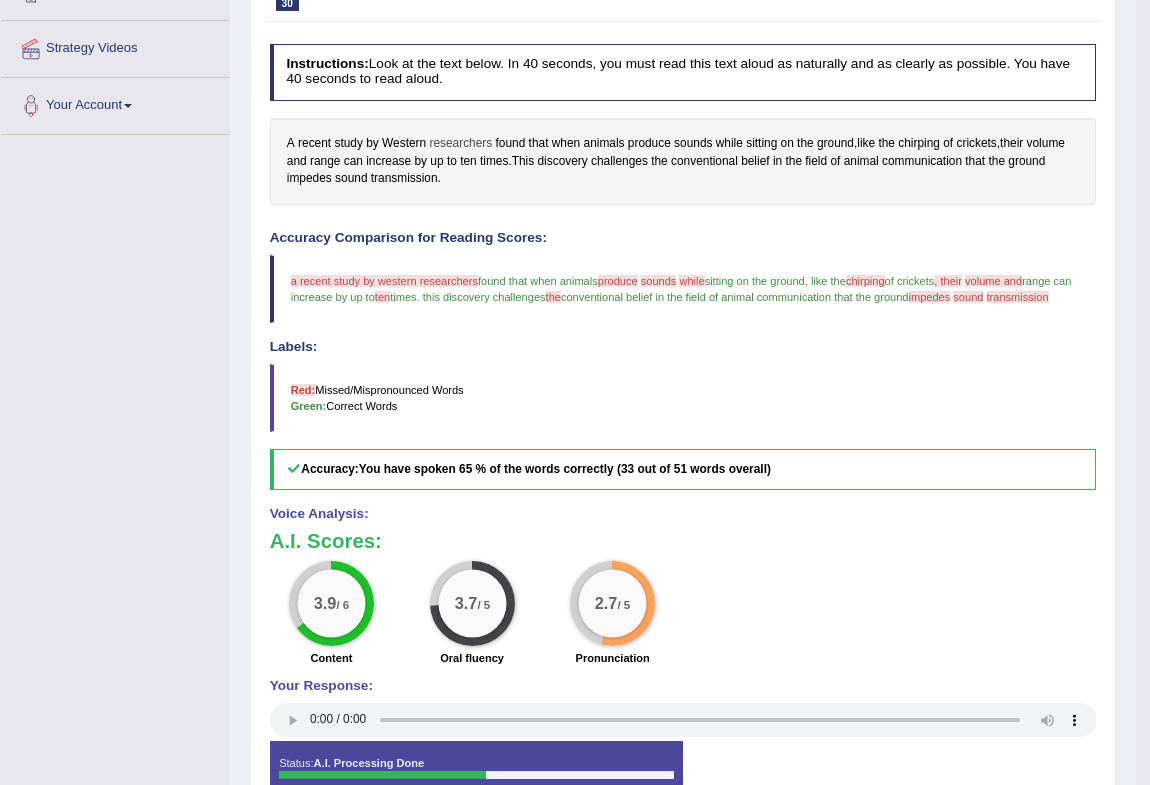 click on "researchers" at bounding box center [460, 144] 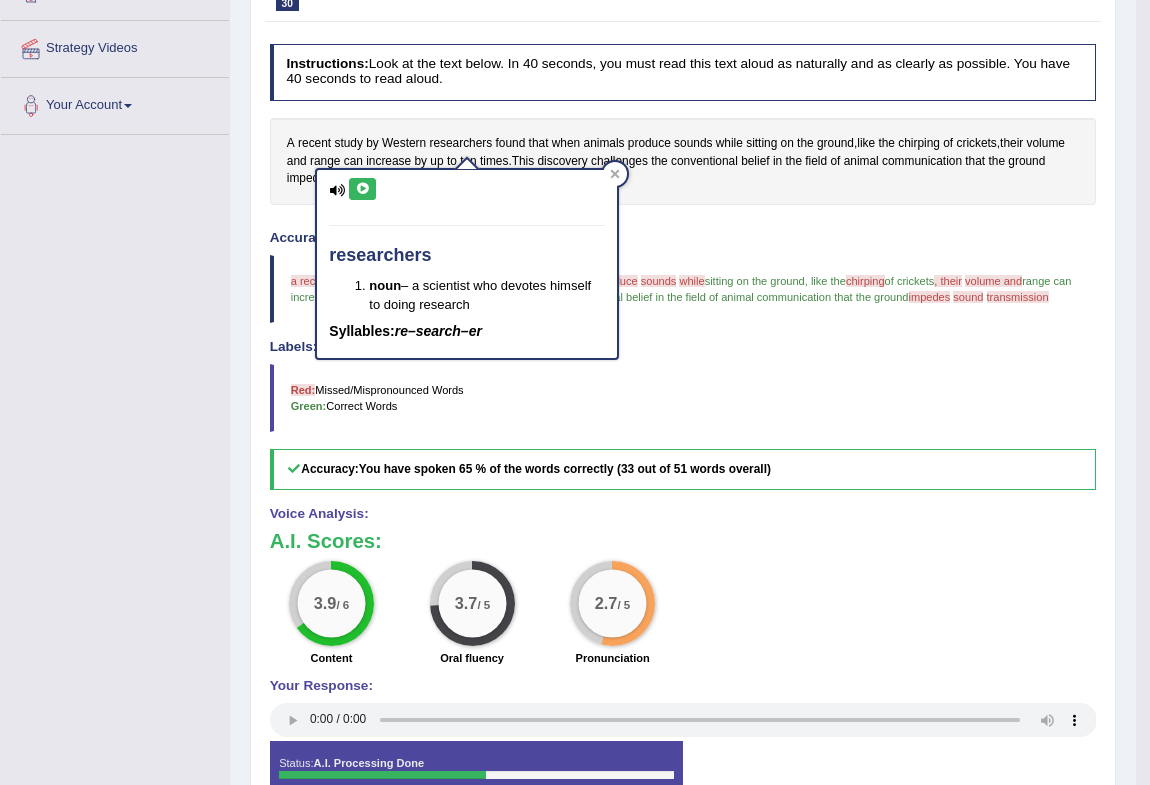 click at bounding box center [362, 189] 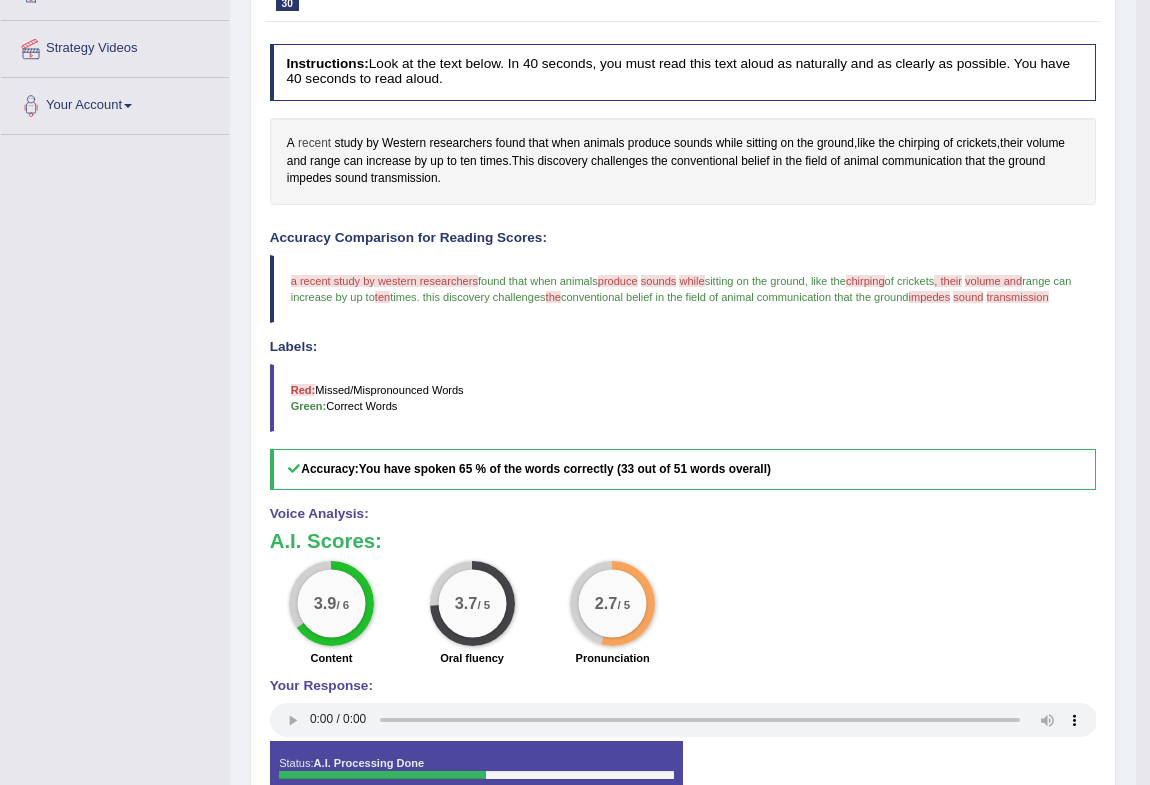 click on "recent" at bounding box center [314, 144] 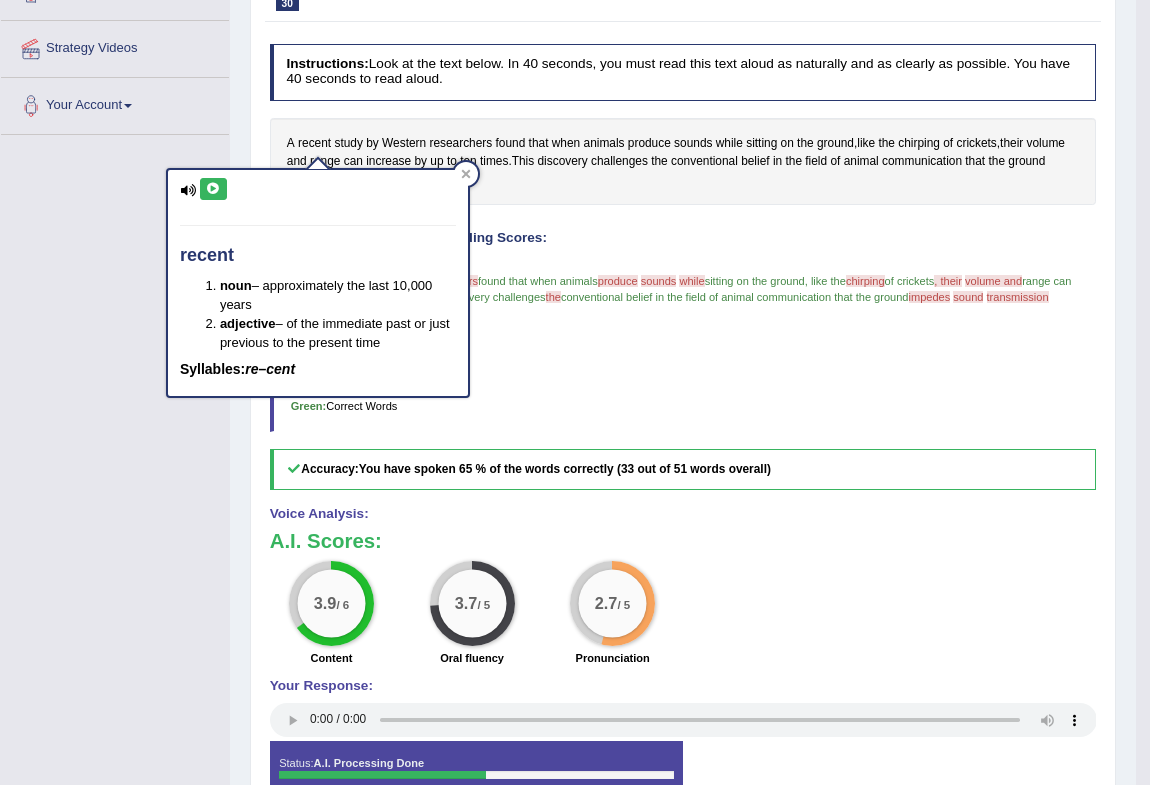 click at bounding box center [213, 189] 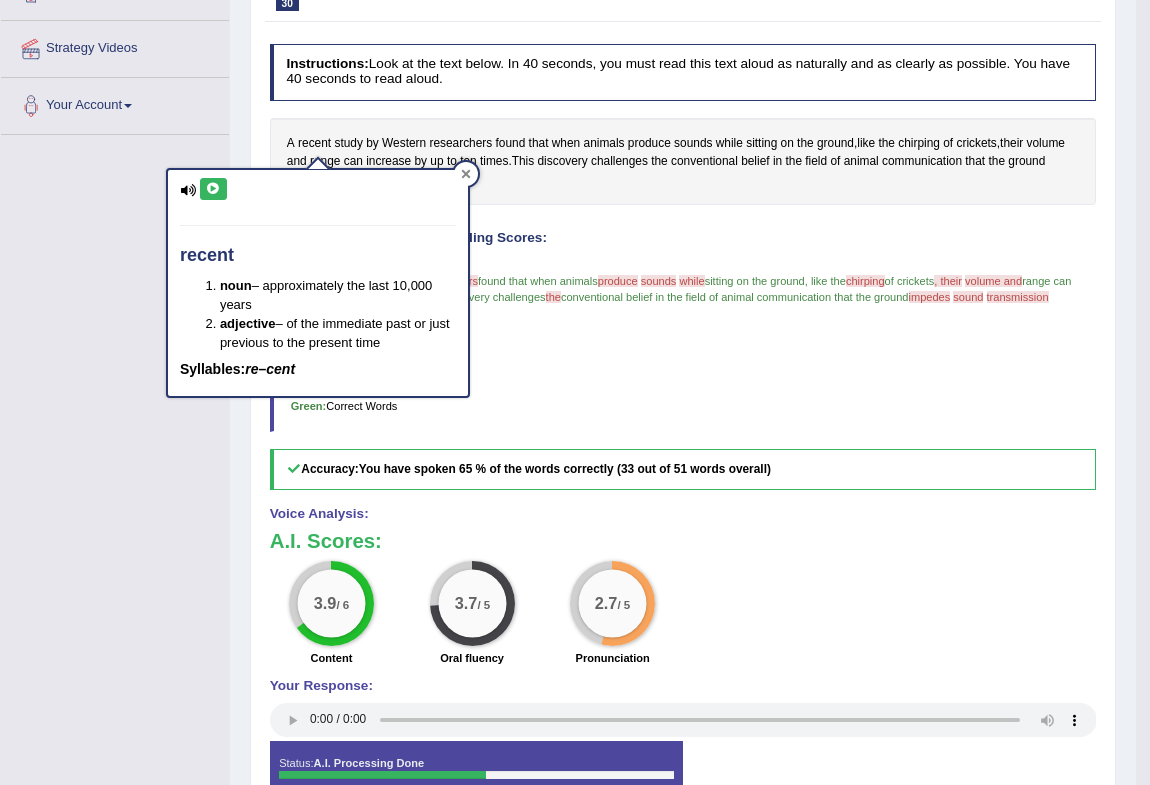click at bounding box center [466, 174] 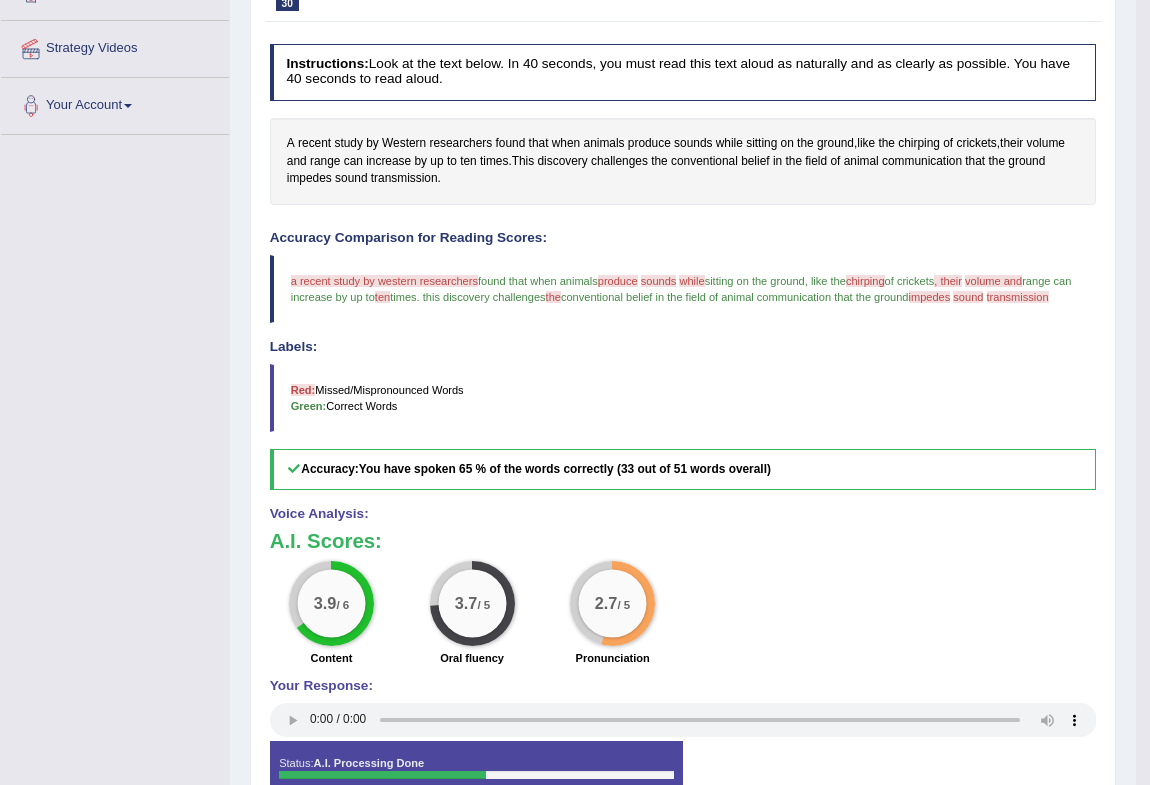 scroll, scrollTop: 90, scrollLeft: 0, axis: vertical 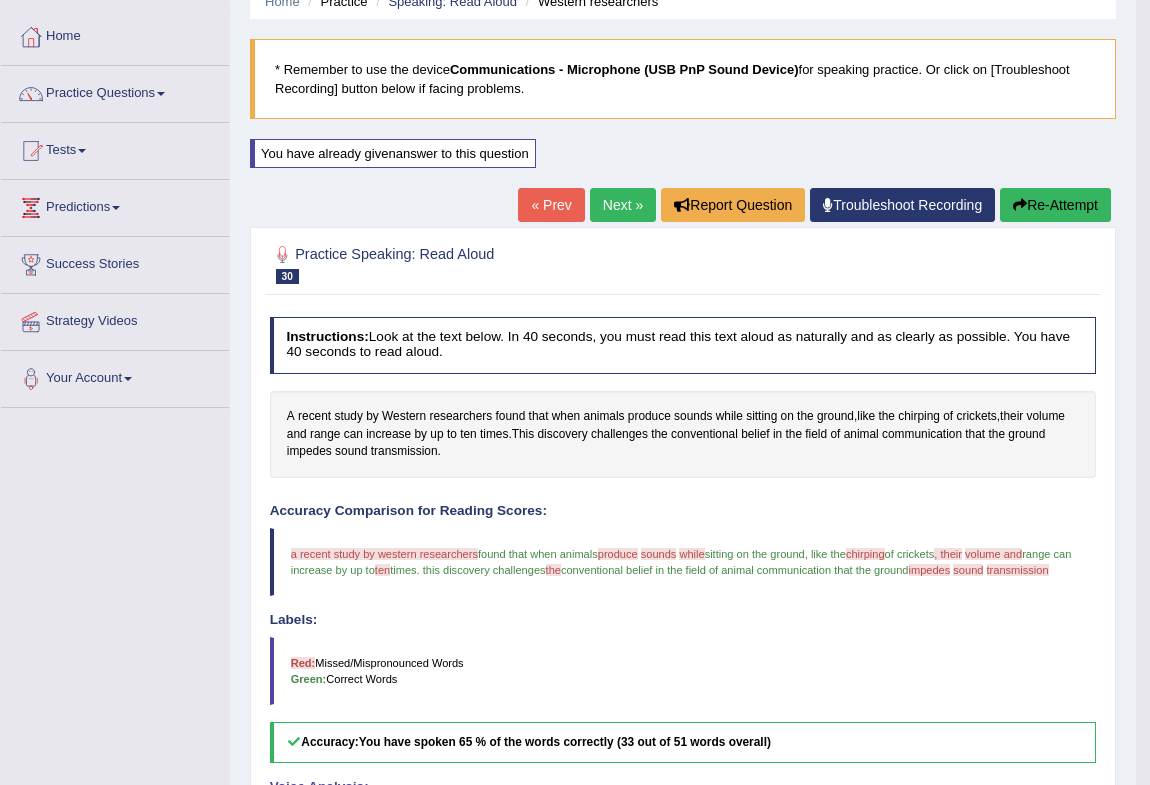 click at bounding box center [1020, 205] 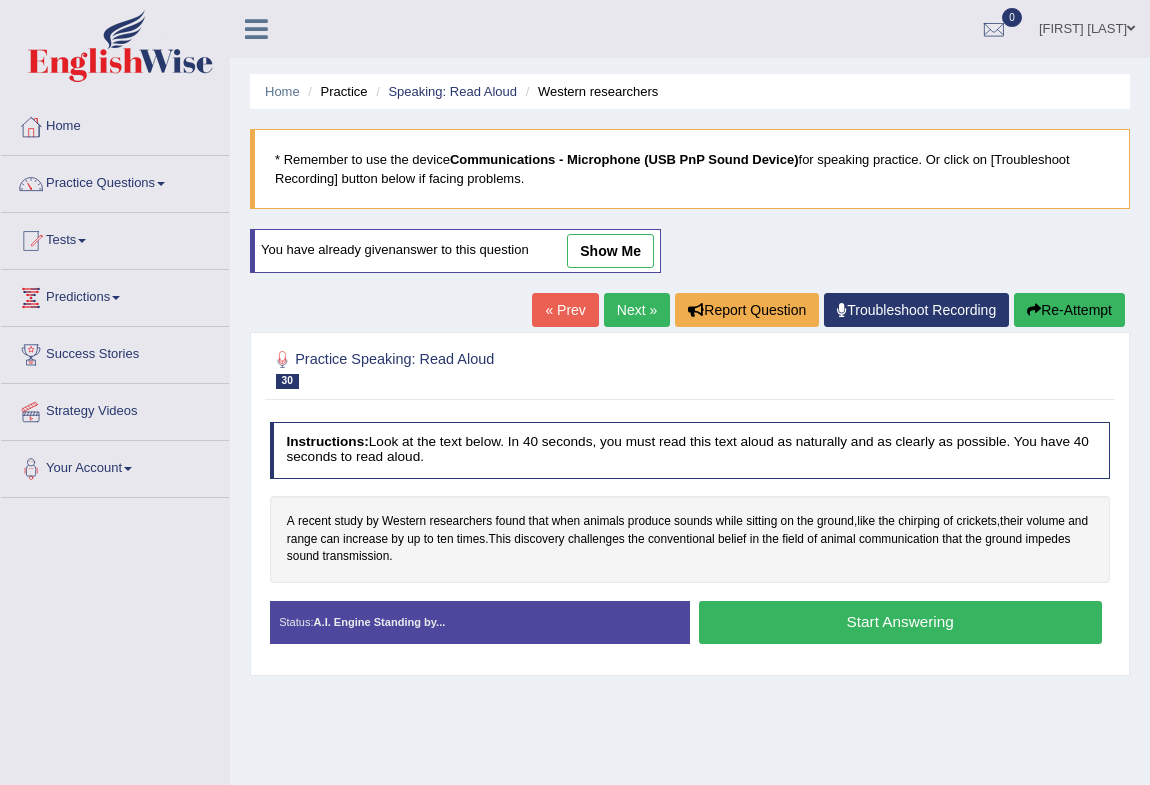 click on "Start Answering" at bounding box center (900, 622) 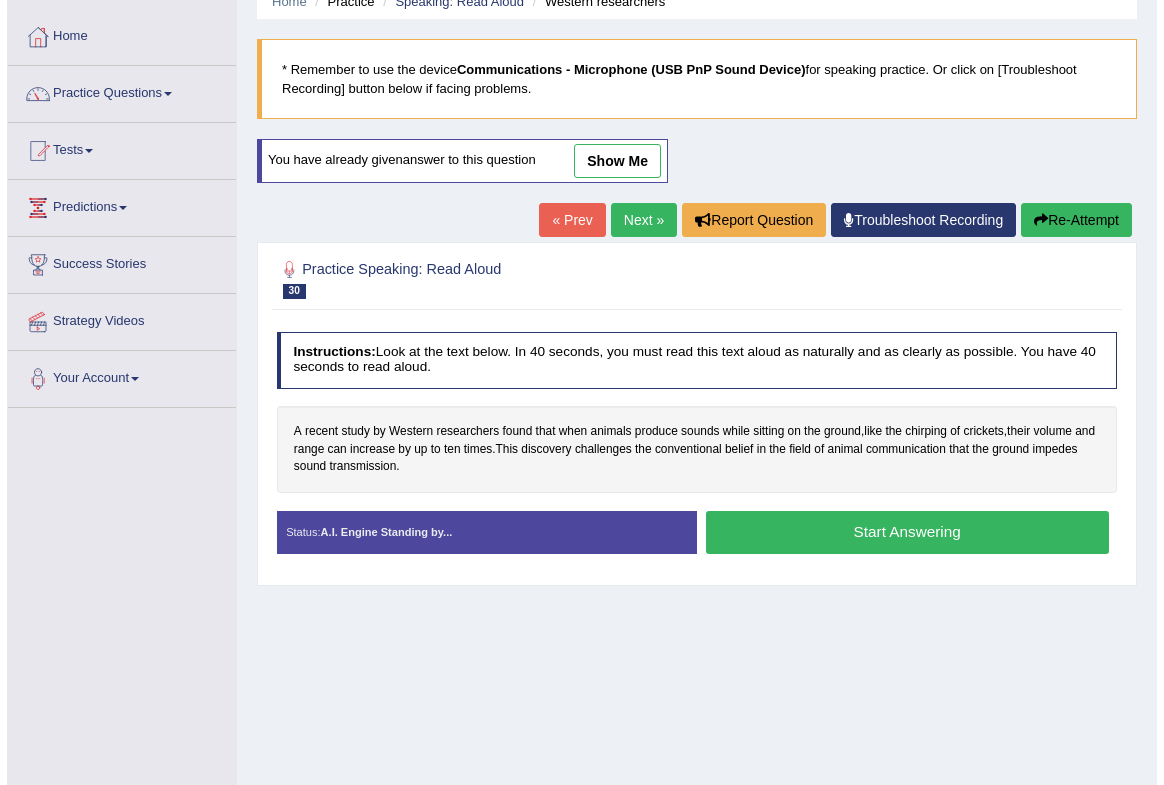 scroll, scrollTop: 0, scrollLeft: 0, axis: both 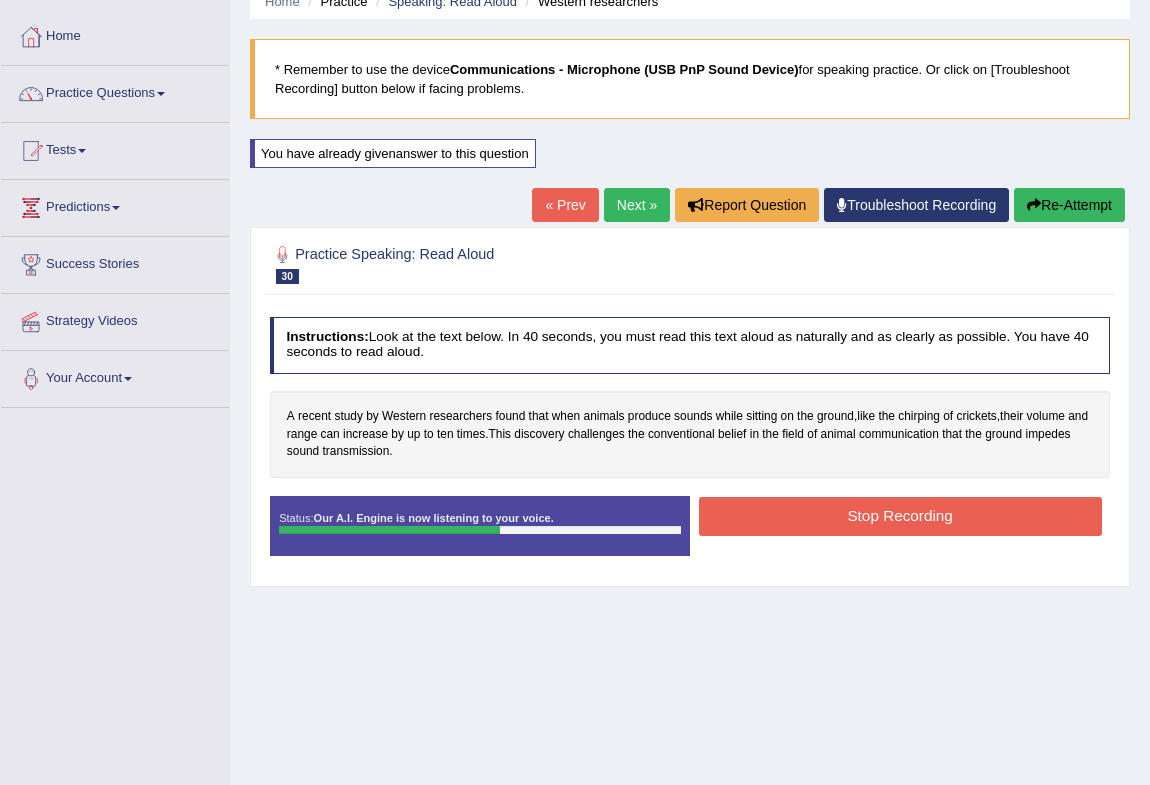 click on "Stop Recording" at bounding box center [900, 516] 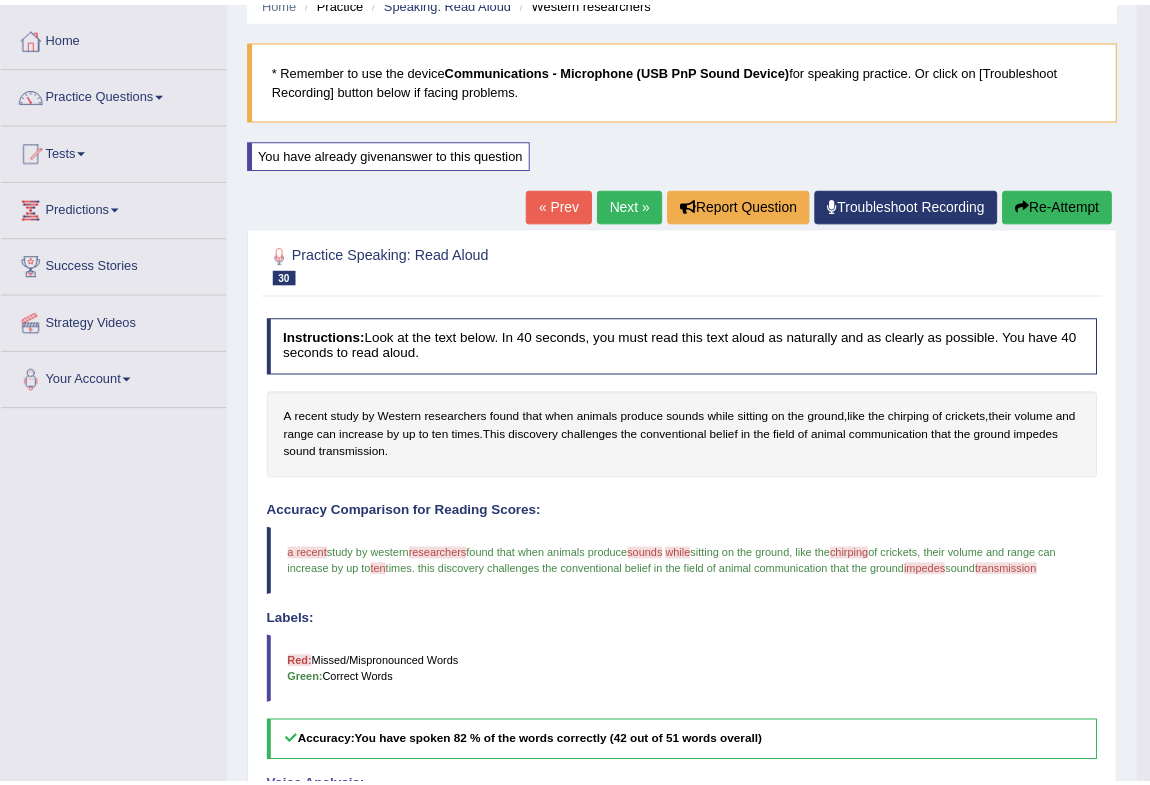 scroll, scrollTop: 363, scrollLeft: 0, axis: vertical 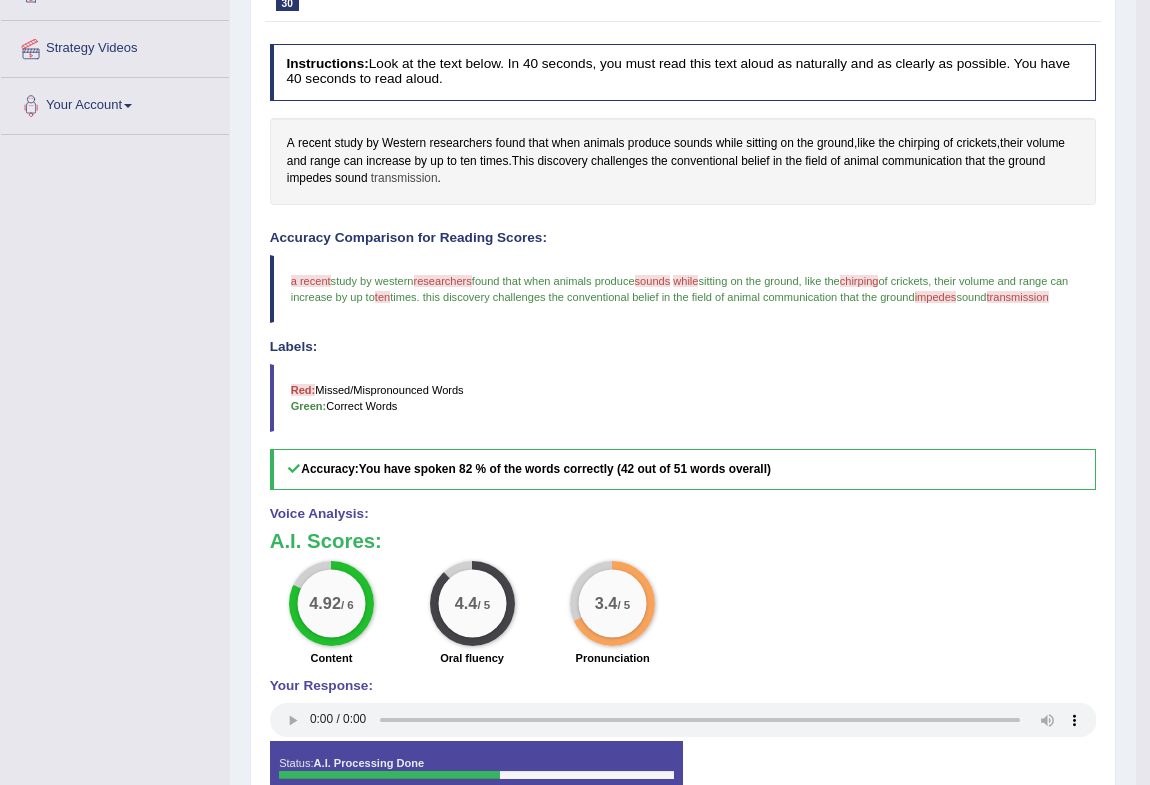 click on "transmission" at bounding box center [404, 179] 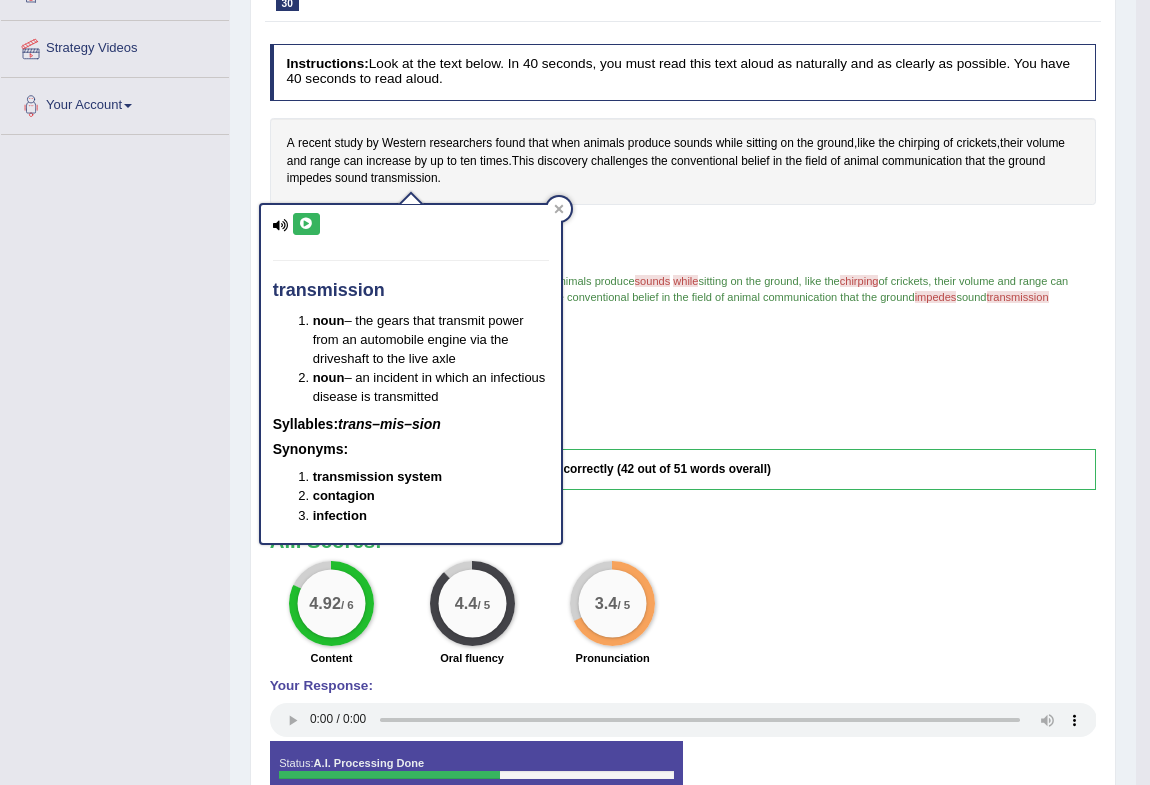 click on "transmission noun  – the gears that transmit power from an automobile engine via the driveshaft to the live axle noun  – an incident in which an infectious disease is transmitted Syllables:  trans–mis–sion Synonyms:  transmission system contagion infection" at bounding box center [411, 373] 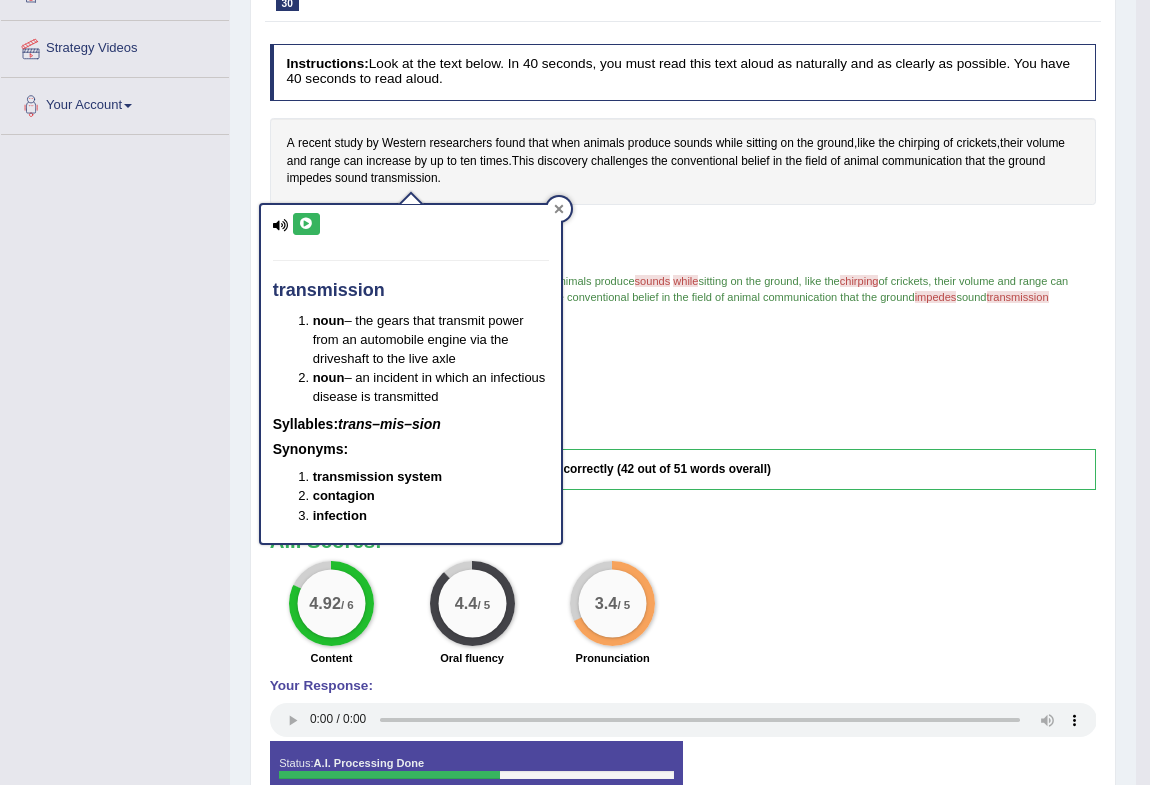 click at bounding box center (559, 209) 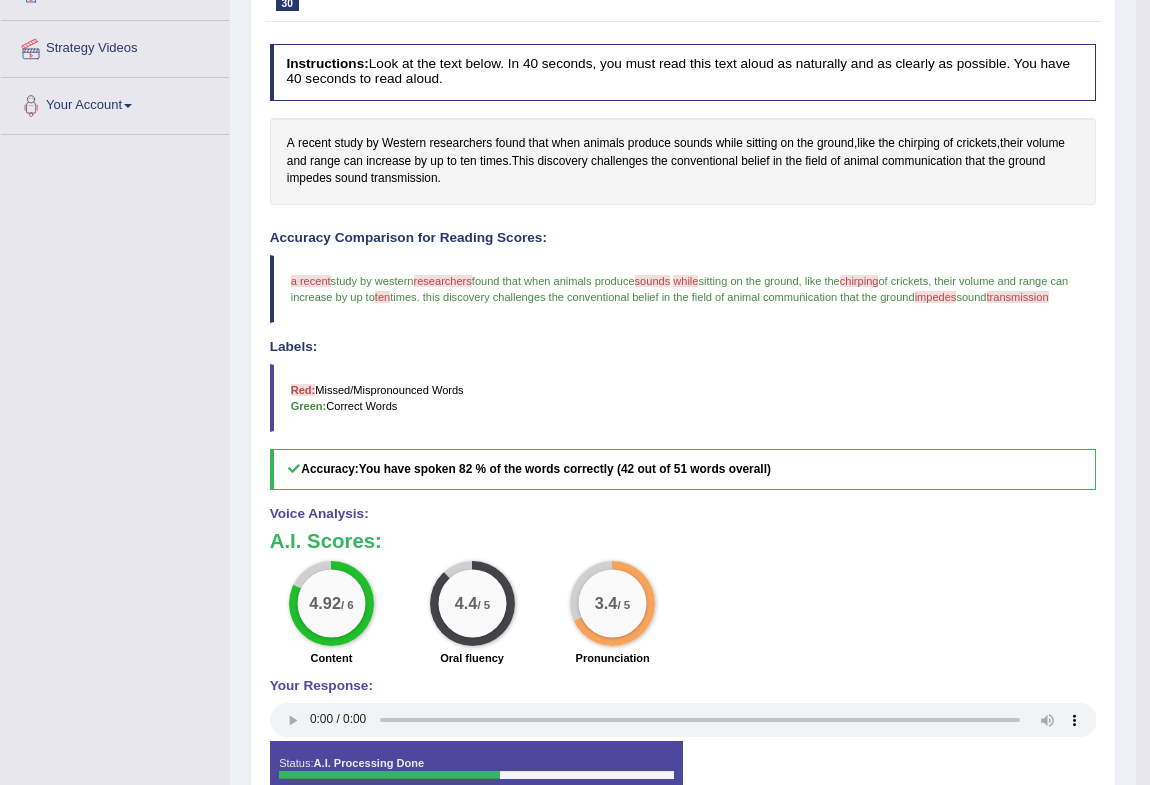 scroll, scrollTop: 90, scrollLeft: 0, axis: vertical 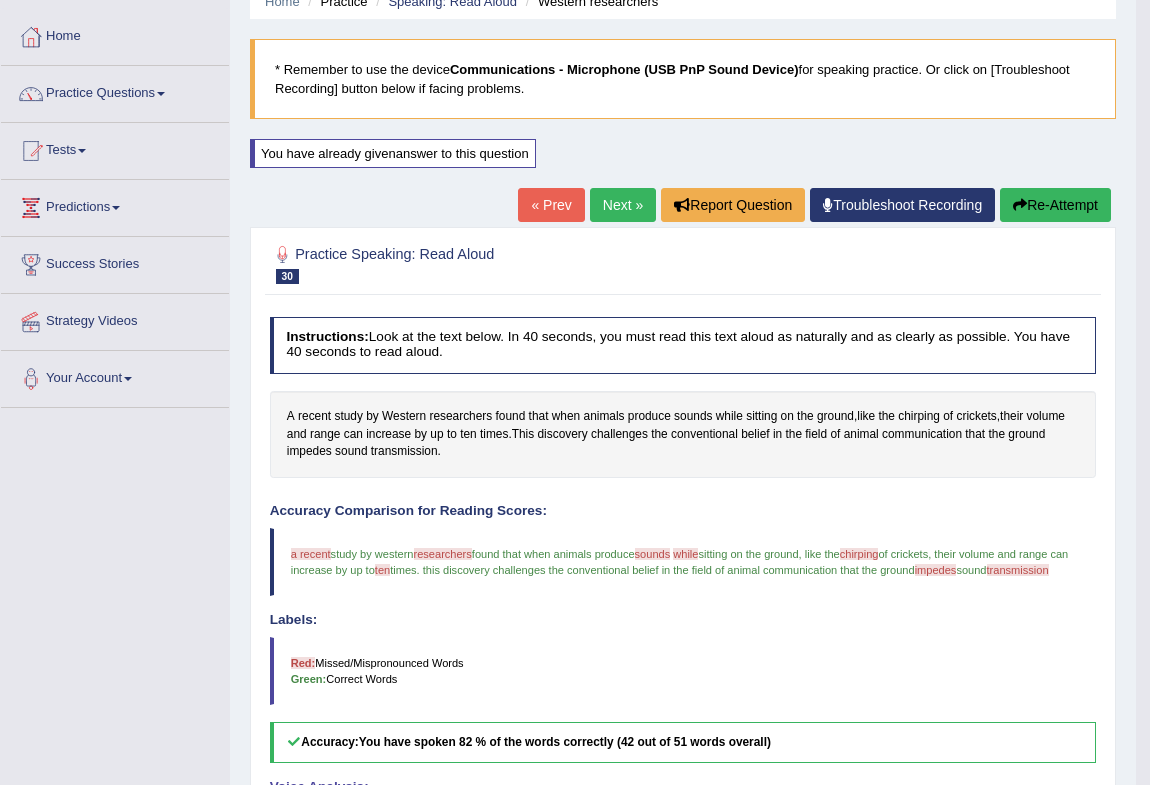 click on "Next »" at bounding box center (623, 205) 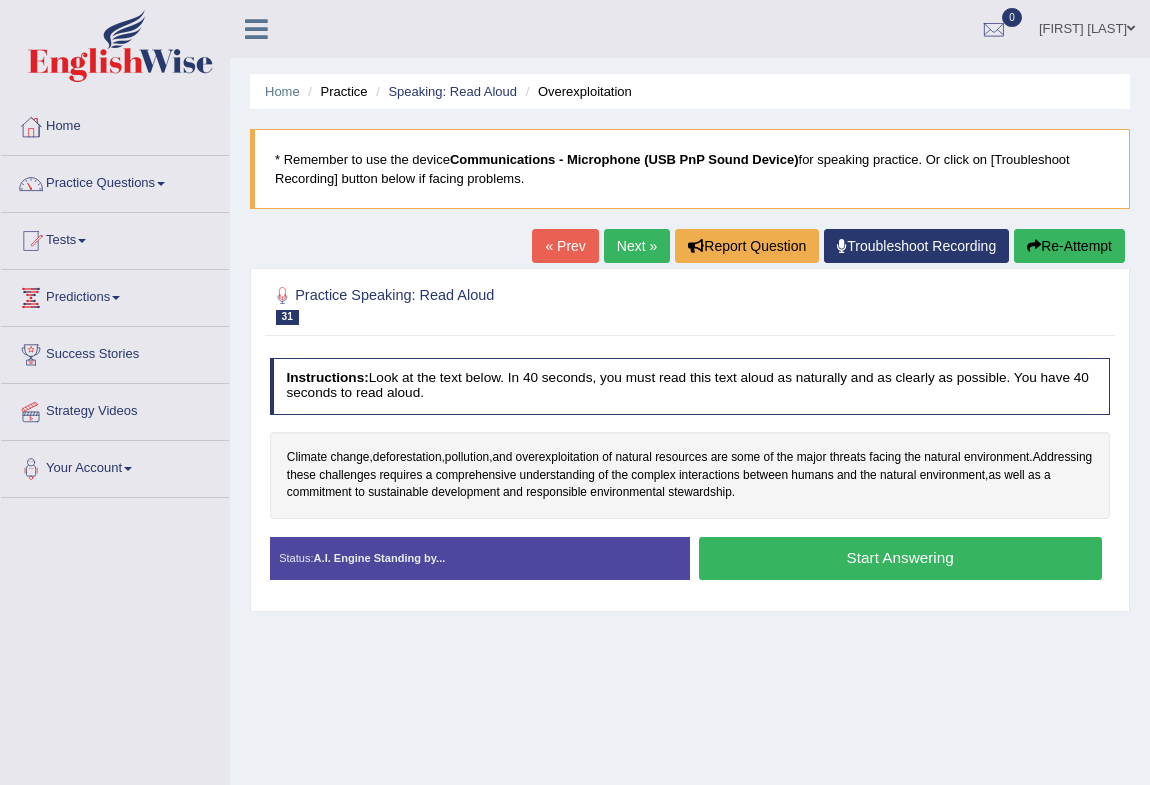 scroll, scrollTop: 0, scrollLeft: 0, axis: both 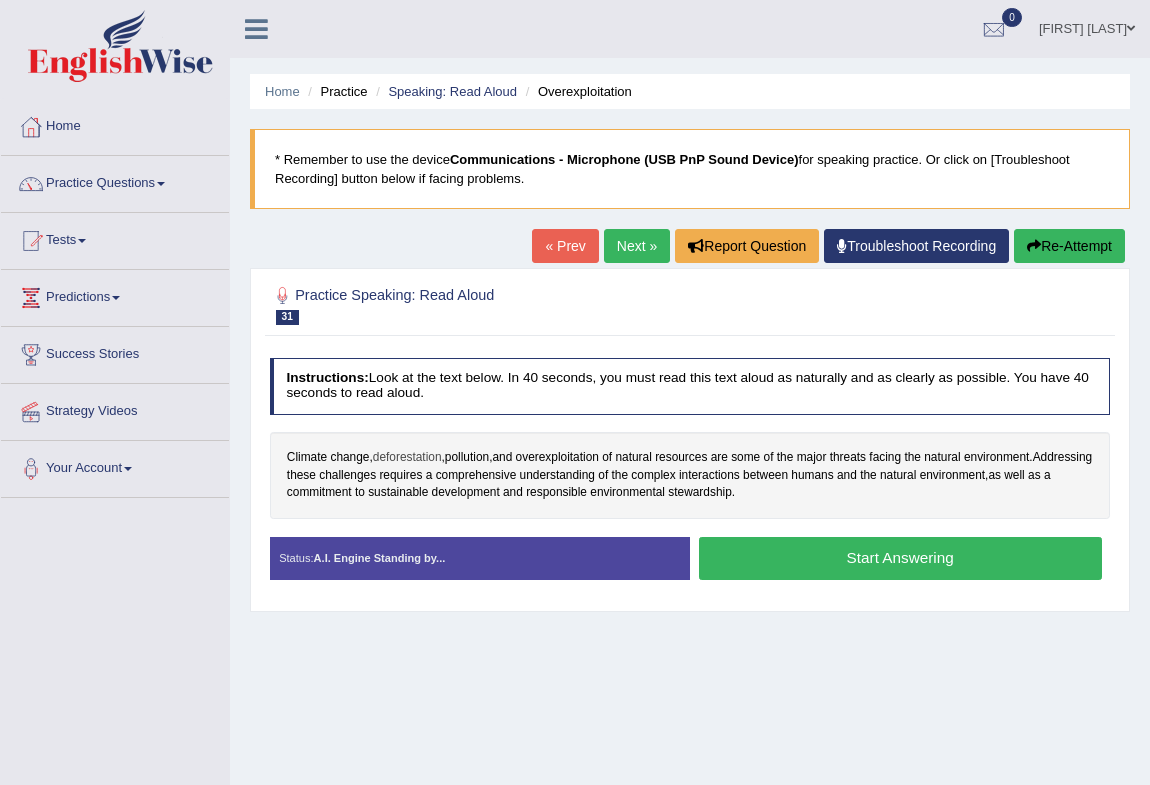 click on "deforestation" at bounding box center (407, 458) 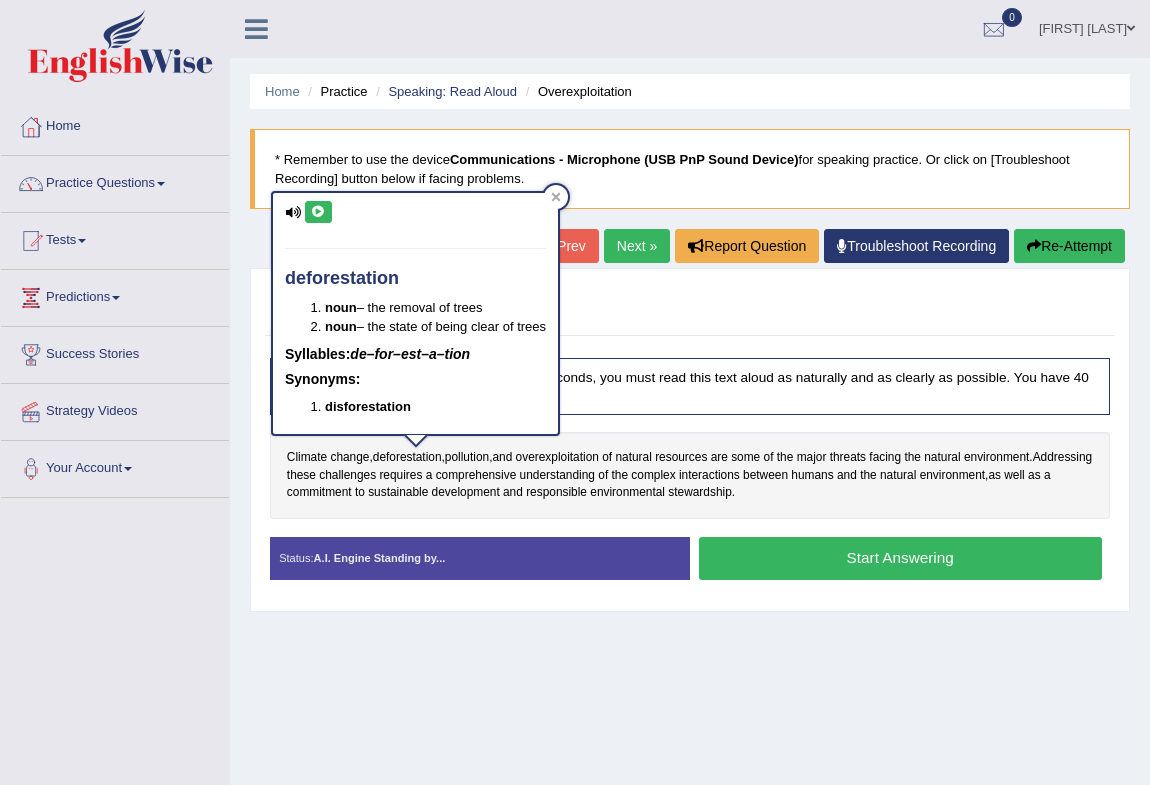 click at bounding box center (318, 212) 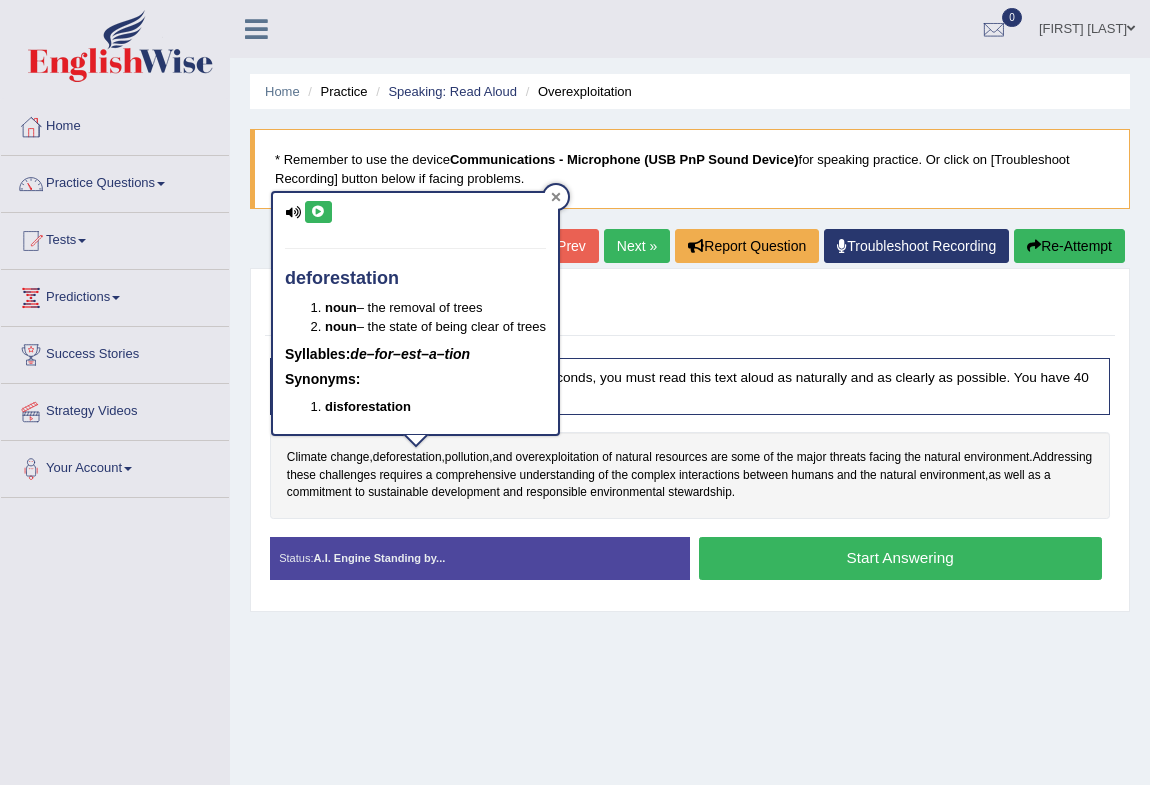 click at bounding box center [556, 197] 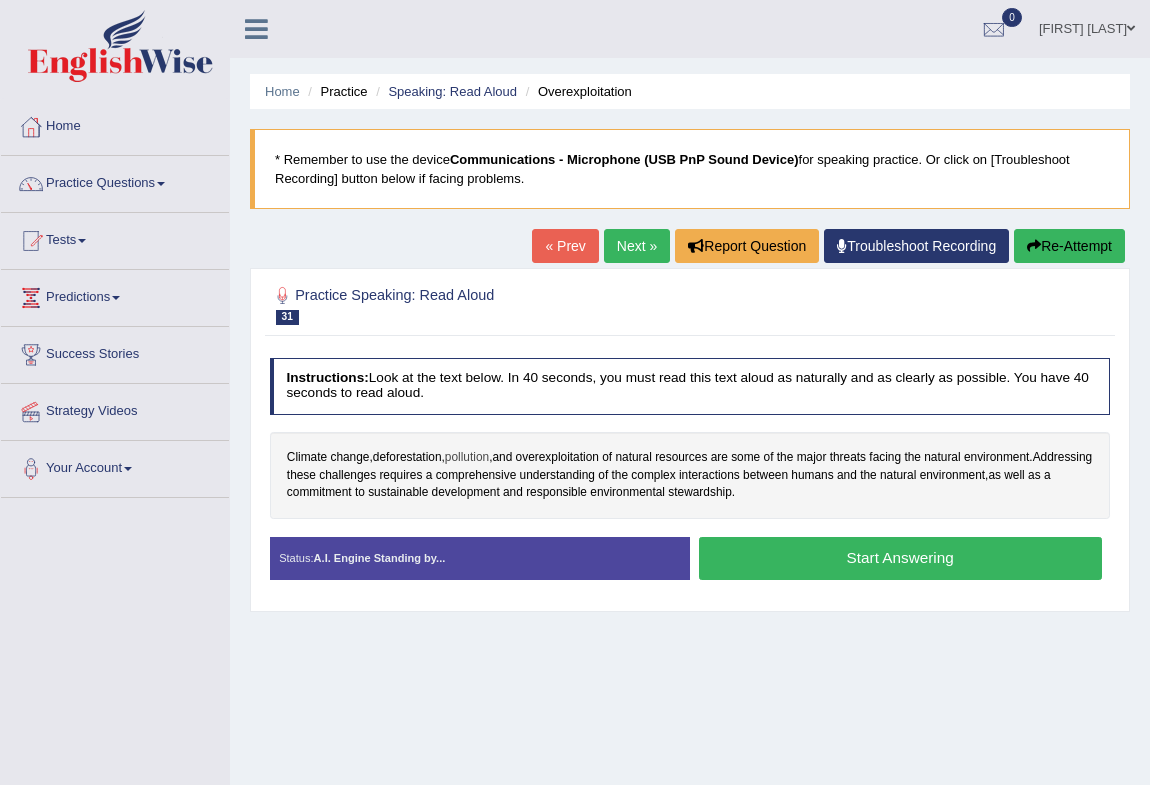 click on "pollution" at bounding box center (467, 458) 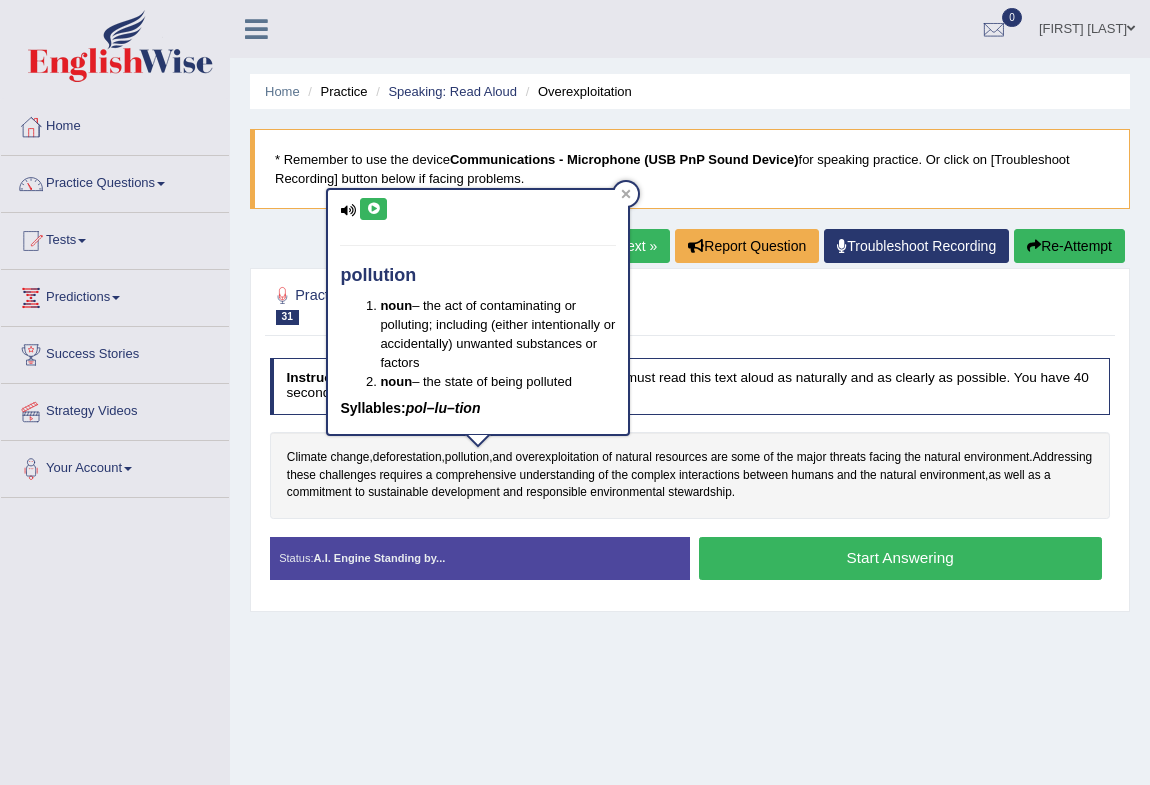 click at bounding box center (373, 209) 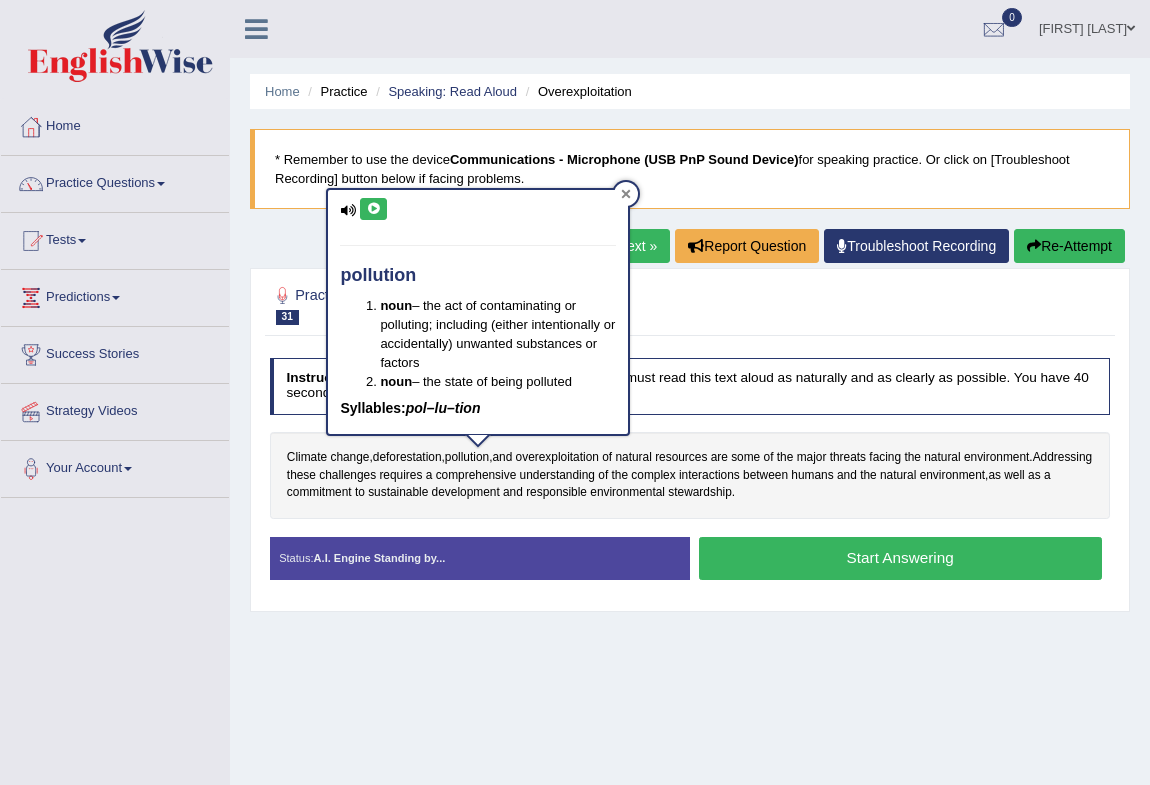 click 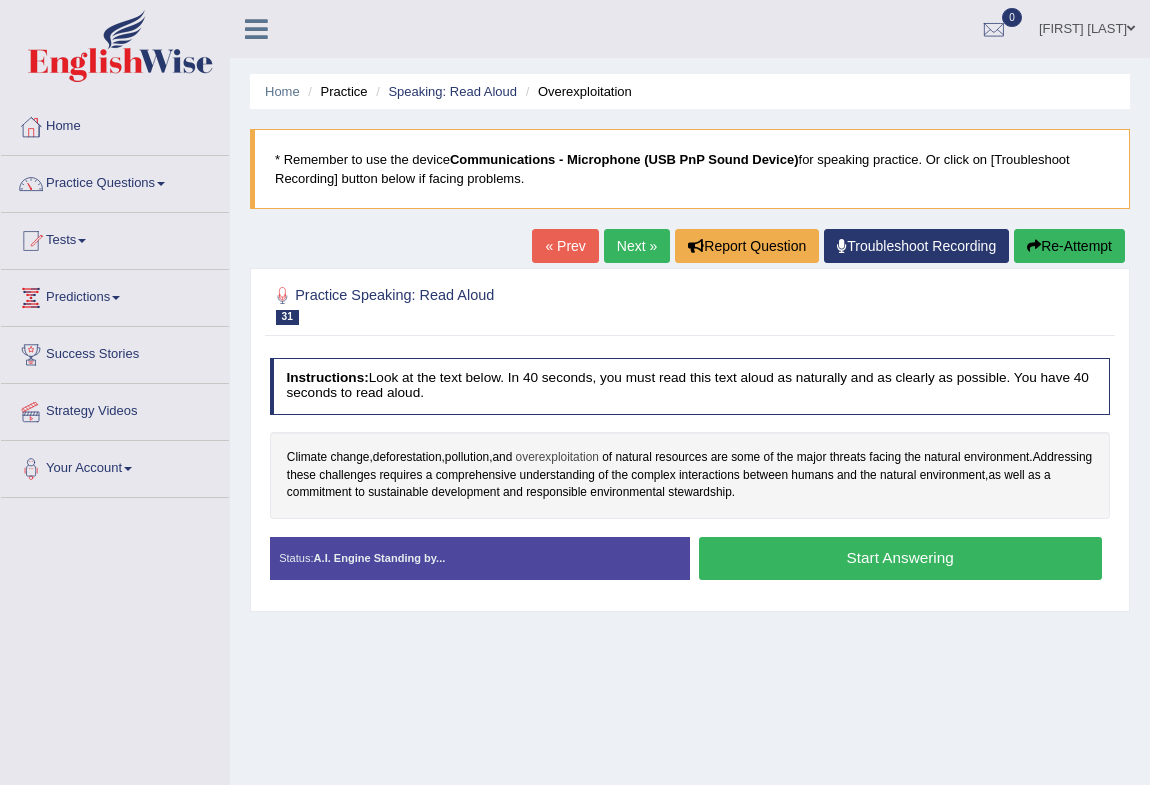 click on "overexploitation" at bounding box center (557, 458) 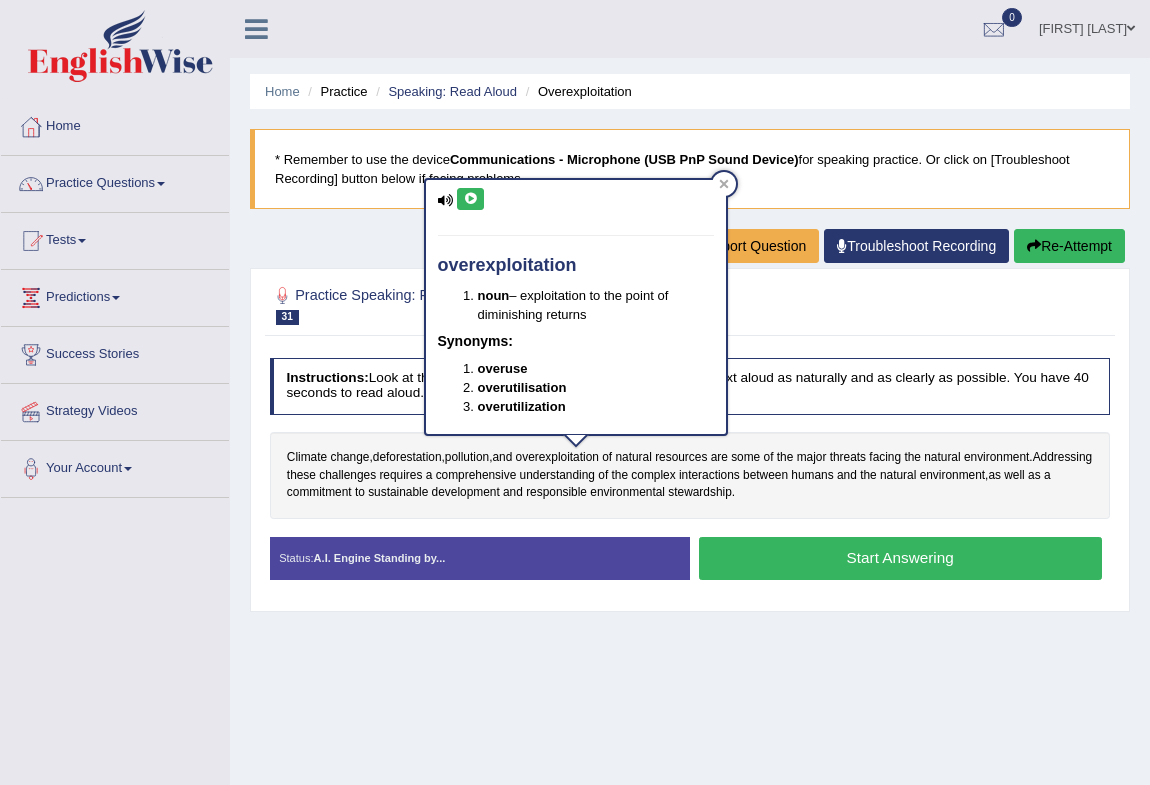 click at bounding box center [470, 199] 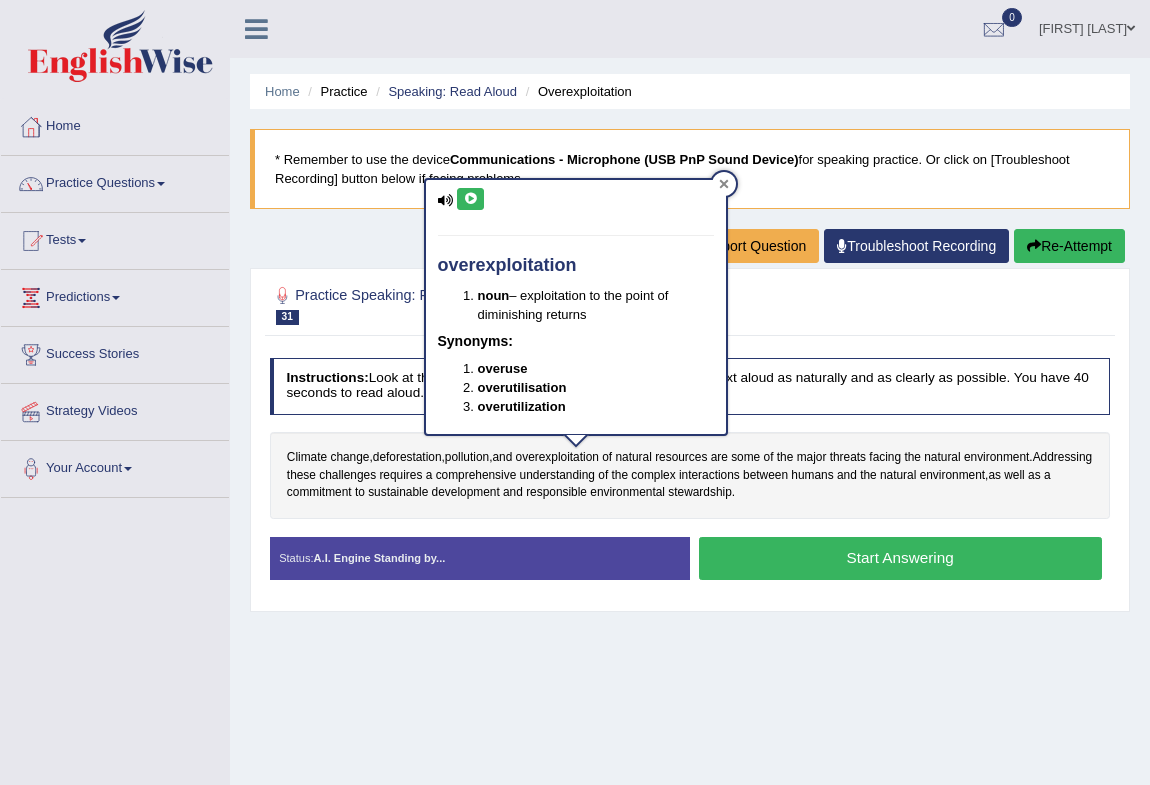 click at bounding box center (724, 184) 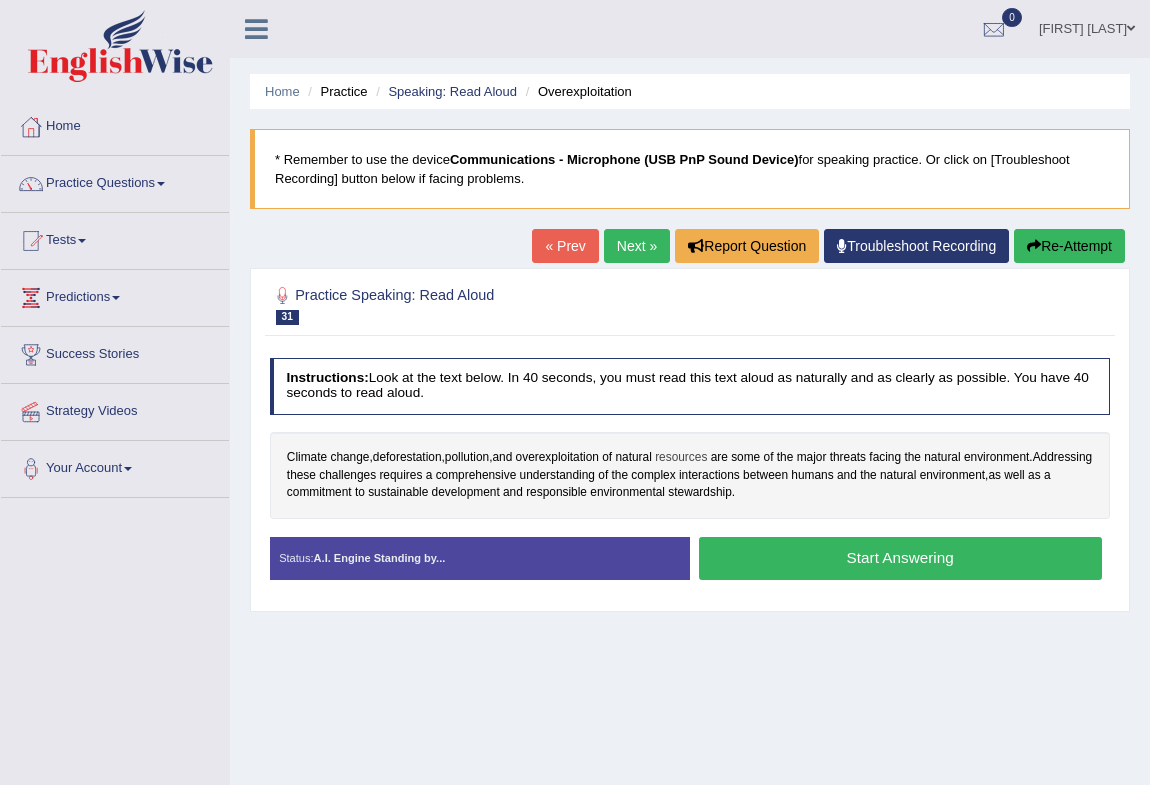 click on "resources" at bounding box center (681, 458) 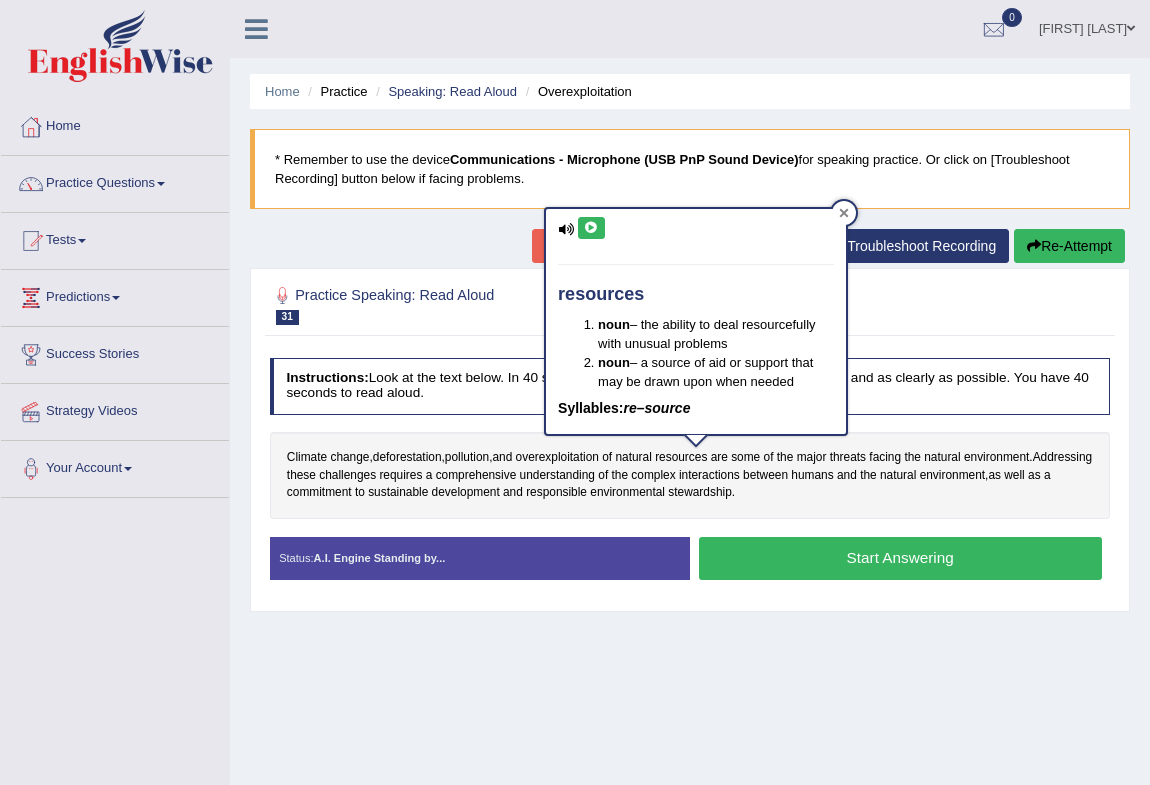 click at bounding box center [844, 213] 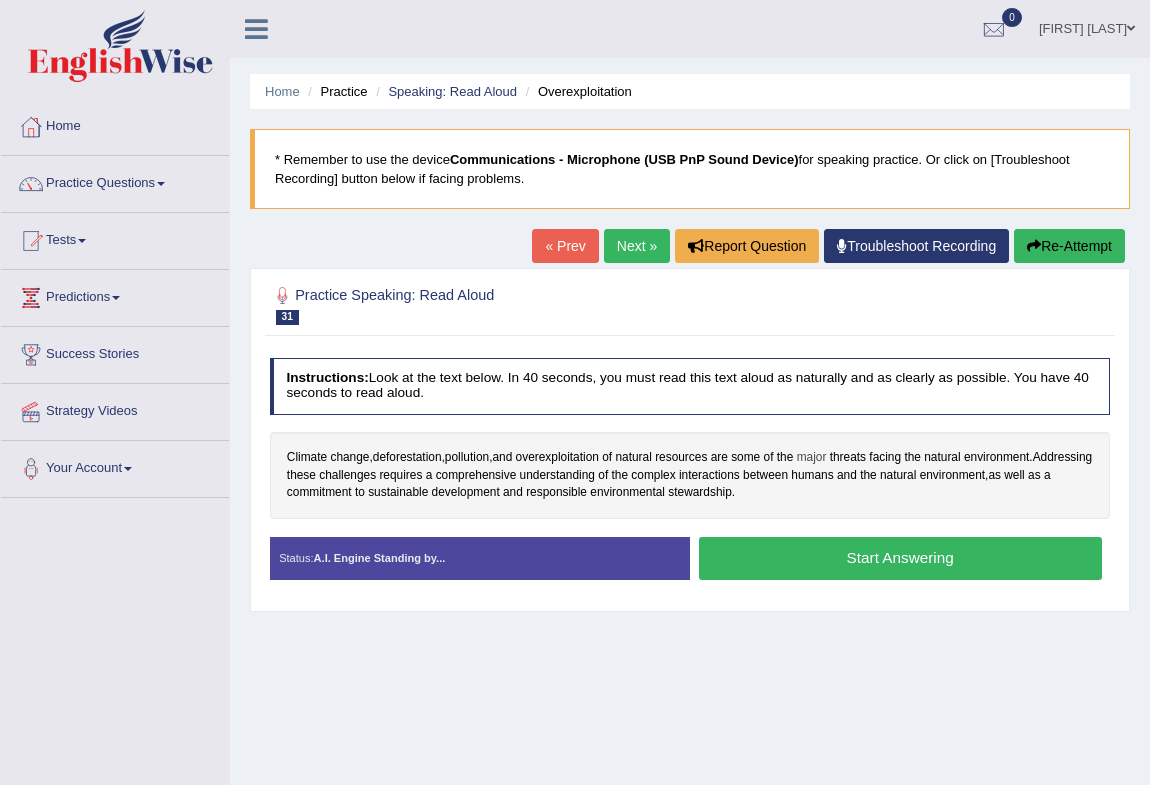 click on "major" at bounding box center [812, 458] 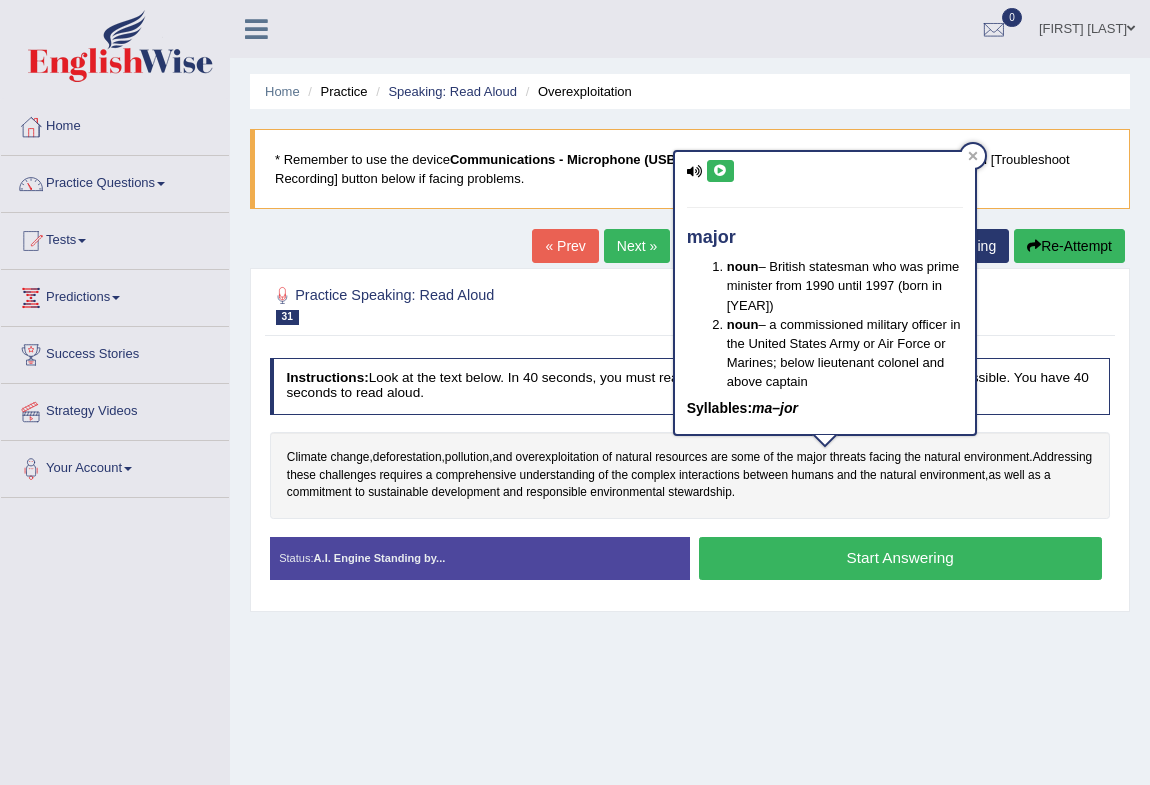 click at bounding box center [720, 171] 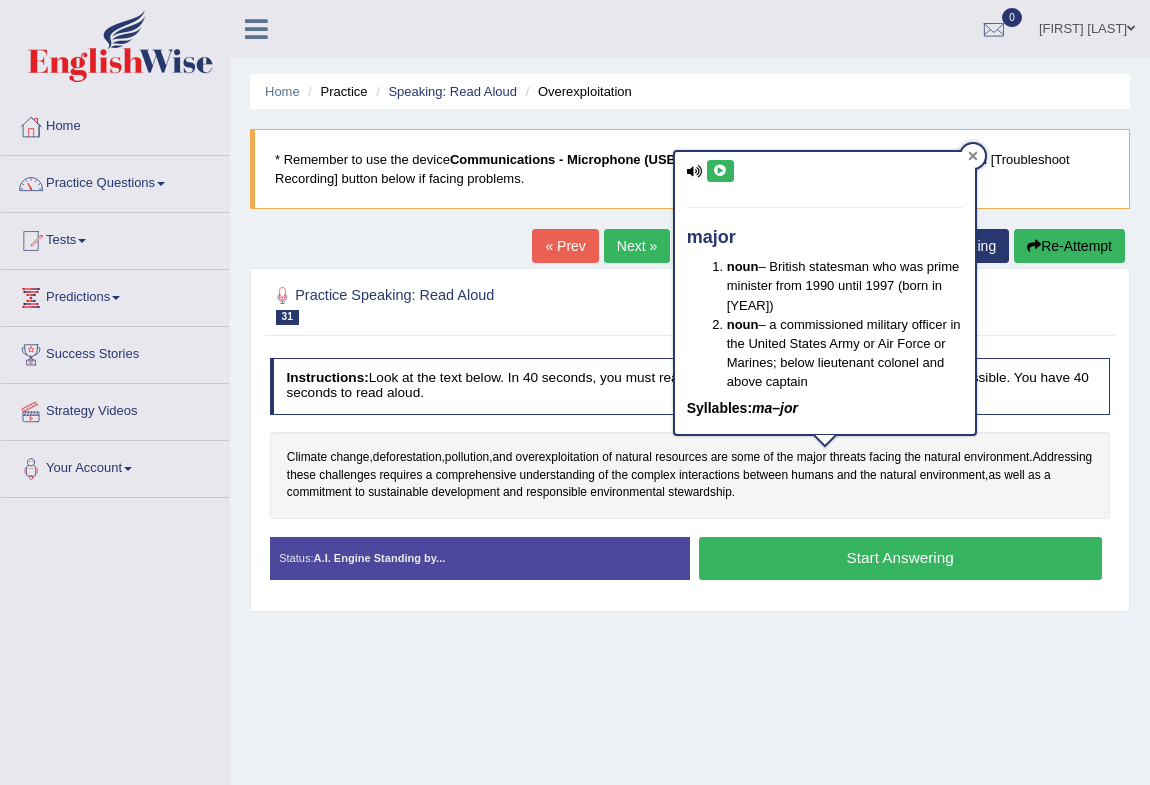 click 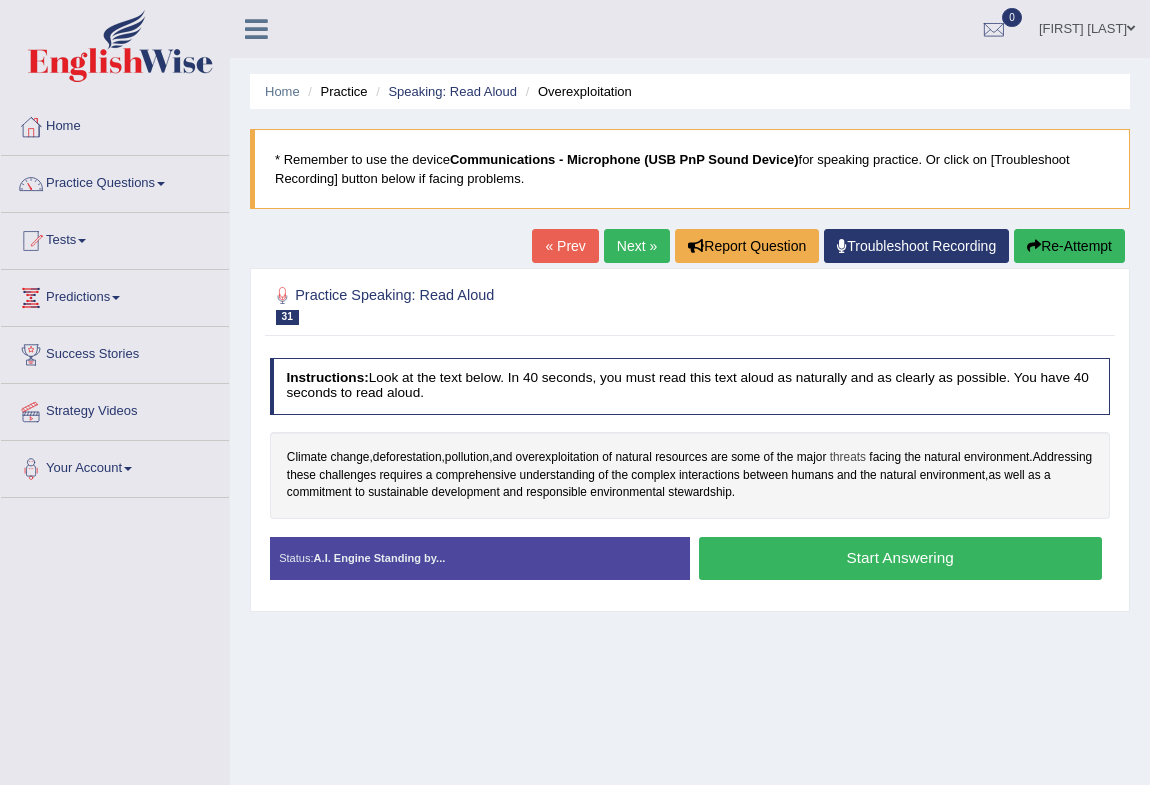 click on "threats" at bounding box center [848, 458] 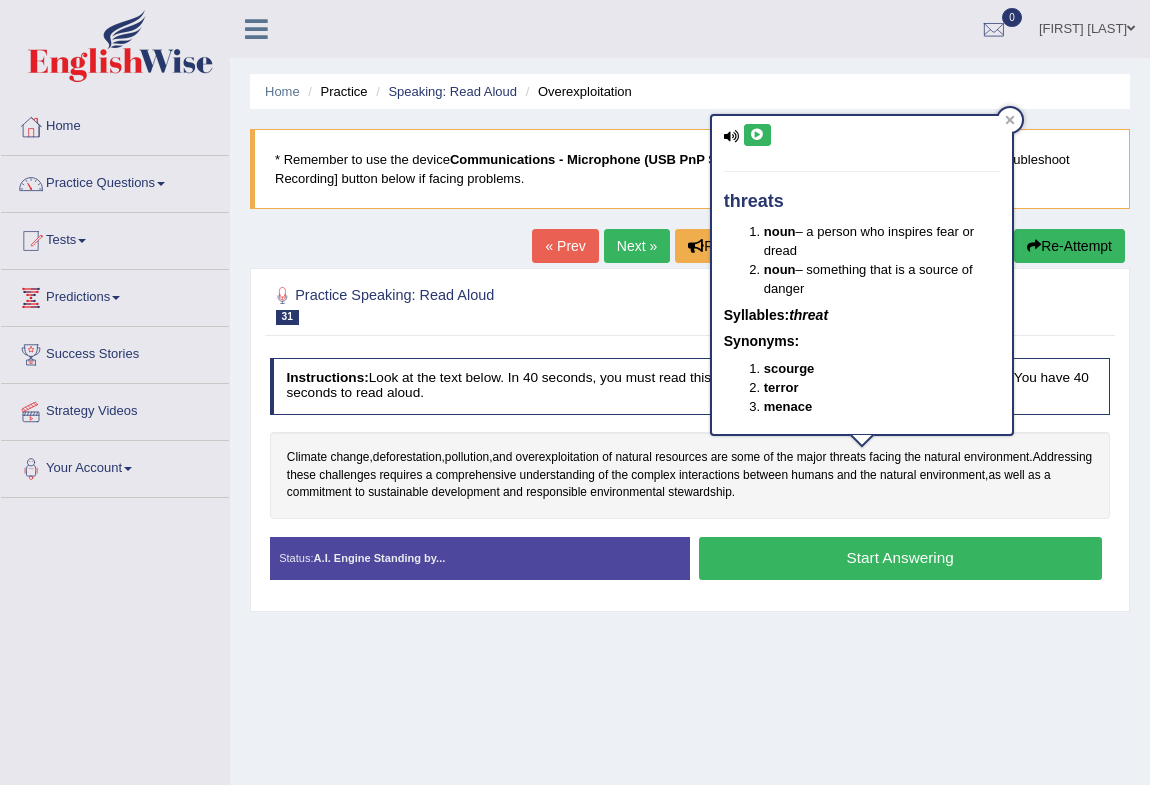 click at bounding box center [757, 135] 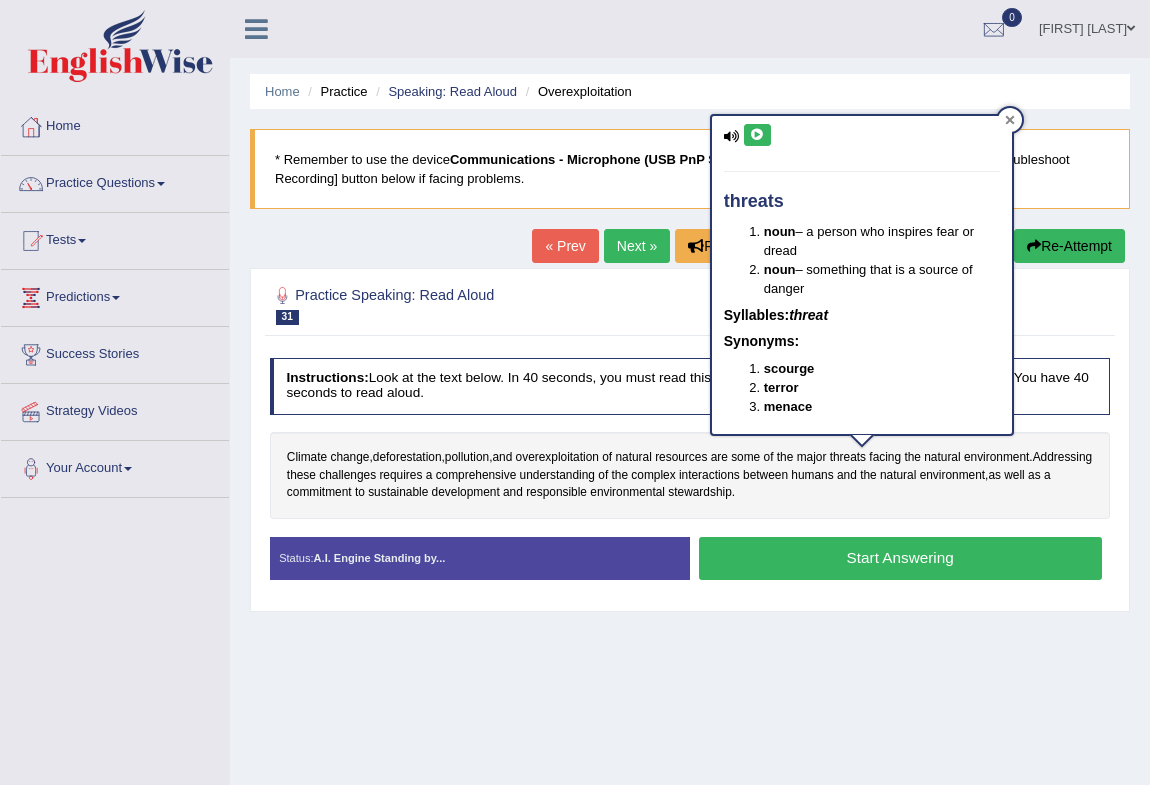click 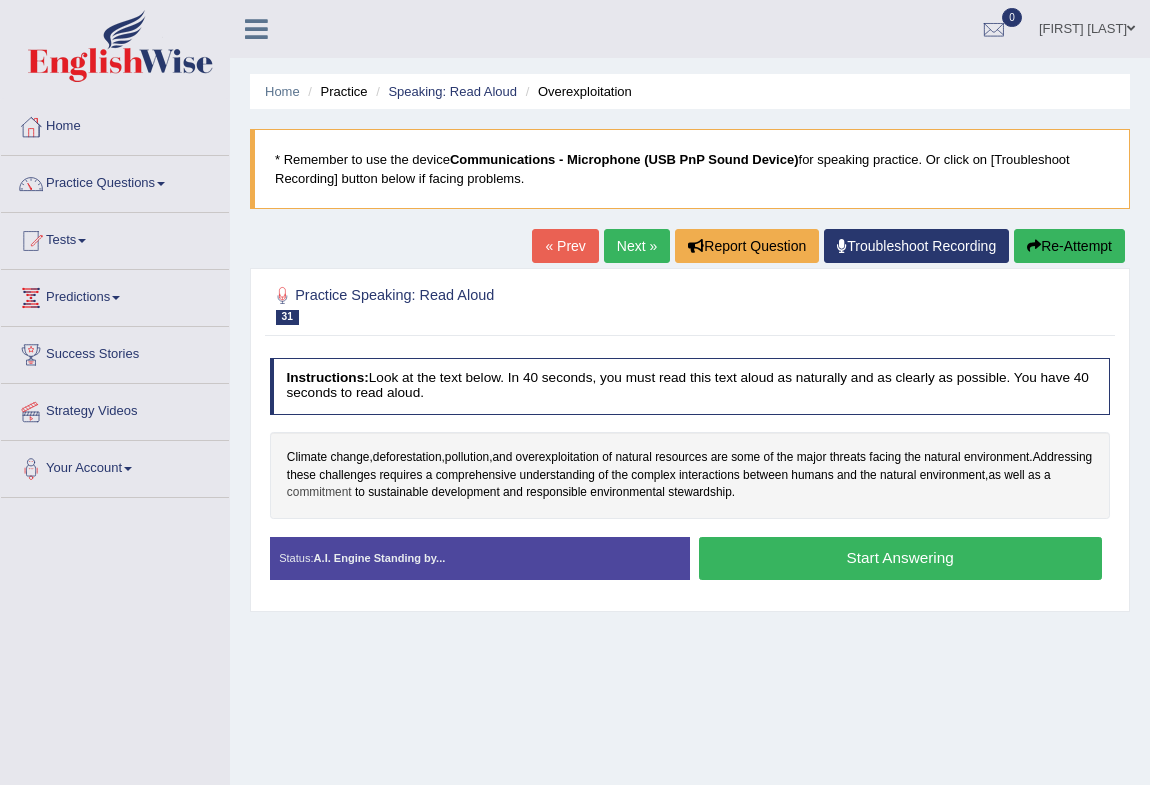 click on "commitment" at bounding box center [319, 493] 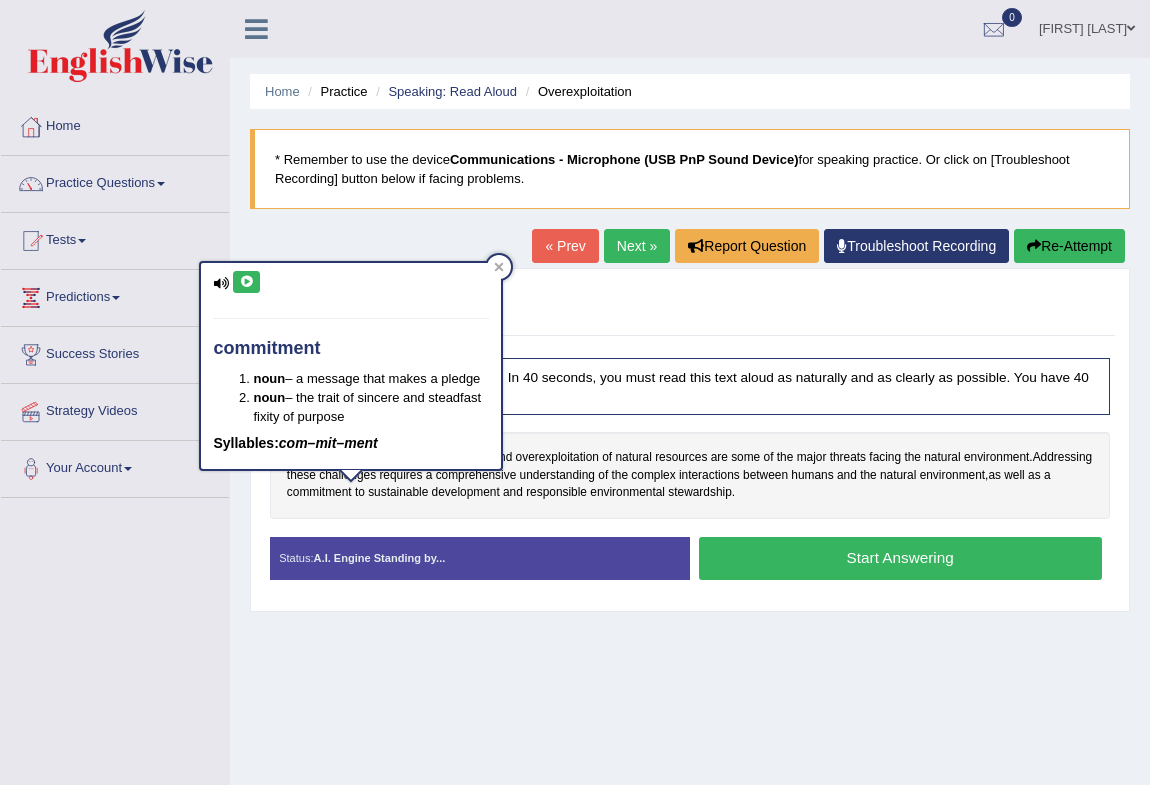 click at bounding box center [246, 282] 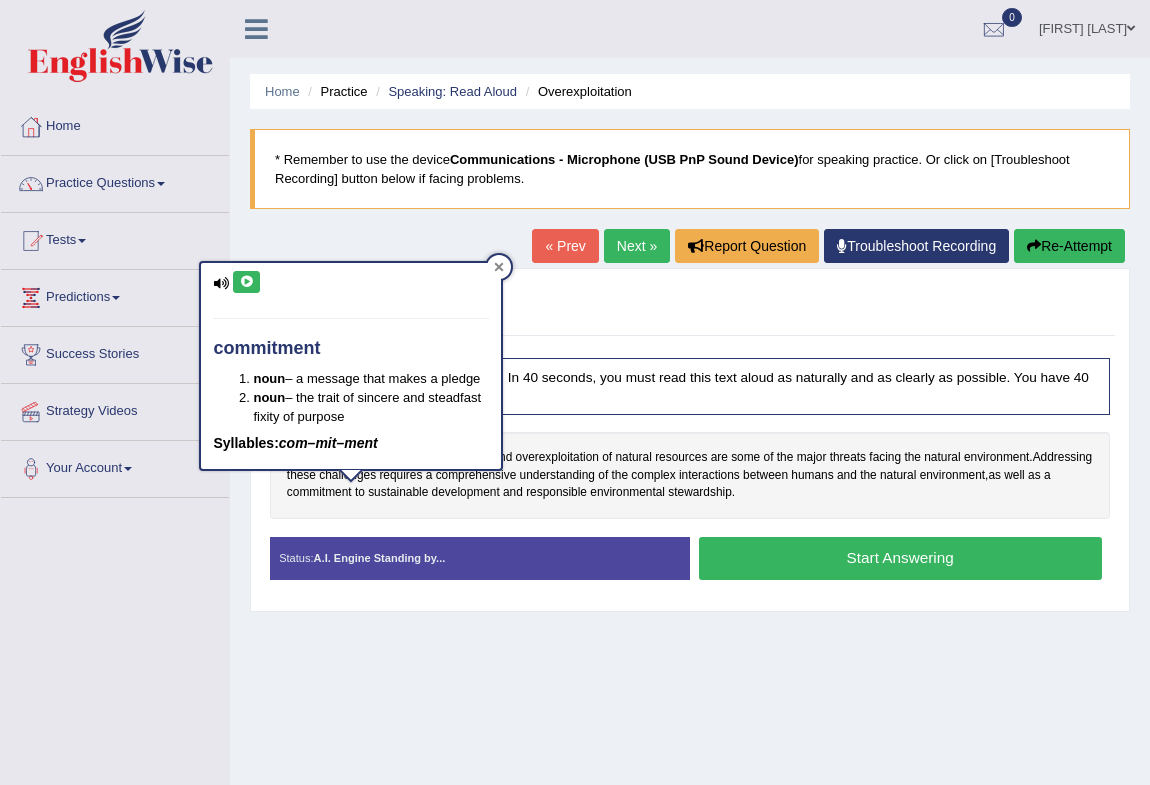 click at bounding box center (499, 267) 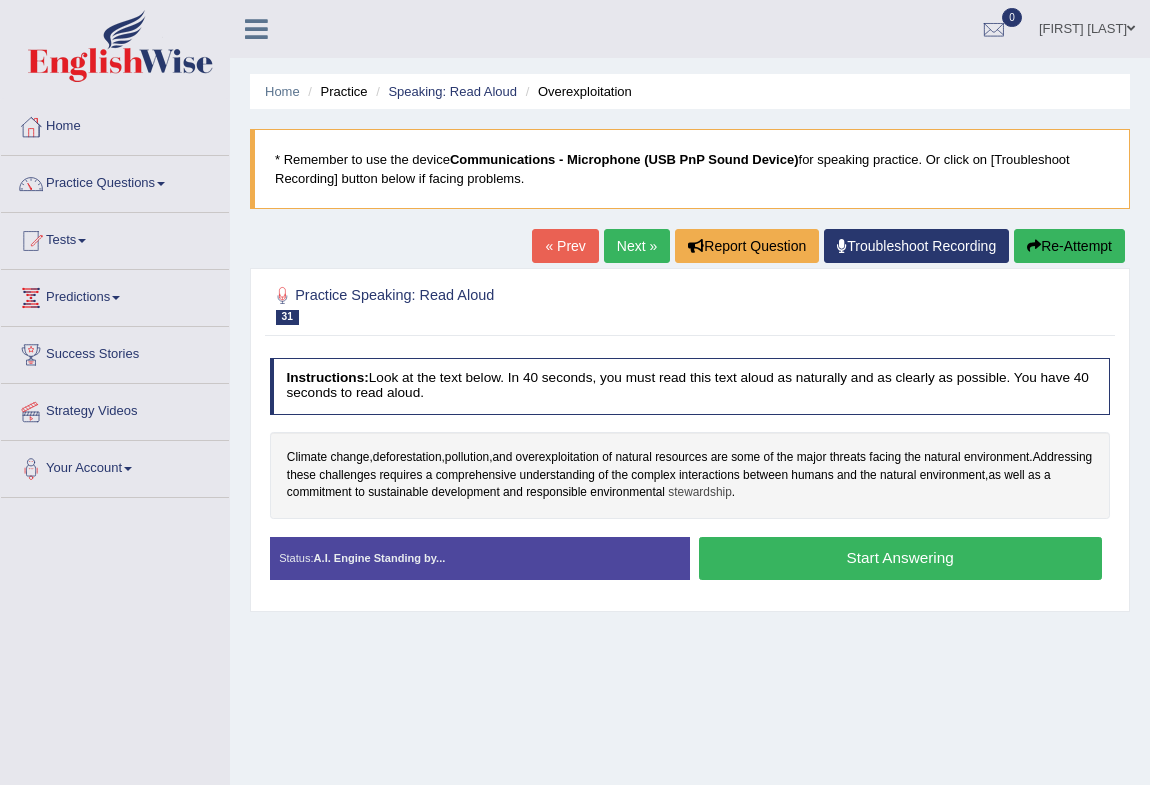 click on "stewardship" at bounding box center [699, 493] 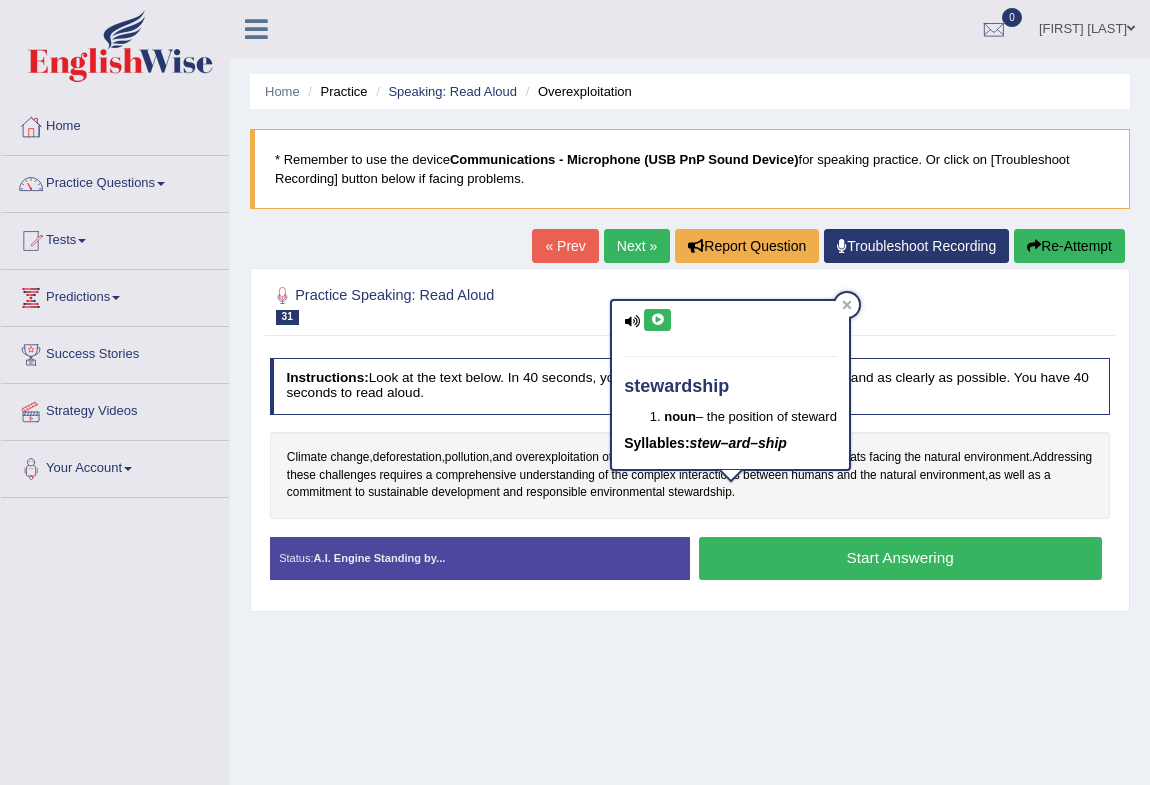 click at bounding box center [657, 320] 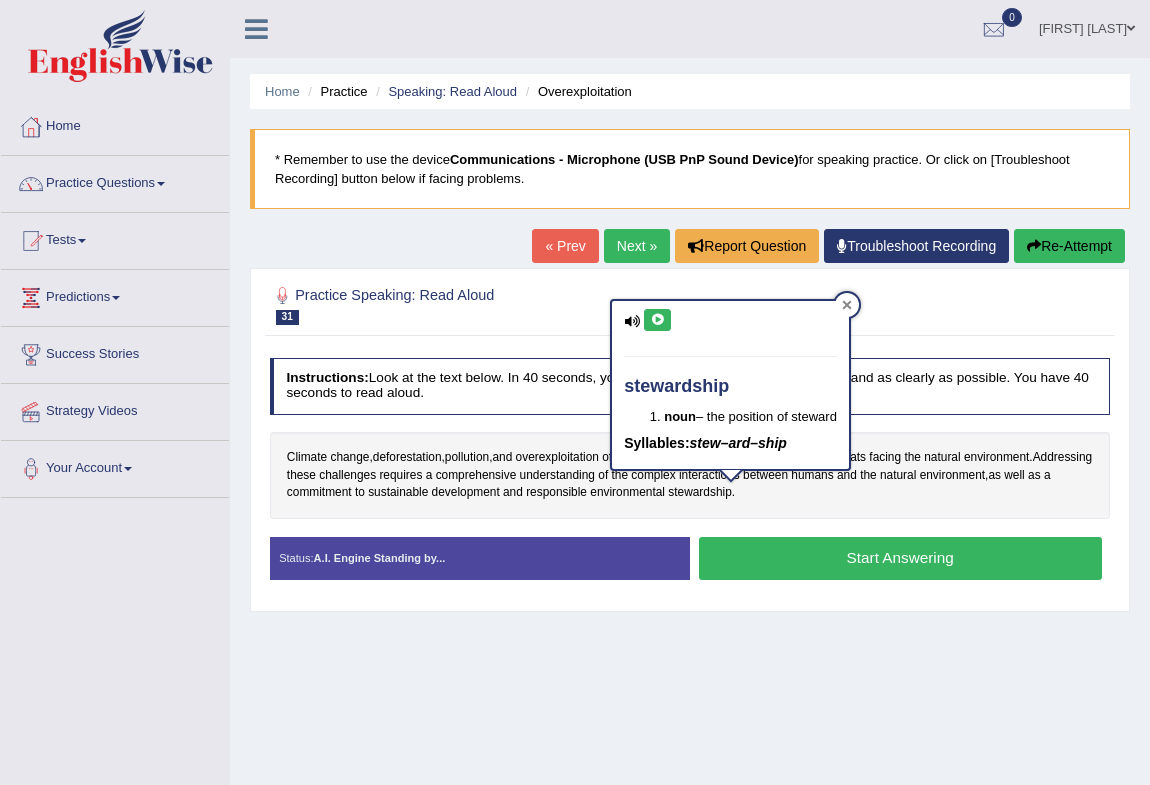 drag, startPoint x: 850, startPoint y: 308, endPoint x: 694, endPoint y: 328, distance: 157.27682 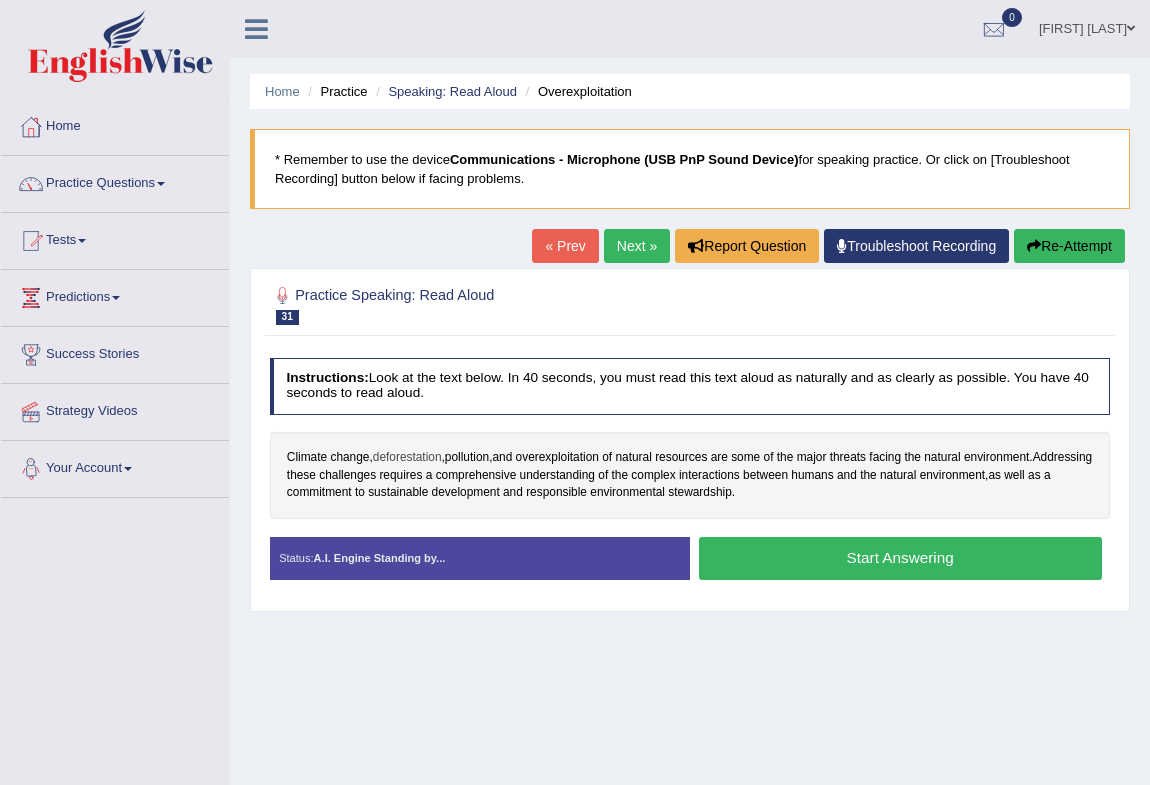 click on "deforestation" at bounding box center (407, 458) 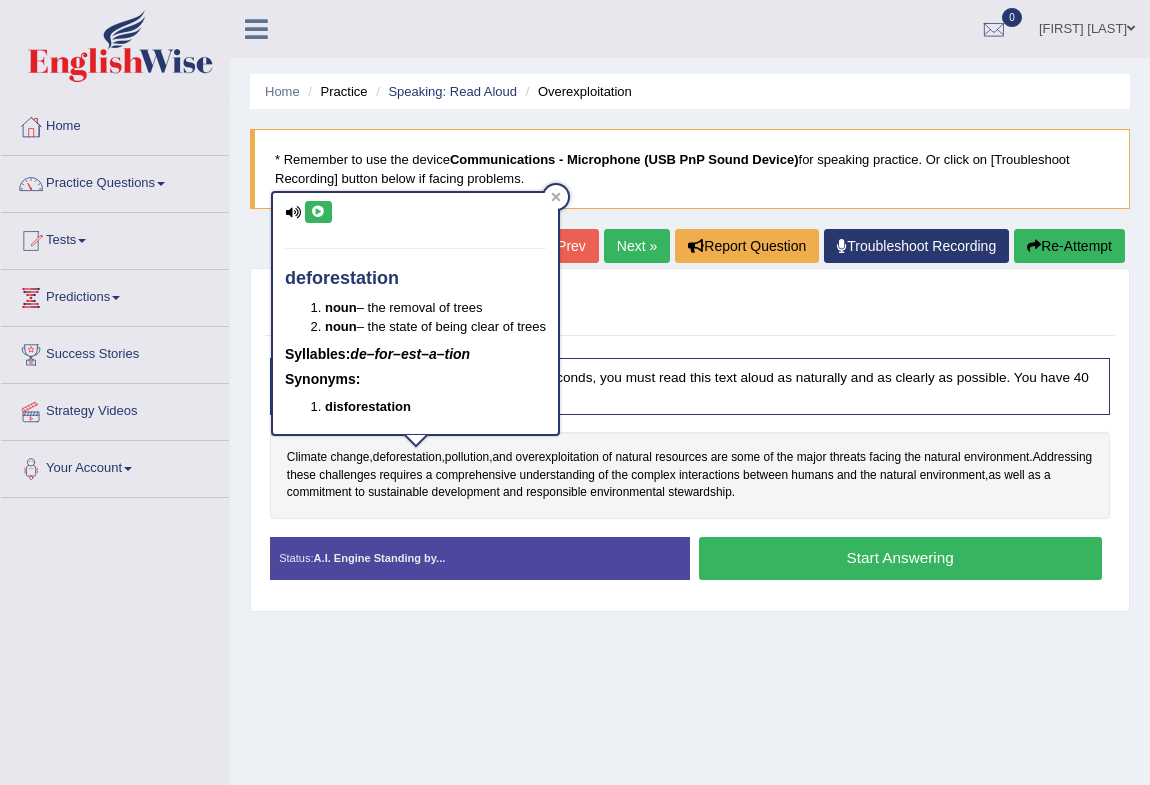 click on "deforestation noun  – the removal of trees noun  – the state of being clear of trees Syllables:  de–for–est–a–tion Synonyms:  disforestation" at bounding box center [415, 314] 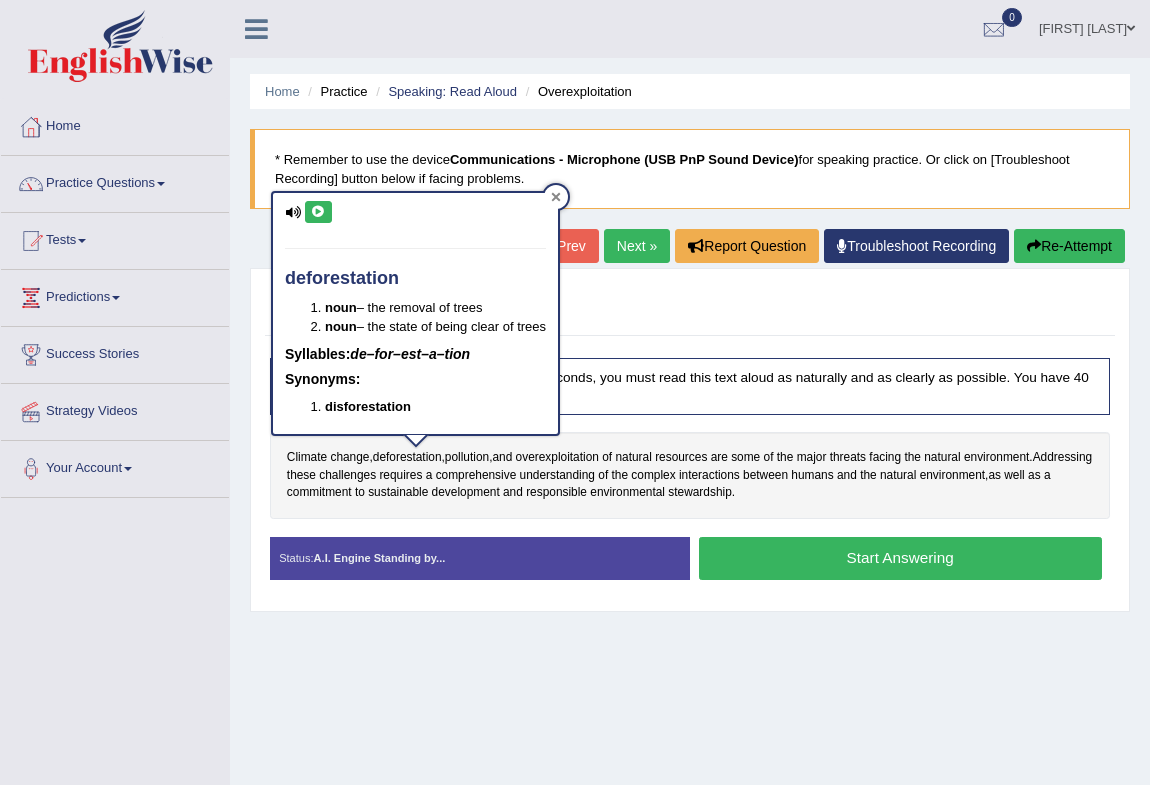 click 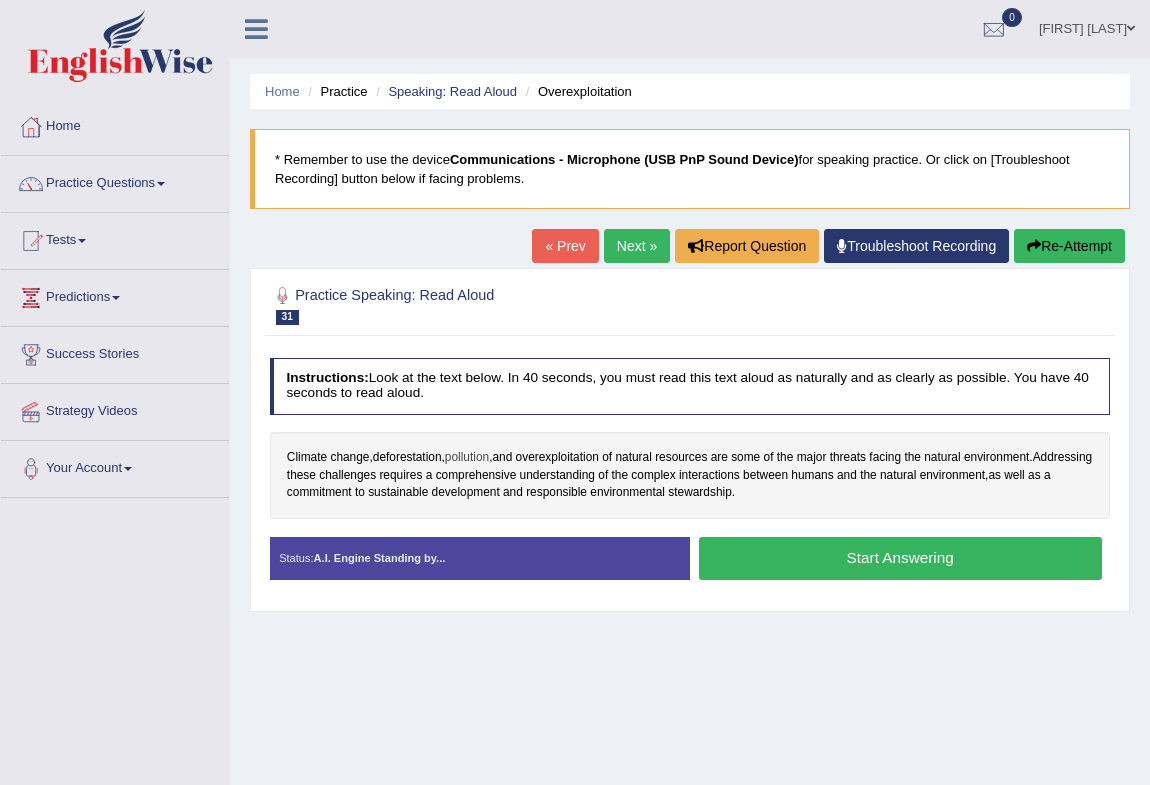 click on "pollution" at bounding box center [467, 458] 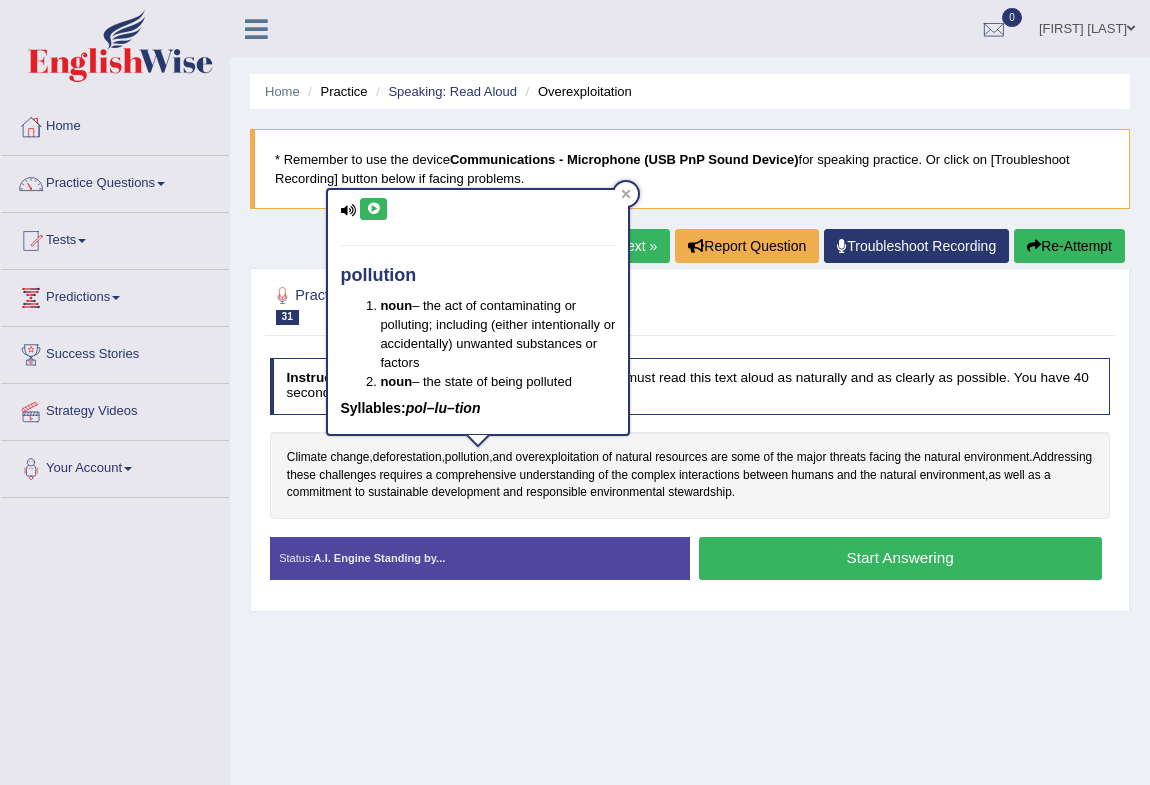 click at bounding box center (373, 209) 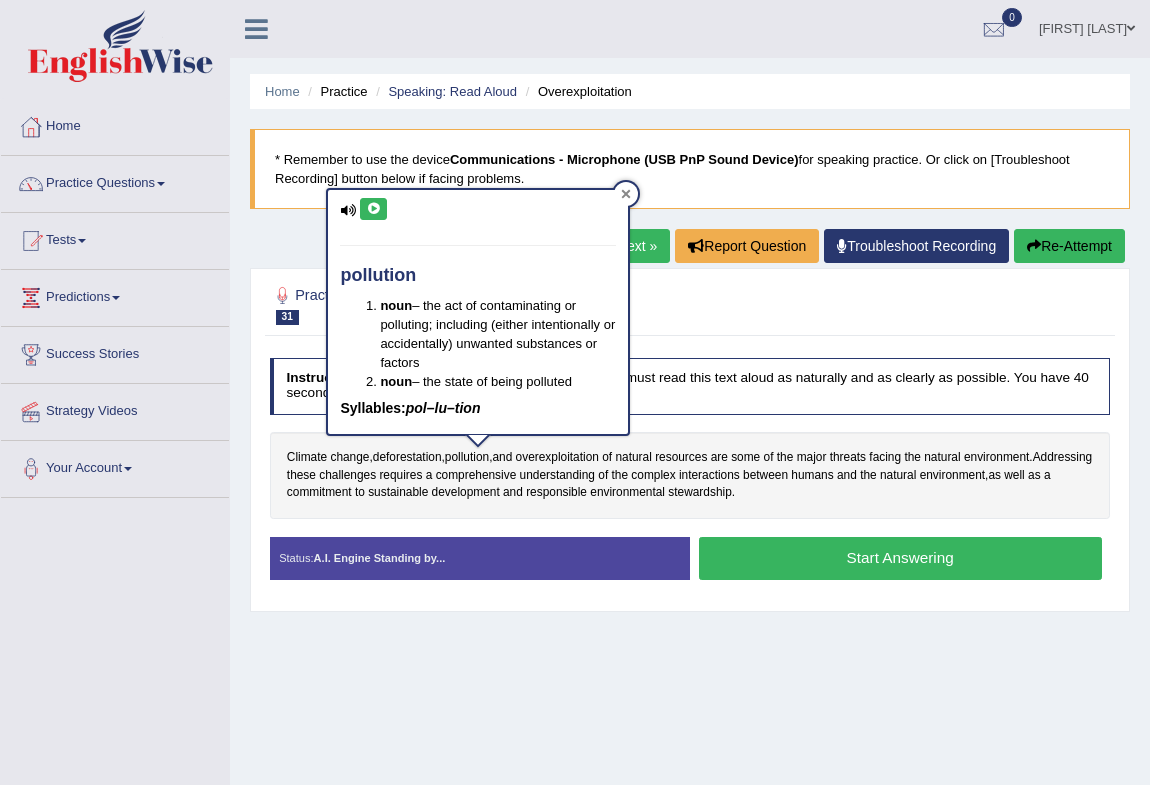 click at bounding box center (626, 194) 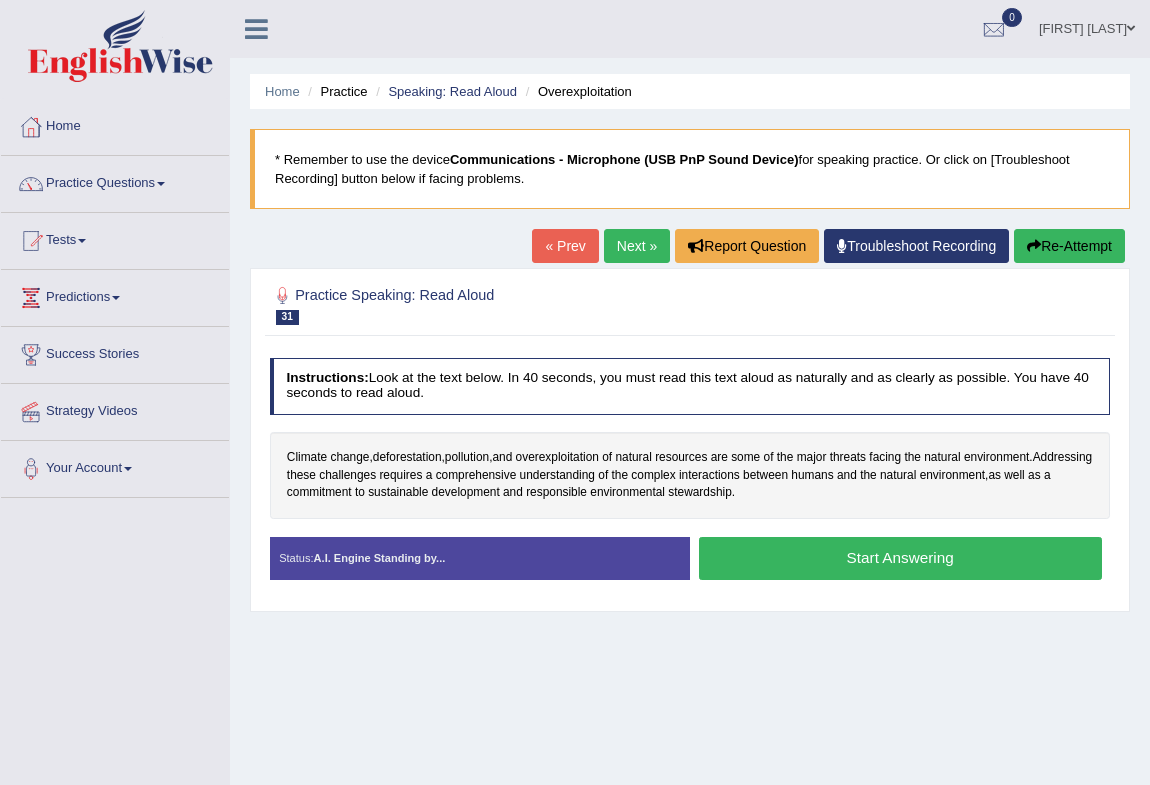 click on "Climate   change ,  deforestation ,  pollution ,  and   overexploitation   of   natural   resources   are   some   of   the   major   threats   facing   the   natural   environment .  Addressing   these   challenges   requires   a   comprehensive   understanding   of   the   complex   interactions   between   humans   and   the   natural   environment ,  as   well   as   a   commitment   to   sustainable   development   and   responsible   environmental   stewardship ." at bounding box center (690, 475) 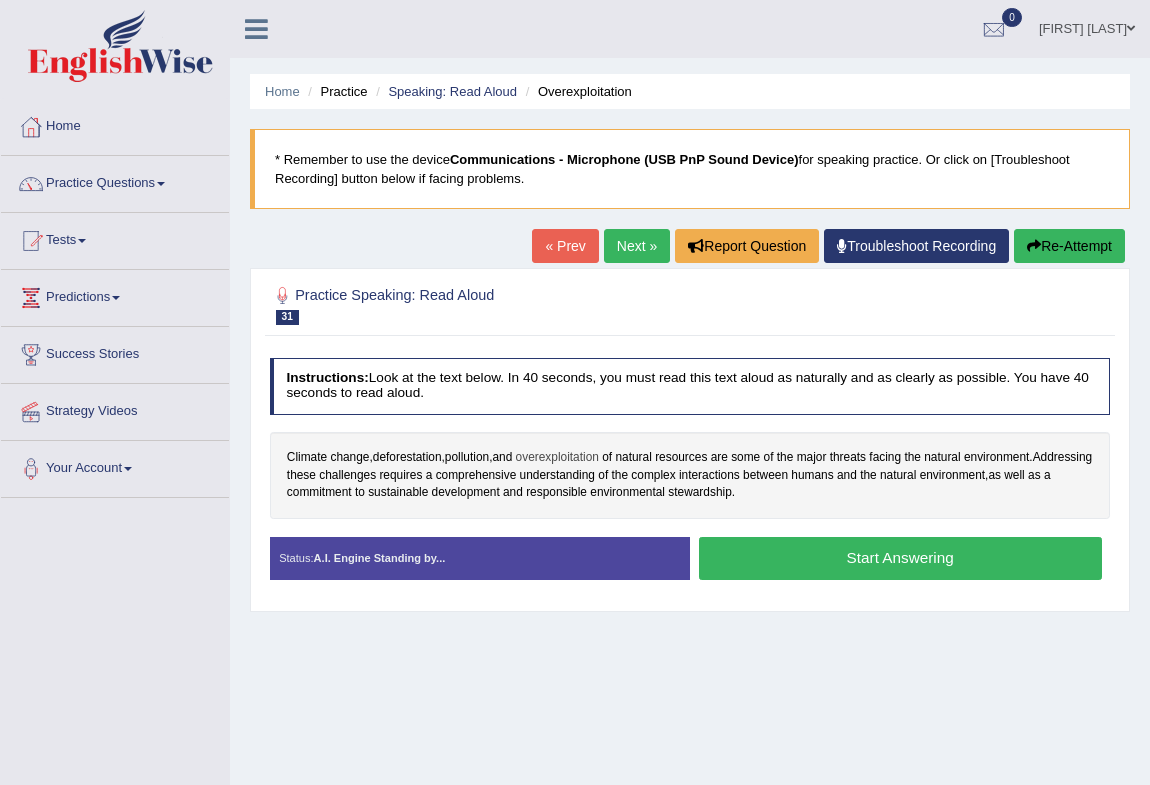 click on "overexploitation" at bounding box center [557, 458] 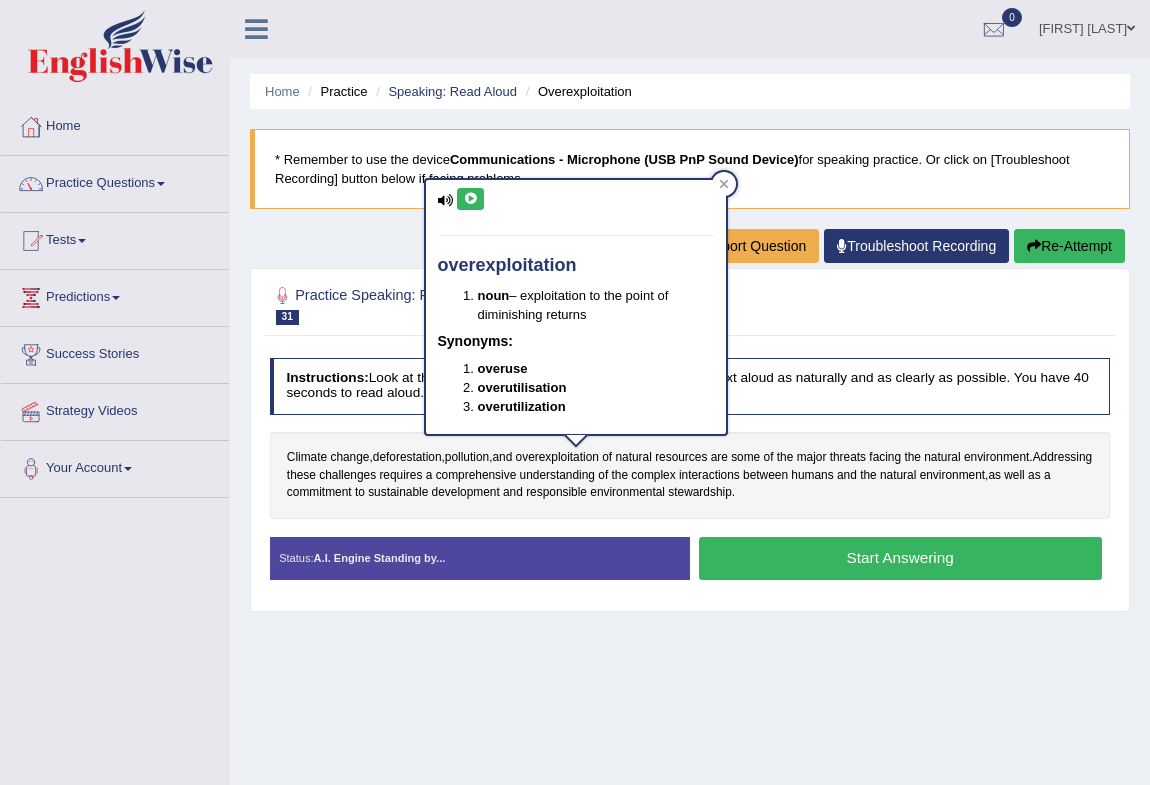 click at bounding box center [470, 199] 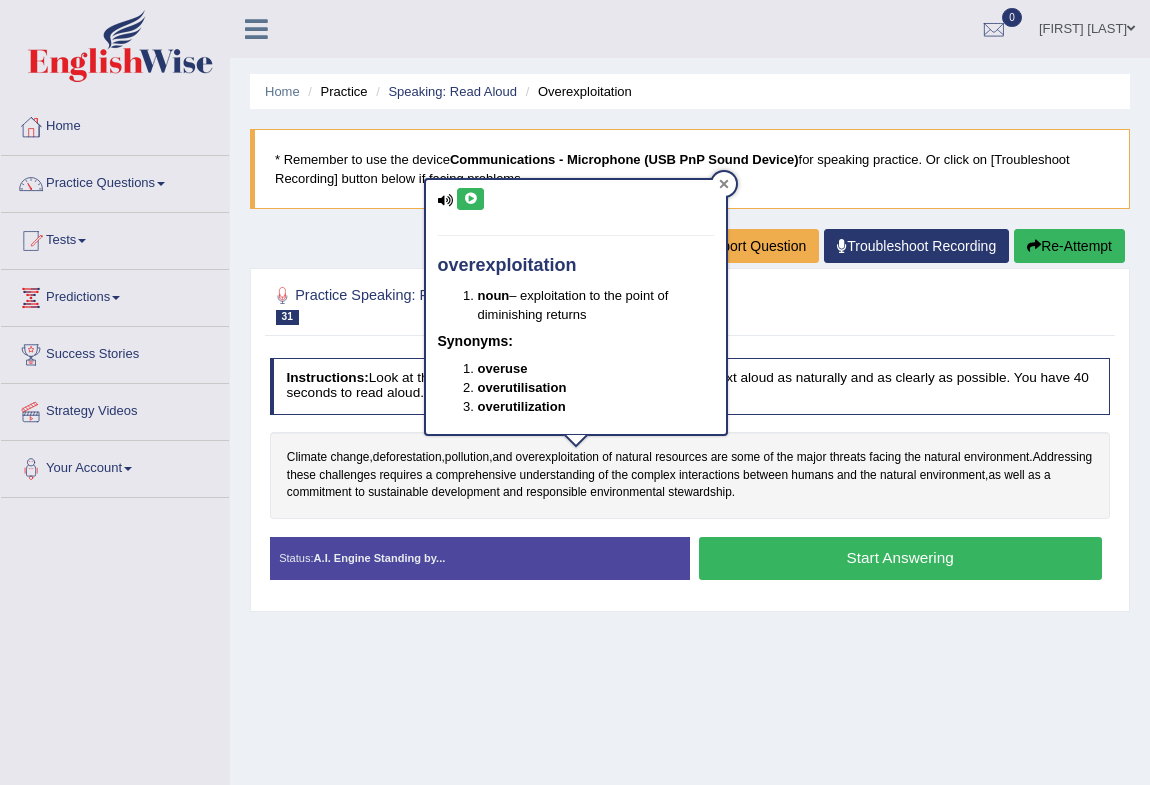 click 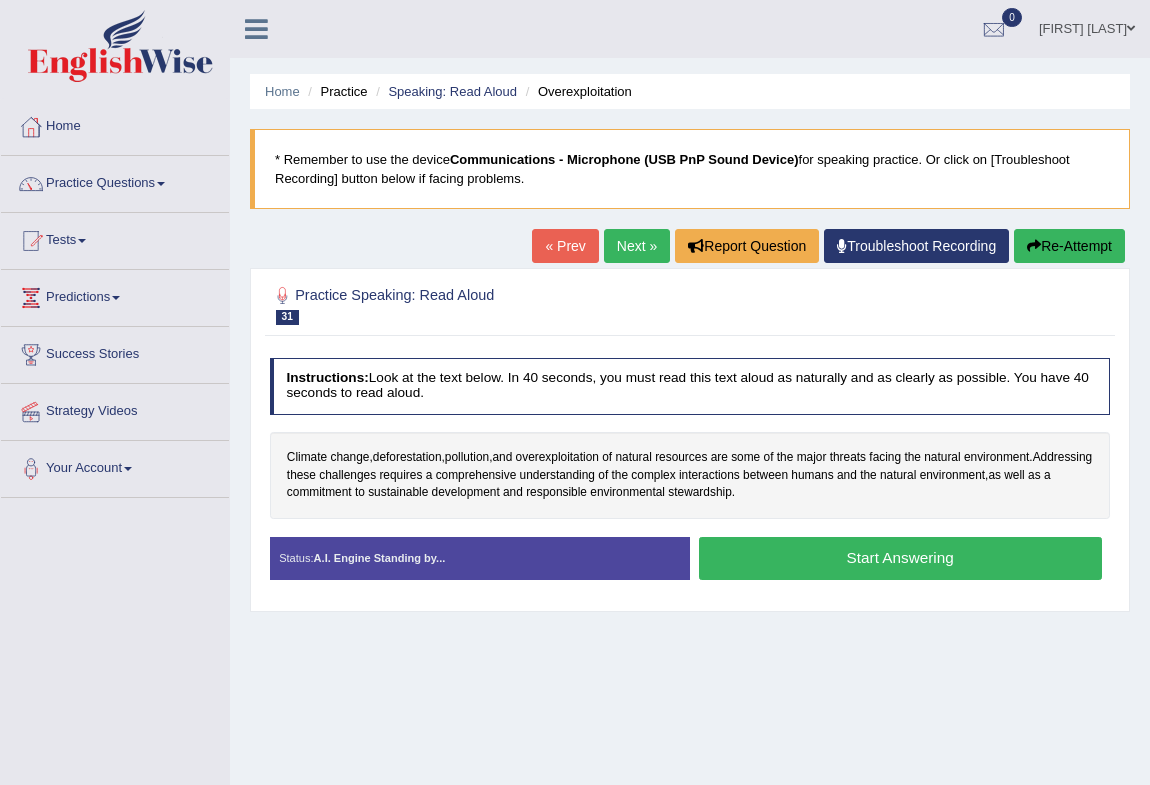 click on "Start Answering" at bounding box center (900, 558) 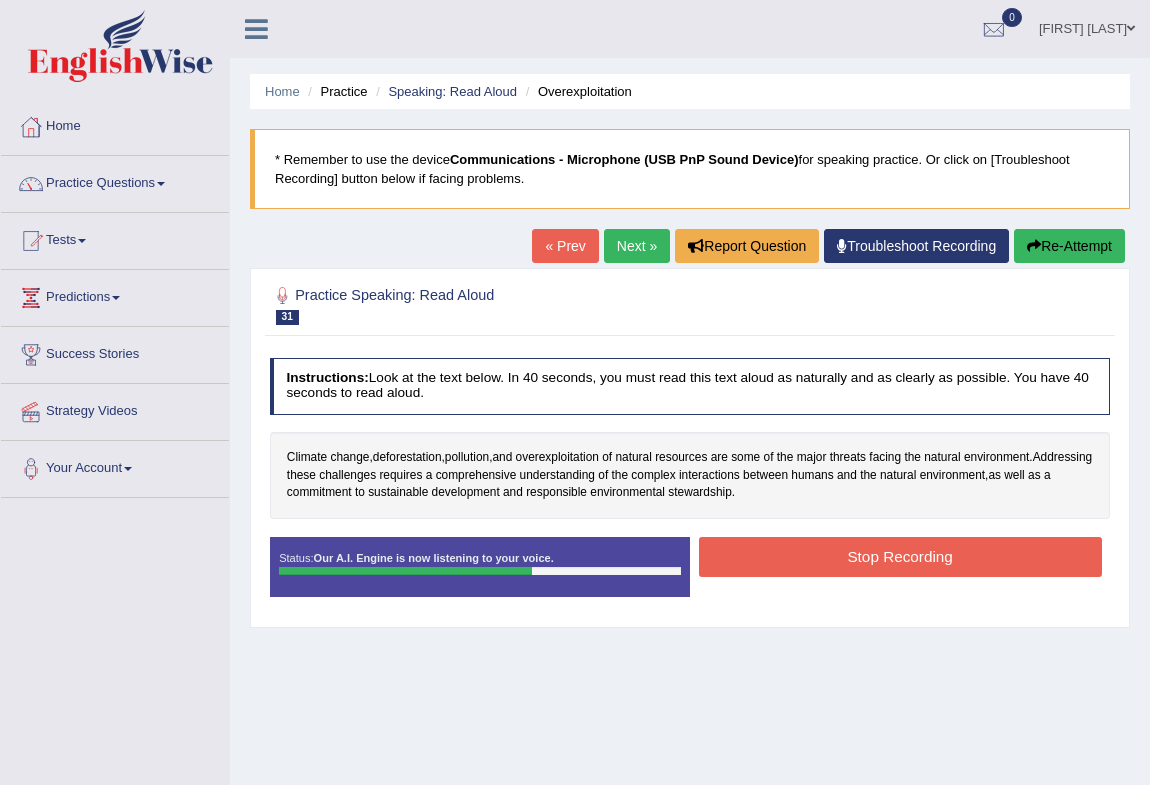 click on "Stop Recording" at bounding box center [900, 556] 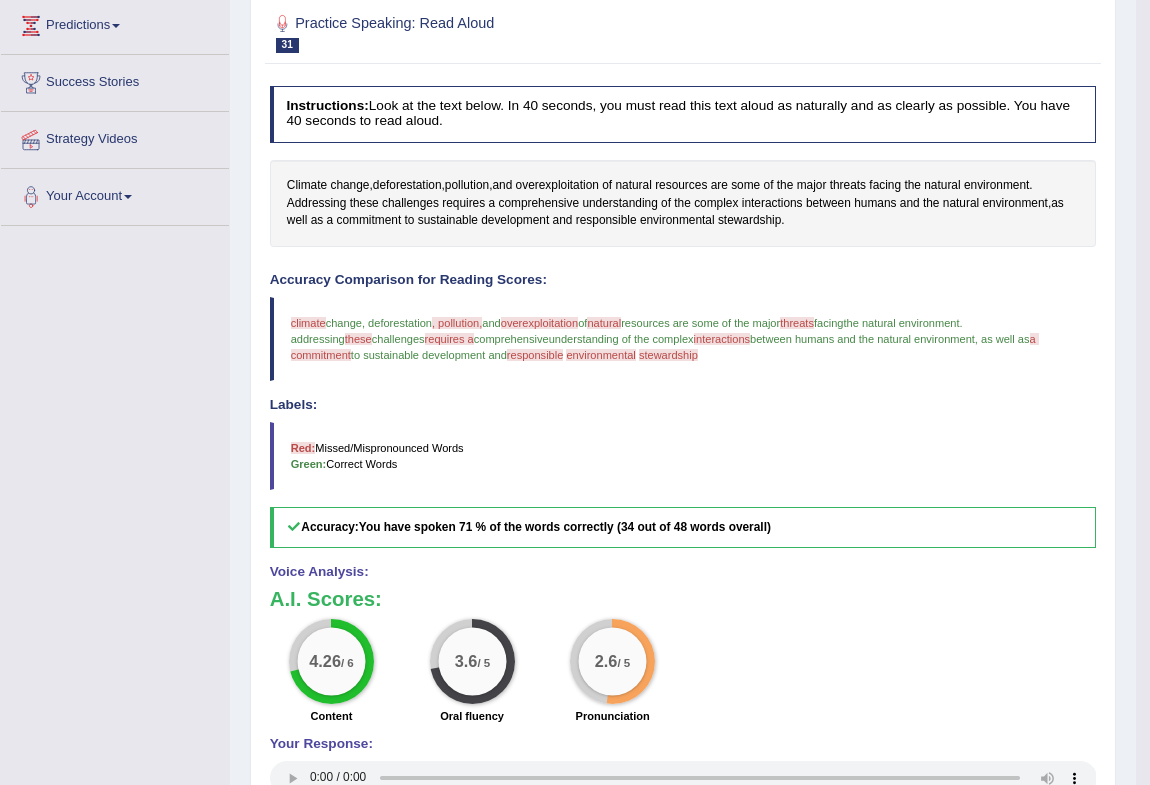 scroll, scrollTop: 90, scrollLeft: 0, axis: vertical 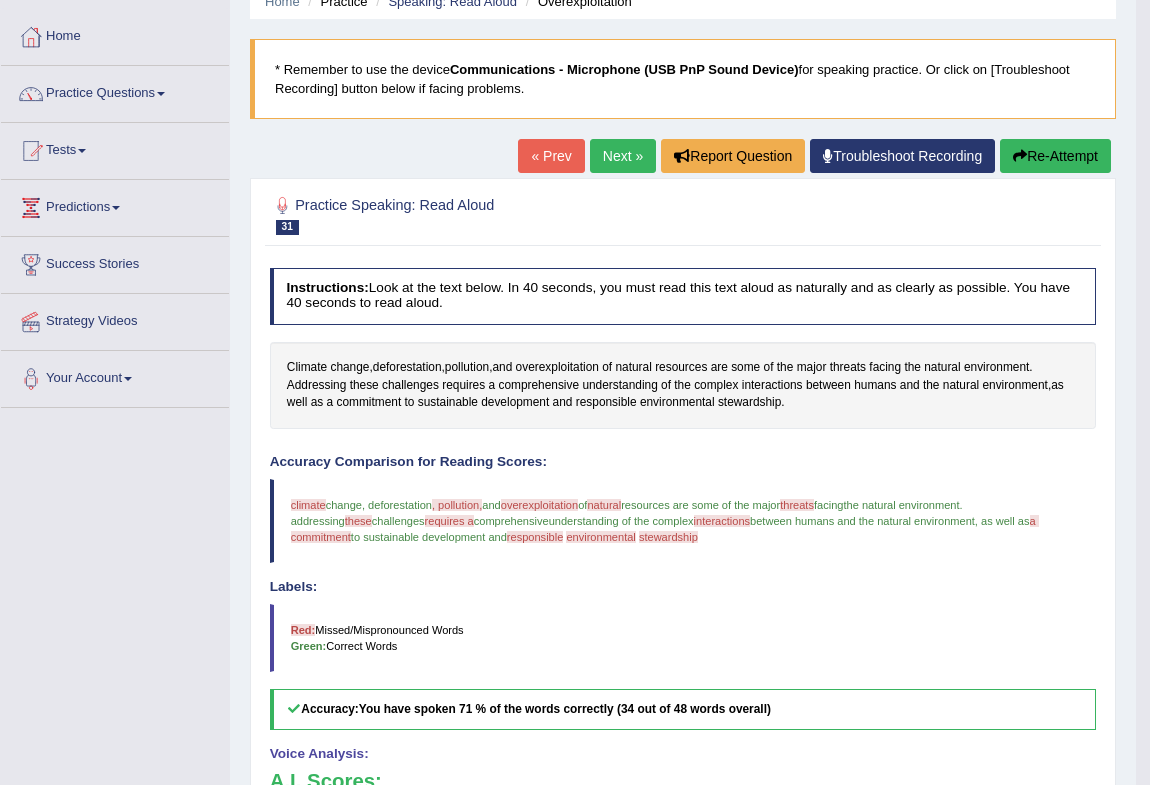 click on "Re-Attempt" at bounding box center (1055, 156) 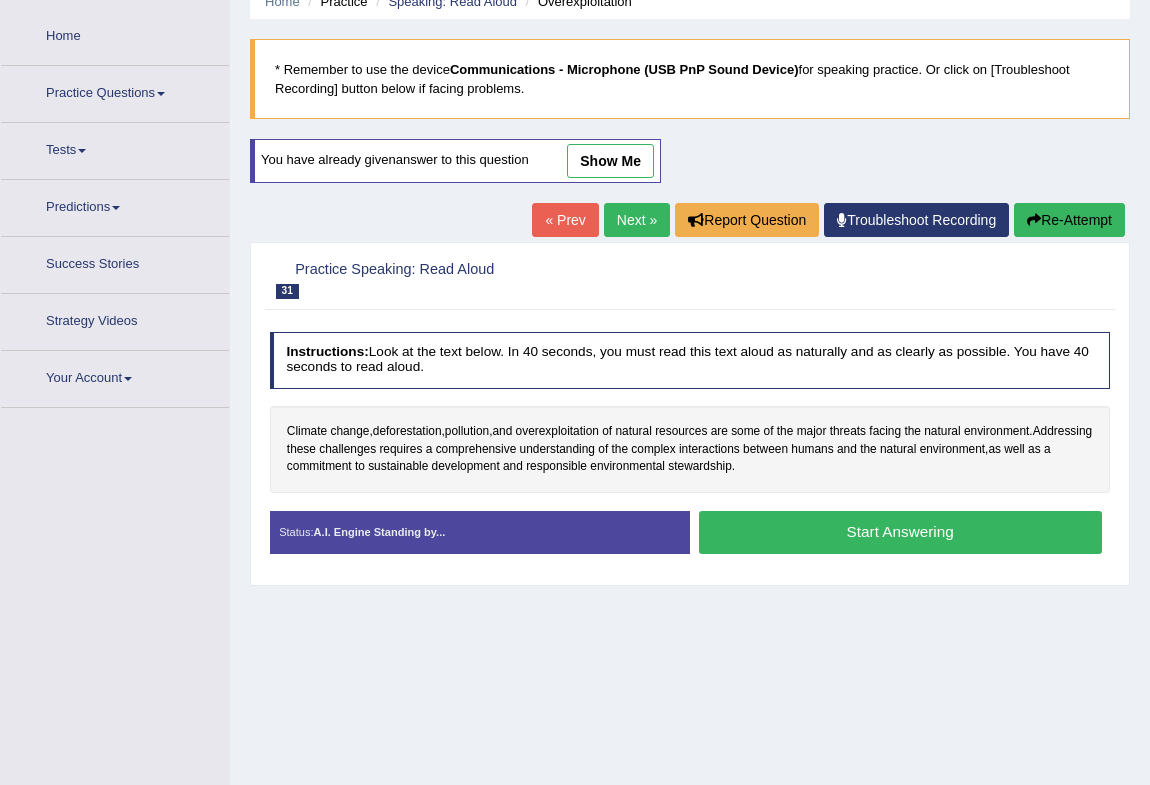 scroll, scrollTop: 0, scrollLeft: 0, axis: both 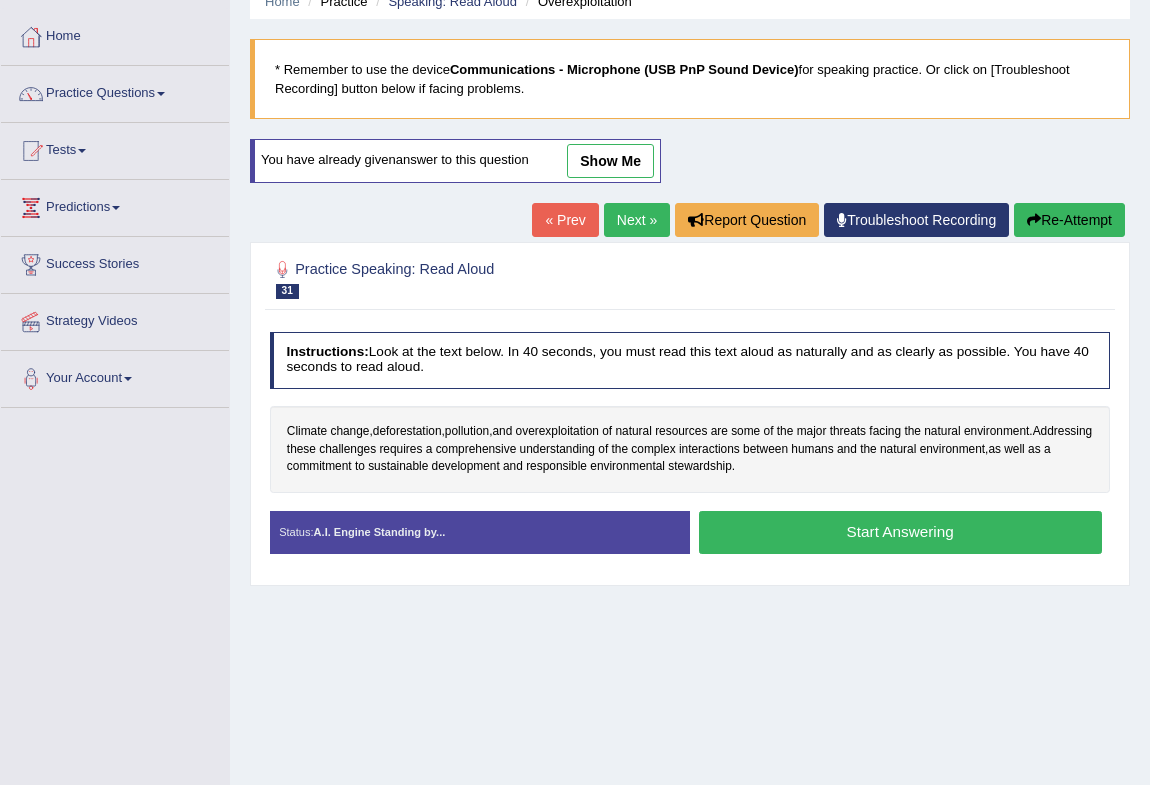 click on "Start Answering" at bounding box center (900, 532) 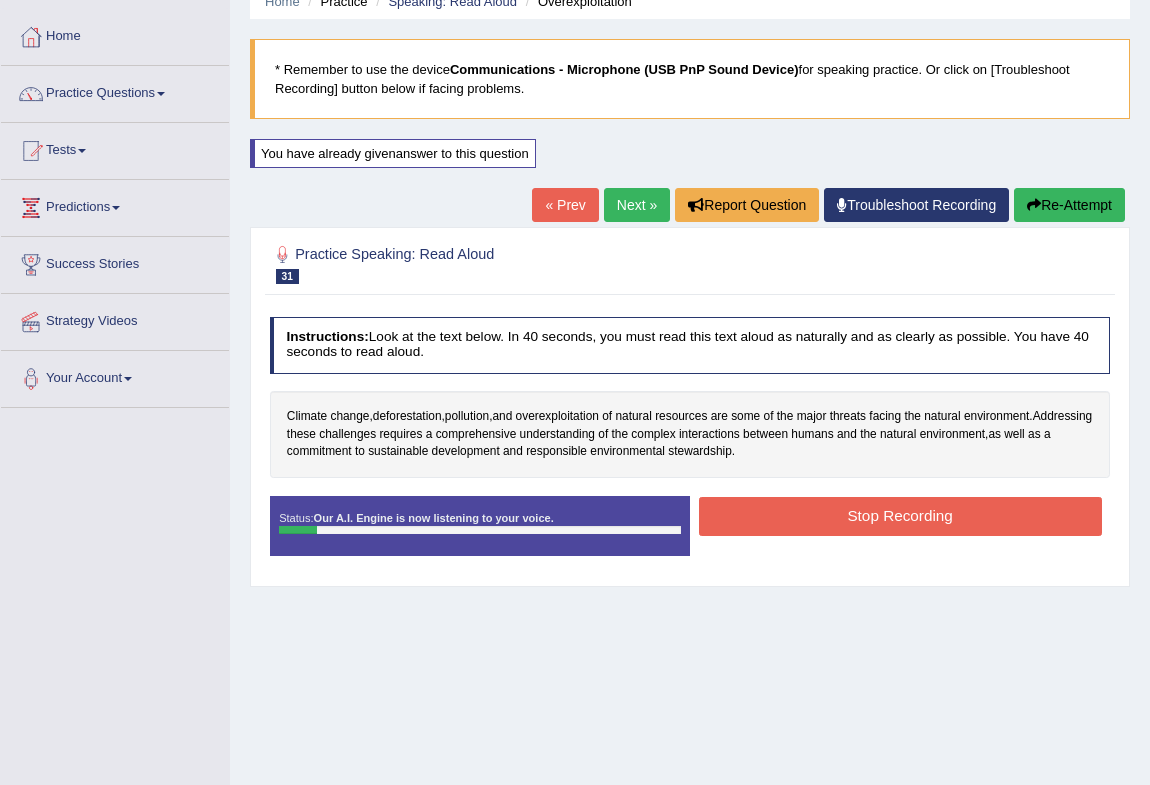 click on "Stop Recording" at bounding box center [900, 516] 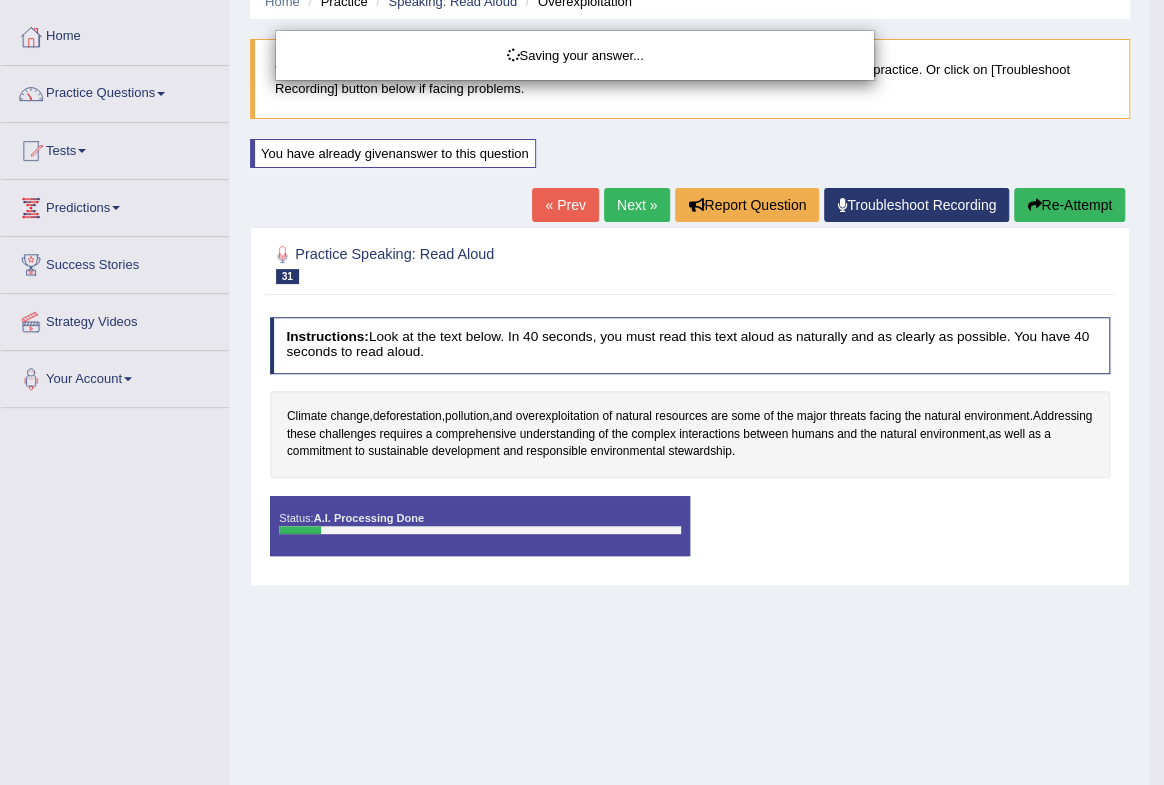 click on "Saving your answer..." at bounding box center (582, 392) 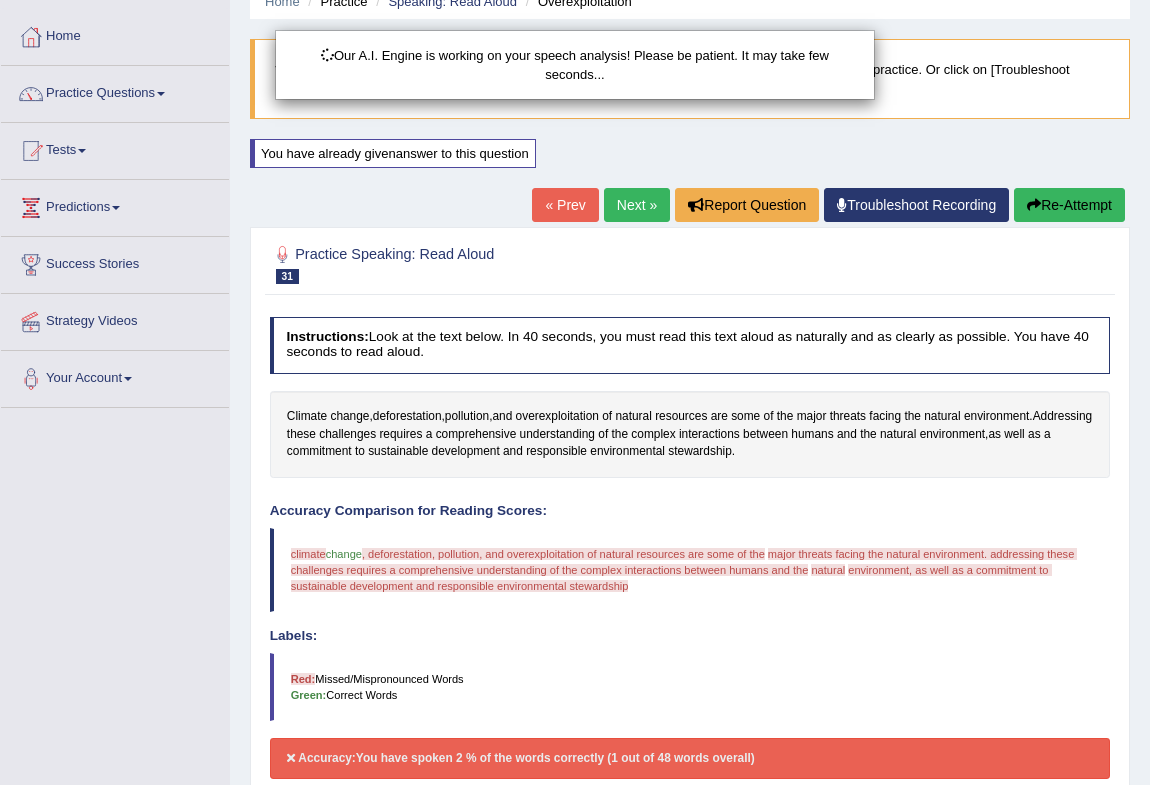 click on "Our A.I. Engine is working on your speech analysis! Please be patient. It may take few seconds..." at bounding box center [575, 392] 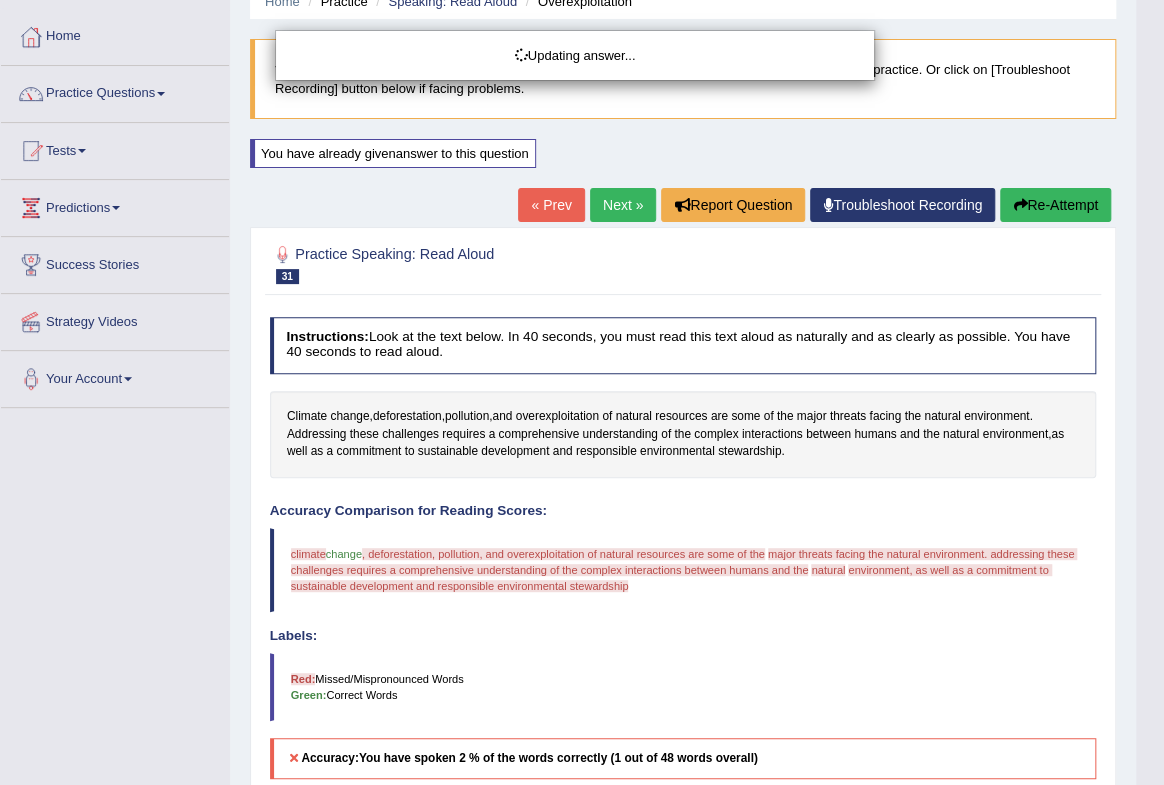 click on "Re-Attempt" at bounding box center (1055, 205) 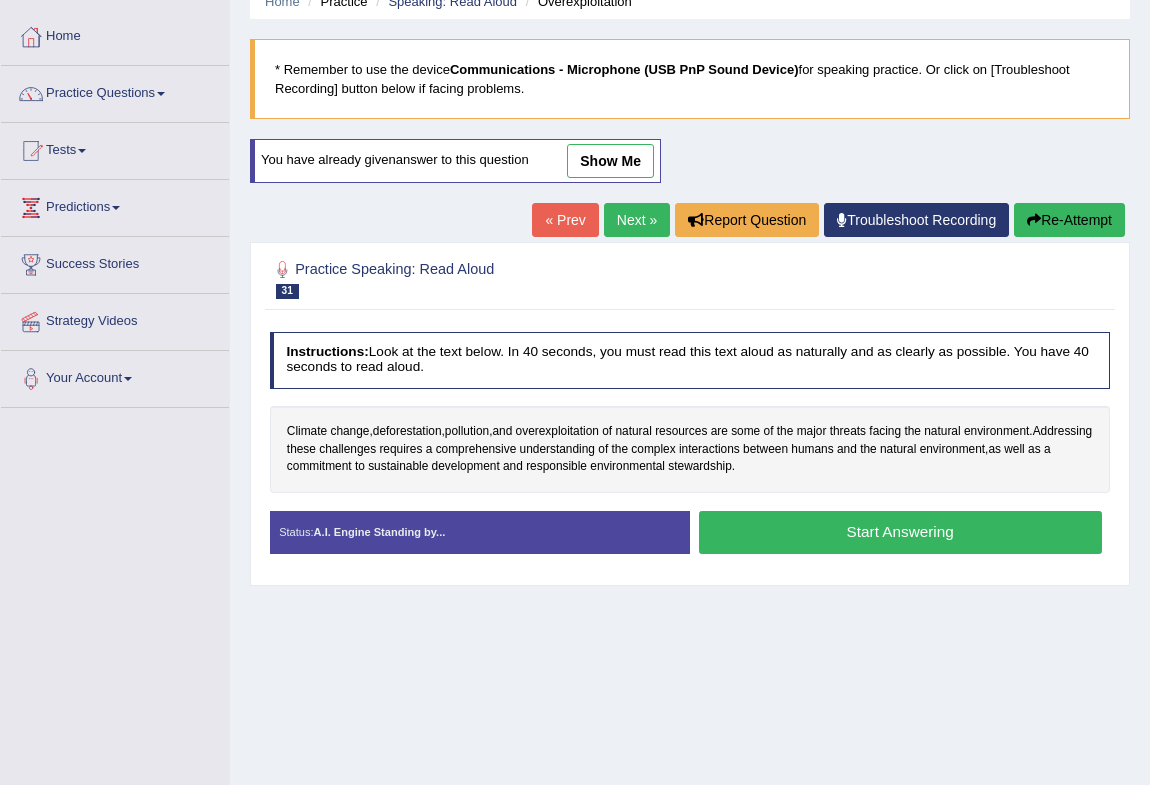 scroll, scrollTop: 90, scrollLeft: 0, axis: vertical 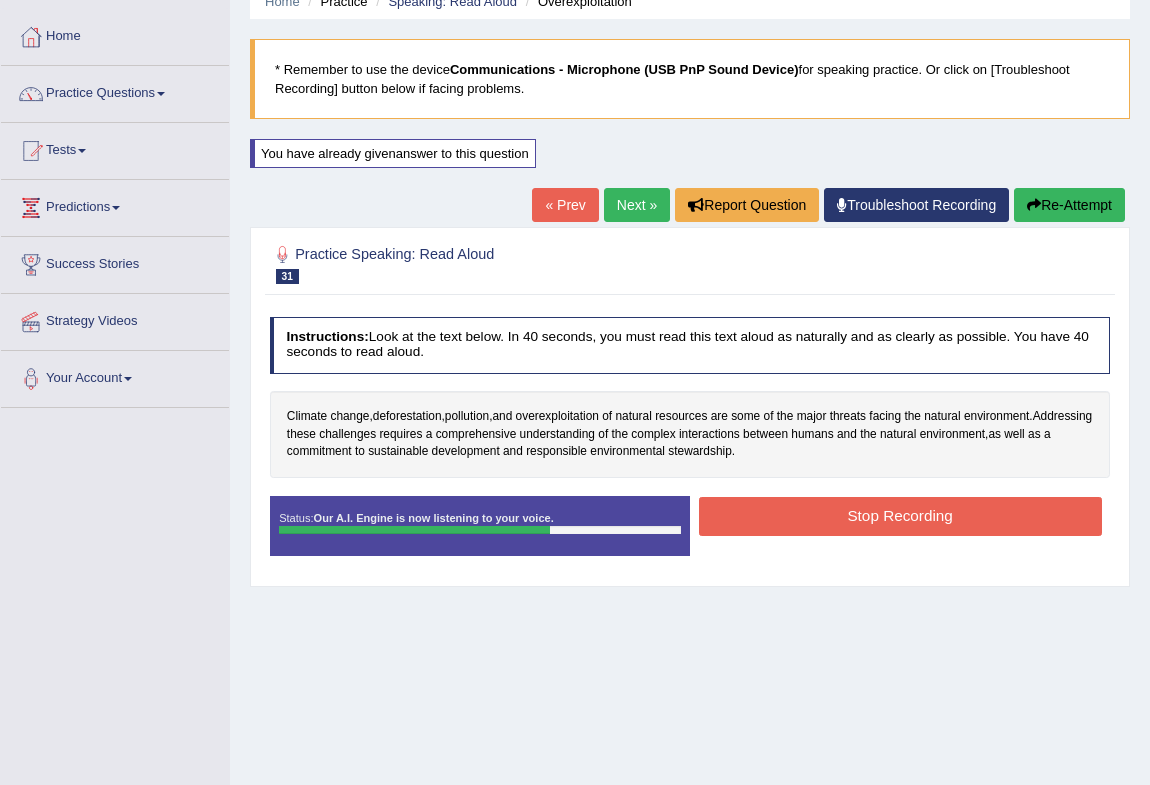 click on "Stop Recording" at bounding box center [900, 516] 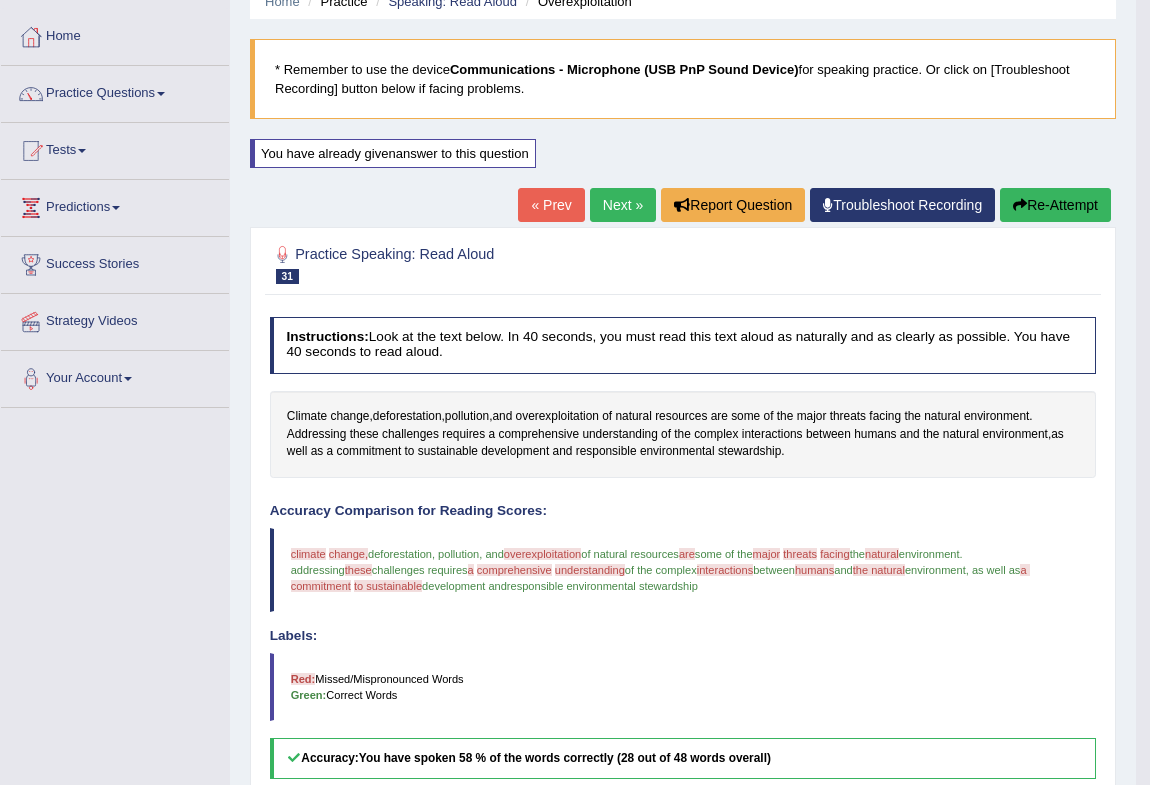 scroll, scrollTop: 0, scrollLeft: 0, axis: both 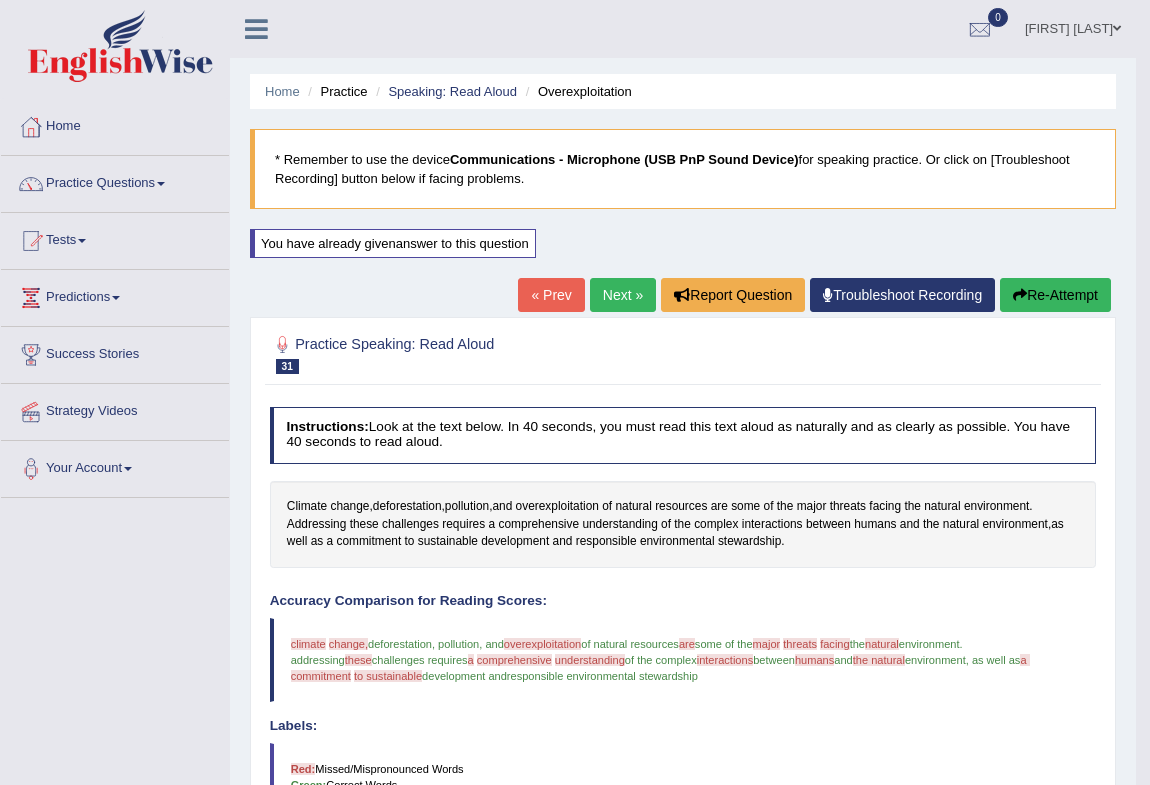 click on "Next »" at bounding box center (623, 295) 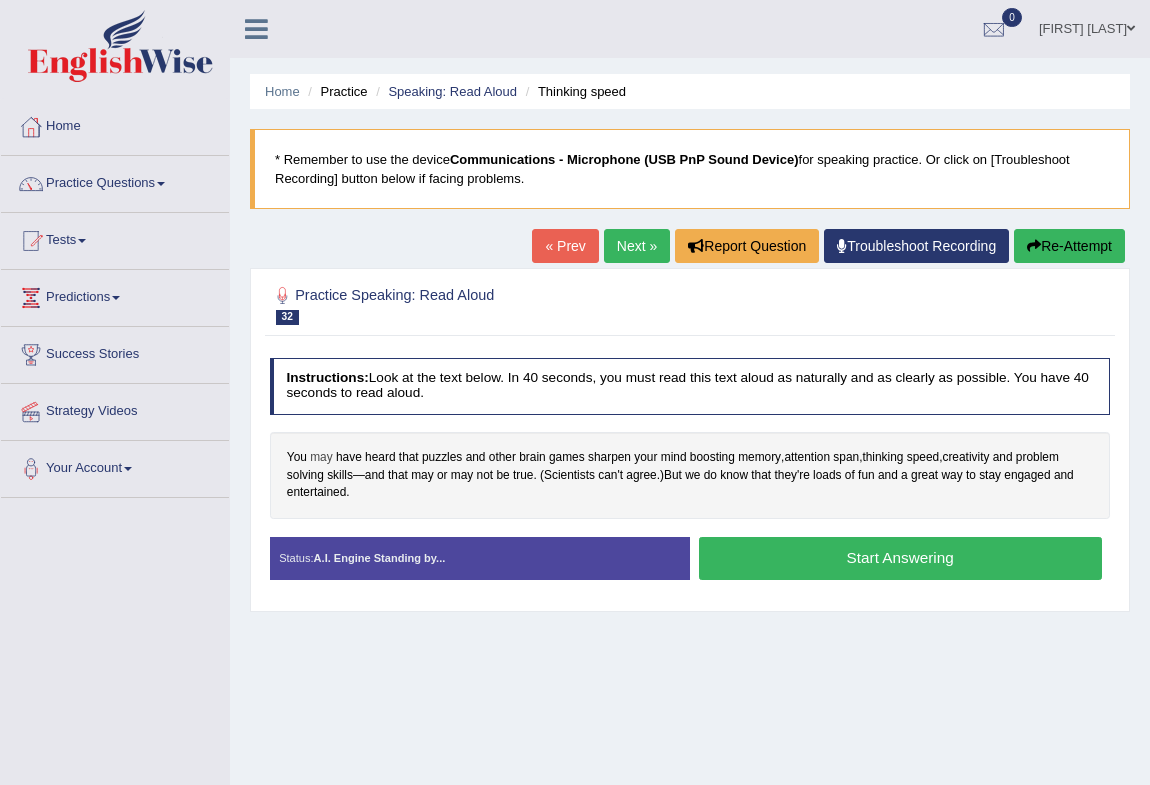 scroll, scrollTop: 0, scrollLeft: 0, axis: both 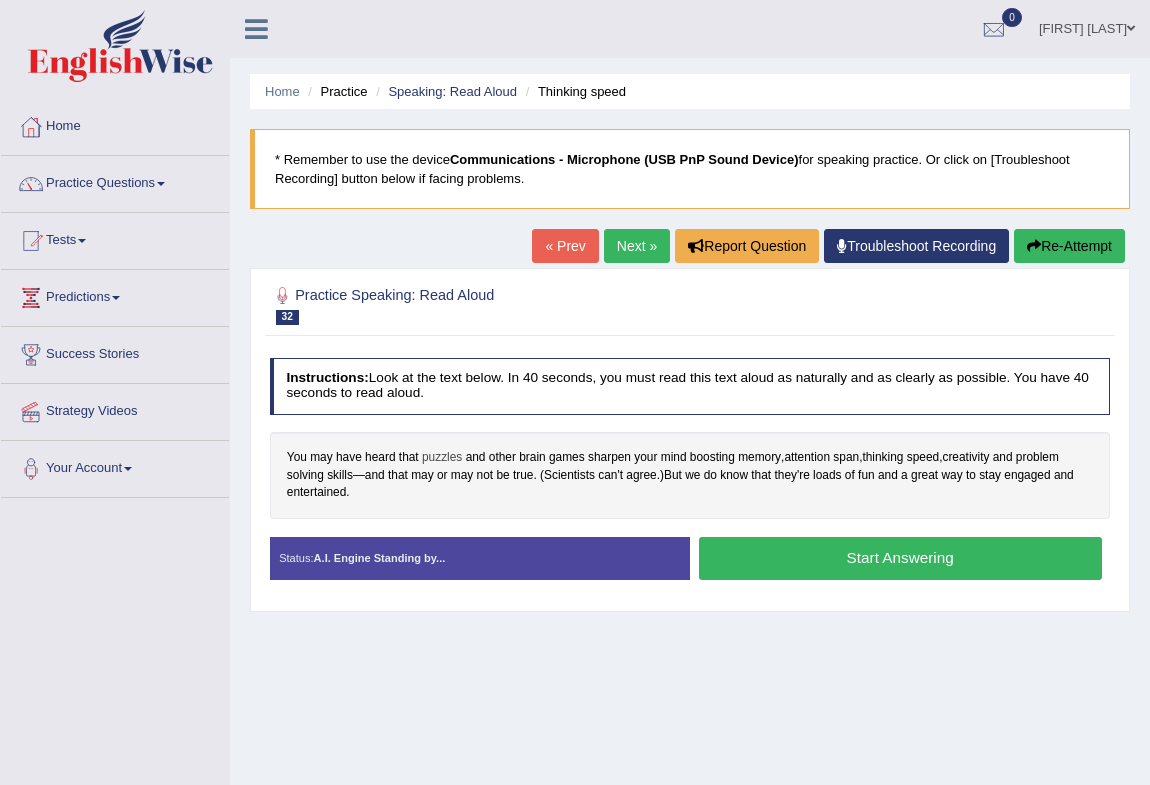 click on "puzzles" at bounding box center [442, 458] 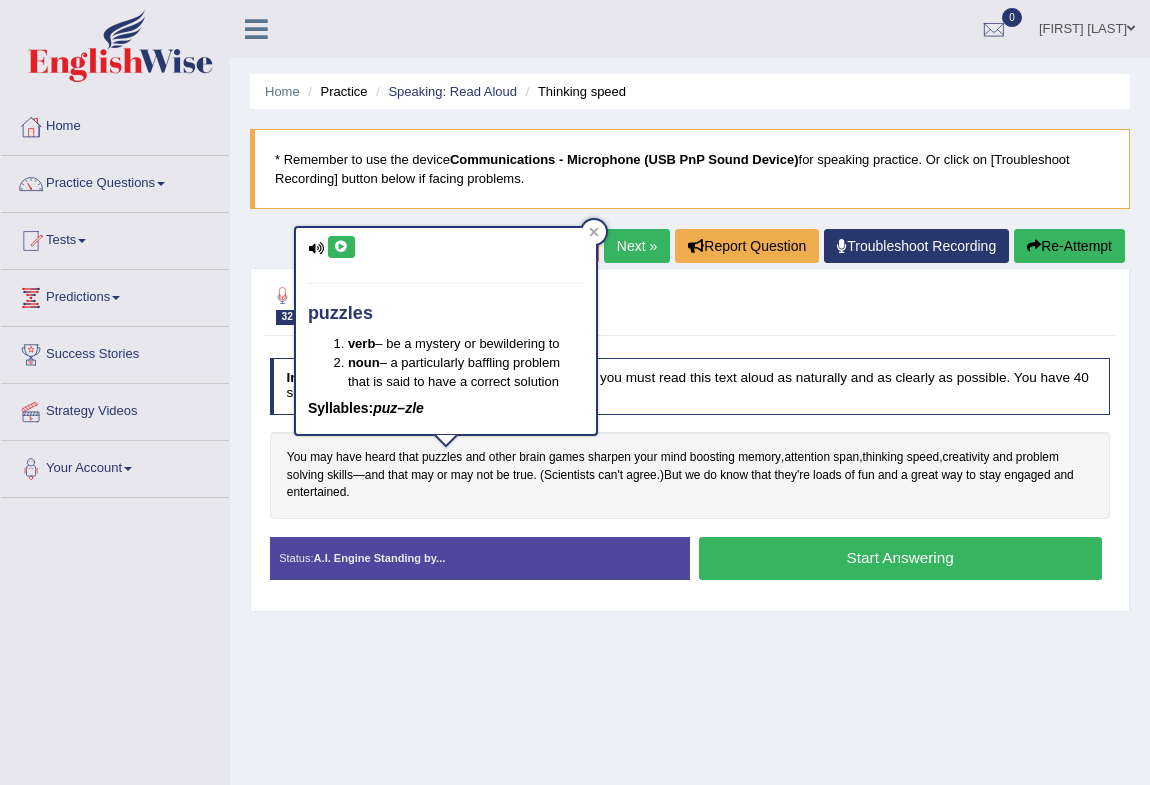 click at bounding box center (341, 247) 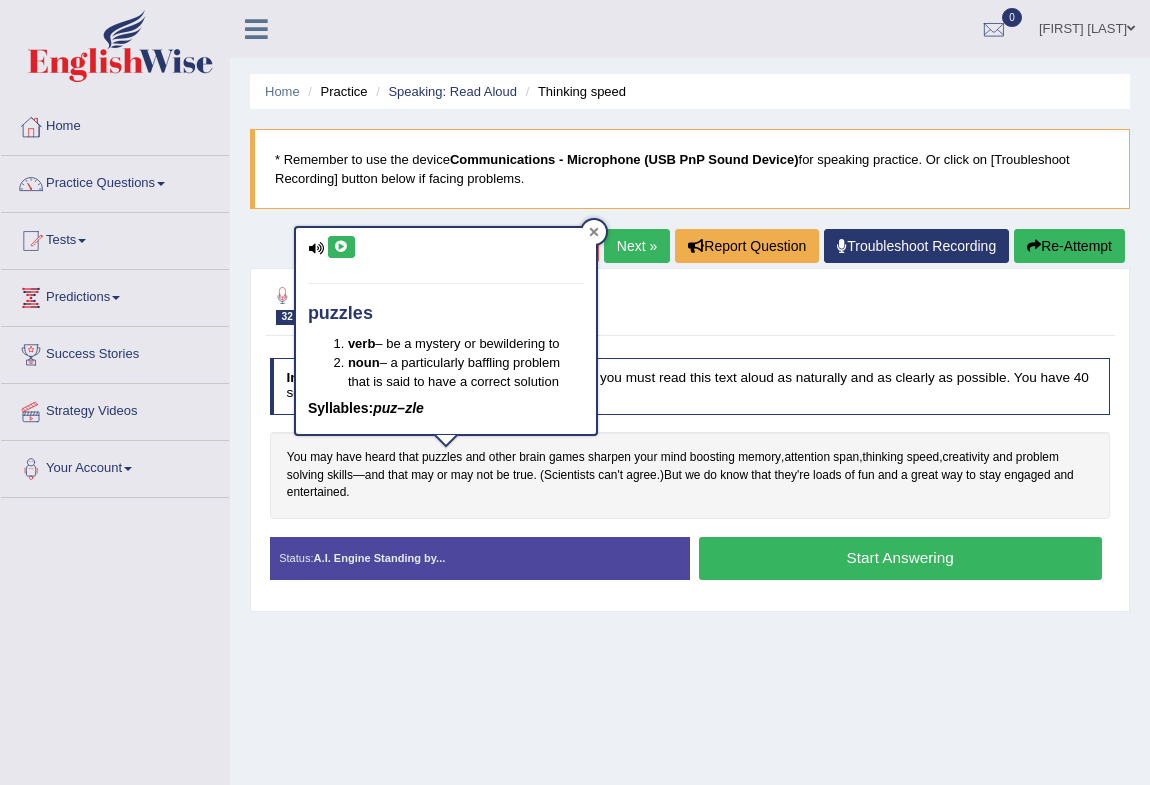 click at bounding box center [594, 232] 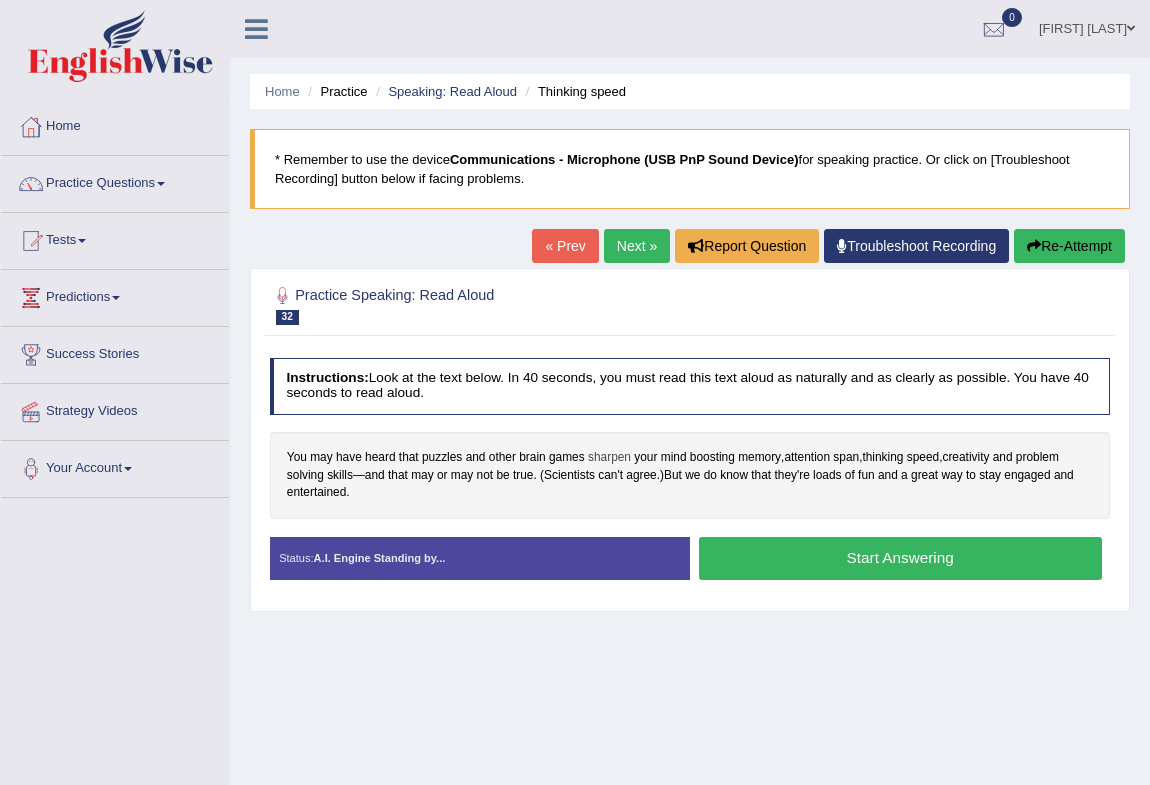 click on "sharpen" at bounding box center [609, 458] 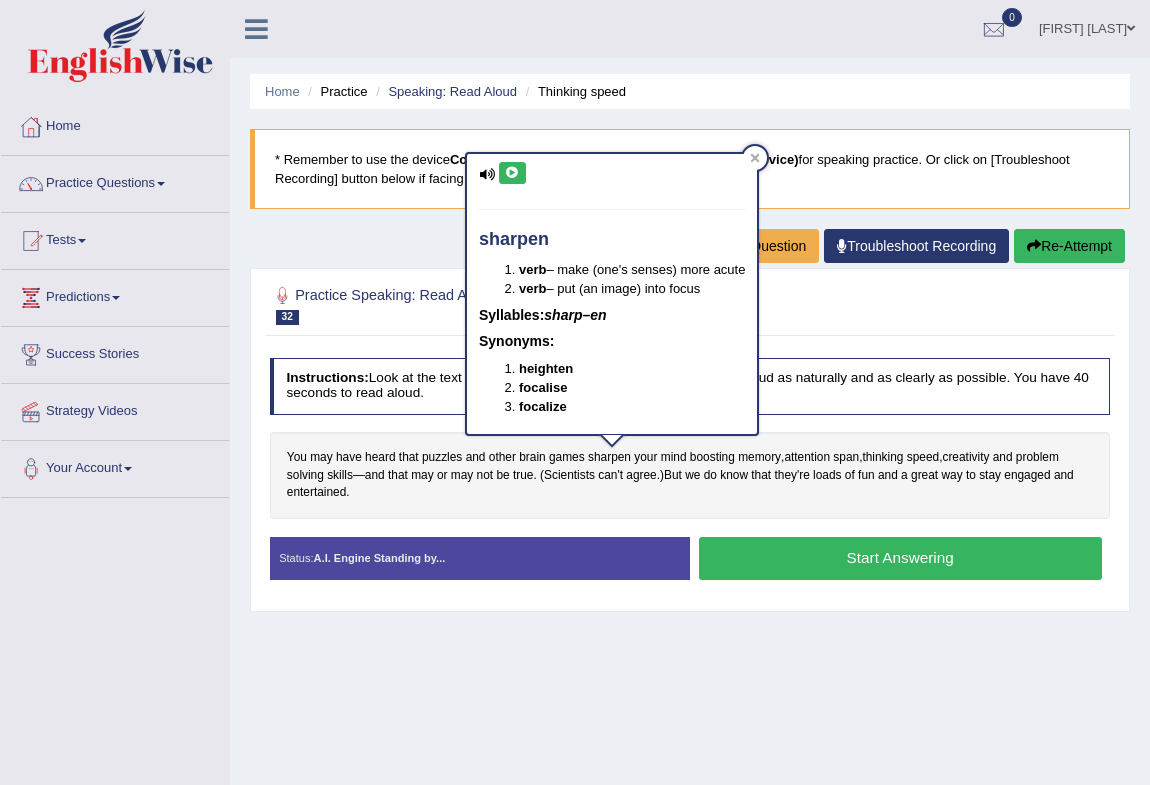click at bounding box center (512, 173) 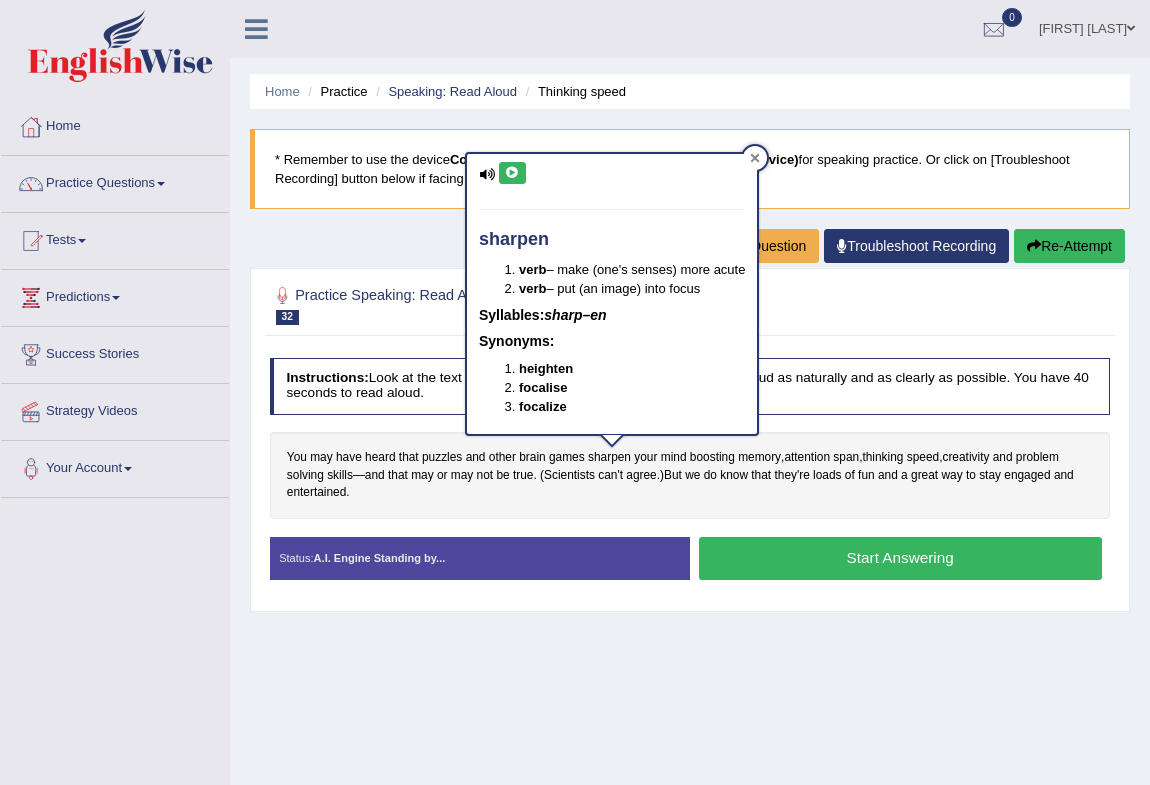 click at bounding box center [755, 158] 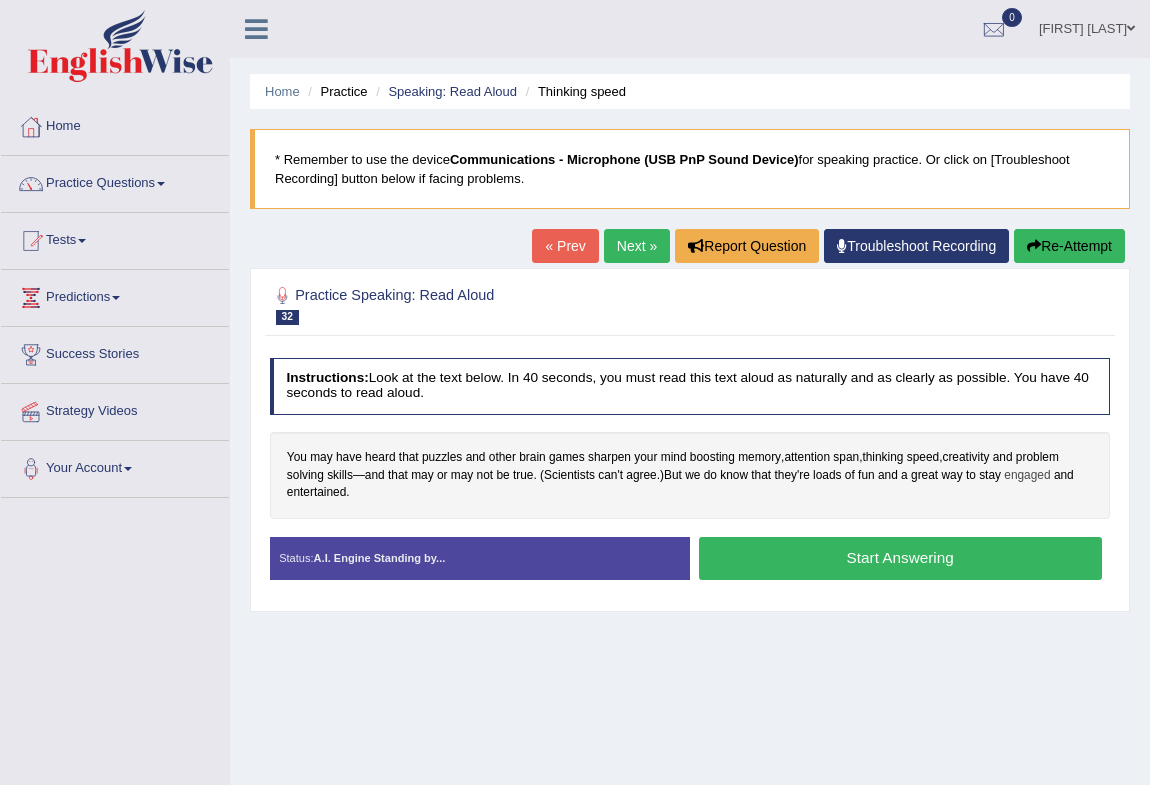 click on "engaged" at bounding box center [1027, 476] 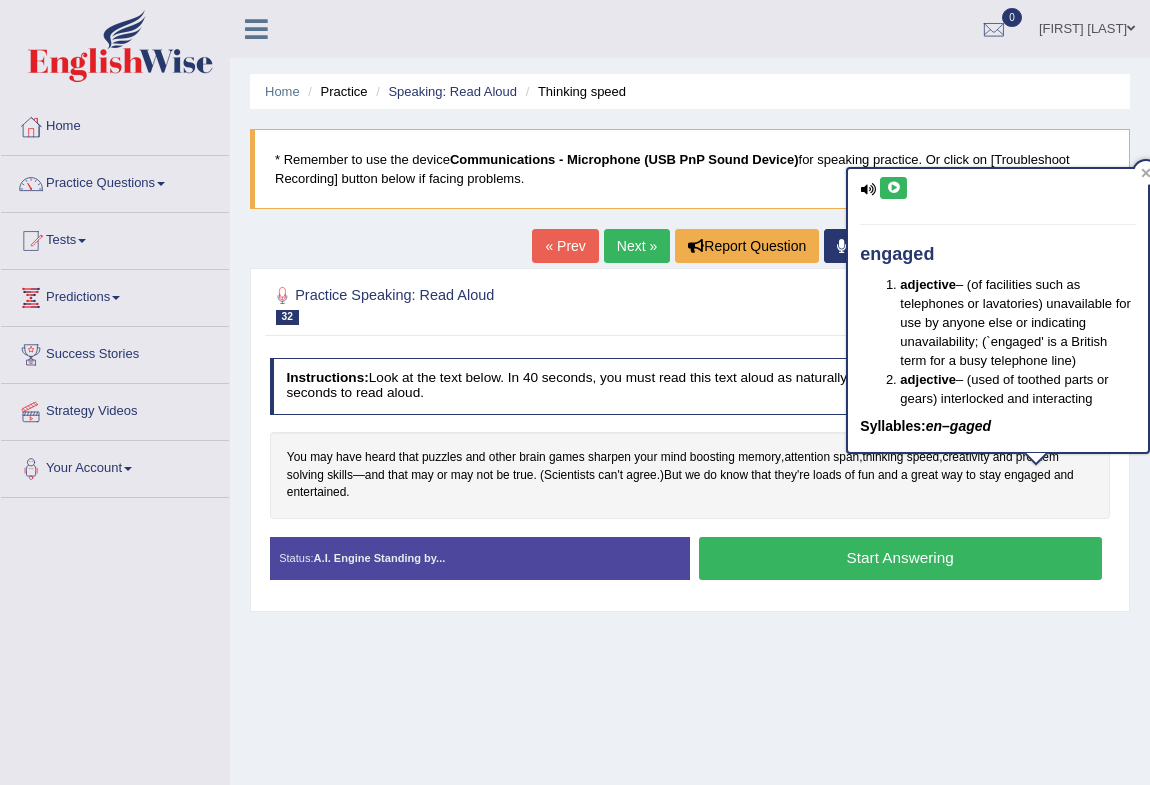 click at bounding box center (893, 188) 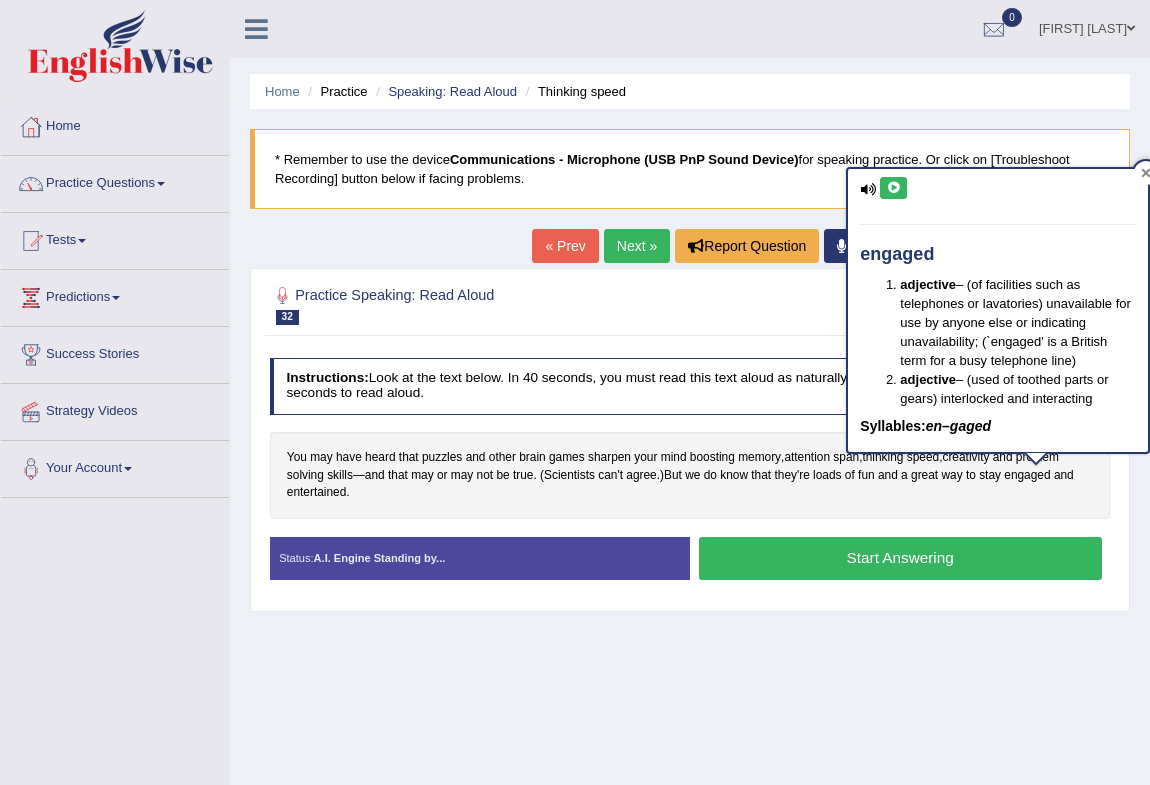 click 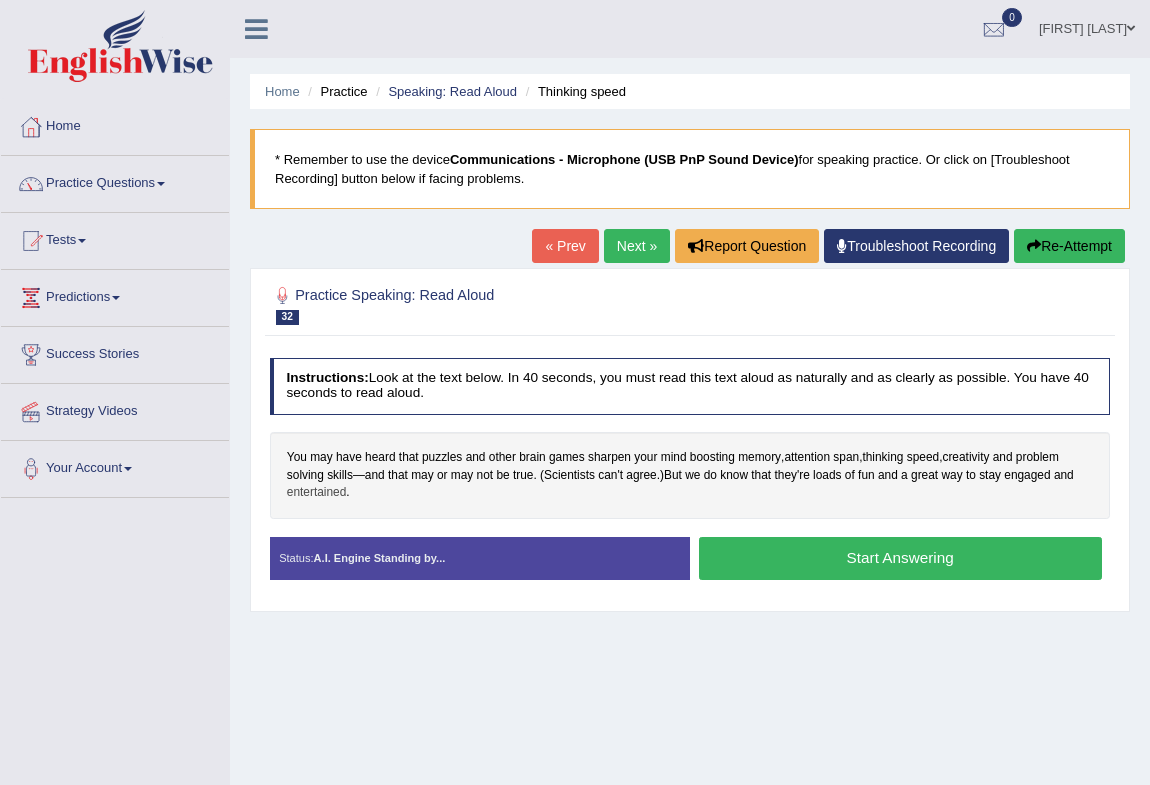 click on "entertained" at bounding box center (317, 493) 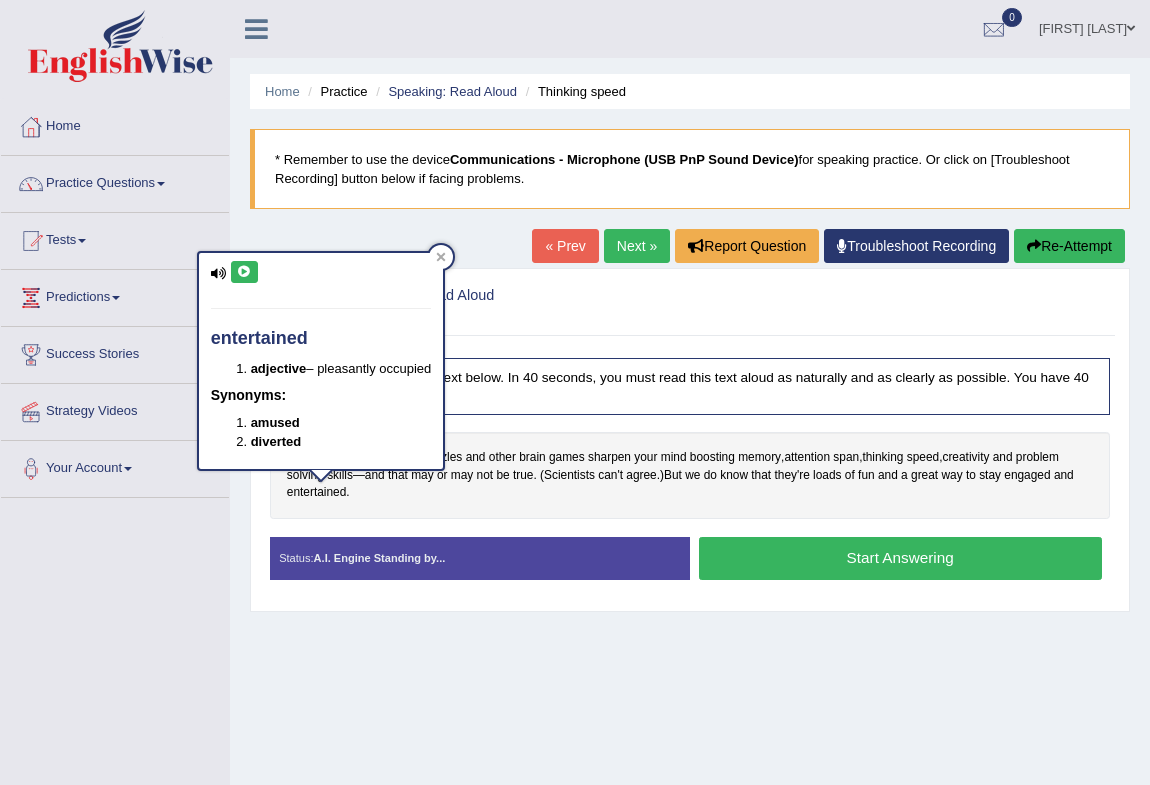 click at bounding box center (244, 272) 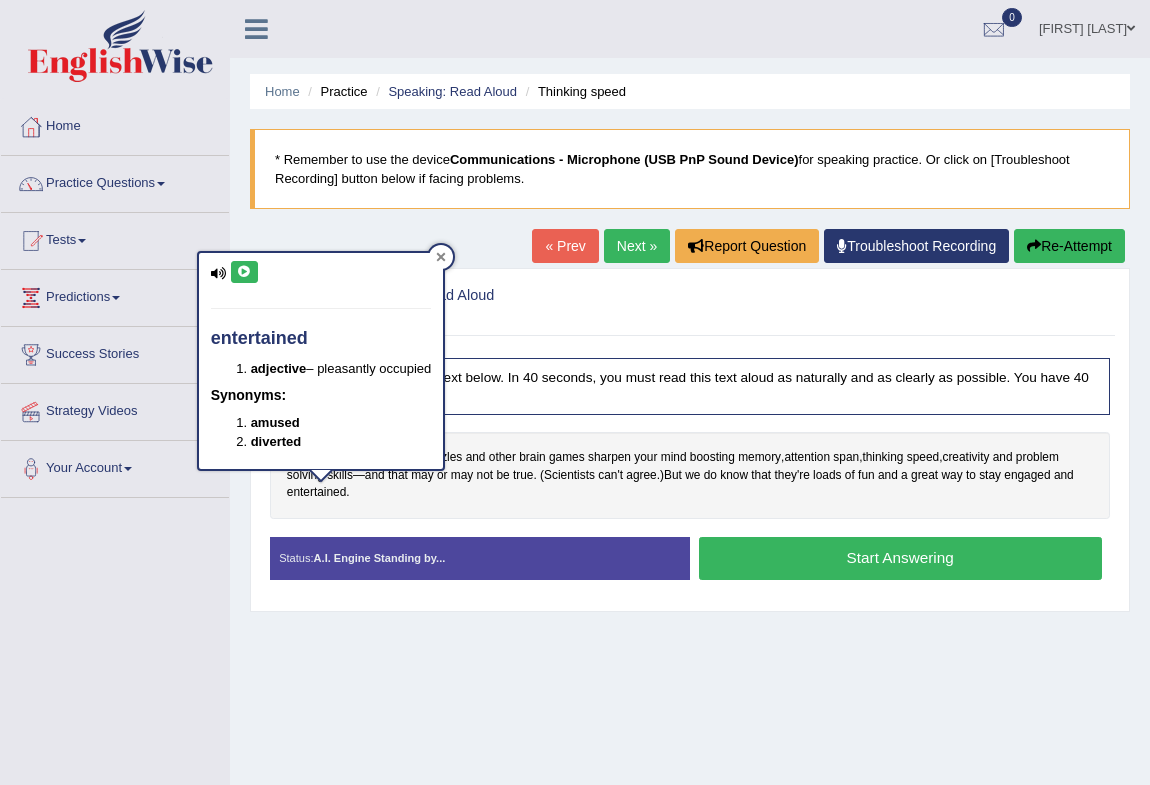click 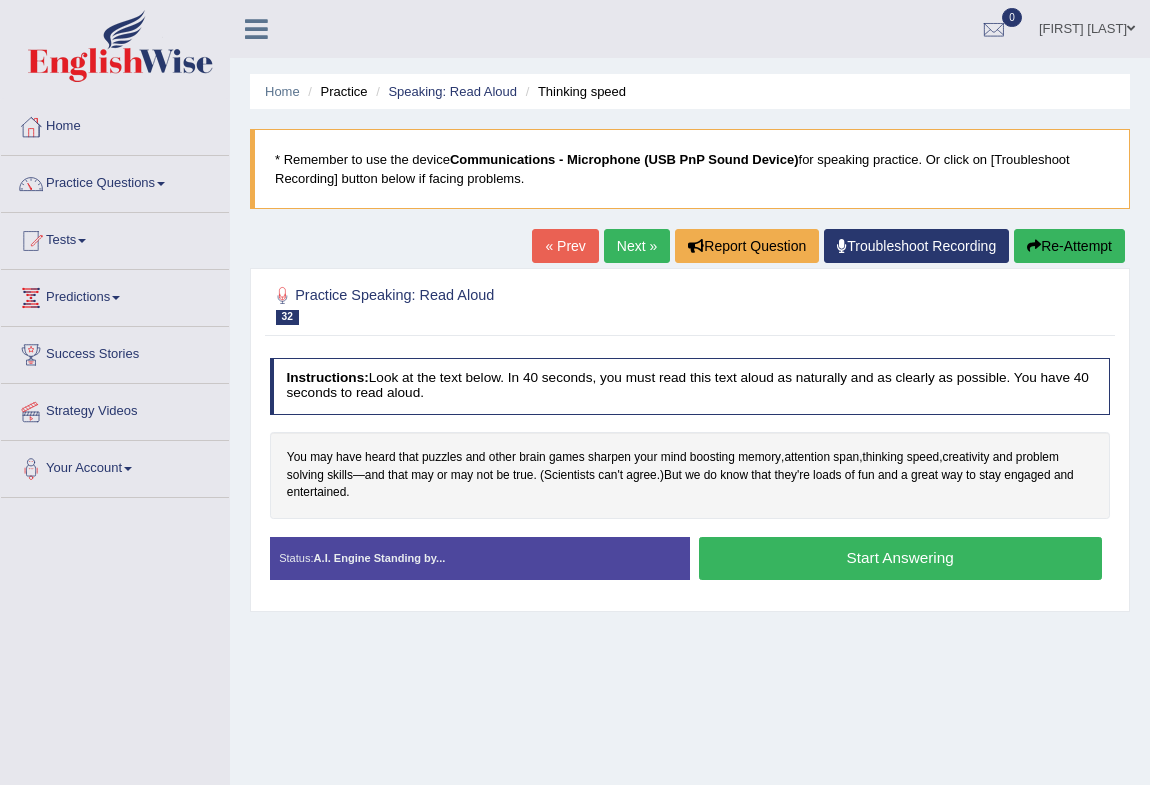 click on "Start Answering" at bounding box center (900, 558) 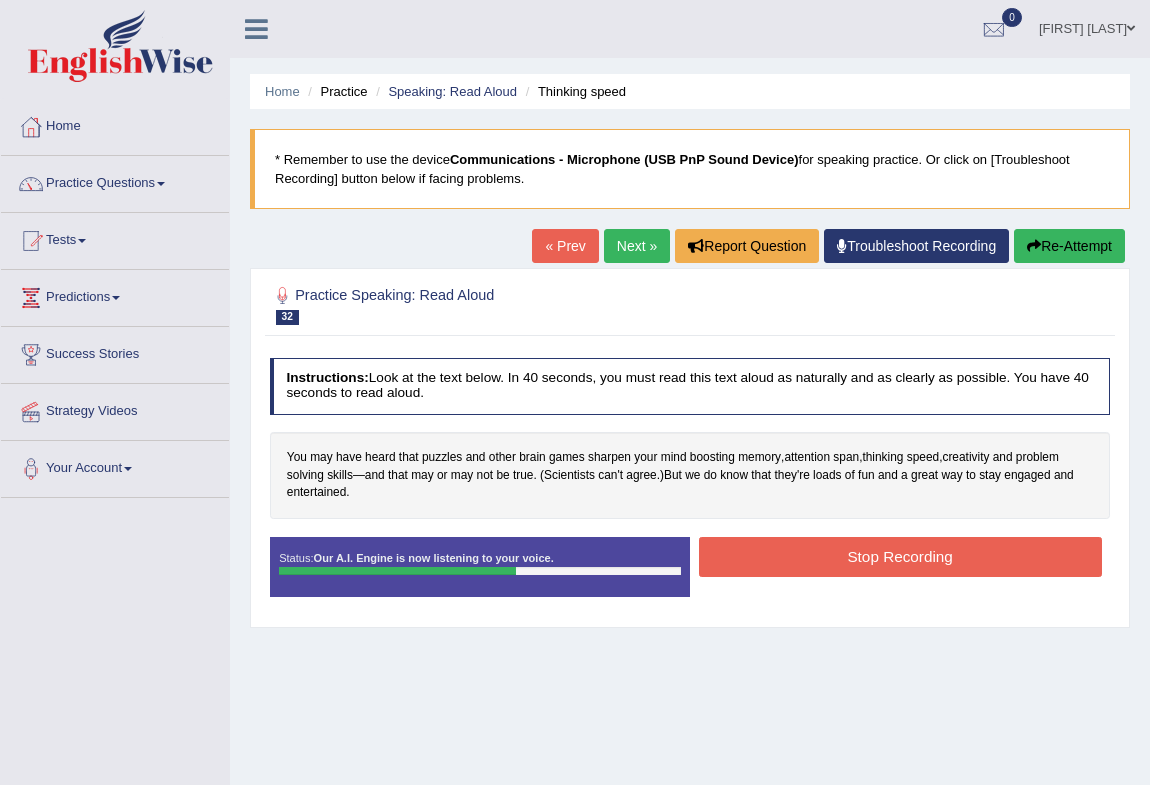 click on "Stop Recording" at bounding box center (900, 556) 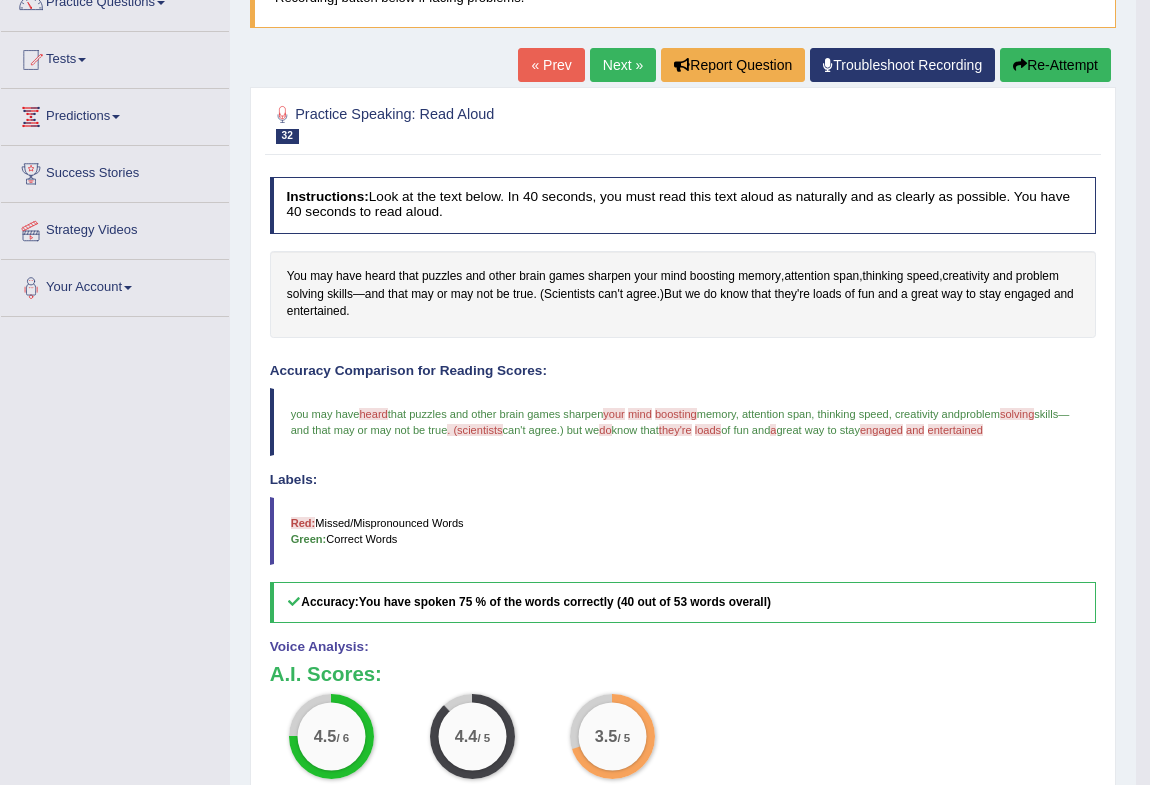 scroll, scrollTop: 363, scrollLeft: 0, axis: vertical 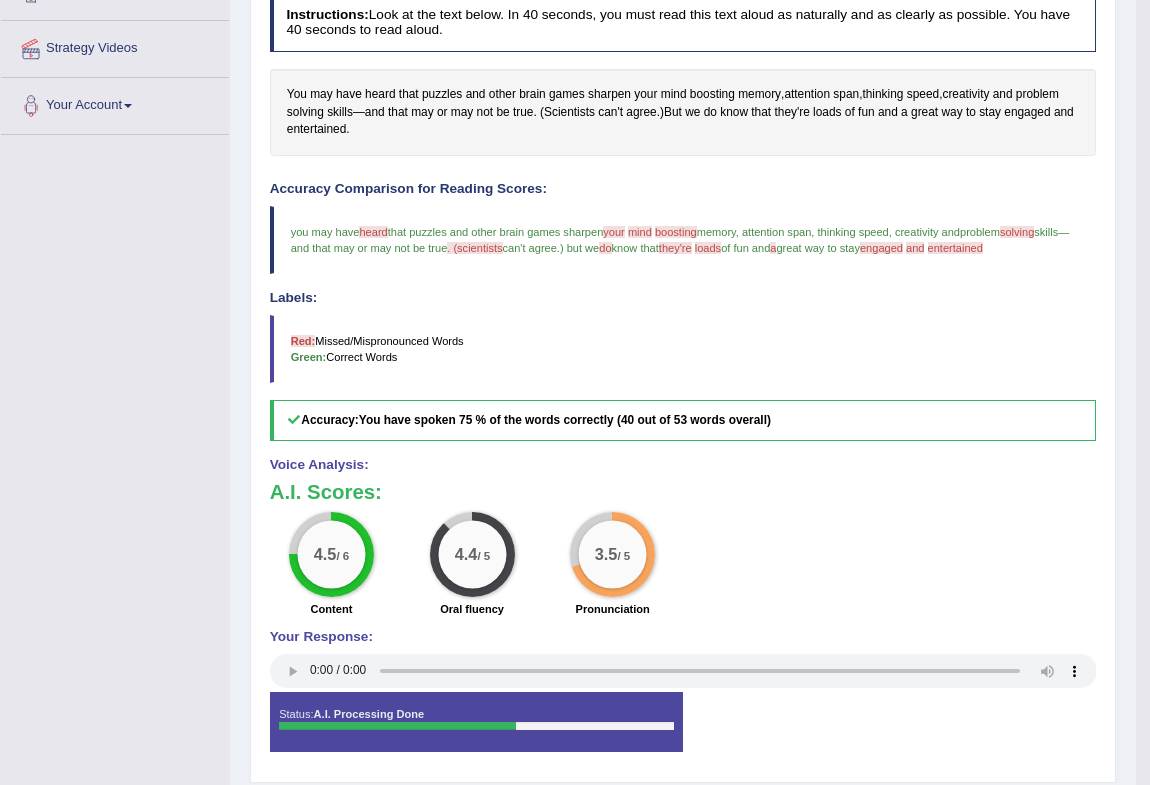 type 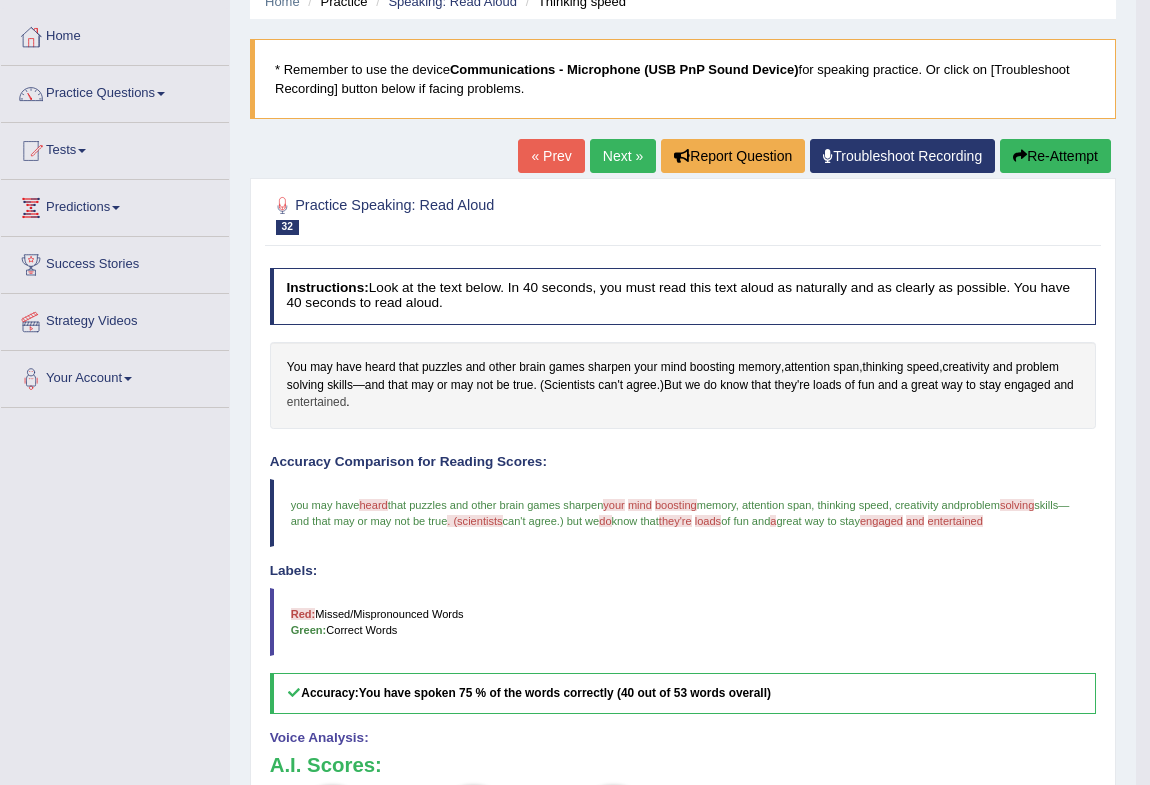 click on "entertained" at bounding box center (317, 403) 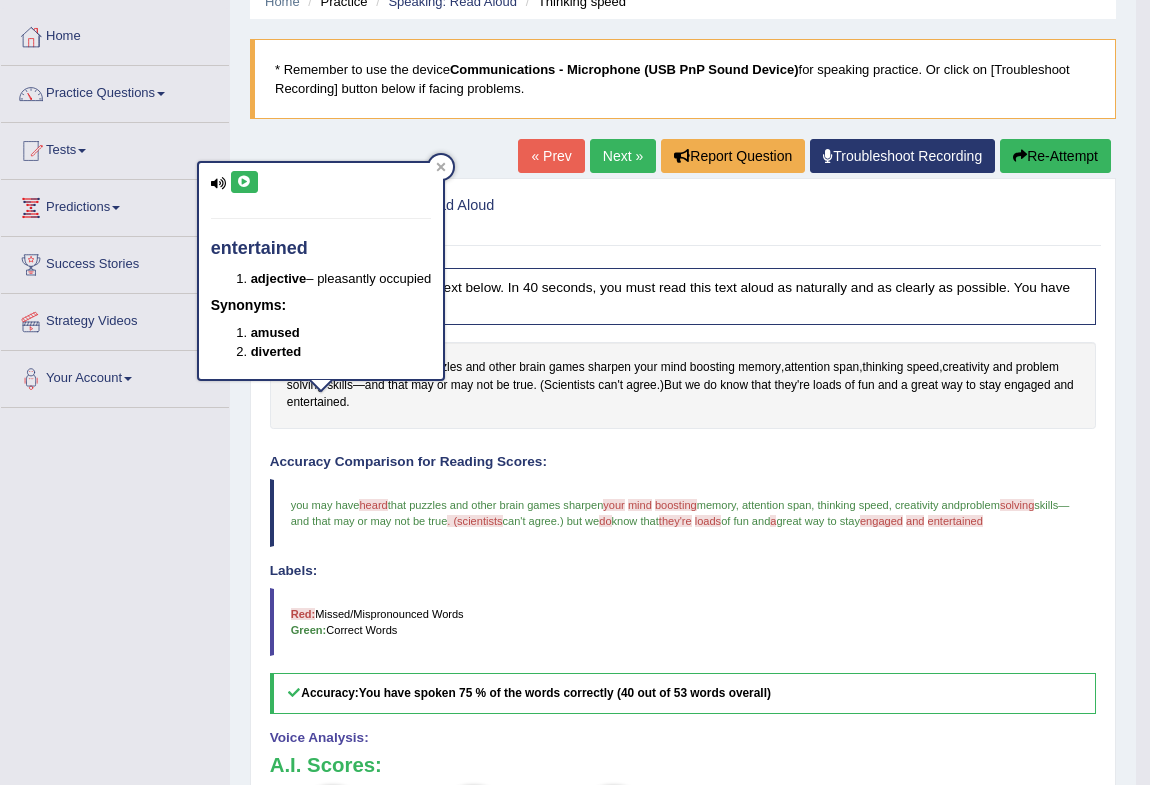 click on "entertained adjective  – pleasantly occupied Synonyms:  amused diverted" at bounding box center [321, 271] 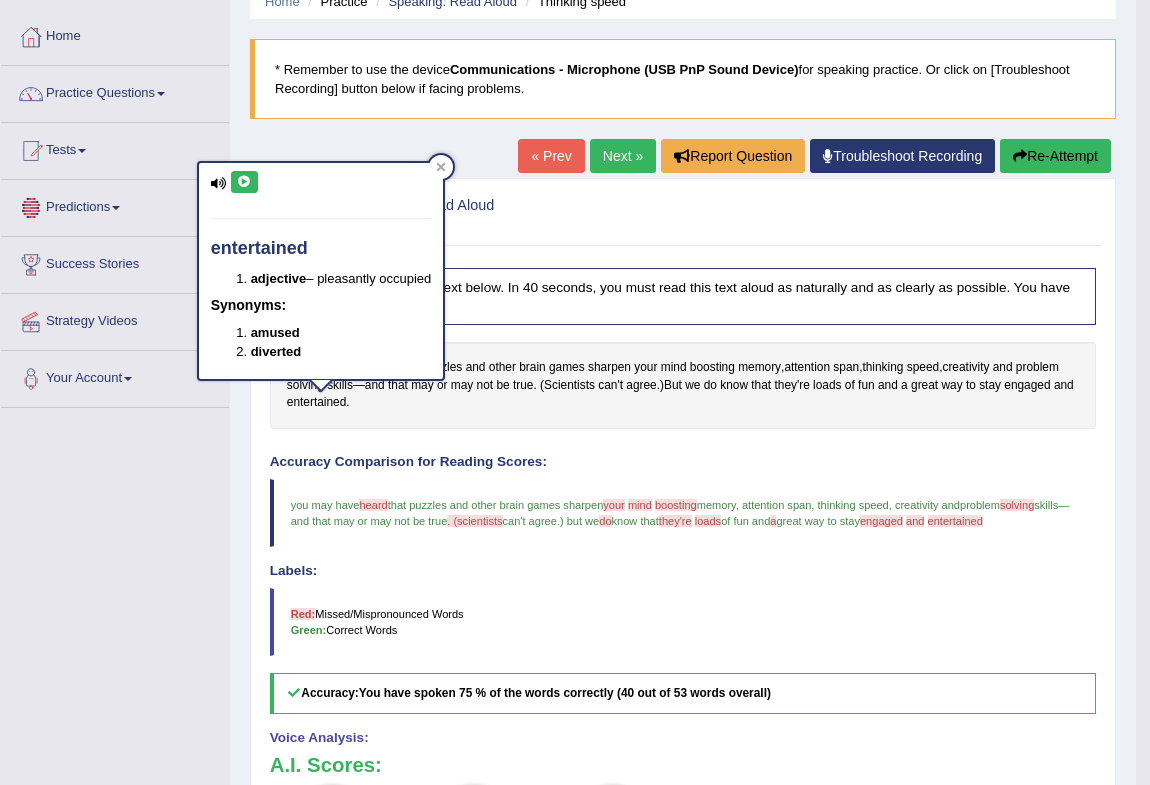 click on "entertained adjective  – pleasantly occupied Synonyms:  amused diverted" at bounding box center [321, 271] 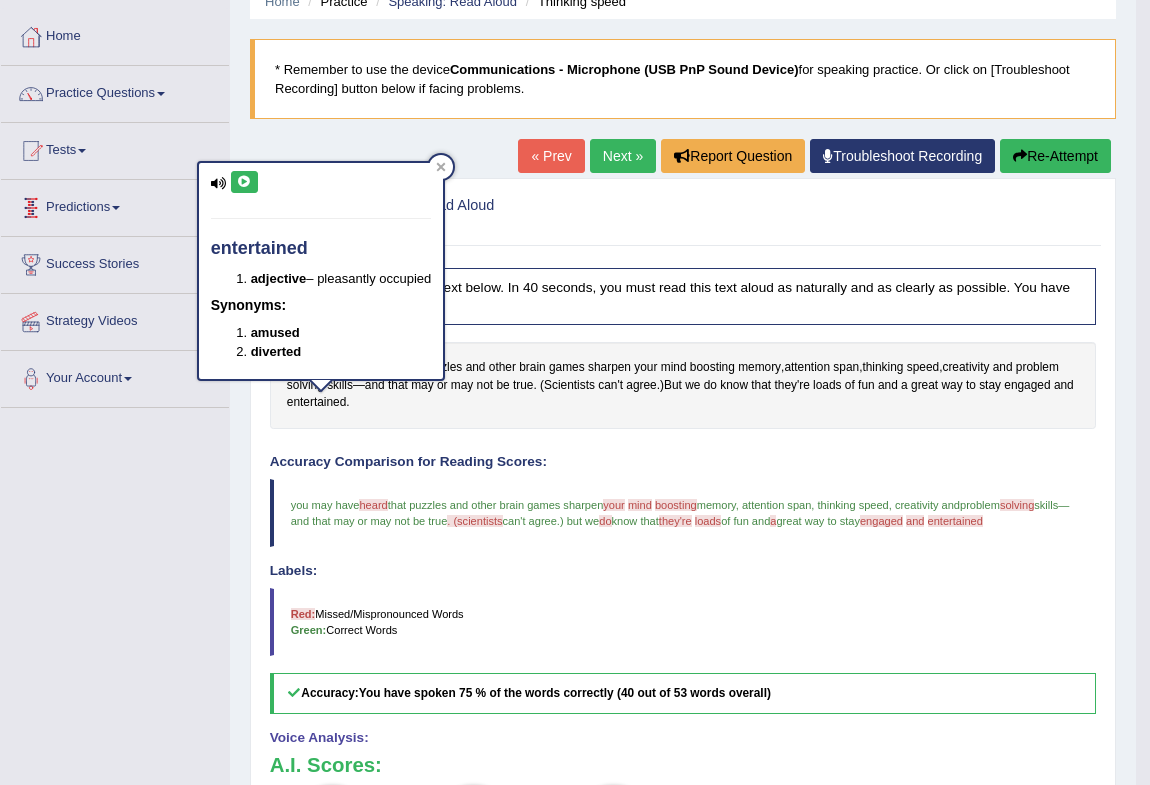 click at bounding box center (244, 182) 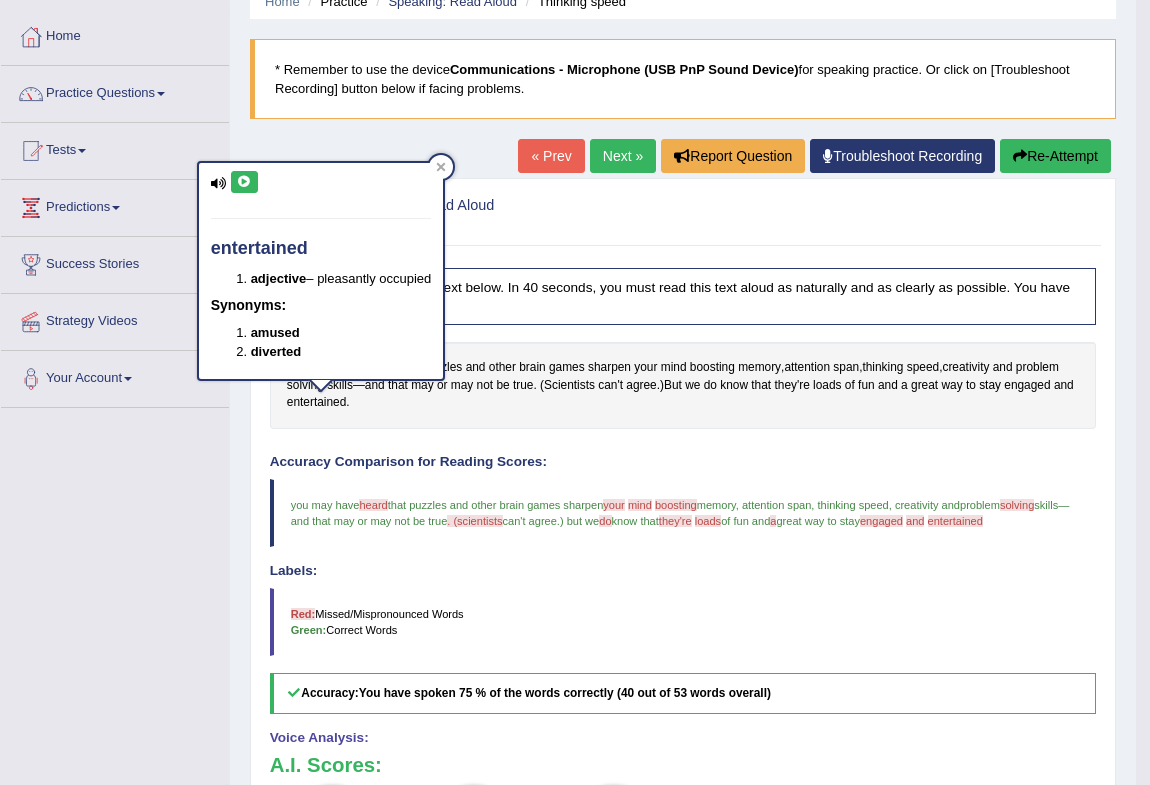 click at bounding box center [244, 182] 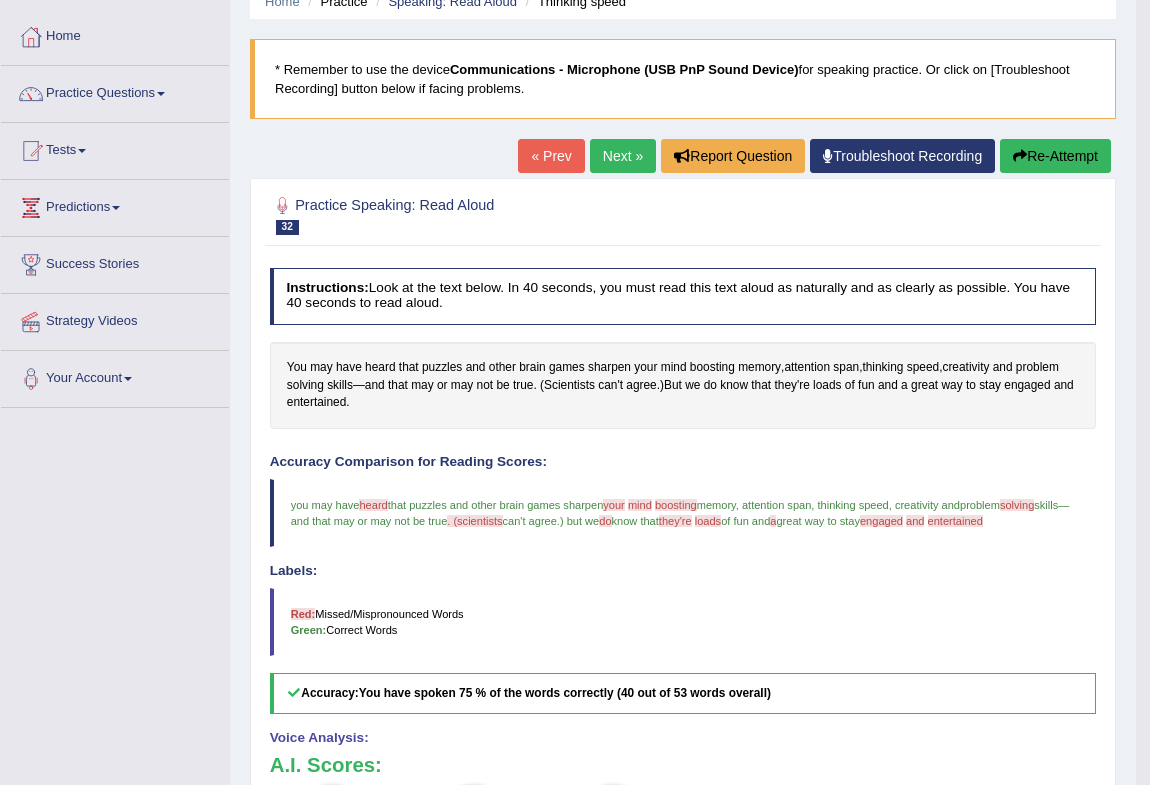 click on "Next »" at bounding box center (623, 156) 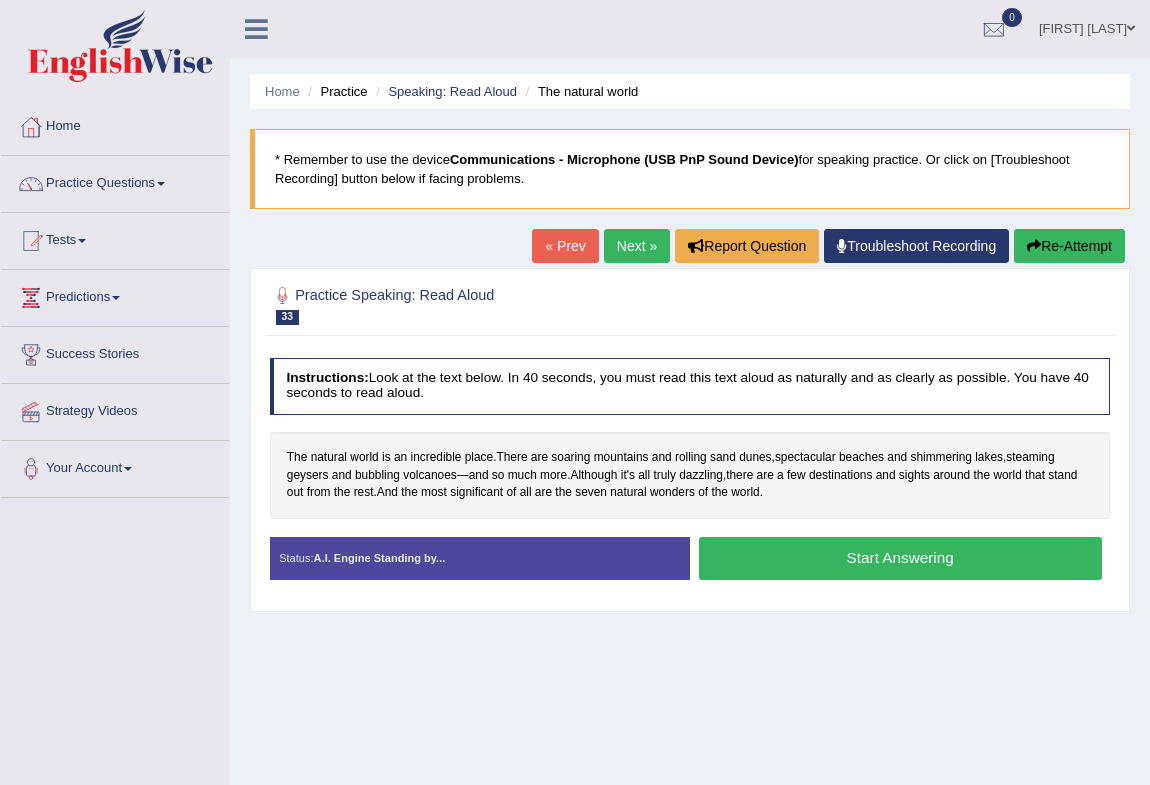 scroll, scrollTop: 0, scrollLeft: 0, axis: both 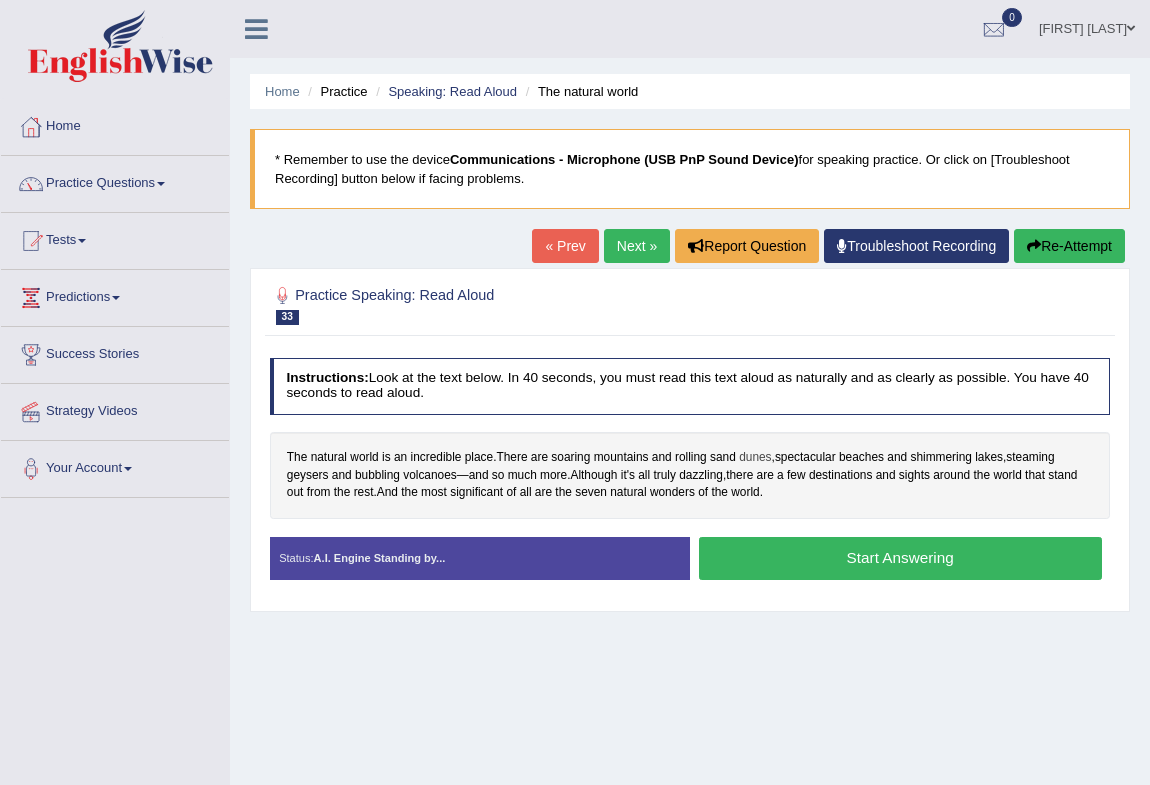 click on "dunes" at bounding box center [755, 458] 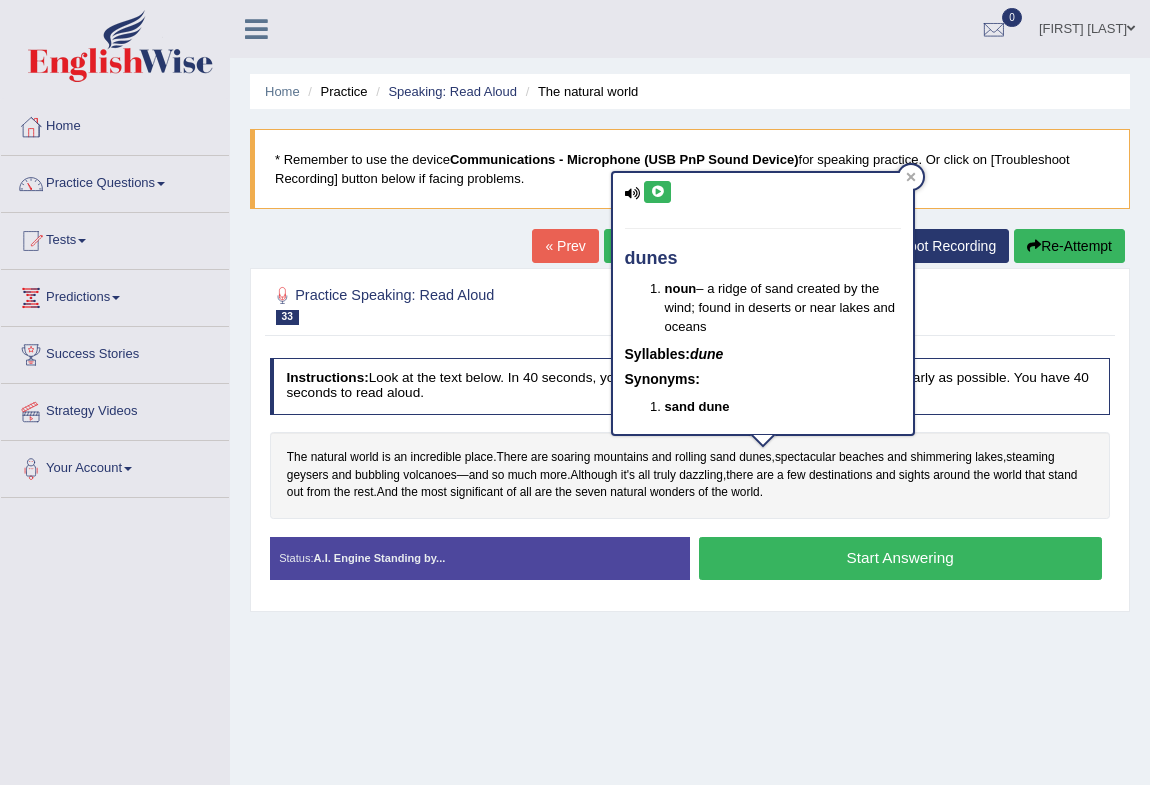 click at bounding box center (657, 192) 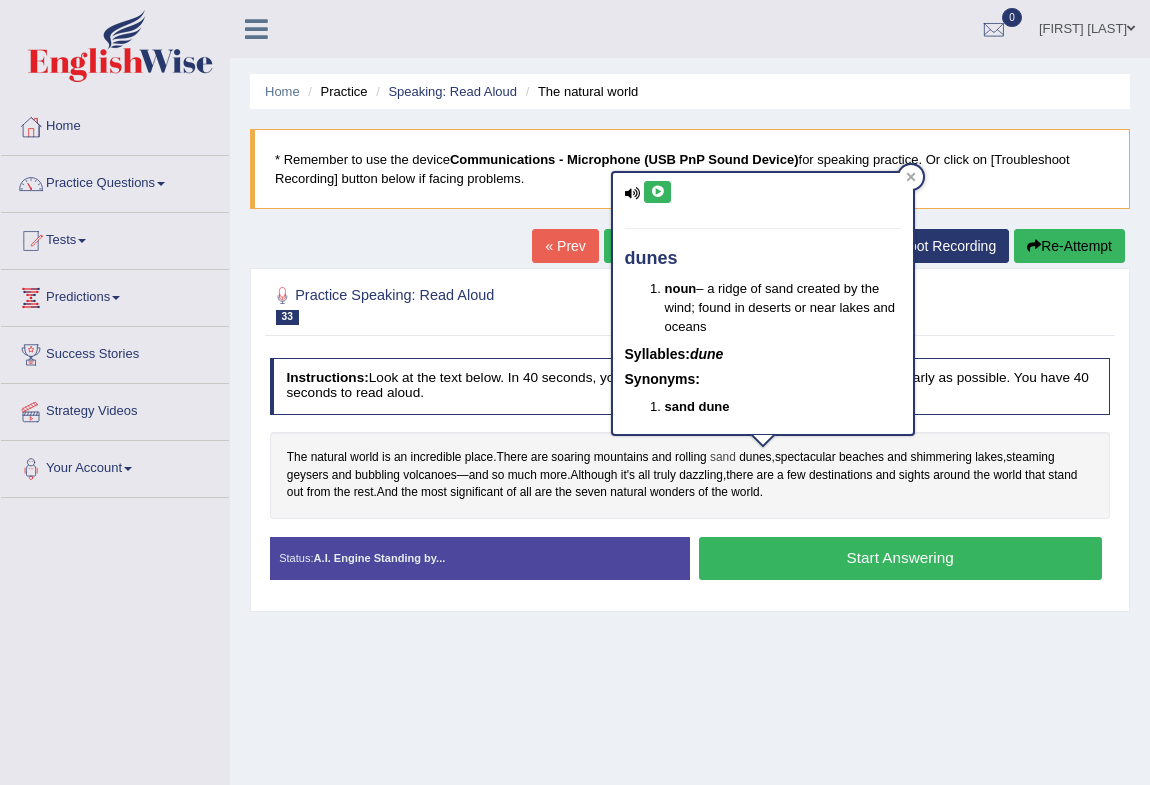 click on "sand" at bounding box center [723, 458] 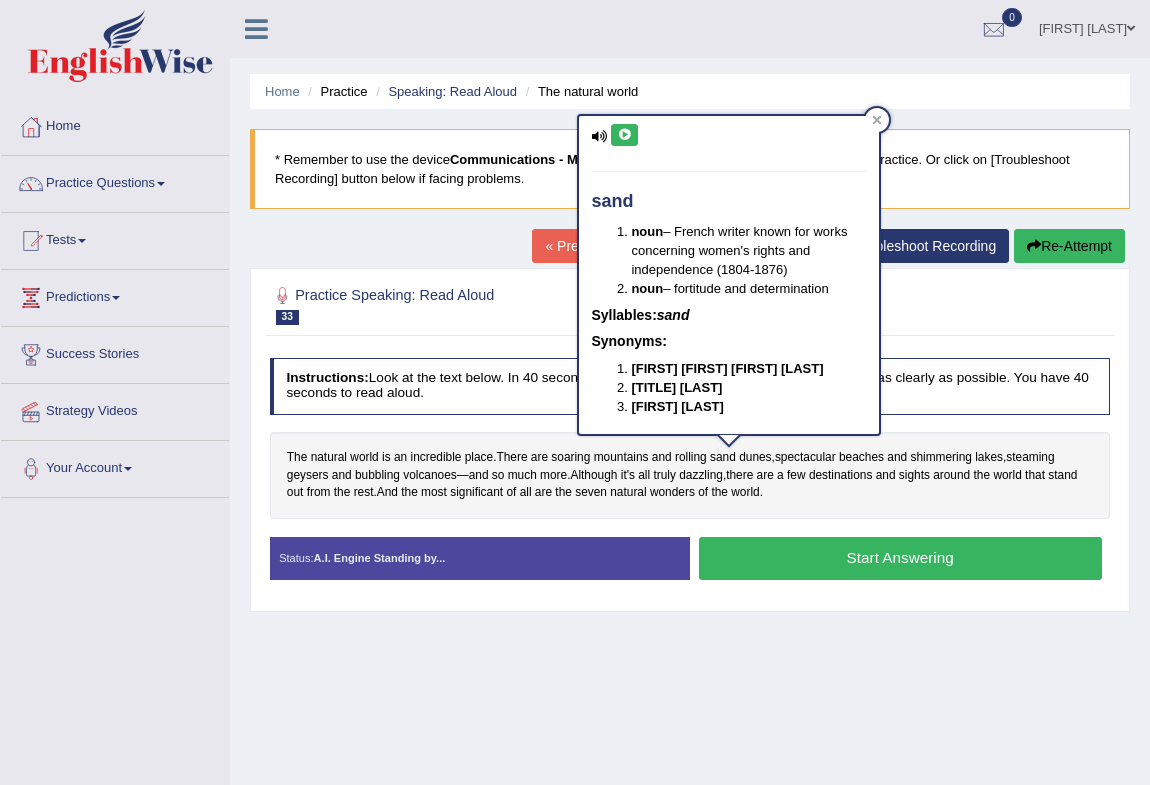click at bounding box center [624, 135] 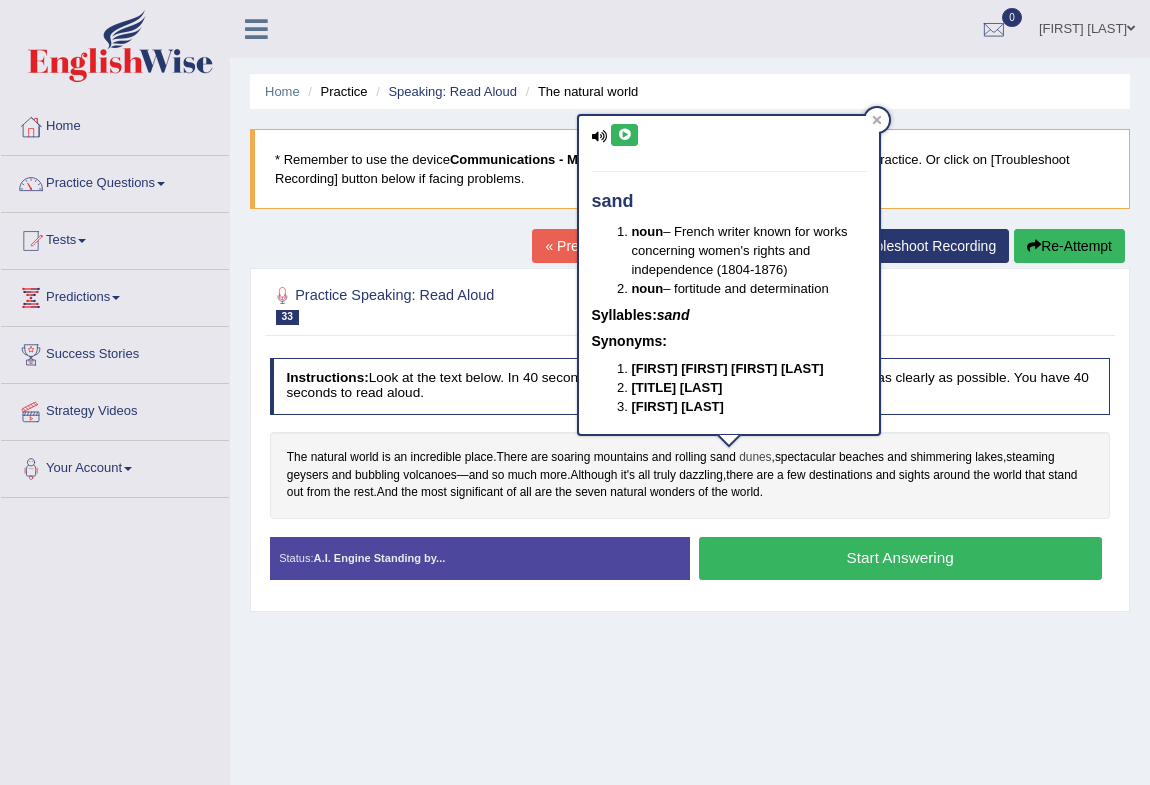 click on "dunes" at bounding box center [755, 458] 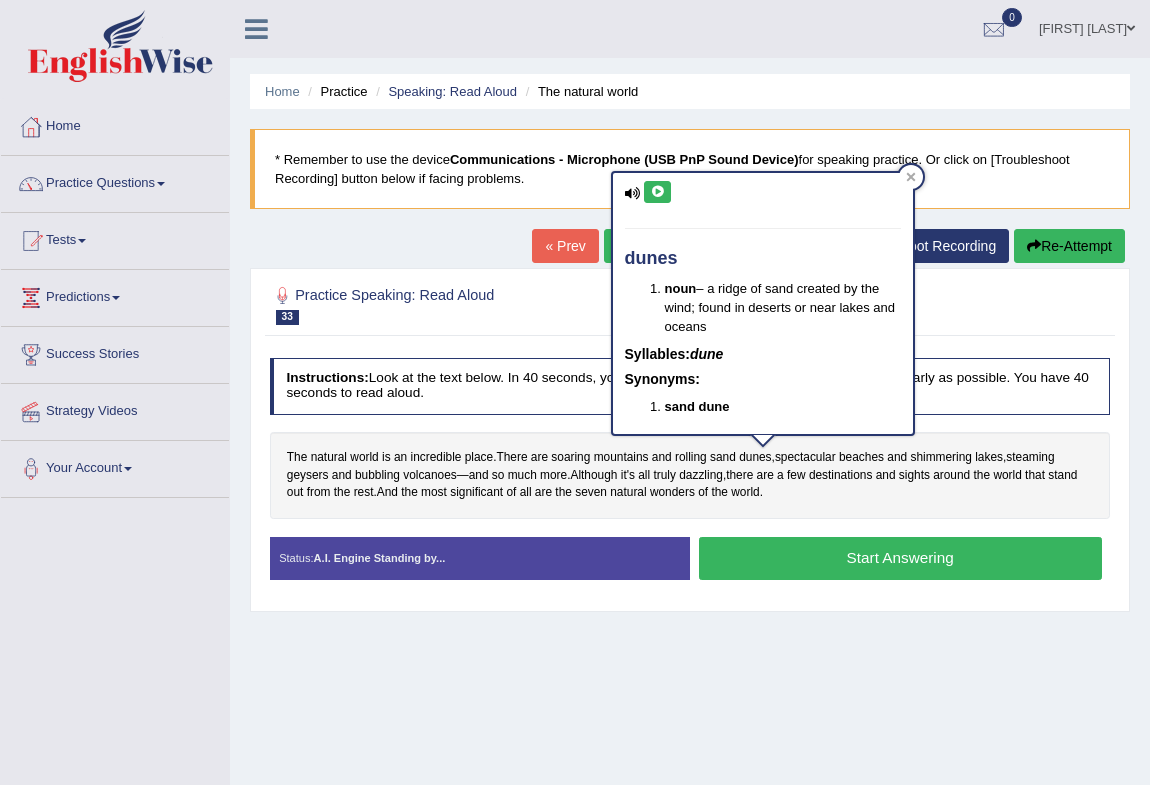 click at bounding box center [657, 192] 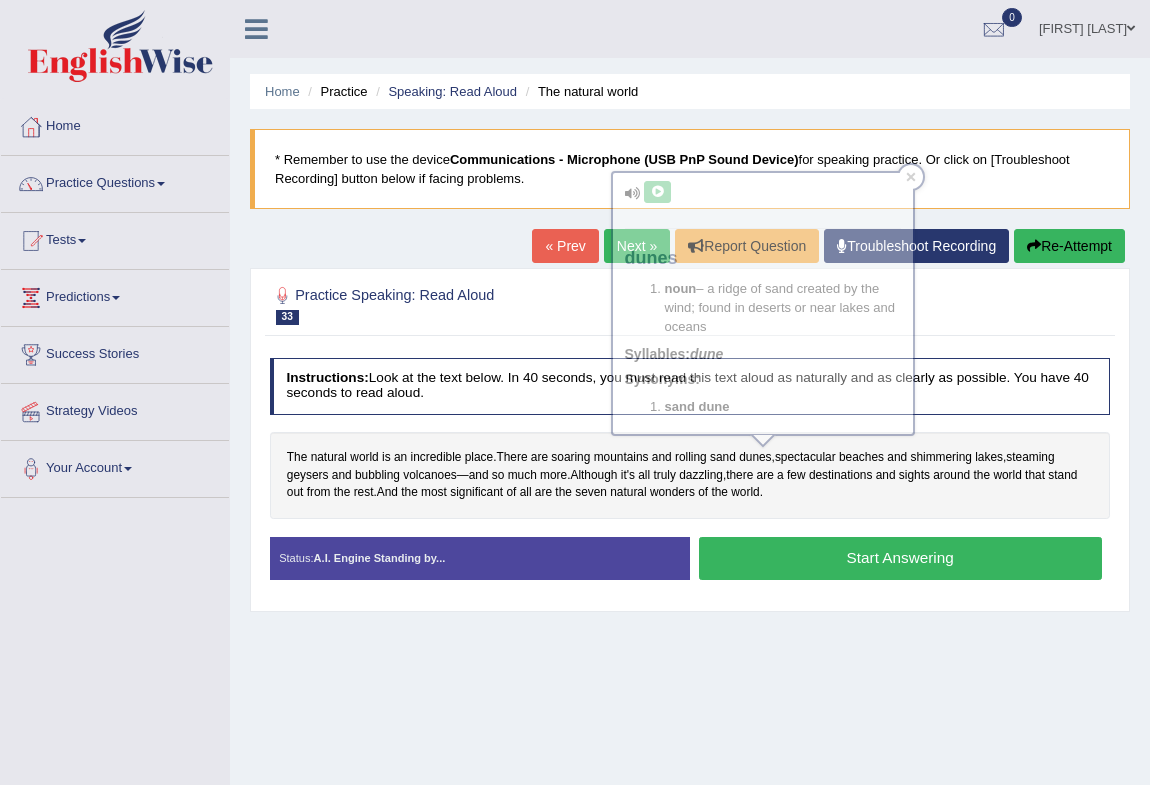 click on "* Remember to use the device  Communications - Microphone (USB PnP Sound Device)  for speaking practice. Or click on [Troubleshoot Recording] button below if facing problems." at bounding box center (690, 169) 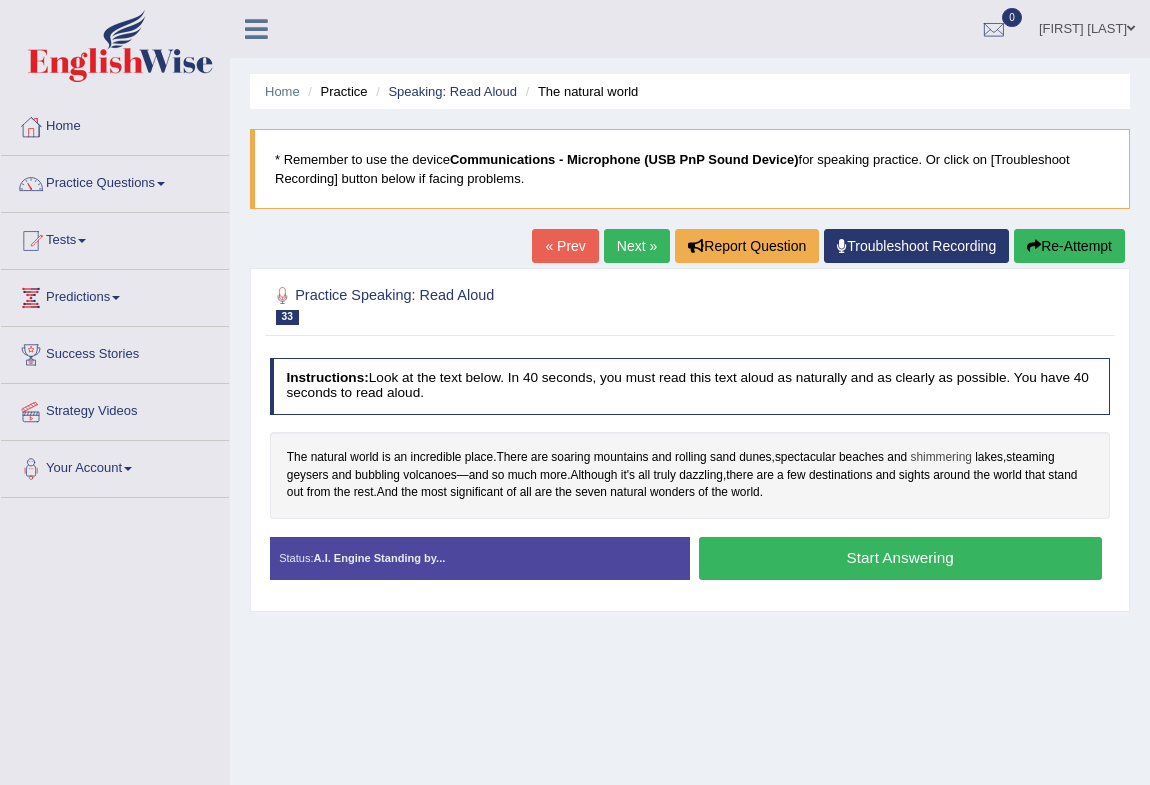 click on "shimmering" at bounding box center (940, 458) 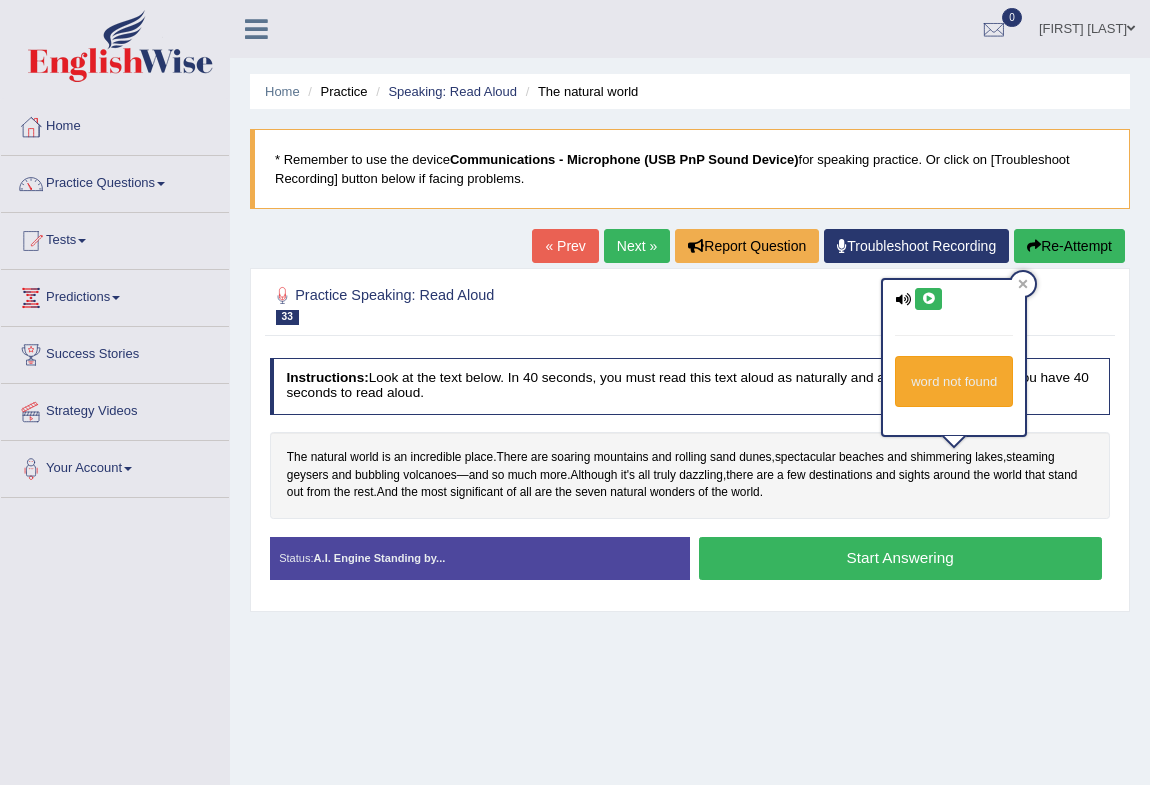 click at bounding box center (928, 299) 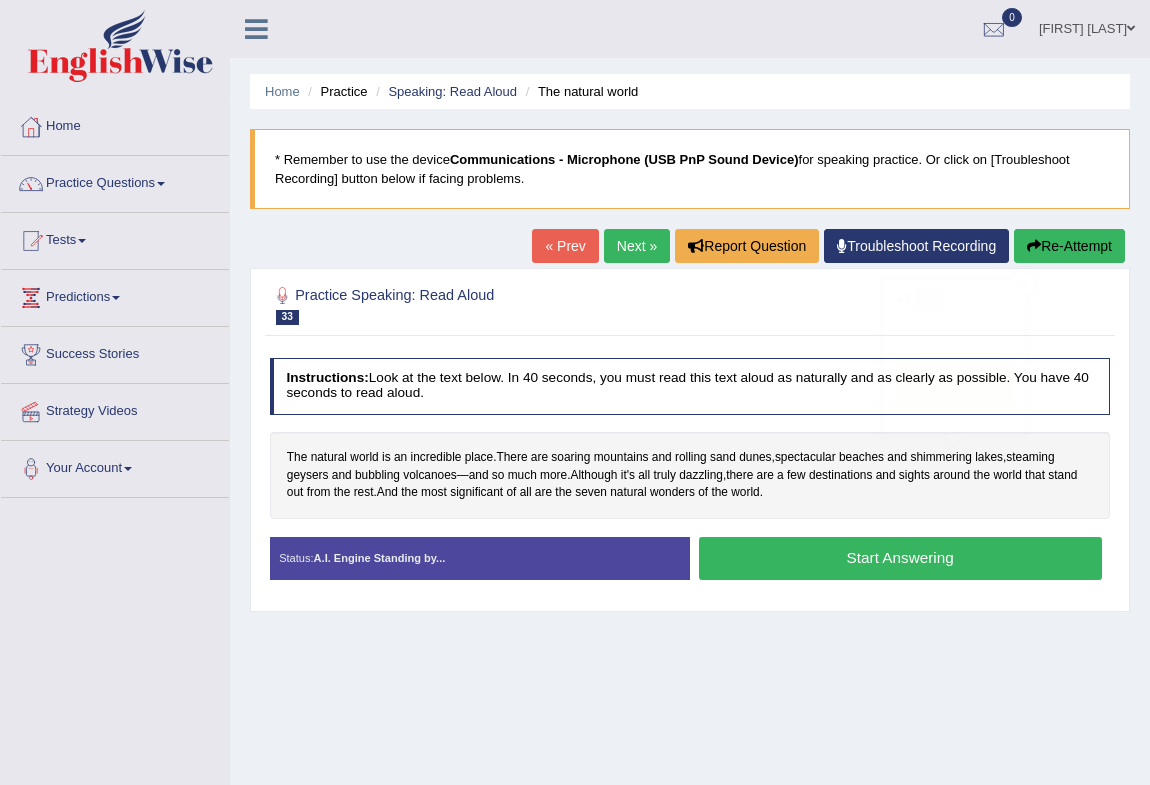 click at bounding box center (690, 305) 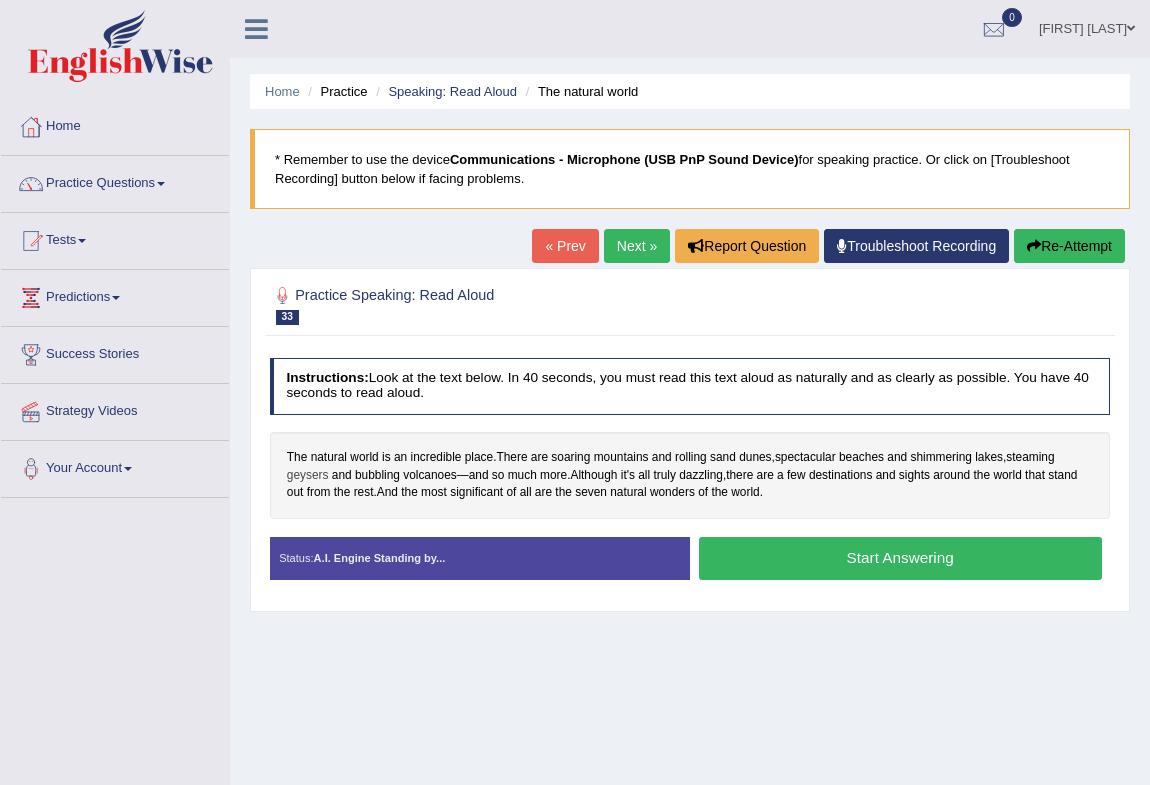 click on "geysers" at bounding box center [308, 476] 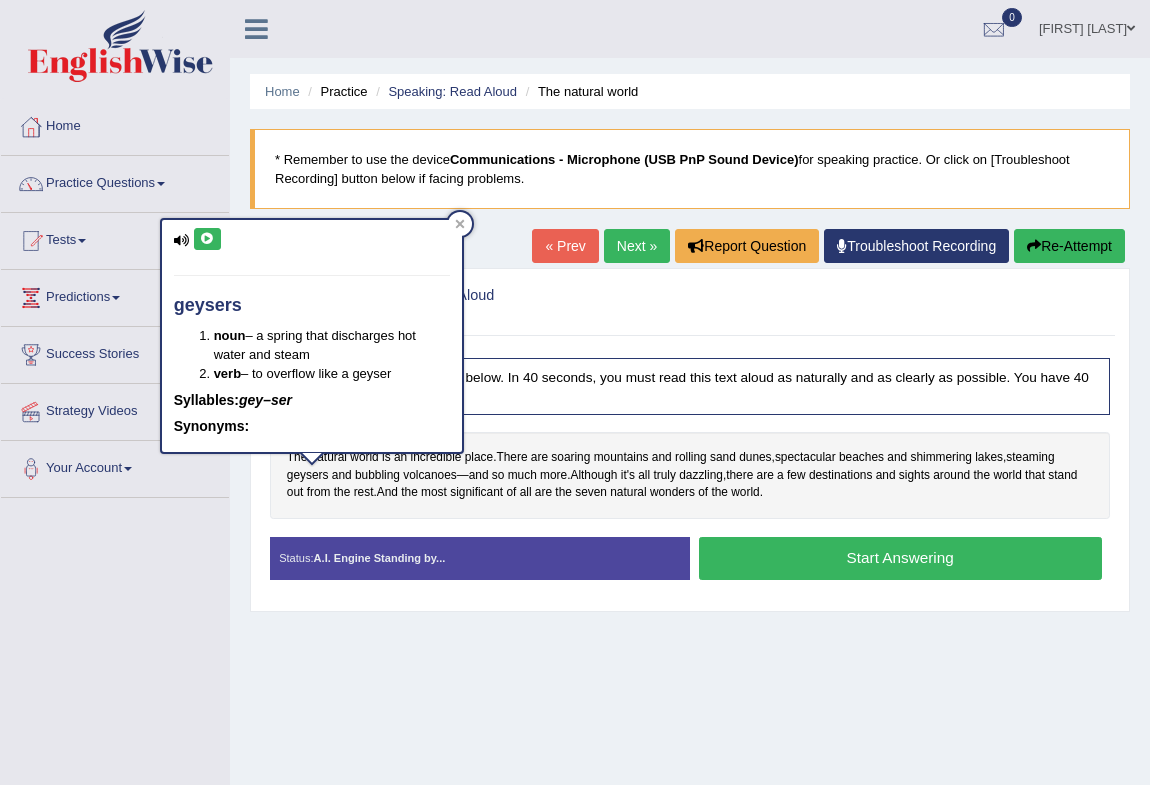 drag, startPoint x: 197, startPoint y: 242, endPoint x: 266, endPoint y: 274, distance: 76.05919 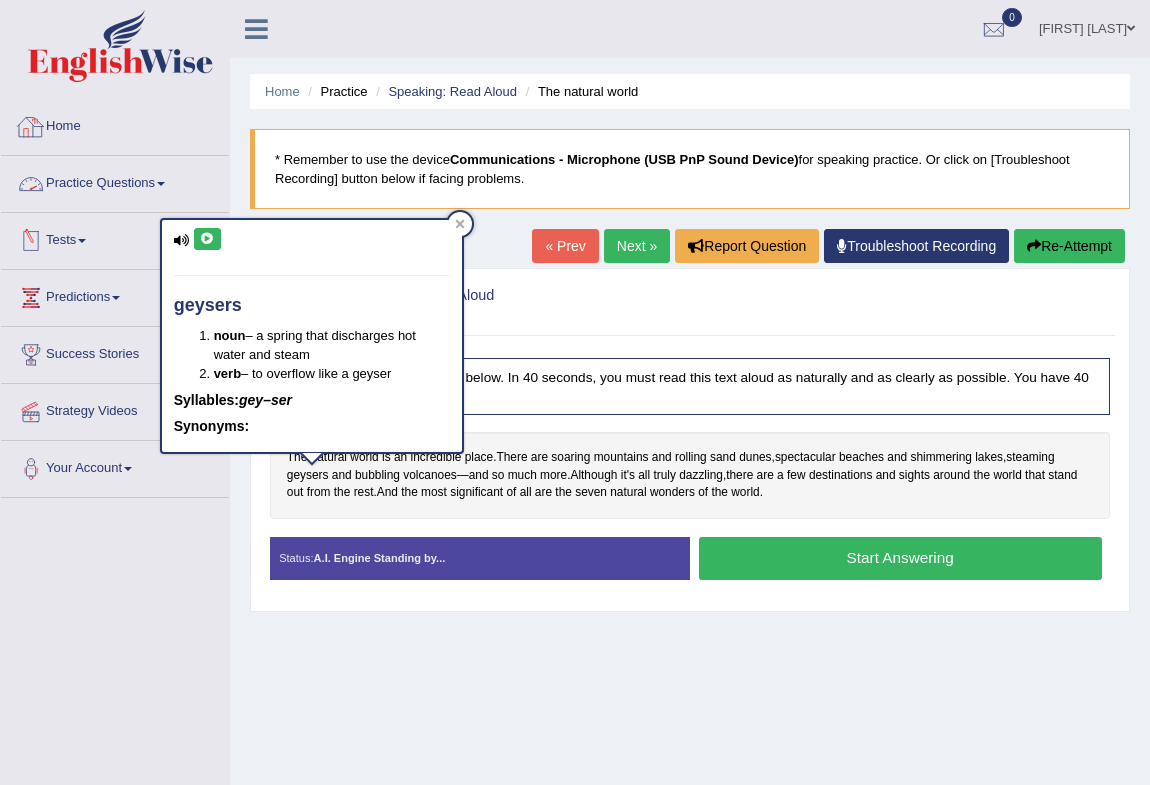 click at bounding box center (207, 239) 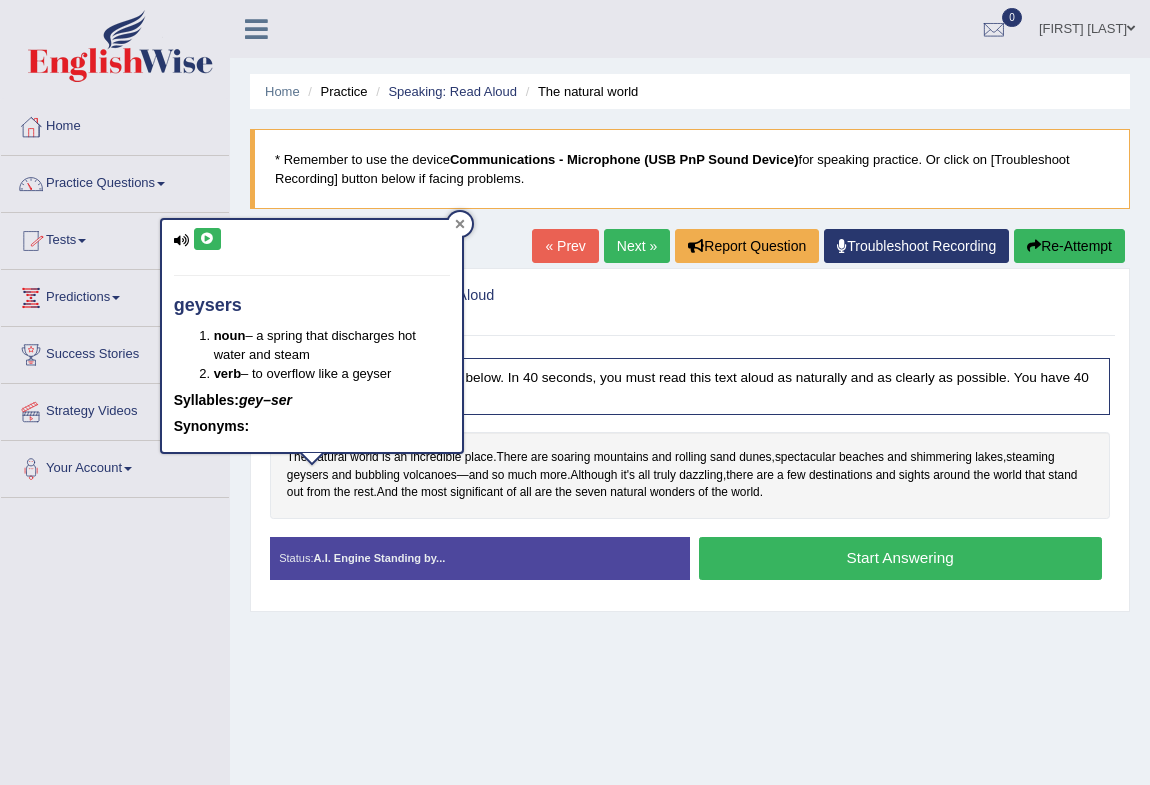 click at bounding box center (460, 224) 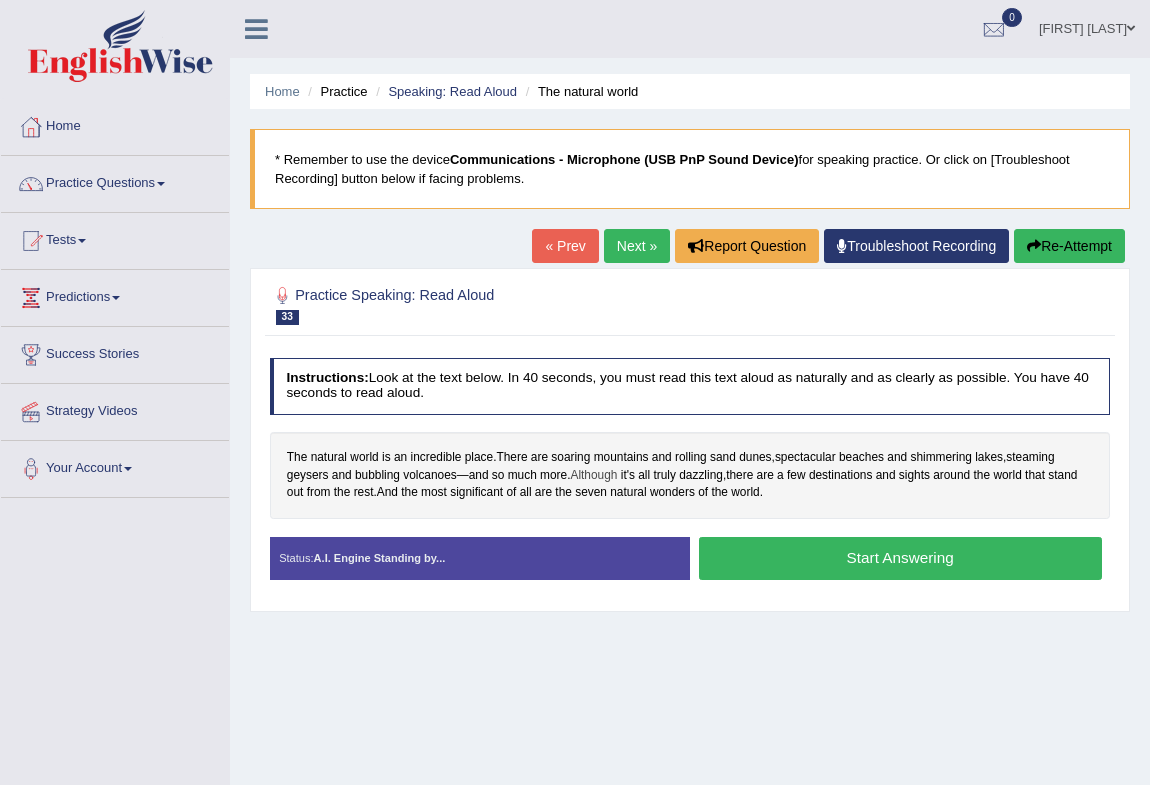 click on "Although" at bounding box center (593, 476) 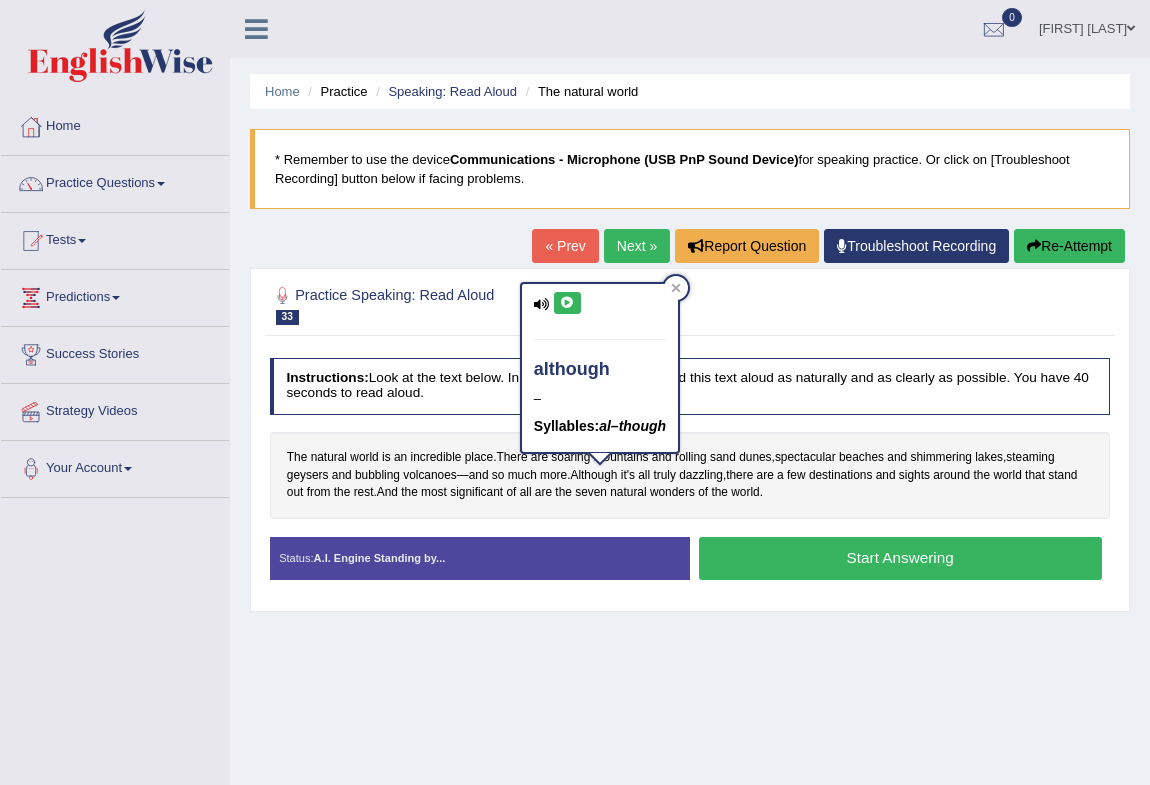 click at bounding box center (567, 303) 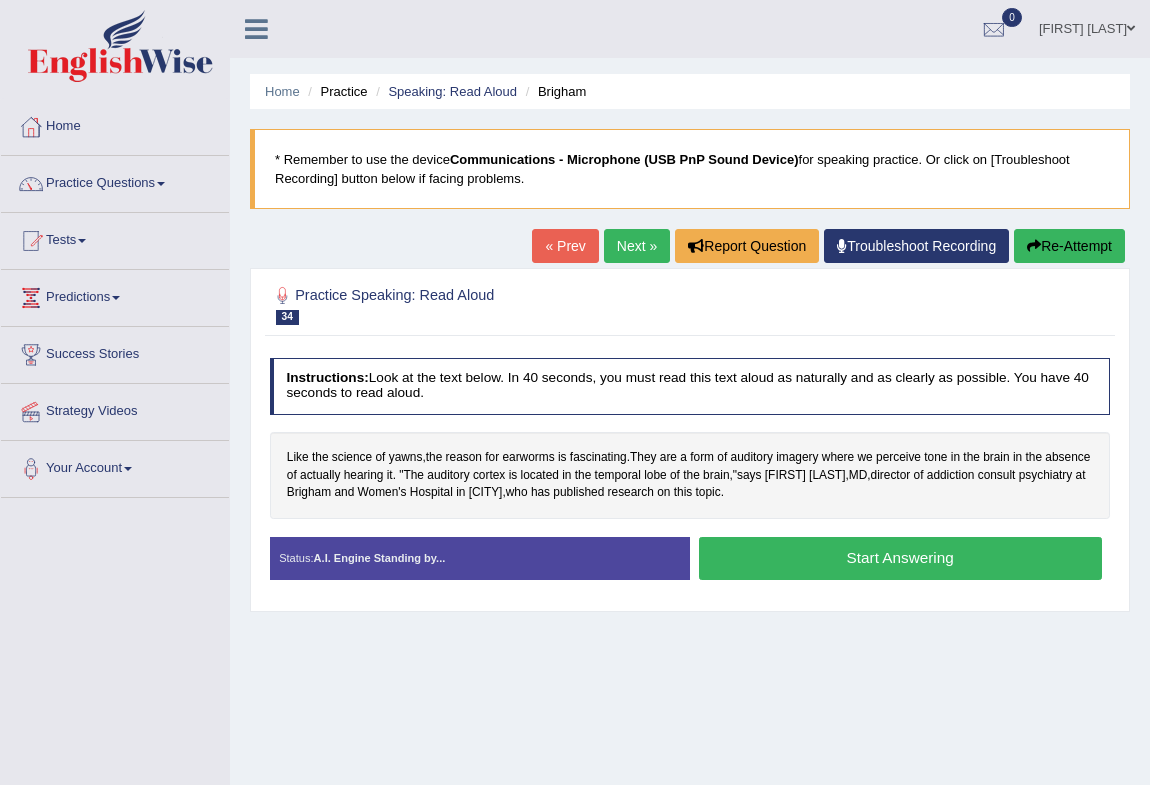 scroll, scrollTop: 0, scrollLeft: 0, axis: both 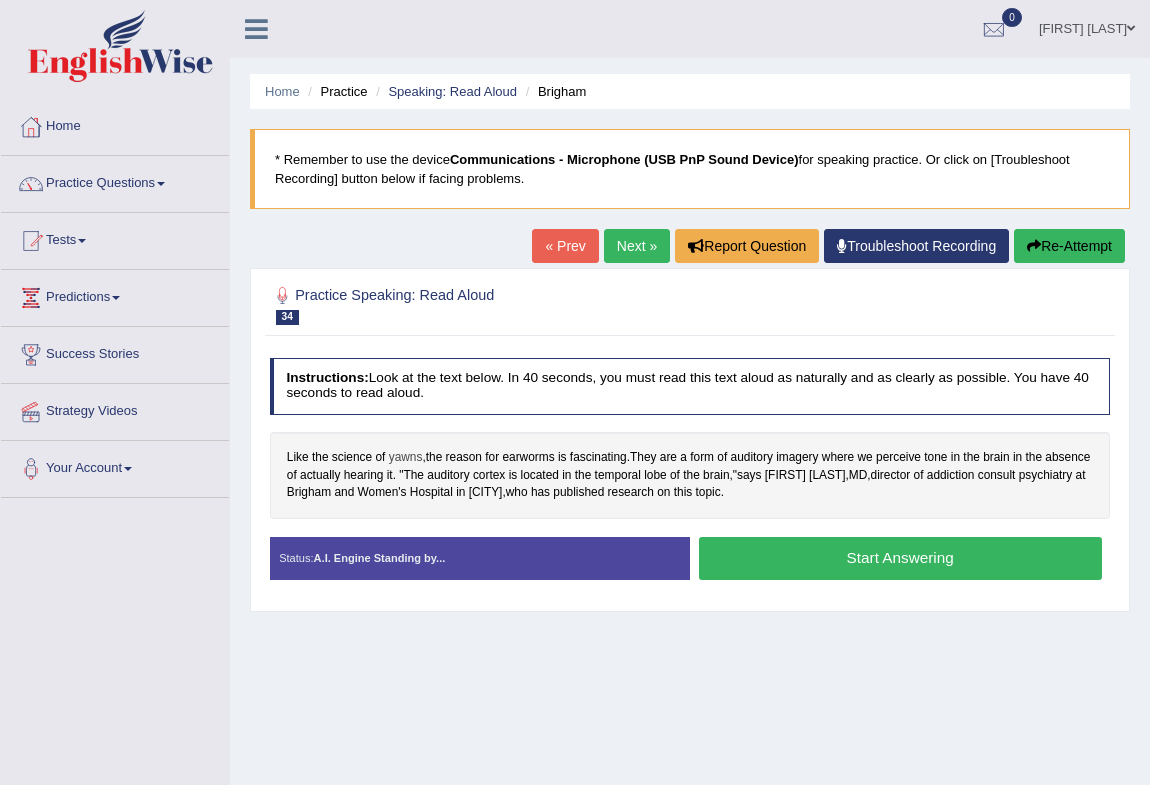 click on "yawns" at bounding box center (406, 458) 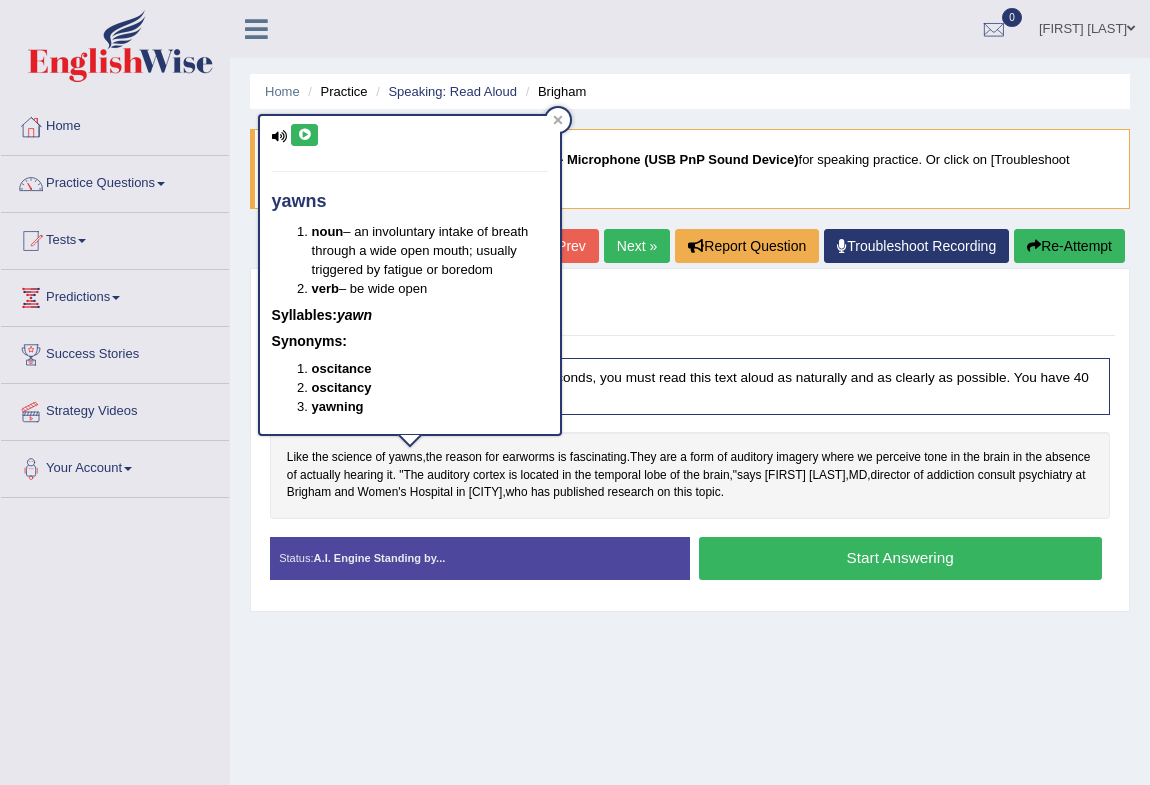 click on "yawns noun  – an involuntary intake of breath through a wide open mouth; usually triggered by fatigue or boredom verb  – be wide open Syllables:  yawn Synonyms:  oscitance oscitancy yawning" at bounding box center (410, 275) 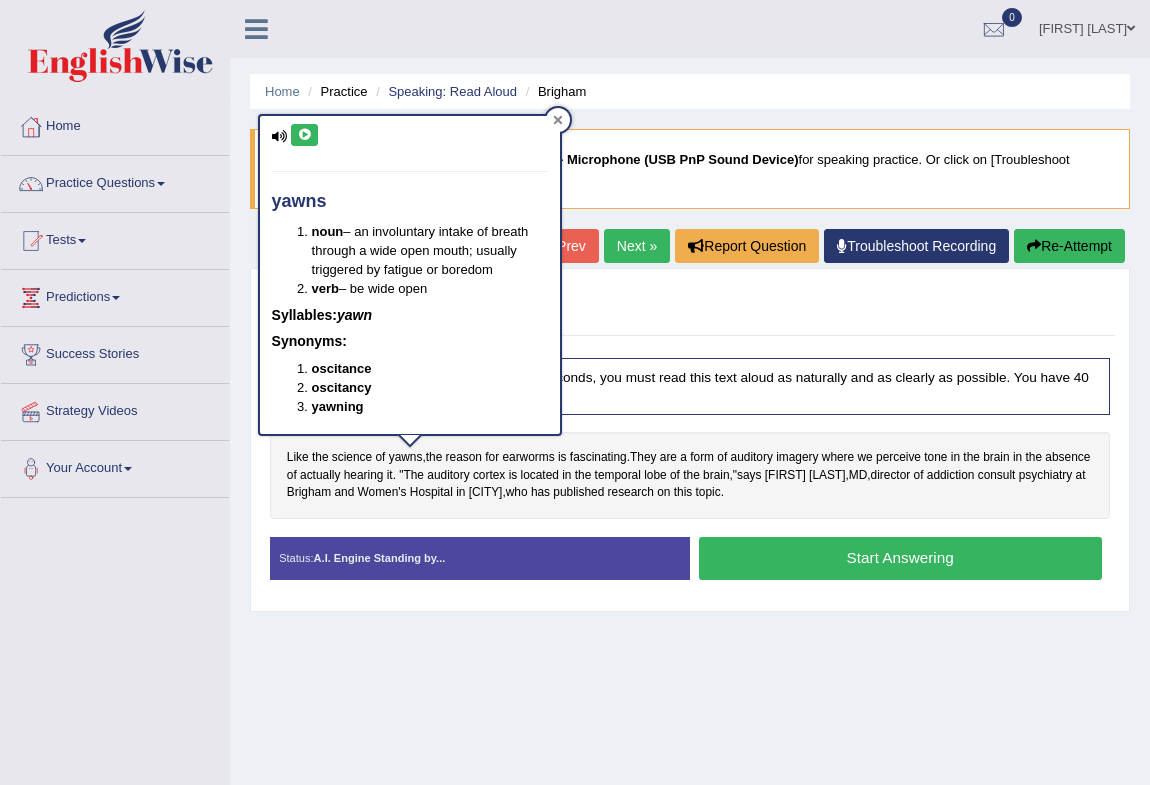 click at bounding box center [558, 120] 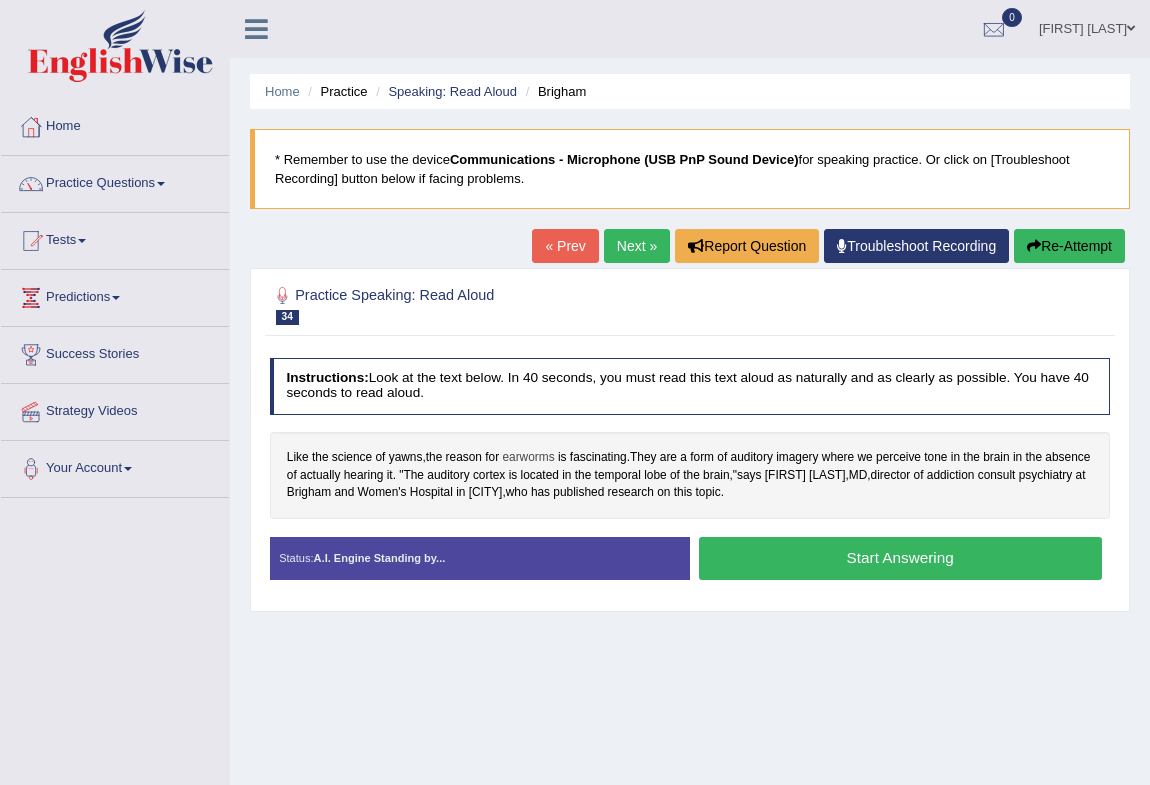 click on "earworms" at bounding box center [528, 458] 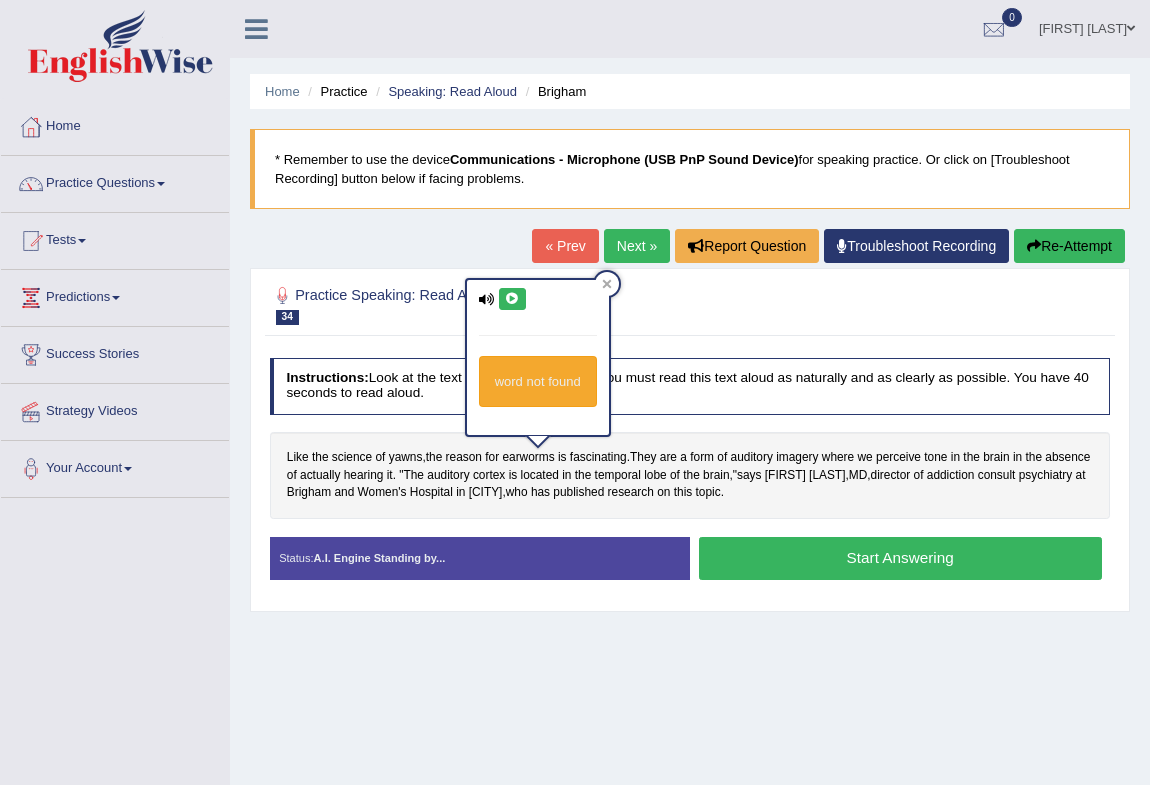 click on "word not found" at bounding box center (538, 357) 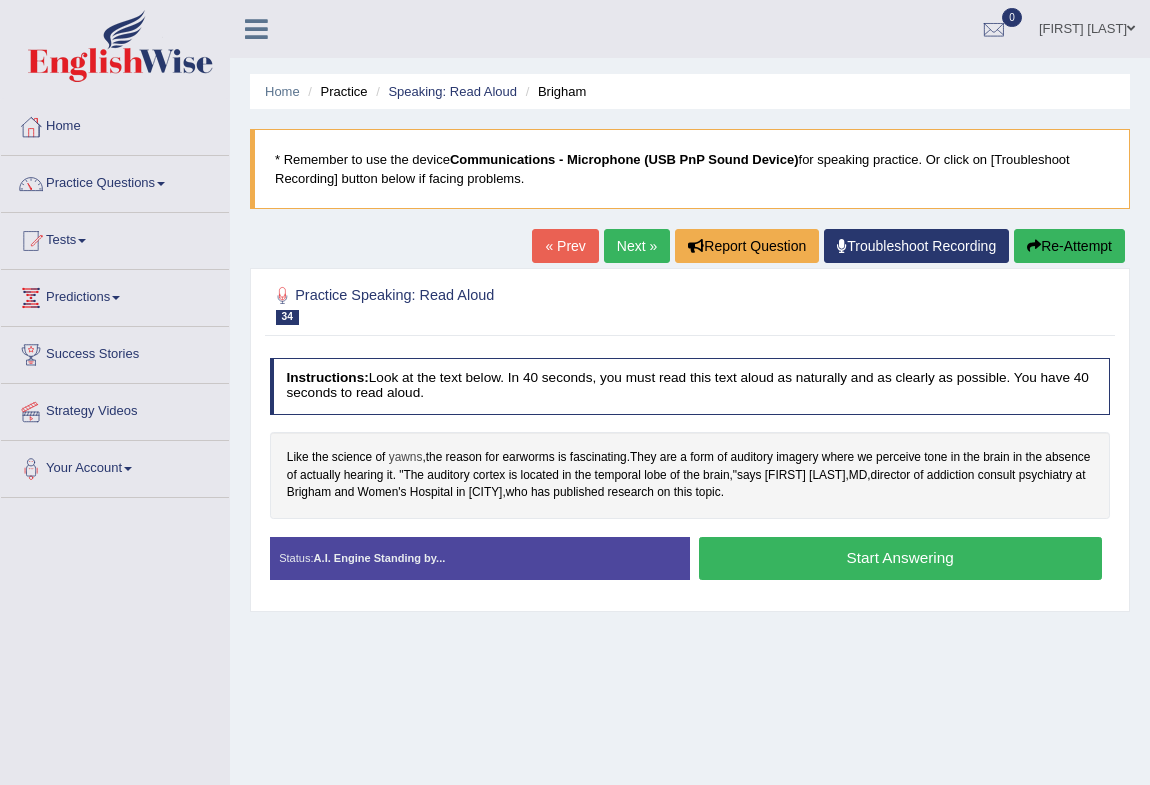 click on "yawns" at bounding box center [406, 458] 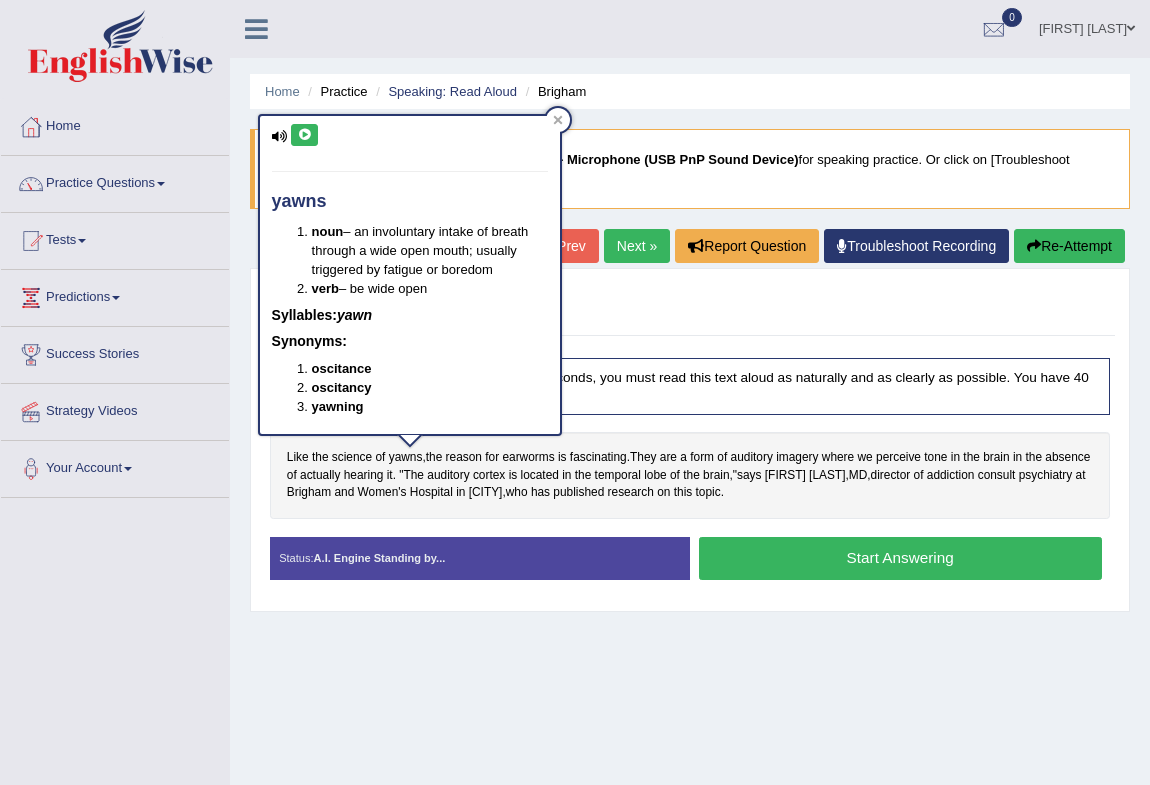 click at bounding box center (304, 135) 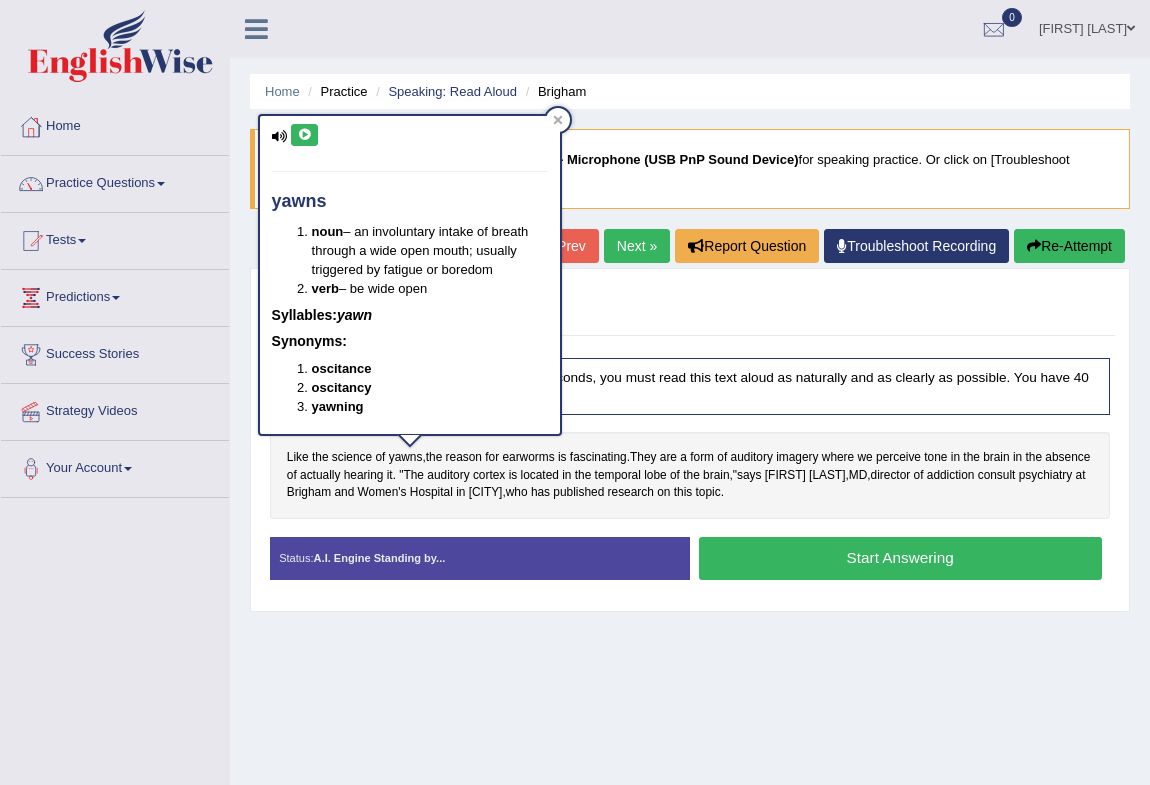 drag, startPoint x: 560, startPoint y: 122, endPoint x: 537, endPoint y: 169, distance: 52.3259 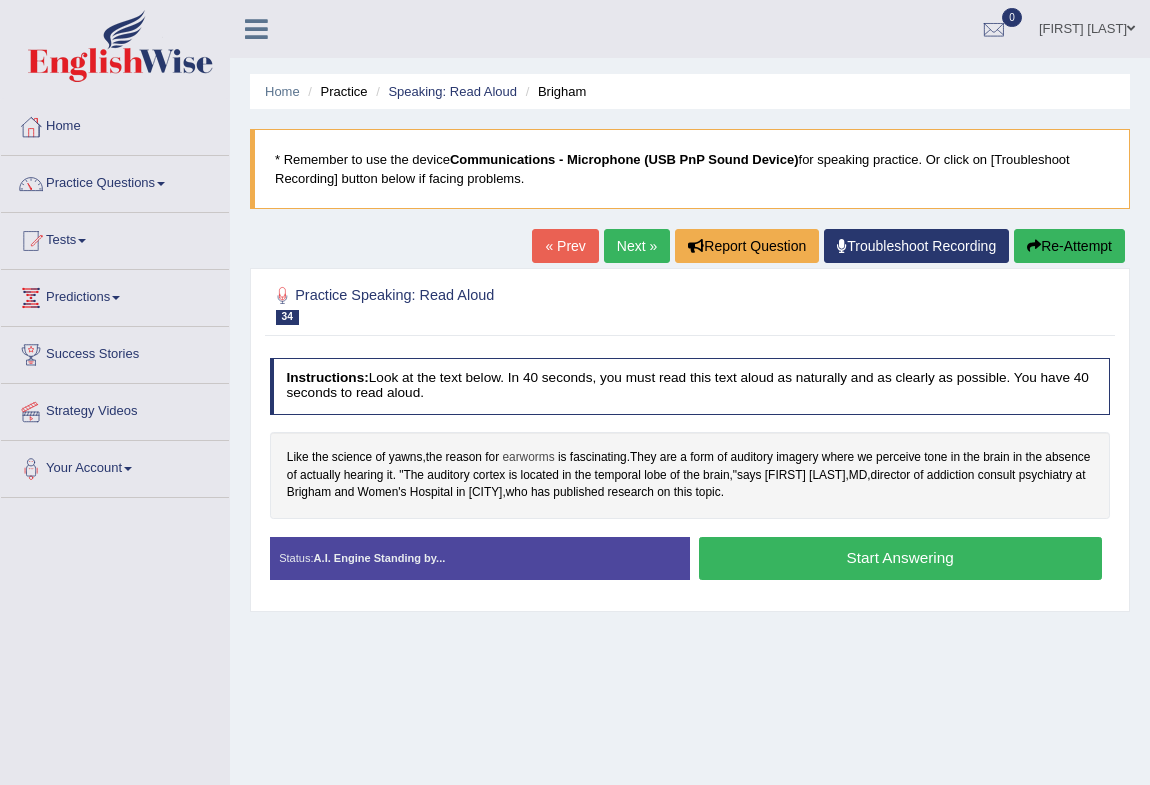 click on "earworms" at bounding box center (528, 458) 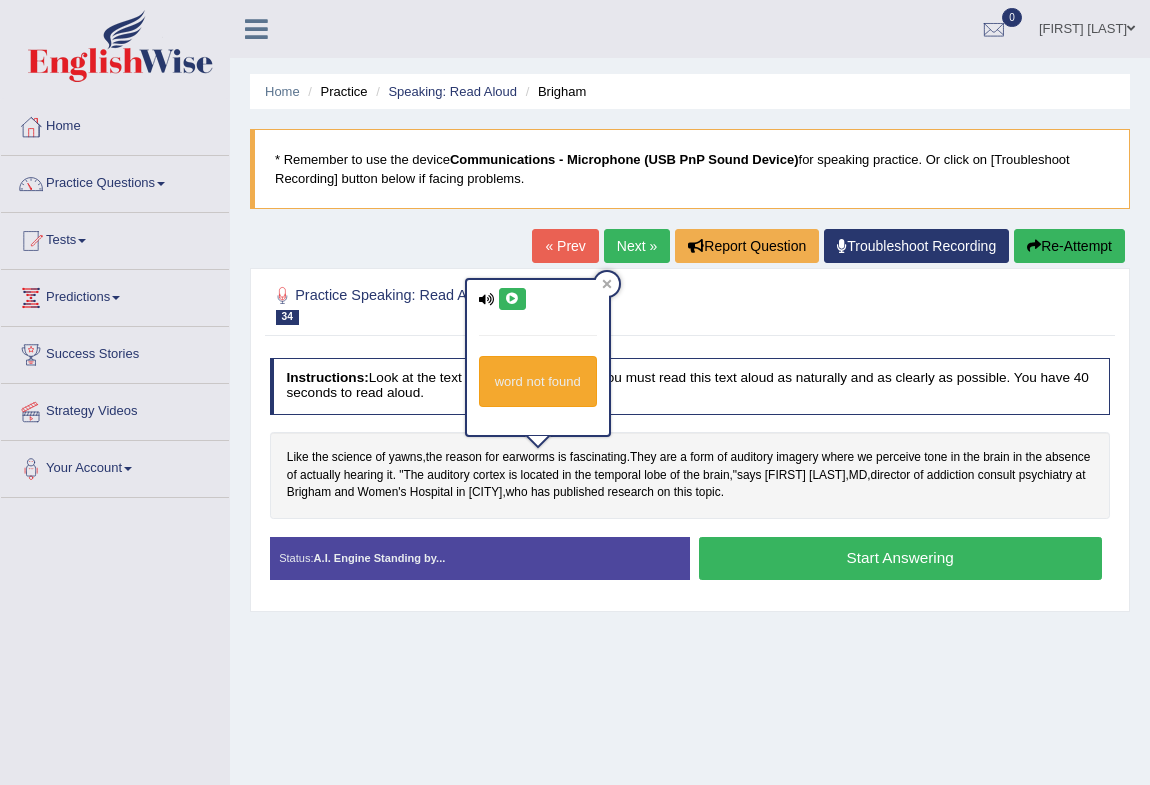 click at bounding box center (512, 299) 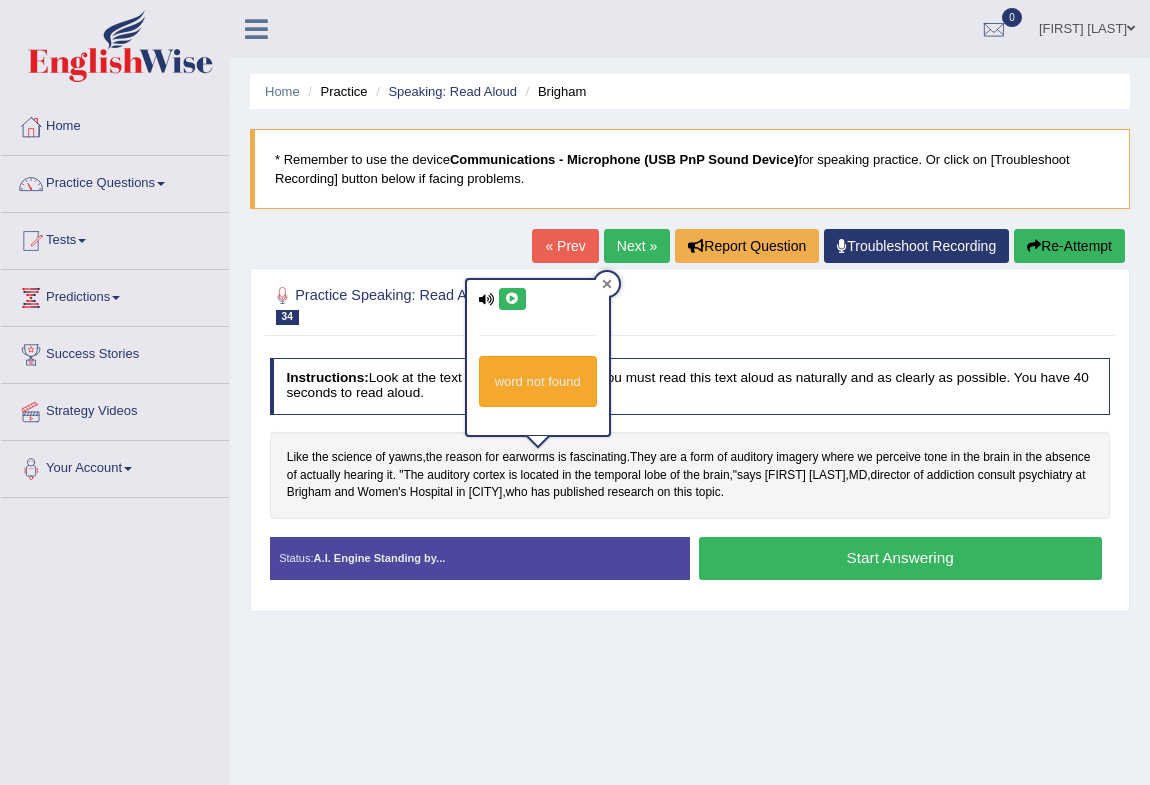 click 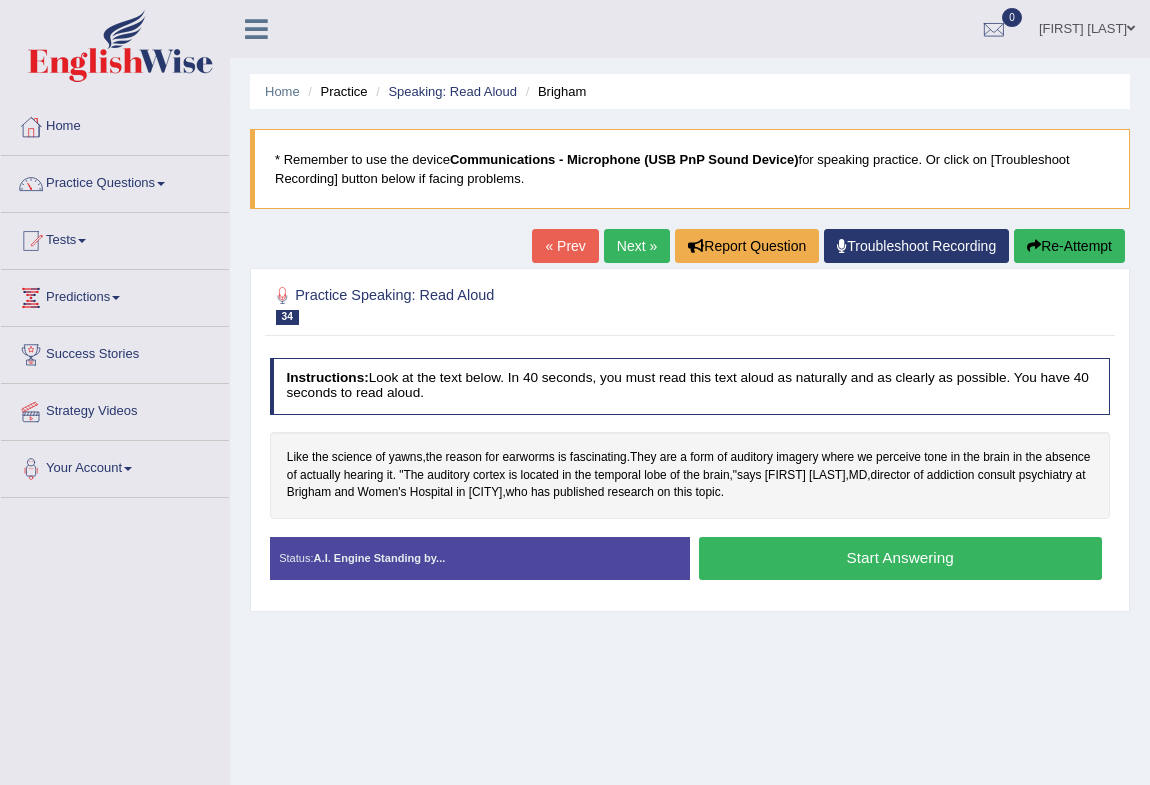 click on "Start Answering" at bounding box center [900, 558] 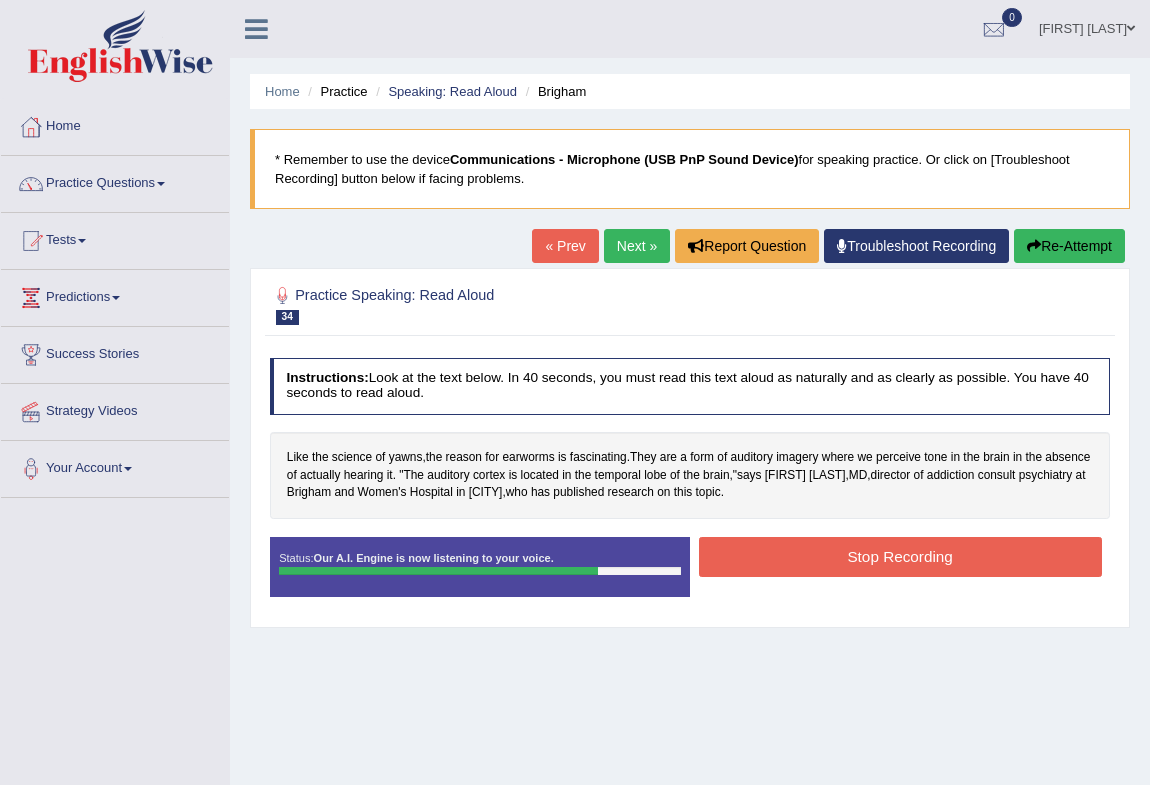 click on "Instructions:  Look at the text below. In 40 seconds, you must read this text aloud as naturally and as clearly as possible. You have 40 seconds to read aloud.
Like   the   science   of   yawns ,  the   reason   for   earworms   is   fascinating .  They   are   a   form   of   auditory   imagery   where   we   perceive   tone   in   the   brain   in   the   absence   of   actually   hearing   it . " The   auditory   cortex   is   located   in   the   temporal   lobe   of   the   brain ,"  says   [NAME]   [LAST] ,  MD ,  director   of   addiction   consult   psychiatry   at   Brigham   and   Women's   Hospital   in   [CITY] ,  who   has   published   research   on   this   topic . Created with Highcharts 7.1.2 Too low Too high Time Pitch meter: 0 10 20 30 40 Created with Highcharts 7.1.2 Great Too slow Too fast Time Speech pace meter: 0 10 20 30 40 Accuracy Comparison for Reading Scores: Labels:
Red:  Missed/Mispronounced Words
Green:  Correct Words  Accuracy:  Status:" at bounding box center [689, 484] 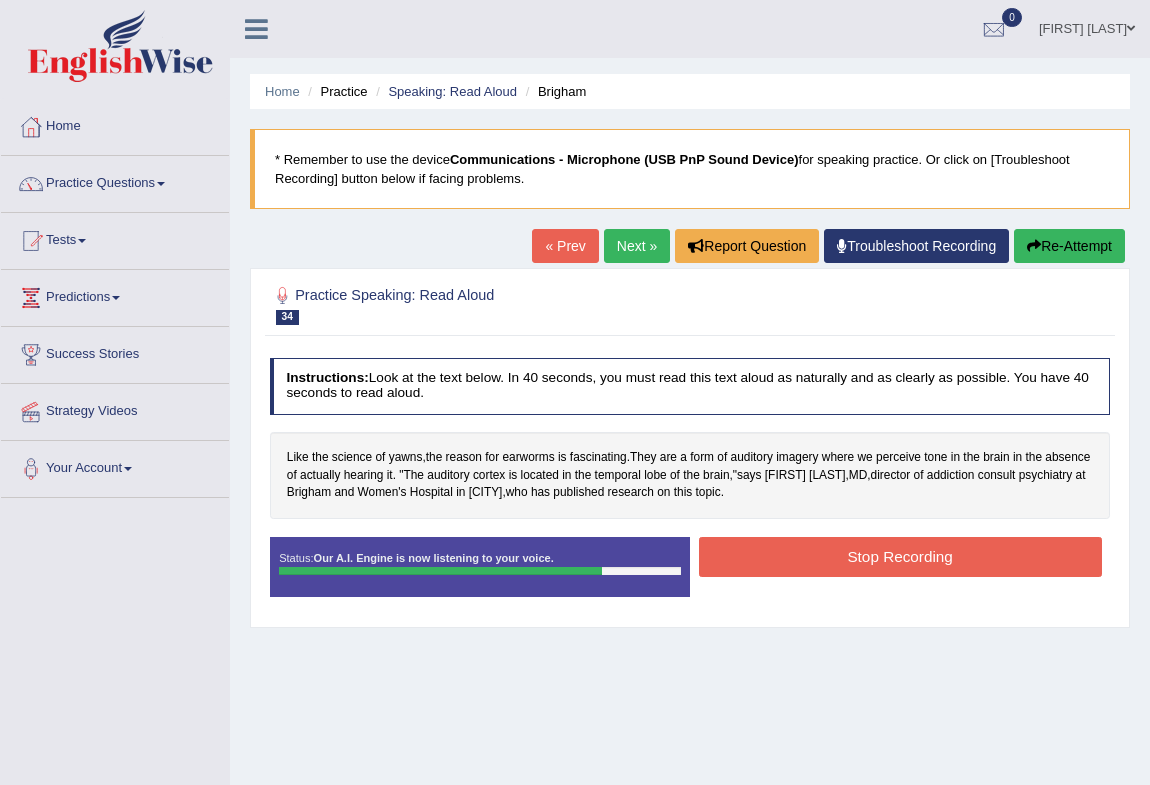 click on "Stop Recording" at bounding box center [900, 556] 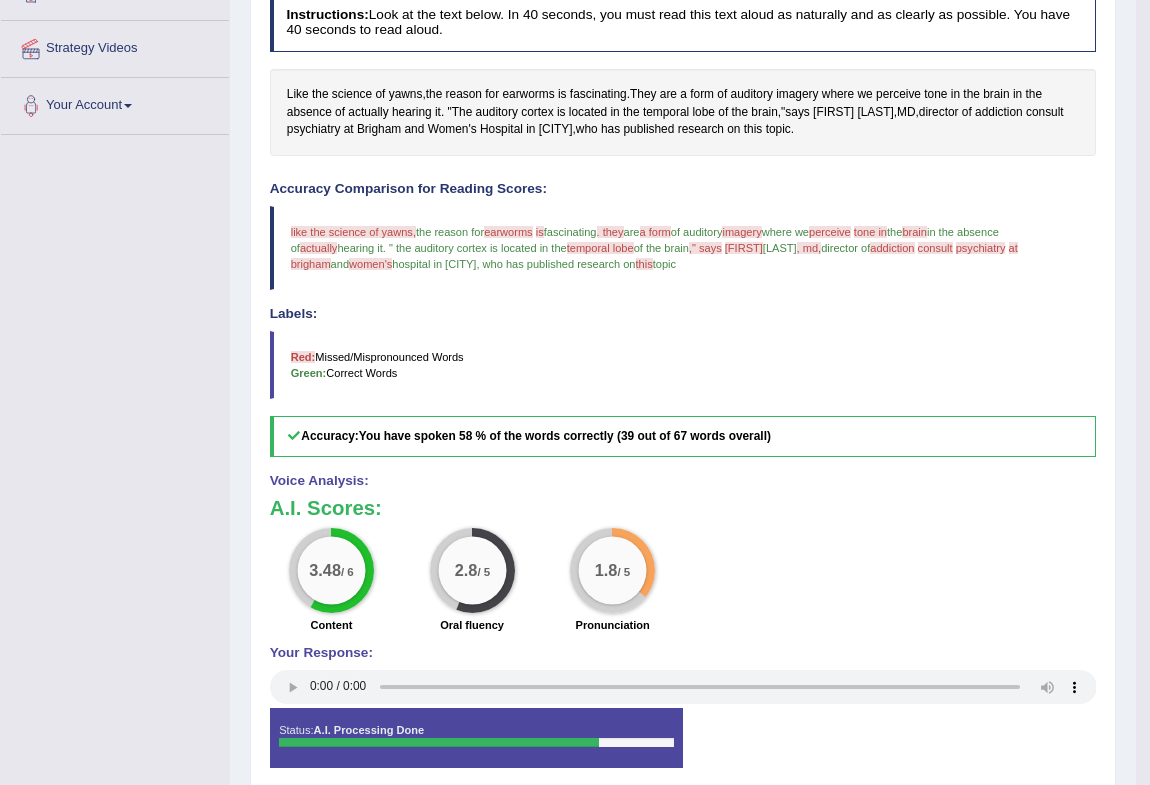 scroll, scrollTop: 90, scrollLeft: 0, axis: vertical 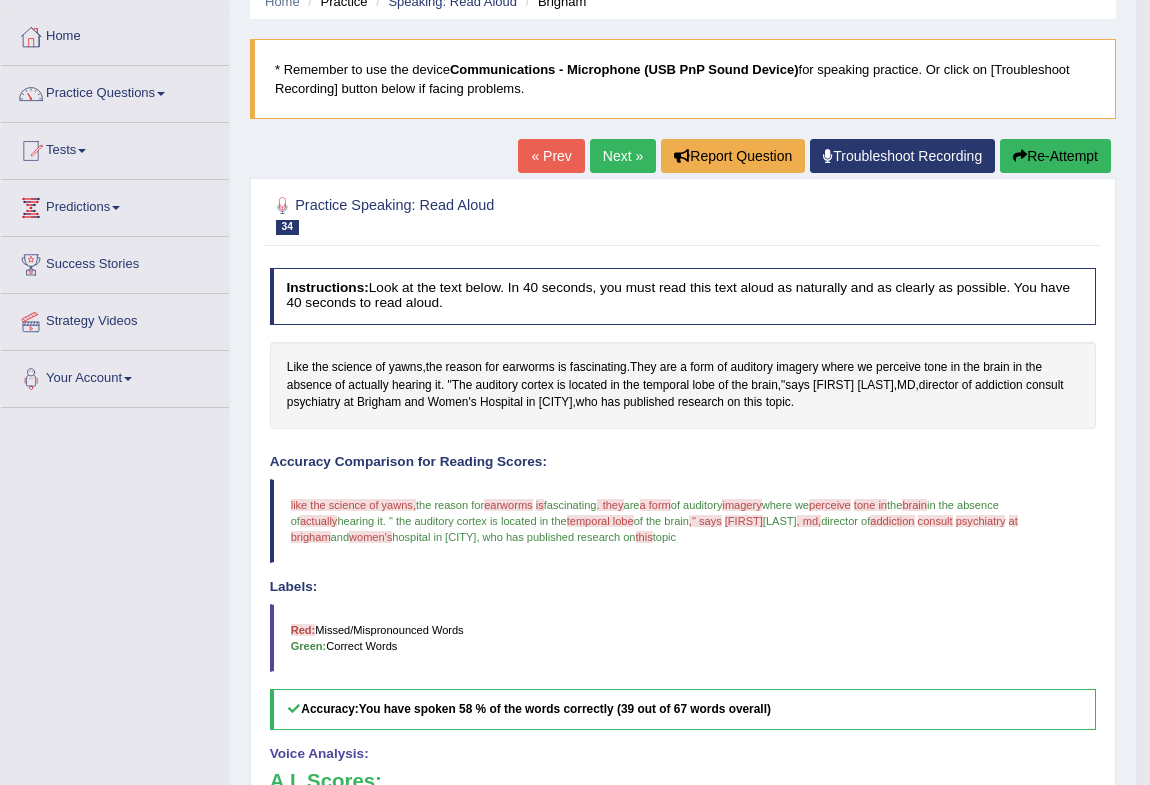 click on "Next »" at bounding box center [623, 156] 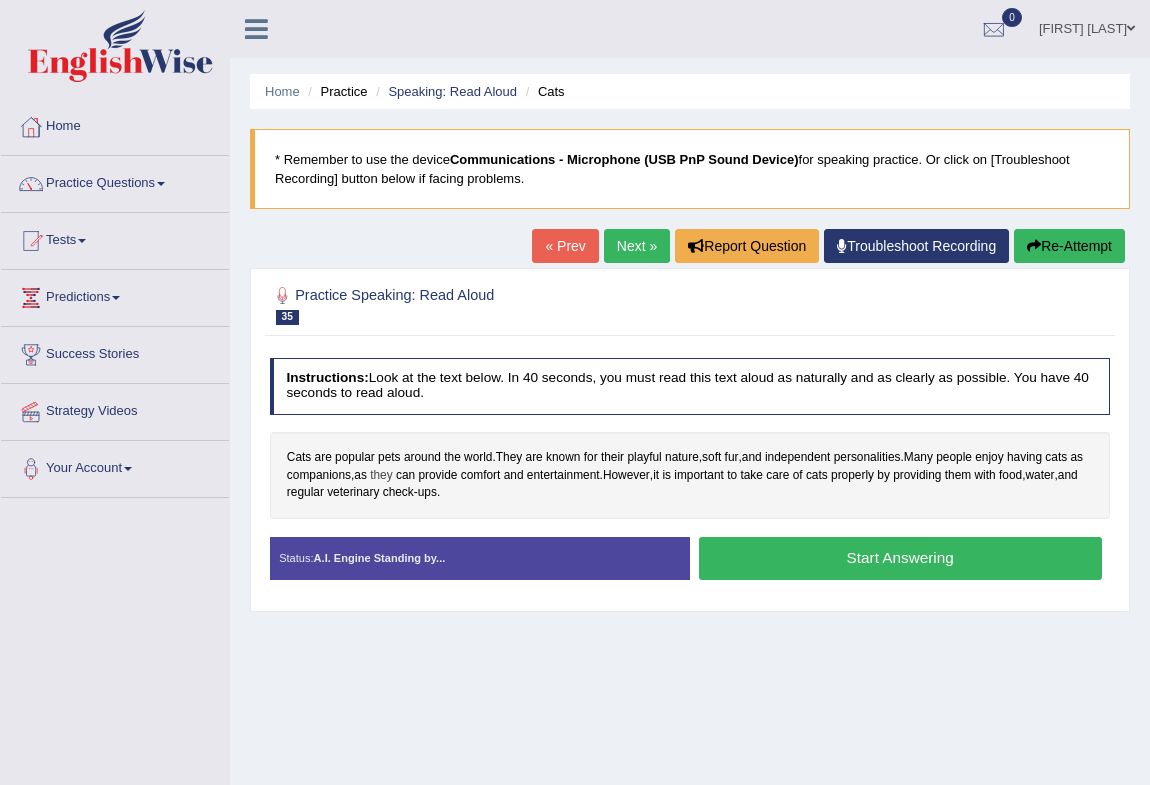 scroll, scrollTop: 0, scrollLeft: 0, axis: both 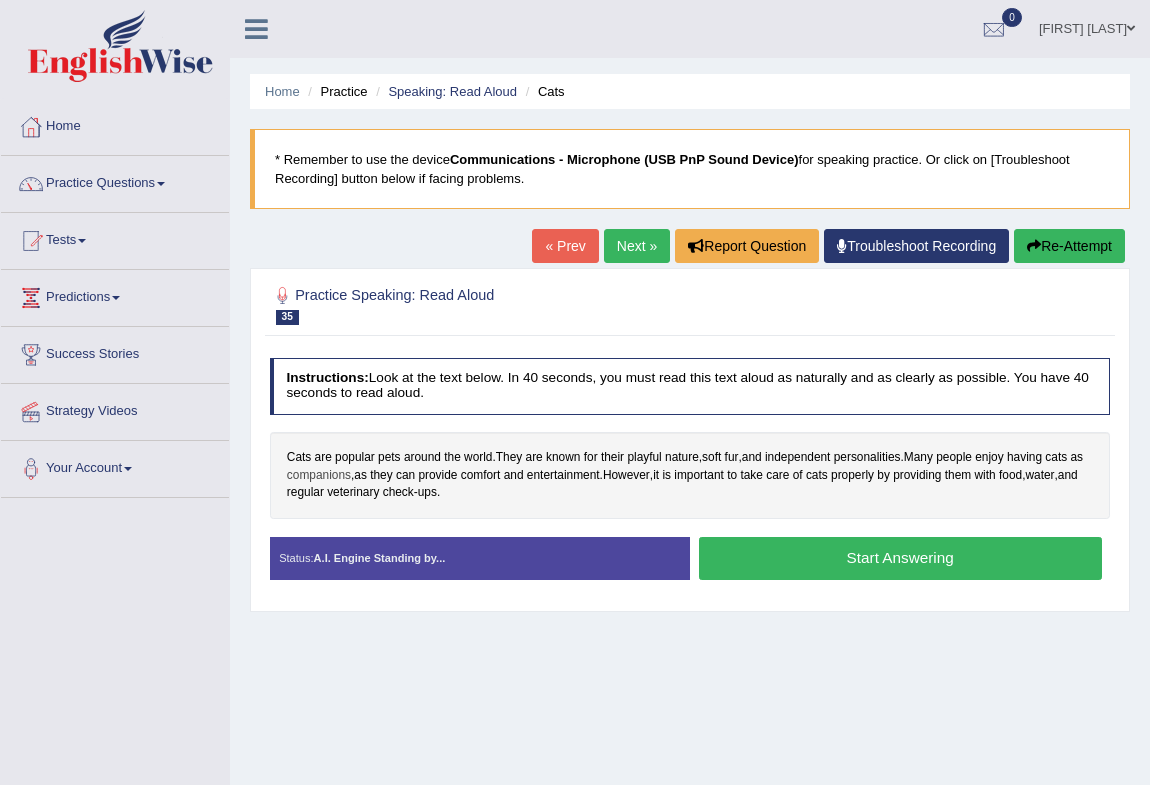 click on "companions" at bounding box center [319, 476] 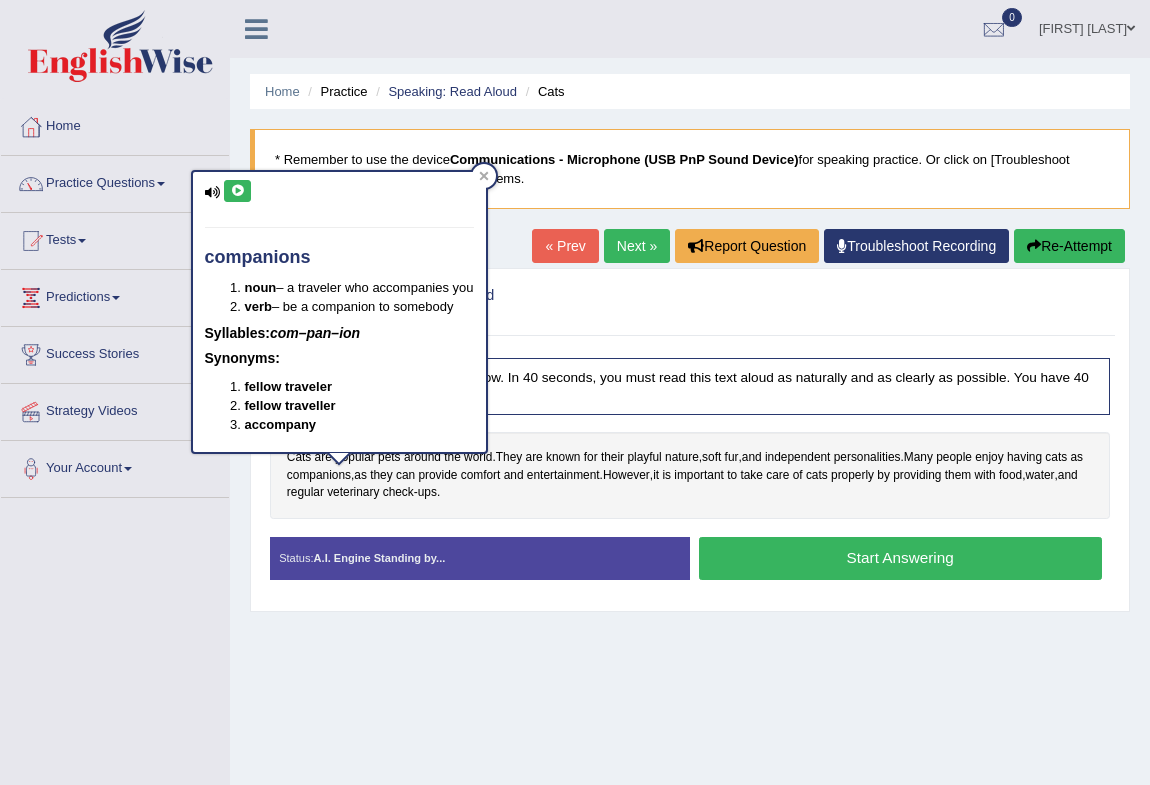 click at bounding box center (237, 191) 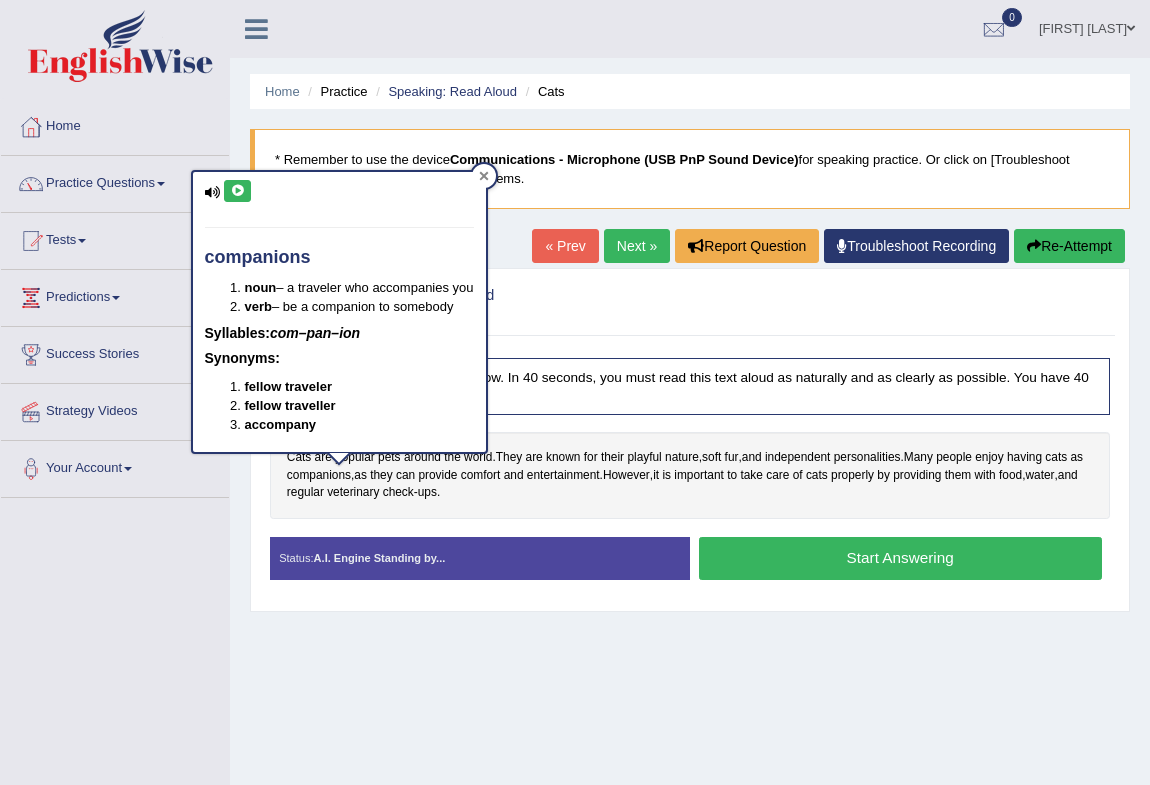 click 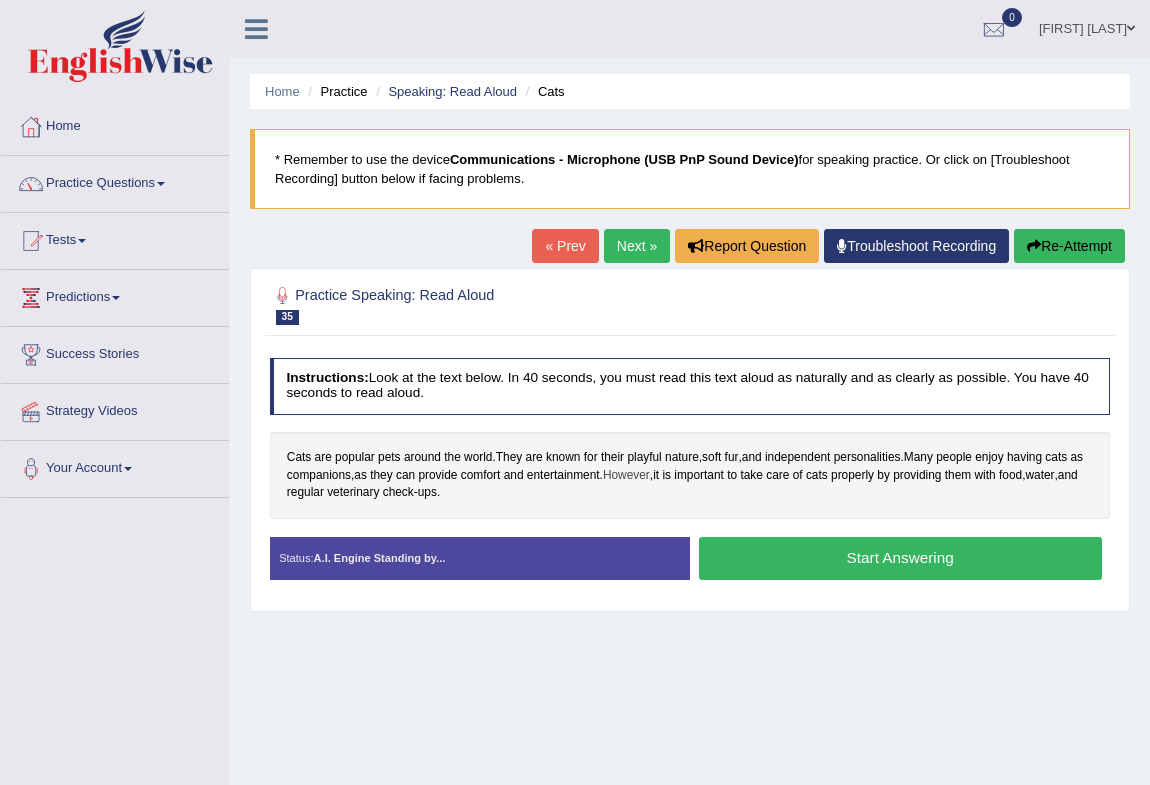 click on "However" at bounding box center [626, 476] 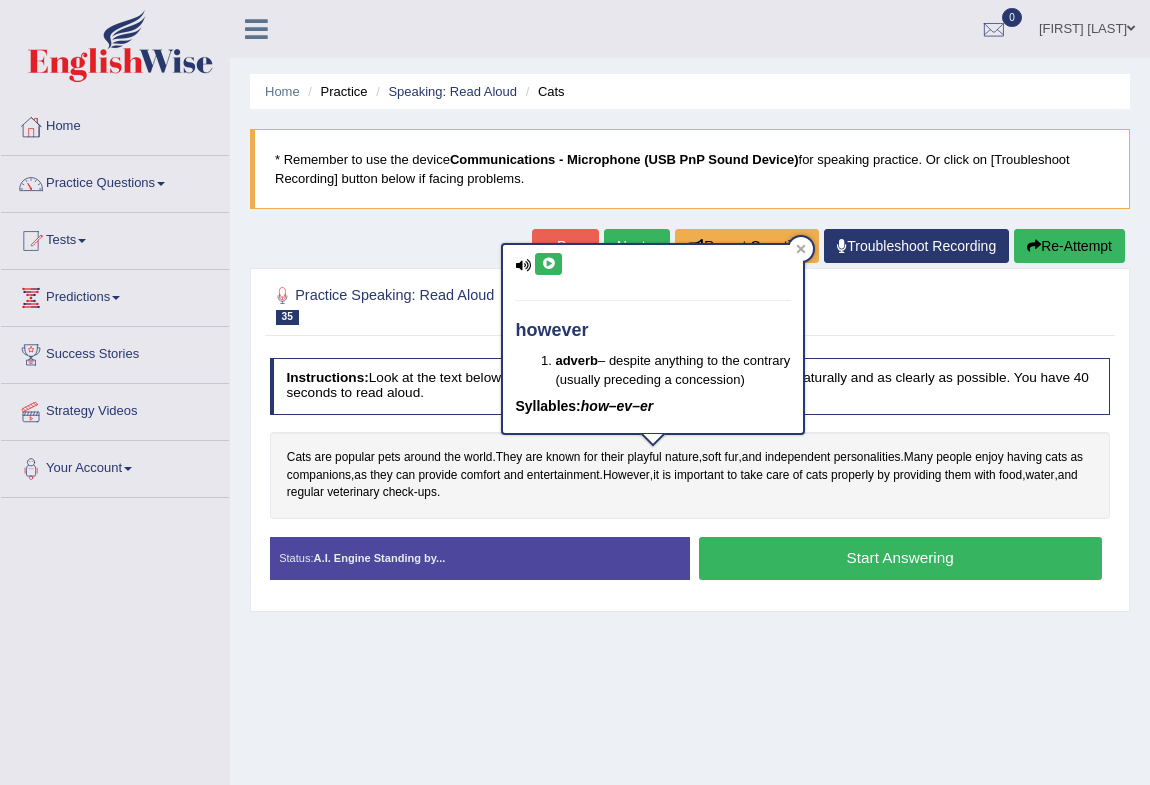 click at bounding box center [548, 264] 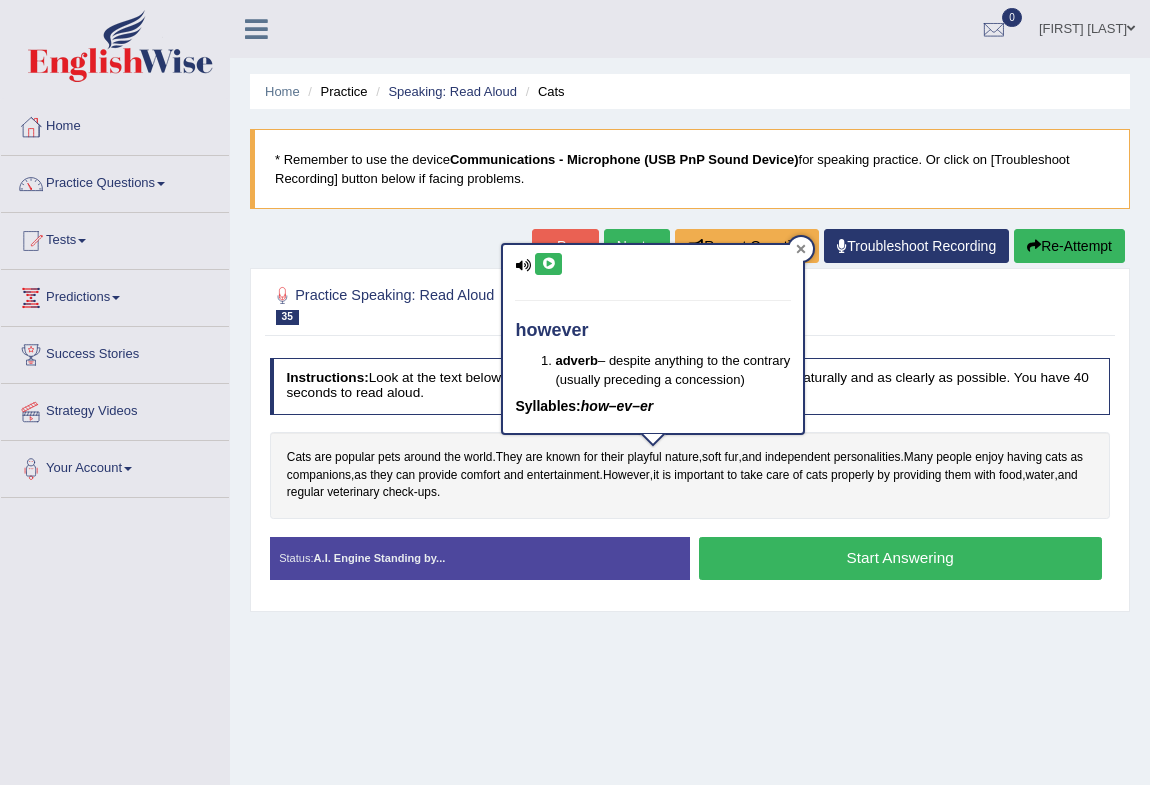 click at bounding box center (801, 249) 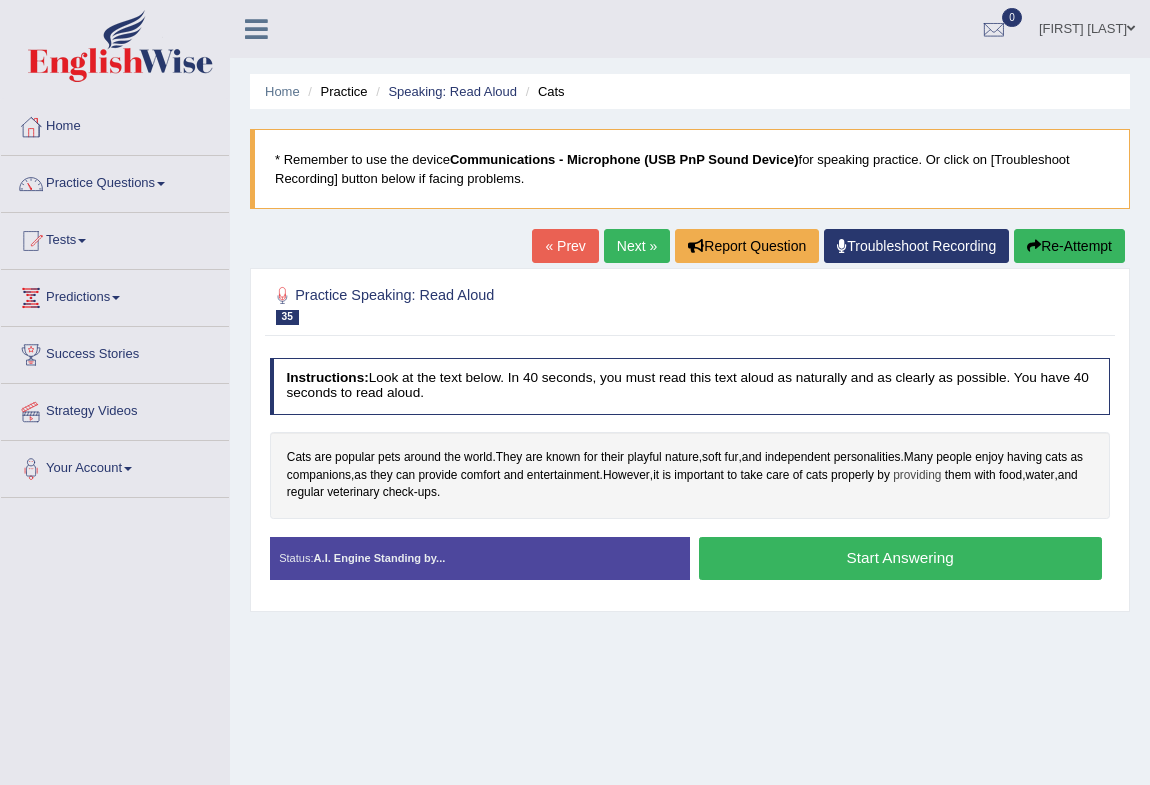 click on "providing" at bounding box center [917, 476] 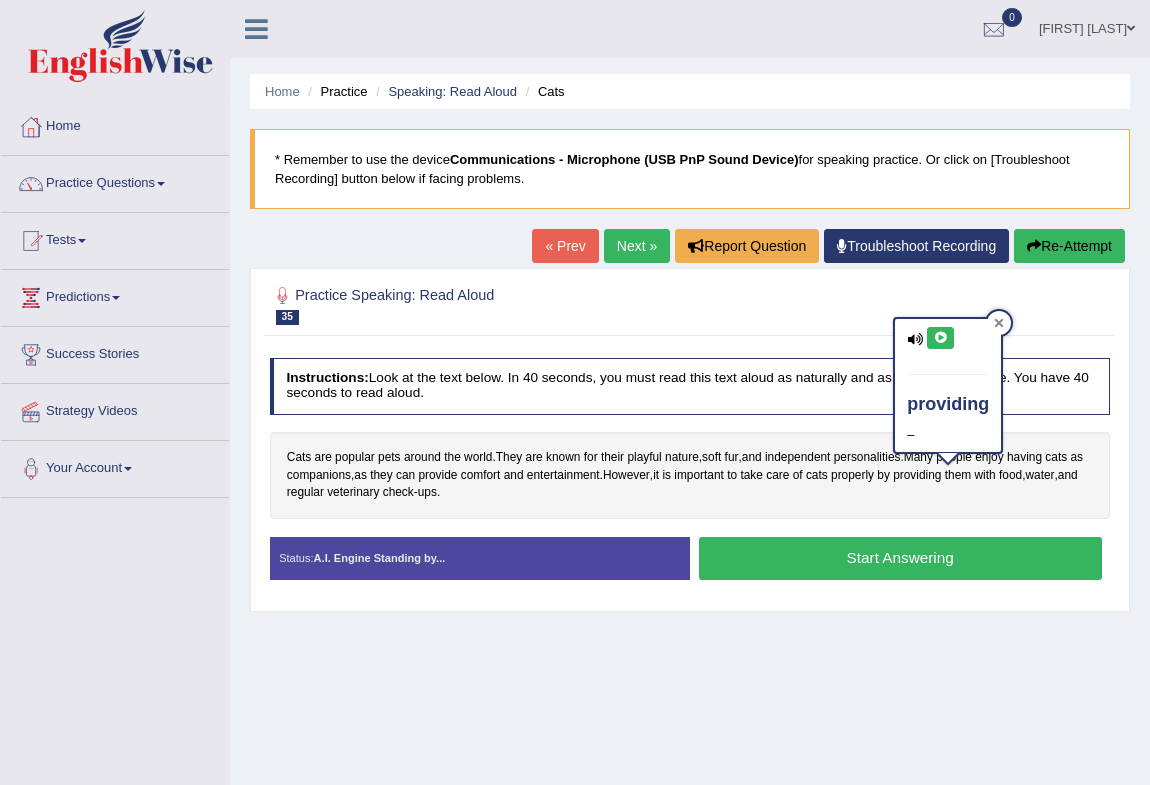 click 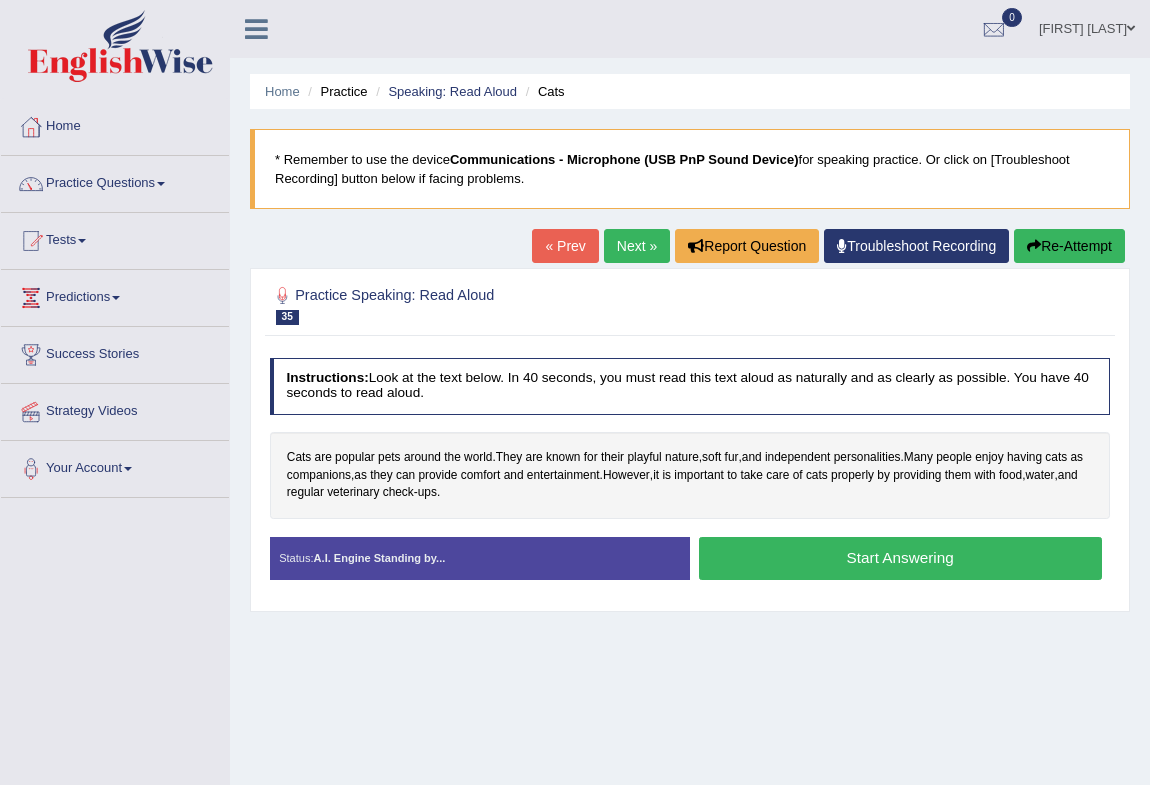 click on "Start Answering" at bounding box center [900, 558] 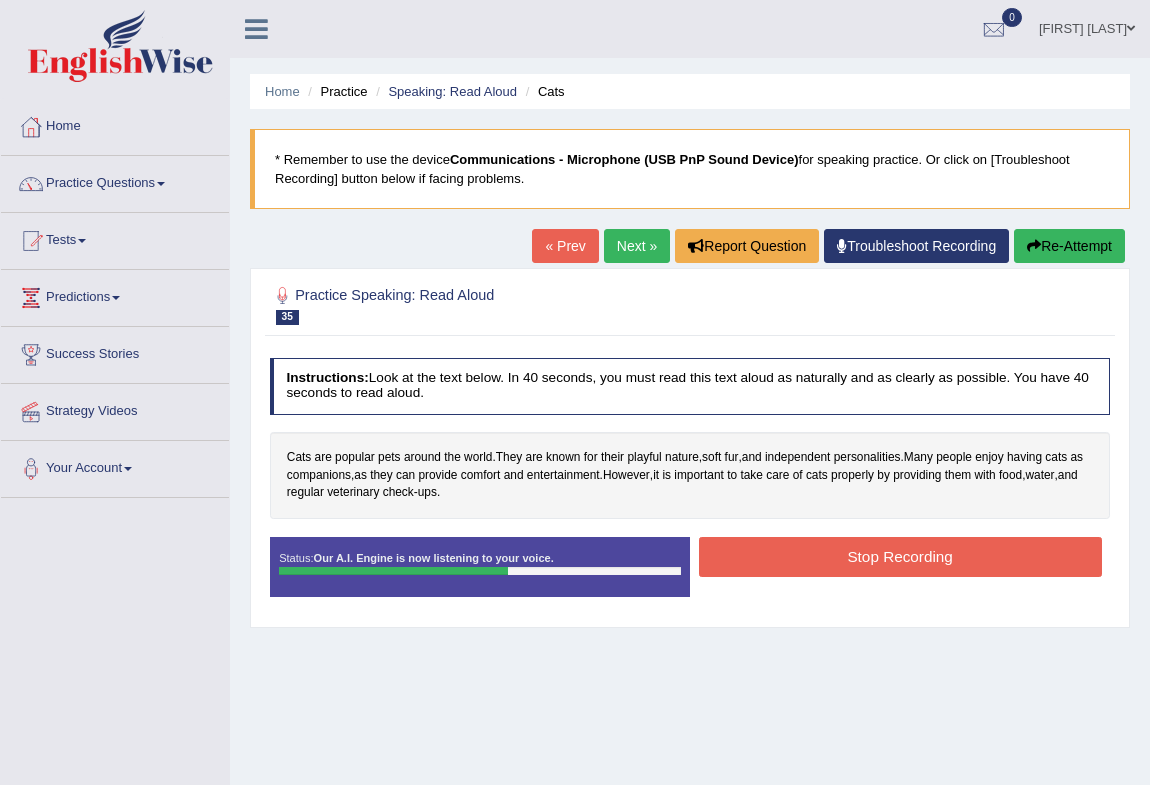 click on "Stop Recording" at bounding box center [900, 559] 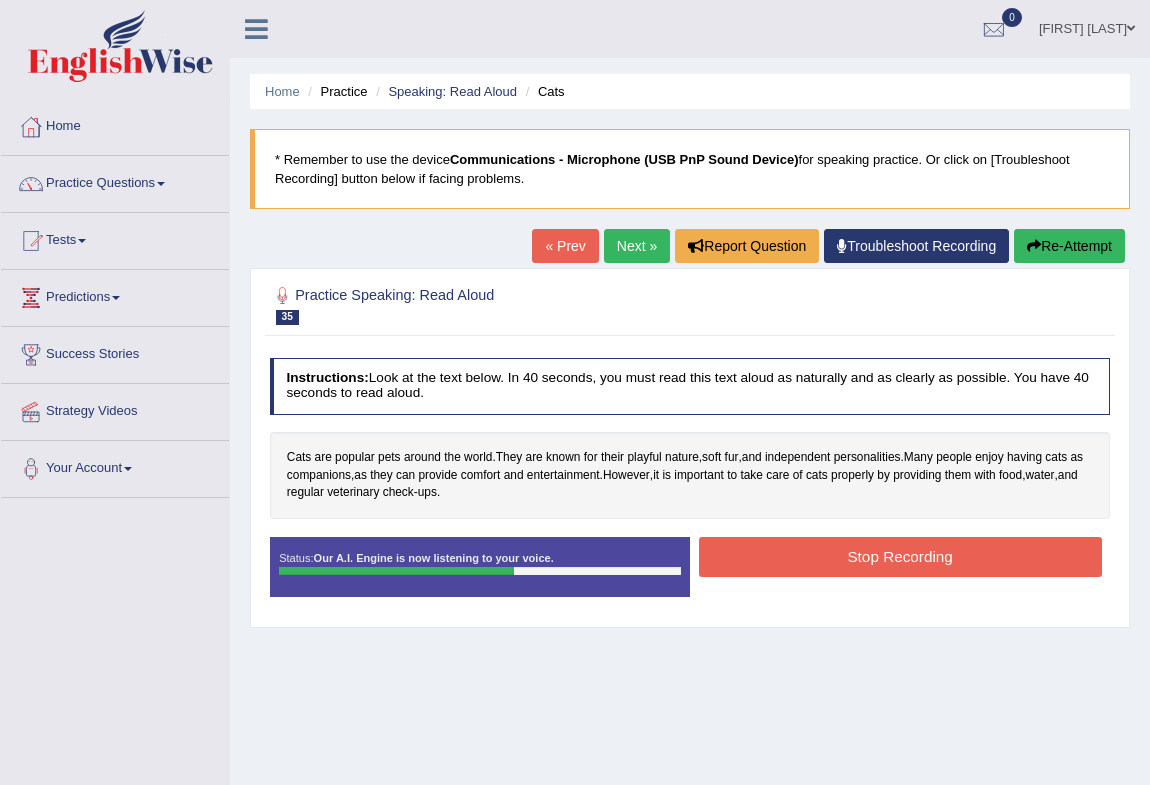 drag, startPoint x: 772, startPoint y: 547, endPoint x: 693, endPoint y: 531, distance: 80.60397 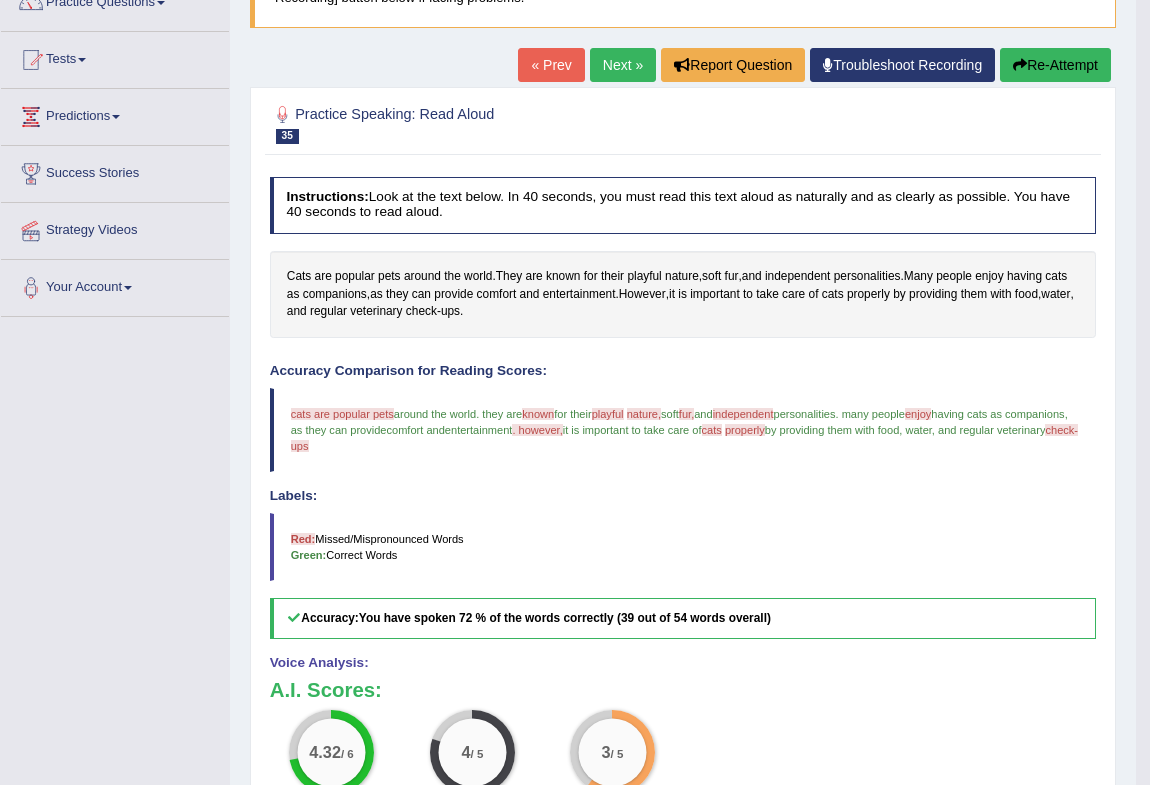 scroll, scrollTop: 90, scrollLeft: 0, axis: vertical 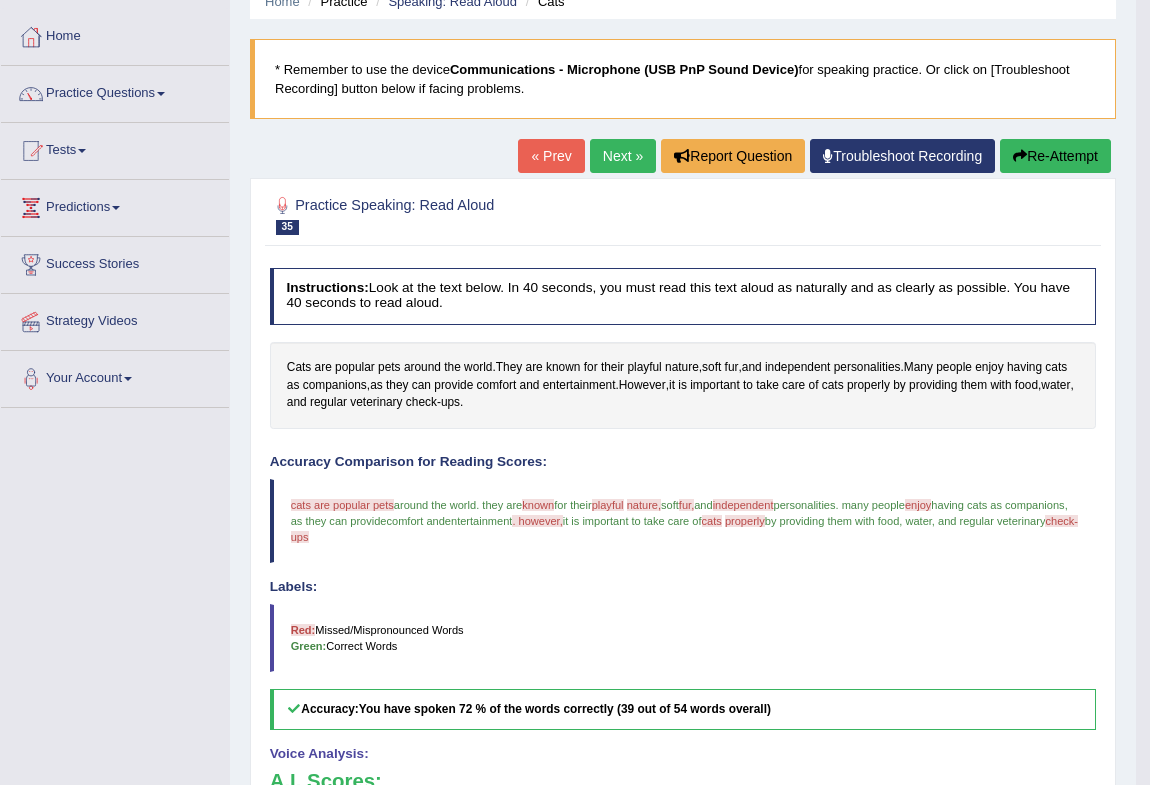 click on "Re-Attempt" at bounding box center [1055, 156] 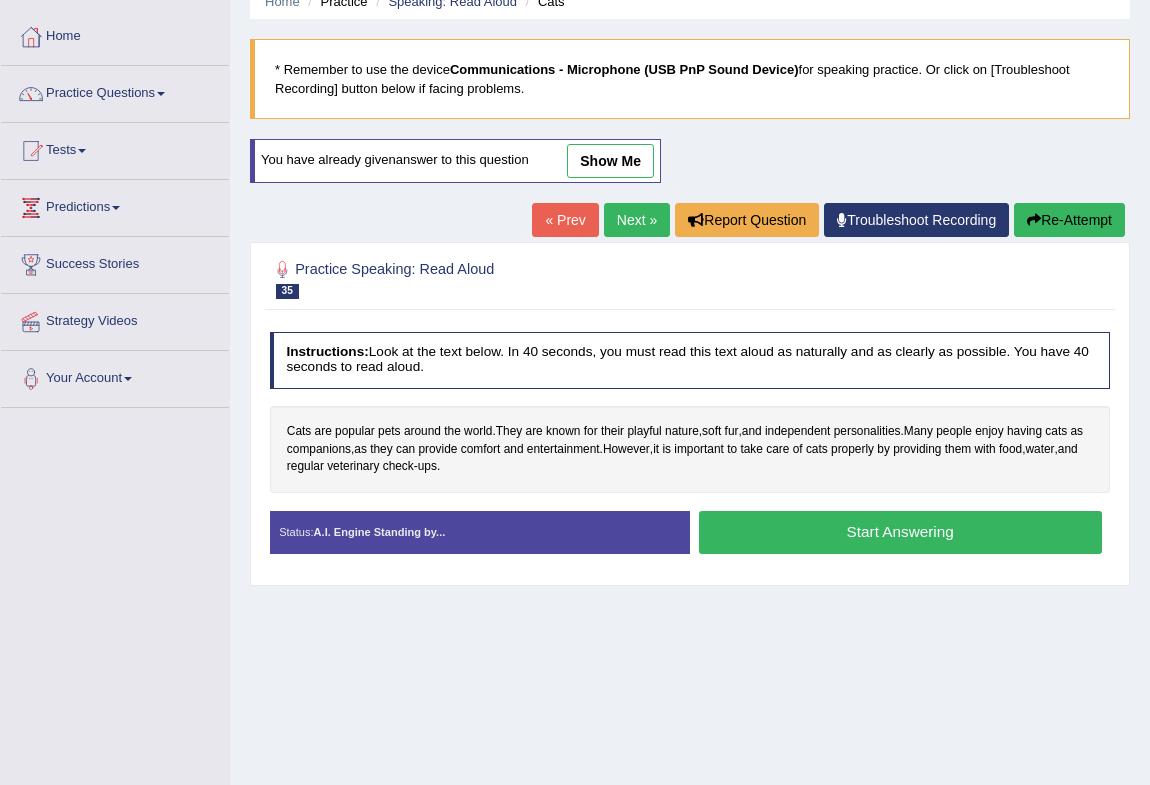 scroll, scrollTop: 90, scrollLeft: 0, axis: vertical 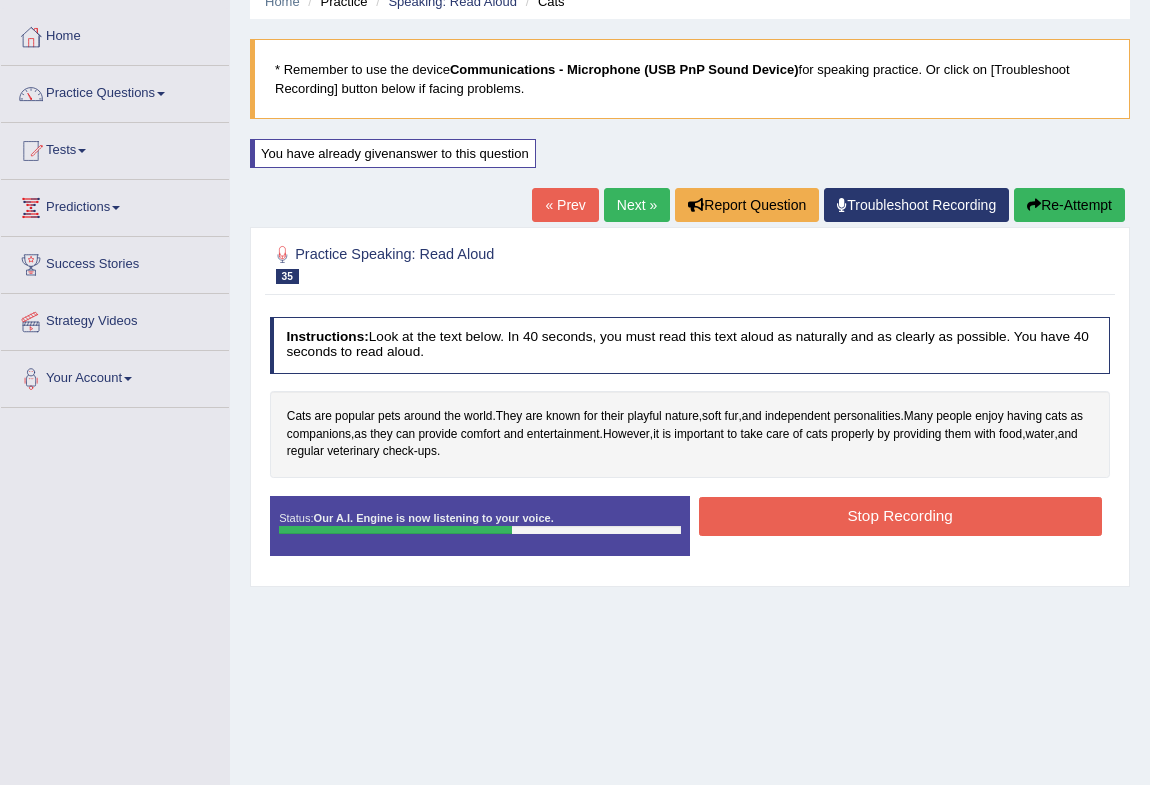 click on "Stop Recording" at bounding box center (900, 516) 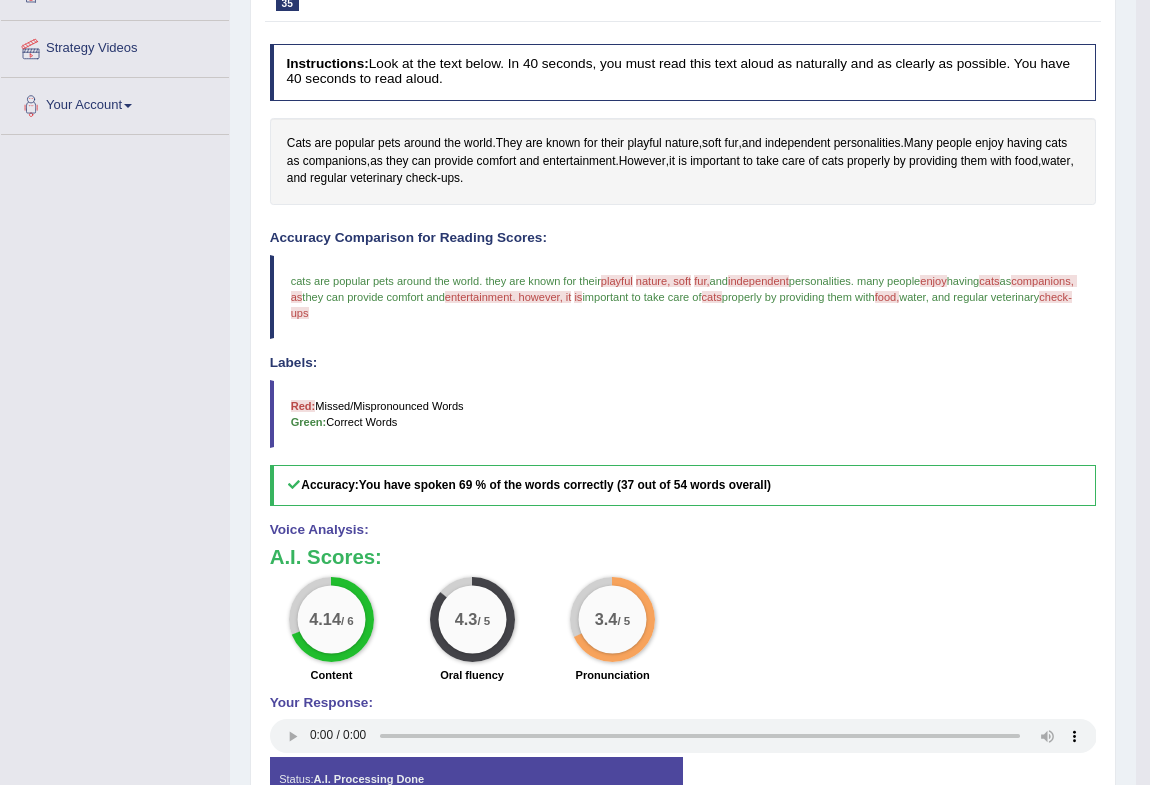 scroll, scrollTop: 90, scrollLeft: 0, axis: vertical 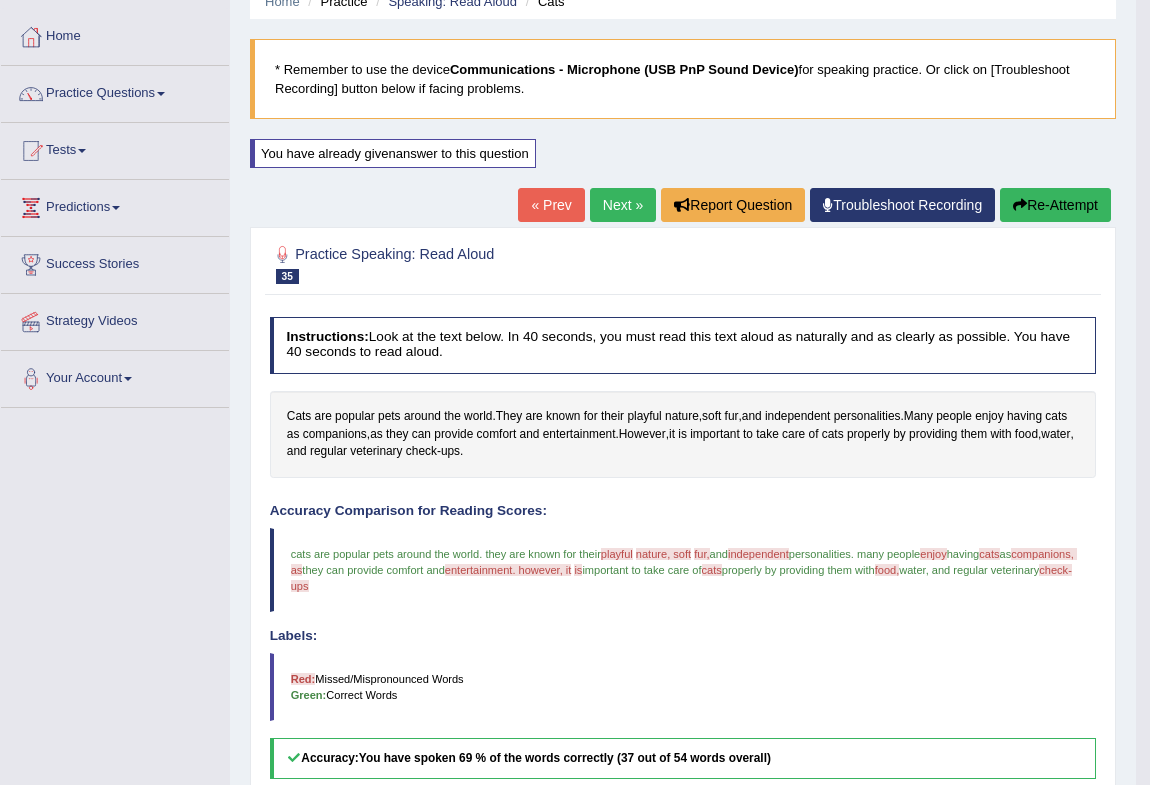 click on "Re-Attempt" at bounding box center (1055, 205) 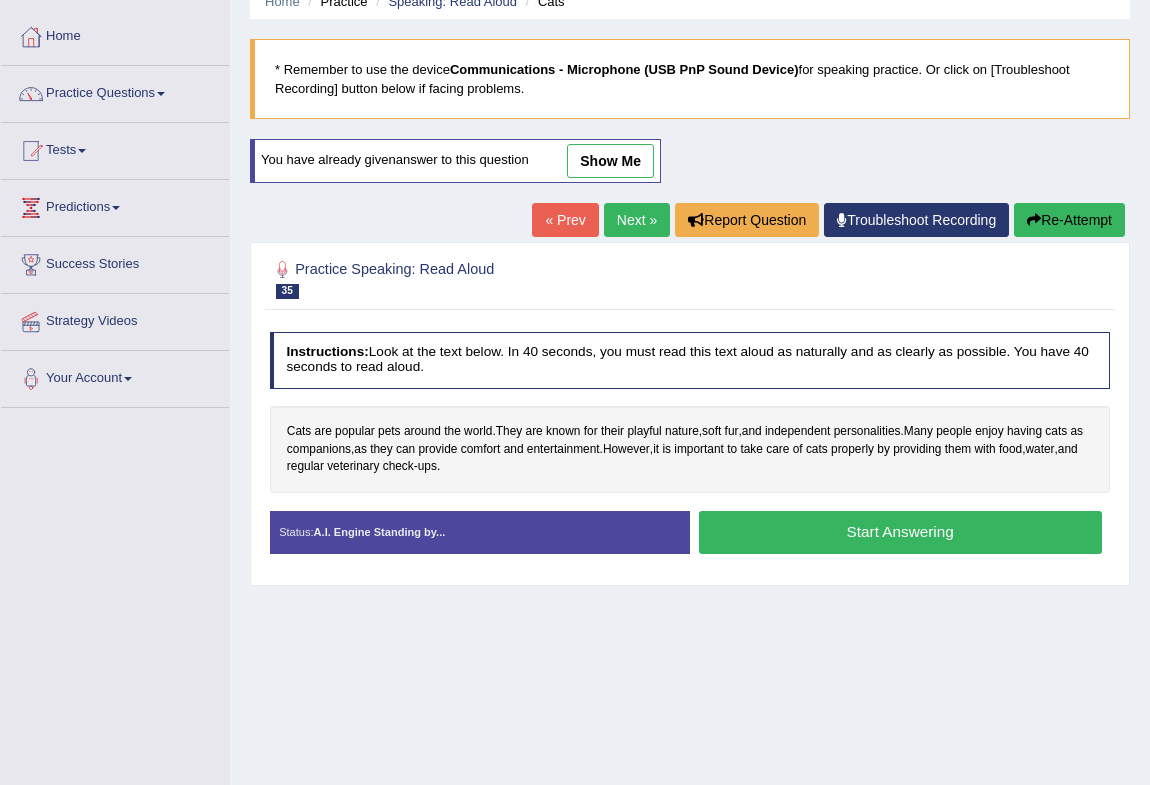 click on "Start Answering" at bounding box center [900, 532] 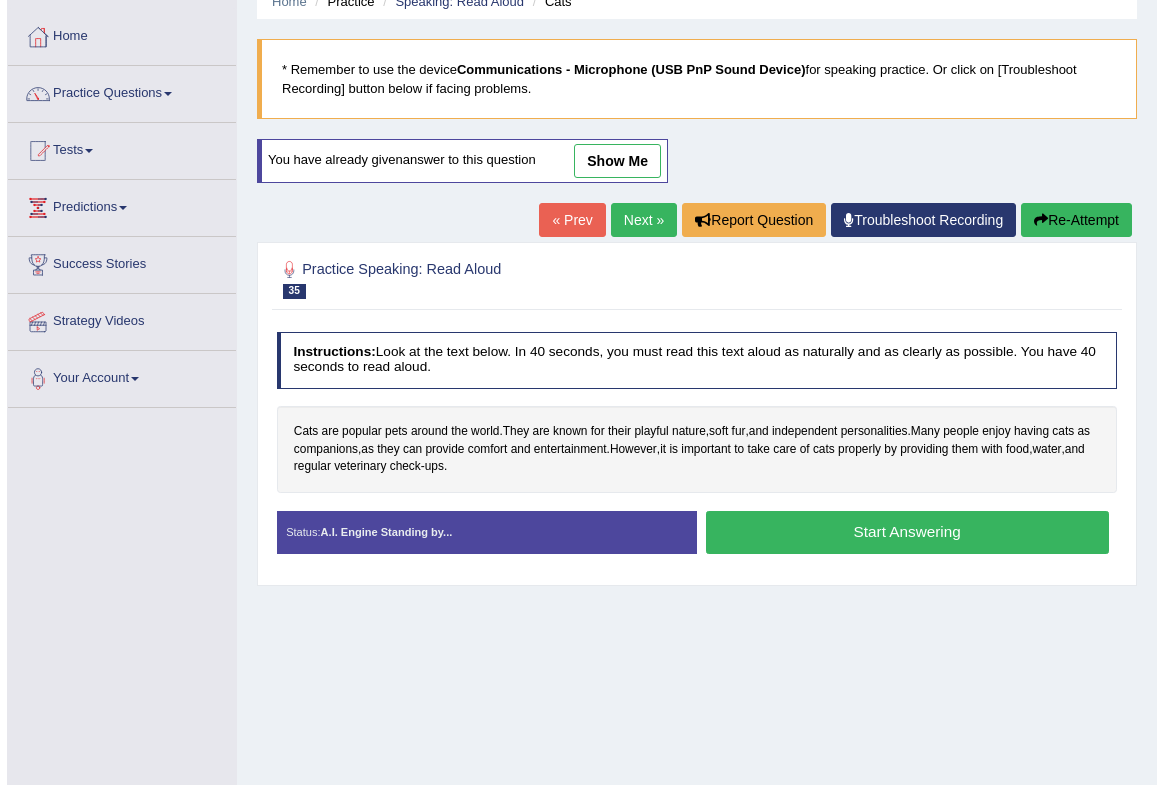 scroll, scrollTop: 0, scrollLeft: 0, axis: both 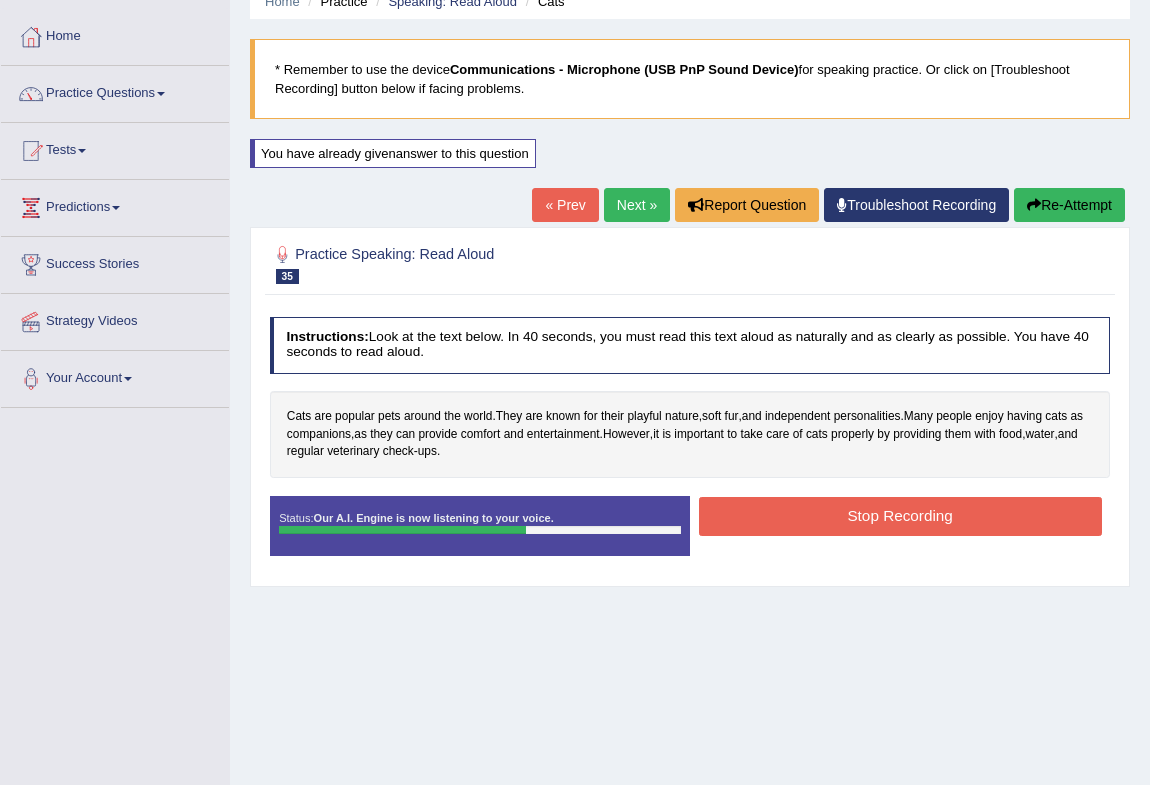click on "Stop Recording" at bounding box center (900, 516) 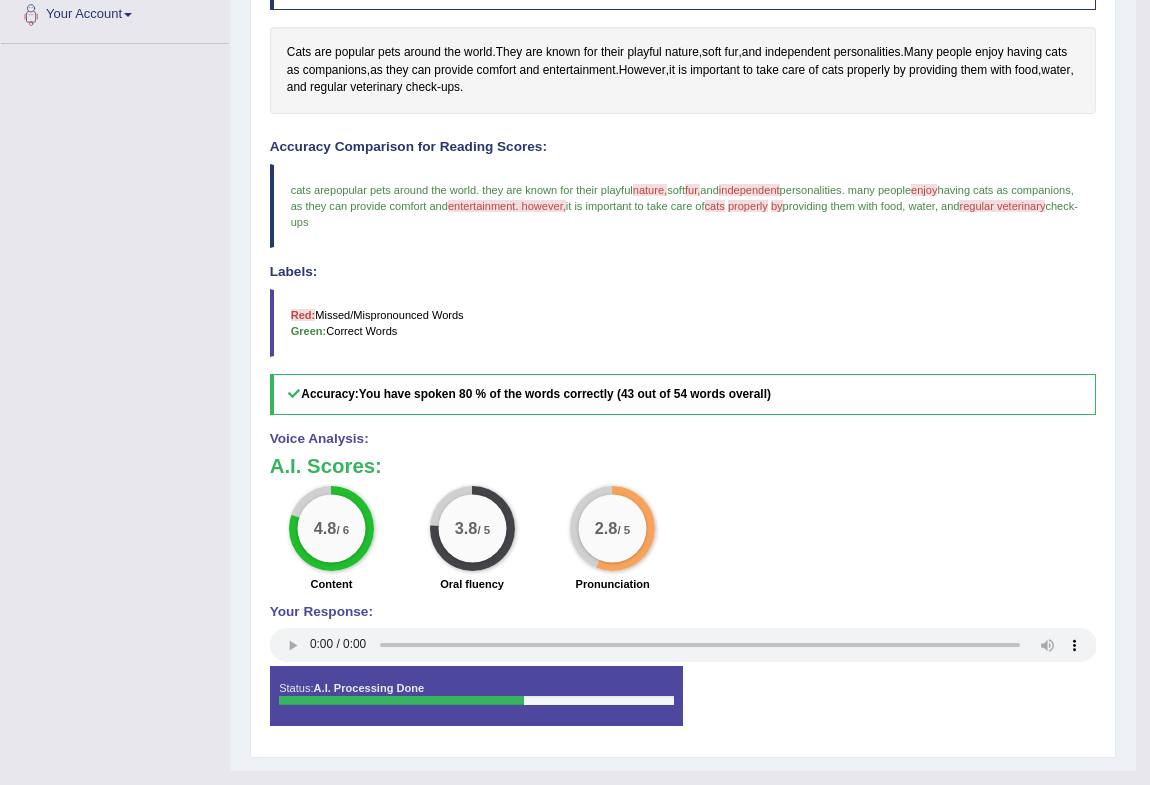 scroll, scrollTop: 272, scrollLeft: 0, axis: vertical 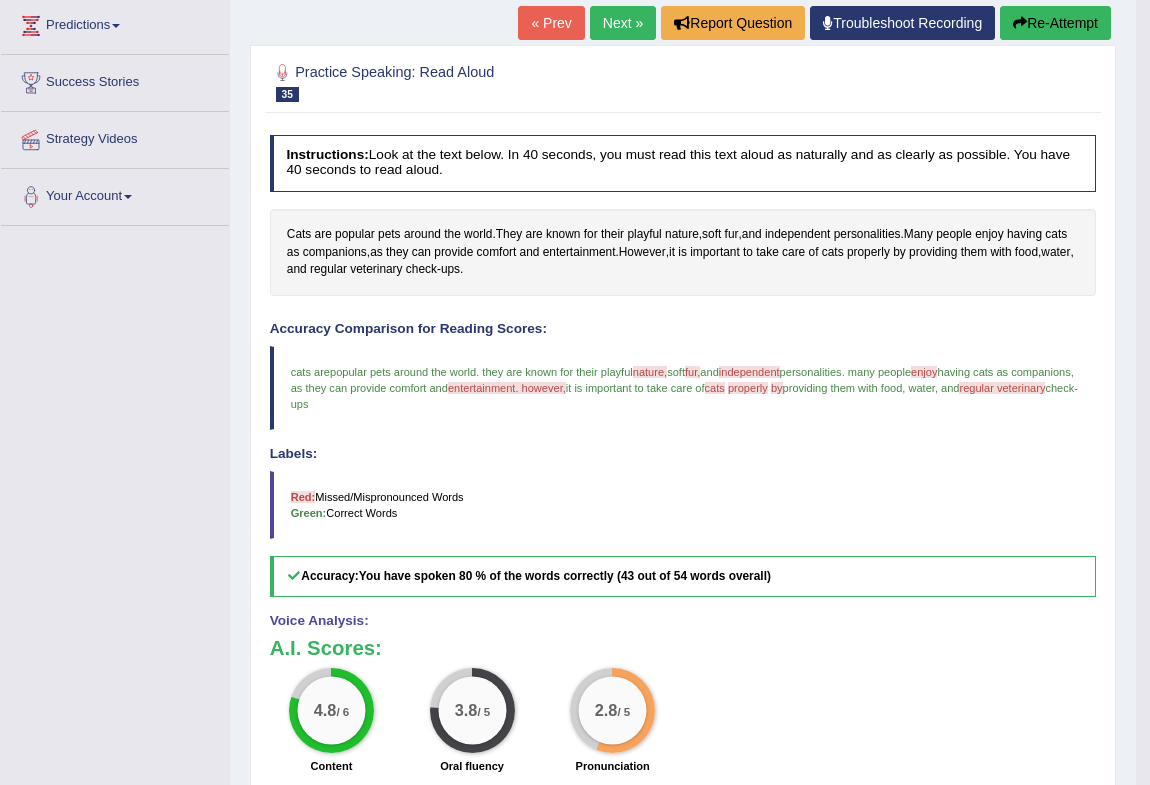 click on "Next »" at bounding box center (623, 23) 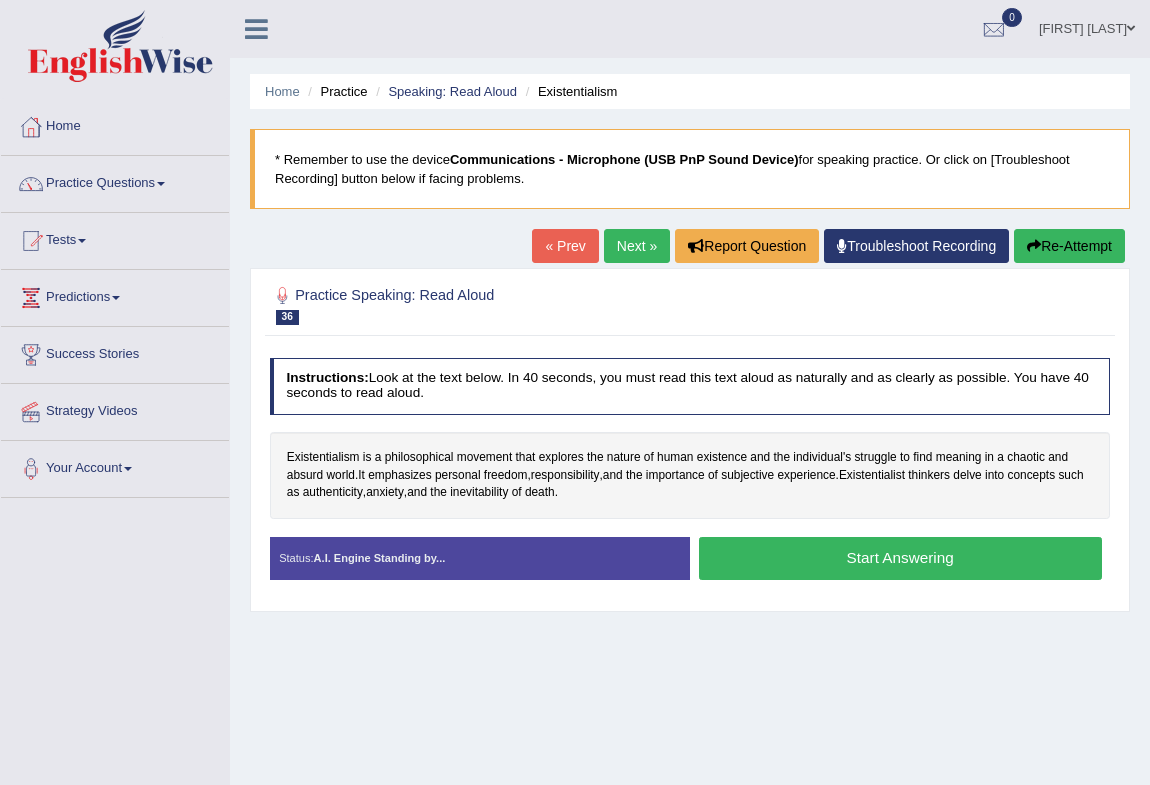 scroll, scrollTop: 0, scrollLeft: 0, axis: both 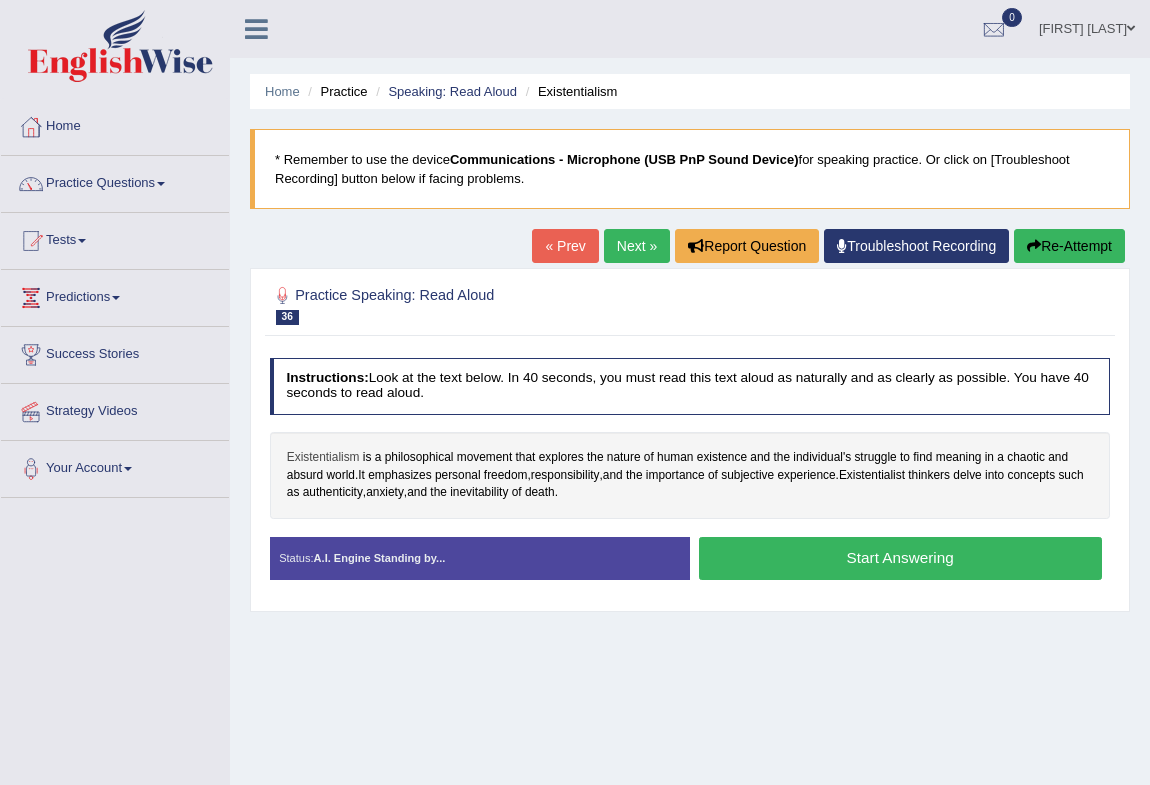 click on "Existentialism" at bounding box center (323, 458) 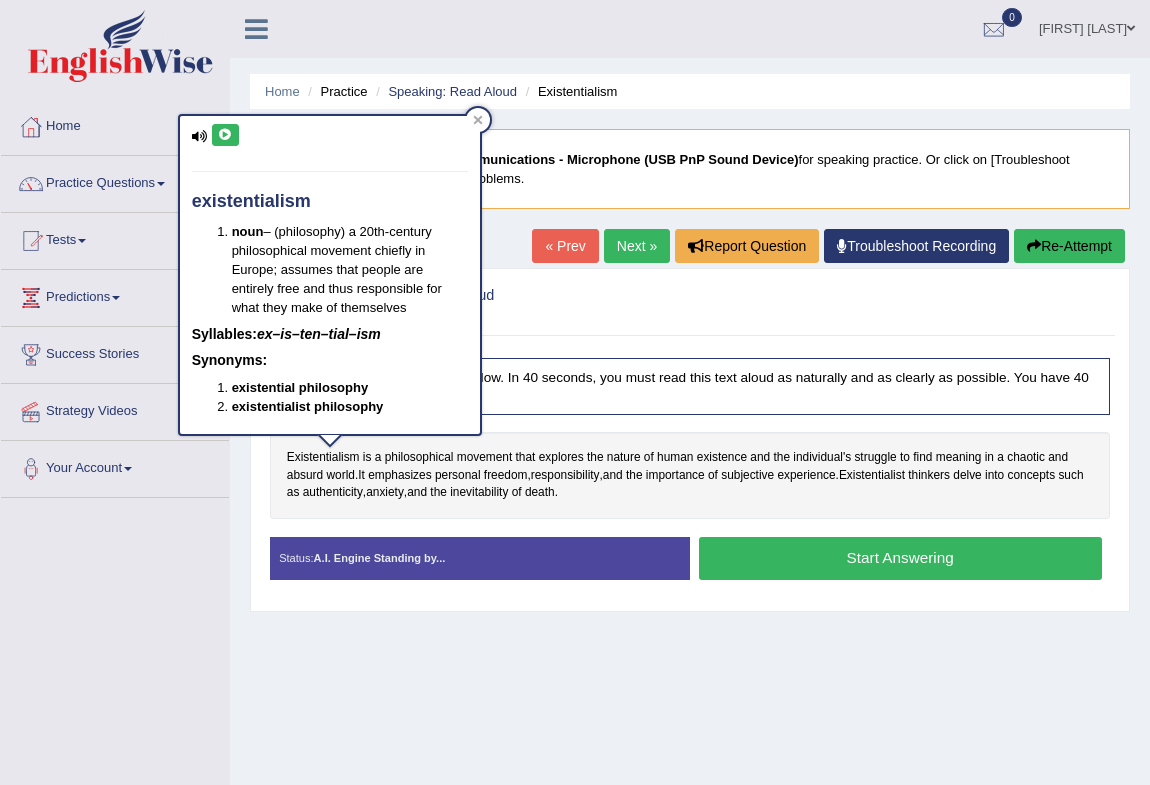 click on "existentialism noun  – (philosophy) a 20th-century philosophical movement chiefly in Europe; assumes that people are entirely free and thus responsible for what they make of themselves Syllables:  ex–is–ten–tial–ism Synonyms:  existential philosophy existentialist philosophy" at bounding box center (330, 275) 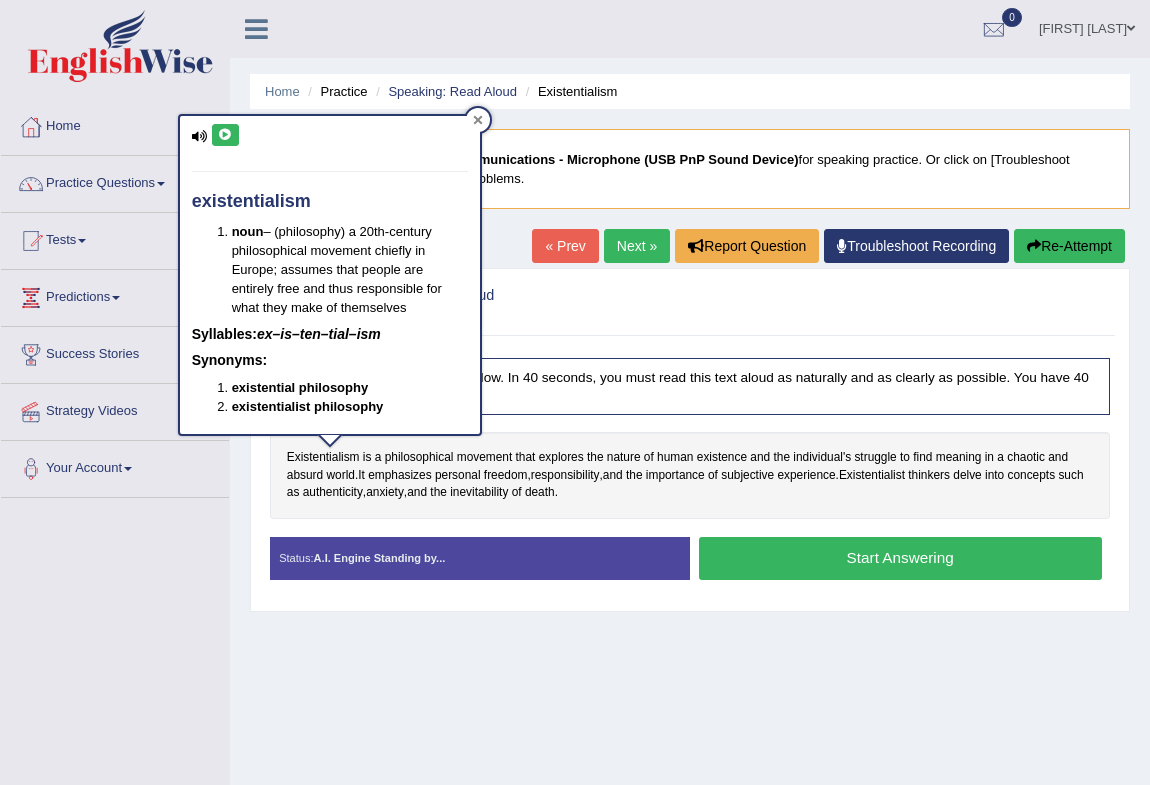 click at bounding box center [478, 120] 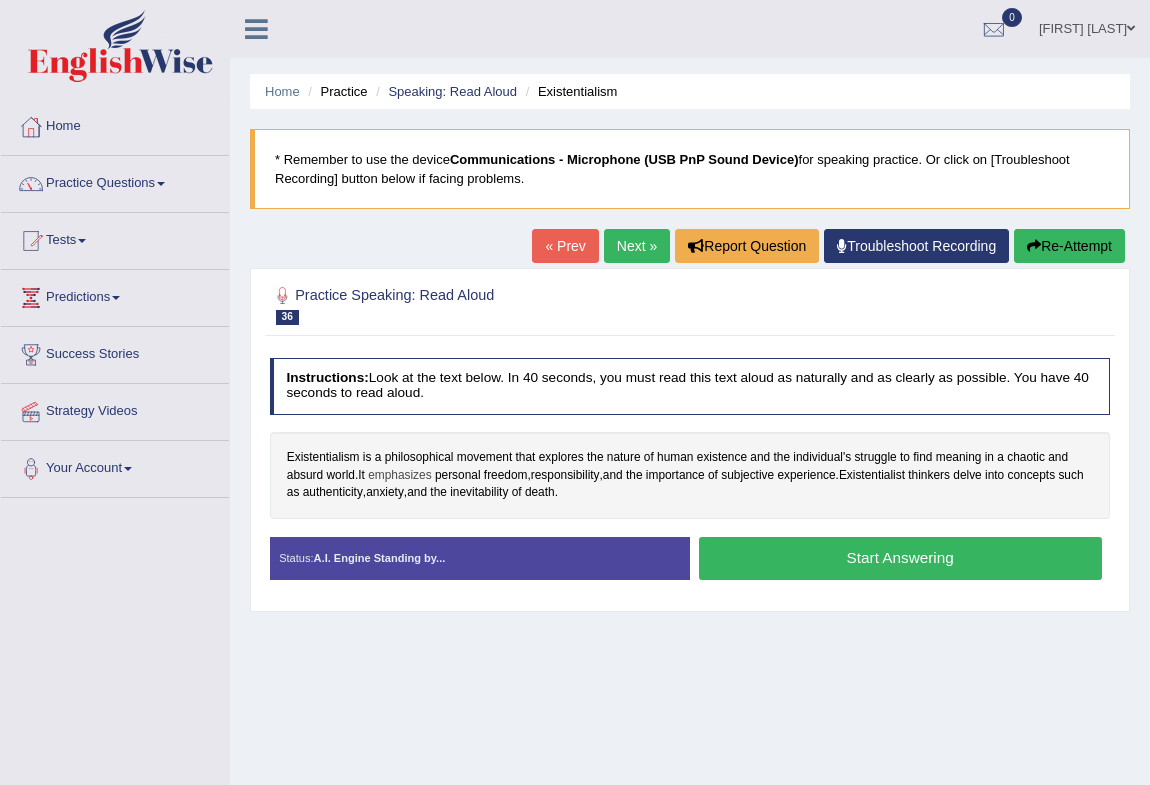 click on "emphasizes" at bounding box center (399, 476) 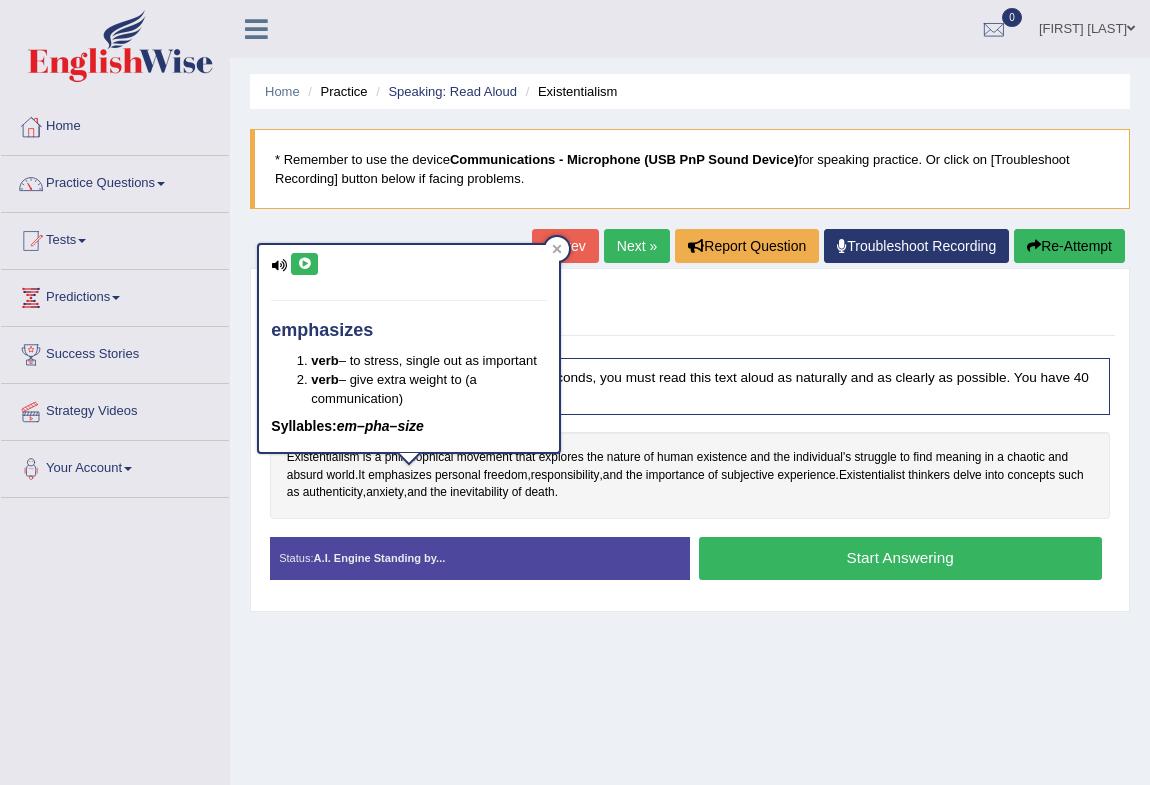 click on "emphasizes verb  – to stress, single out as important verb  – give extra weight to (a communication) Syllables:  em–pha–size" at bounding box center [409, 348] 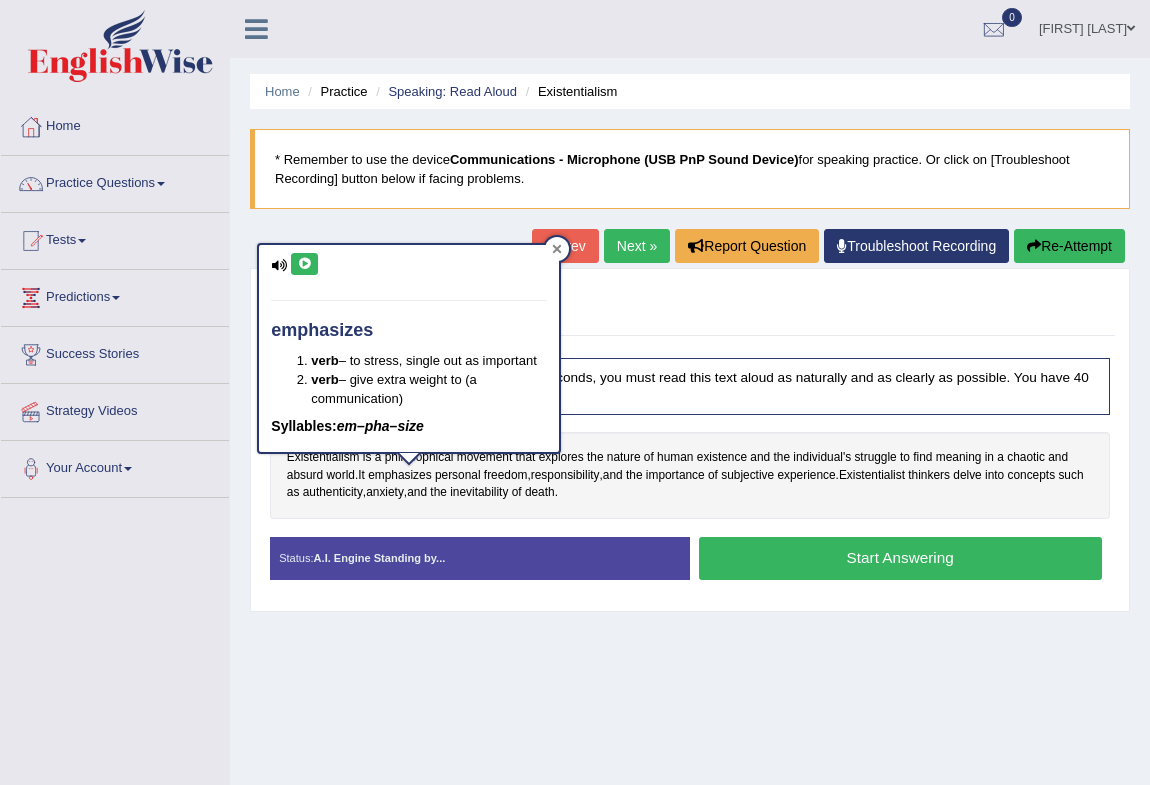 click 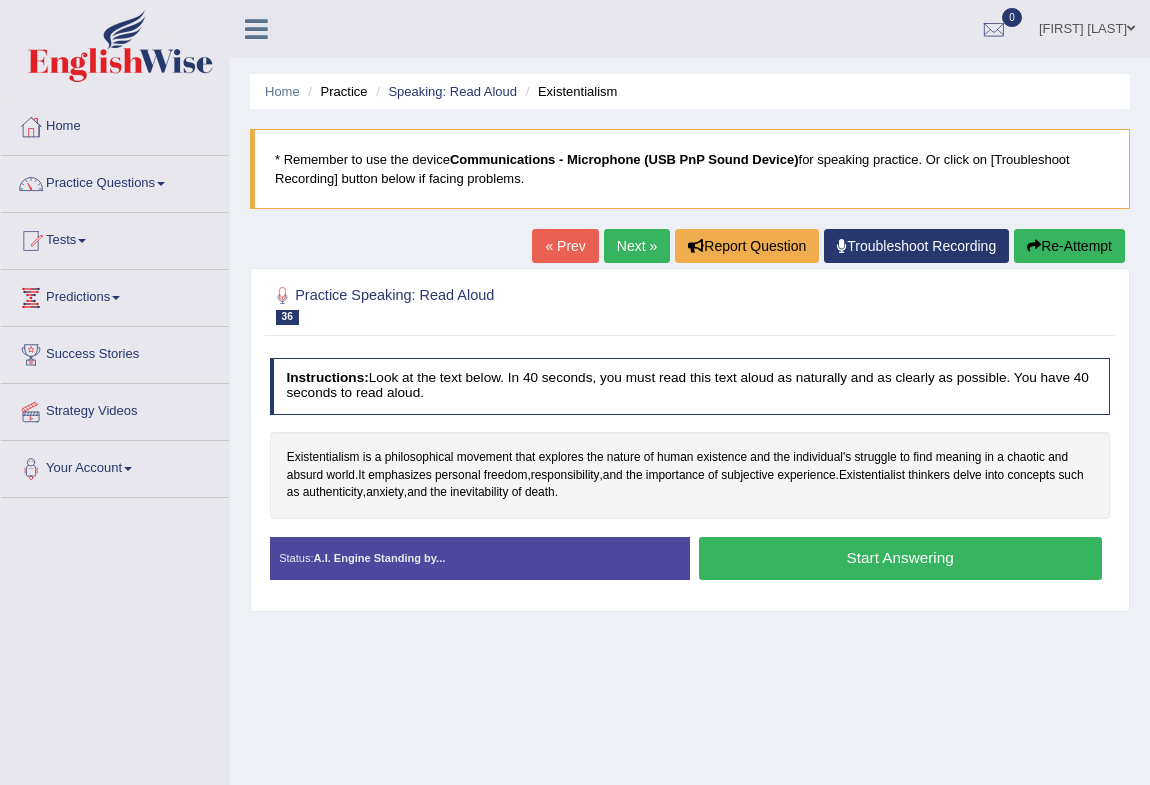 click on "Next »" at bounding box center (637, 246) 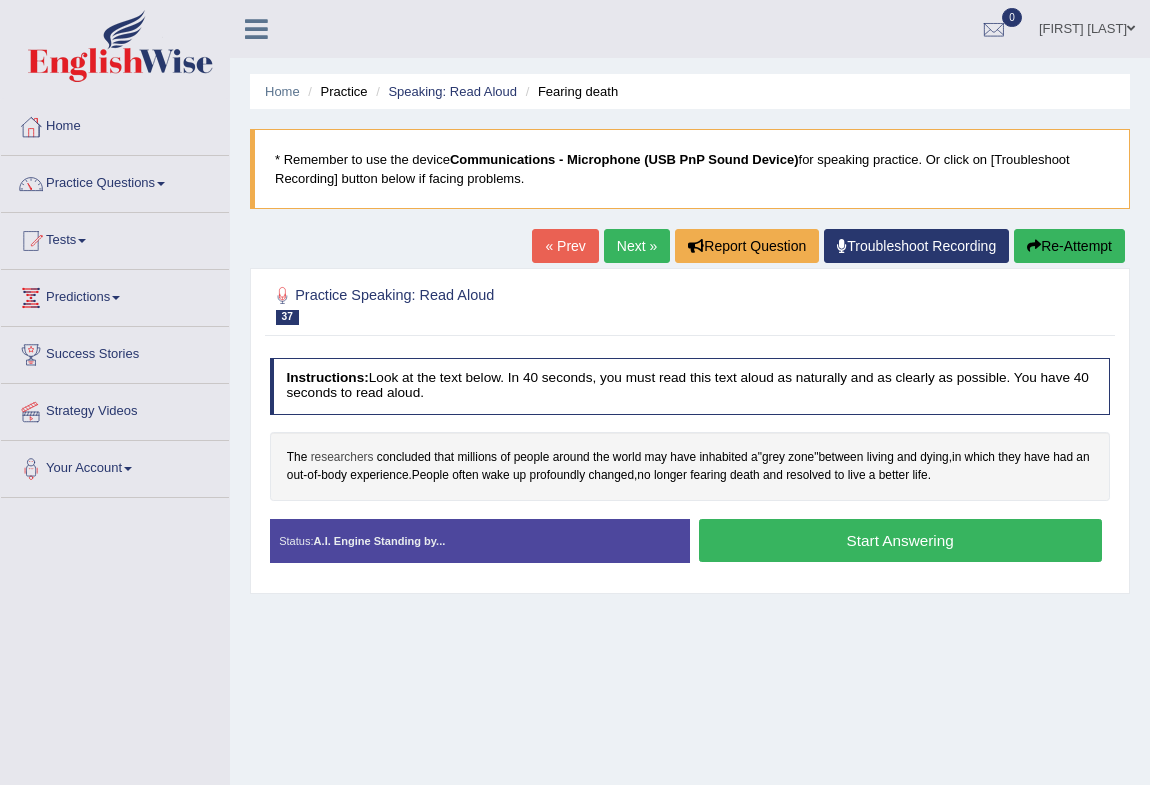 scroll, scrollTop: 0, scrollLeft: 0, axis: both 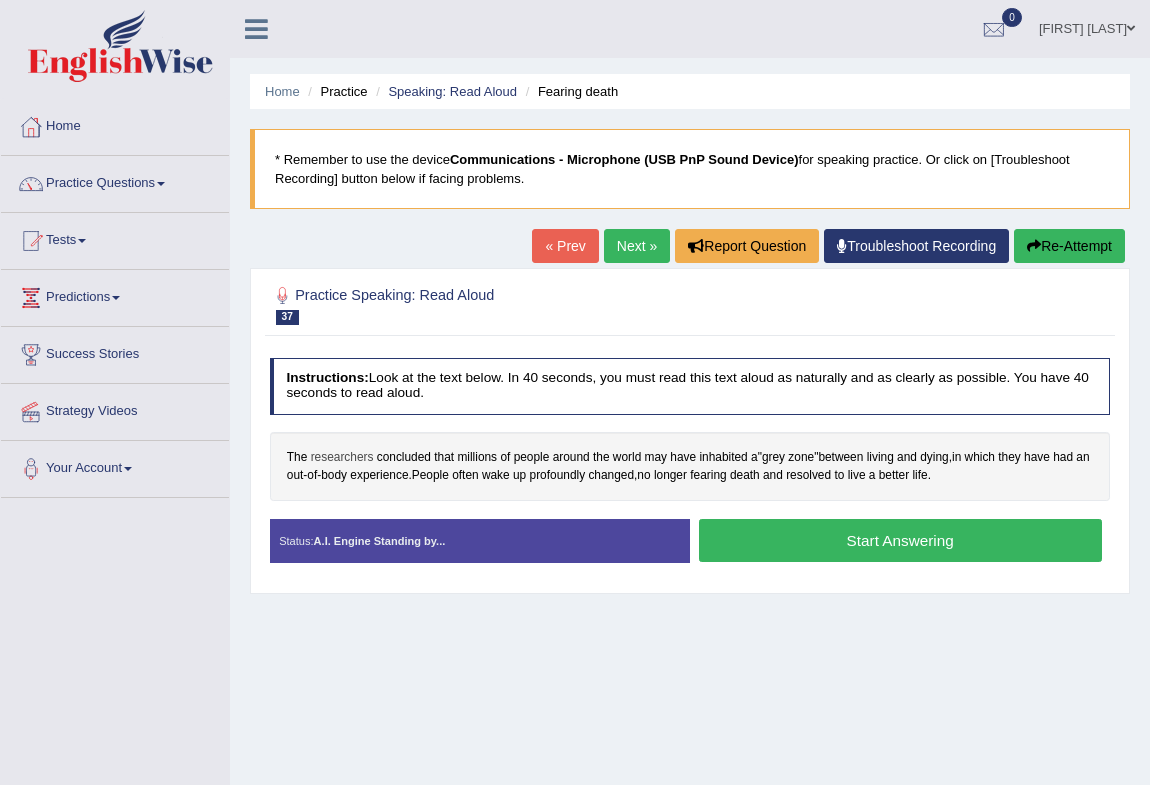 click on "researchers" at bounding box center (342, 458) 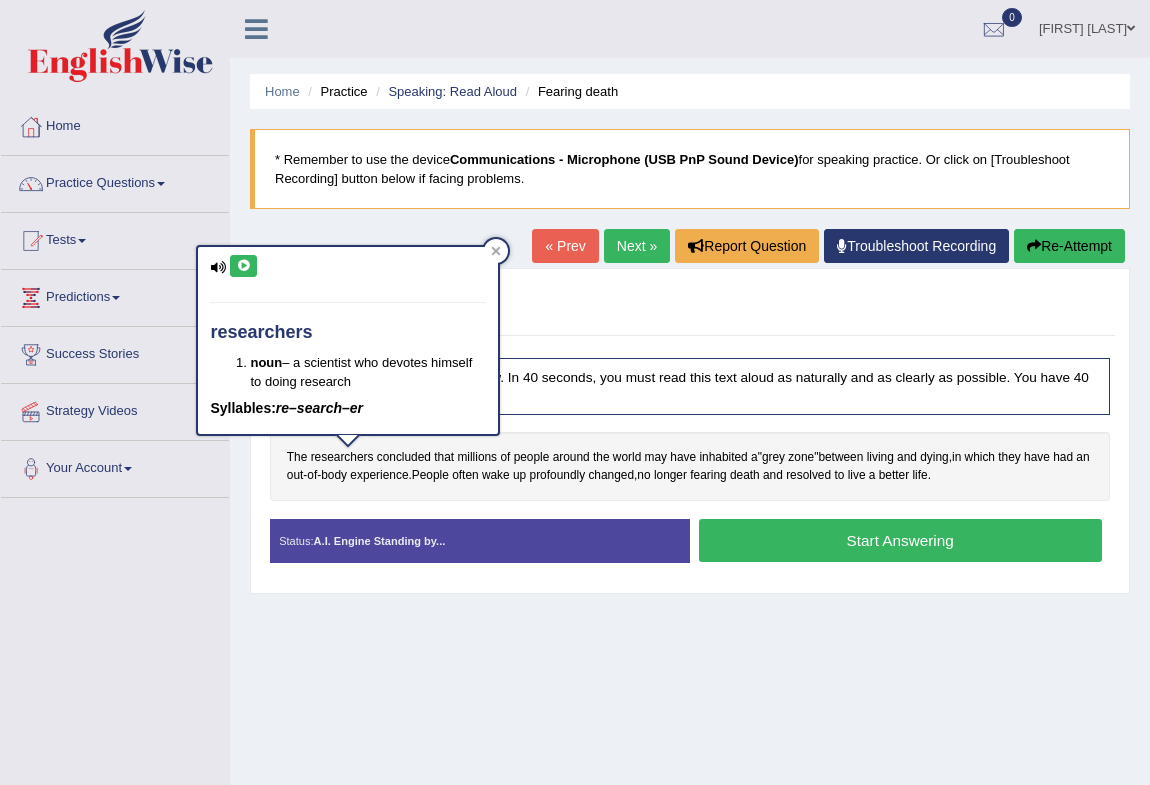 click on "researchers noun  – a scientist who devotes himself to doing research Syllables:  re–search–er" at bounding box center [348, 340] 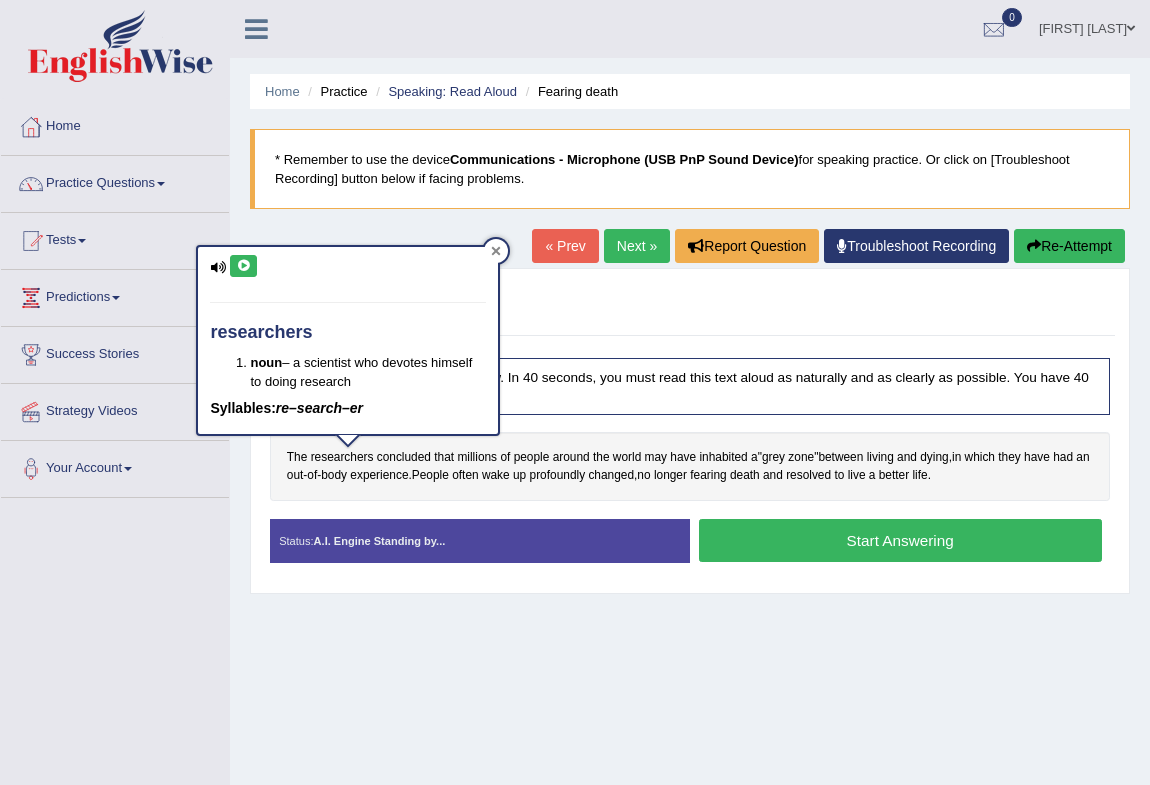 click at bounding box center [496, 251] 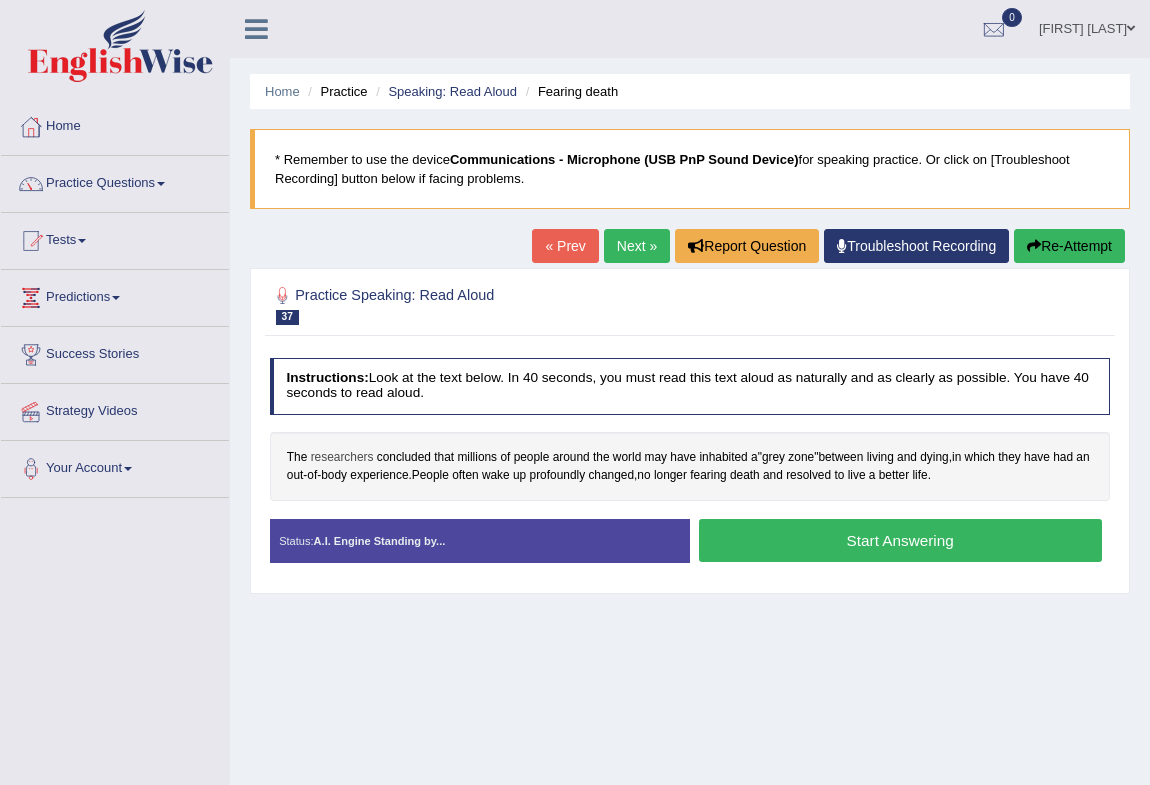 click on "researchers" at bounding box center [342, 458] 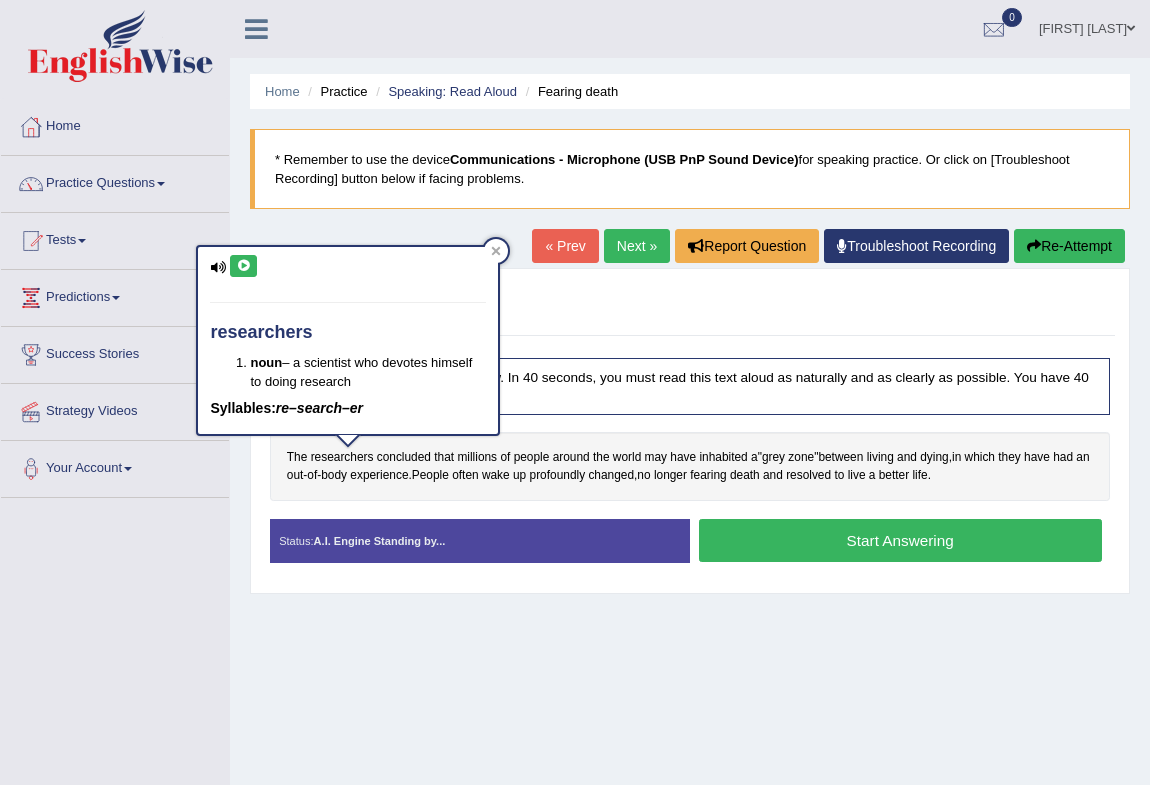 click at bounding box center (243, 266) 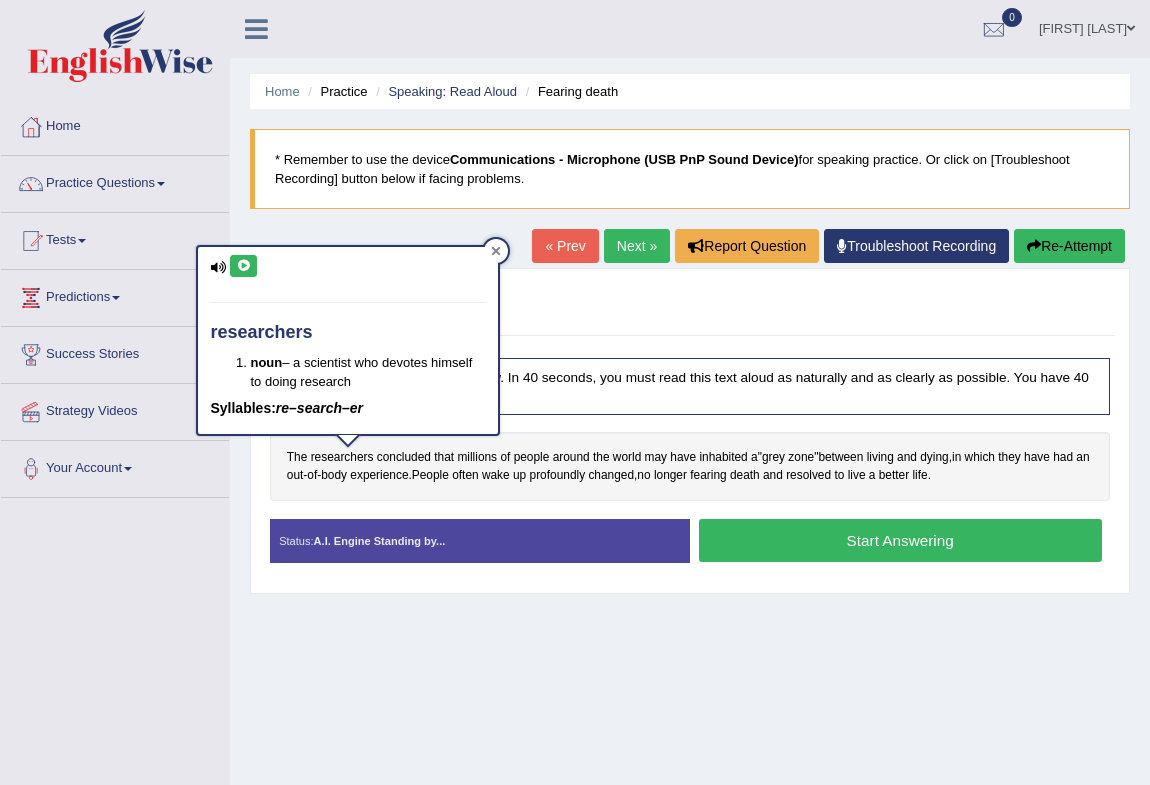 click at bounding box center [496, 251] 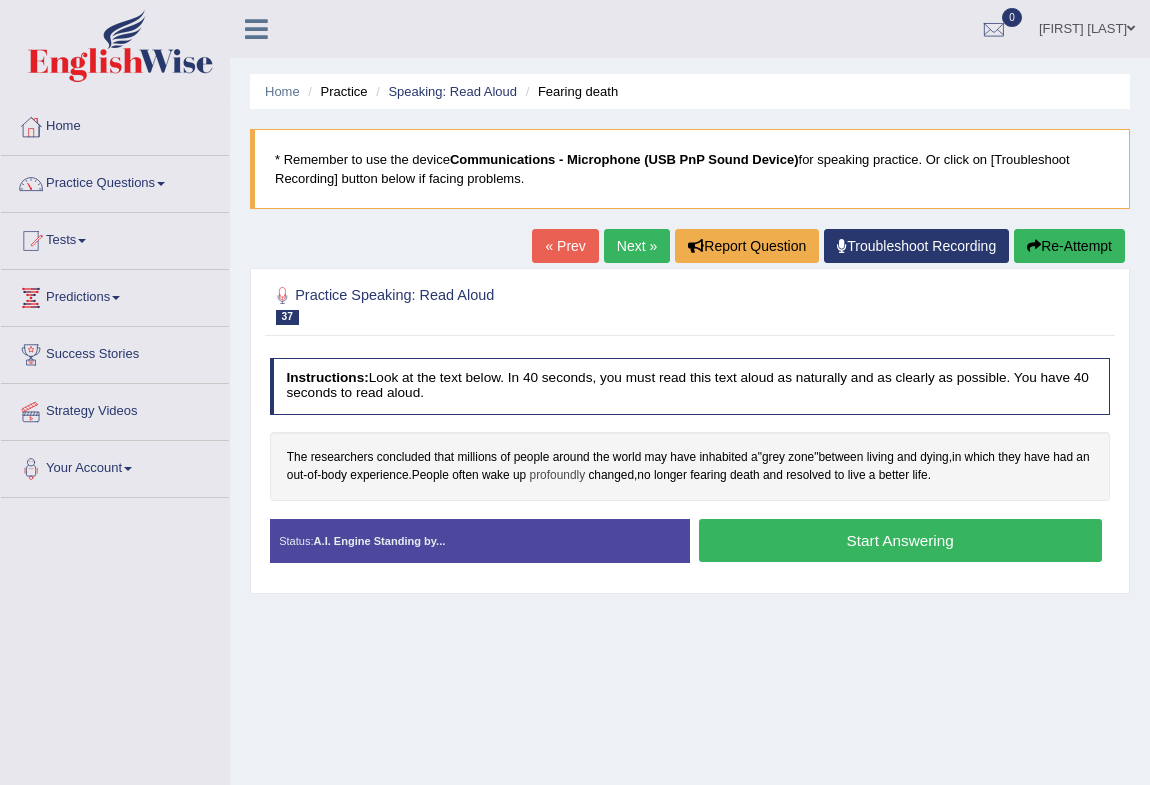 click on "profoundly" at bounding box center (558, 476) 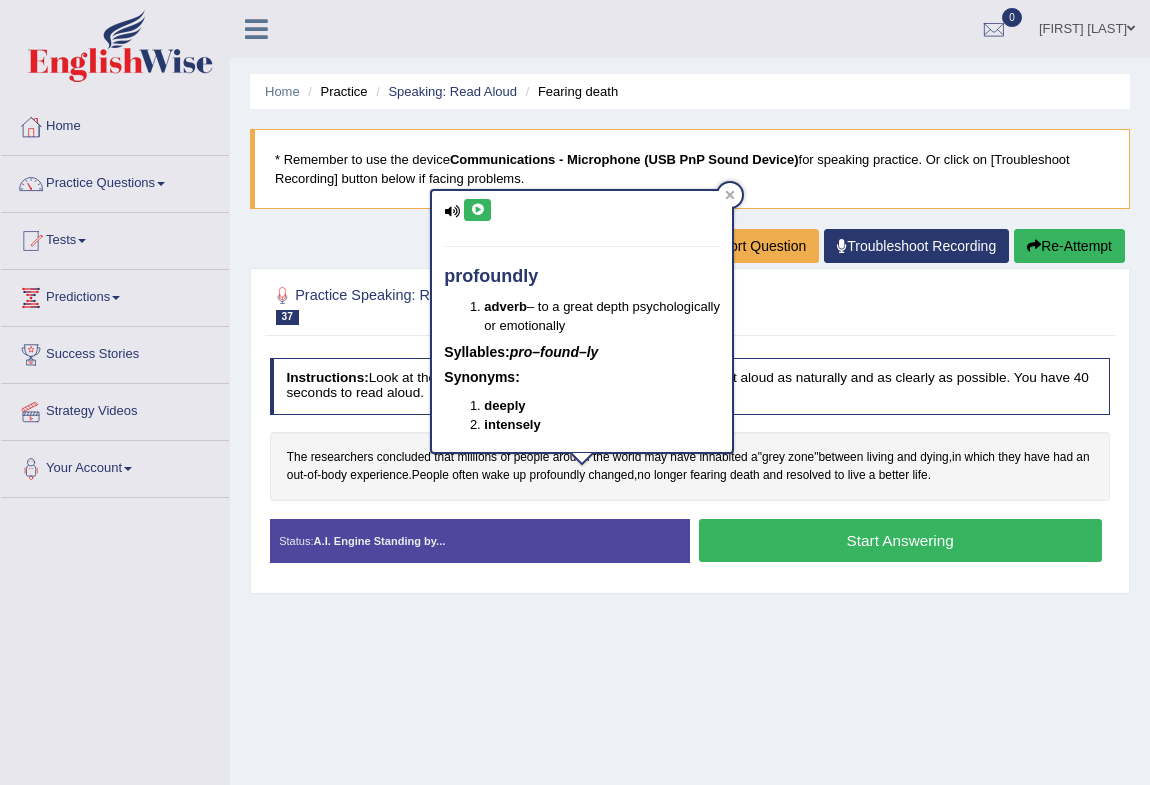 click at bounding box center (477, 210) 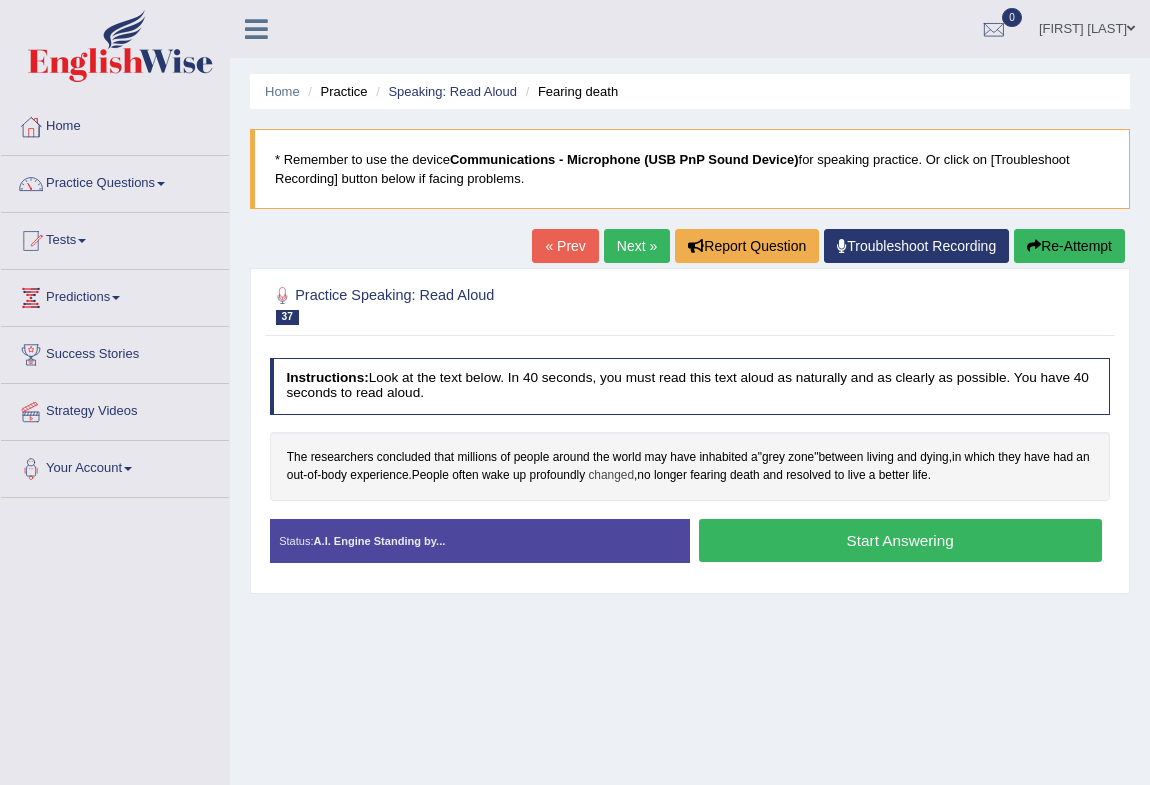 click on "changed" at bounding box center (611, 476) 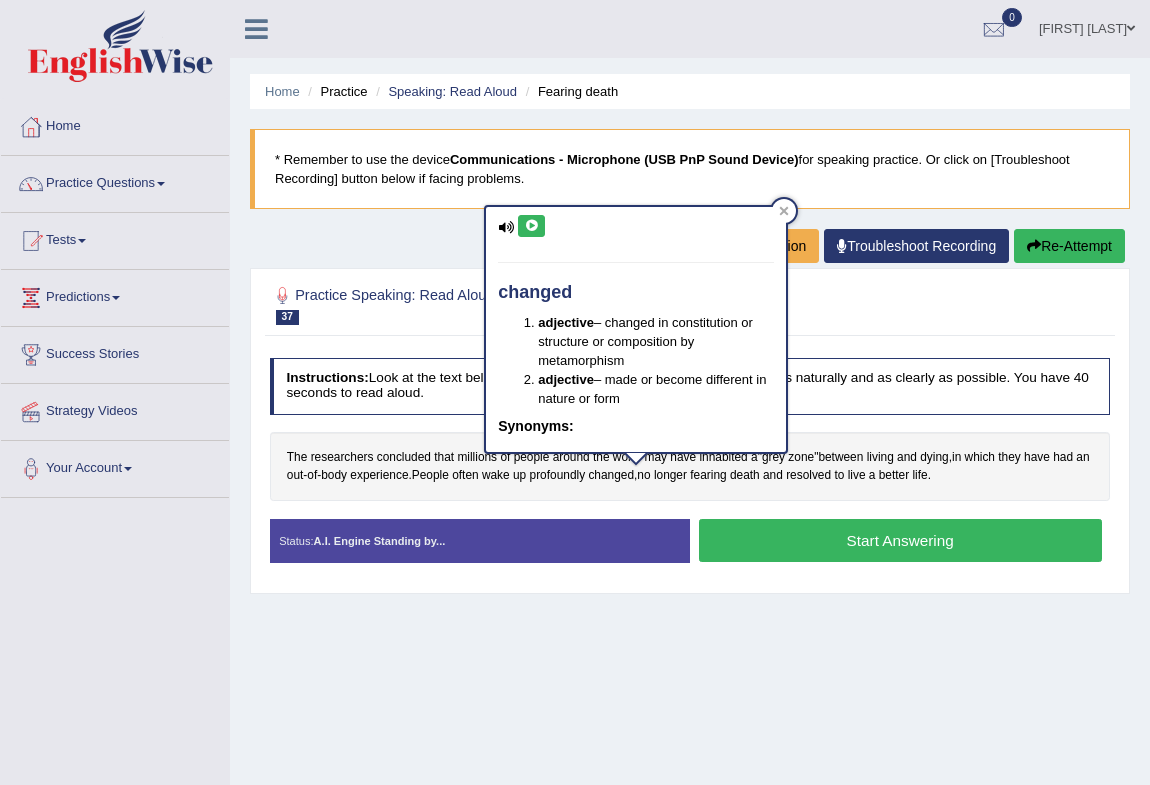 drag, startPoint x: 516, startPoint y: 232, endPoint x: 529, endPoint y: 232, distance: 13 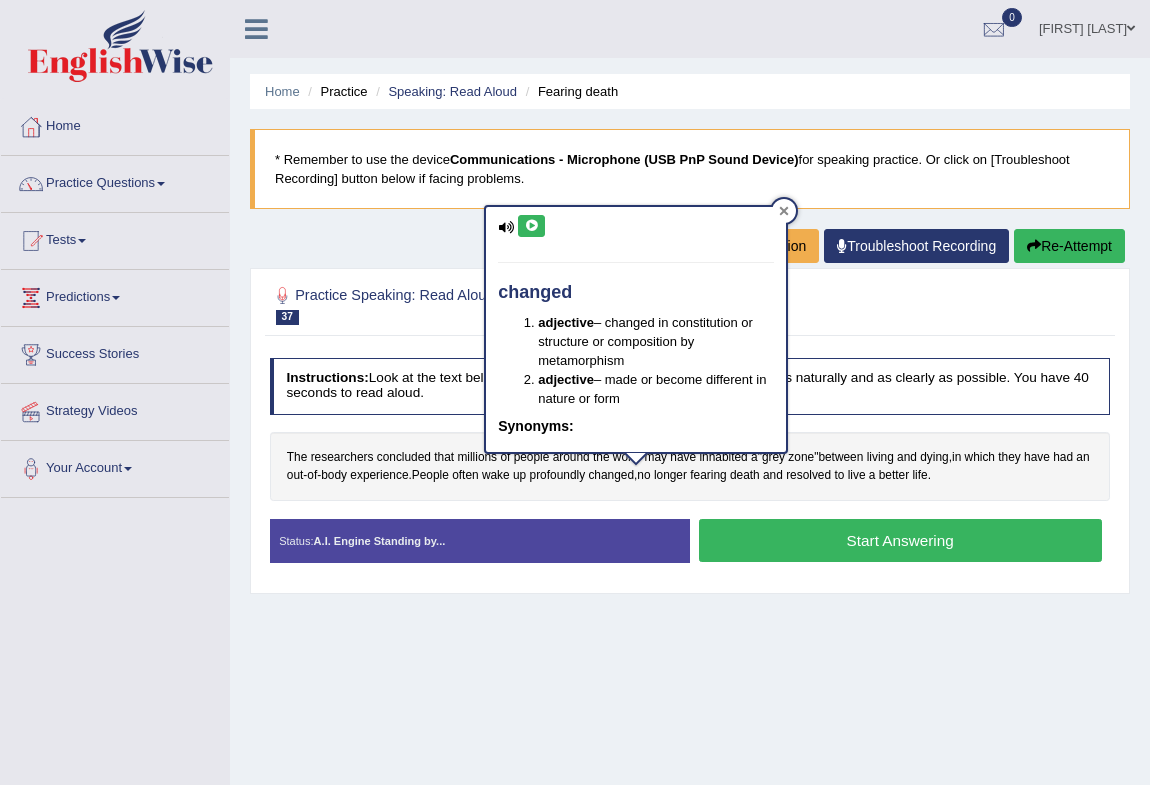 click 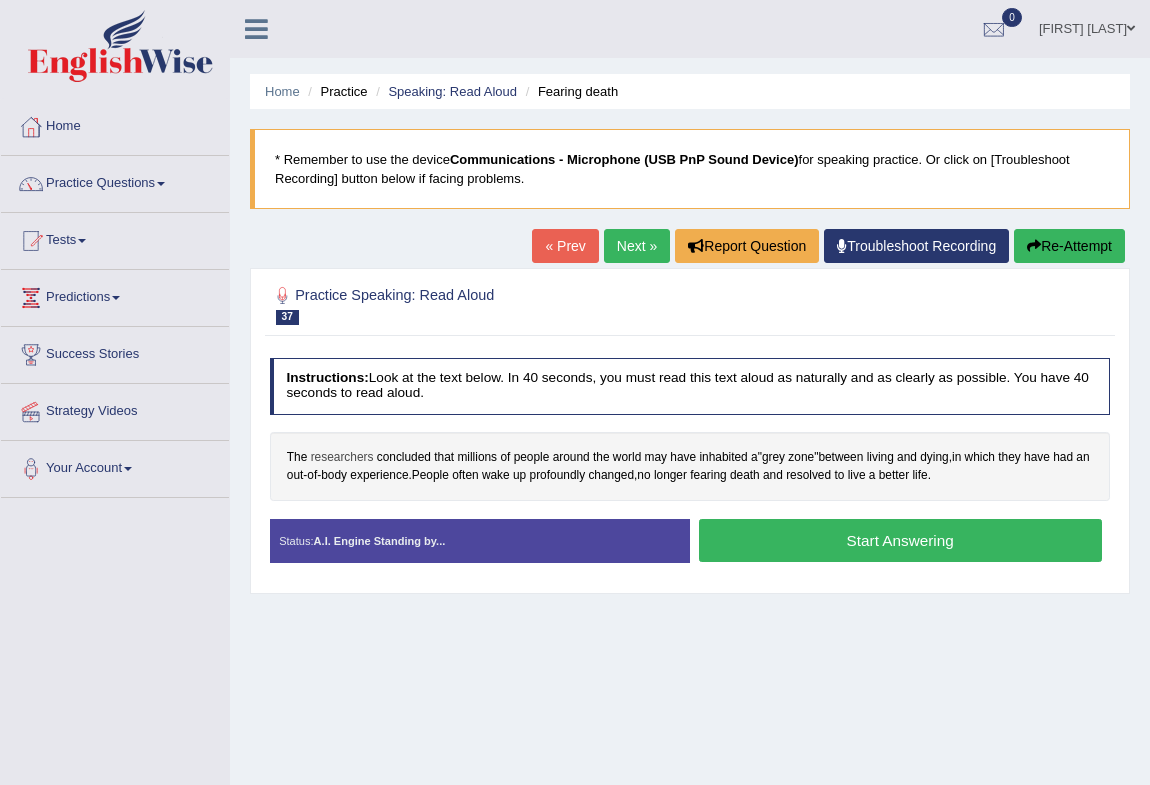click on "researchers" at bounding box center [342, 458] 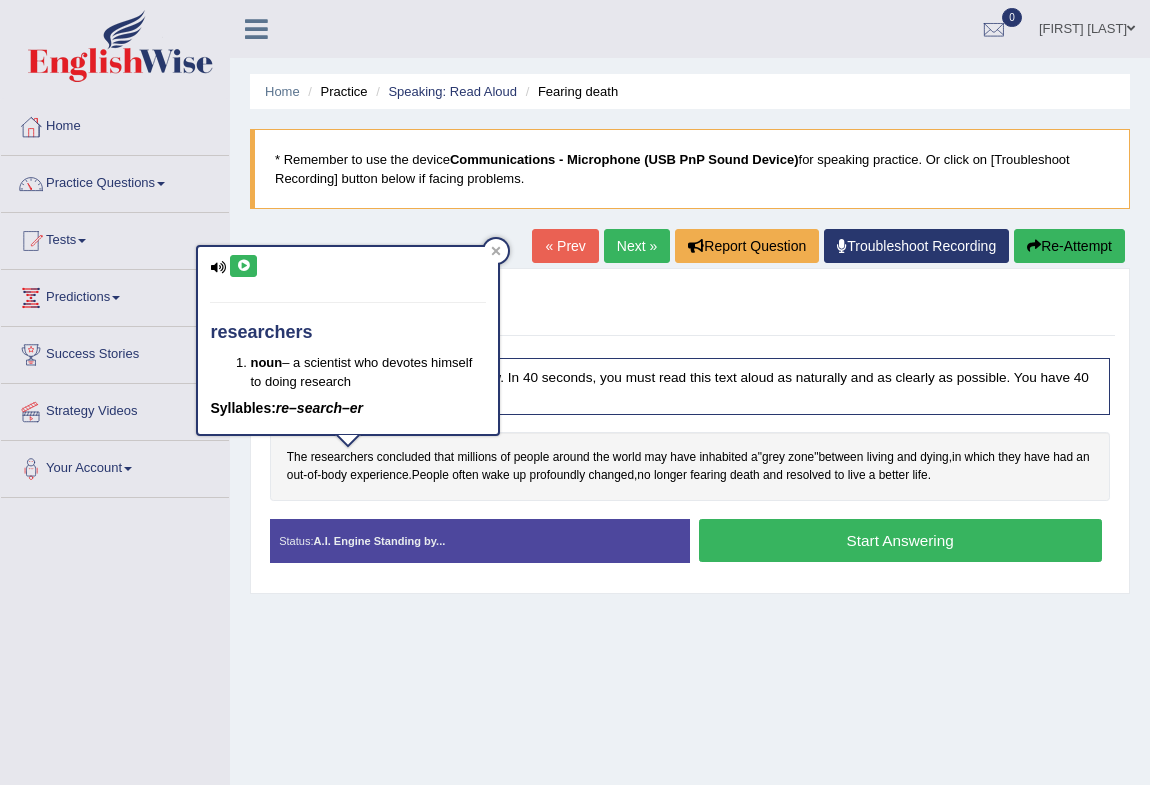 drag, startPoint x: 233, startPoint y: 260, endPoint x: 245, endPoint y: 261, distance: 12.0415945 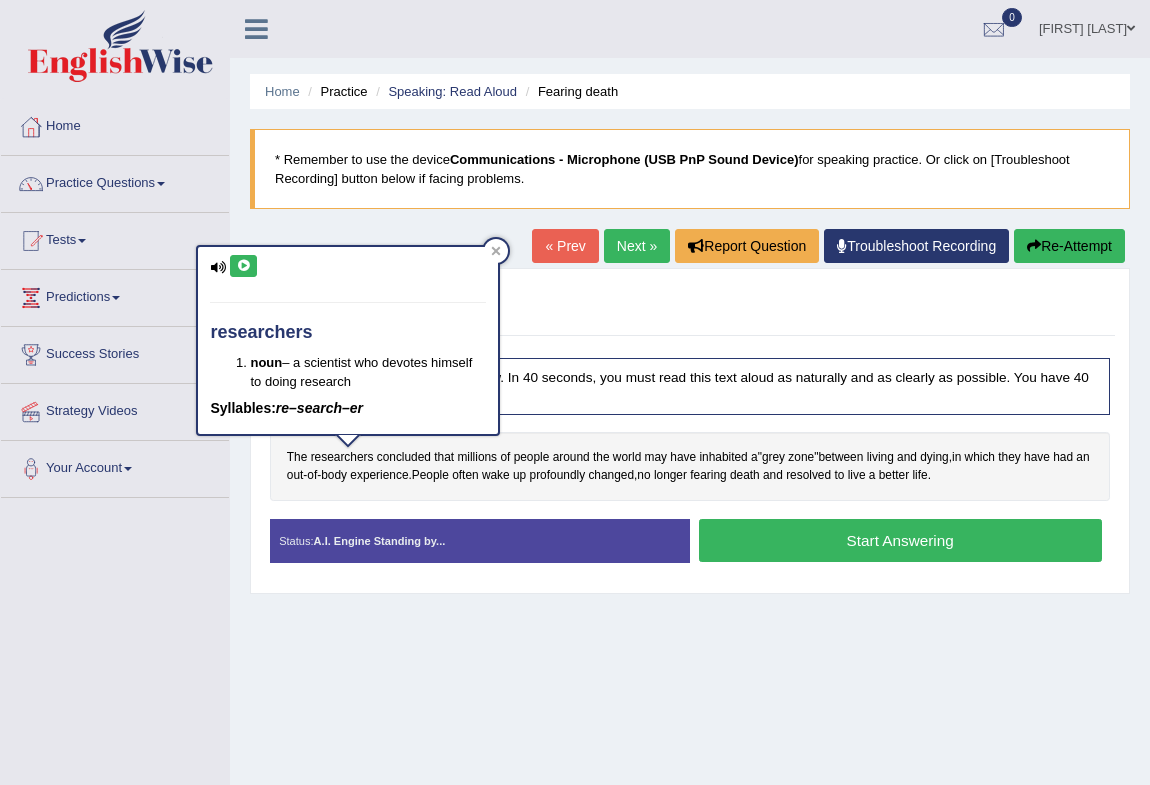 click on "Home
Practice
Speaking: Read Aloud
Fearing death
* Remember to use the device  Communications - Microphone (USB PnP Sound Device)  for speaking practice. Or click on [Troubleshoot Recording] button below if facing problems.
« Prev Next »  Report Question  Troubleshoot Recording  Re-Attempt
Practice Speaking: Read Aloud
37
Fearing death
Instructions:  Look at the text below. In 40 seconds, you must read this text aloud as naturally and as clearly as possible. You have 40 seconds to read aloud.
The   researchers   concluded   that   millions   of   people   around   the   world   may   have   inhabited   a  " grey   zone "  between   living   and   dying ,  in   which   they   have   had   an   out - of - body   experience .  People   often   wake   up   profoundly   changed ,  no   longer   fearing   death   and" at bounding box center (690, 500) 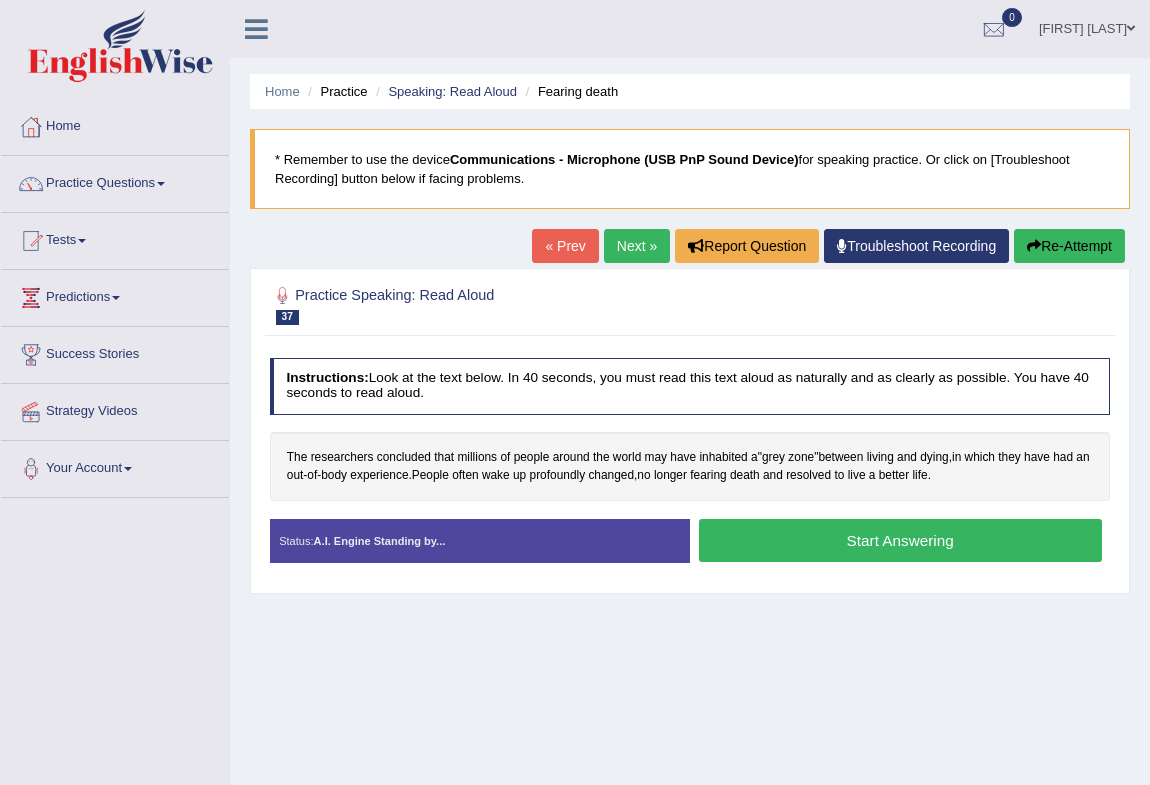 click on "Start Answering" at bounding box center [900, 540] 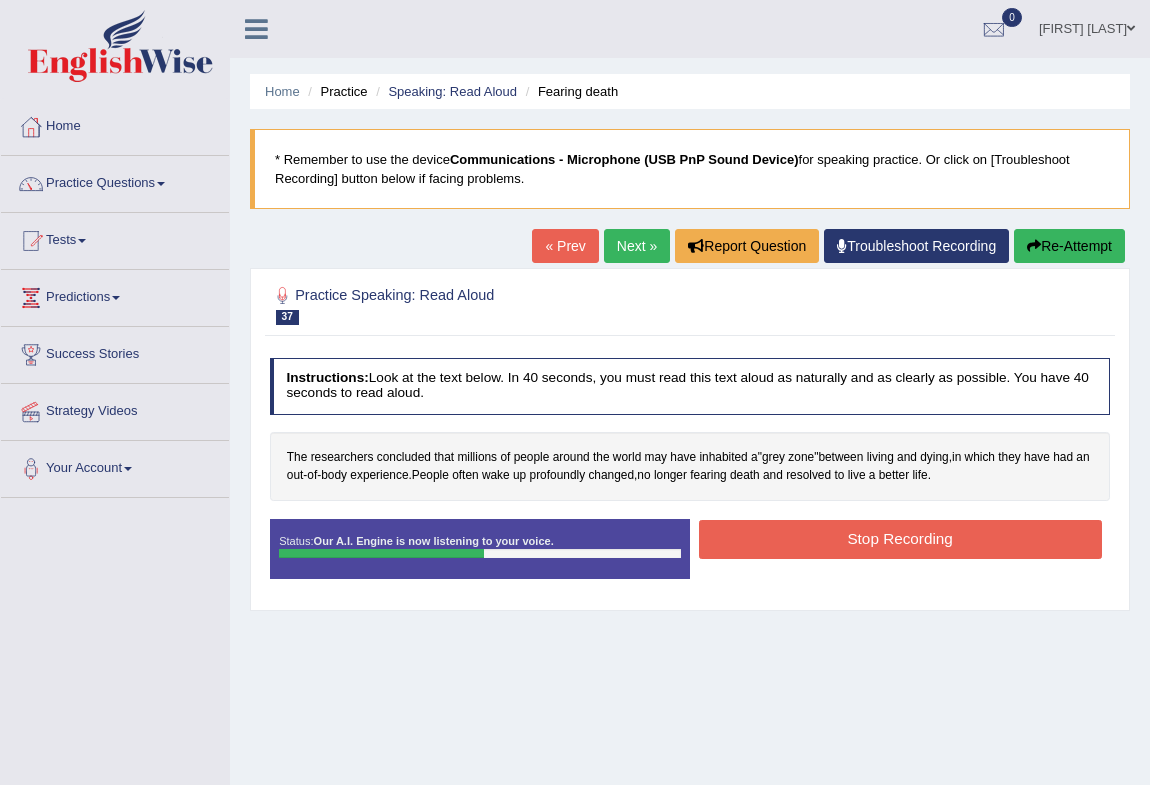 click on "Stop Recording" at bounding box center [900, 539] 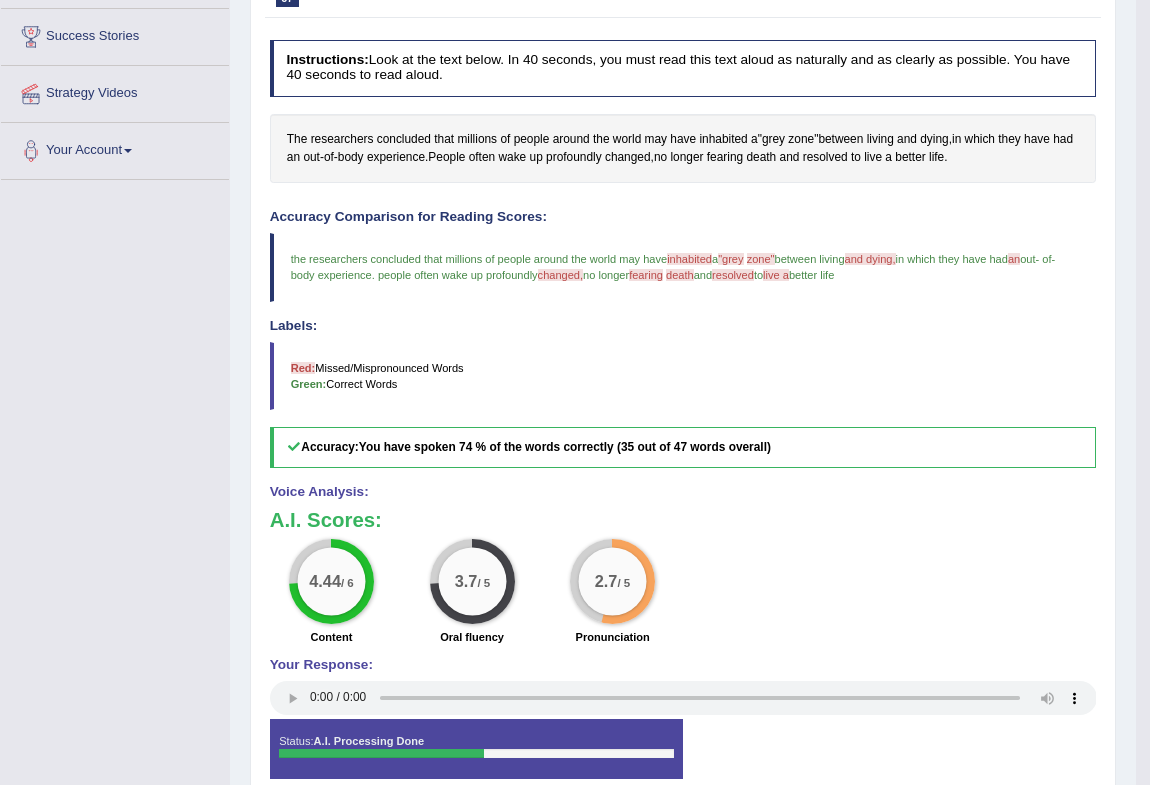 scroll, scrollTop: 0, scrollLeft: 0, axis: both 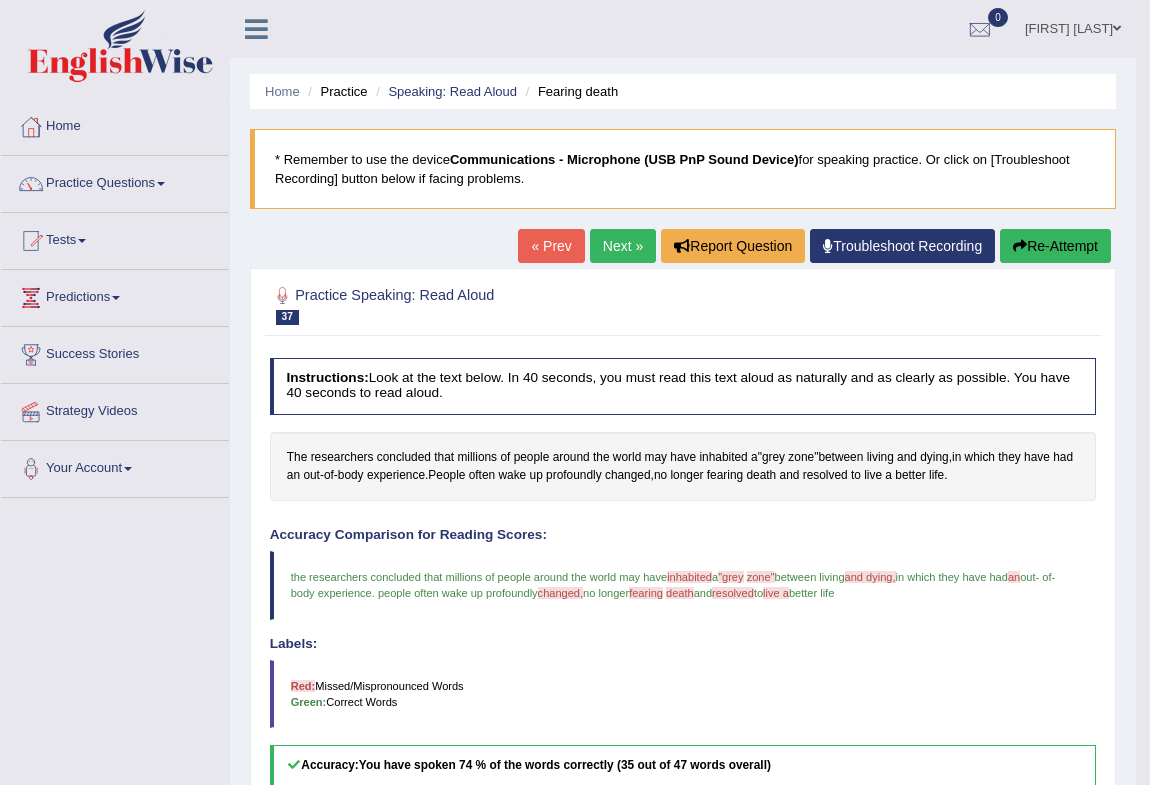 drag, startPoint x: 633, startPoint y: 216, endPoint x: 631, endPoint y: 285, distance: 69.02898 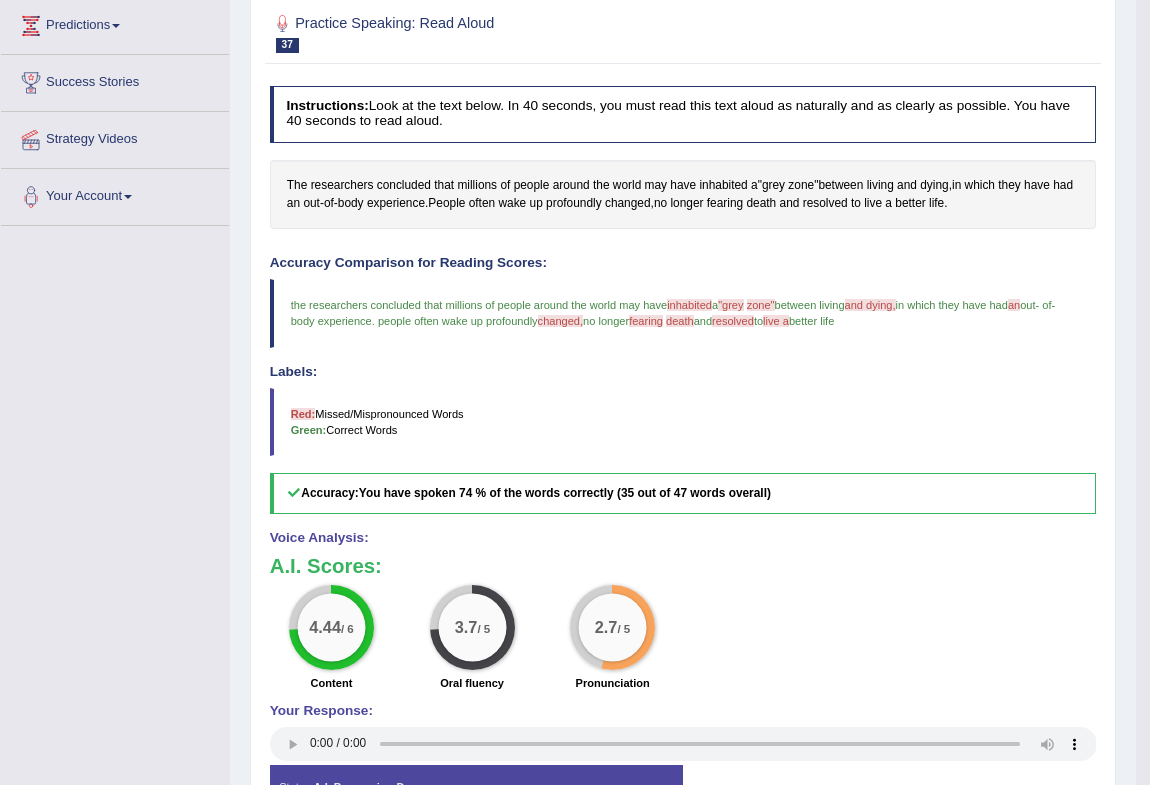 scroll, scrollTop: 0, scrollLeft: 0, axis: both 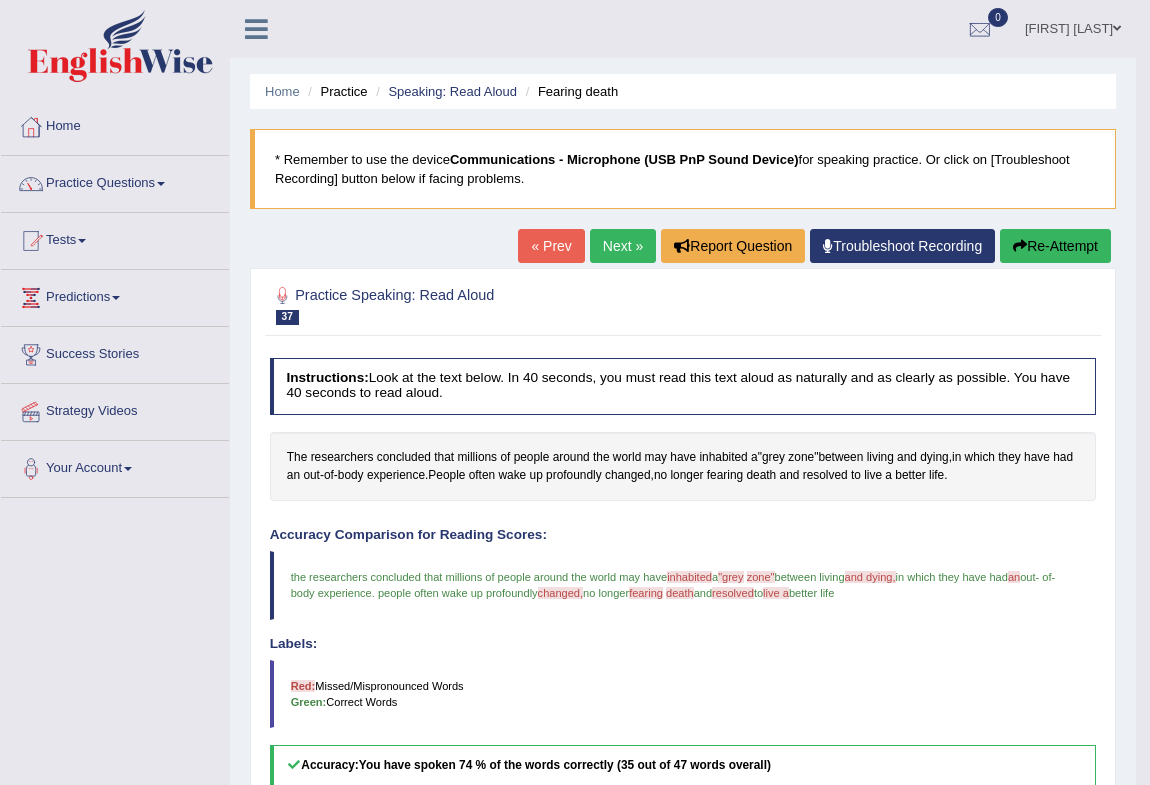 click on "Next »" at bounding box center (623, 246) 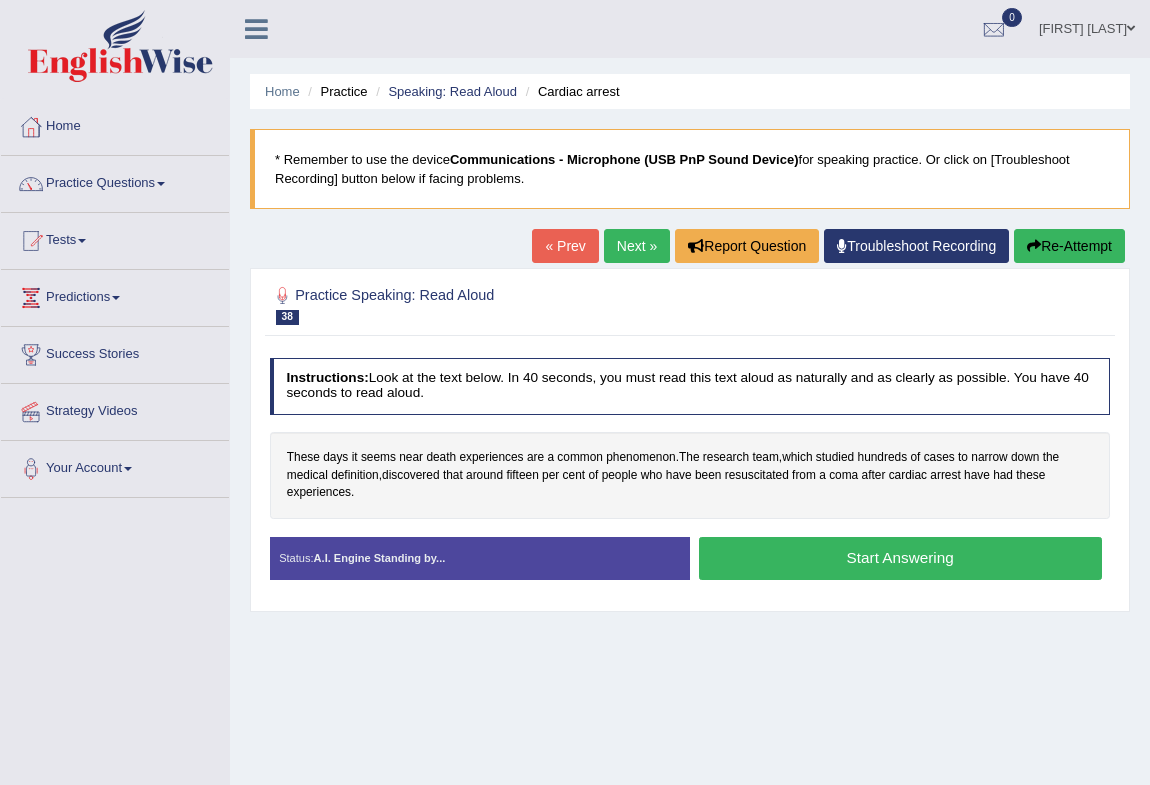 scroll, scrollTop: 0, scrollLeft: 0, axis: both 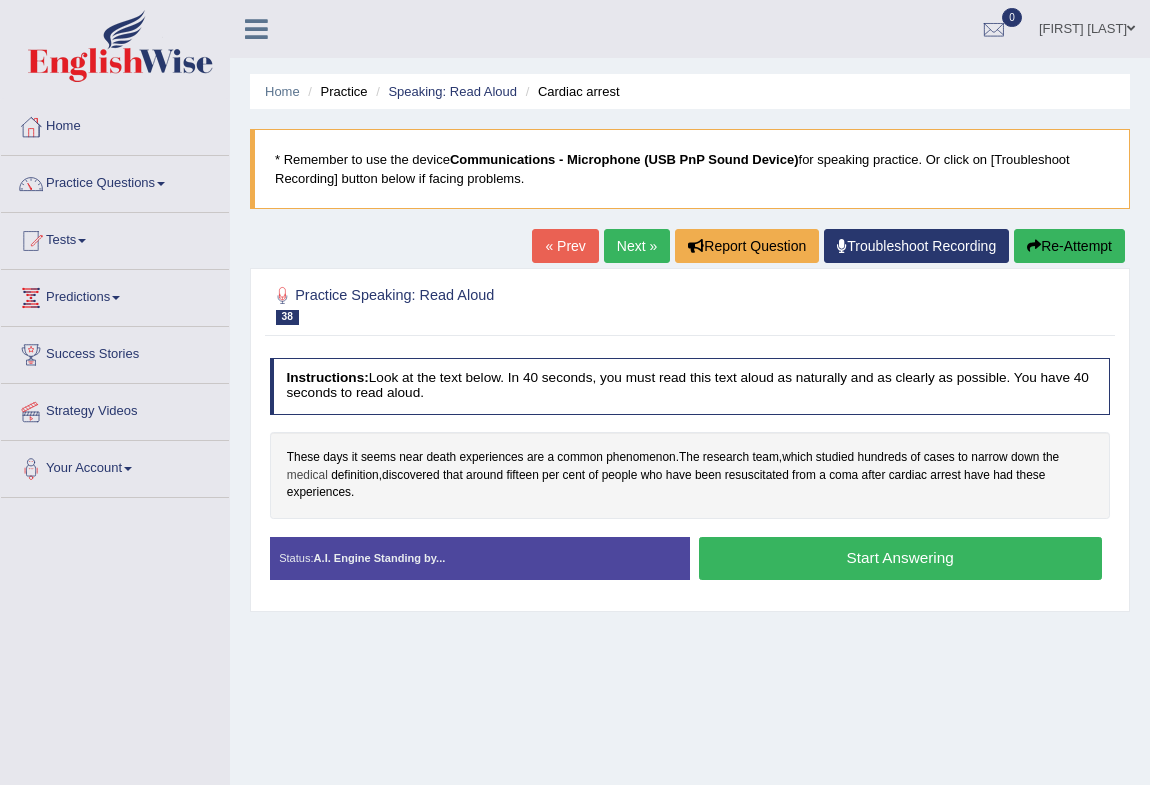 click on "medical" at bounding box center [307, 476] 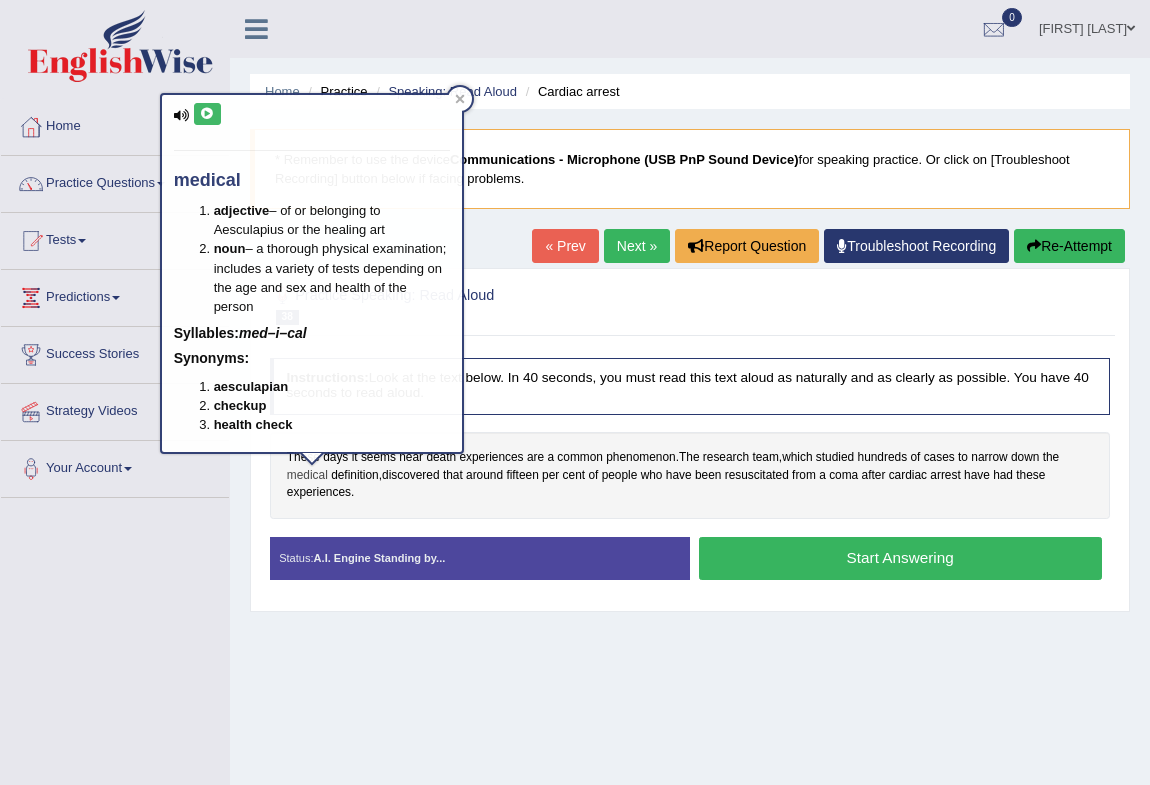 click at bounding box center [312, 460] 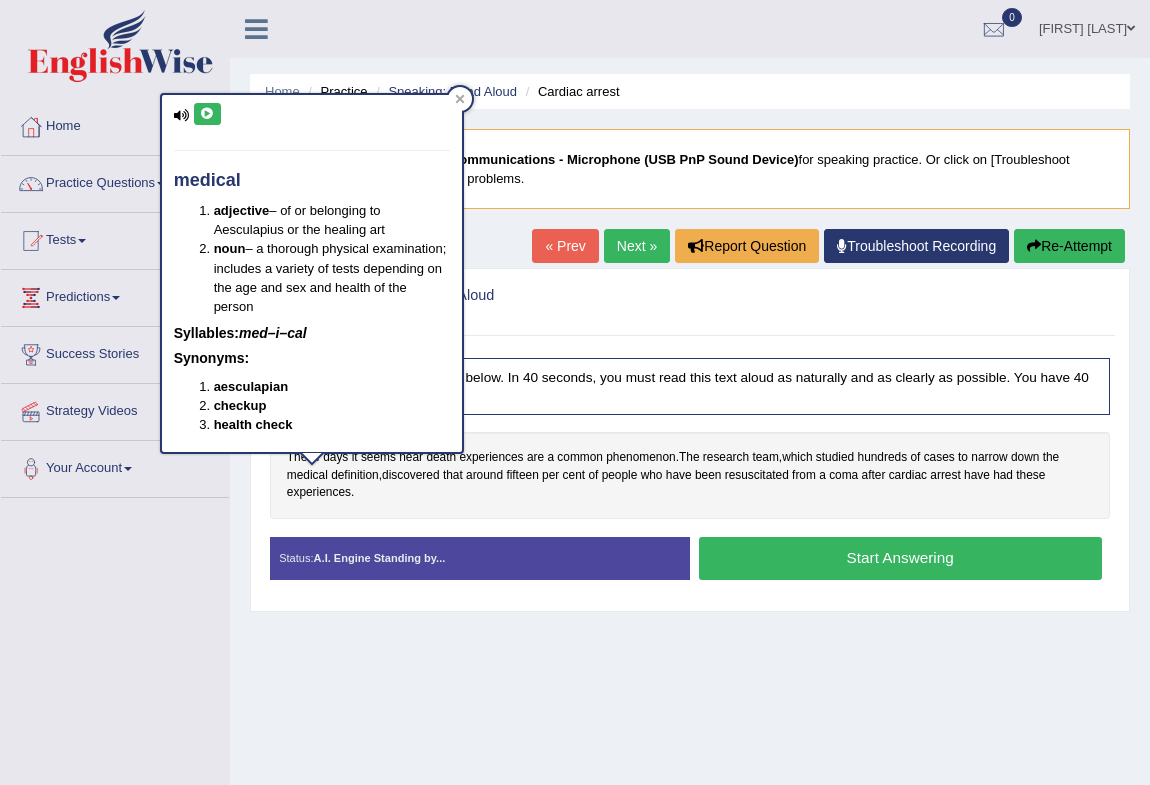 click on "These   days   it   seems   near   death   experiences   are   a   common   phenomenon .  The   research   team ,  which   studied   hundreds   of   cases   to   narrow   down   the   medical   definition ,  discovered   that   around   fifteen   per   cent   of   people   who   have   been   resuscitated   from   a   coma   after   cardiac   arrest   have   had   these   experiences ." at bounding box center [690, 475] 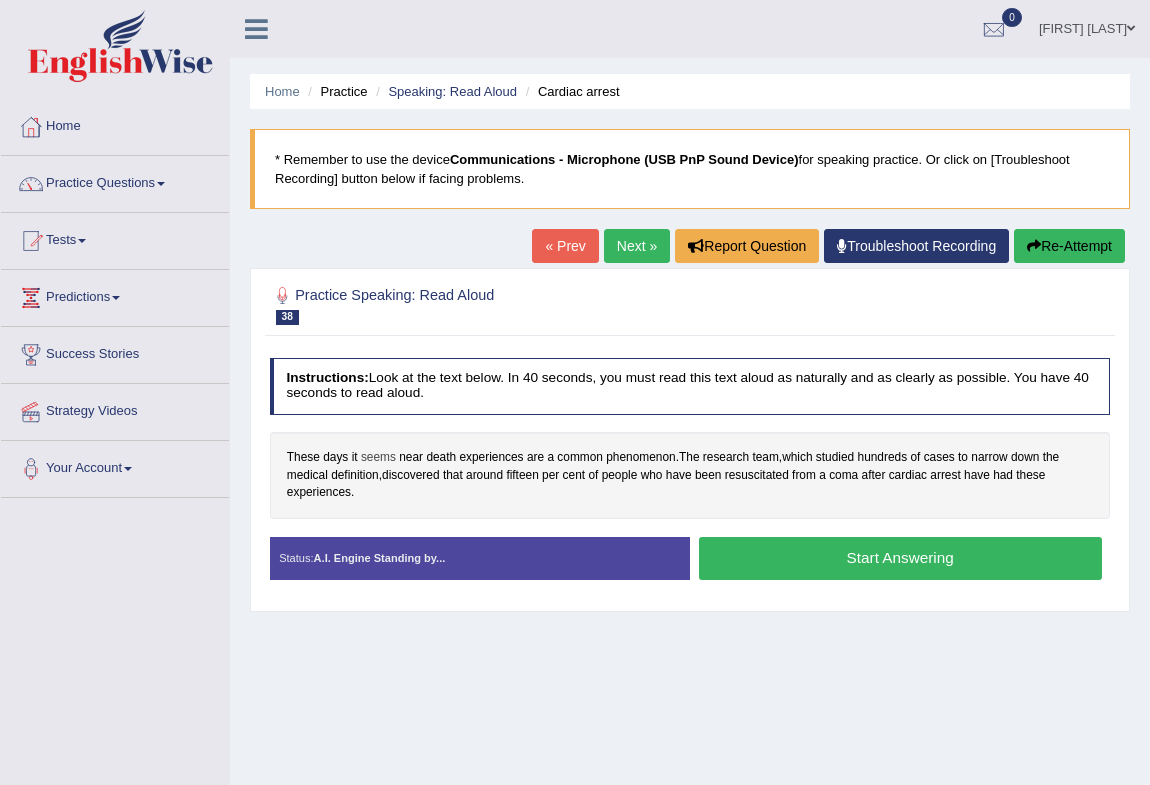 click on "seems" at bounding box center [378, 458] 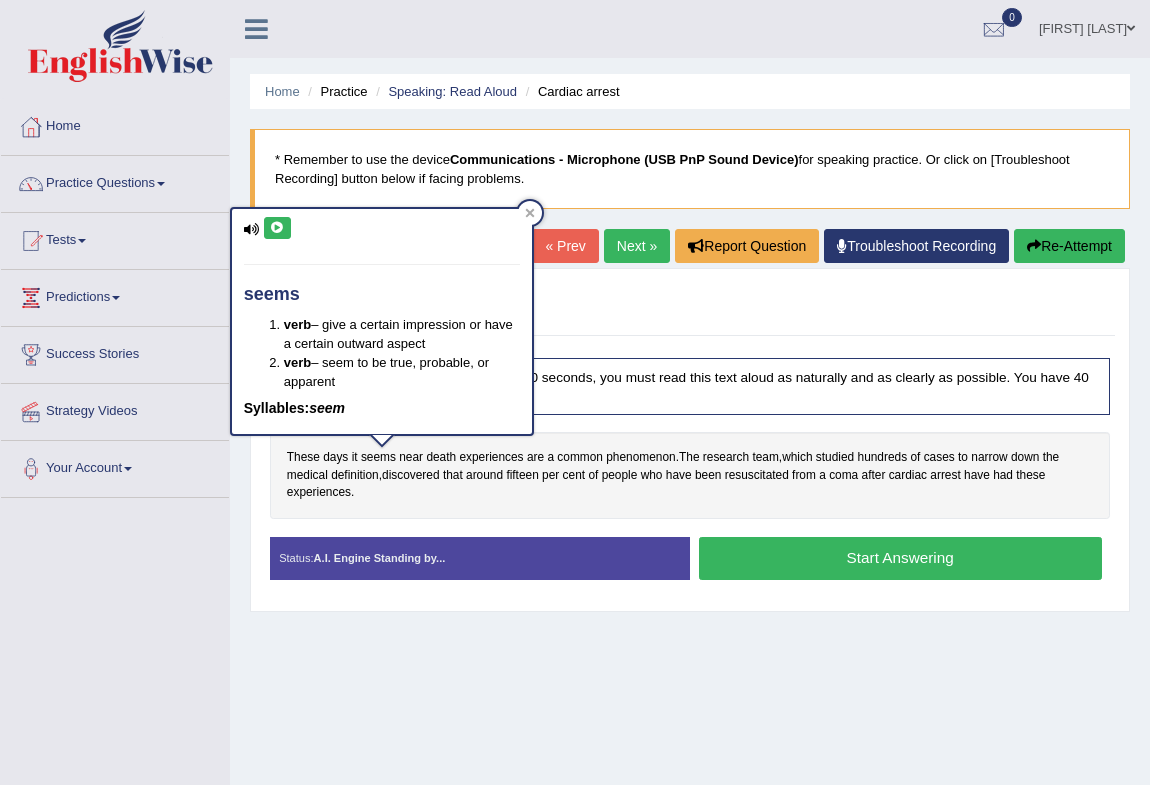 click at bounding box center [277, 228] 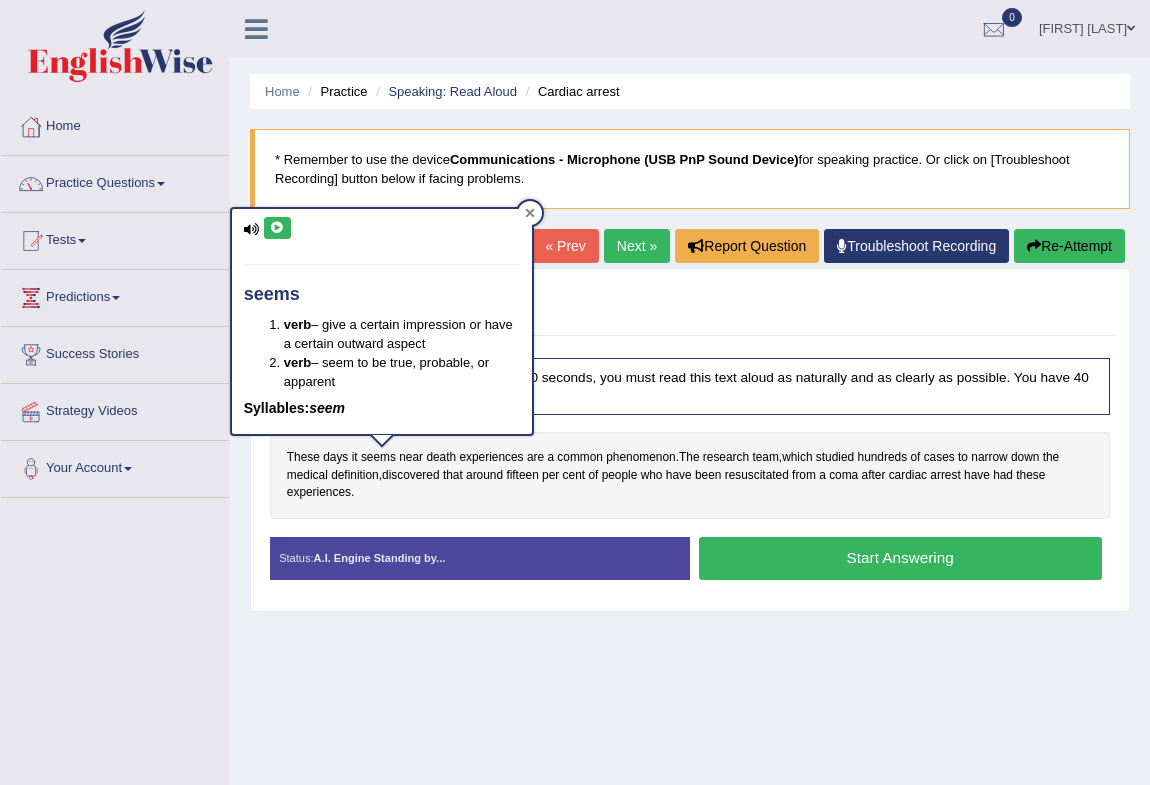 click at bounding box center (530, 213) 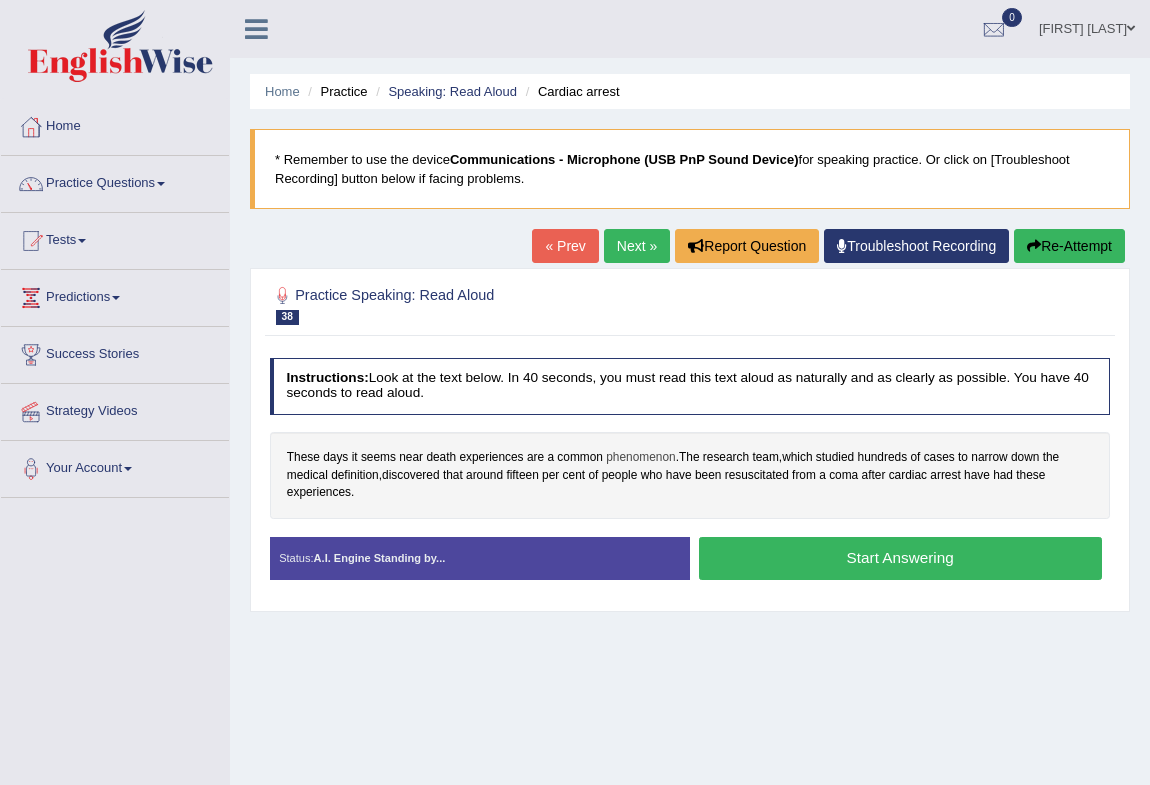 click on "phenomenon" at bounding box center (640, 458) 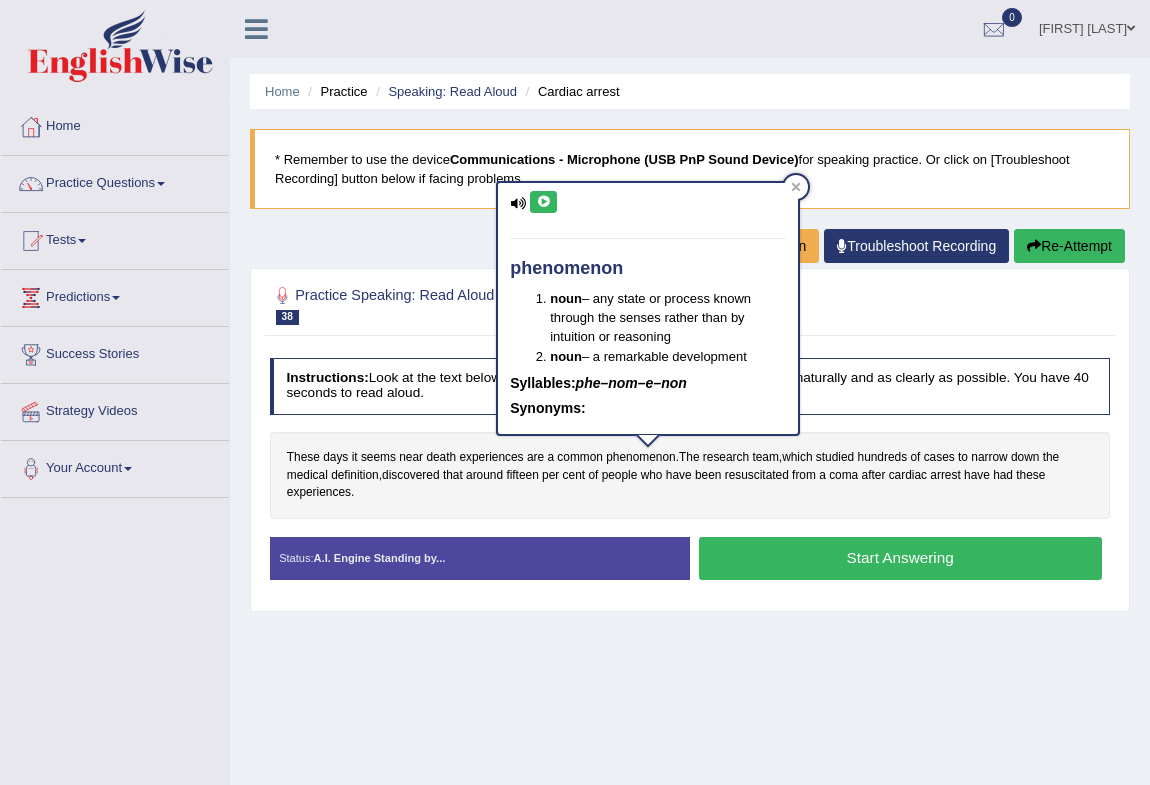 click at bounding box center [543, 202] 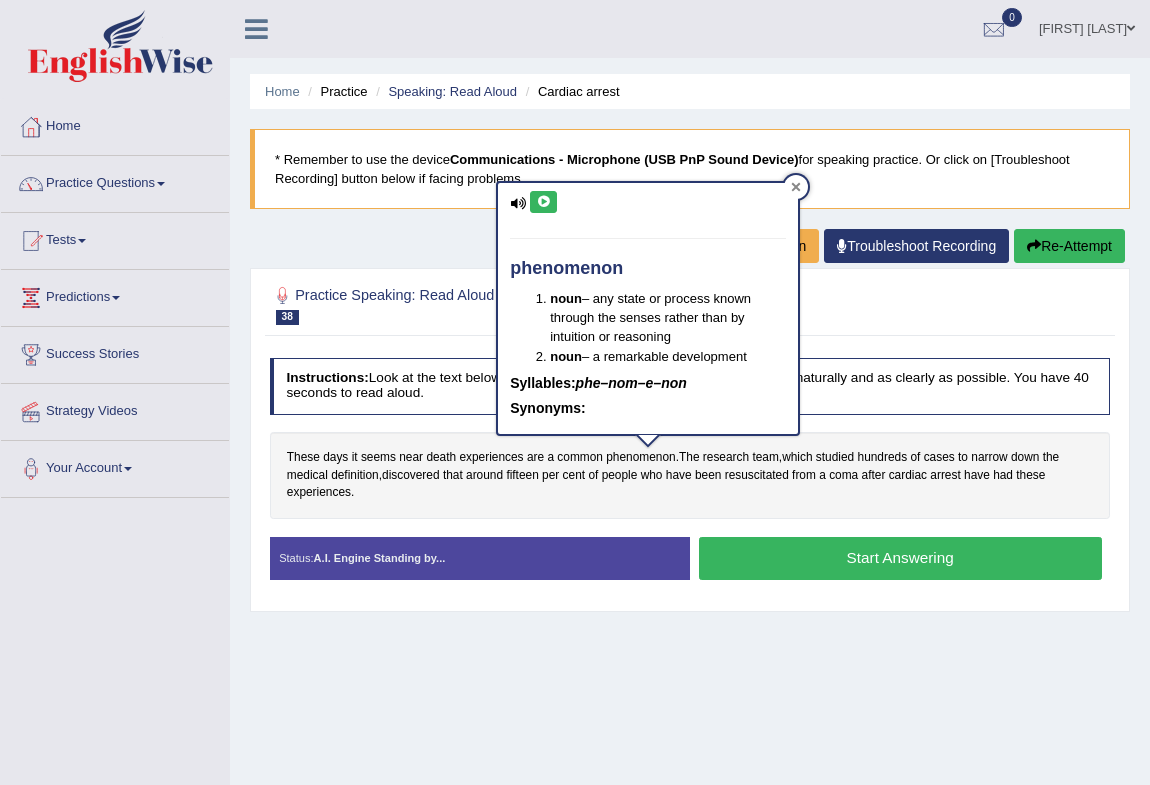 click 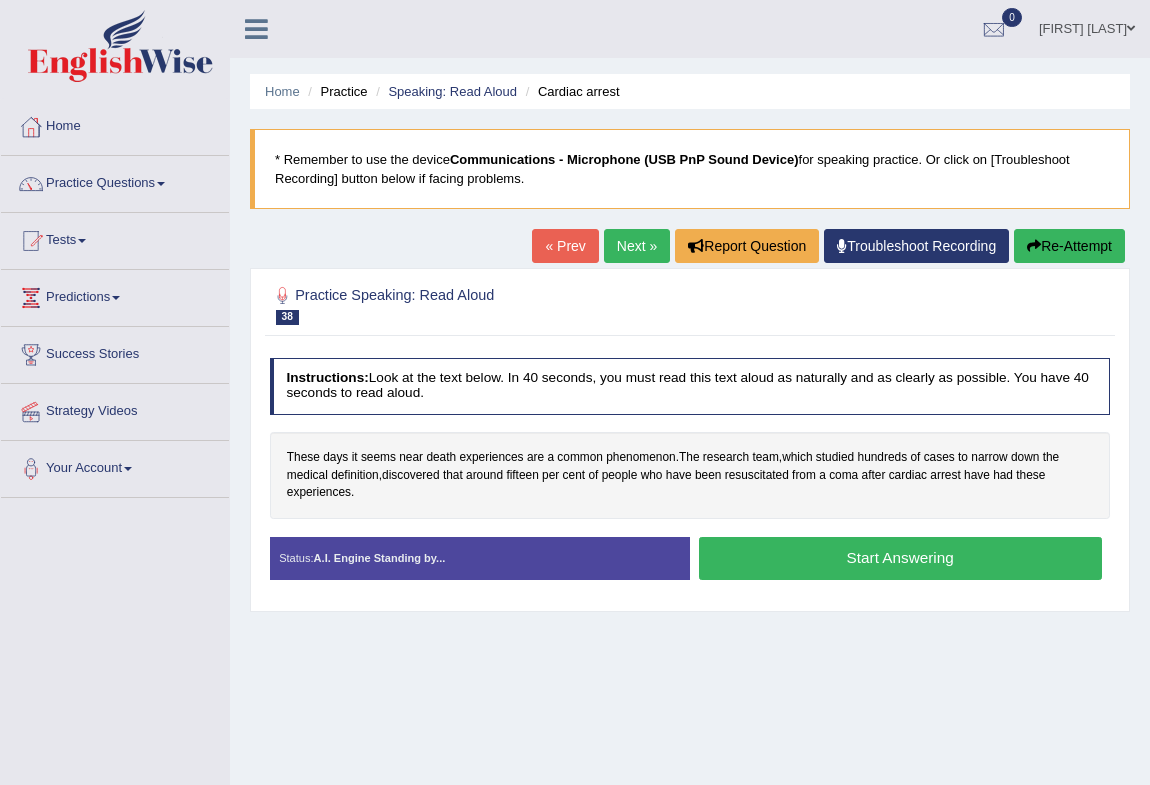 click on "Start Answering" at bounding box center [900, 558] 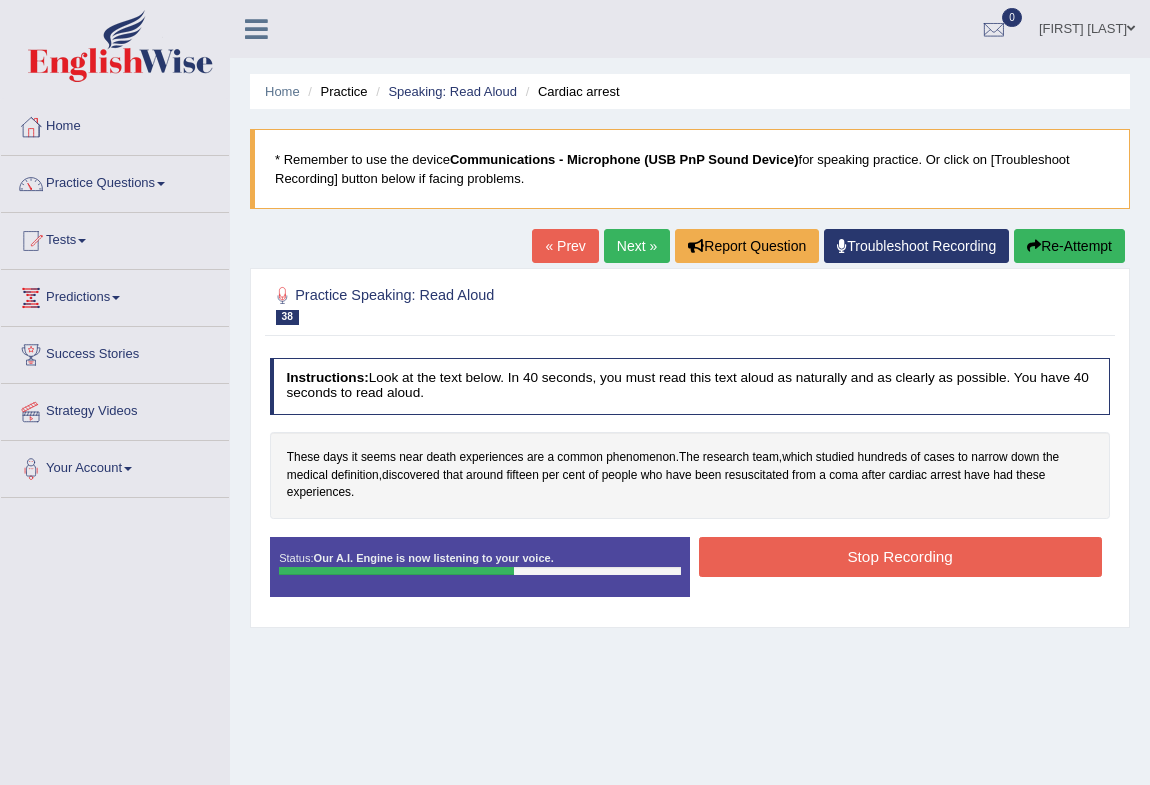 click on "Stop Recording" at bounding box center (900, 556) 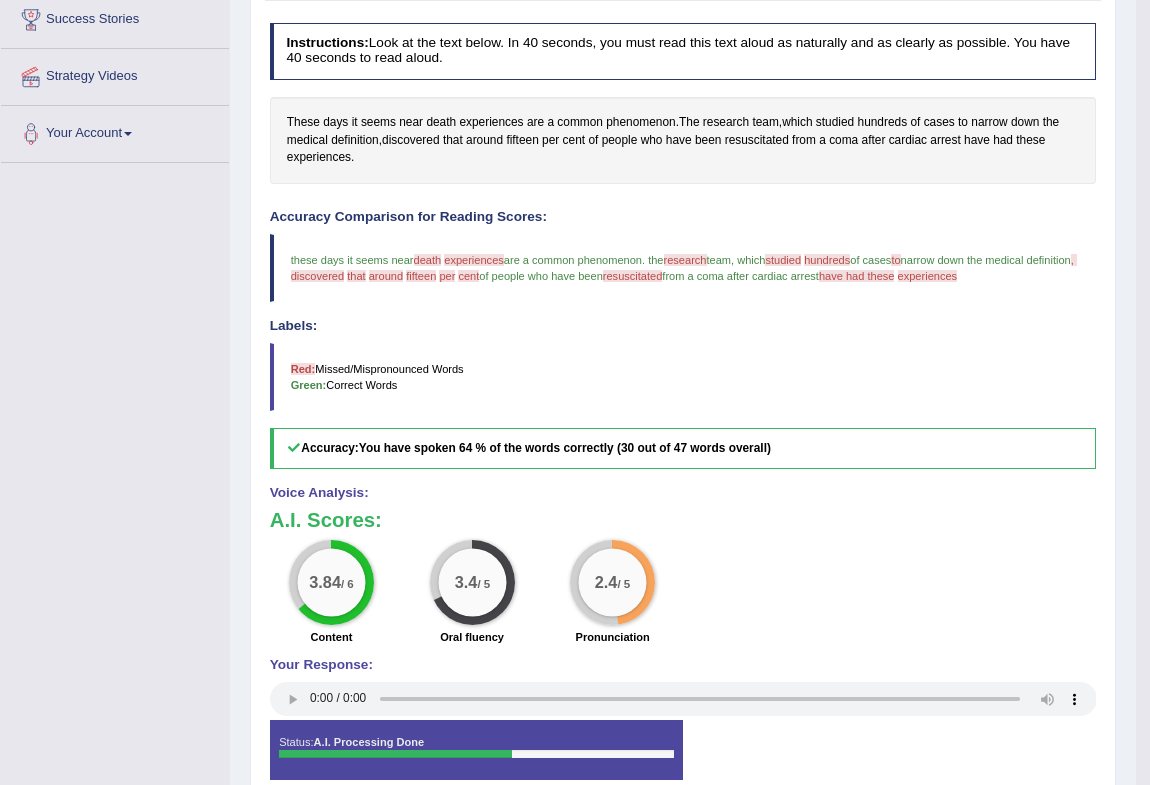 scroll, scrollTop: 62, scrollLeft: 0, axis: vertical 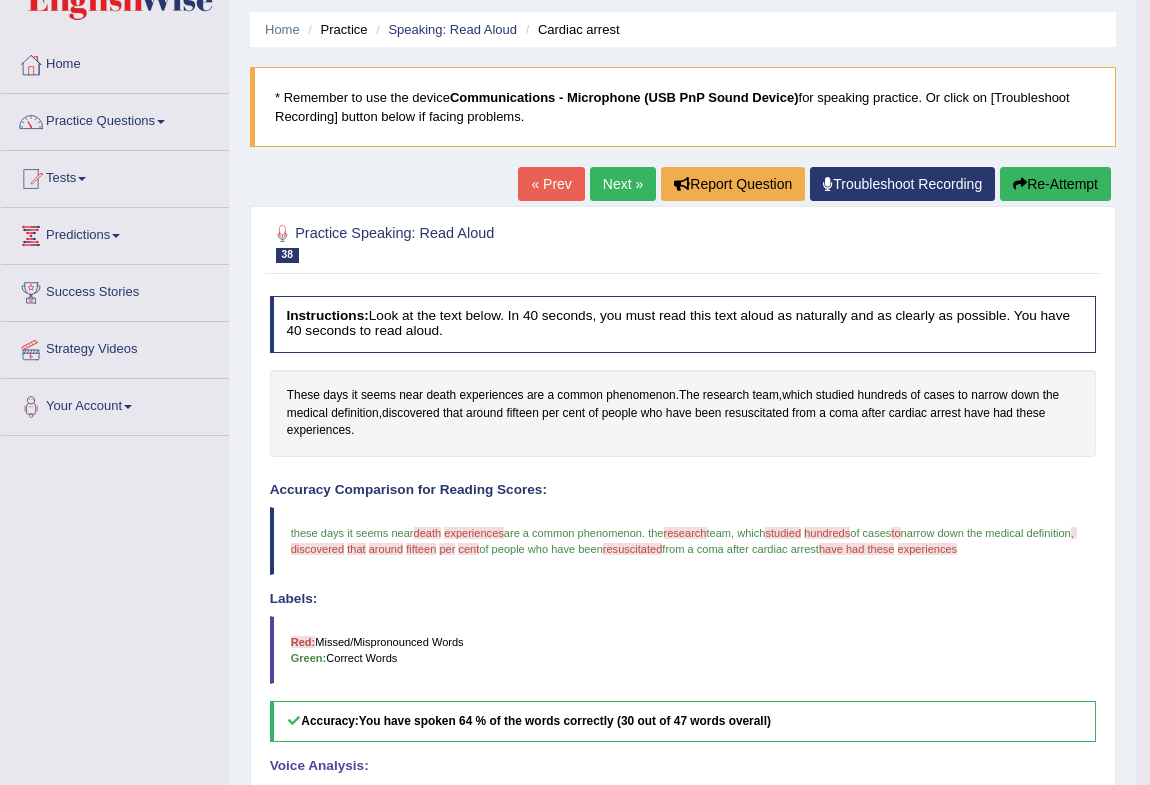 click on "Home
Practice
Speaking: Read Aloud
Cardiac arrest
* Remember to use the device  Communications - Microphone (USB PnP Sound Device)  for speaking practice. Or click on [Troubleshoot Recording] button below if facing problems.
« Prev Next »  Report Question  Troubleshoot Recording  Re-Attempt
Practice Speaking: Read Aloud
38
Cardiac arrest
Instructions:  Look at the text below. In 40 seconds, you must read this text aloud as naturally and as clearly as possible. You have 40 seconds to read aloud.
These   days   it   seems   near   death   experiences   are   a   common   phenomenon .  The   research   team ,  which   studied   hundreds   of   cases   to   narrow   down   the   medical   definition ,  discovered   that   around   fifteen   per   cent   of   people   who   have   been   resuscitated   from   a   coma" at bounding box center (683, 518) 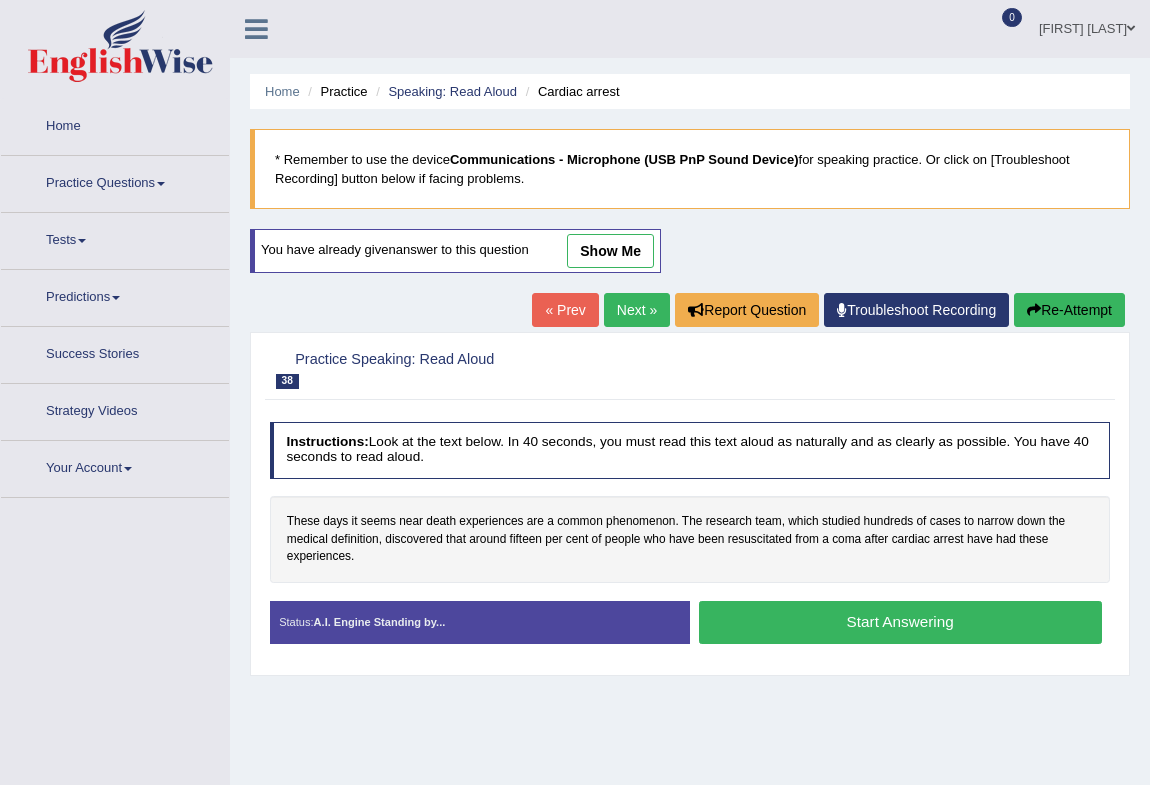 click on "Start Answering" at bounding box center (900, 622) 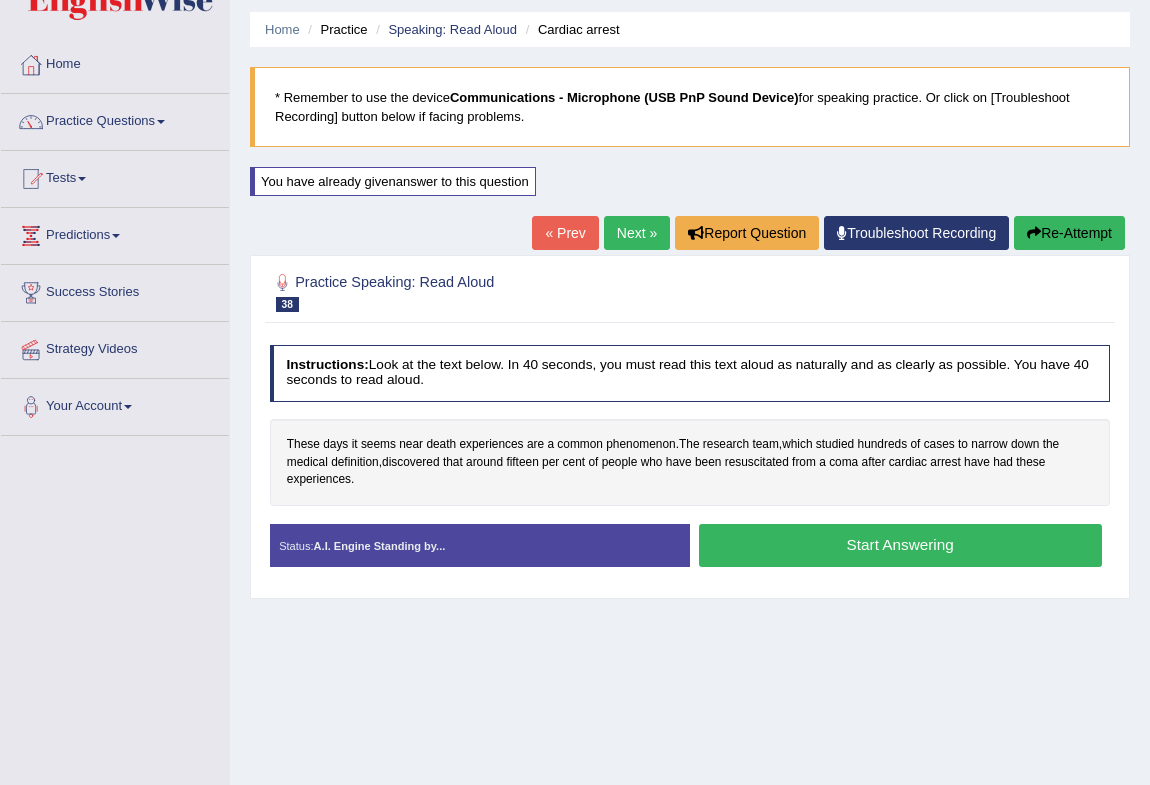 scroll, scrollTop: 62, scrollLeft: 0, axis: vertical 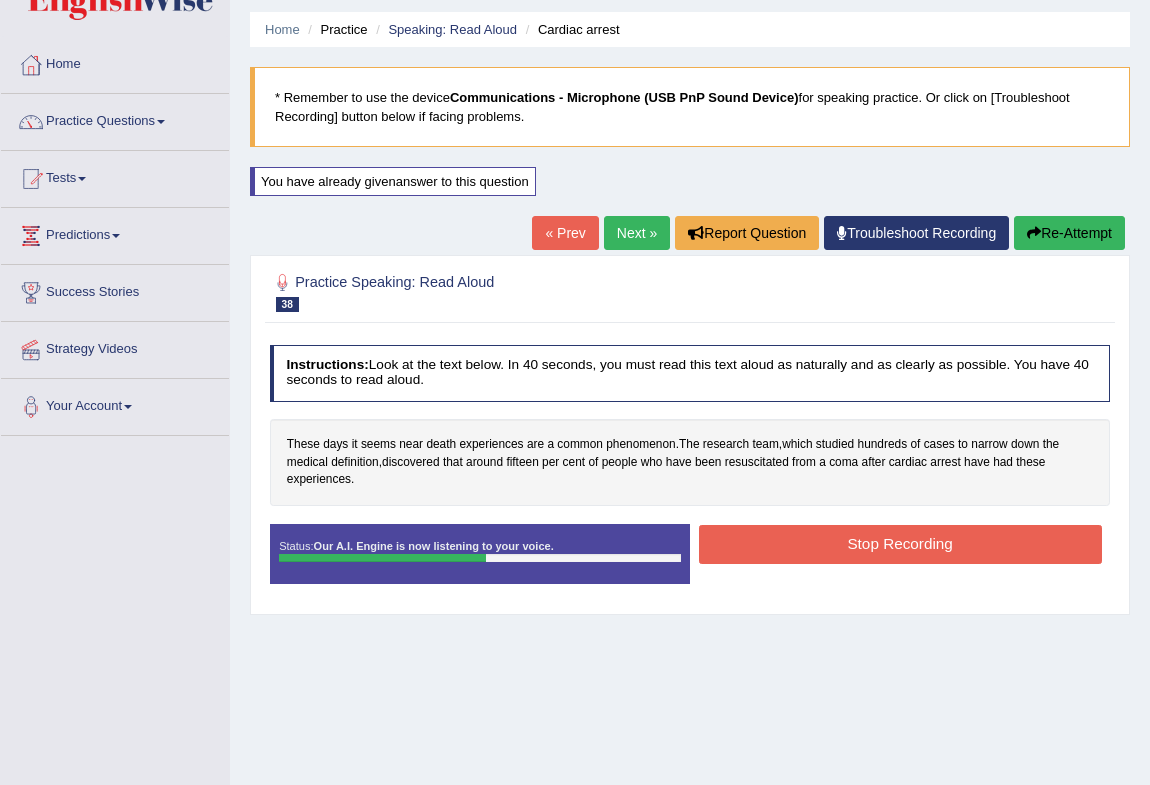 click on "Stop Recording" at bounding box center [900, 544] 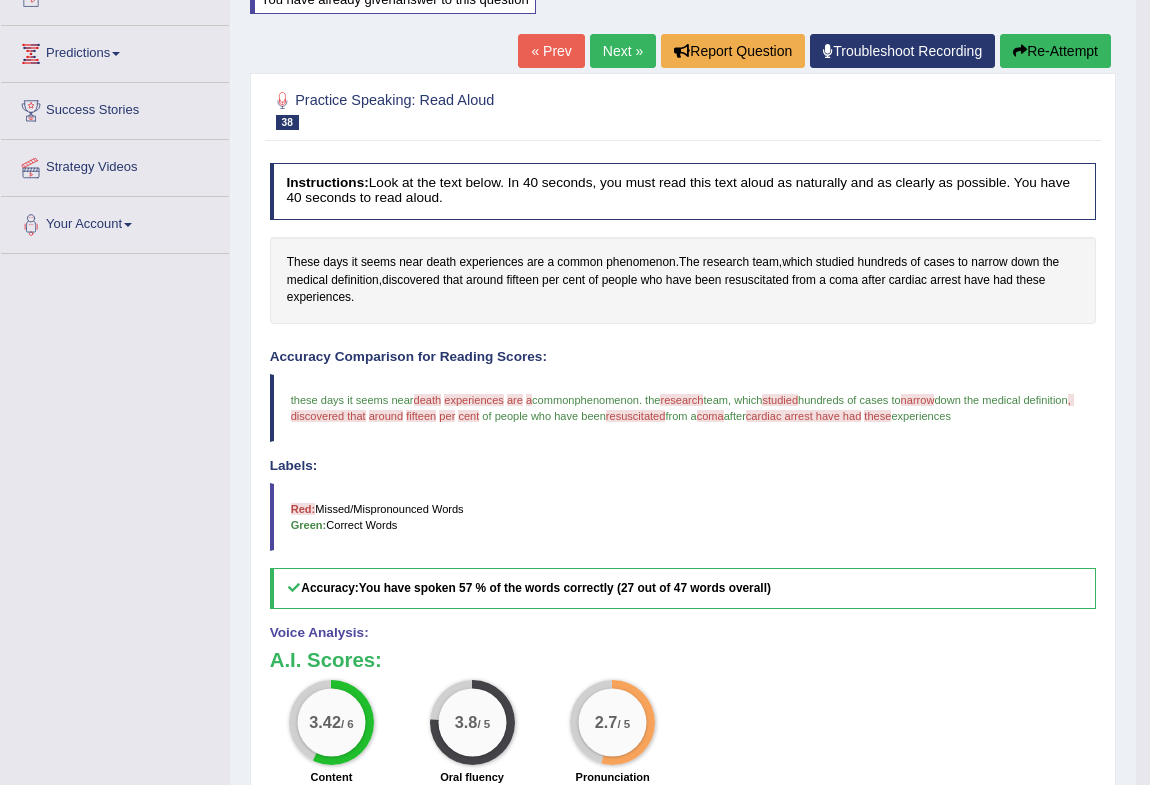 scroll, scrollTop: 153, scrollLeft: 0, axis: vertical 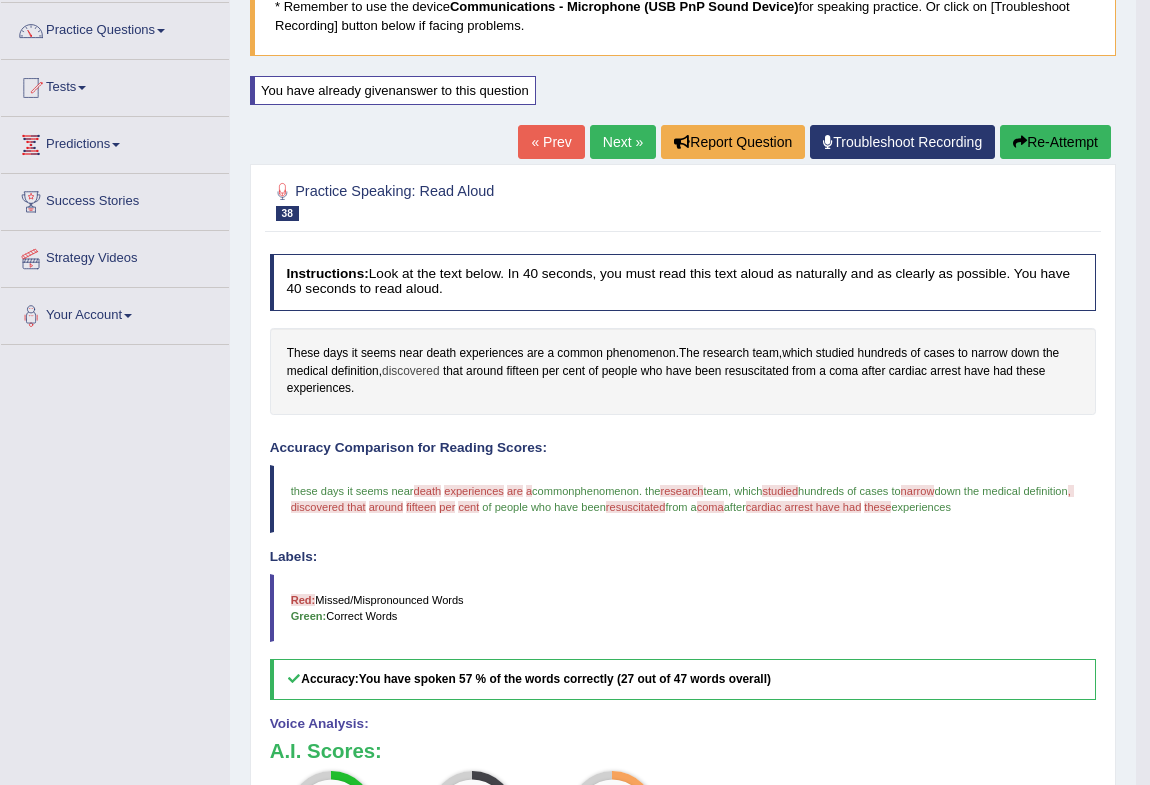 click on "discovered" at bounding box center [411, 372] 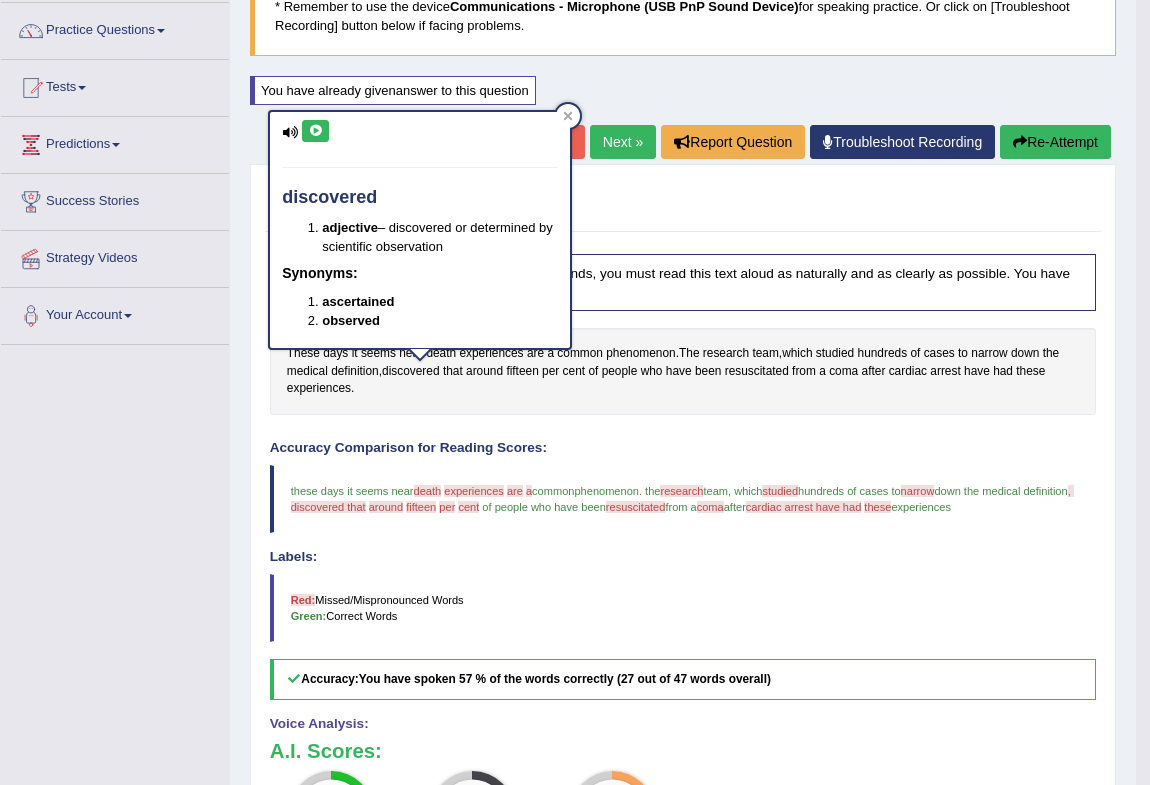 click at bounding box center [315, 131] 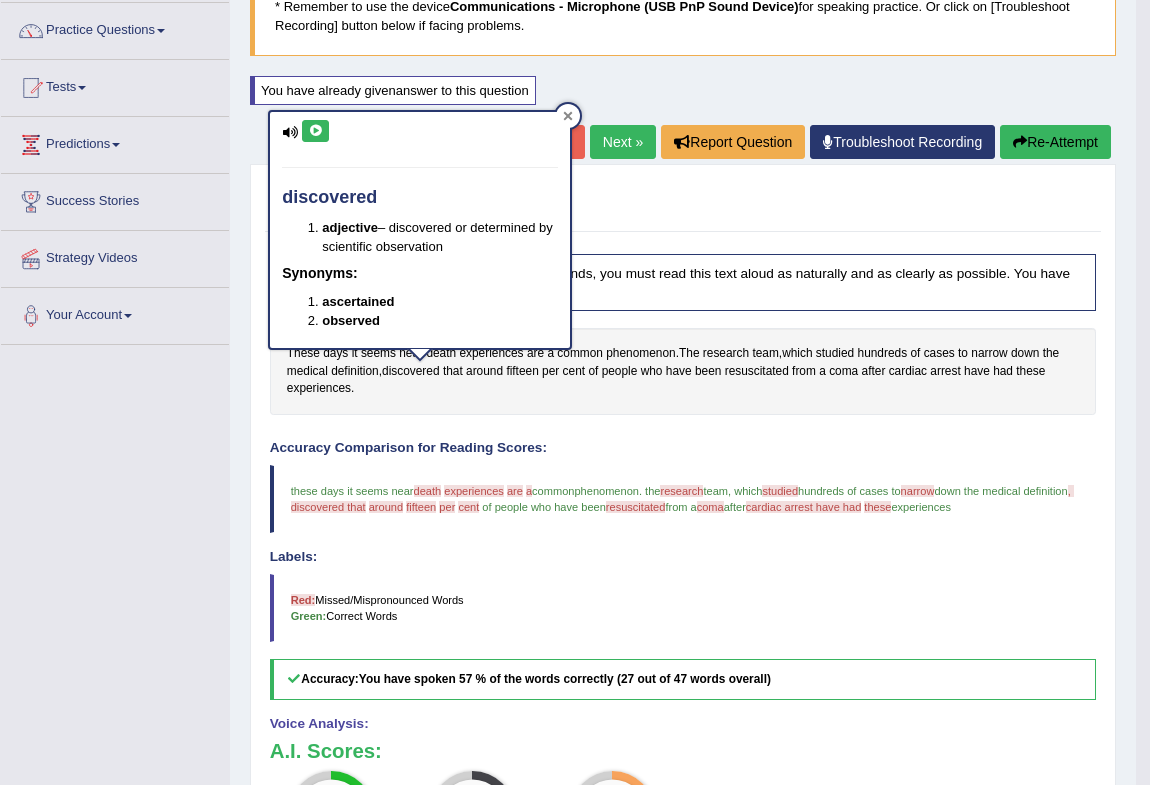 click 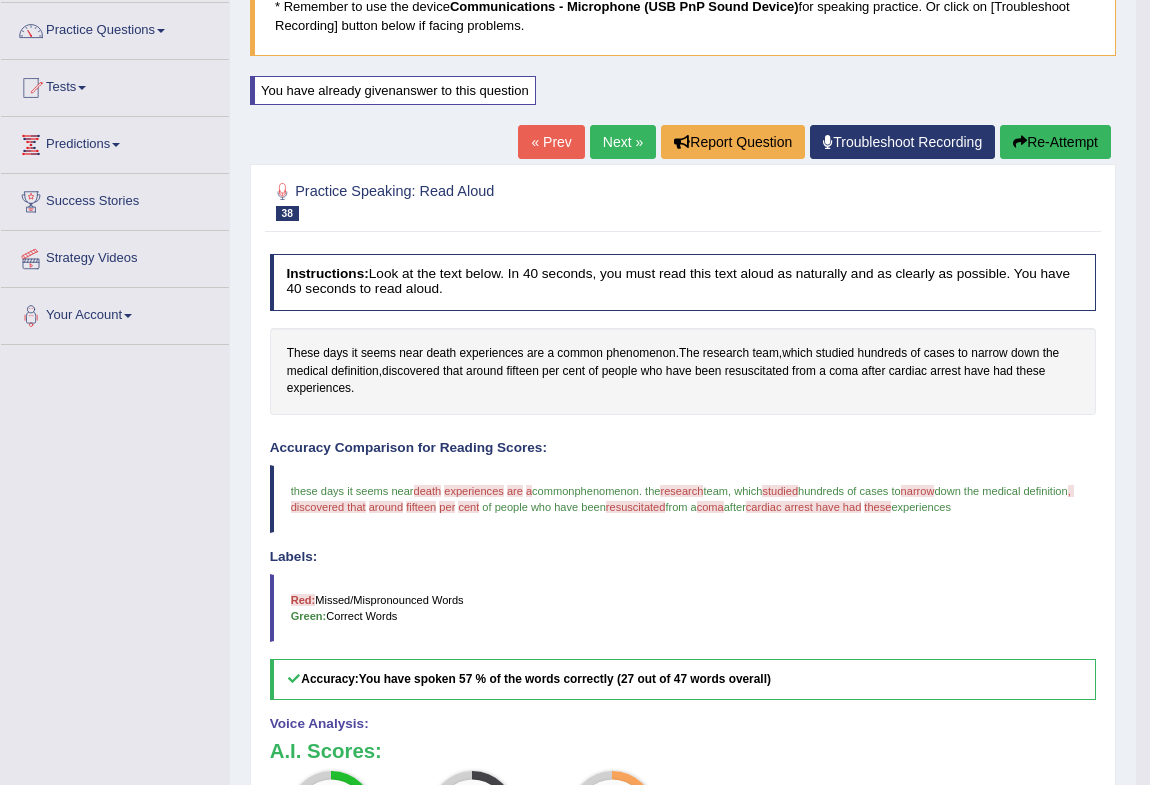 click on "Re-Attempt" at bounding box center (1055, 142) 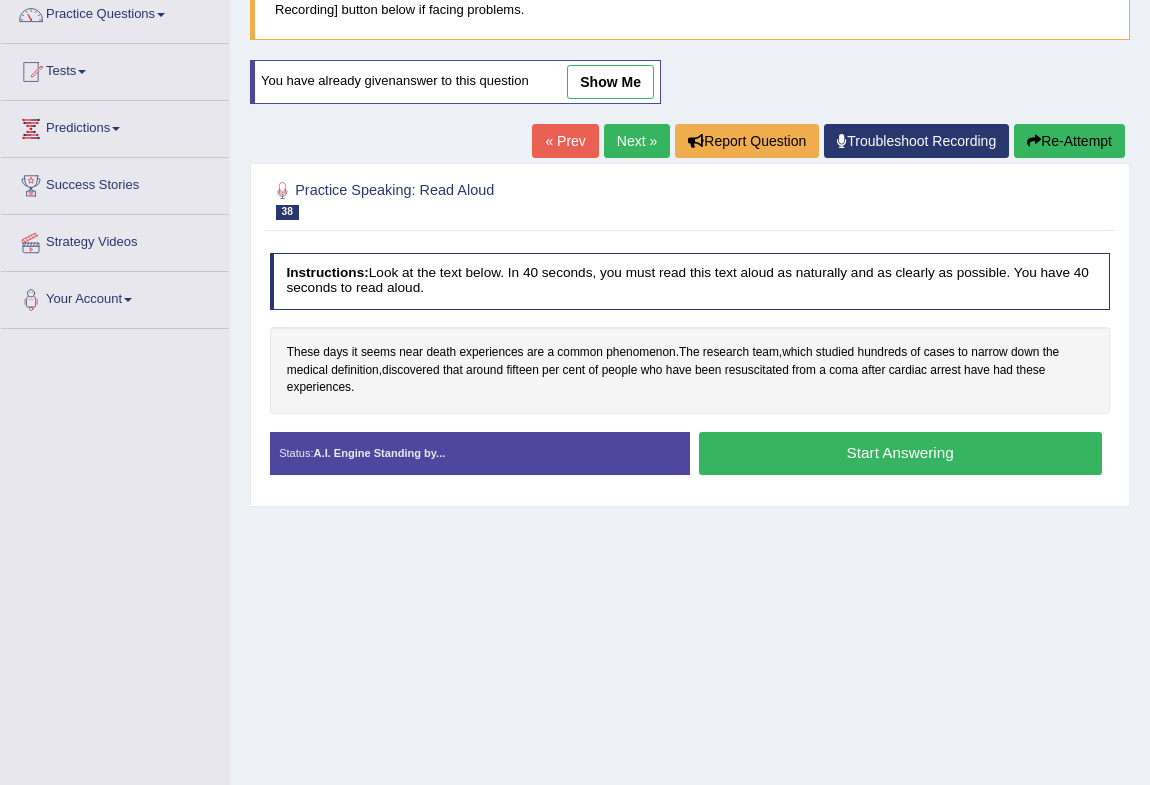 click on "Start Answering" at bounding box center [900, 453] 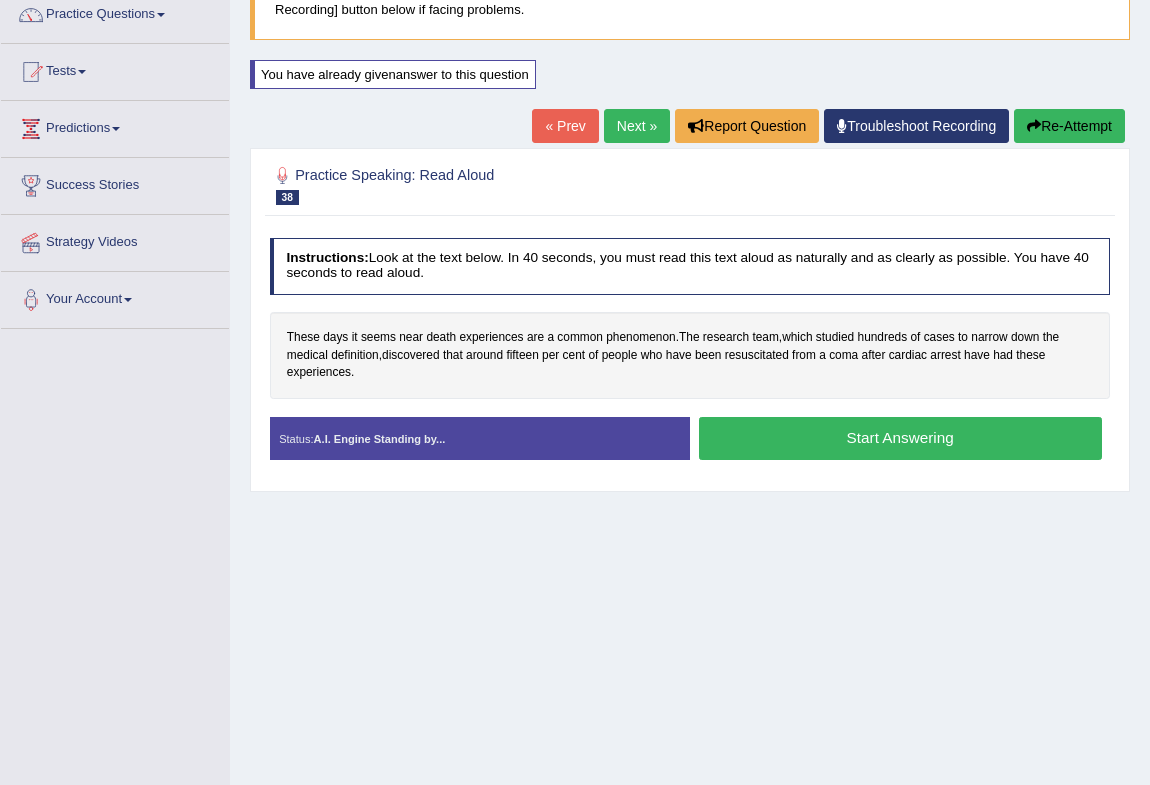 scroll, scrollTop: 169, scrollLeft: 0, axis: vertical 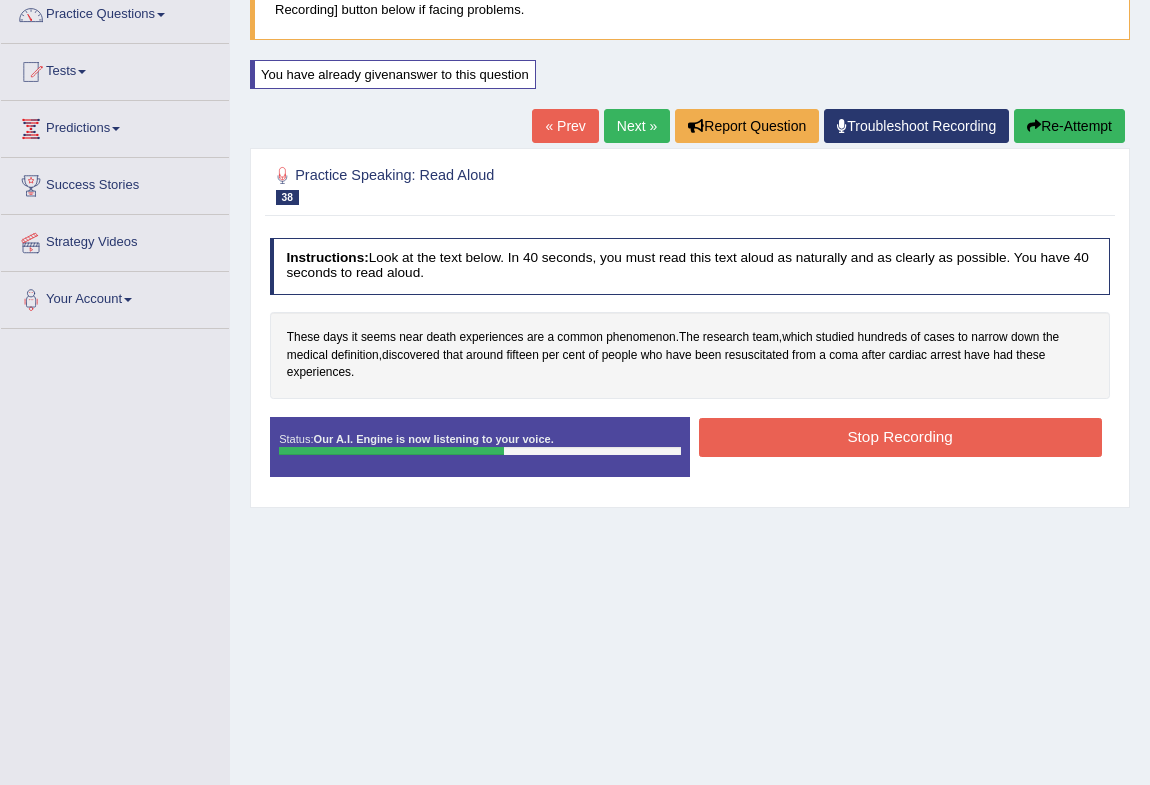 click on "Stop Recording" at bounding box center (900, 437) 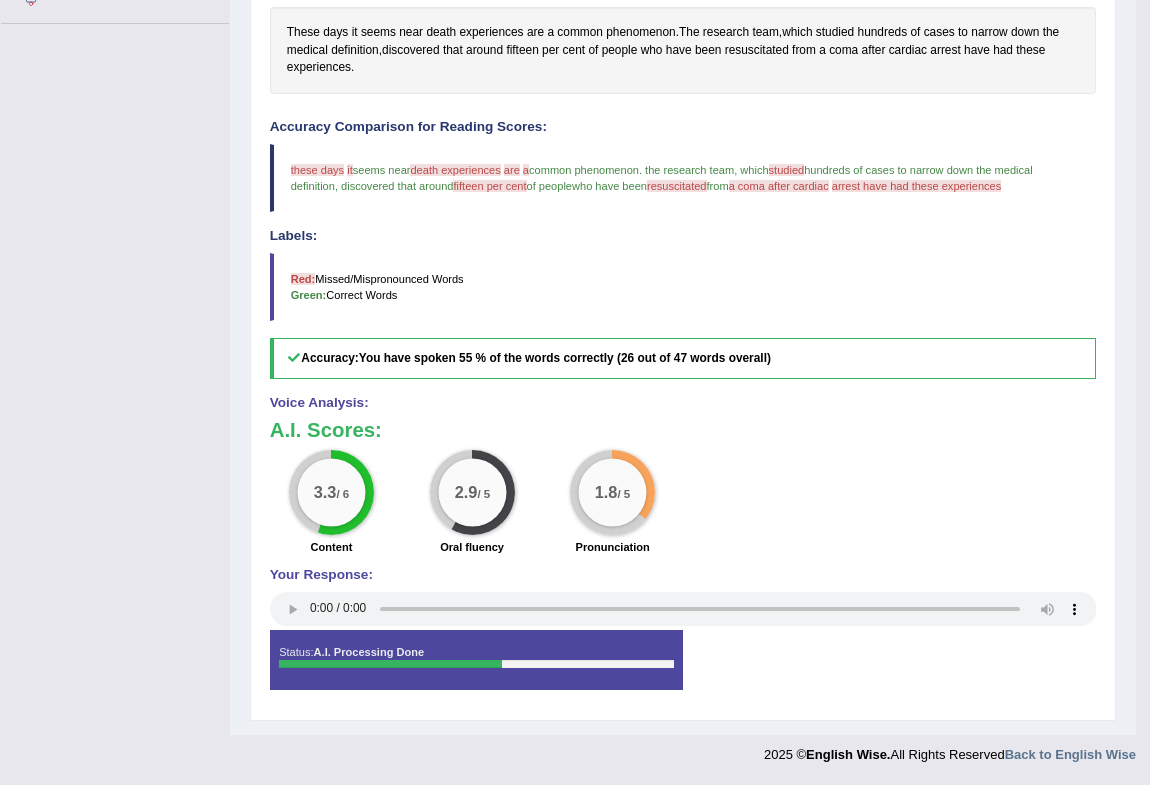 scroll, scrollTop: 111, scrollLeft: 0, axis: vertical 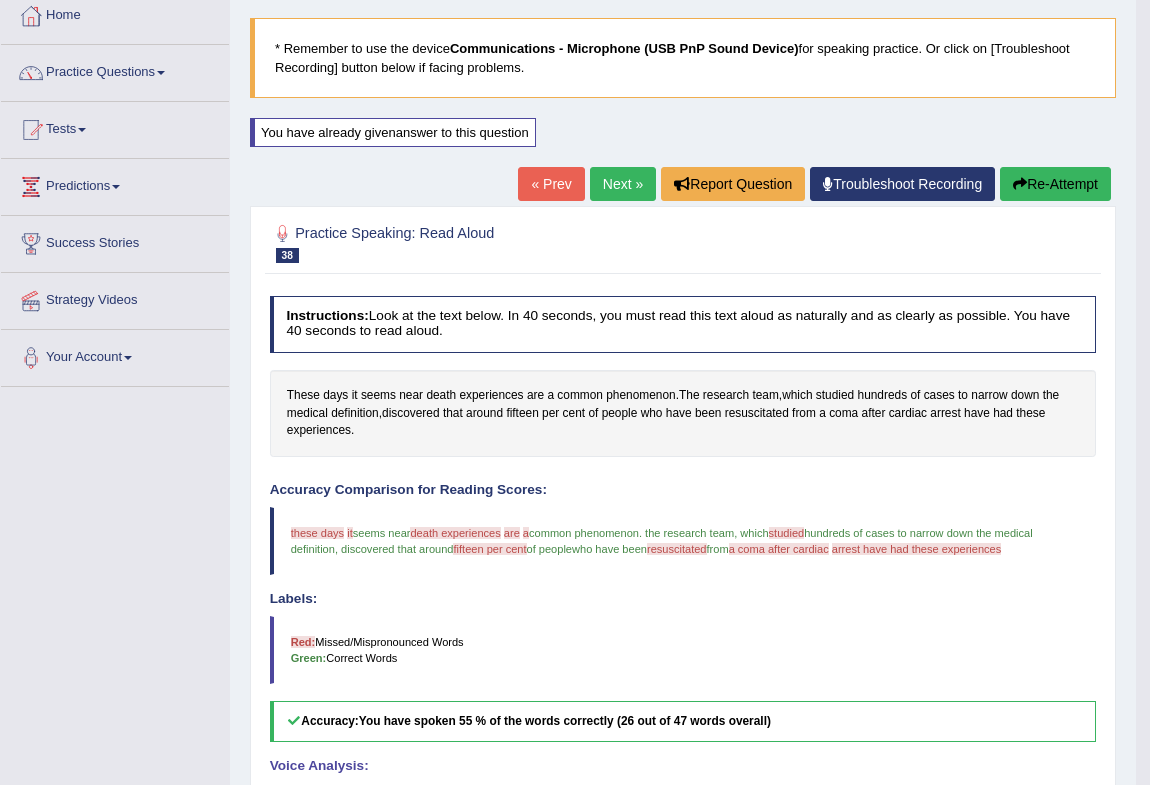 click on "Re-Attempt" at bounding box center [1055, 184] 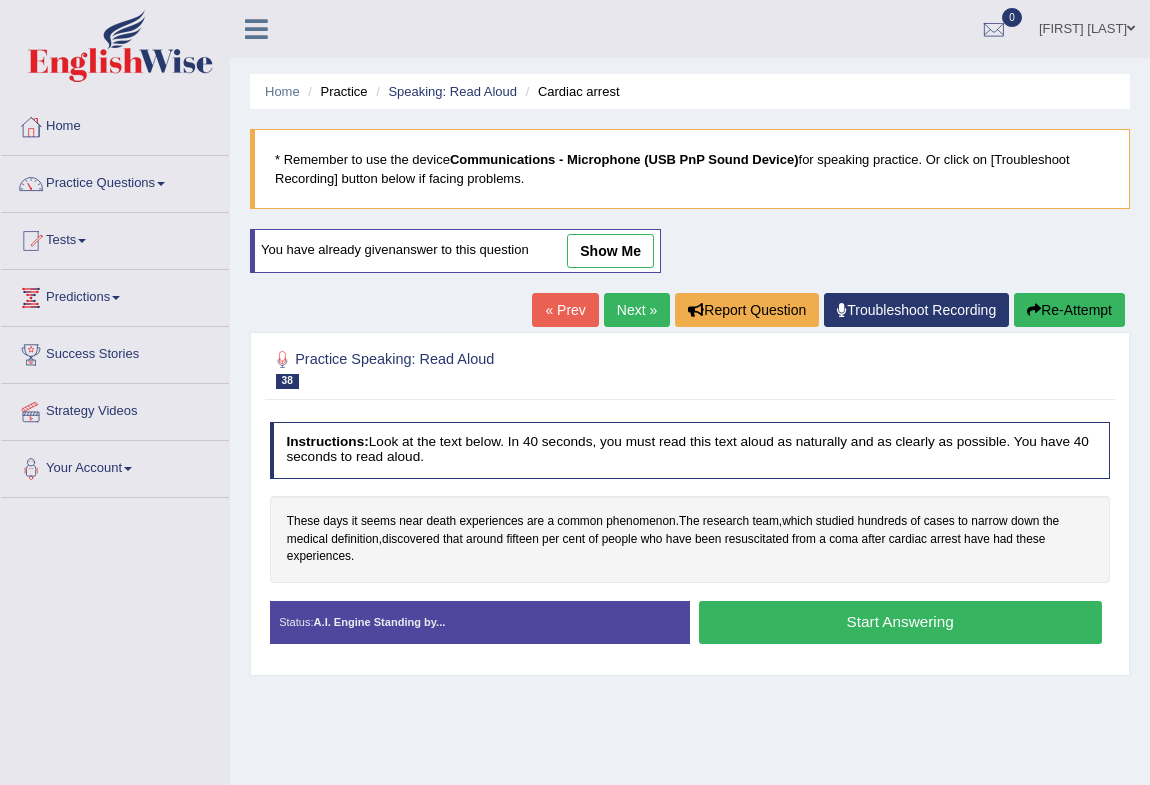 drag, startPoint x: 0, startPoint y: 0, endPoint x: 790, endPoint y: 501, distance: 935.4683 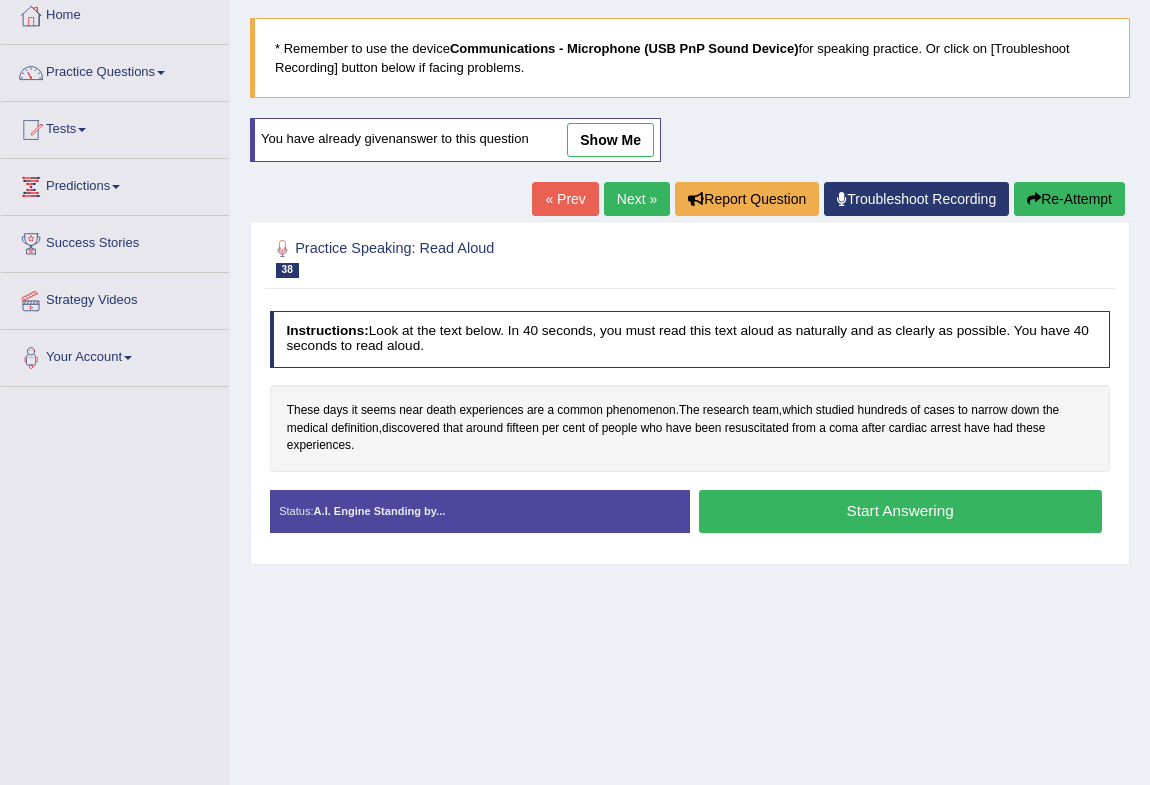 scroll, scrollTop: 111, scrollLeft: 0, axis: vertical 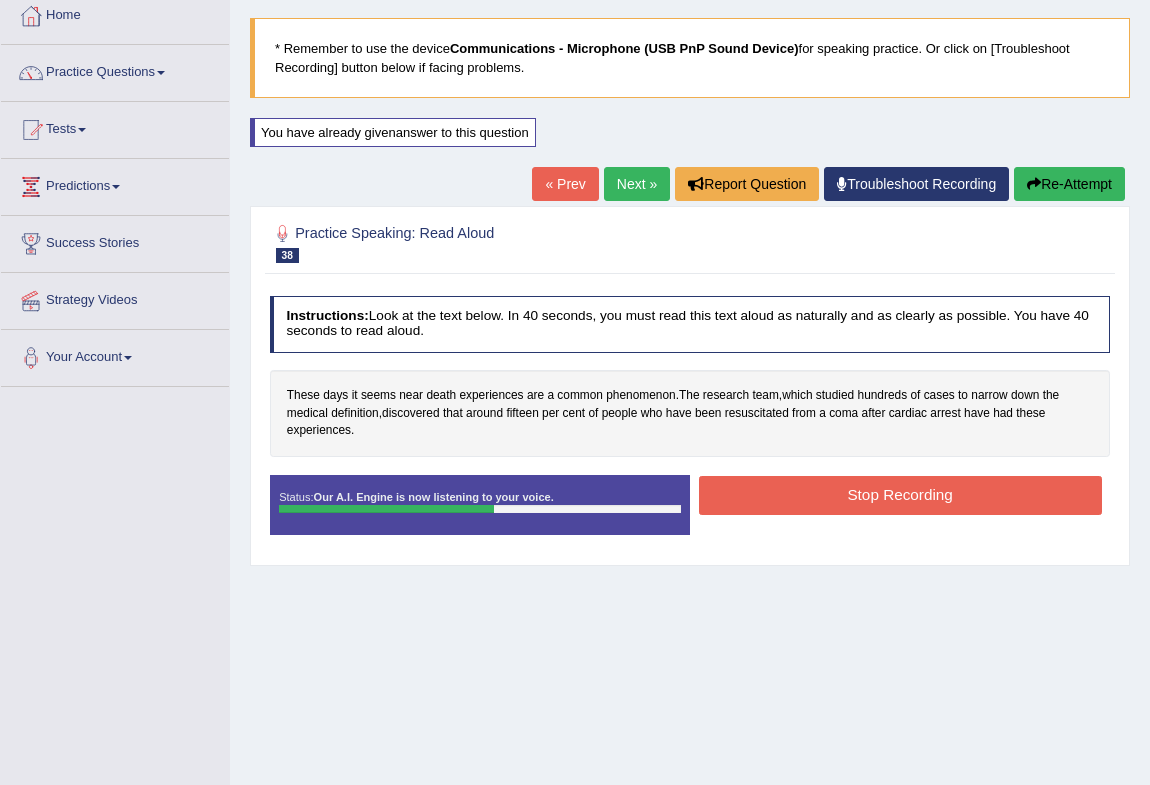 click on "Stop Recording" at bounding box center (900, 495) 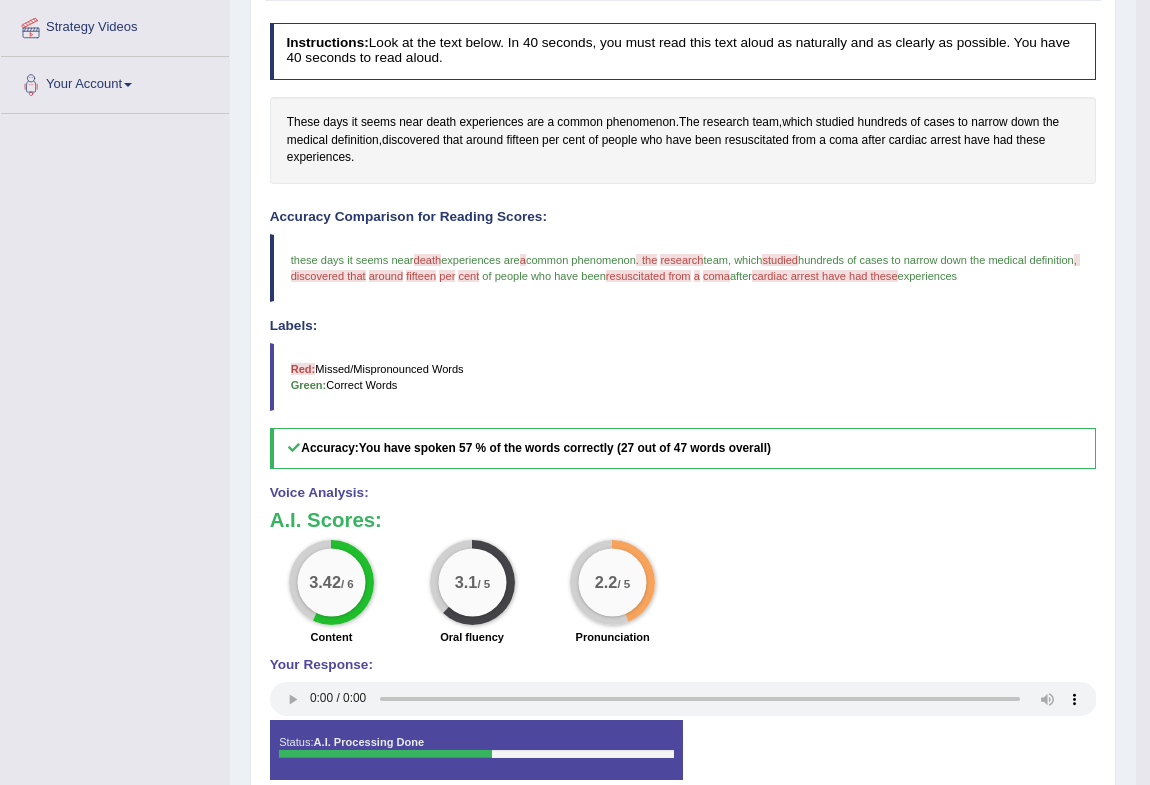 scroll, scrollTop: 20, scrollLeft: 0, axis: vertical 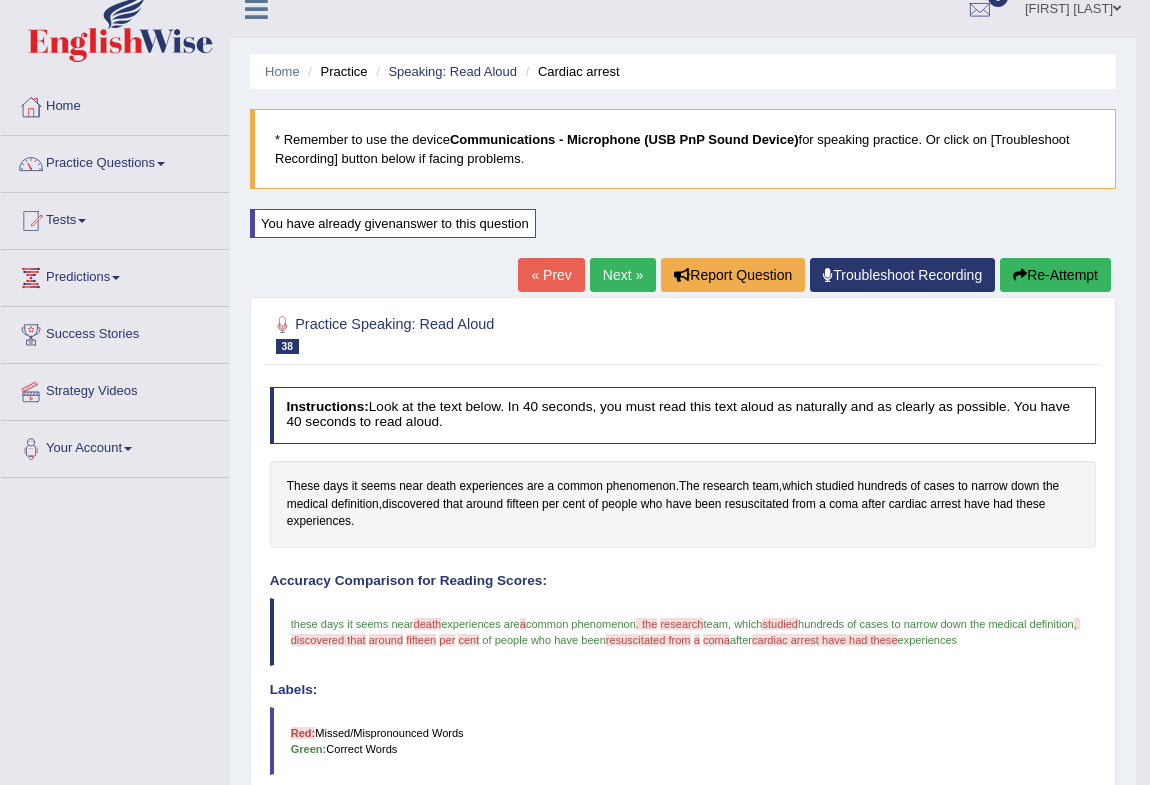 click on "Next »" at bounding box center (623, 275) 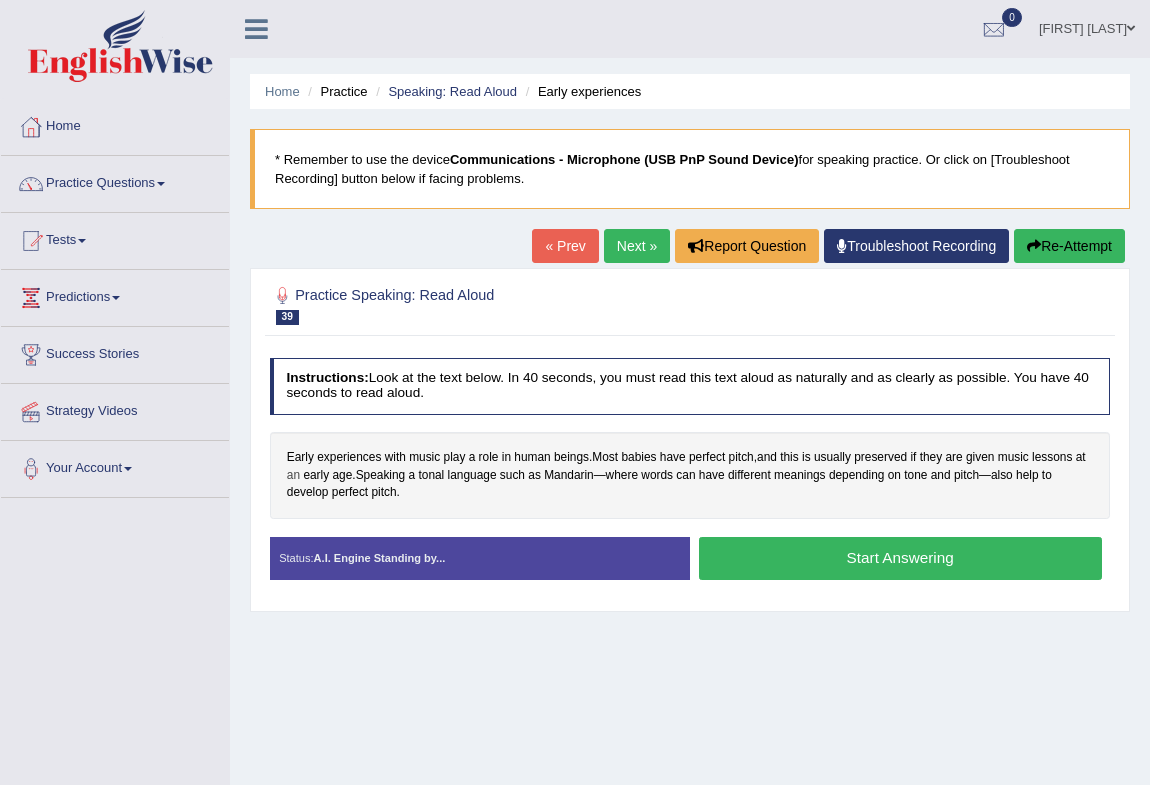 scroll, scrollTop: 0, scrollLeft: 0, axis: both 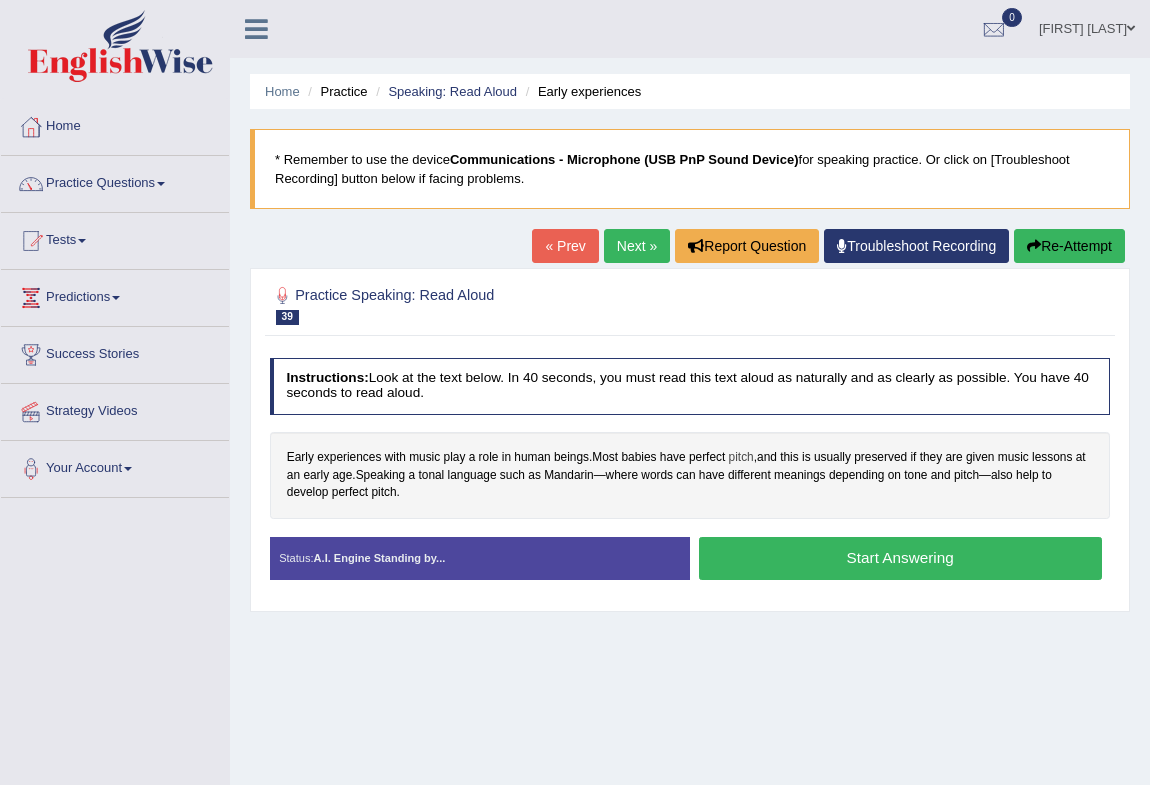 click on "pitch" at bounding box center [741, 458] 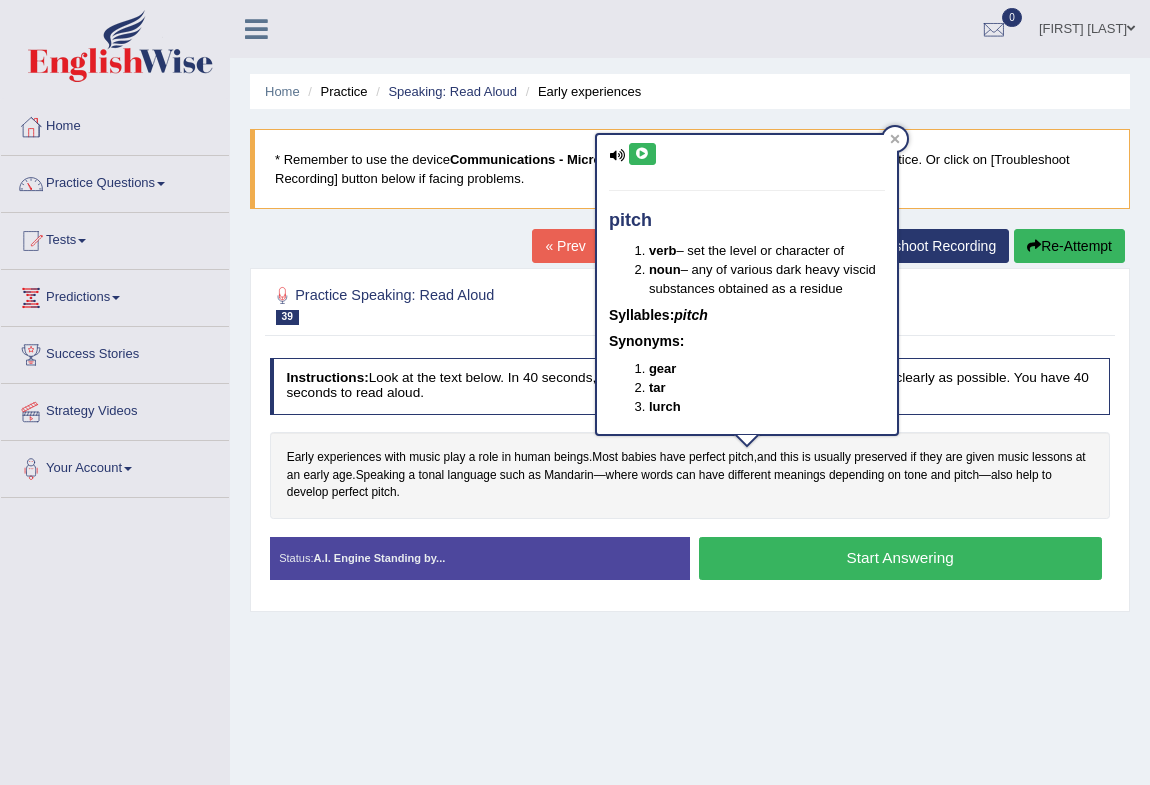 click at bounding box center [642, 154] 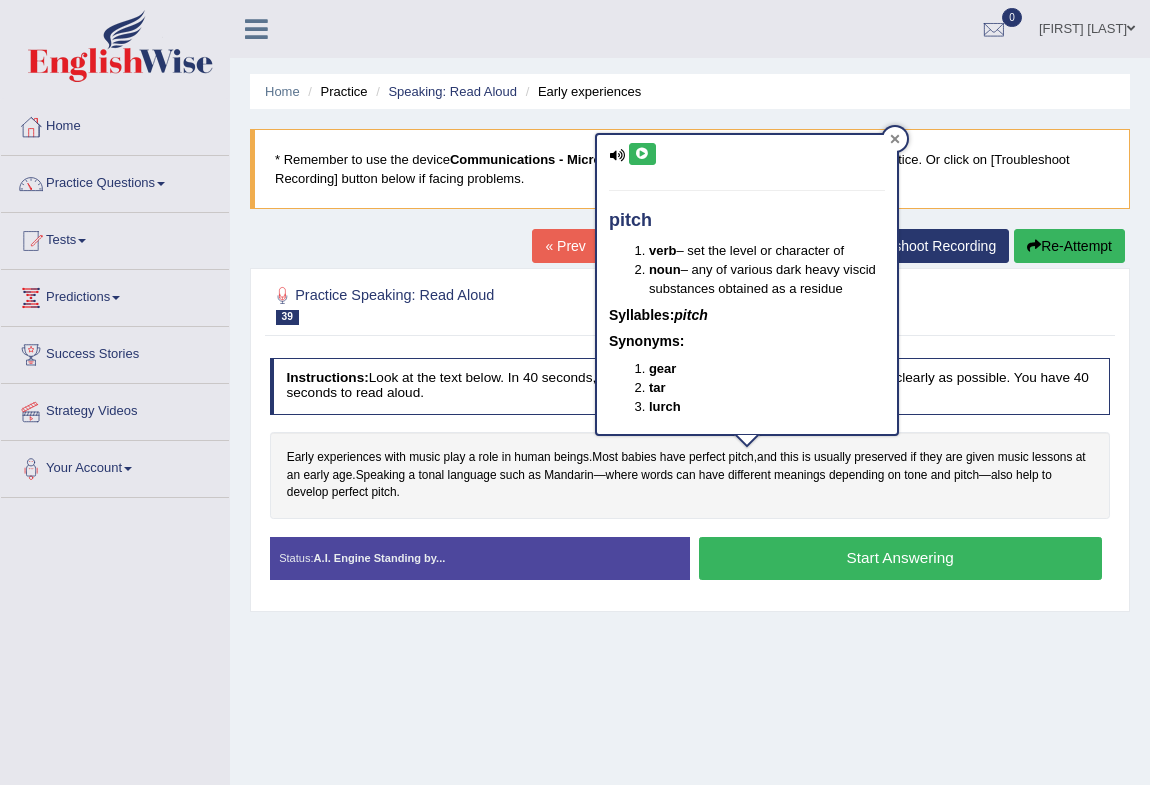 click 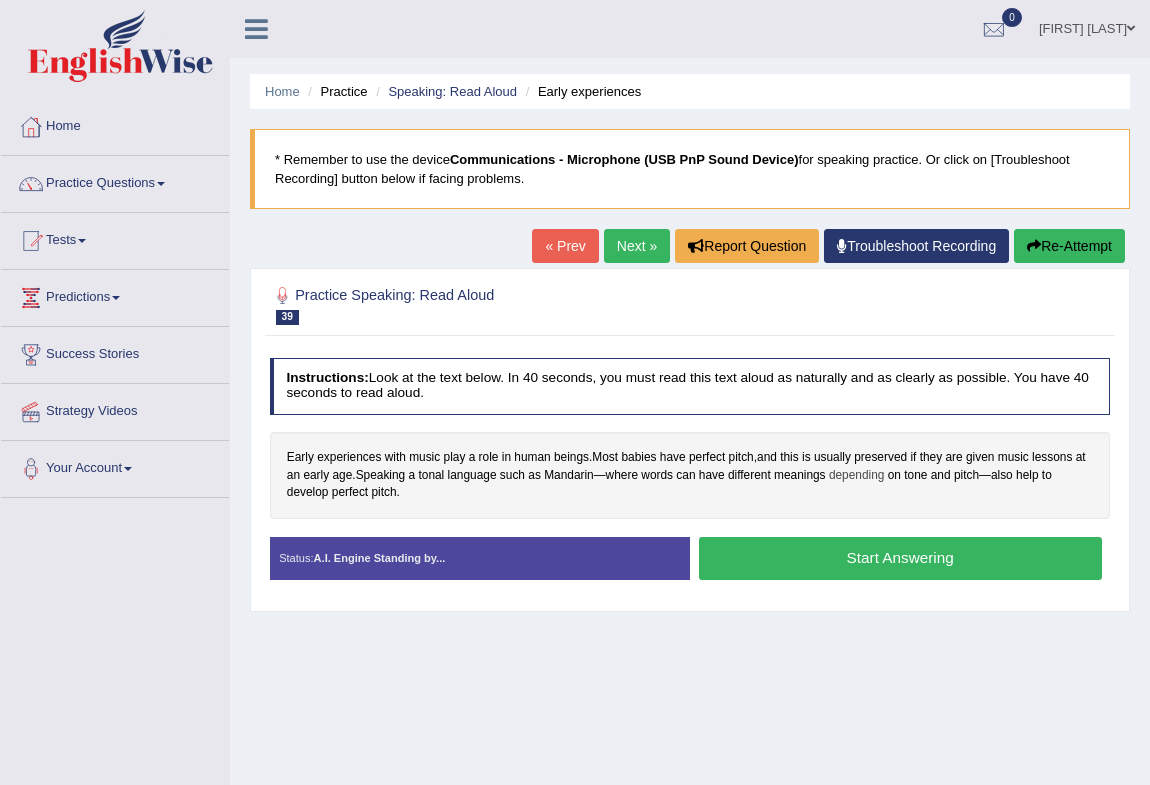 click on "depending" at bounding box center [857, 476] 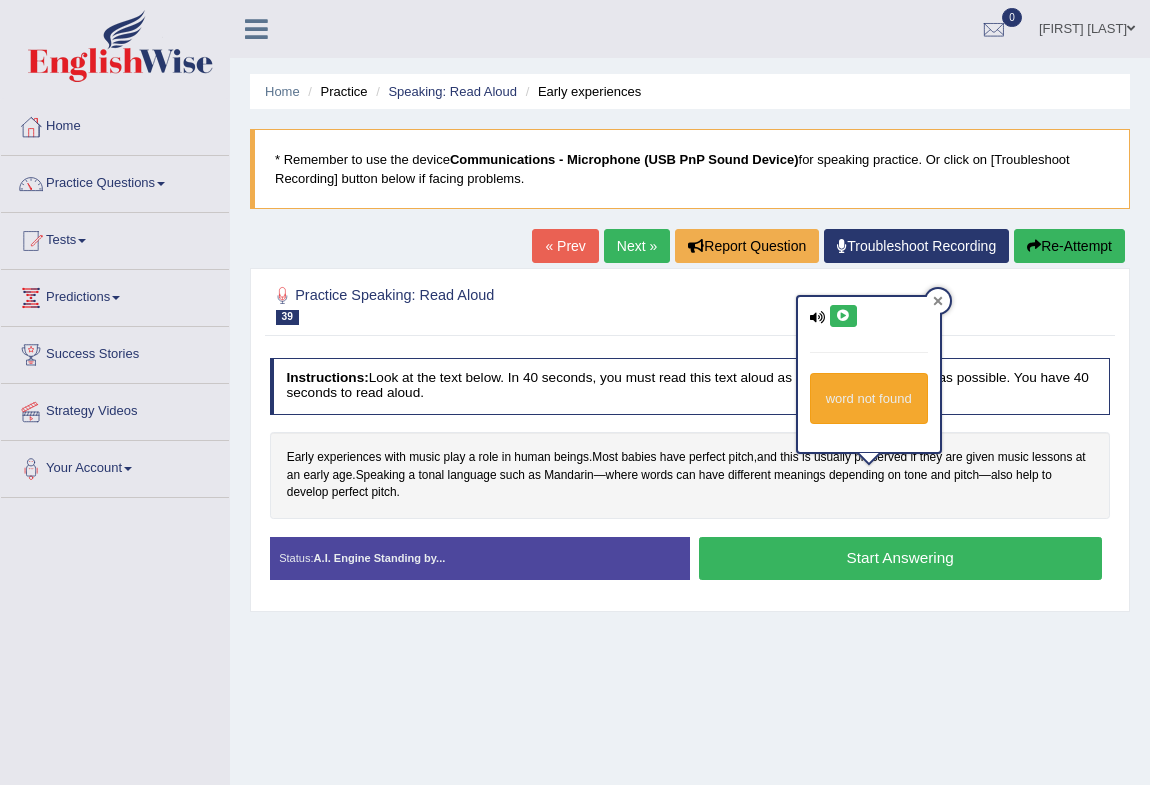 drag, startPoint x: 949, startPoint y: 306, endPoint x: 936, endPoint y: 310, distance: 13.601471 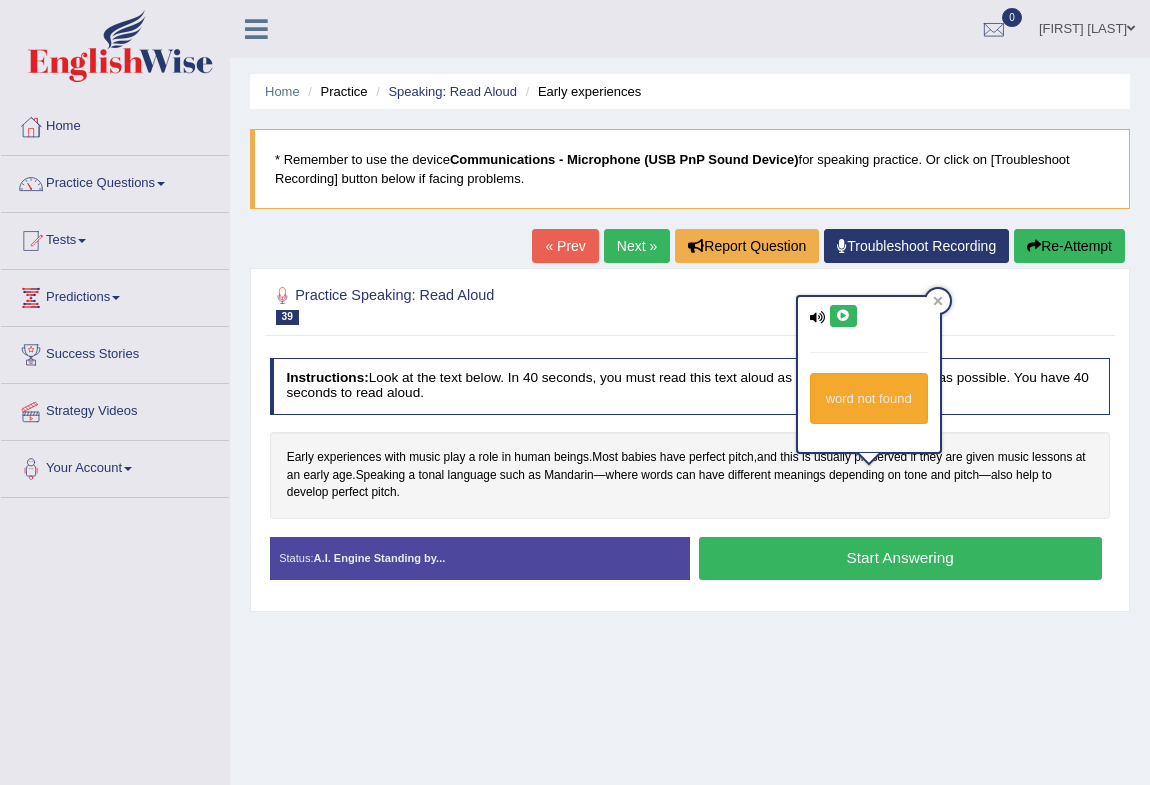 click on "word not found" at bounding box center [869, 374] 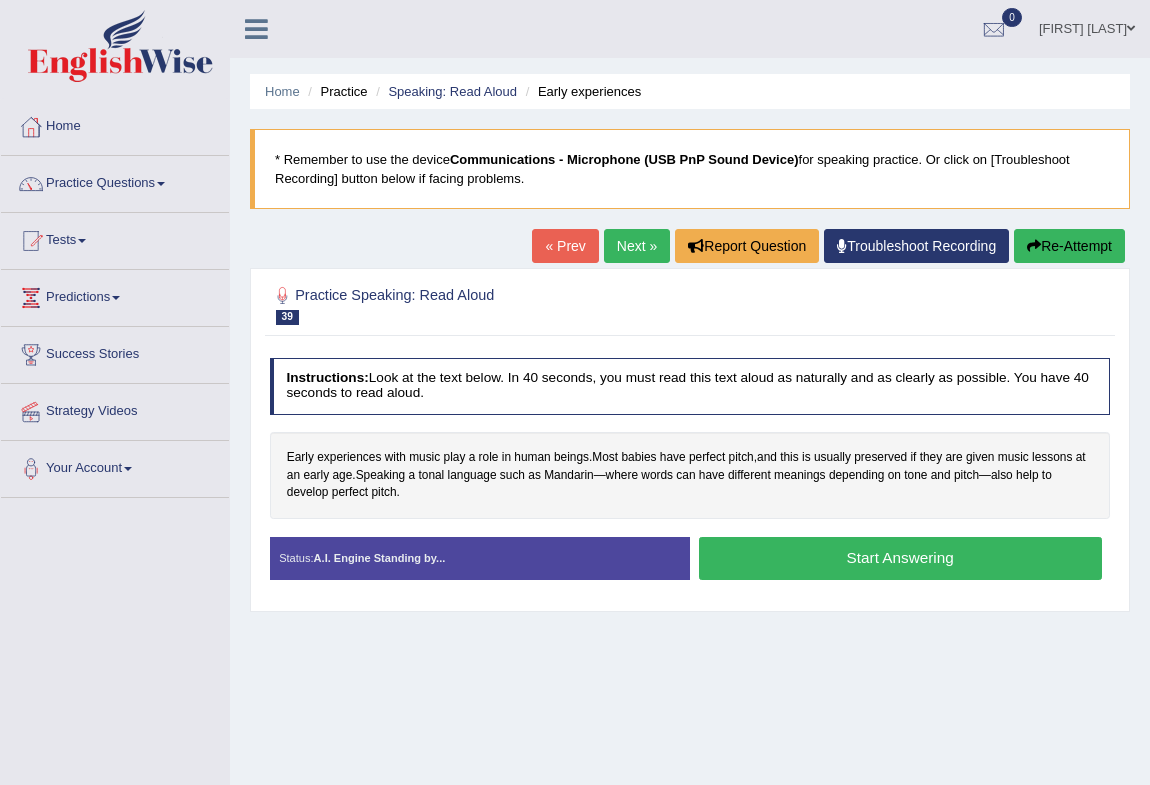 click on "Start Answering" at bounding box center [900, 558] 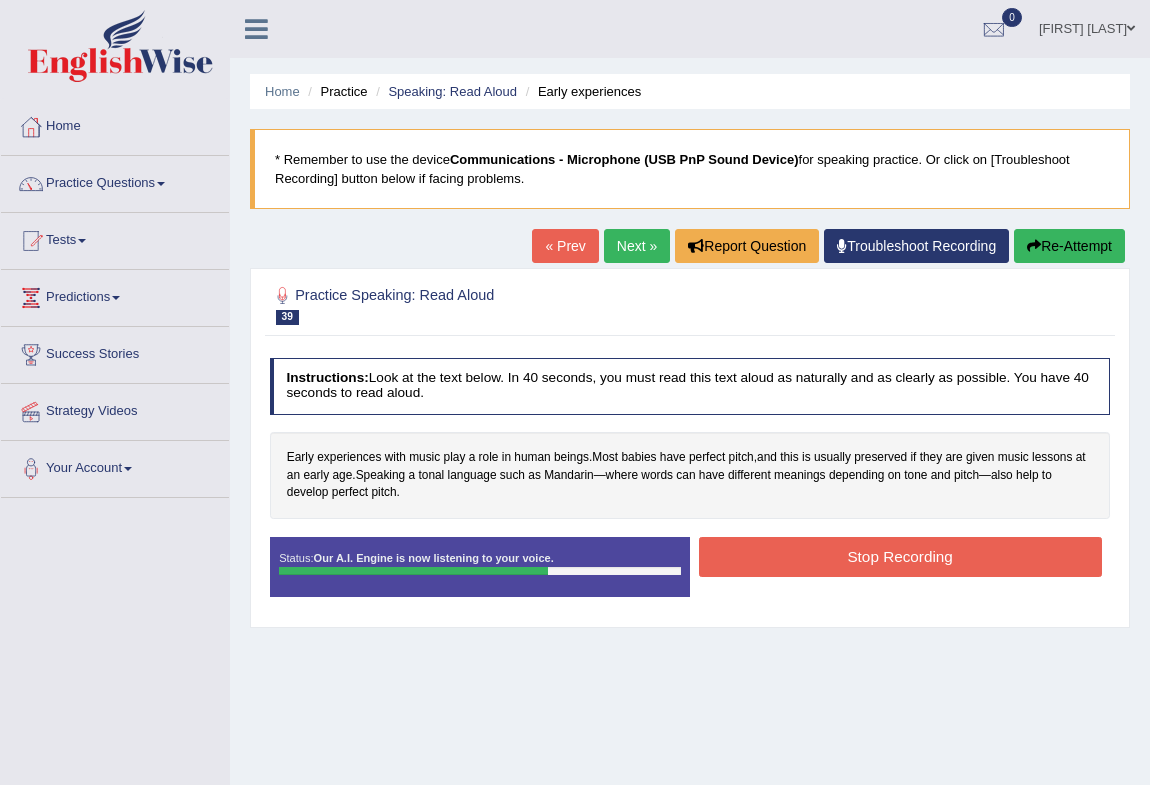 click on "Stop Recording" at bounding box center [900, 556] 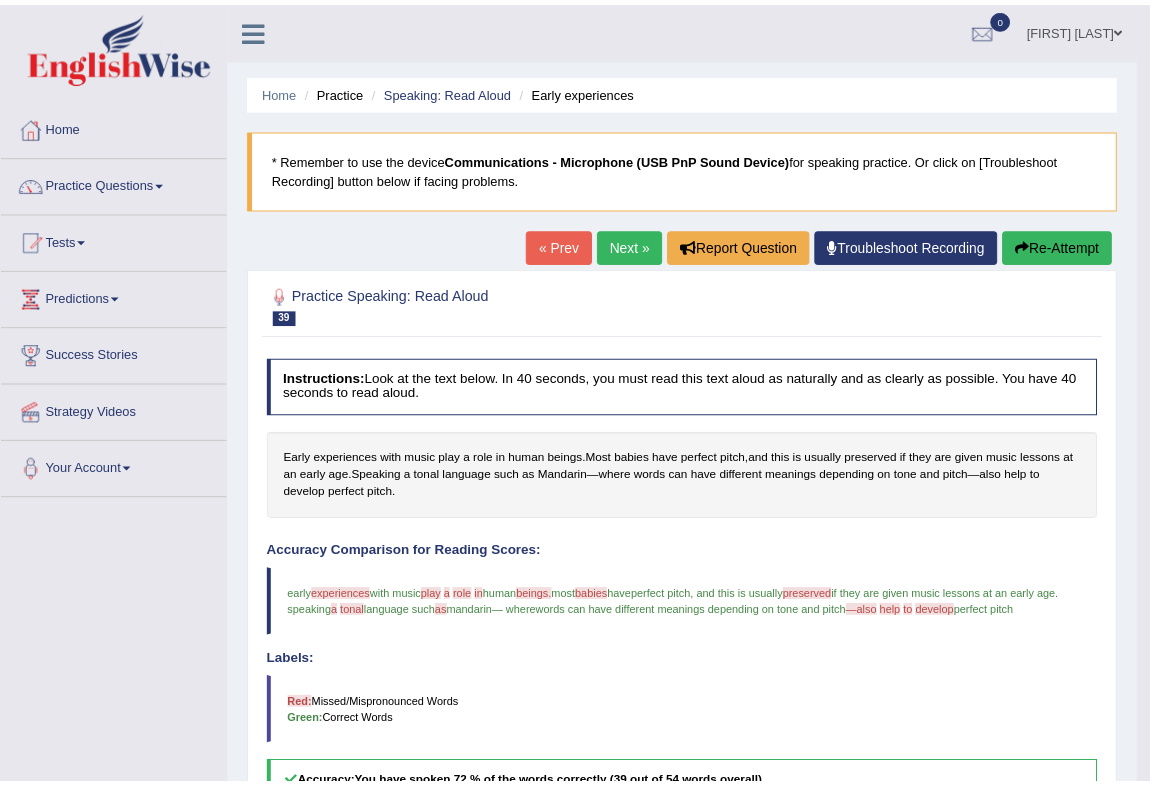 scroll, scrollTop: 442, scrollLeft: 0, axis: vertical 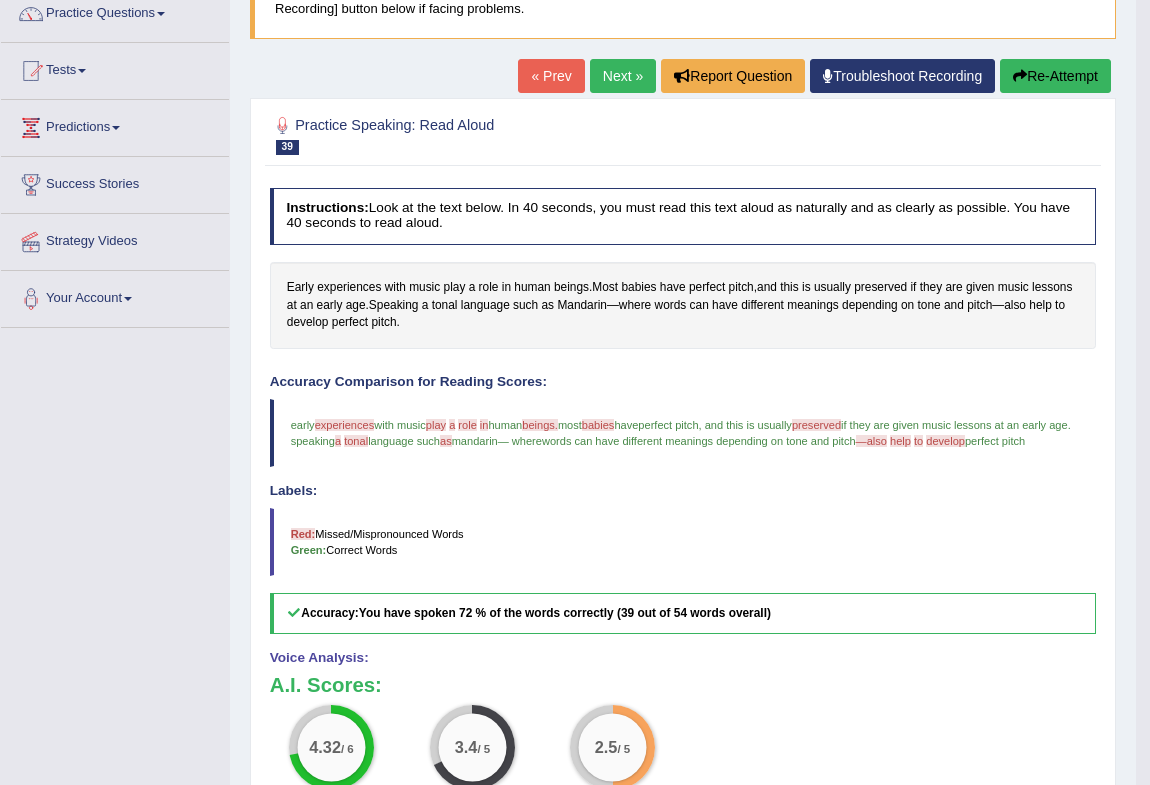 click on "Next »" at bounding box center [623, 76] 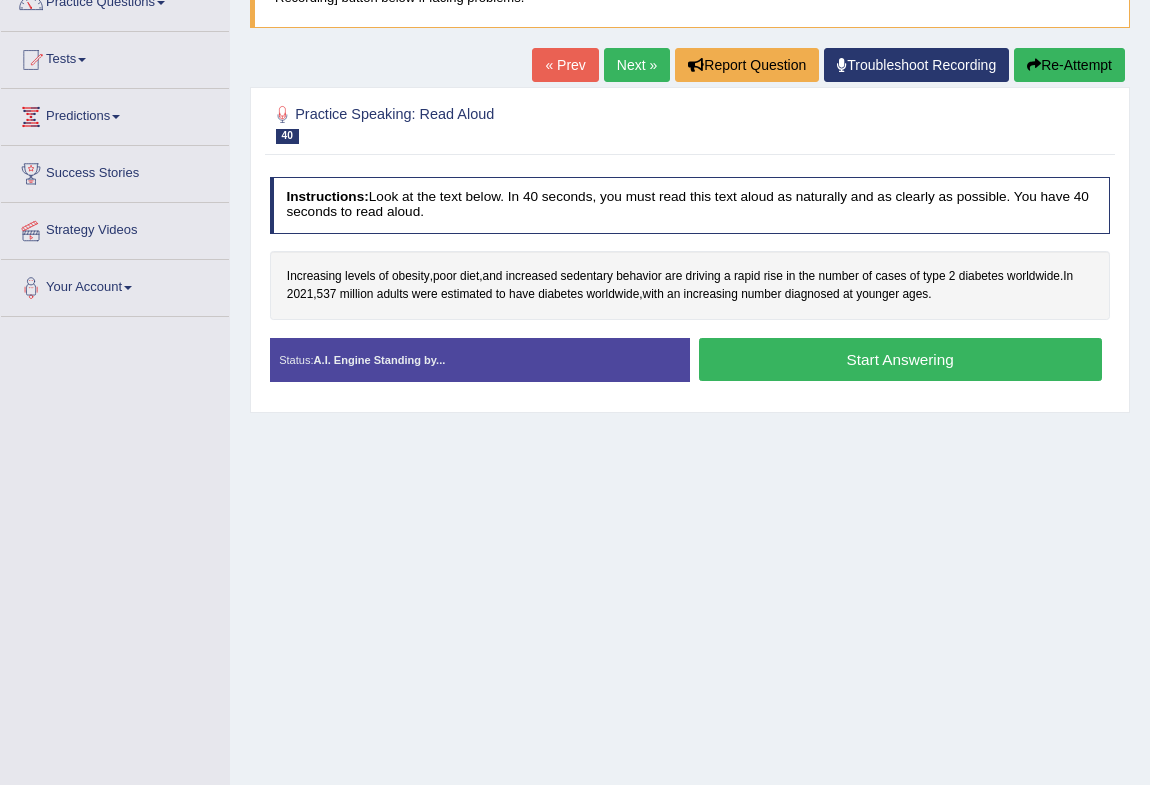 scroll, scrollTop: 181, scrollLeft: 0, axis: vertical 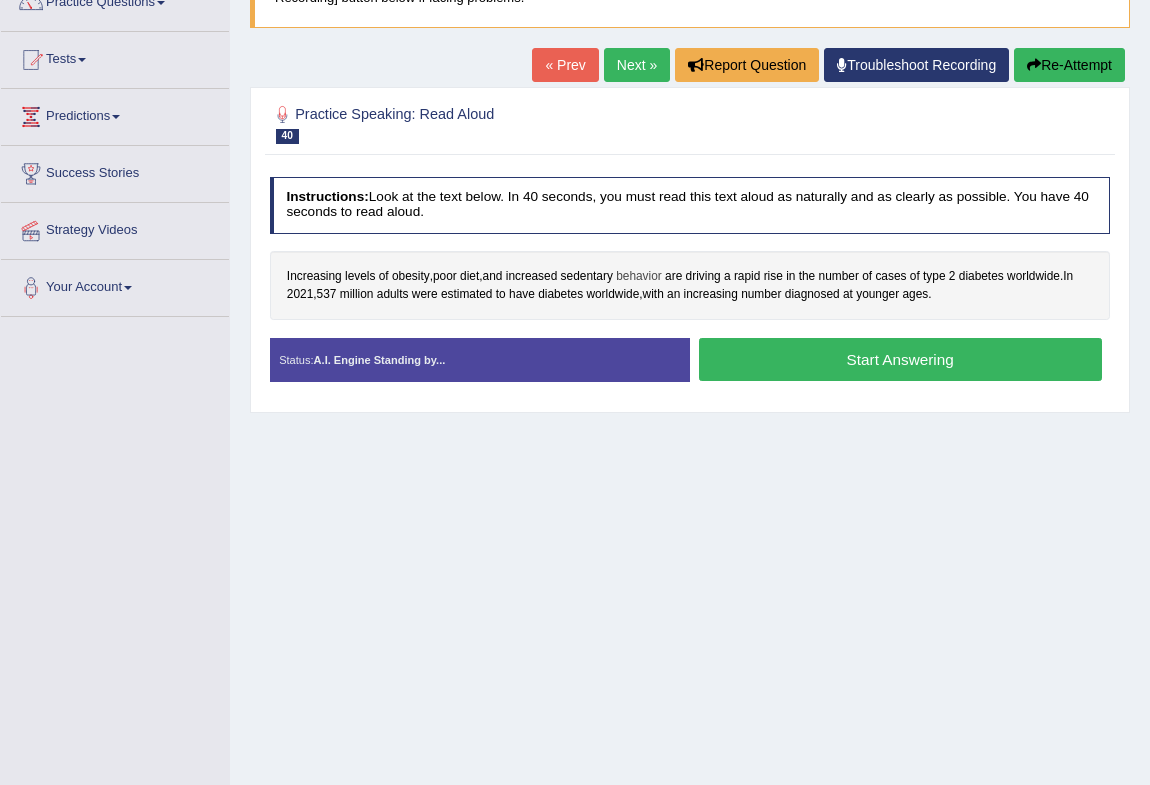 click on "behavior" at bounding box center (639, 277) 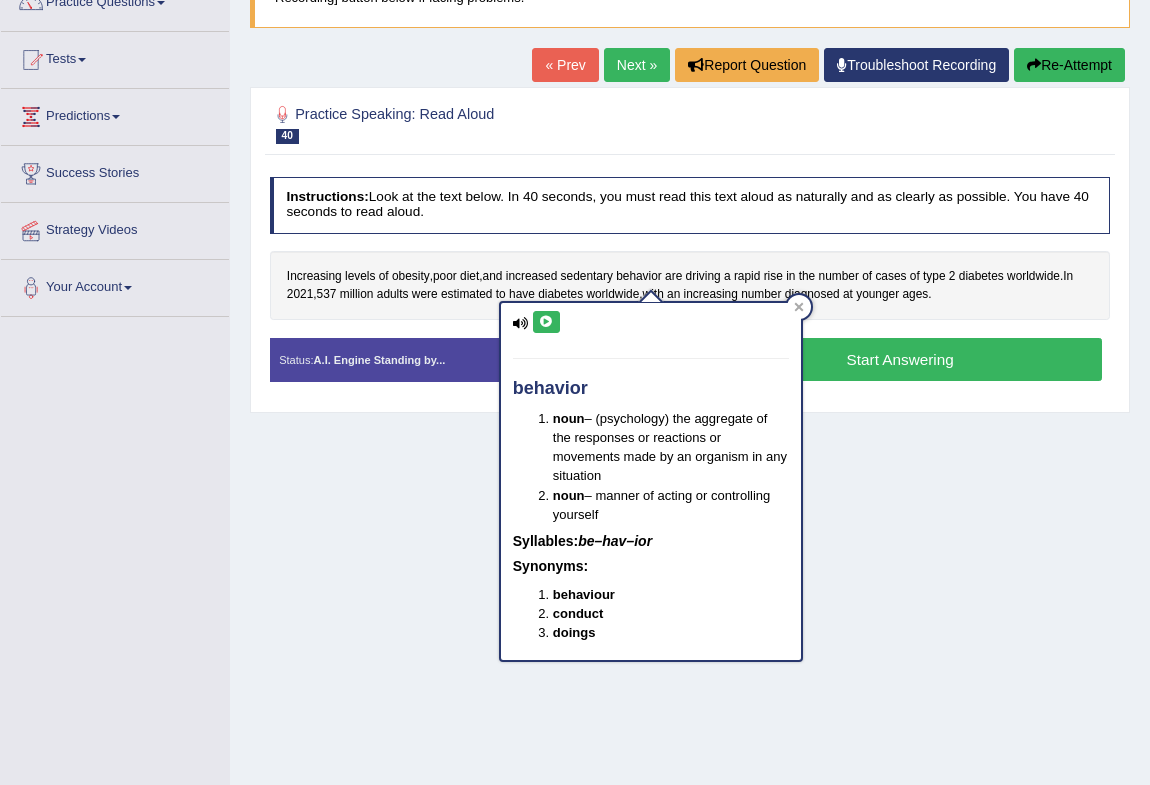 drag, startPoint x: 561, startPoint y: 320, endPoint x: 546, endPoint y: 324, distance: 15.524175 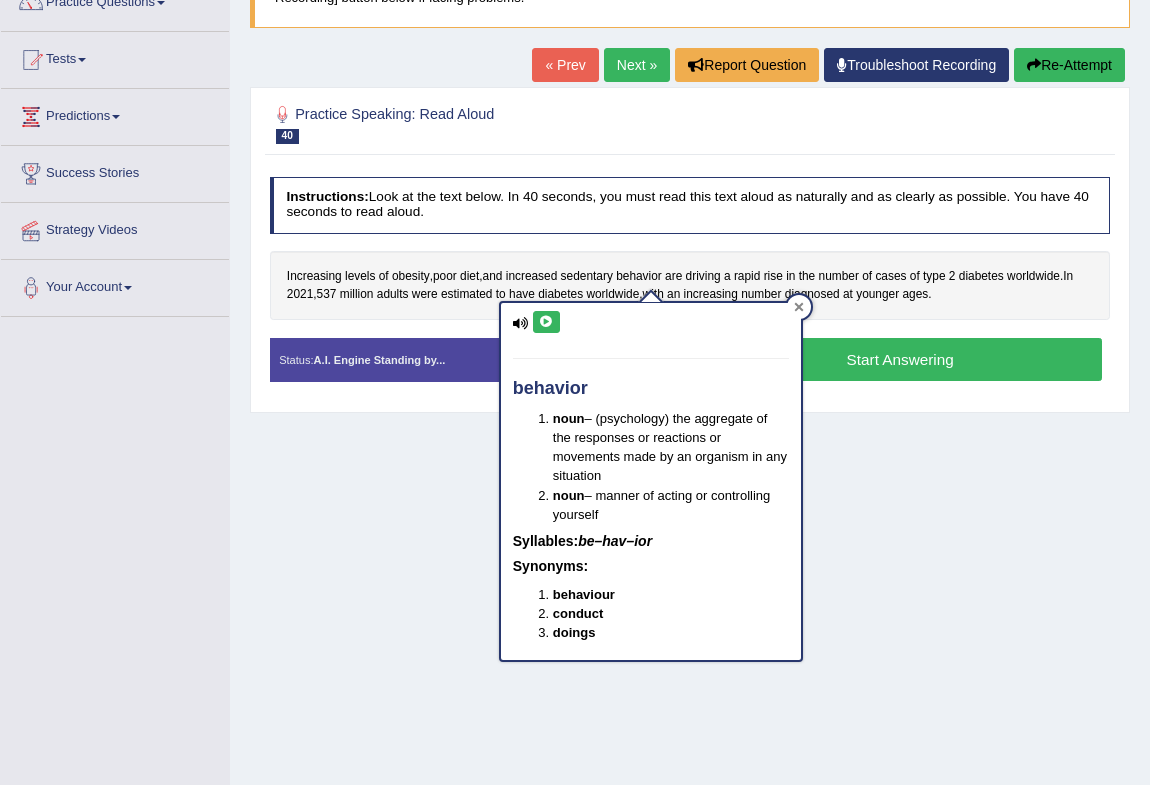 click at bounding box center [799, 307] 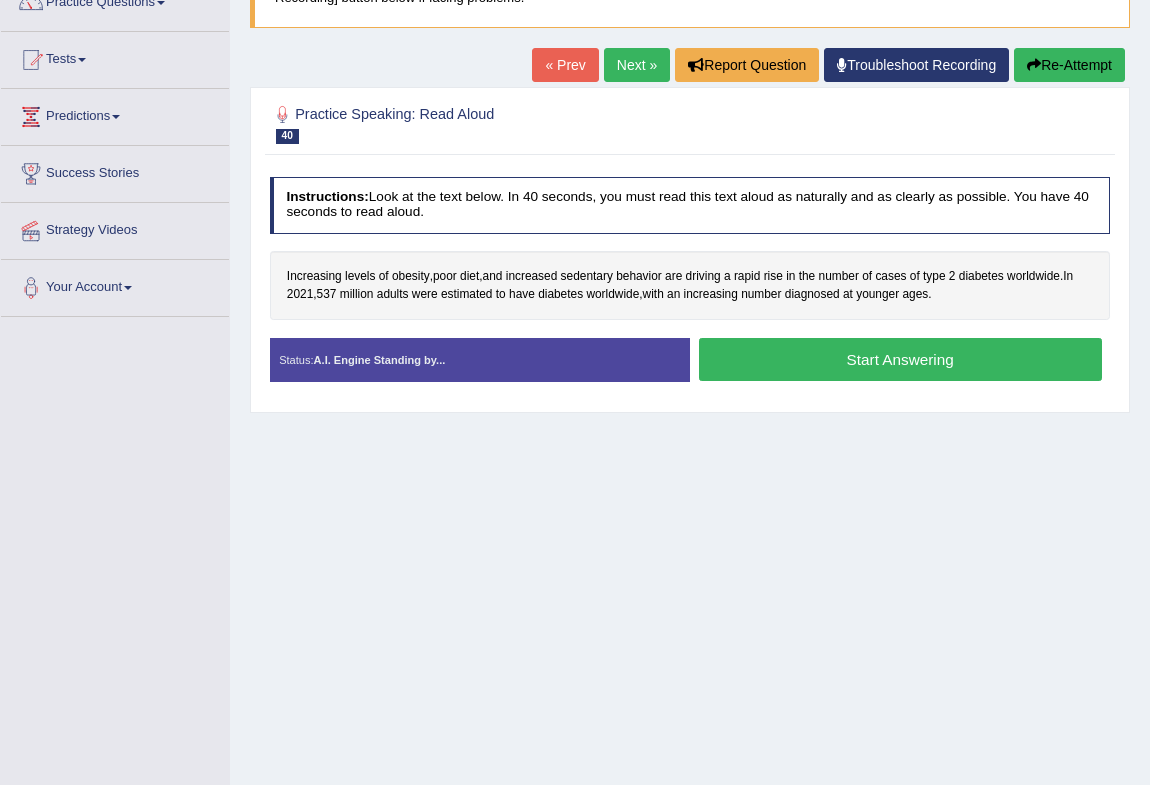 click on "Increasing   levels   of   obesity ,  poor   diet ,  and   increased   sedentary   behavior   are   driving   a   rapid   rise   in   the   number   of   cases   of   type   2   diabetes   worldwide .  In   2021 ,  537   million   adults   were   estimated   to   have   diabetes   worldwide ,  with   an   increasing   number   diagnosed   at   younger   ages ." at bounding box center (690, 285) 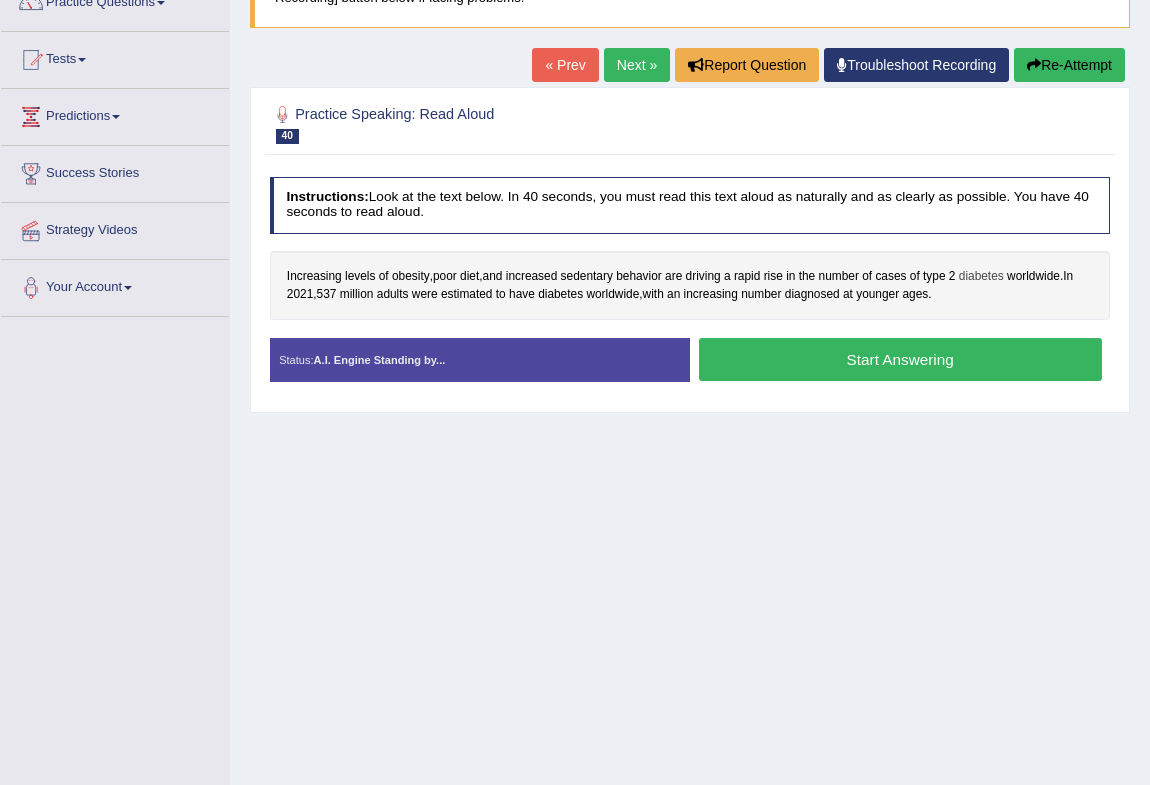 click on "diabetes" at bounding box center (981, 277) 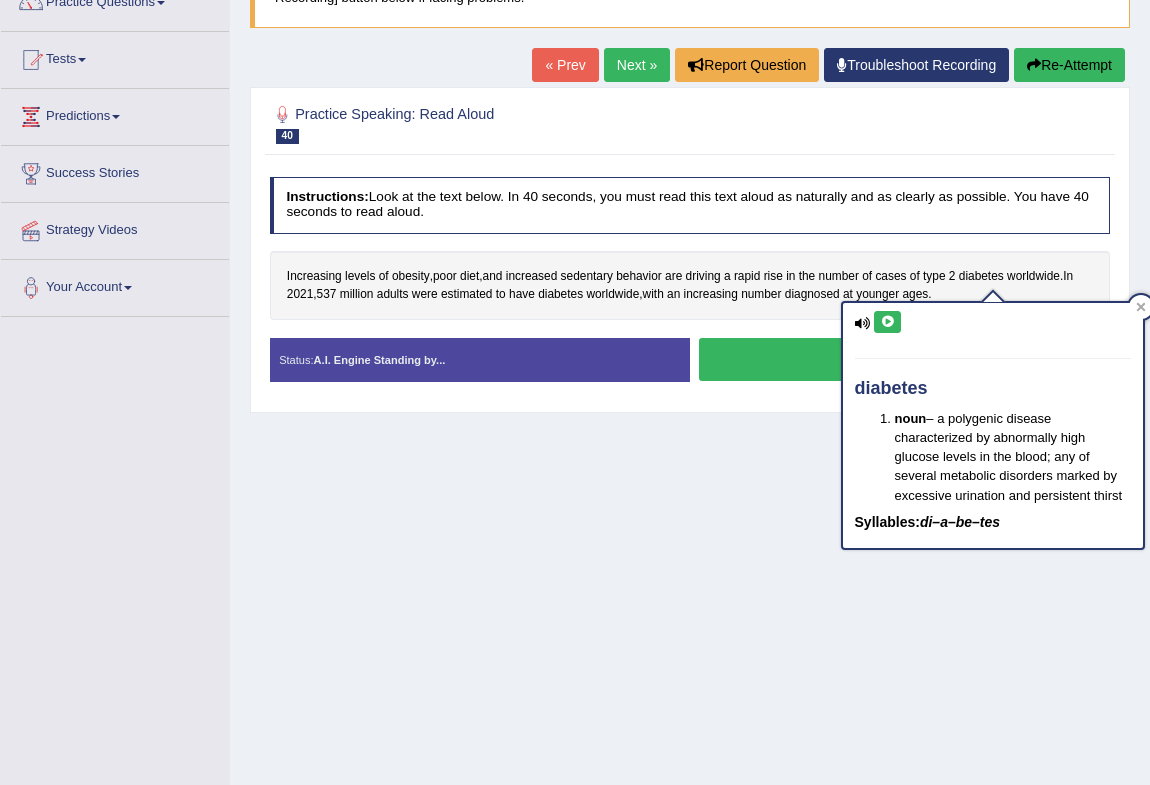 drag, startPoint x: 882, startPoint y: 316, endPoint x: 894, endPoint y: 315, distance: 12.0415945 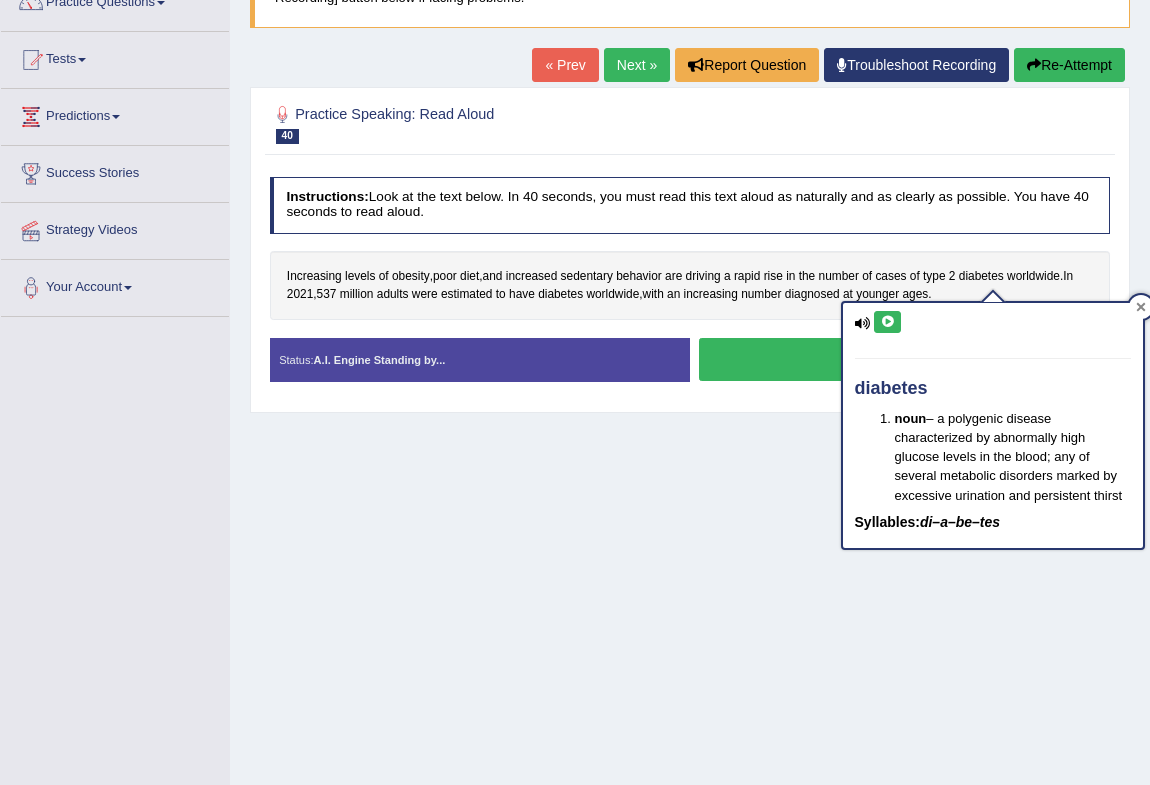 click at bounding box center [1141, 307] 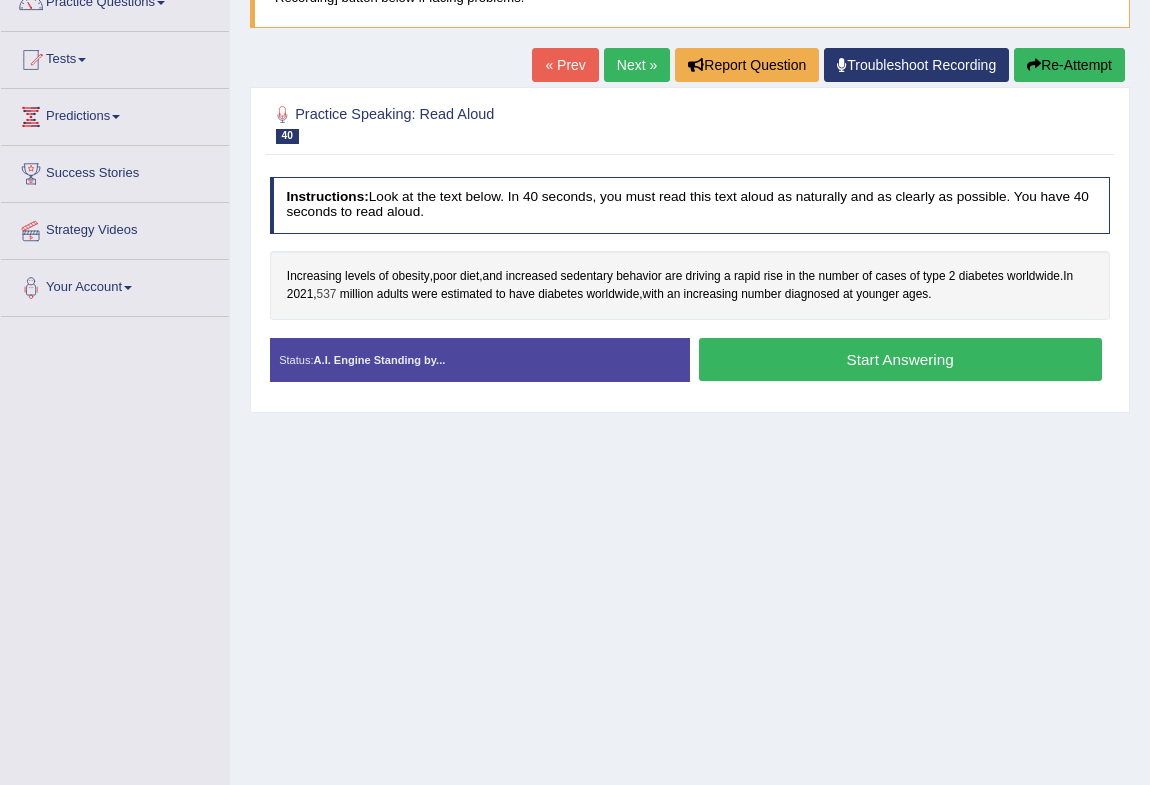 click on "537" at bounding box center [327, 295] 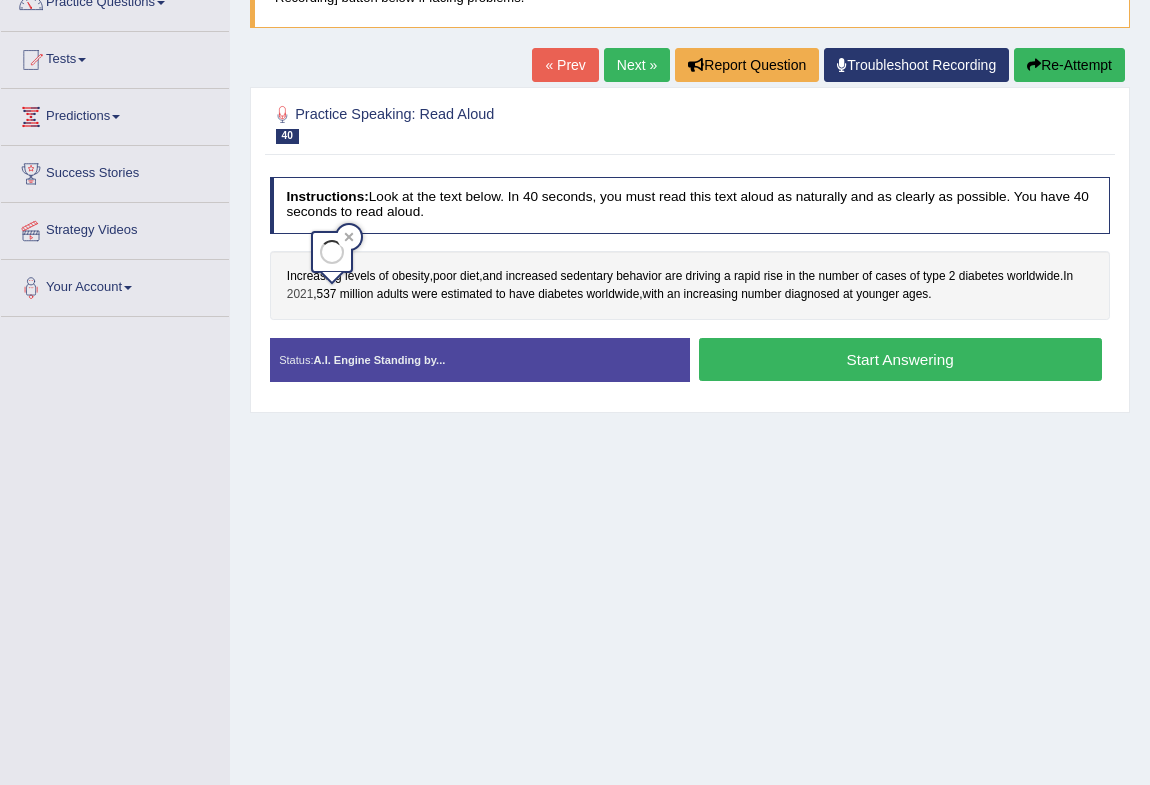 click on "2021" at bounding box center [300, 295] 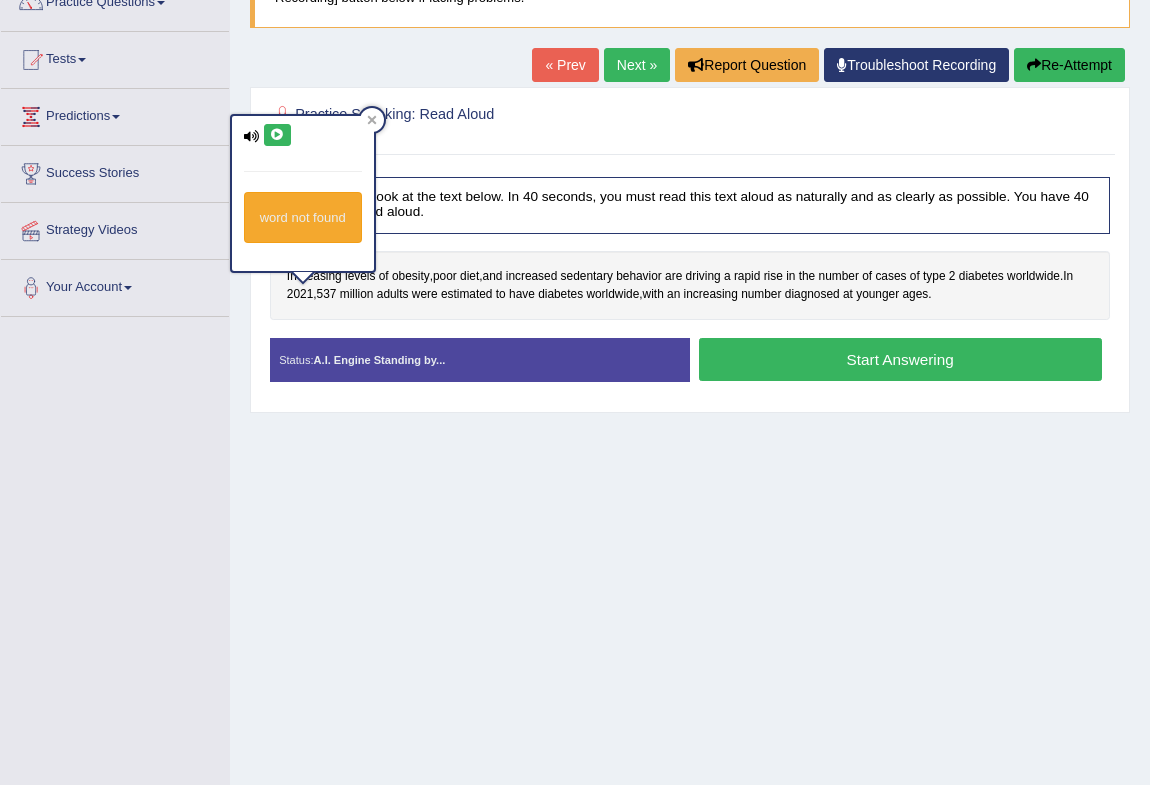 click at bounding box center [277, 135] 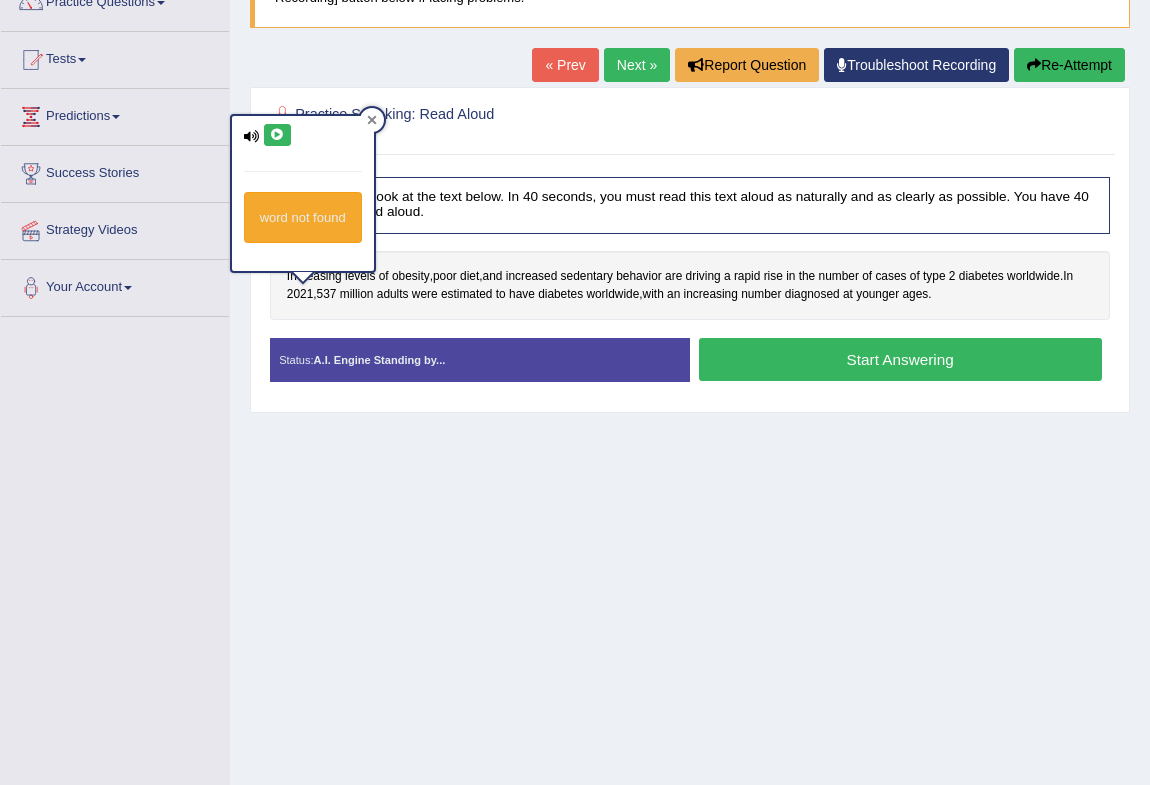 click at bounding box center (372, 120) 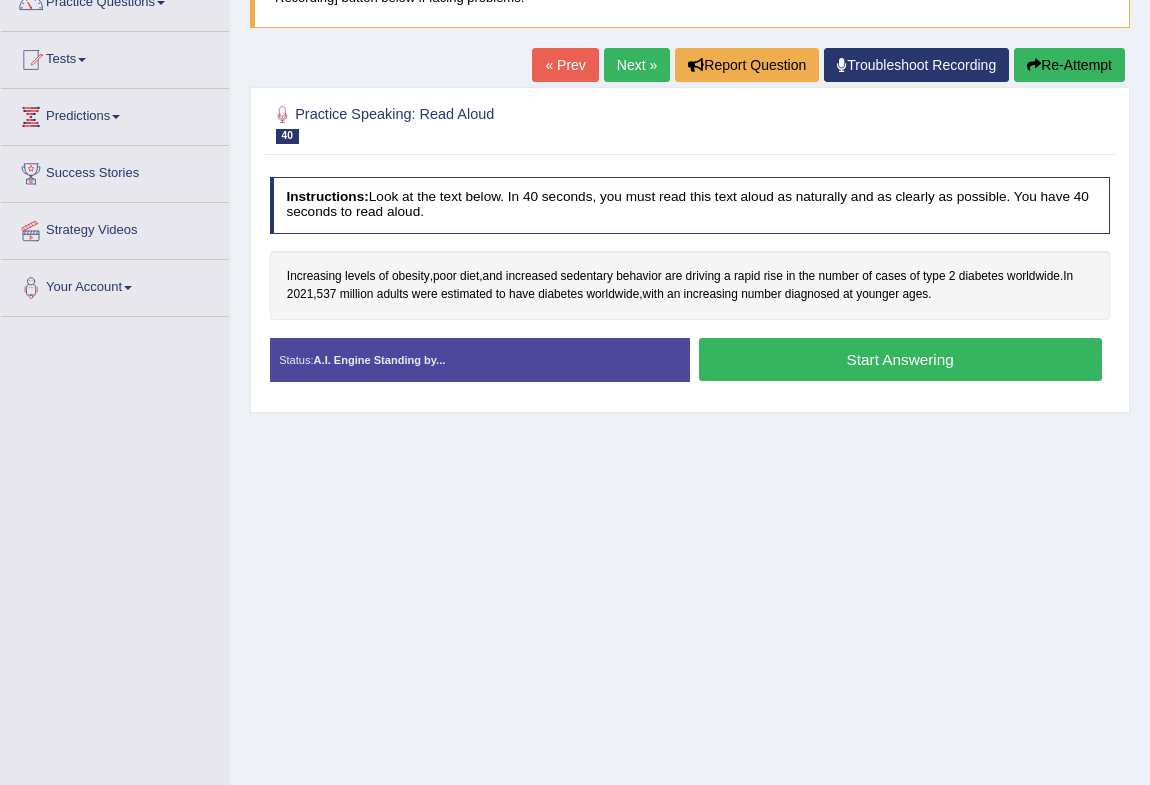 click on "Start Answering" at bounding box center (900, 359) 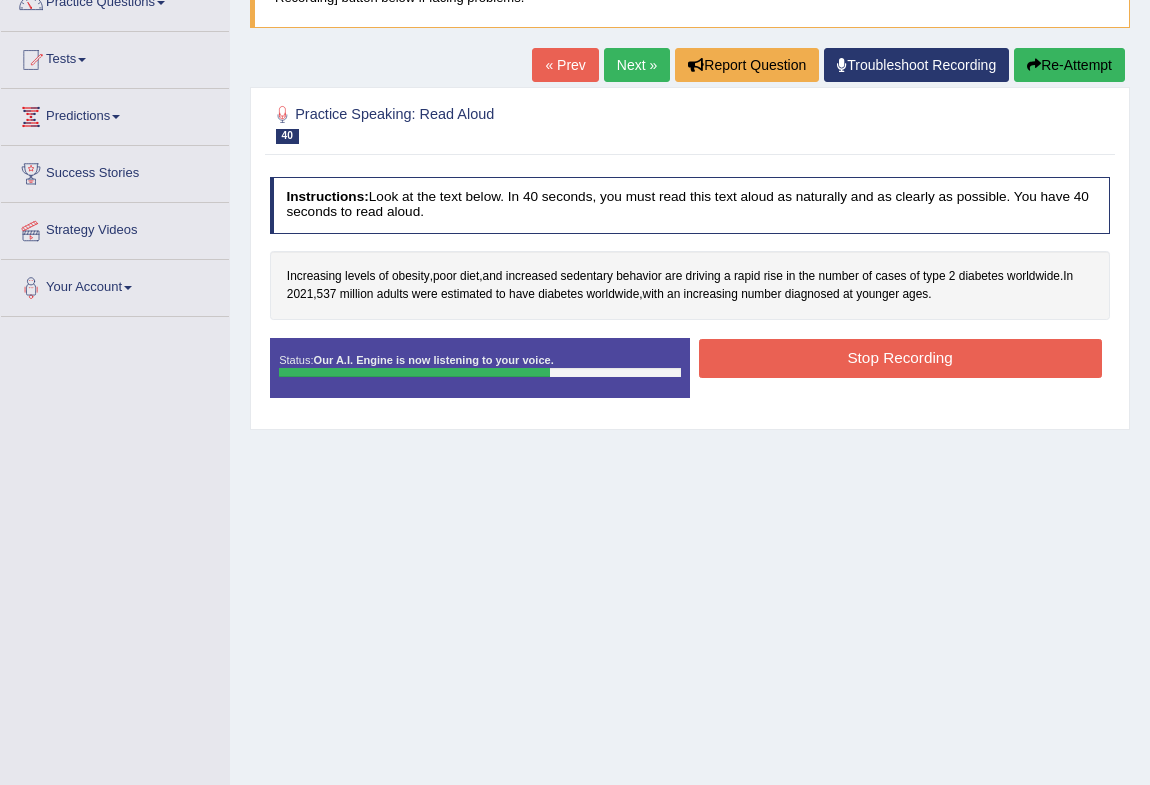 click on "Stop Recording" at bounding box center [900, 358] 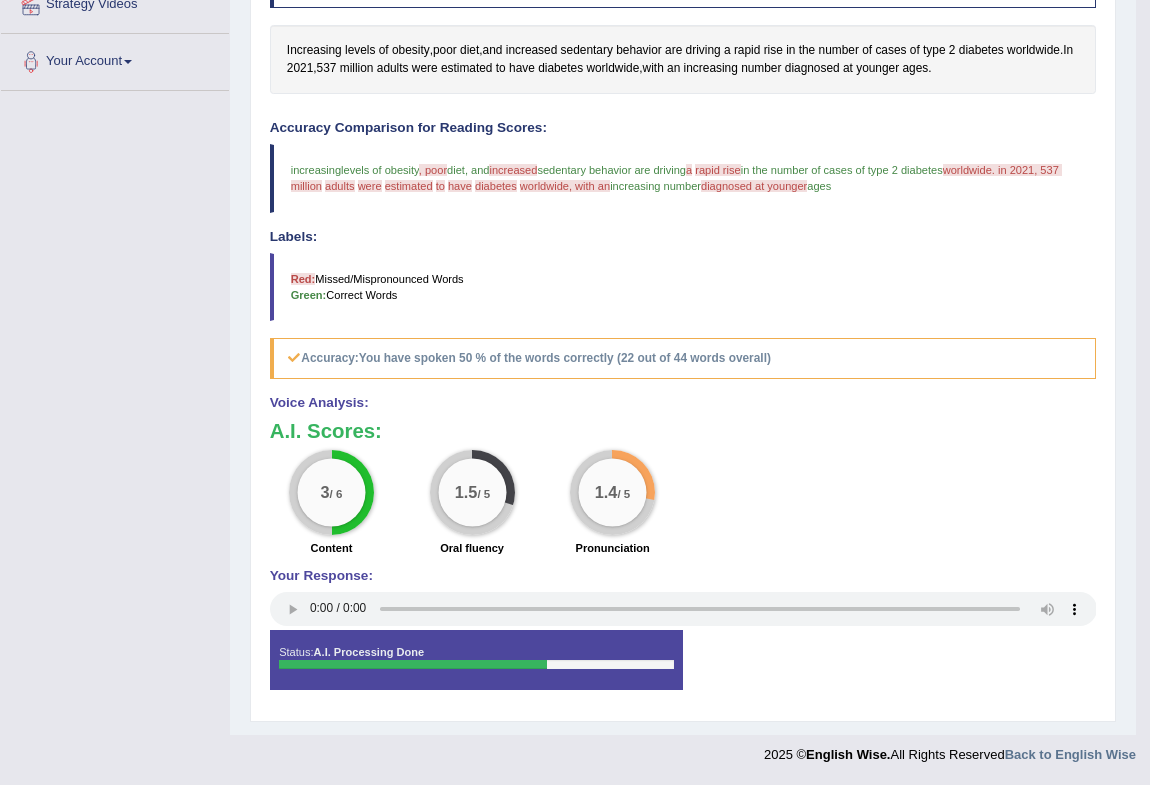 scroll, scrollTop: 227, scrollLeft: 0, axis: vertical 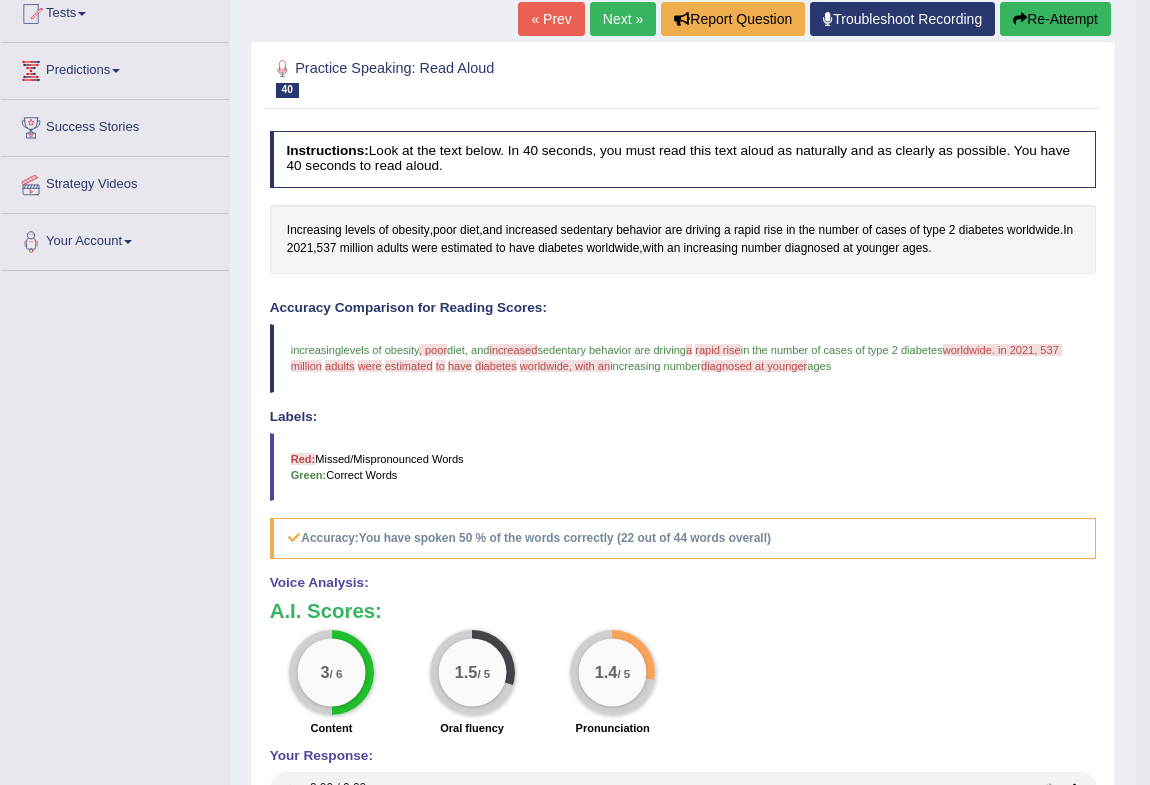 click on "Next »" at bounding box center (623, 19) 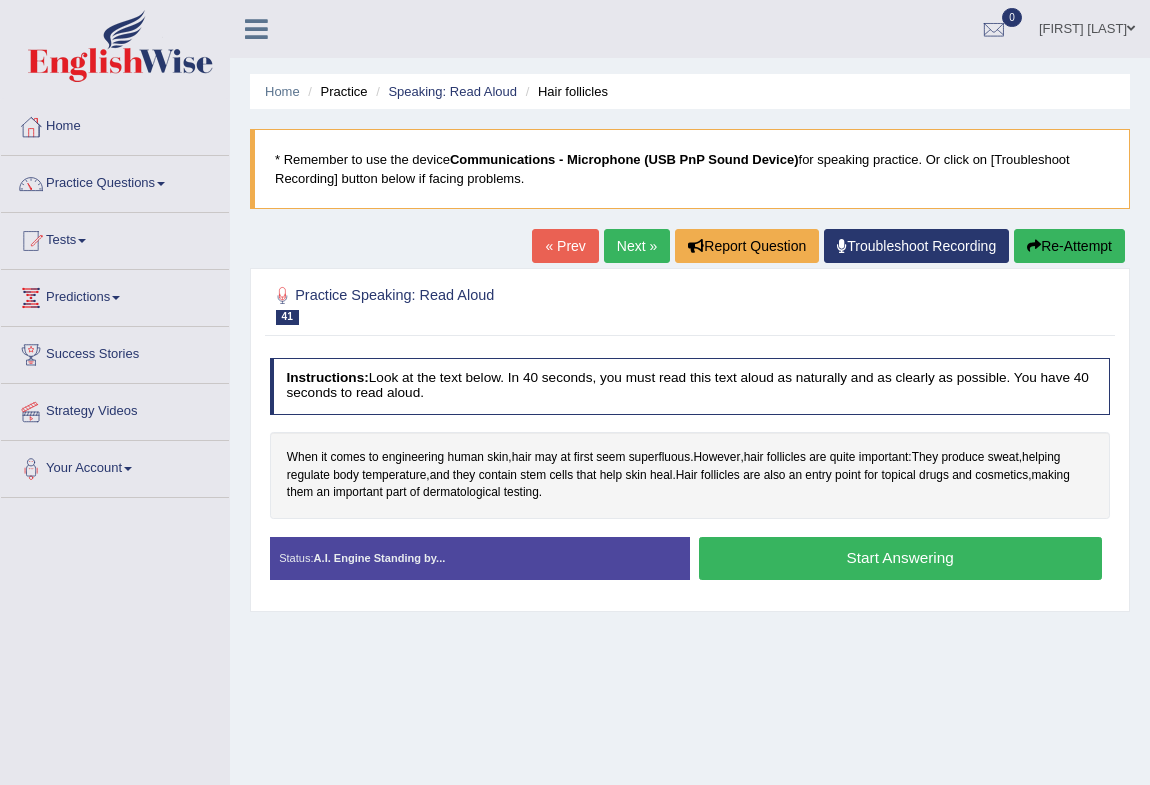 scroll, scrollTop: 0, scrollLeft: 0, axis: both 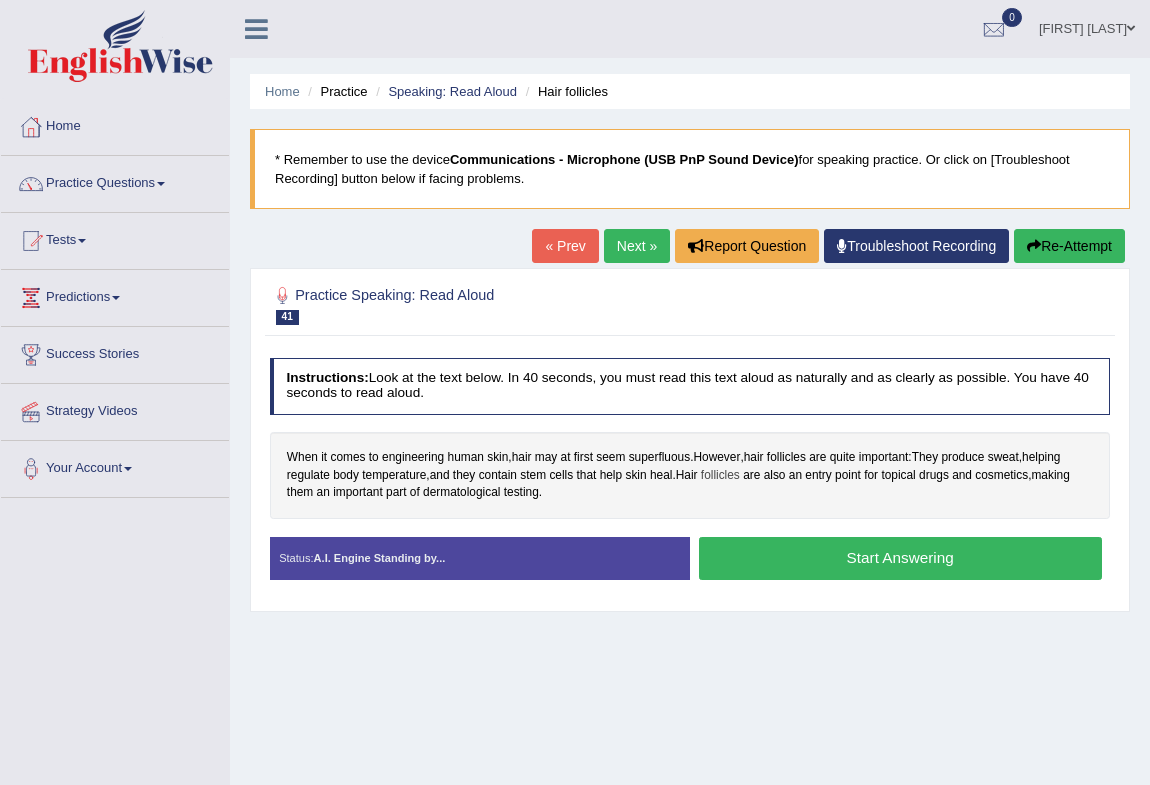 click on "follicles" at bounding box center [720, 476] 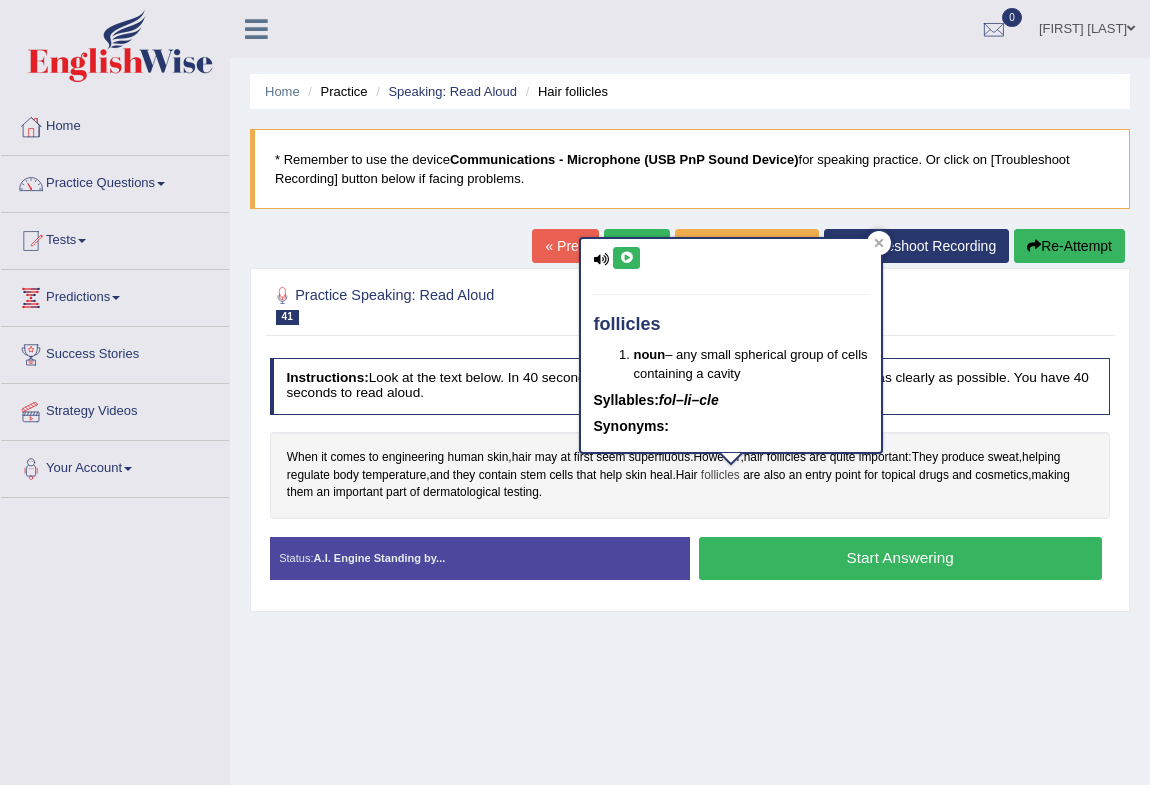 click on "follicles" at bounding box center (720, 476) 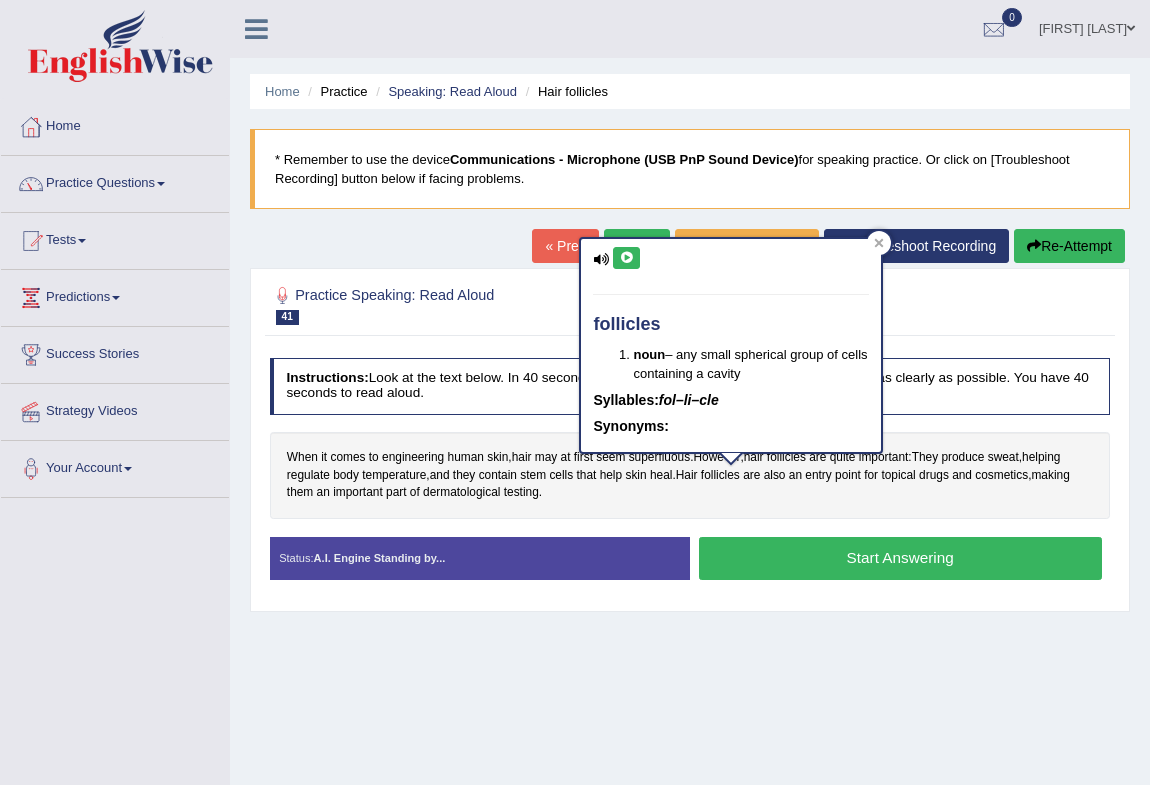click on "When   it   comes   to   engineering   human   skin ,  hair   may   at   first   seem   superfluous .  However ,  hair   follicles   are   quite   important :  They   produce   sweat ,  helping   regulate   body   temperature ,  and   they   contain   stem   cells   that   help   skin   heal .  Hair   follicles   are   also   an   entry   point   for   topical   drugs   and   cosmetics ,  making   them   an   important   part   of   dermatological   testing ." at bounding box center (690, 475) 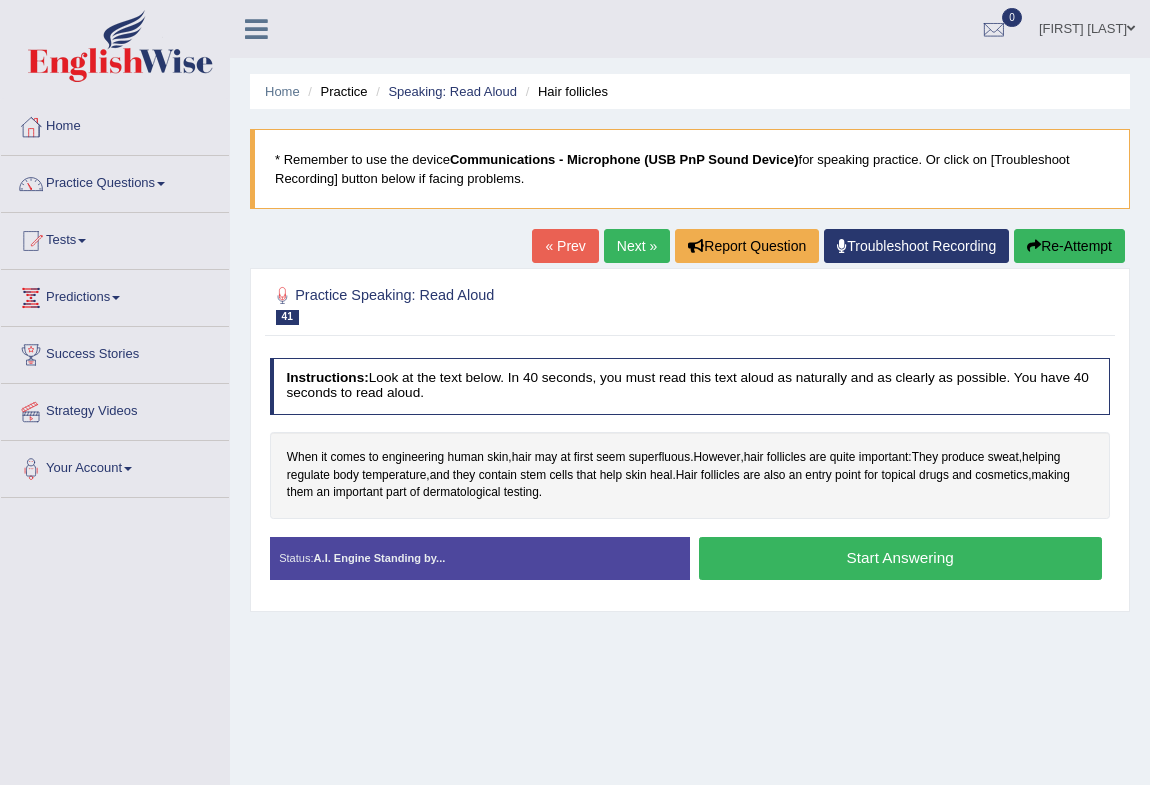 click on "Start Answering" at bounding box center [900, 558] 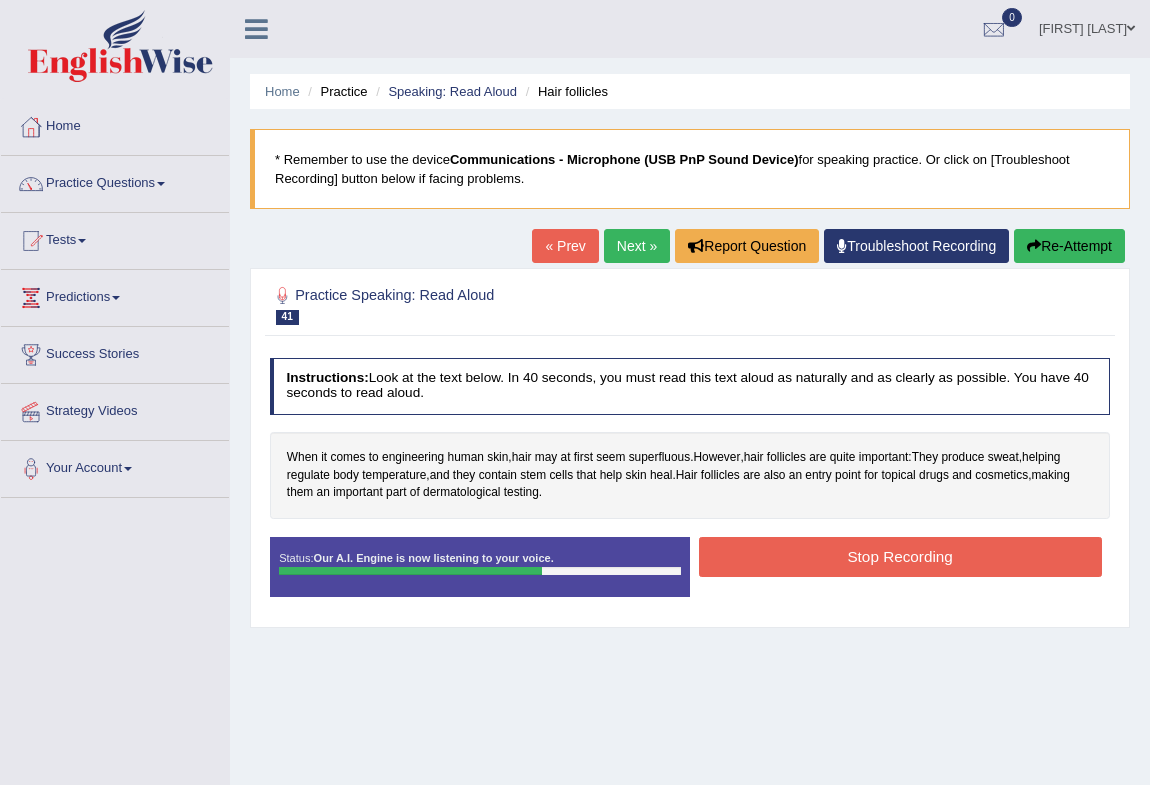 click on "Stop Recording" at bounding box center [900, 556] 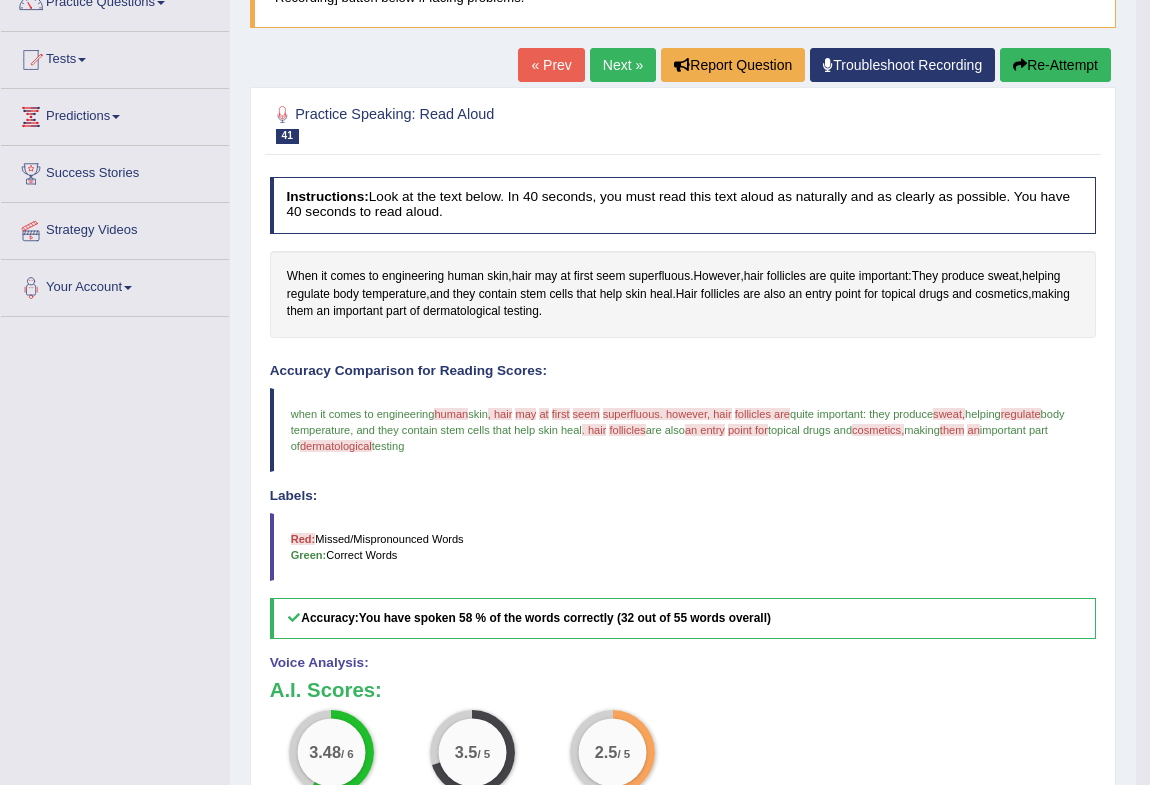 scroll, scrollTop: 272, scrollLeft: 0, axis: vertical 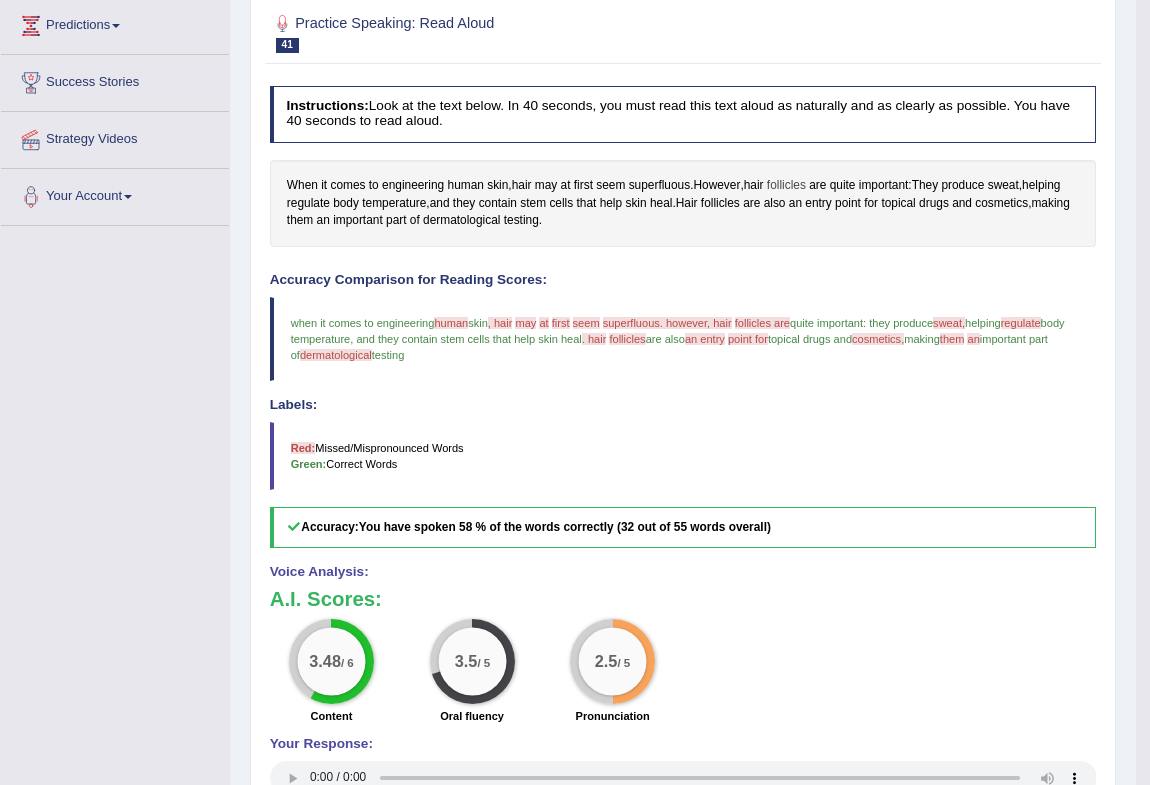 click on "follicles" at bounding box center (786, 186) 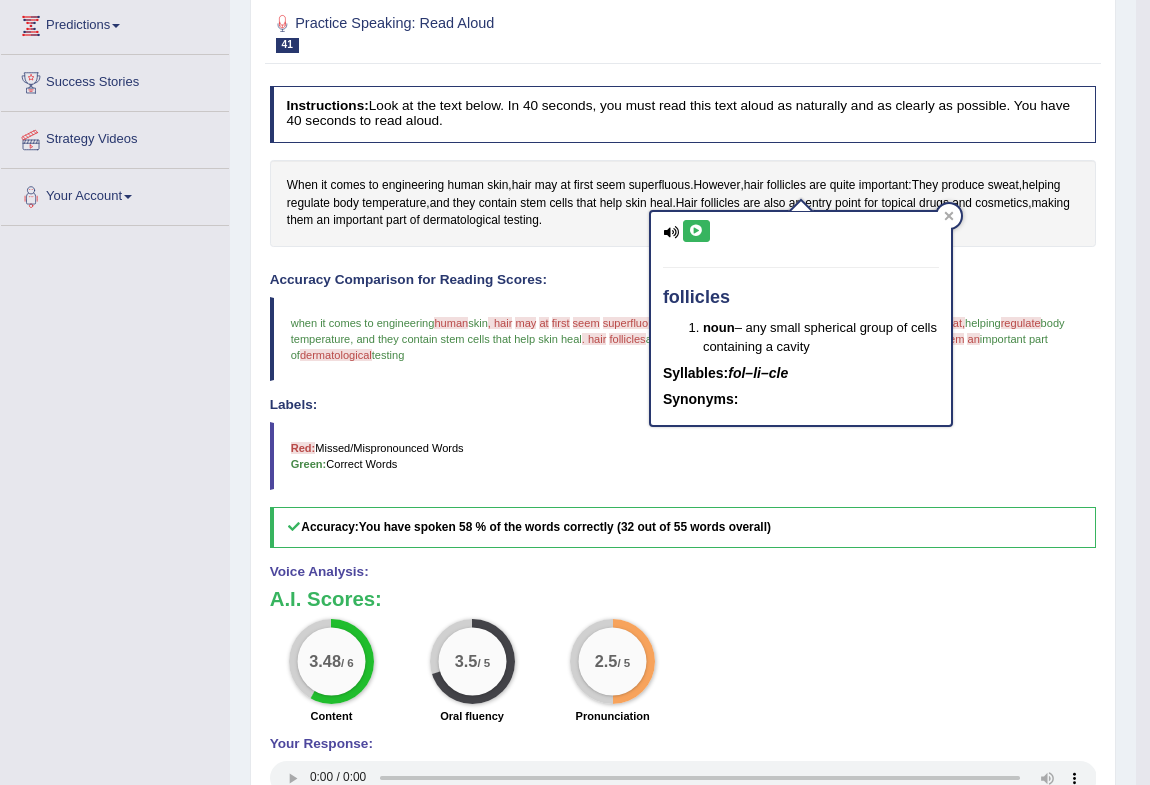 click at bounding box center (696, 231) 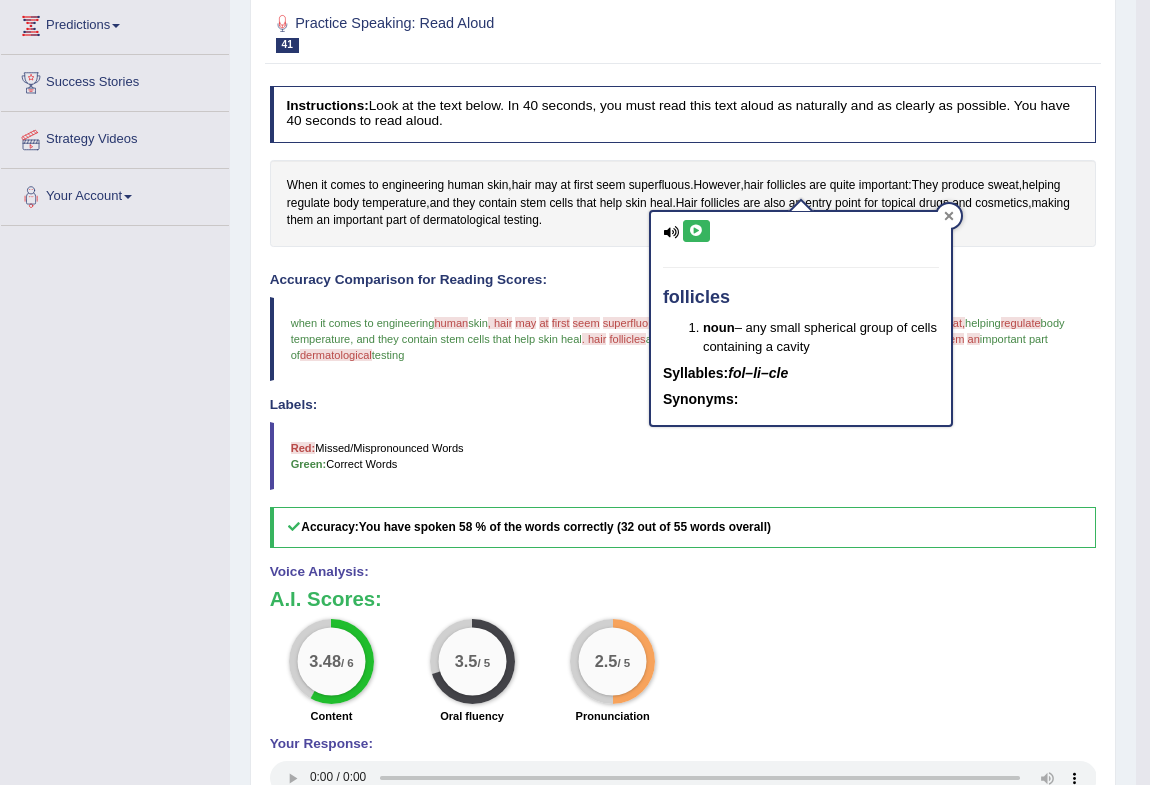 click at bounding box center (949, 216) 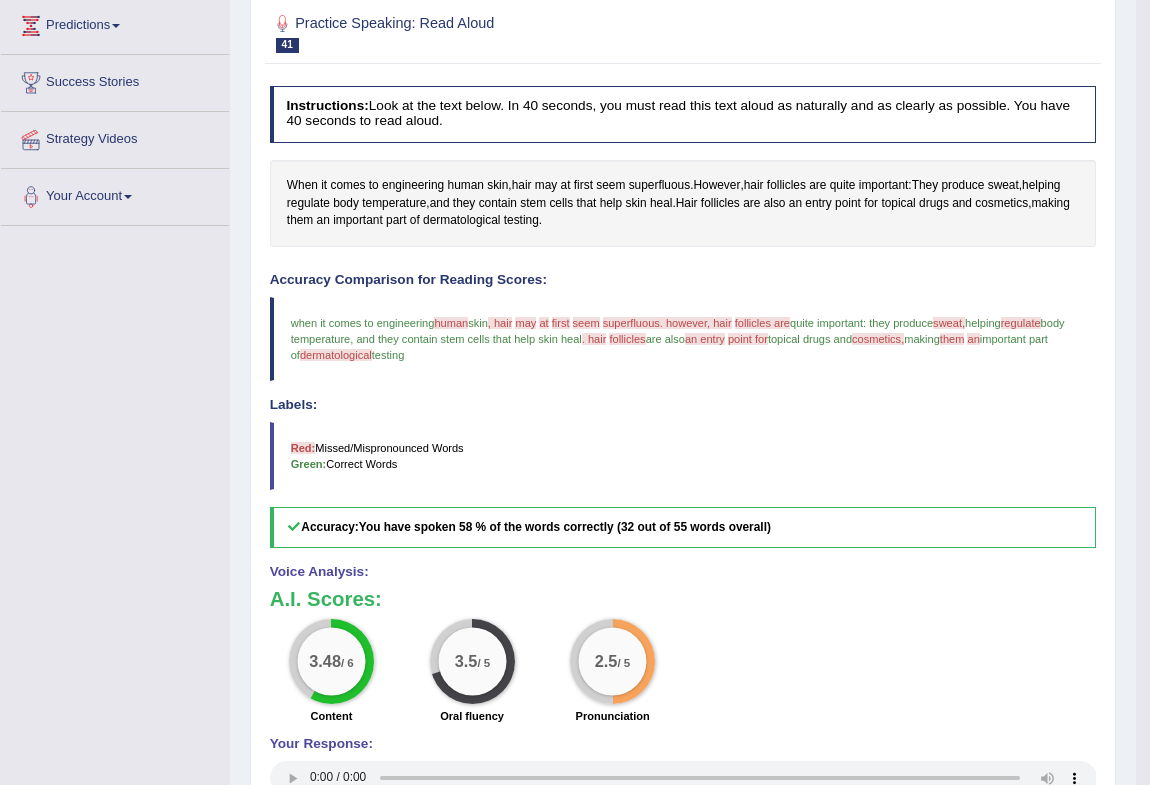 scroll, scrollTop: 442, scrollLeft: 0, axis: vertical 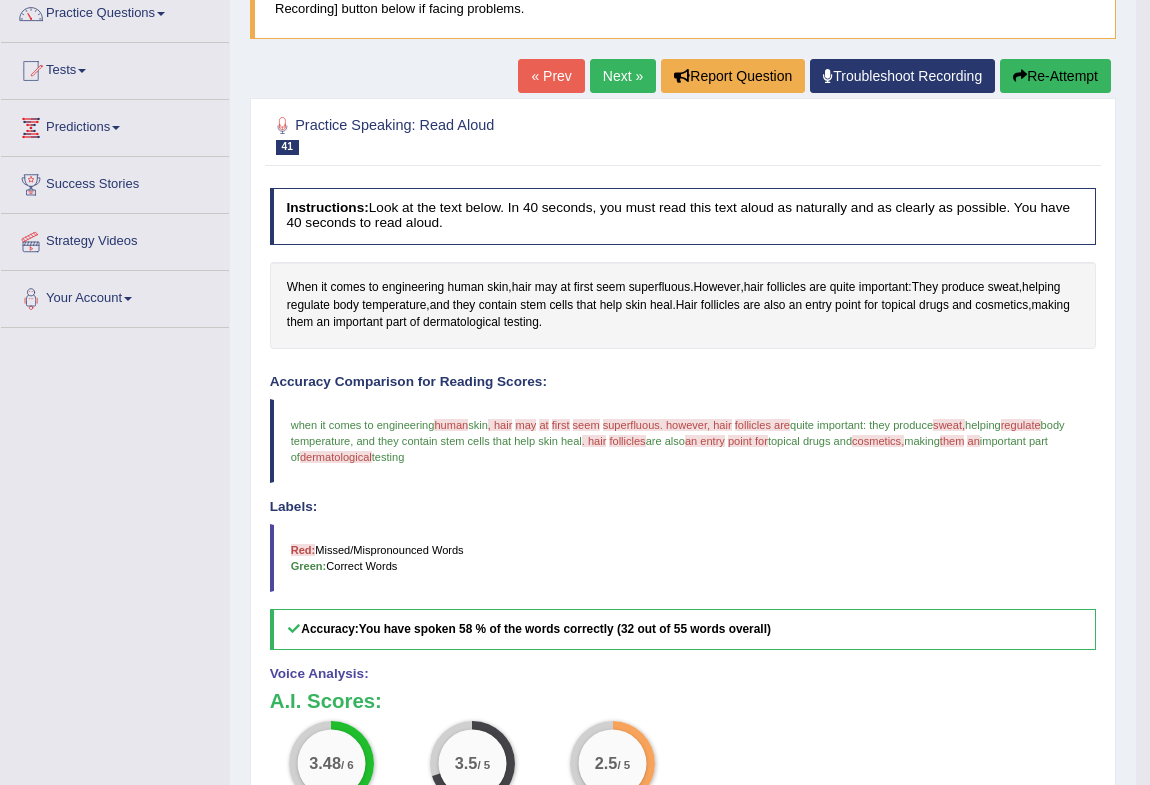 drag, startPoint x: 634, startPoint y: 76, endPoint x: 638, endPoint y: 90, distance: 14.56022 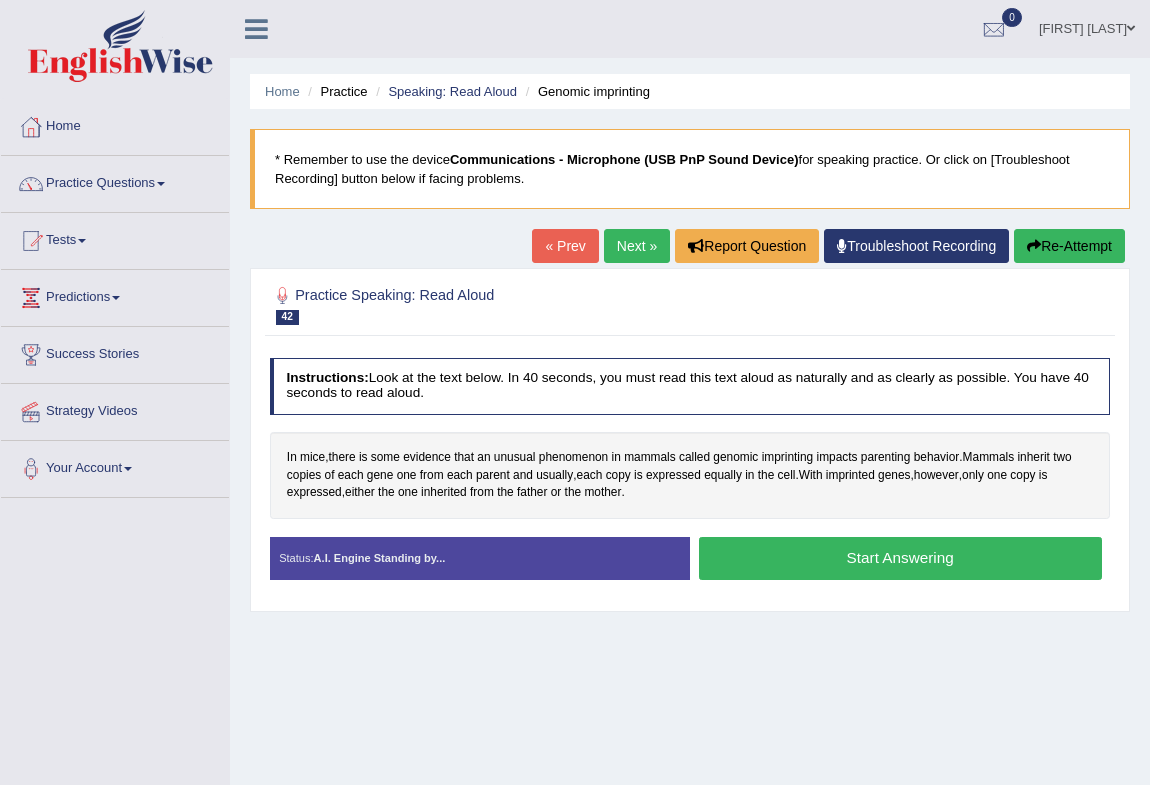 scroll, scrollTop: 0, scrollLeft: 0, axis: both 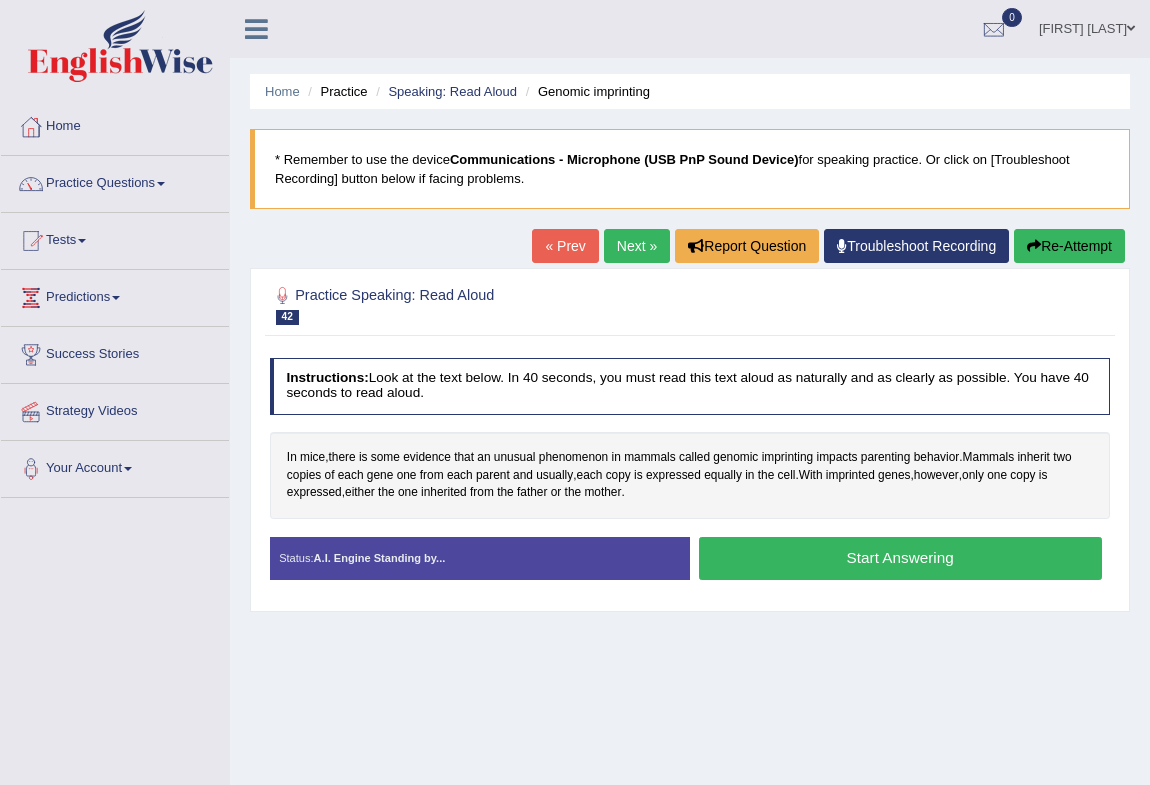click on "Start Answering" at bounding box center (900, 558) 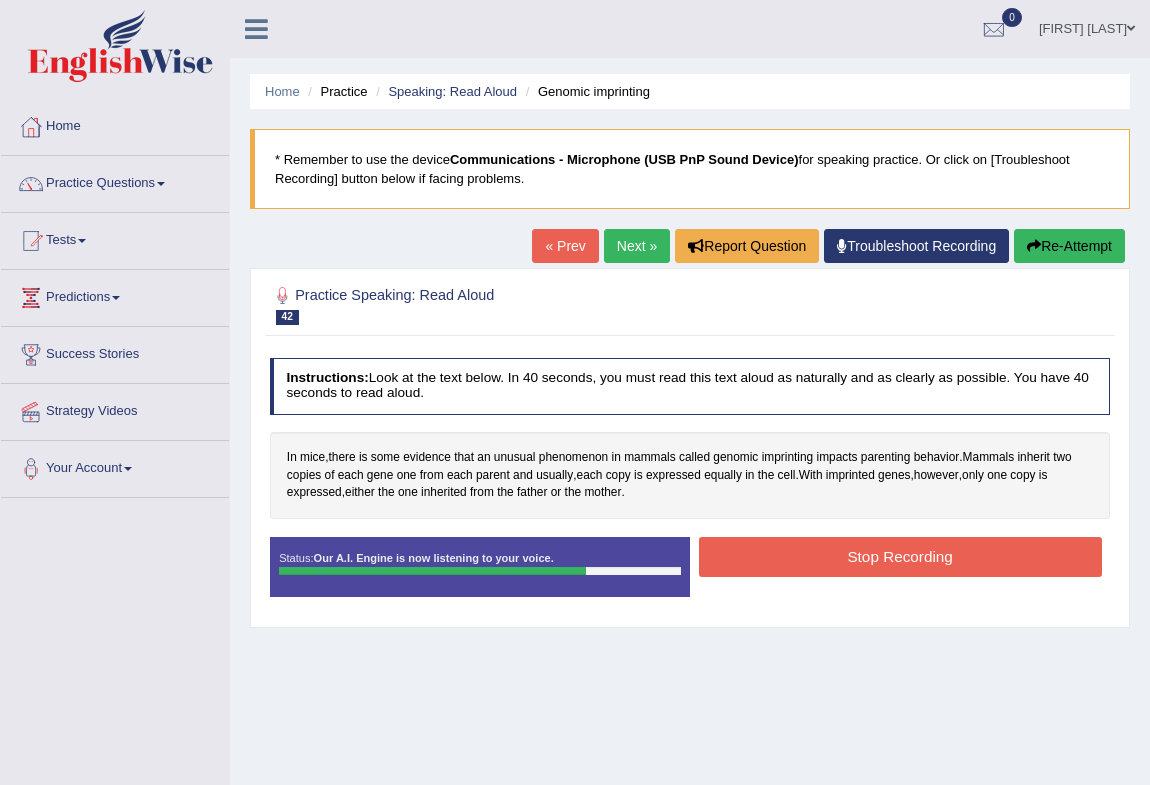 click on "Stop Recording" at bounding box center (900, 556) 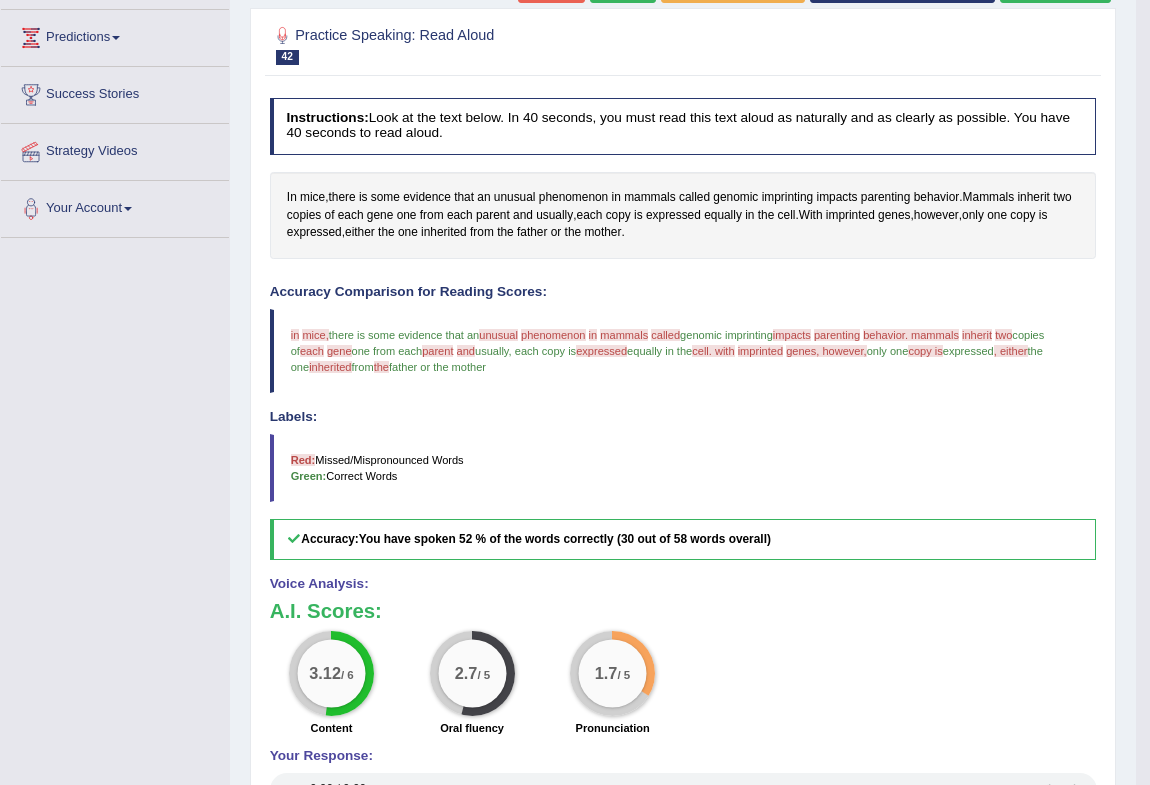 scroll, scrollTop: 79, scrollLeft: 0, axis: vertical 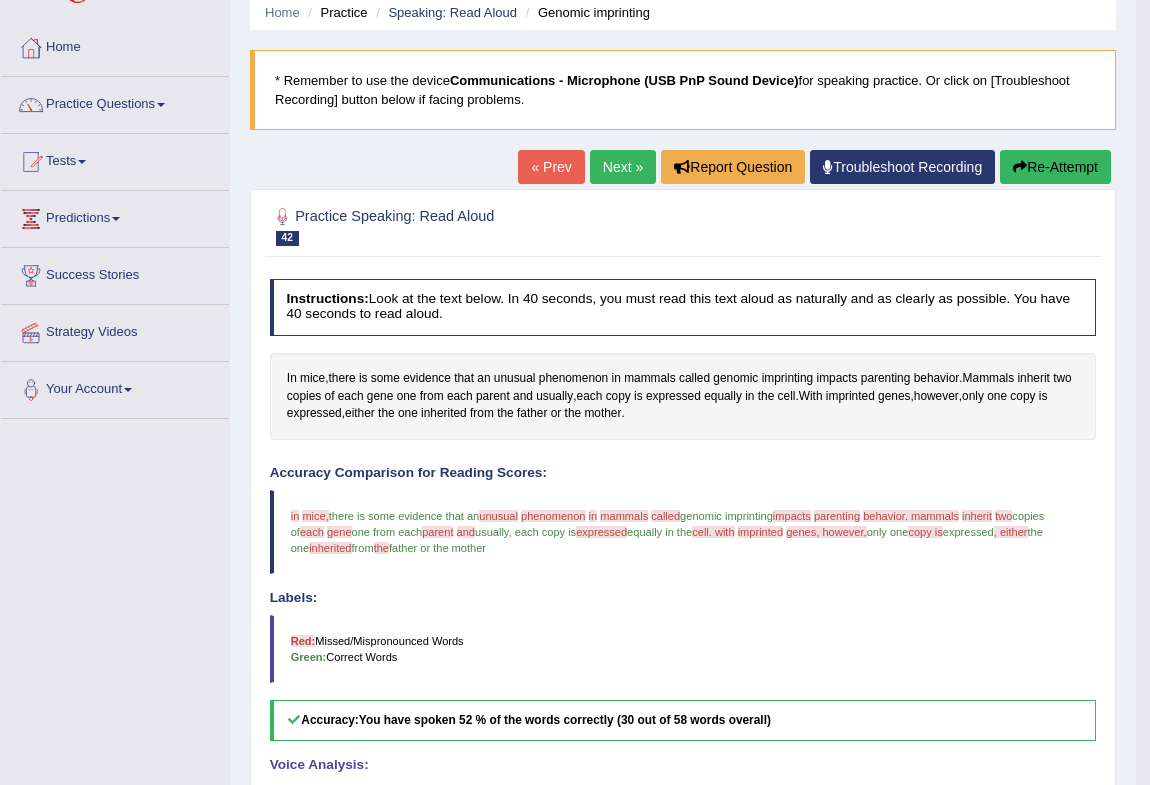click on "Next »" at bounding box center [623, 167] 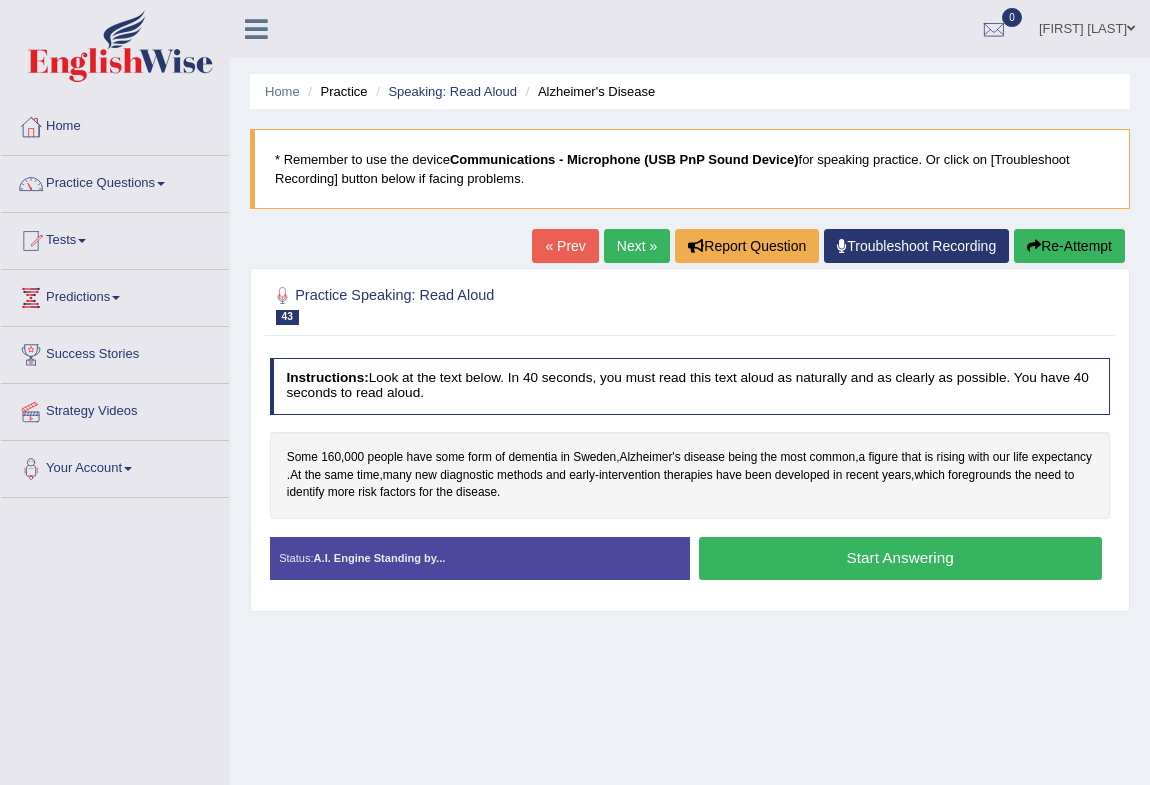 scroll, scrollTop: 0, scrollLeft: 0, axis: both 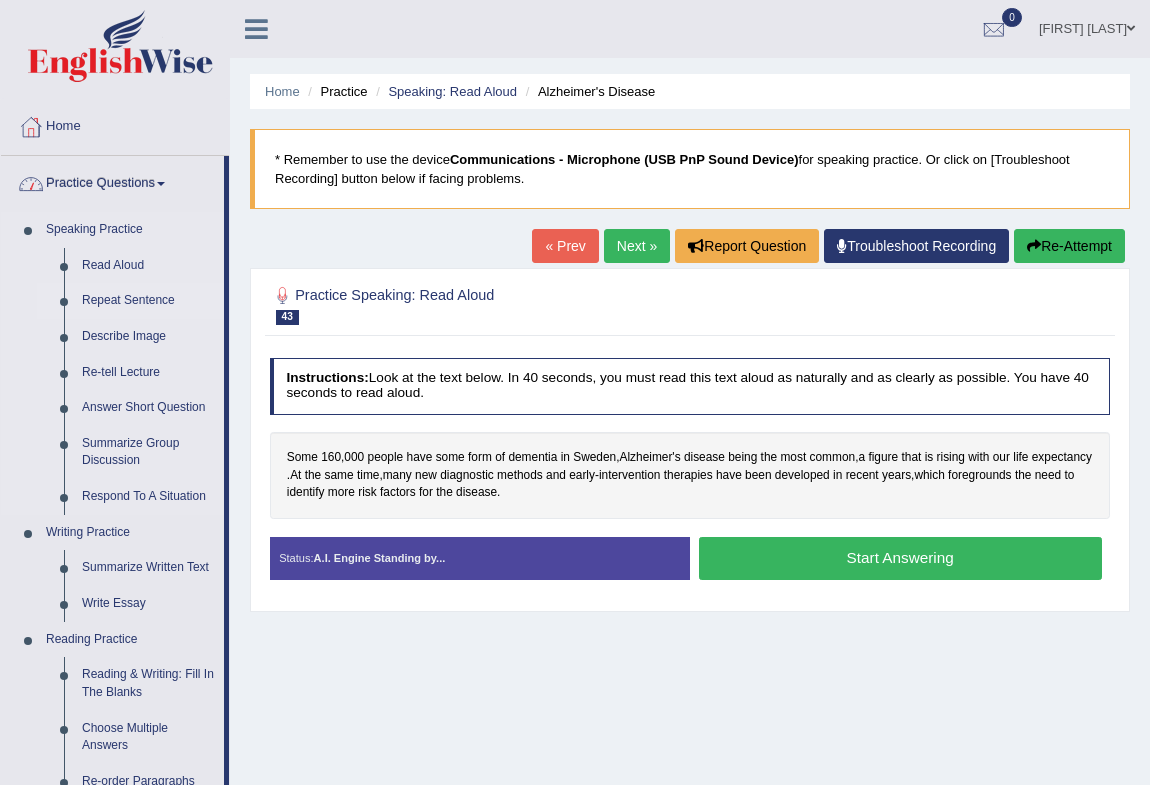 click on "Repeat Sentence" at bounding box center (148, 301) 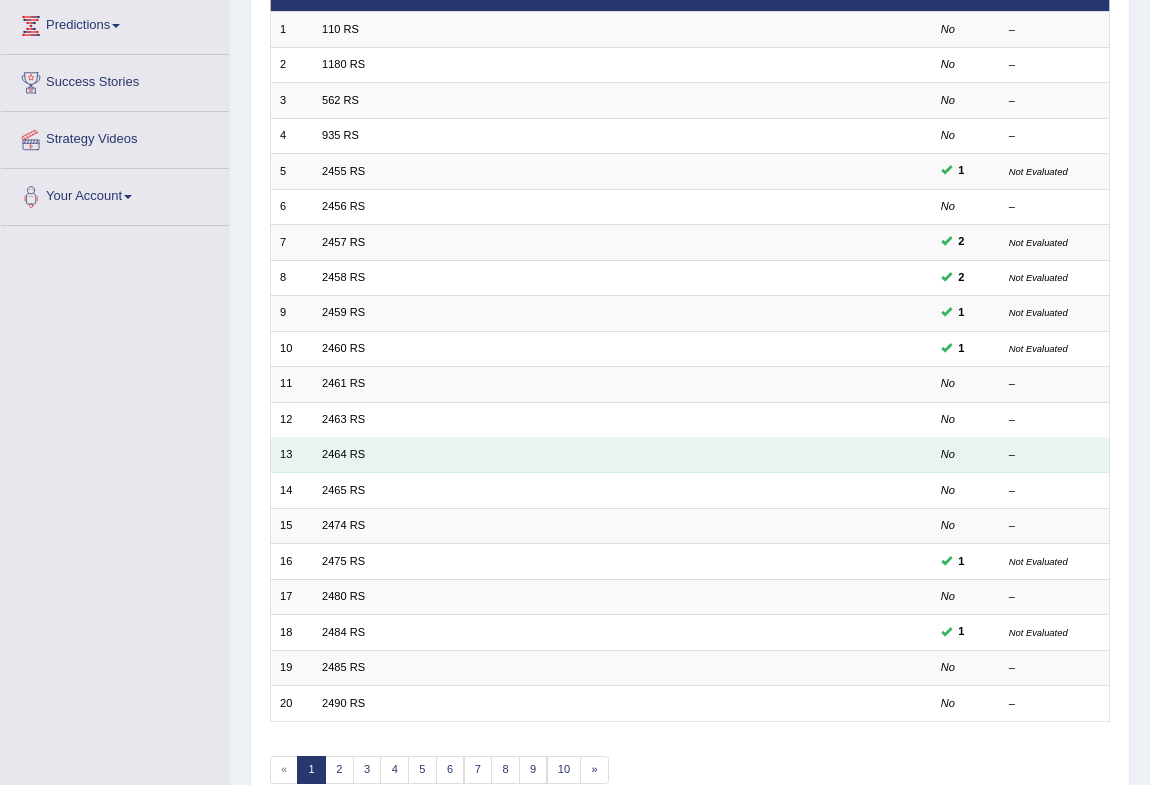 scroll, scrollTop: 272, scrollLeft: 0, axis: vertical 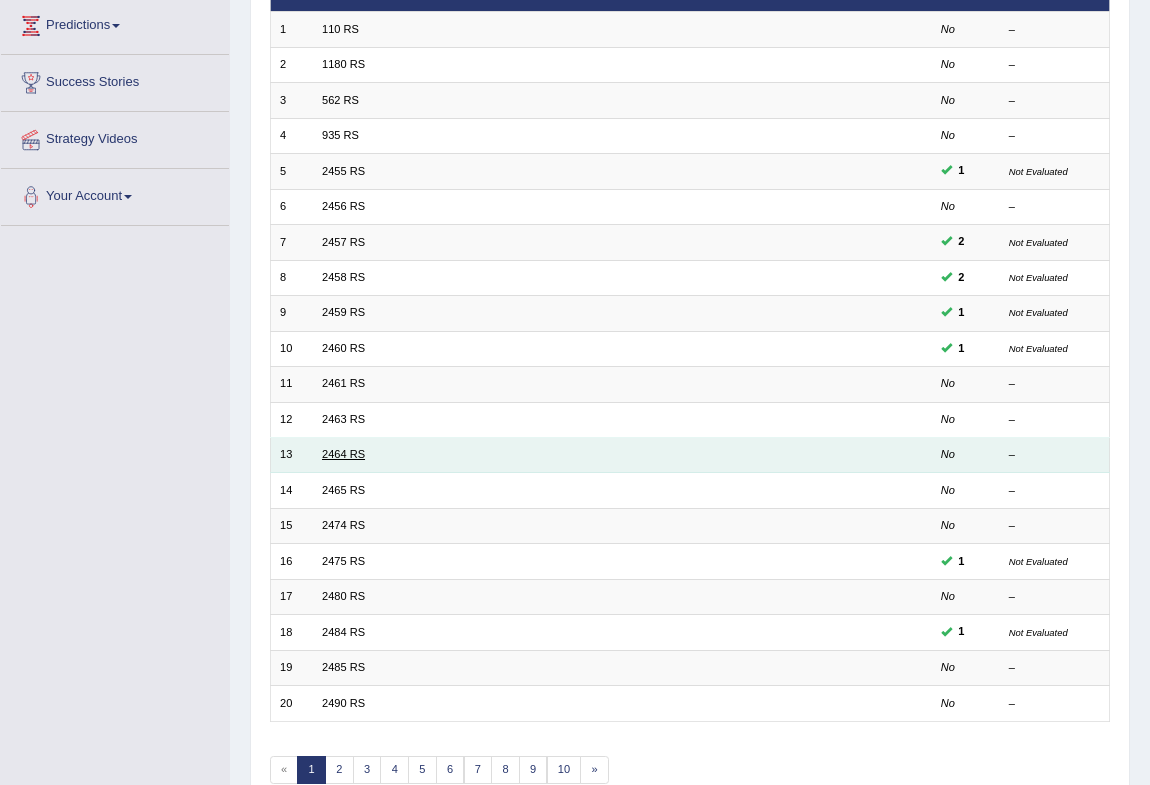 click on "2464 RS" at bounding box center [343, 454] 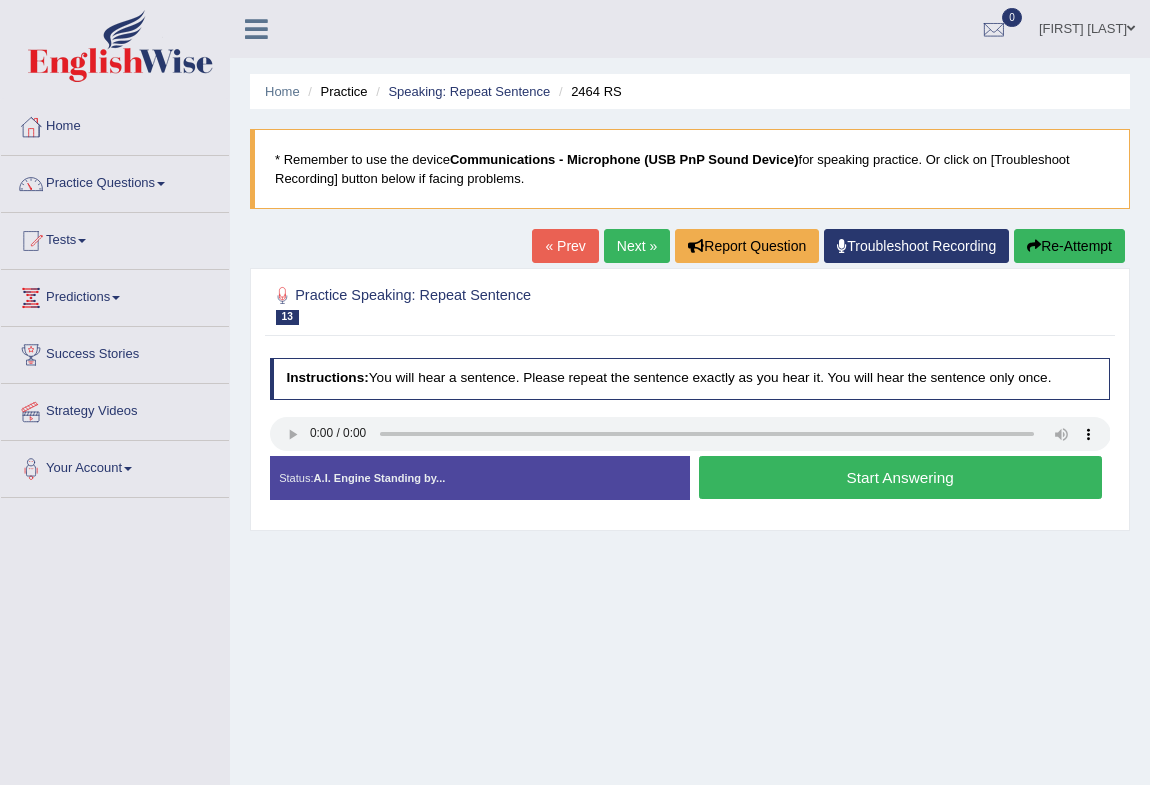 scroll, scrollTop: 0, scrollLeft: 0, axis: both 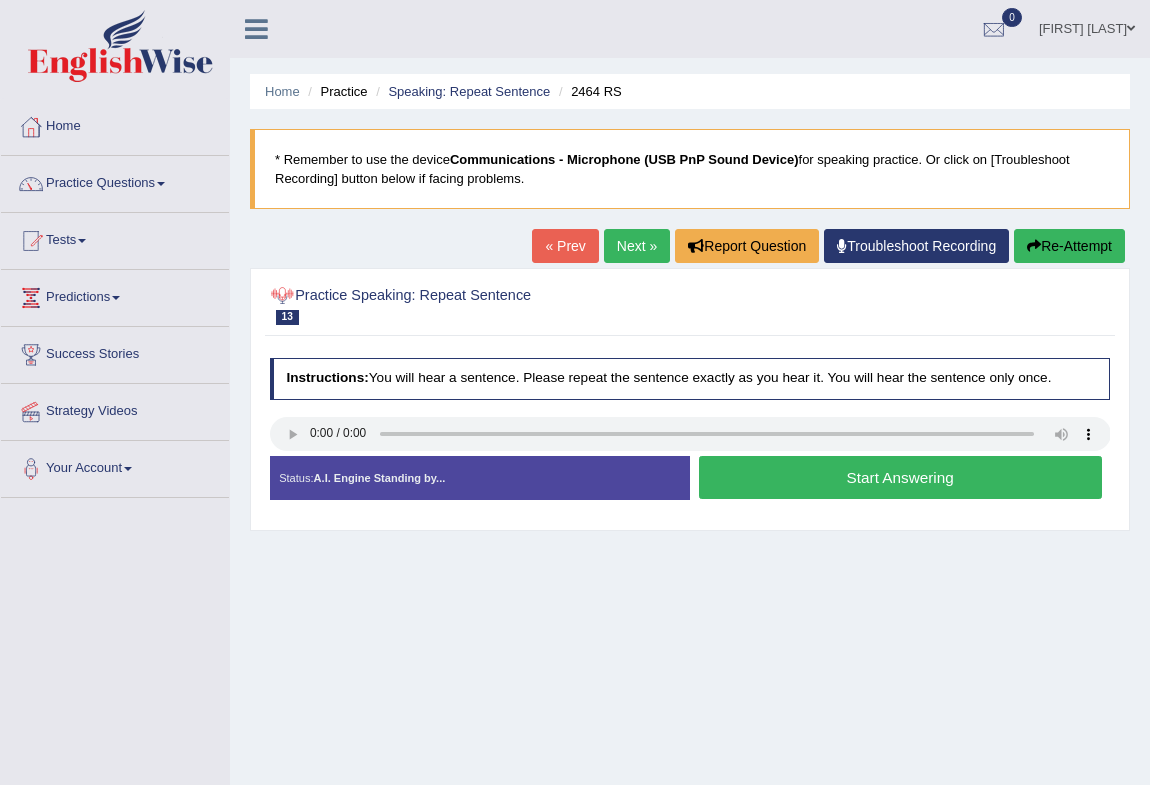 click on "Next »" at bounding box center [637, 246] 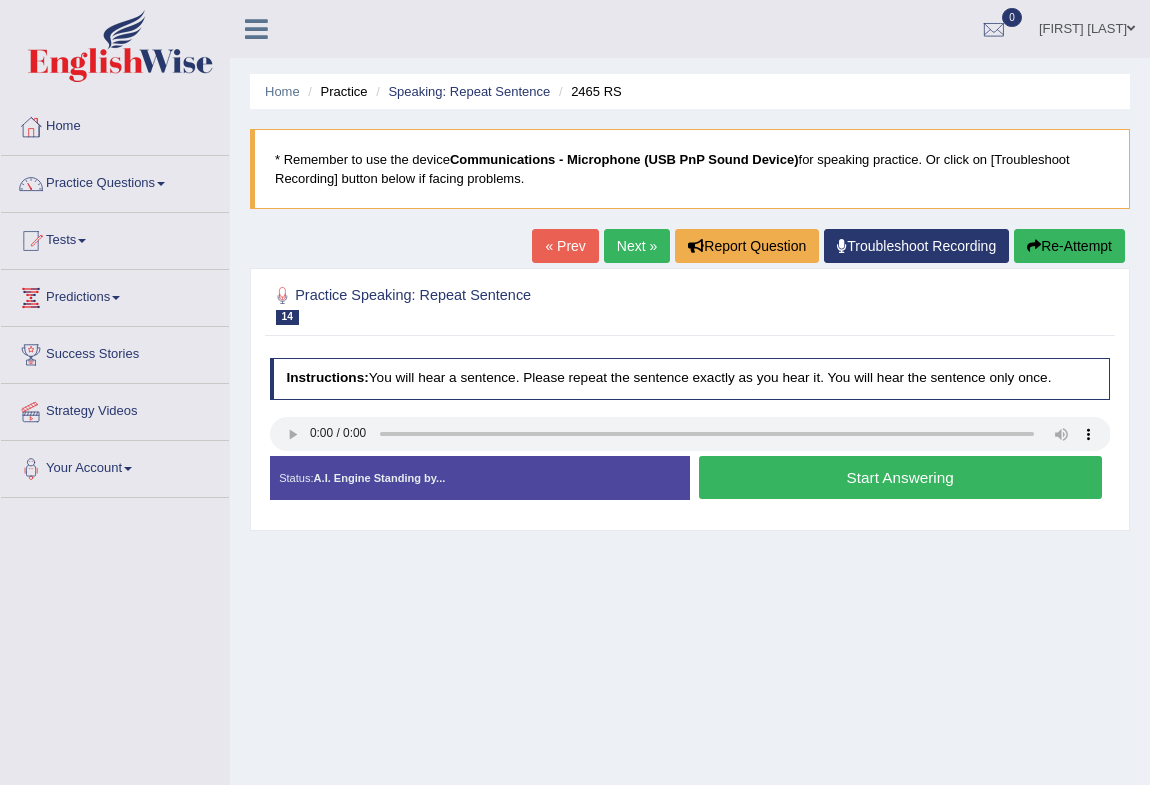 scroll, scrollTop: 0, scrollLeft: 0, axis: both 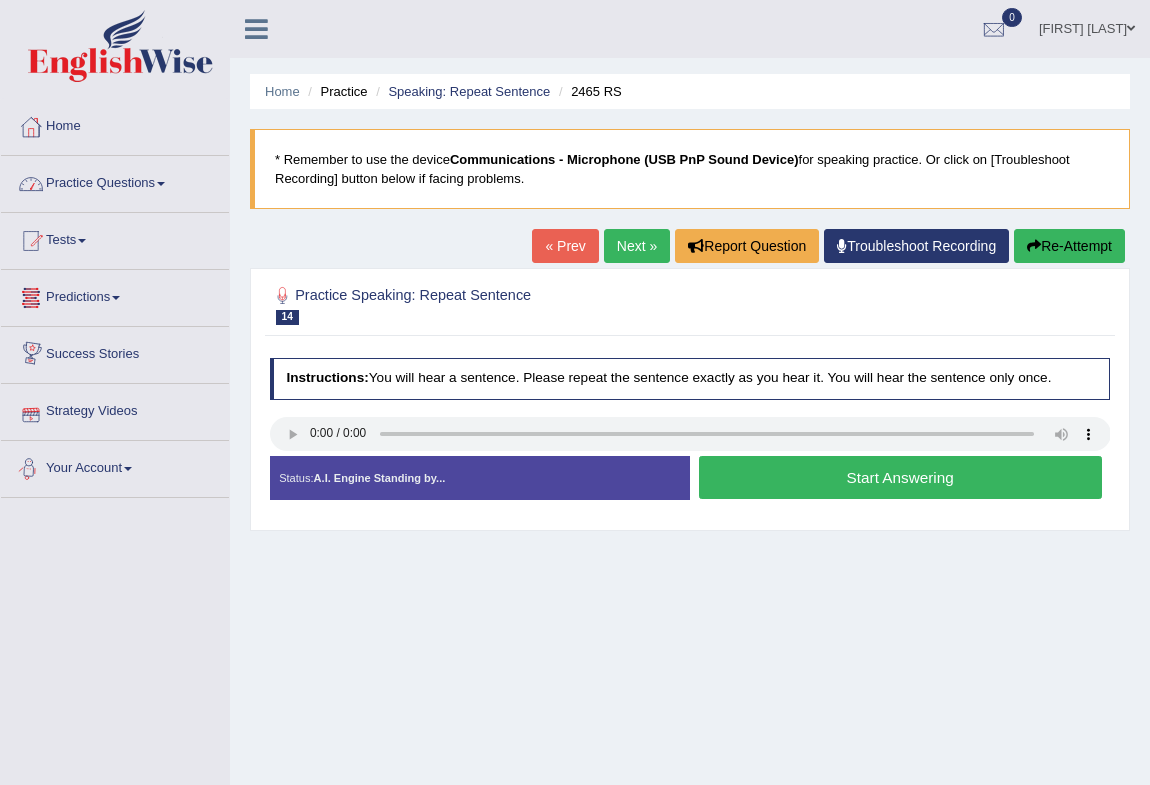 click on "Practice Questions" at bounding box center [115, 181] 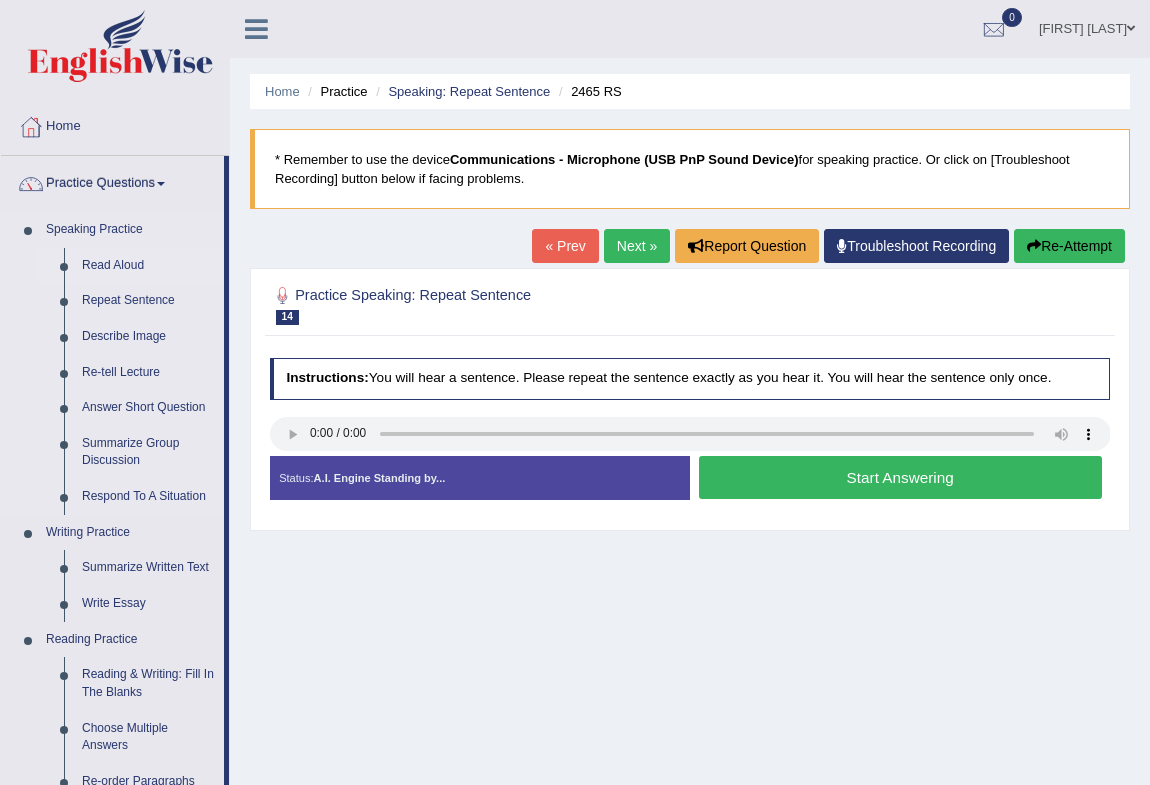 click on "Read Aloud" at bounding box center [148, 266] 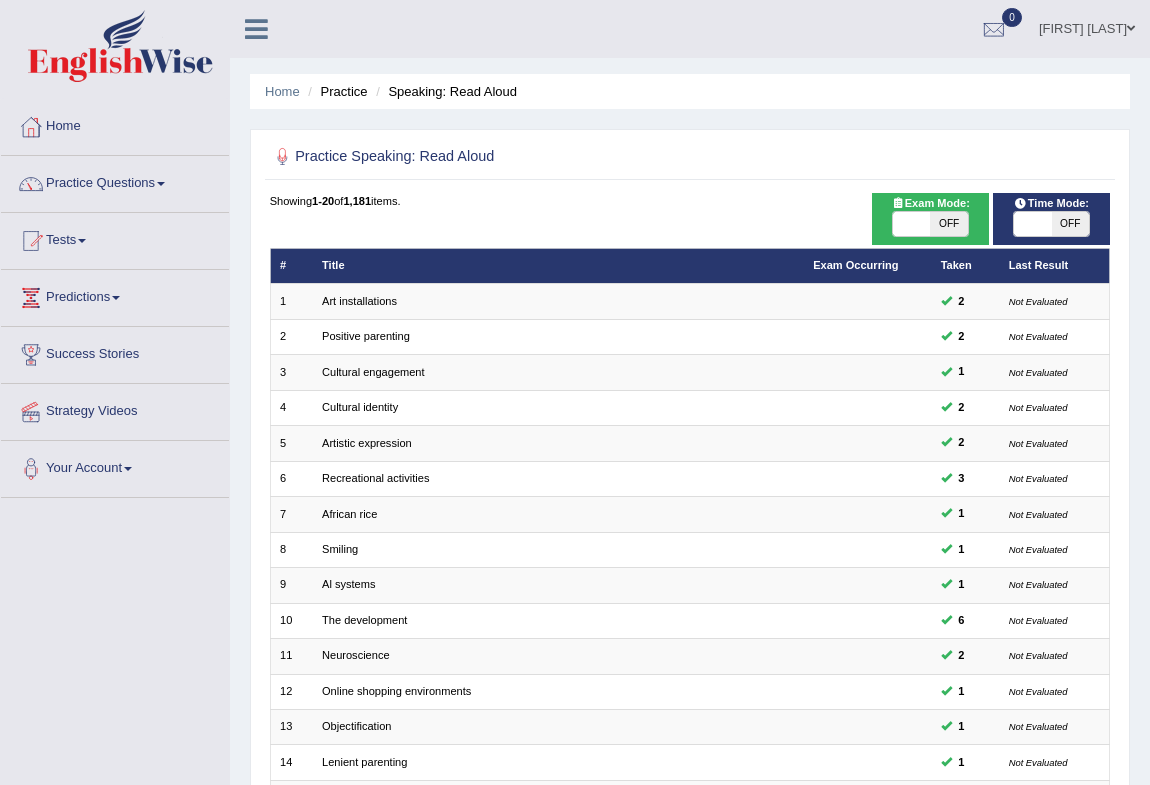 scroll, scrollTop: 0, scrollLeft: 0, axis: both 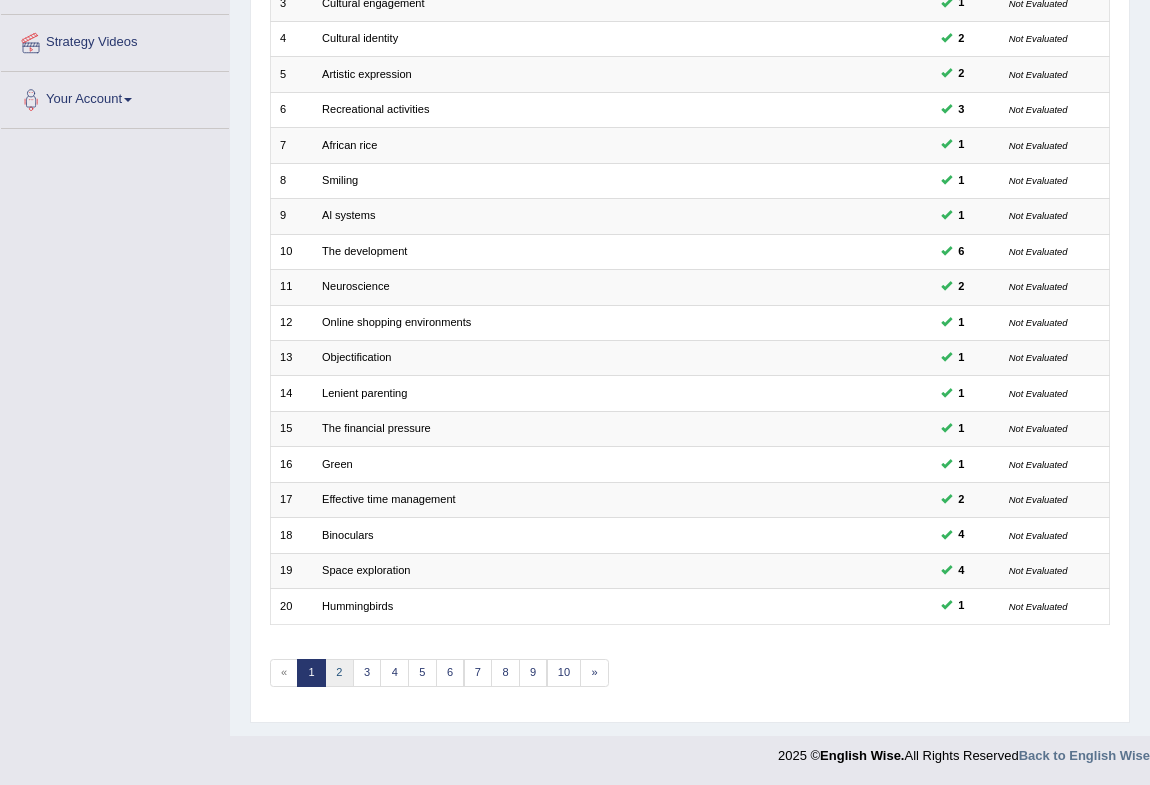 click on "2" at bounding box center (339, 673) 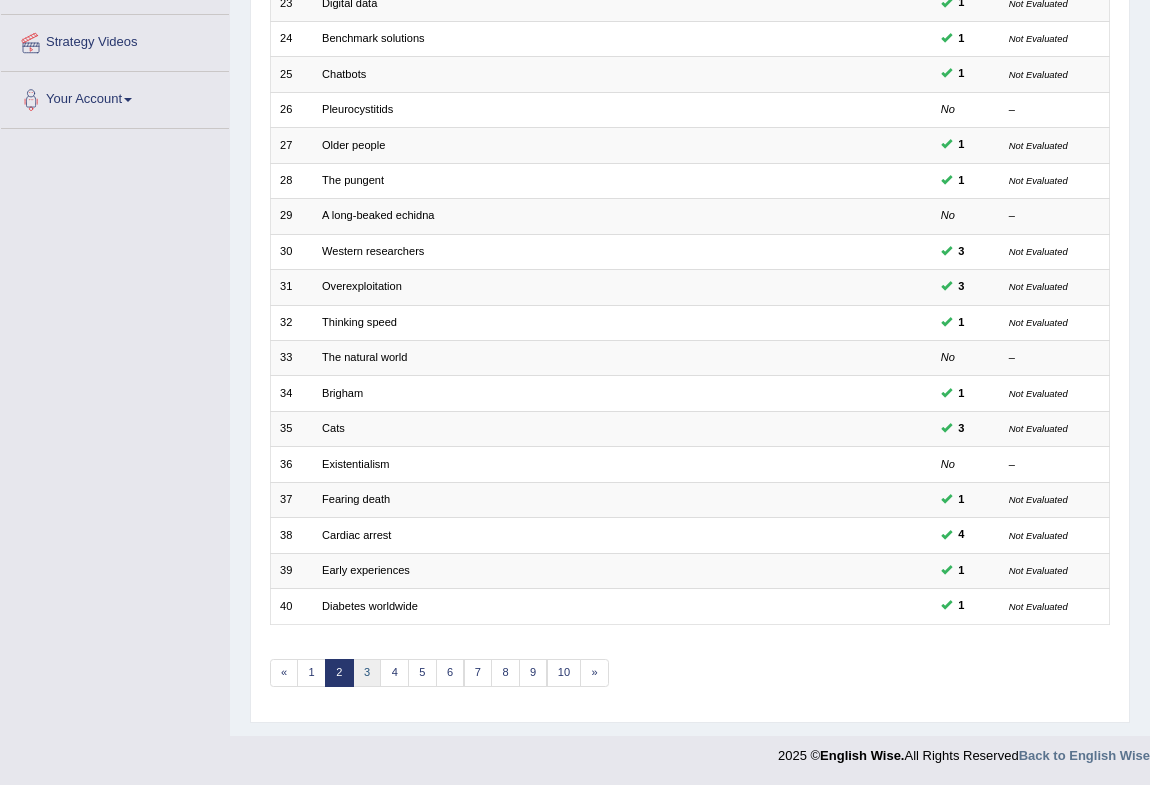 scroll, scrollTop: 369, scrollLeft: 0, axis: vertical 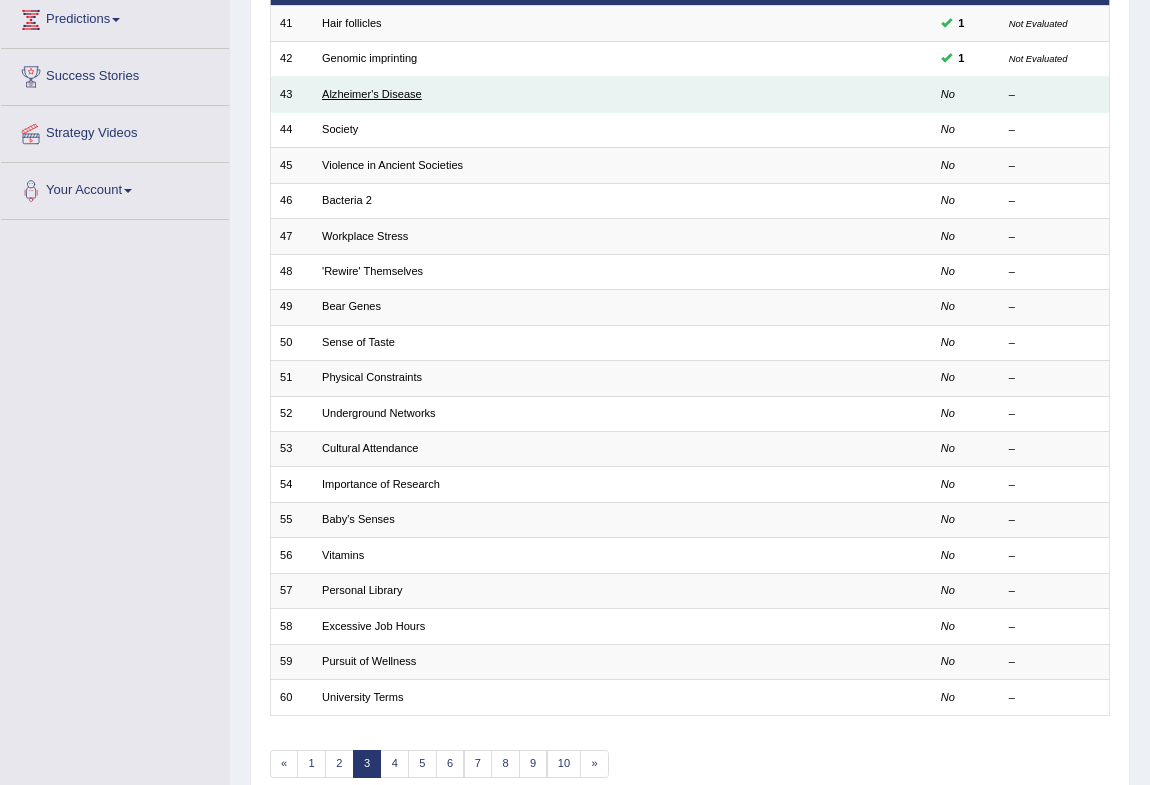 click on "Alzheimer's Disease" at bounding box center (372, 94) 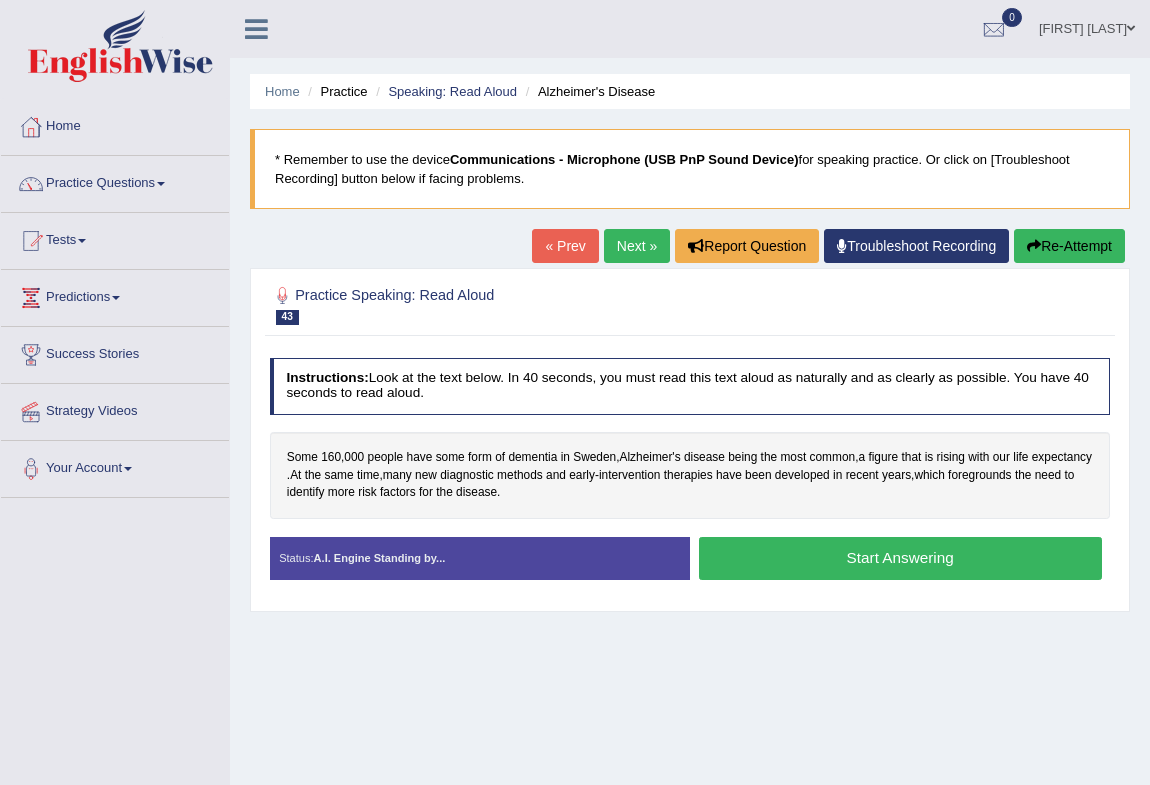 scroll, scrollTop: 0, scrollLeft: 0, axis: both 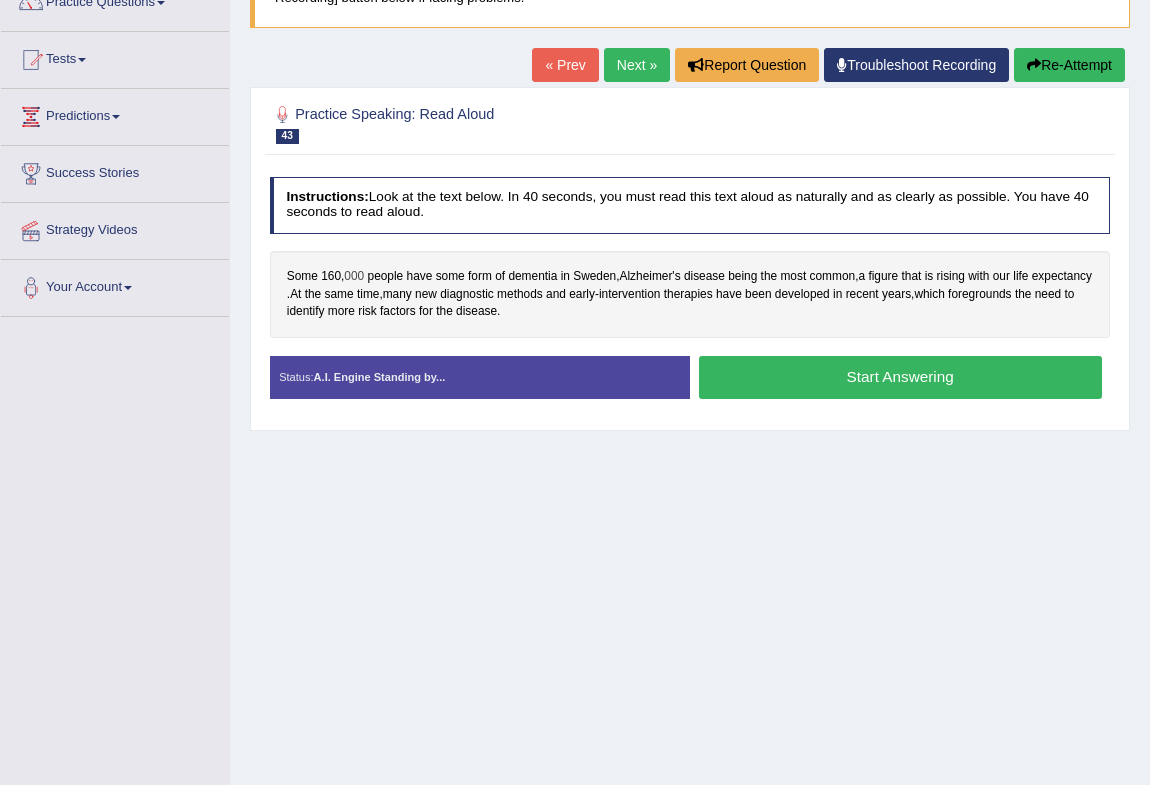 click on "000" at bounding box center (354, 277) 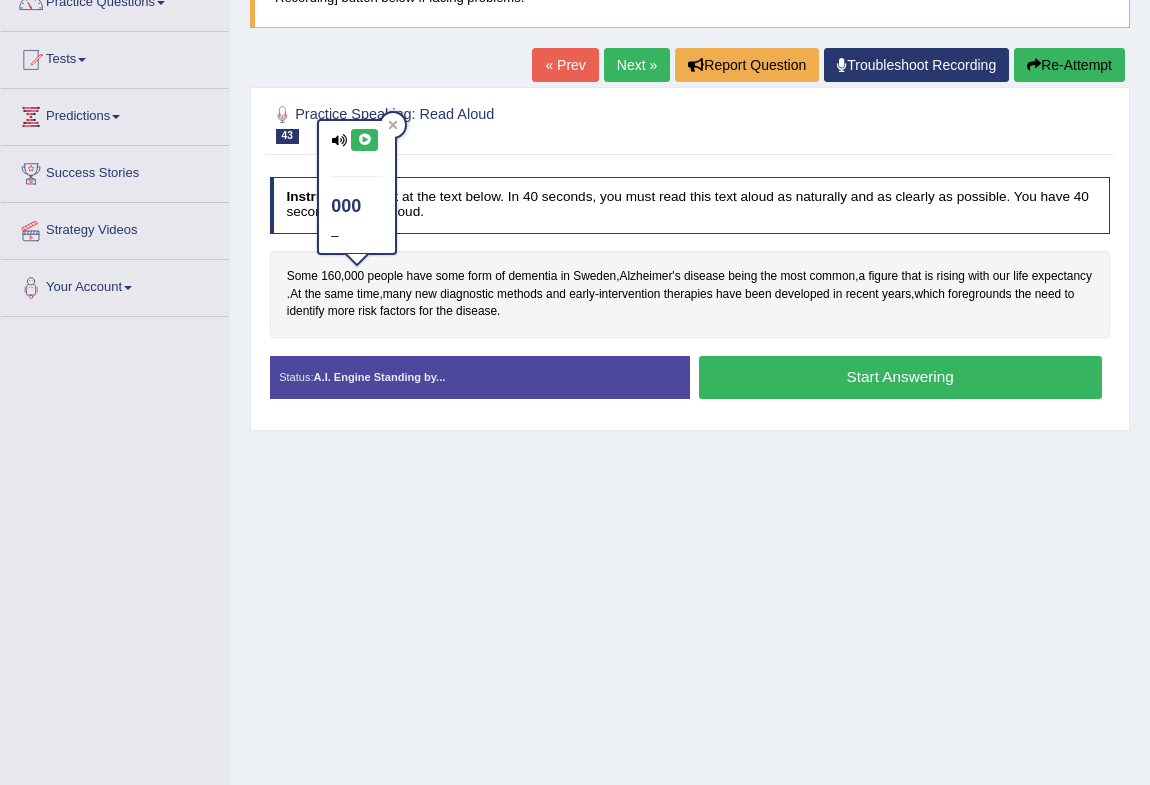 click at bounding box center (364, 140) 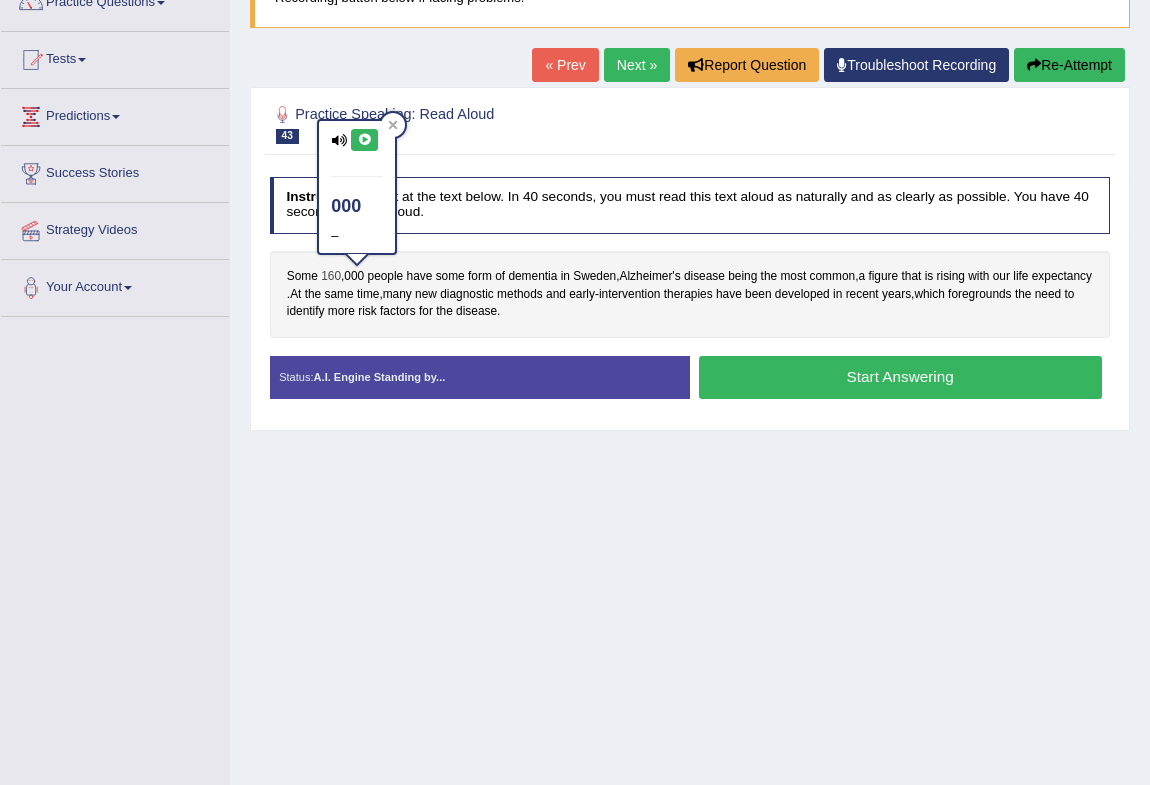click on "160" at bounding box center (331, 277) 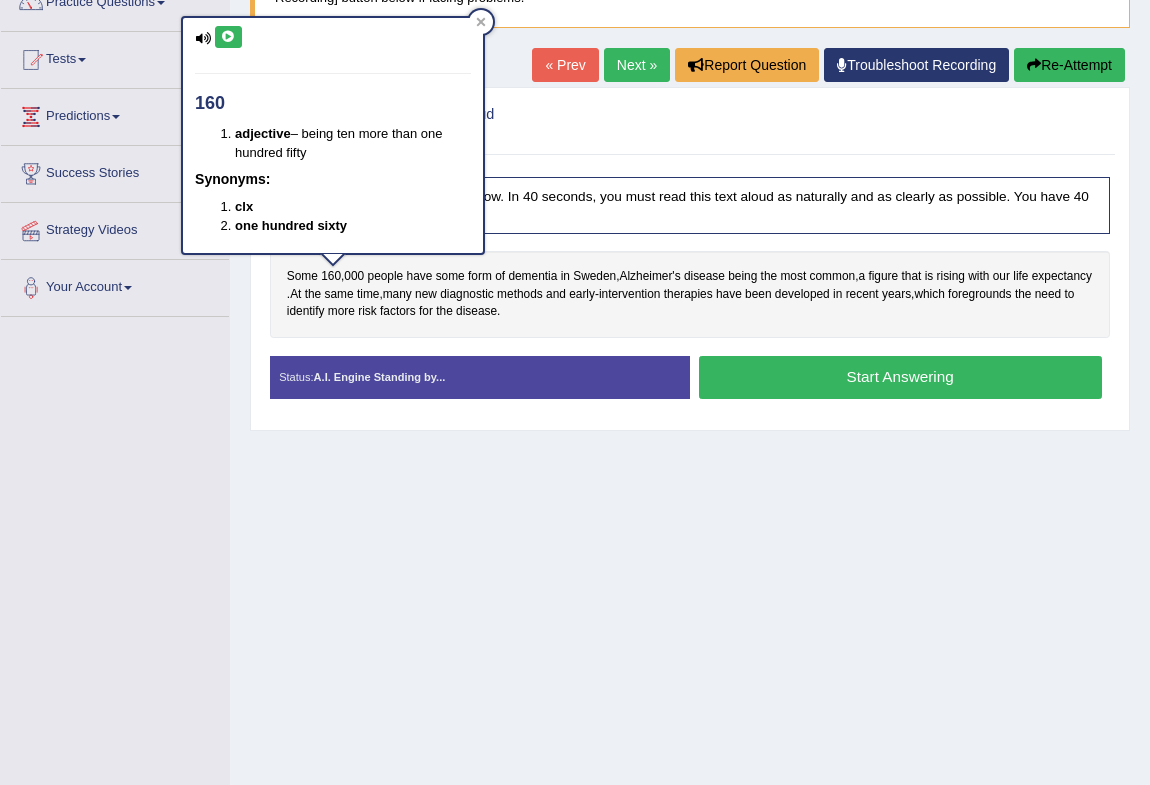 click at bounding box center (228, 37) 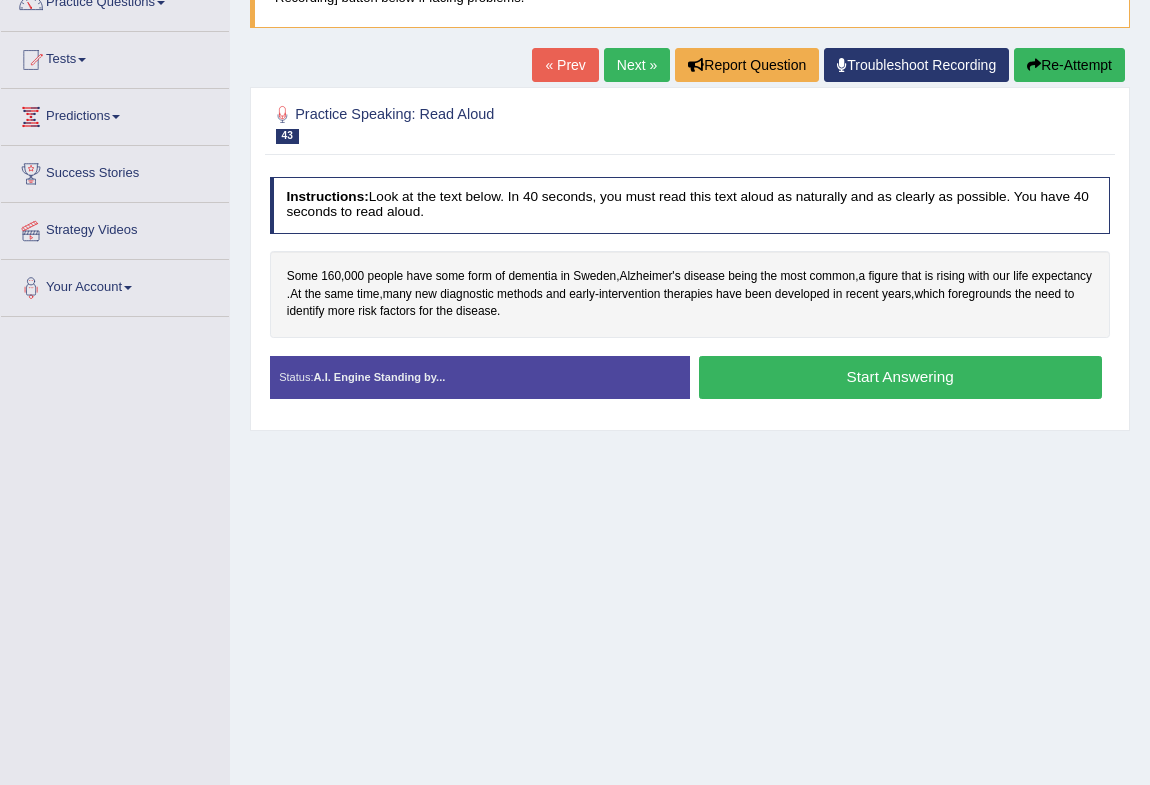 click on "Start Answering" at bounding box center [900, 377] 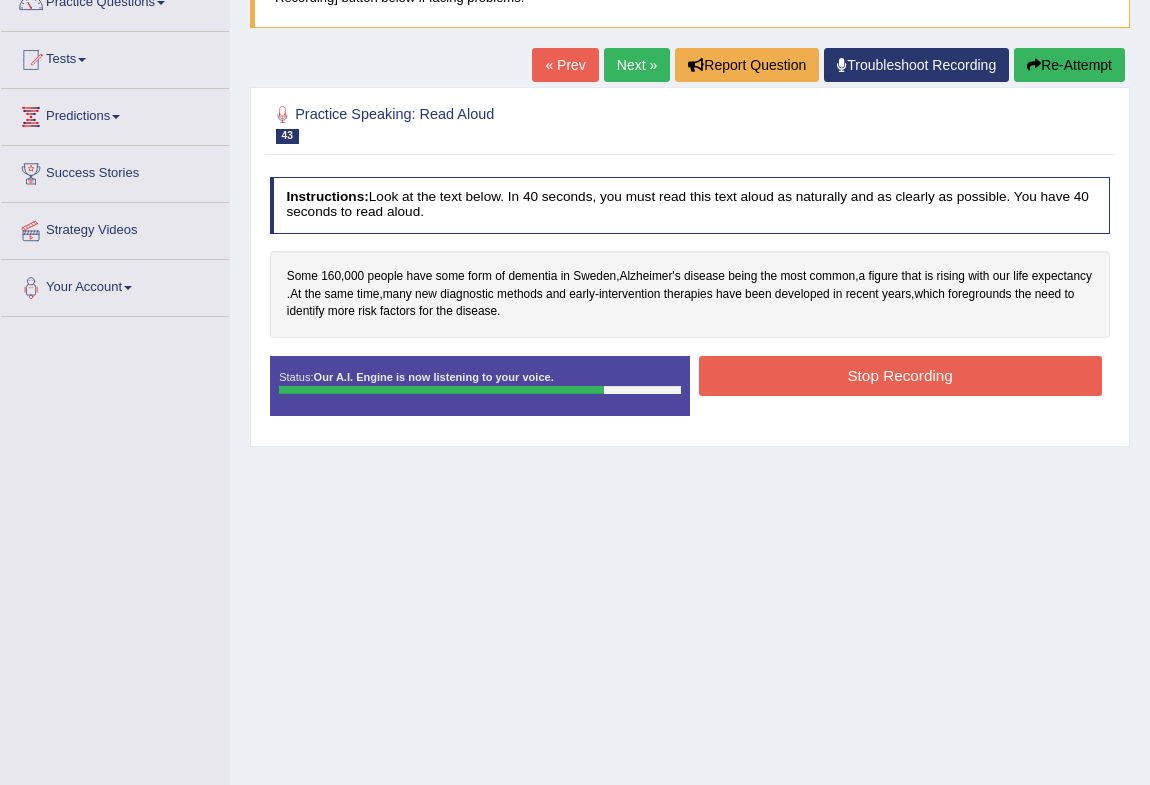 click on "Instructions:  Look at the text below. In 40 seconds, you must read this text aloud as naturally and as clearly as possible. You have 40 seconds to read aloud.
Some   160 , 000   people   have   some   form   of   dementia   in   Sweden ,  Alzheimer's   disease   being   the   most   common ,  a   figure   that   is   rising   with   our   life   expectancy .  At   the   same   time ,  many   new   diagnostic   methods   and   early - intervention   therapies   have   been   developed   in   recent   years ,  which   foregrounds   the   need   to   identify   more   risk   factors   for   the   disease . Created with Highcharts 7.1.2 Too low Too high Time Pitch meter: 0 10 20 30 40 Created with Highcharts 7.1.2 Great Too slow Too fast Time Speech pace meter: 0 10 20 30 40 Accuracy Comparison for Reading Scores: Labels:
Red:  Missed/Mispronounced Words
Green:  Correct Words
Accuracy:  Voice Analysis: Your Response: Status:" at bounding box center (689, 303) 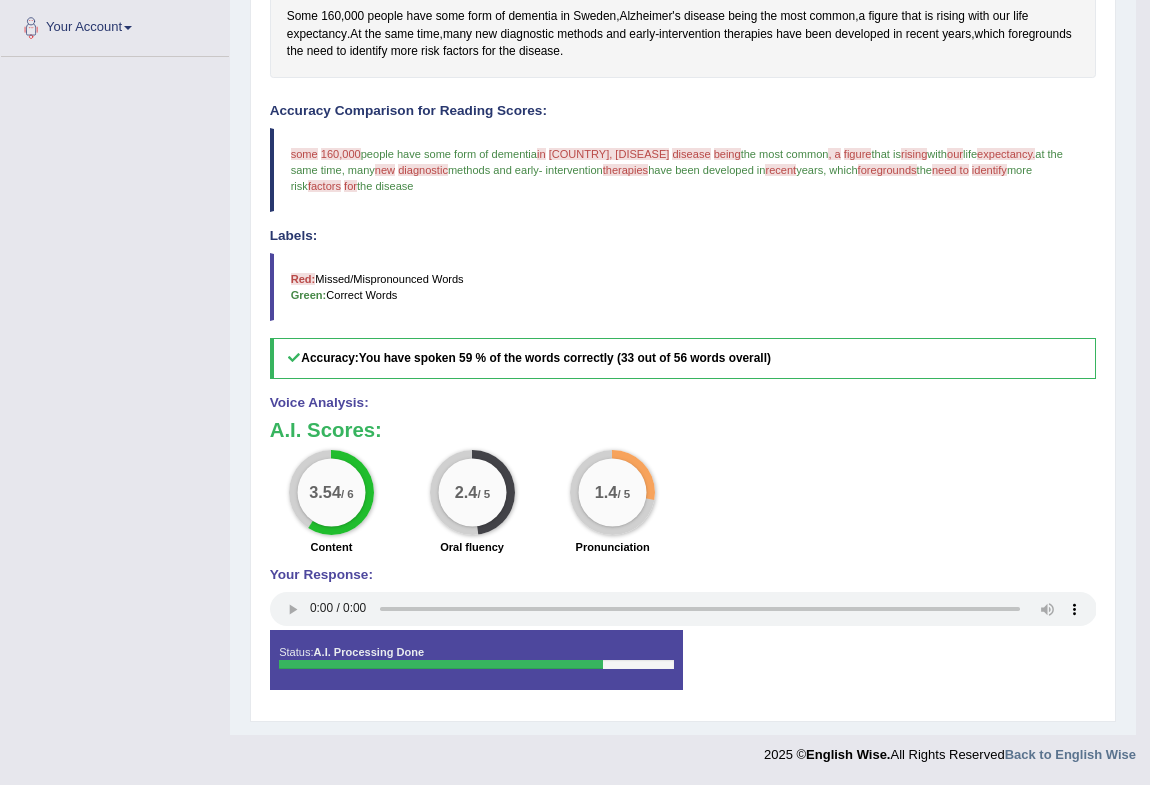 scroll, scrollTop: 79, scrollLeft: 0, axis: vertical 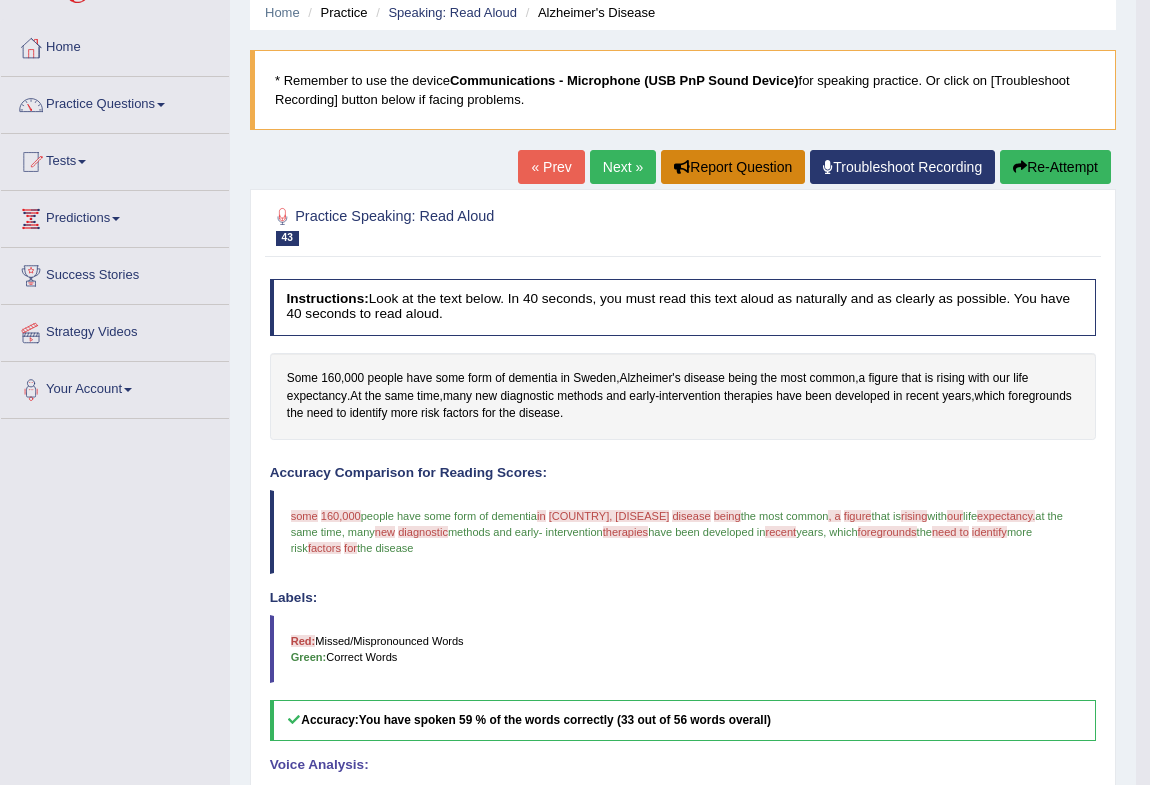 click on "Report Question" at bounding box center [733, 167] 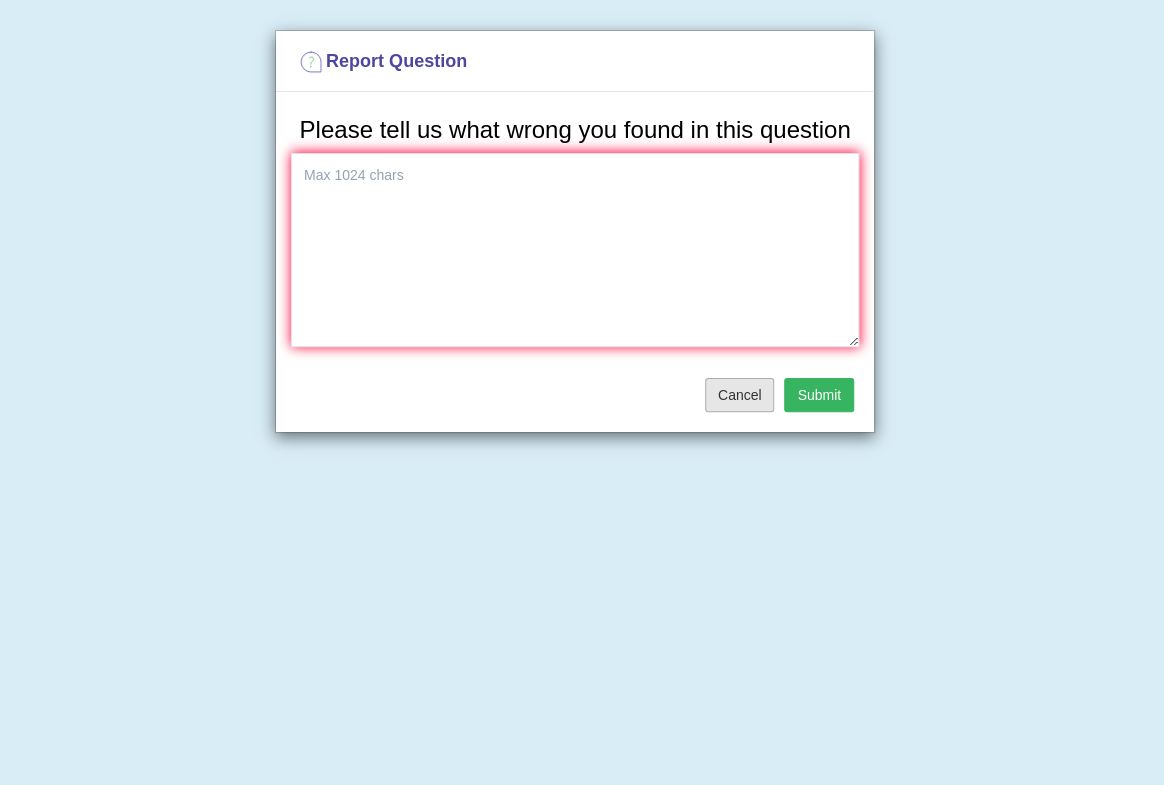 click on "Cancel" at bounding box center [740, 395] 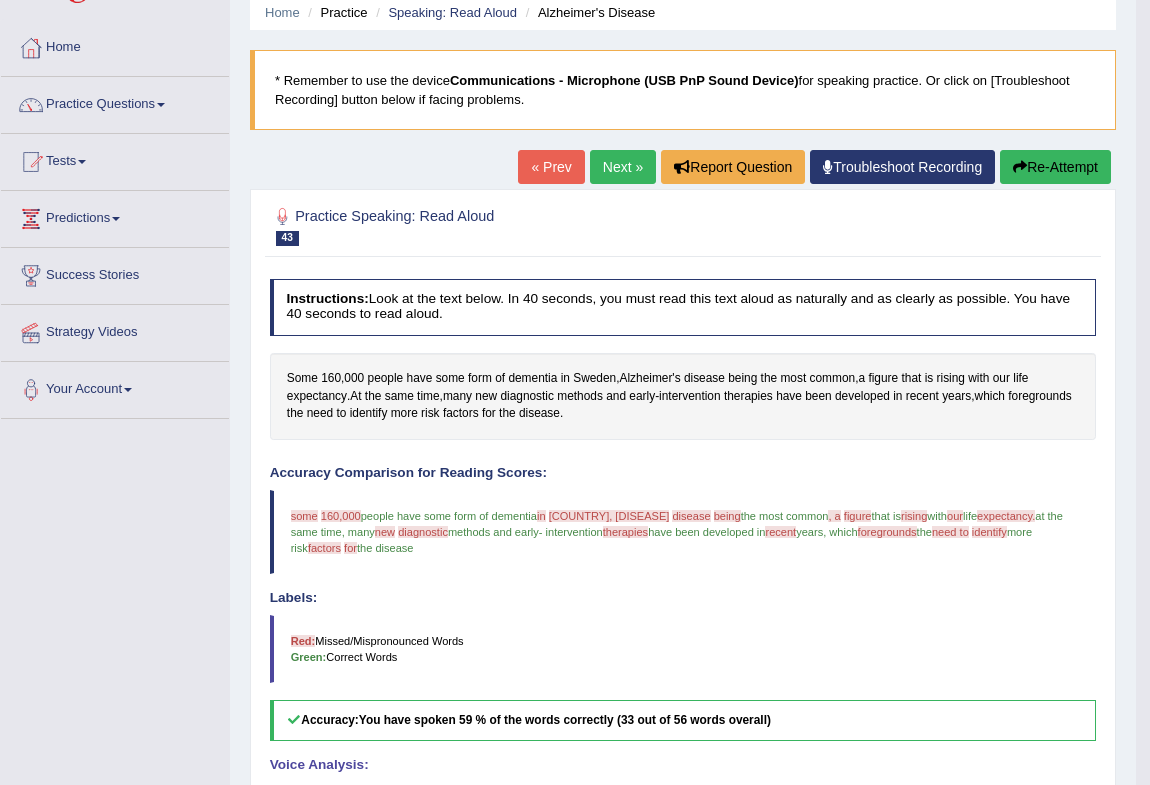 click on "Next »" at bounding box center [623, 167] 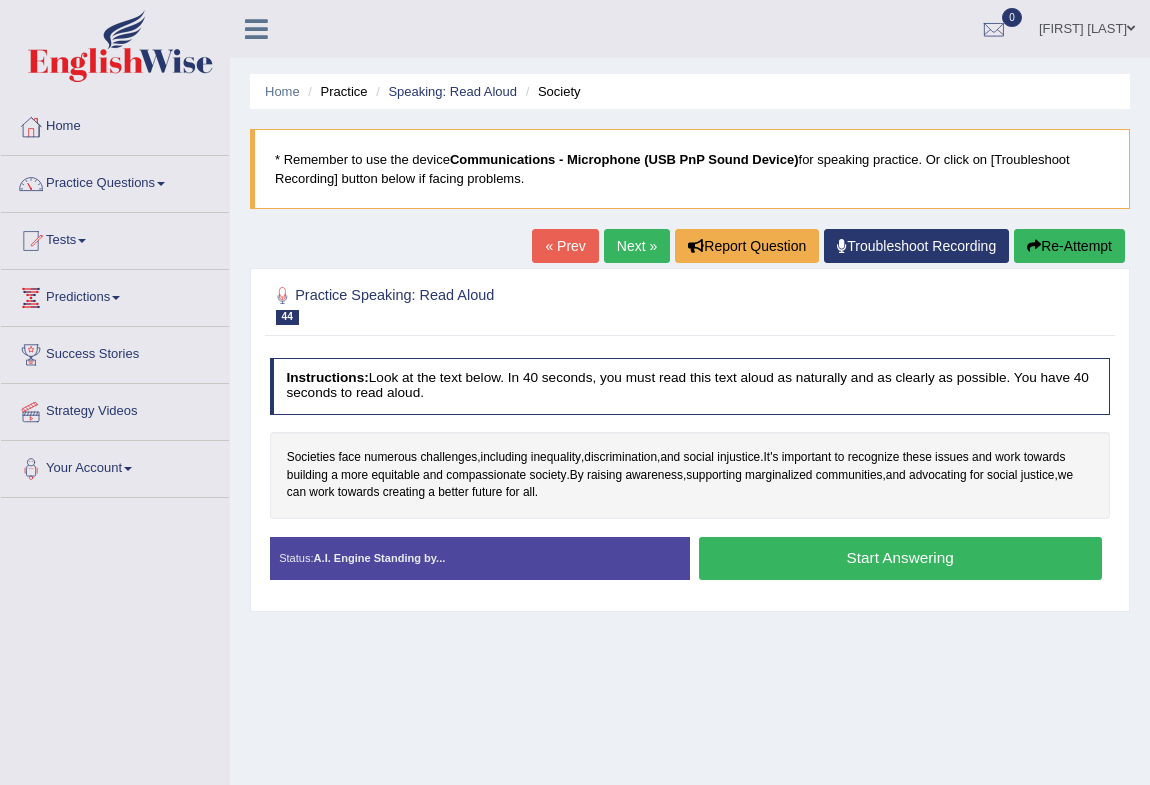 scroll, scrollTop: 0, scrollLeft: 0, axis: both 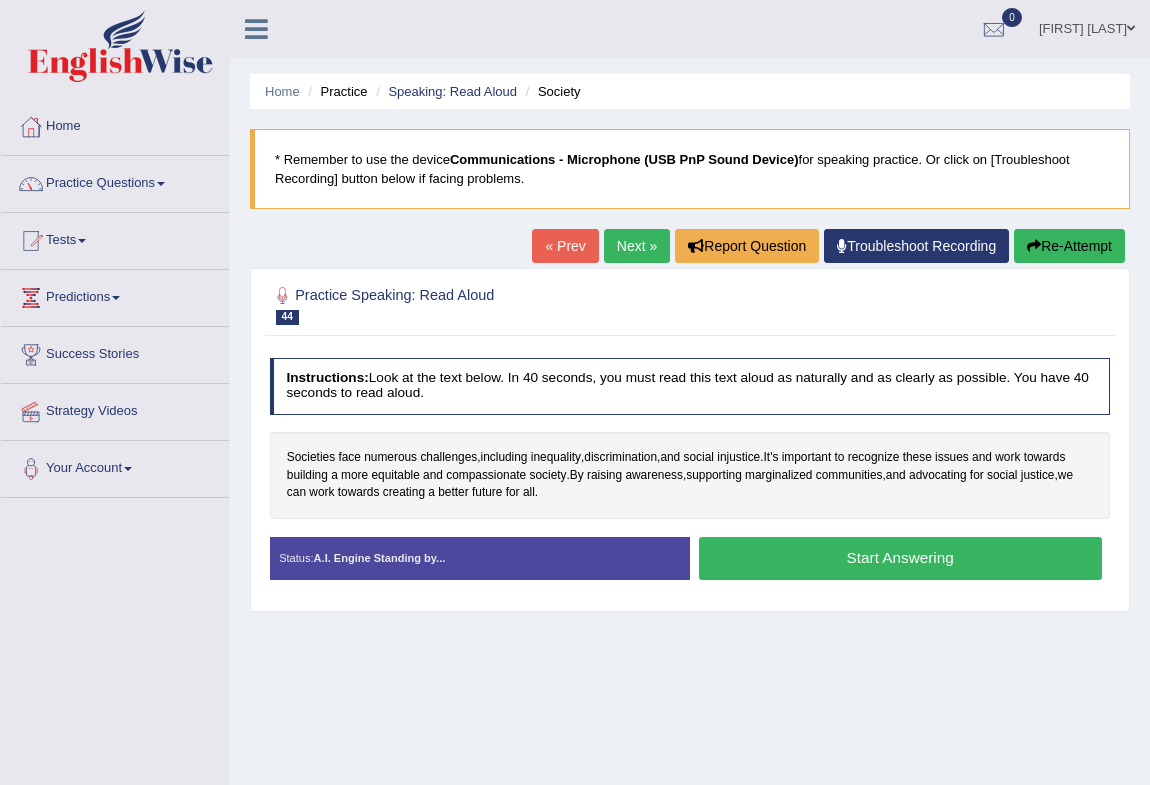 click on "Practice Questions" at bounding box center [115, 181] 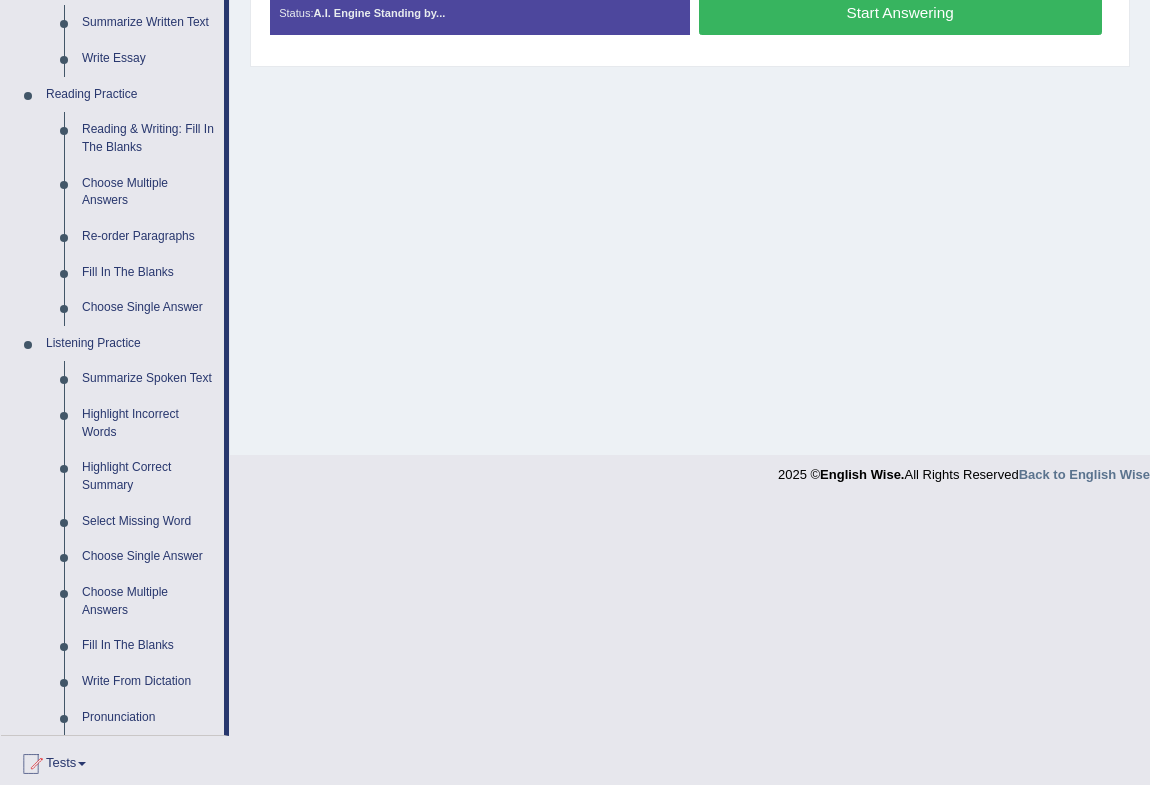 scroll, scrollTop: 636, scrollLeft: 0, axis: vertical 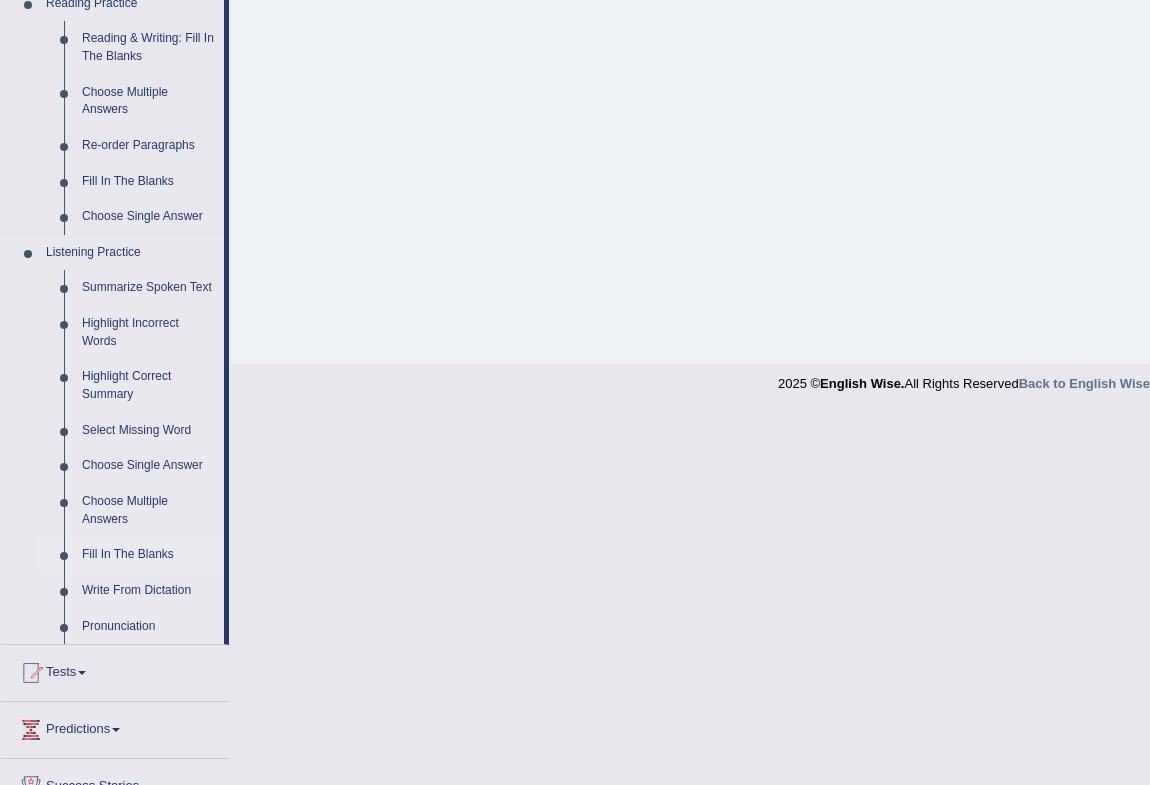 click on "Fill In The Blanks" at bounding box center (148, 555) 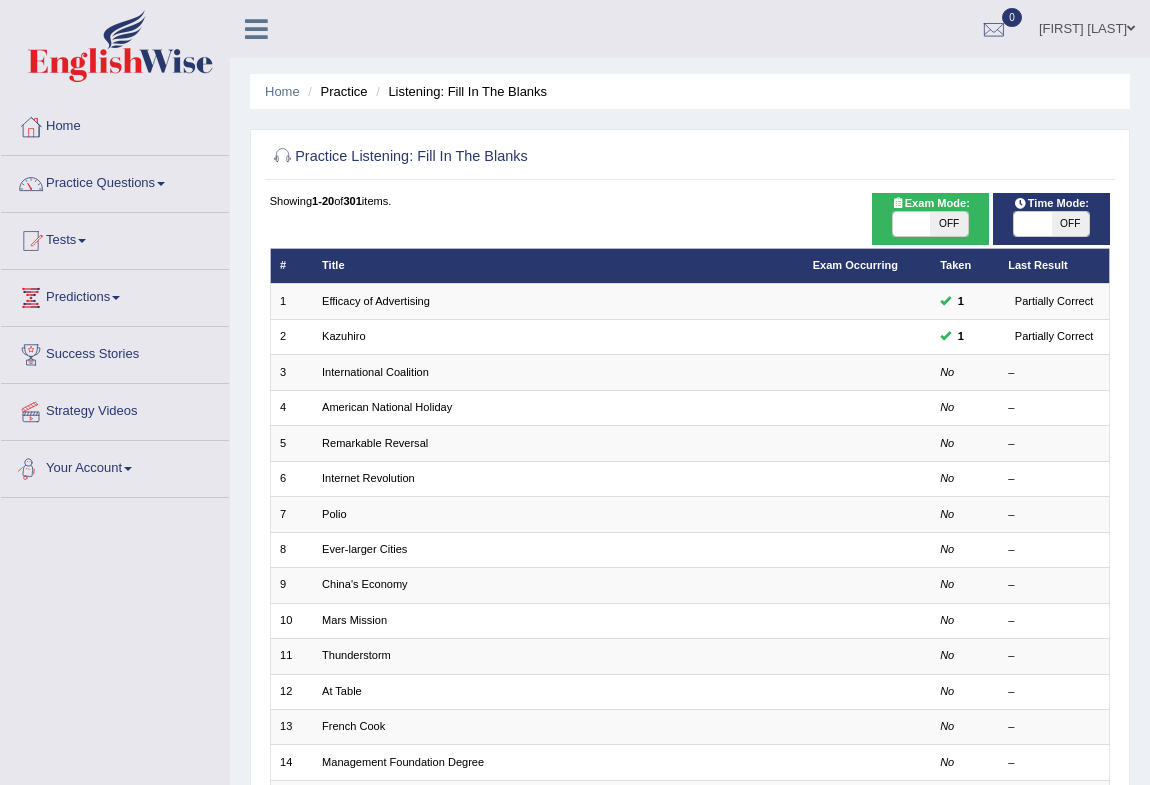 scroll, scrollTop: 0, scrollLeft: 0, axis: both 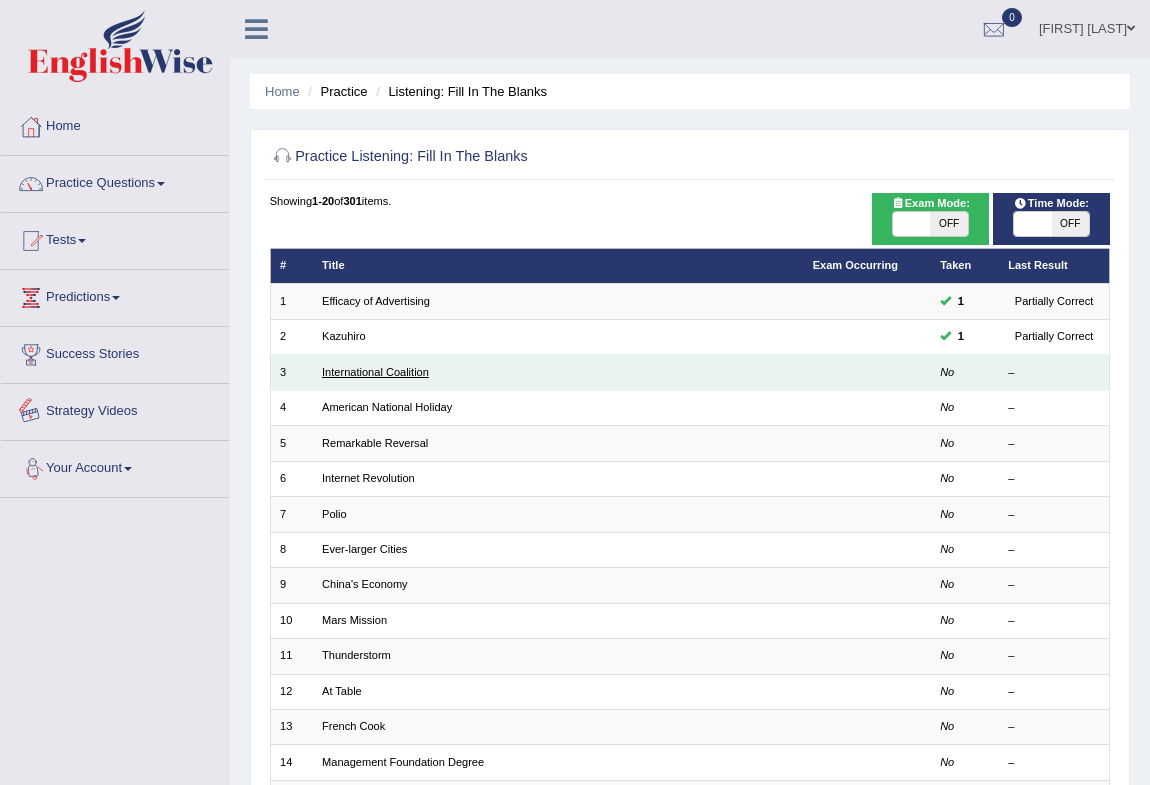 click on "International Coalition" at bounding box center (375, 372) 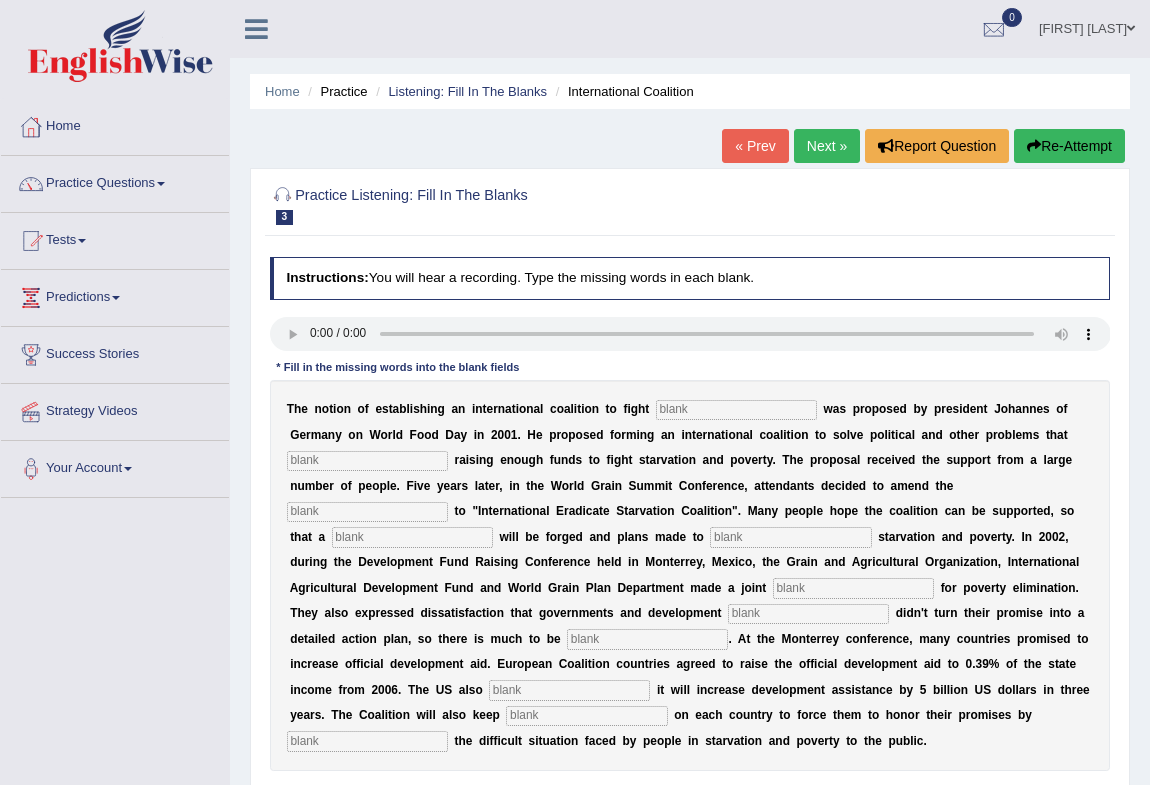 scroll, scrollTop: 0, scrollLeft: 0, axis: both 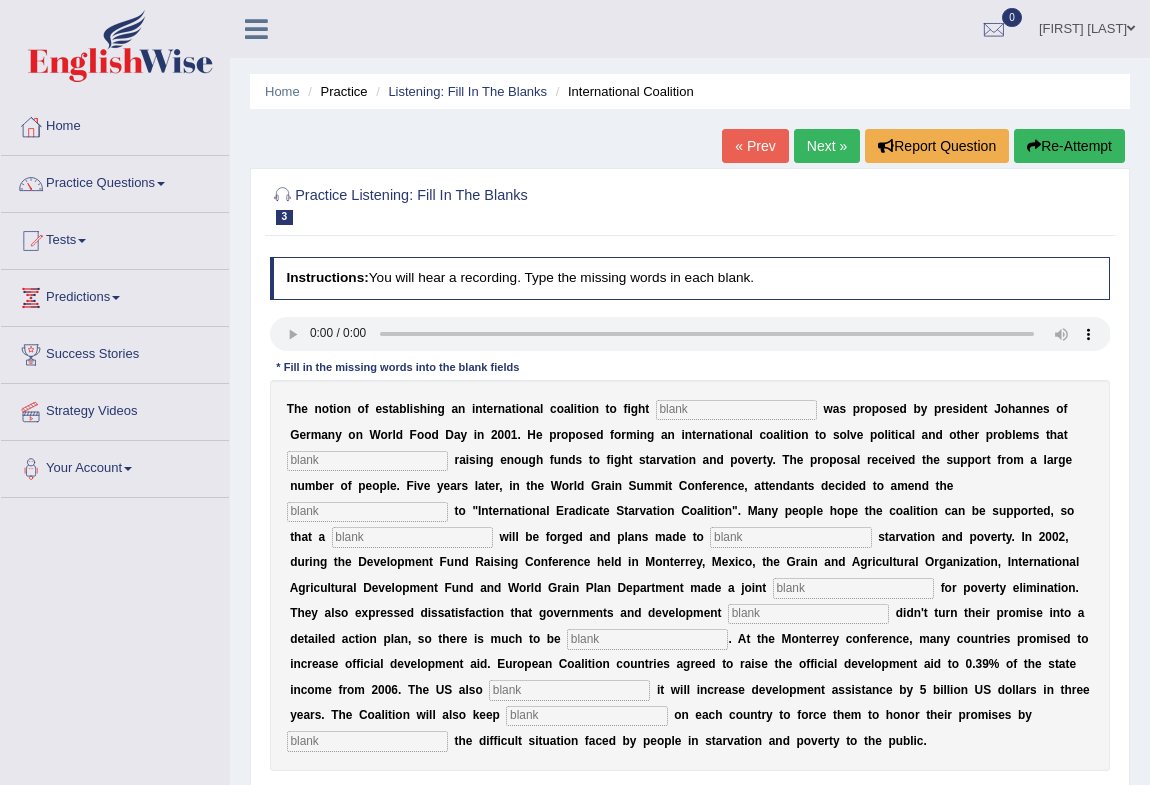 click at bounding box center (736, 410) 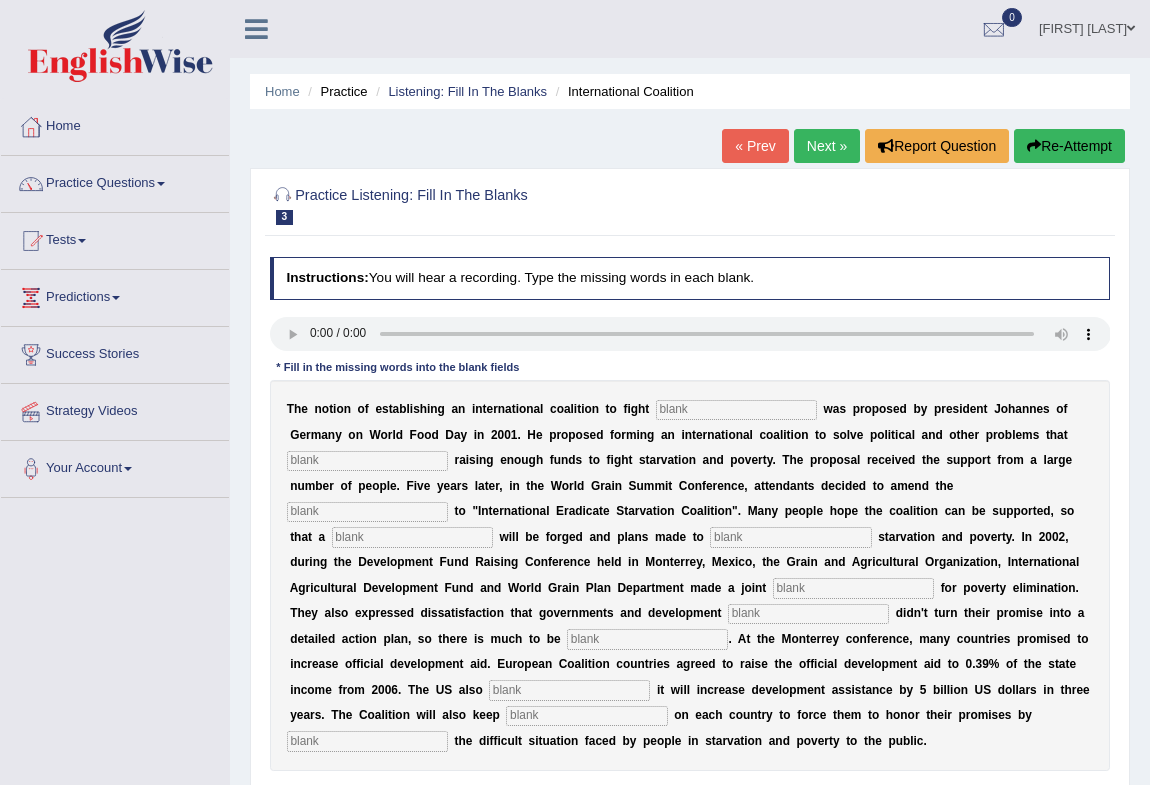 click on "Next »" at bounding box center (827, 146) 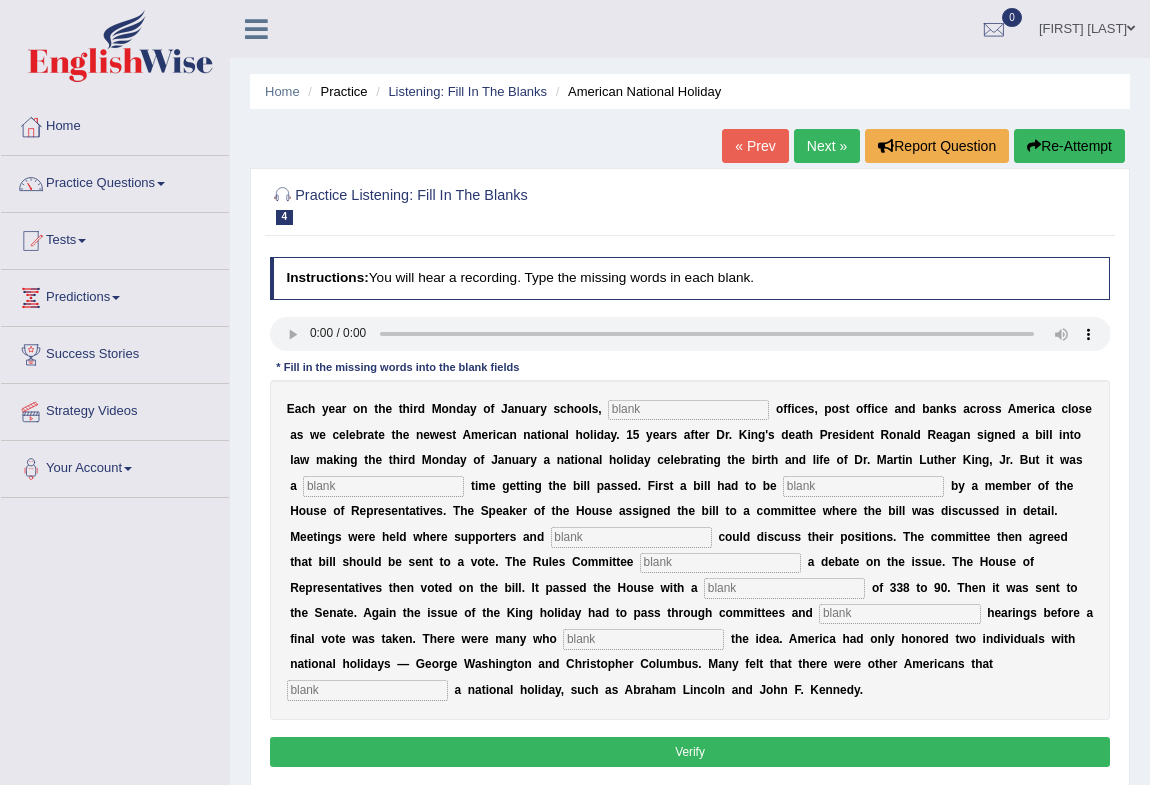 scroll, scrollTop: 0, scrollLeft: 0, axis: both 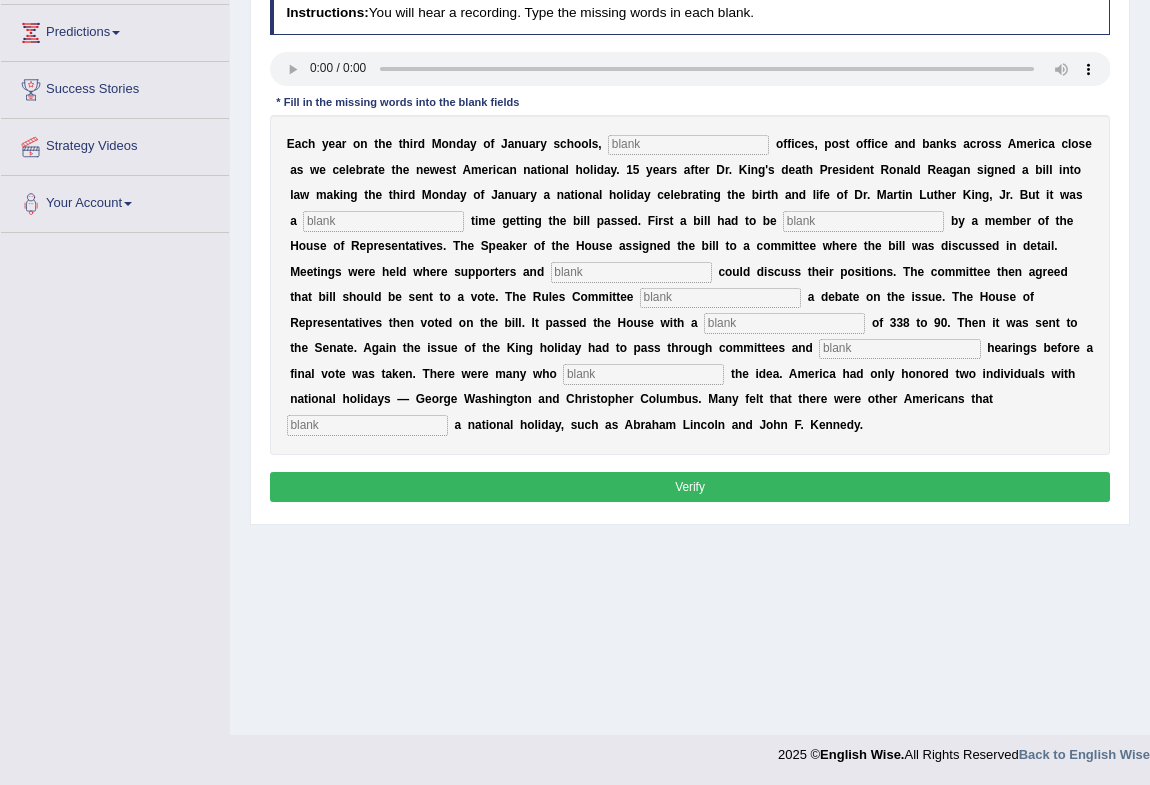 type 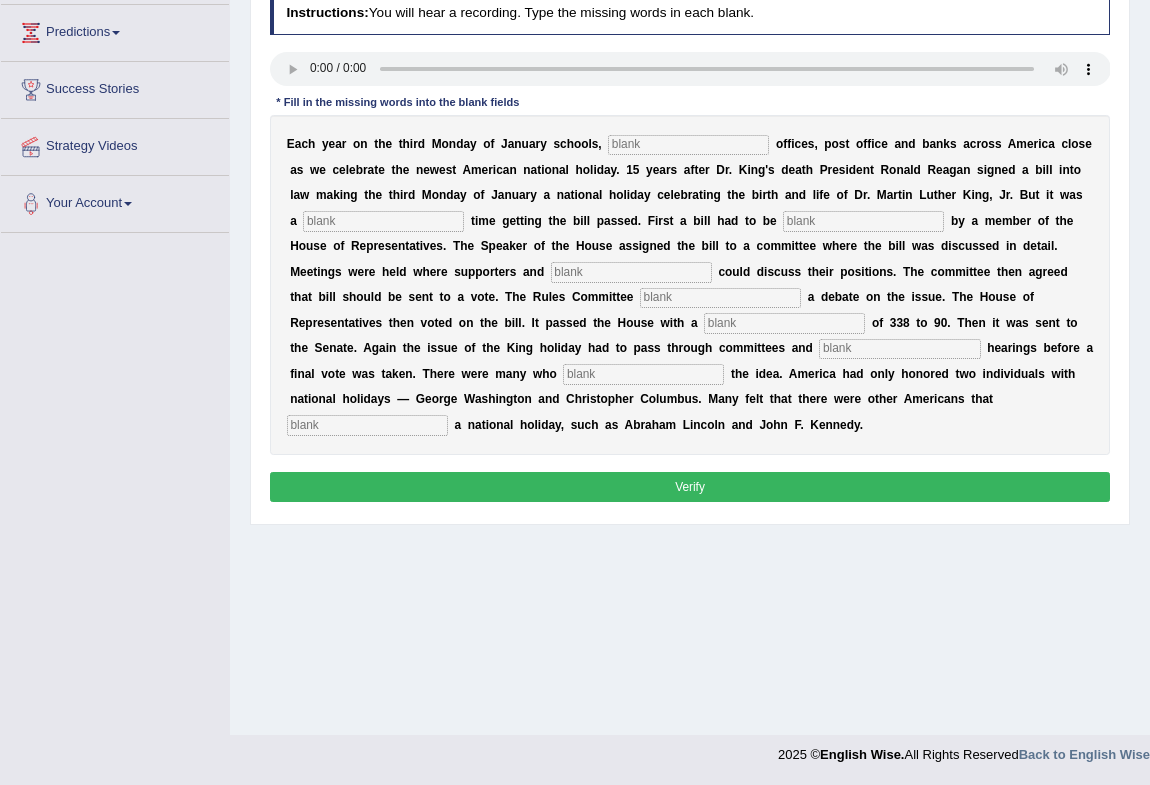 click at bounding box center [688, 145] 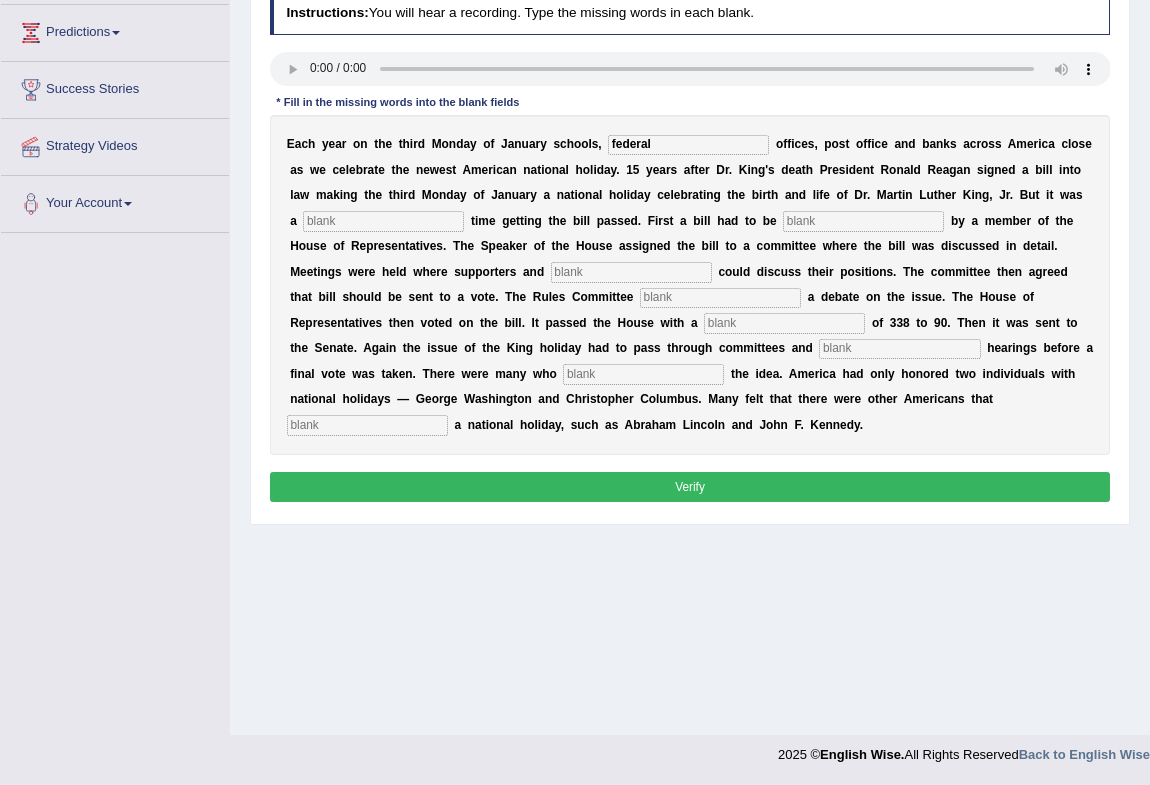 type on "federal" 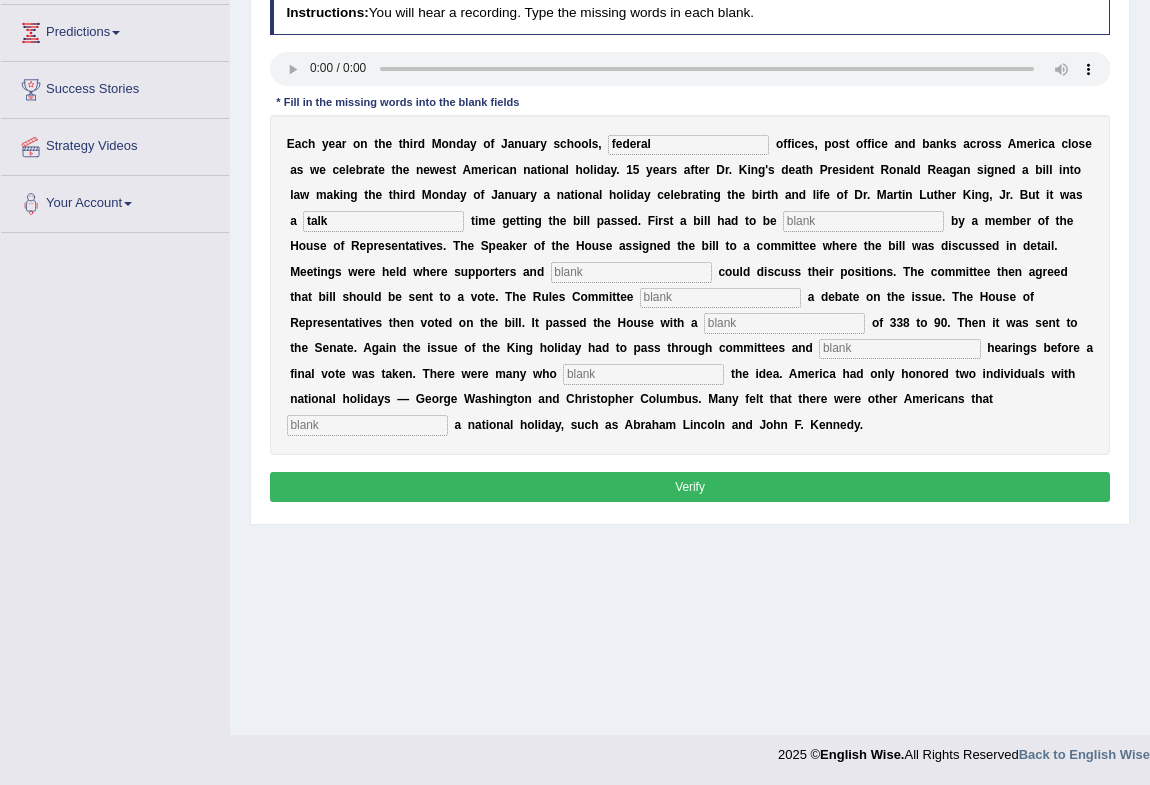 type on "talk" 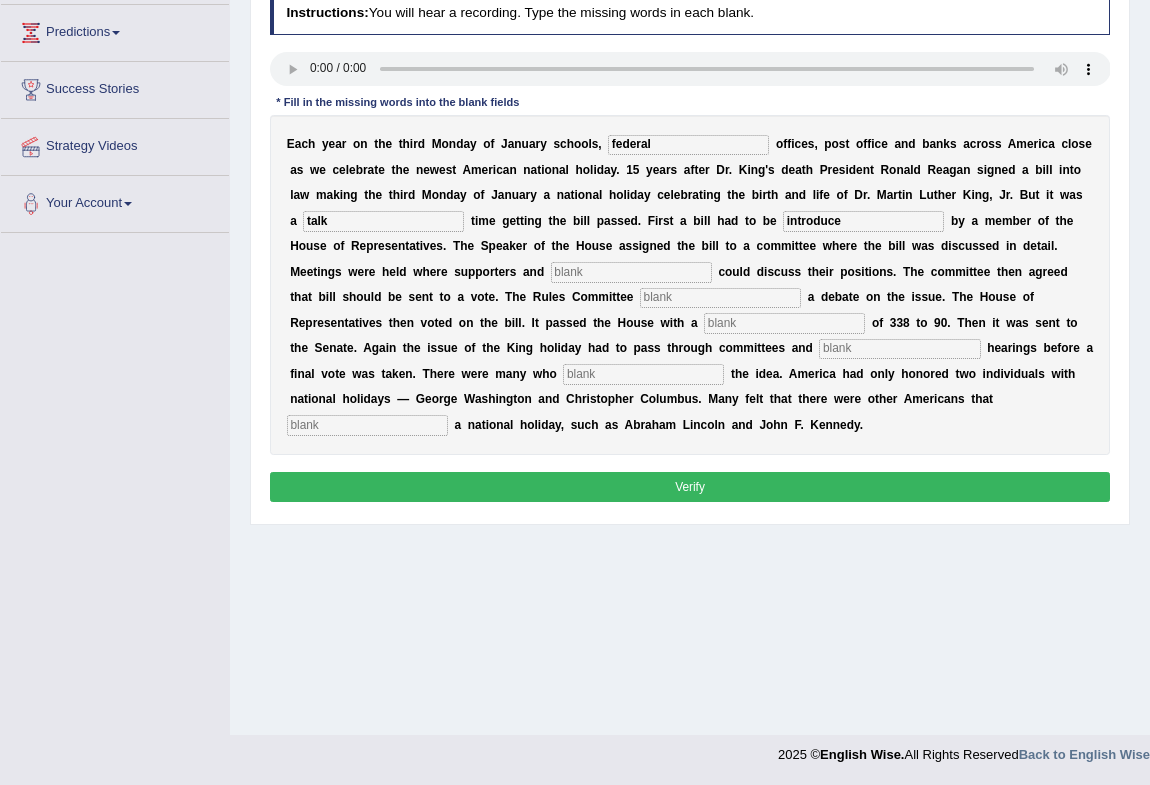 type on "introduce" 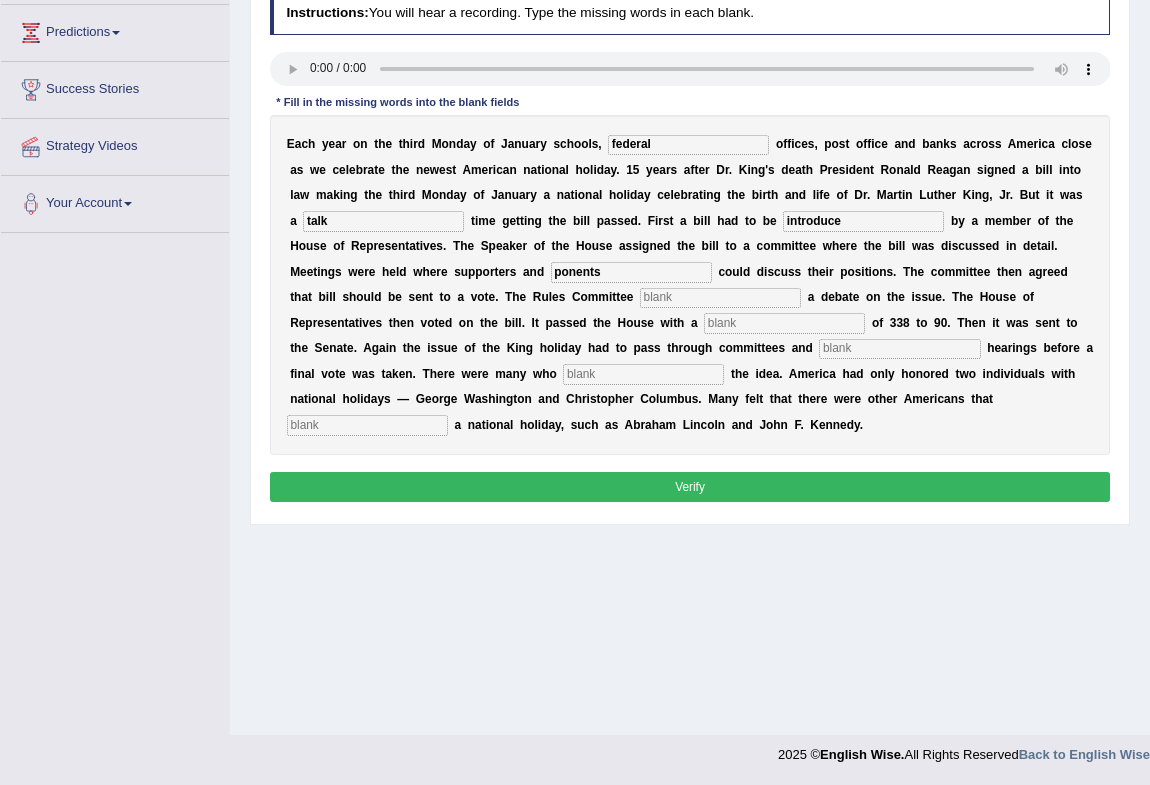 type on "ponents" 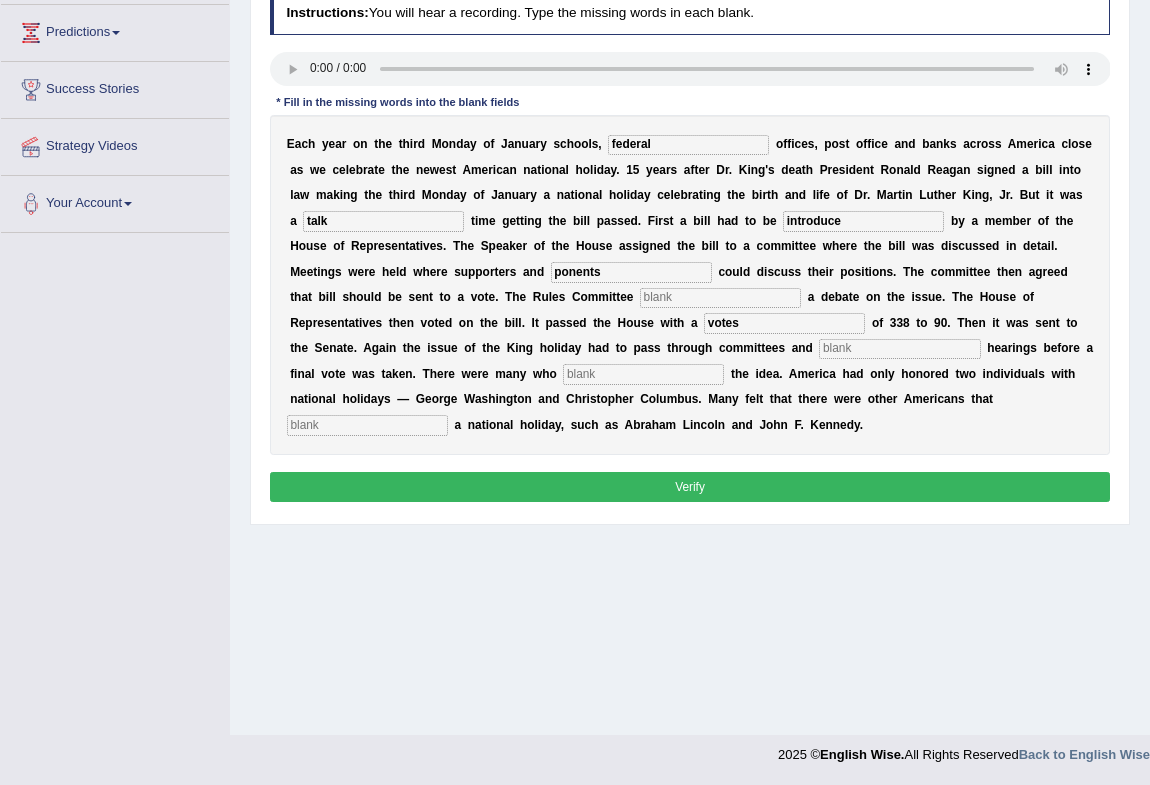 type on "votes" 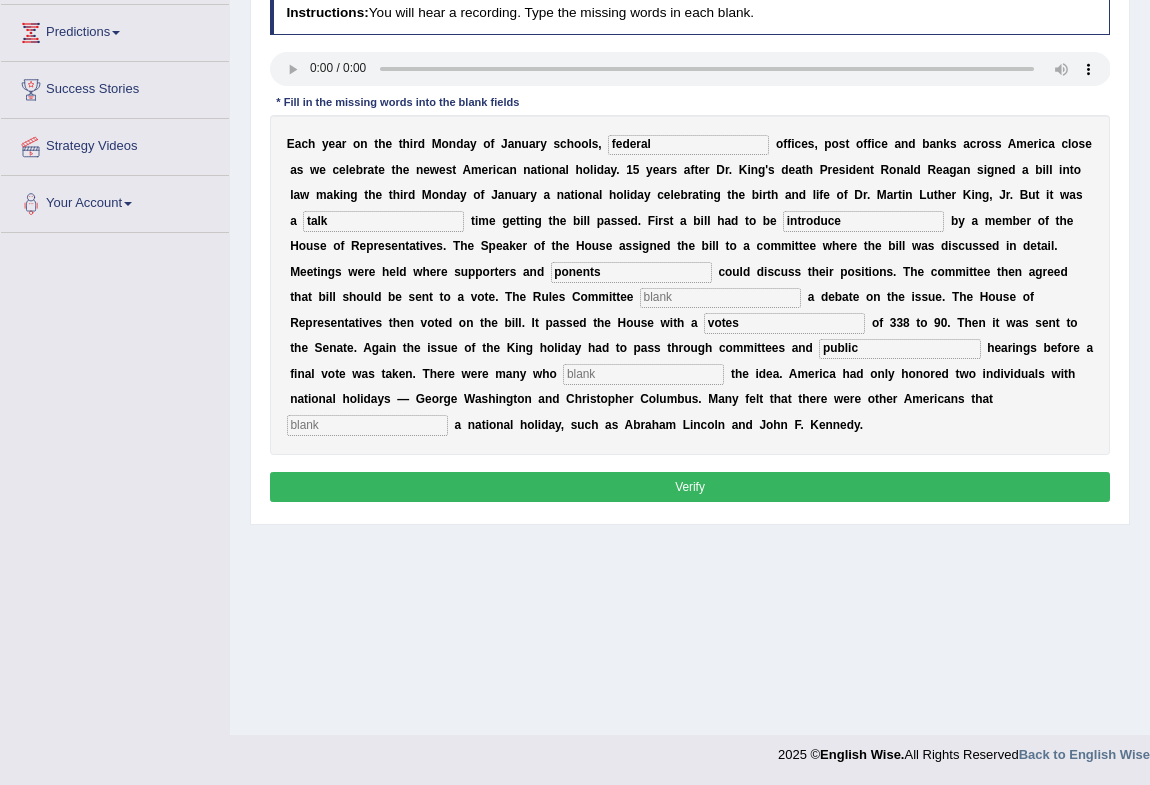 type on "public" 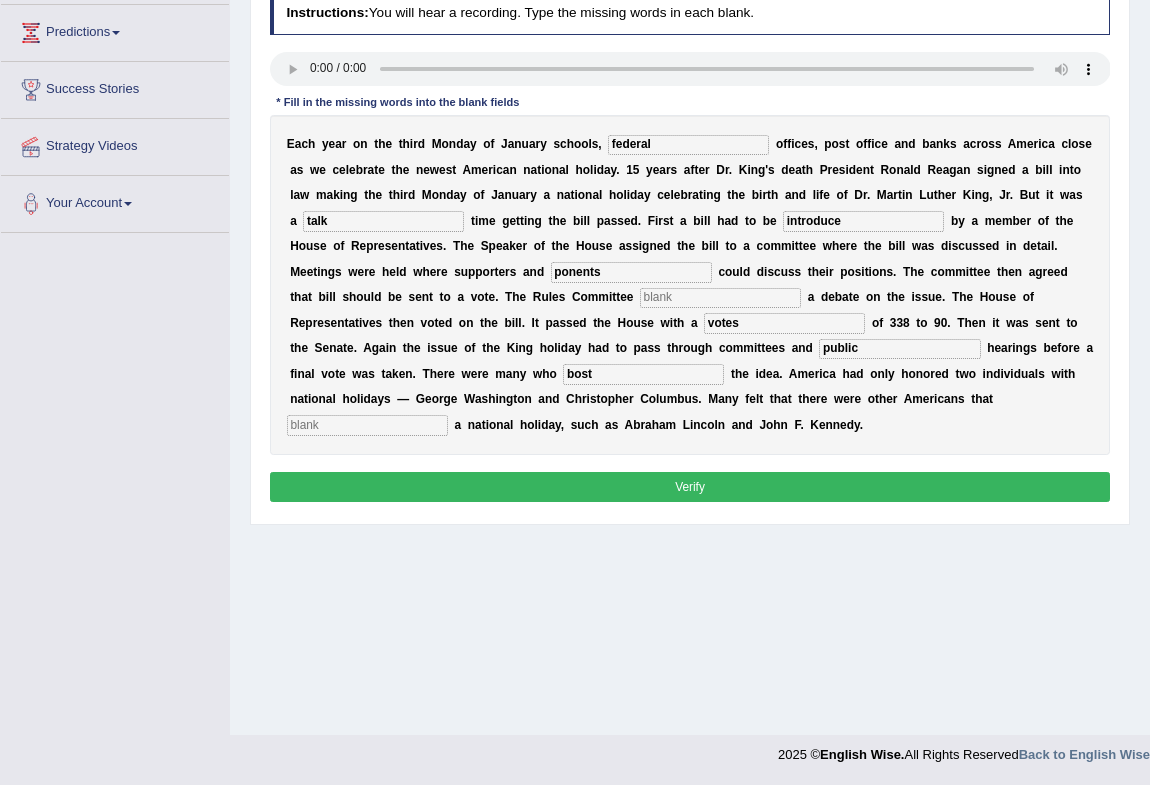 type on "bost" 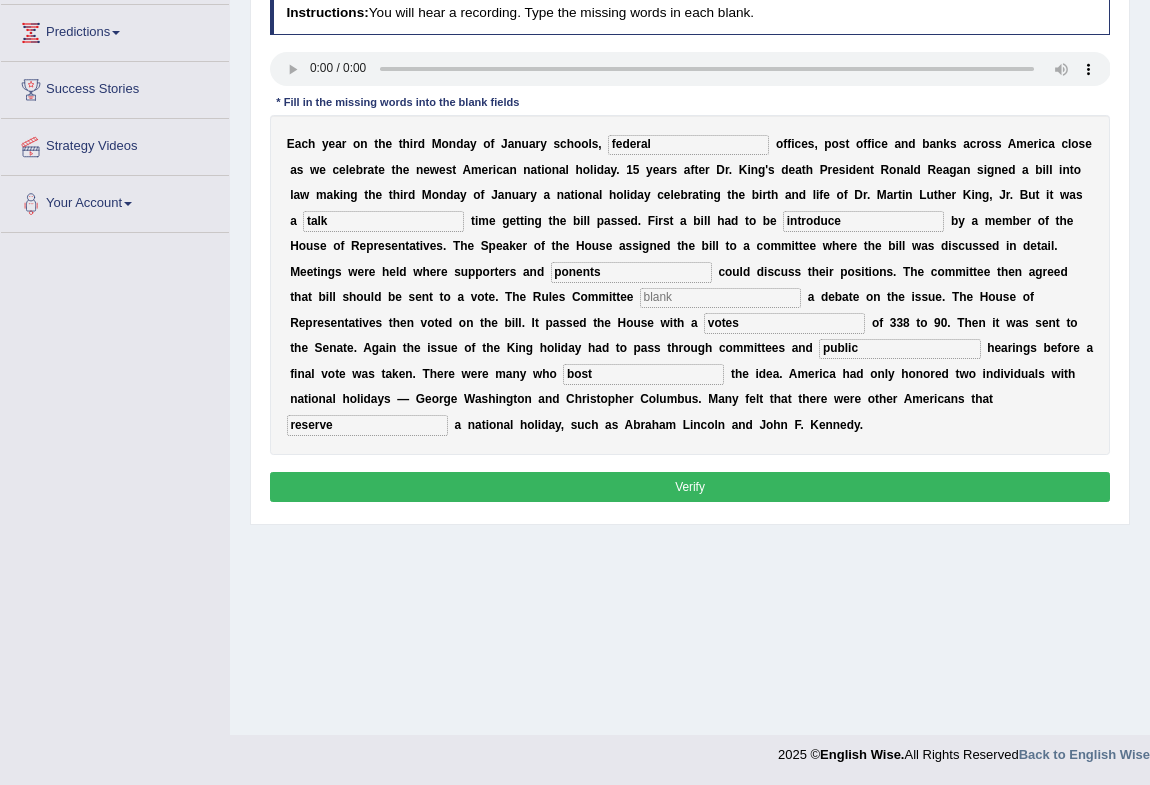 type on "reserve" 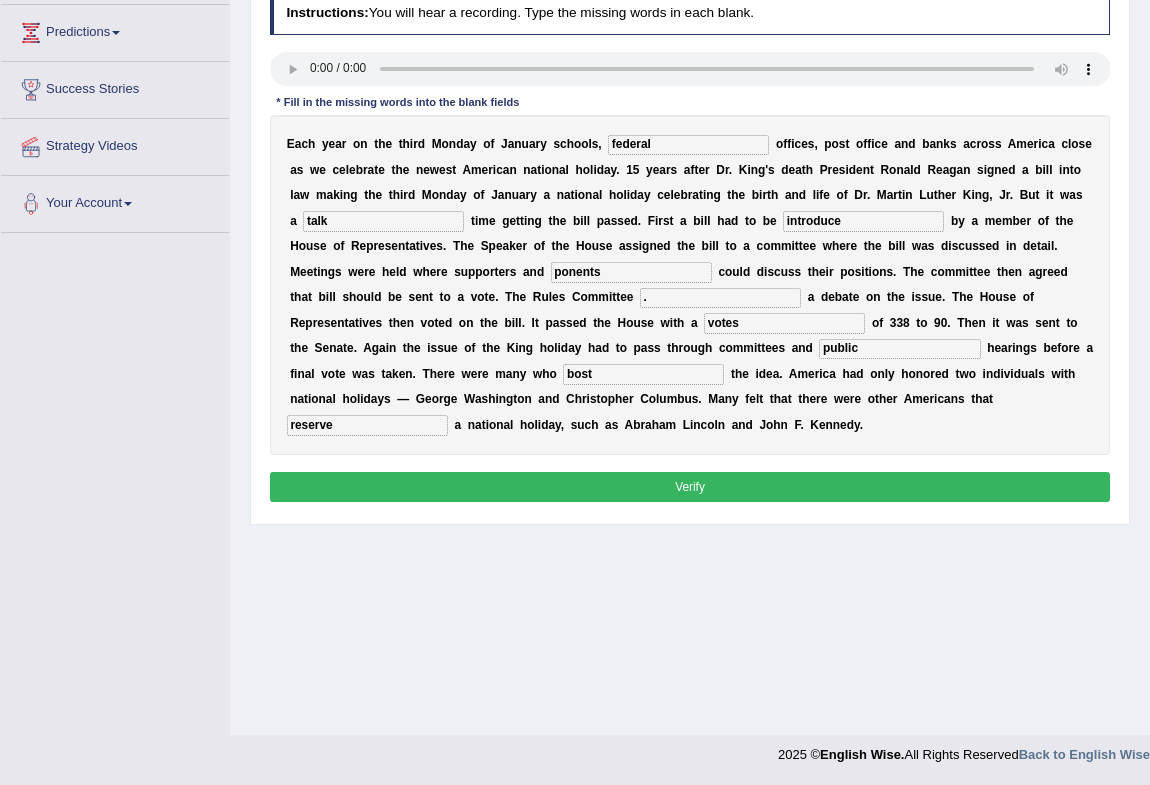 type on "." 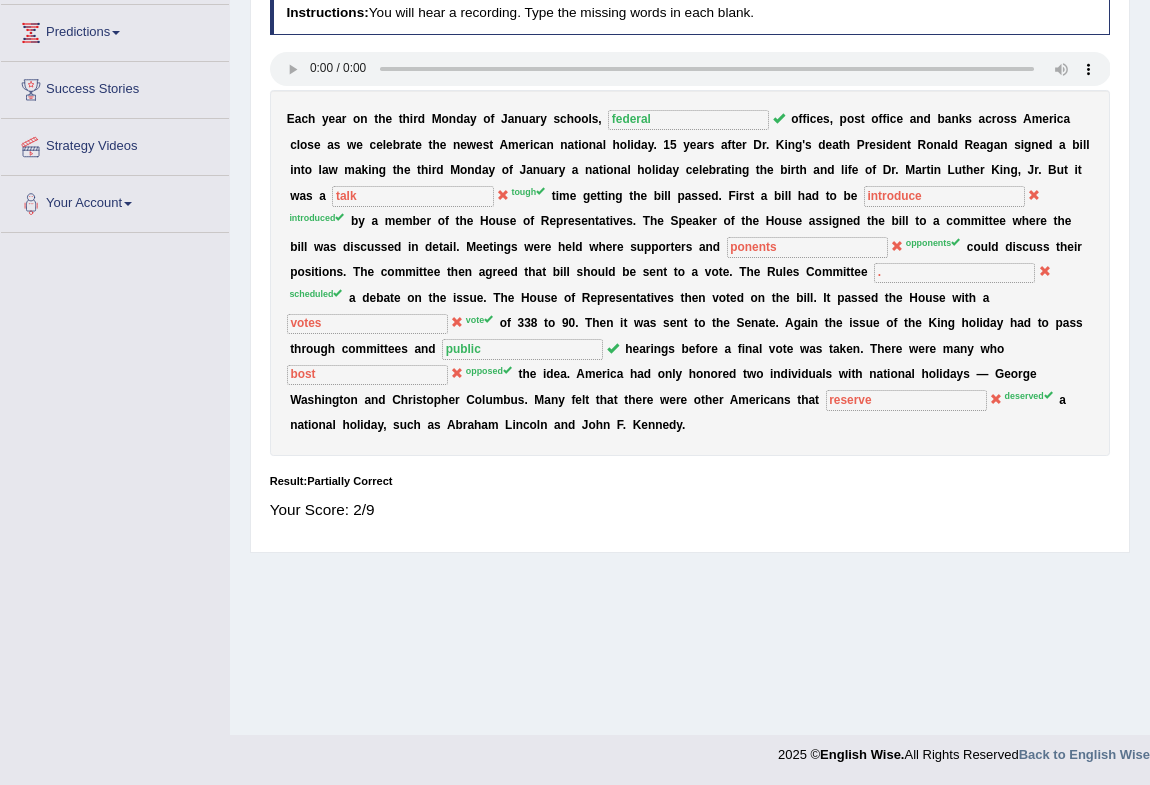 scroll, scrollTop: 83, scrollLeft: 0, axis: vertical 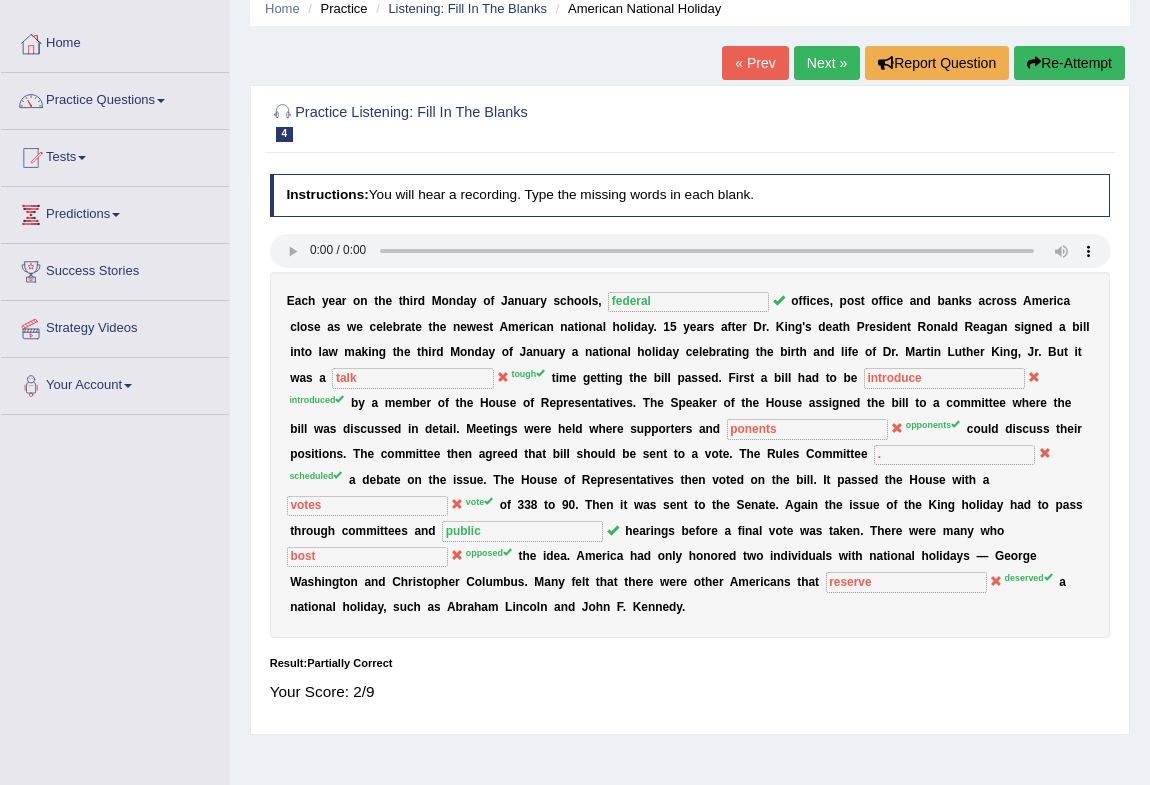 click on "Next »" at bounding box center (827, 63) 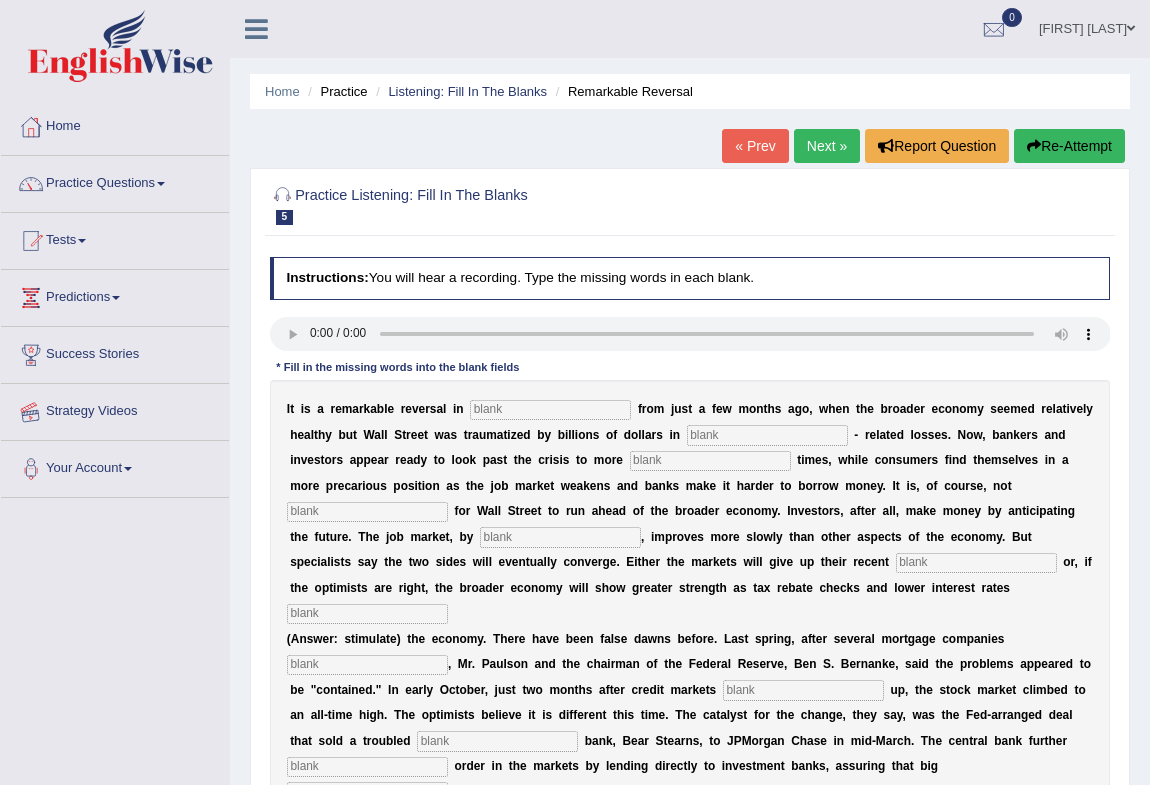 scroll, scrollTop: 0, scrollLeft: 0, axis: both 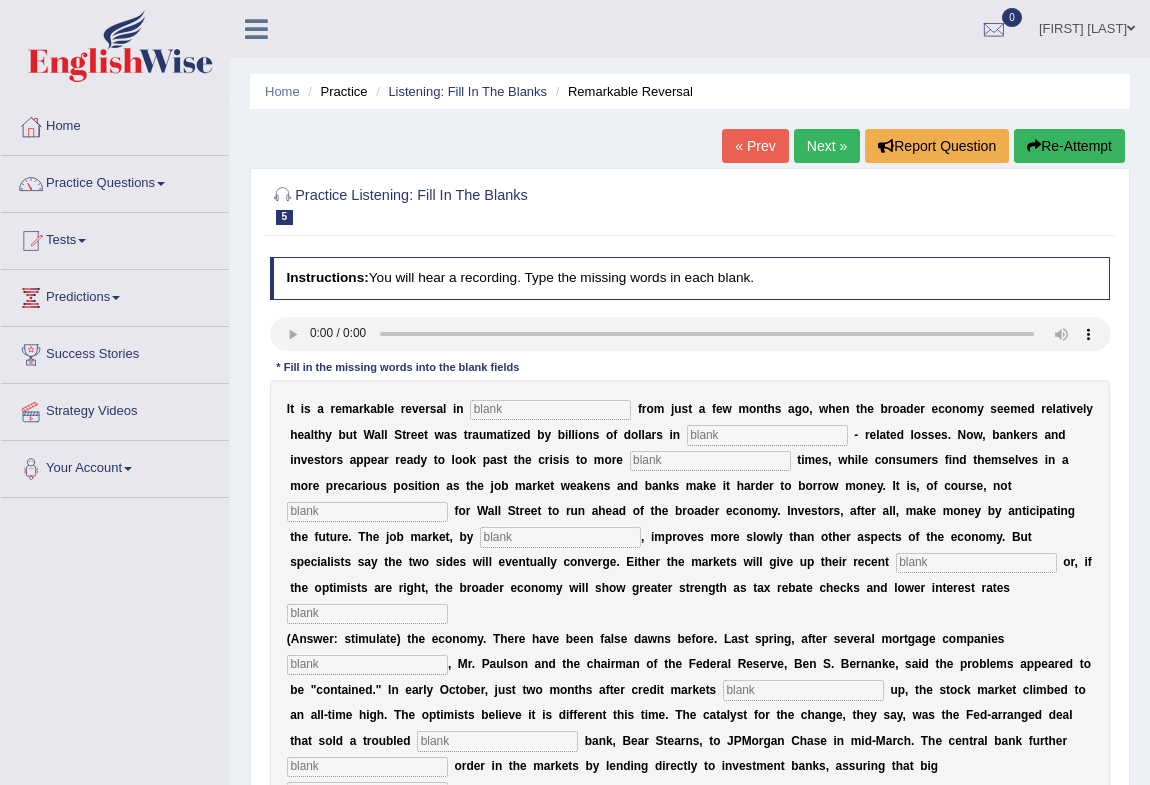 click at bounding box center (550, 410) 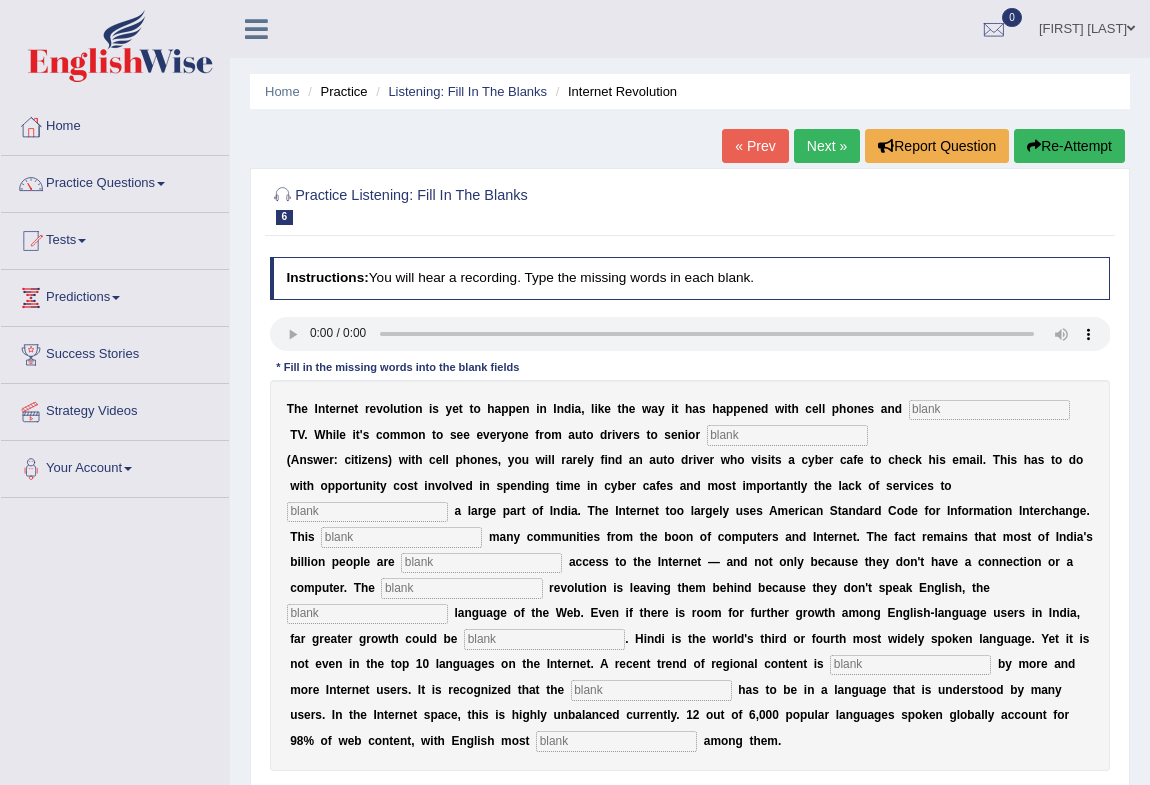 scroll, scrollTop: 0, scrollLeft: 0, axis: both 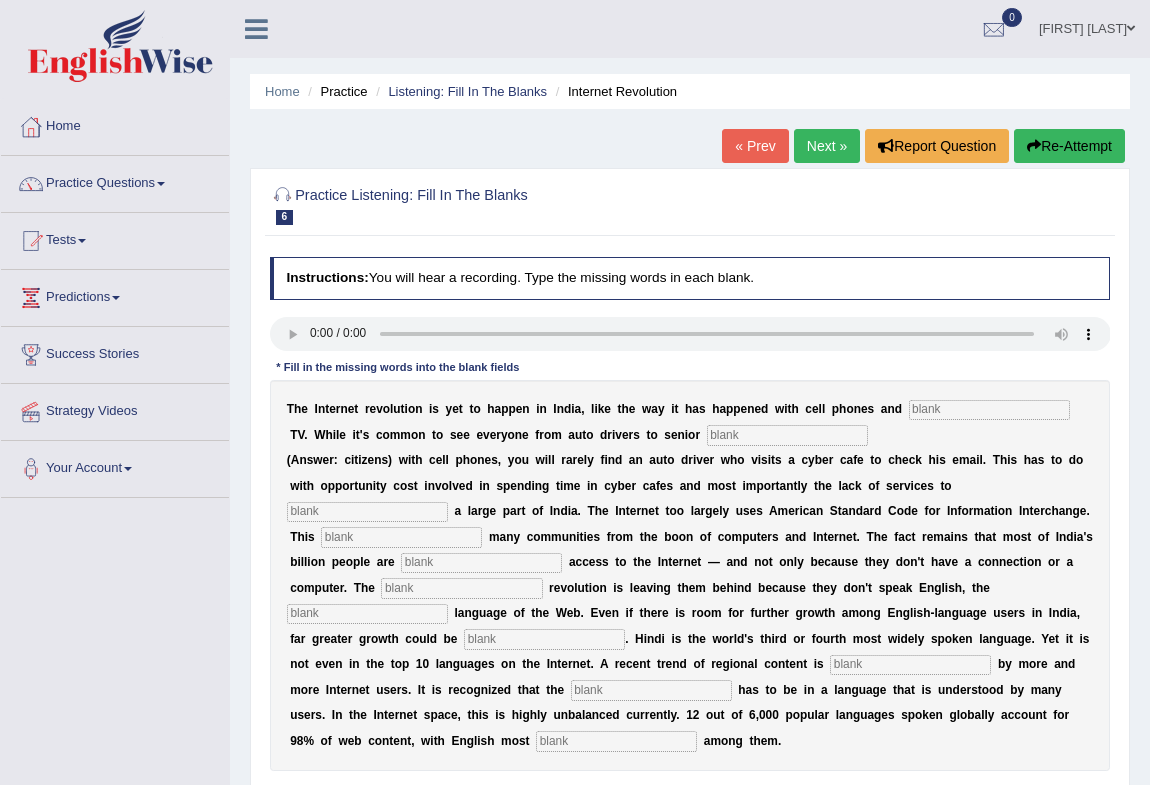 click at bounding box center (989, 410) 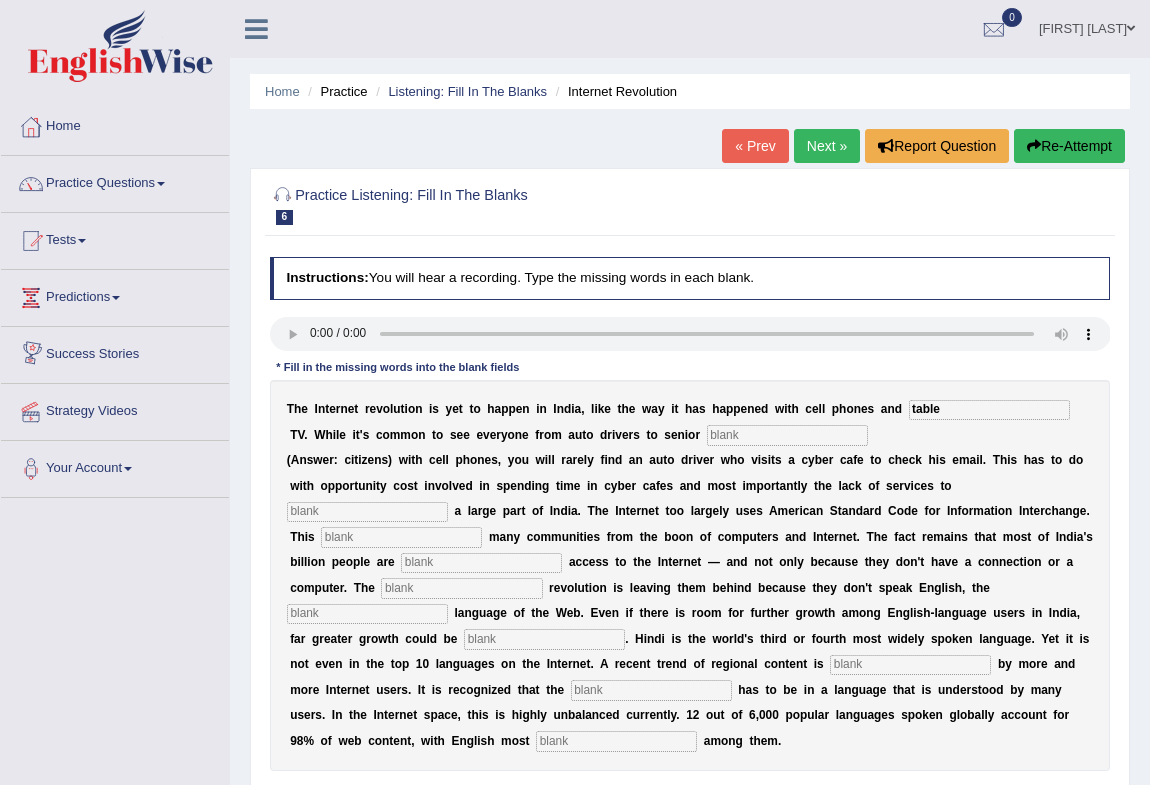 type on "table" 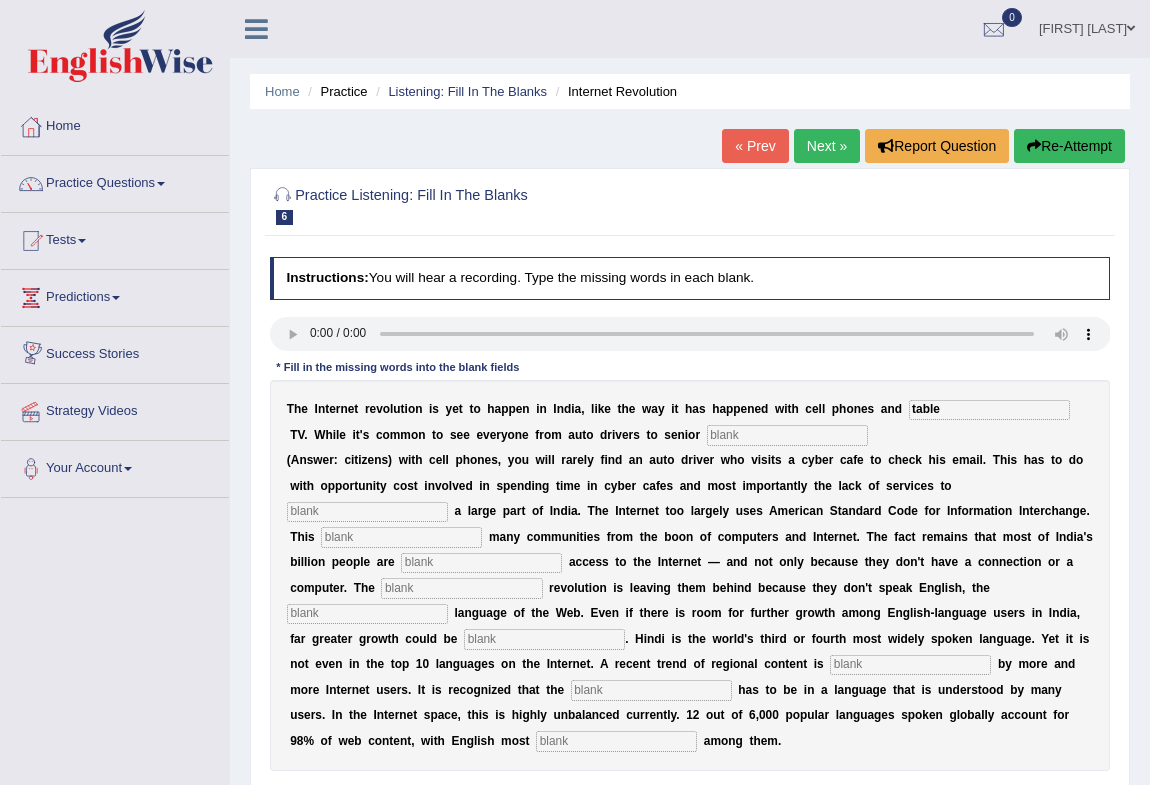 type 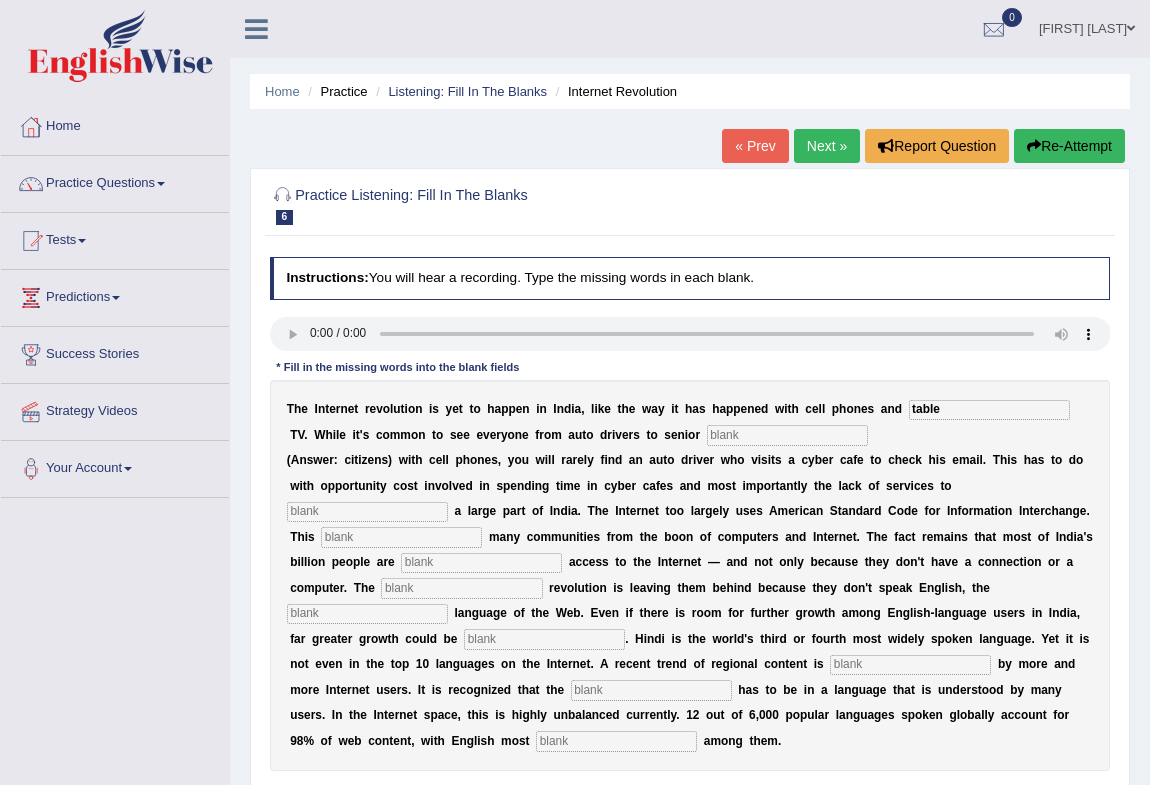 click at bounding box center (787, 435) 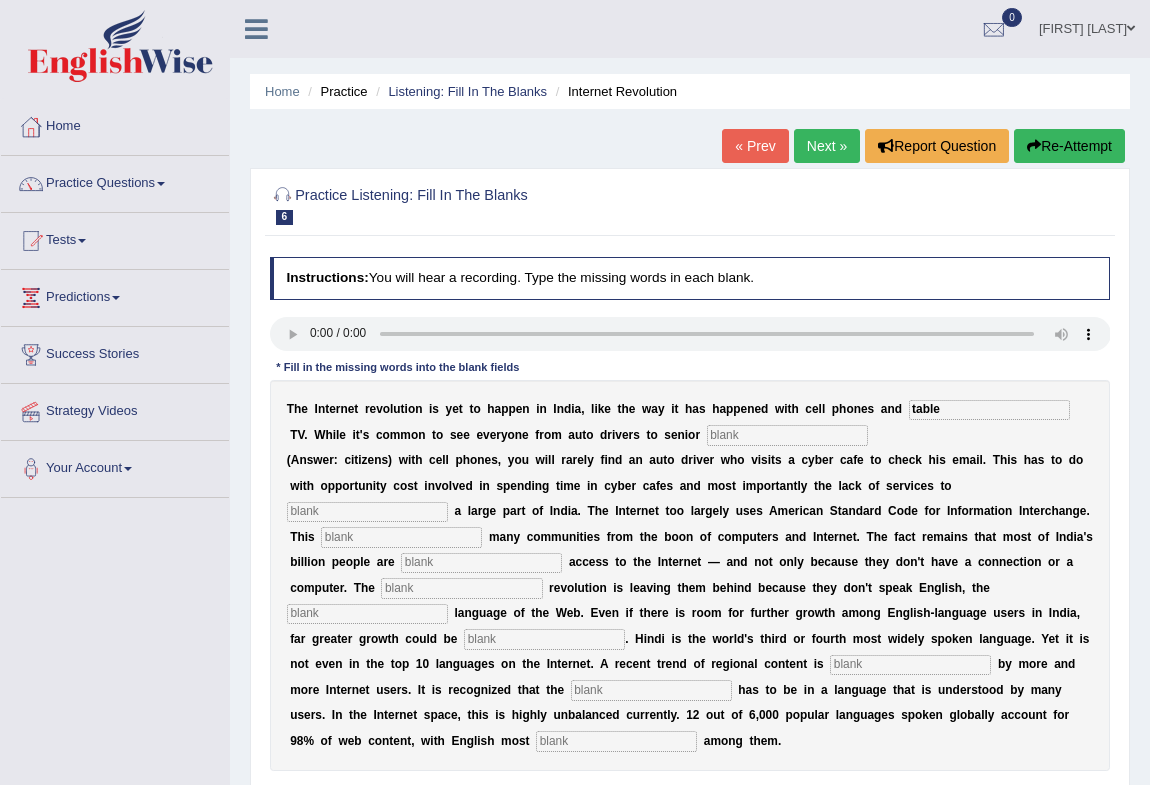 click on "w" at bounding box center (779, 409) 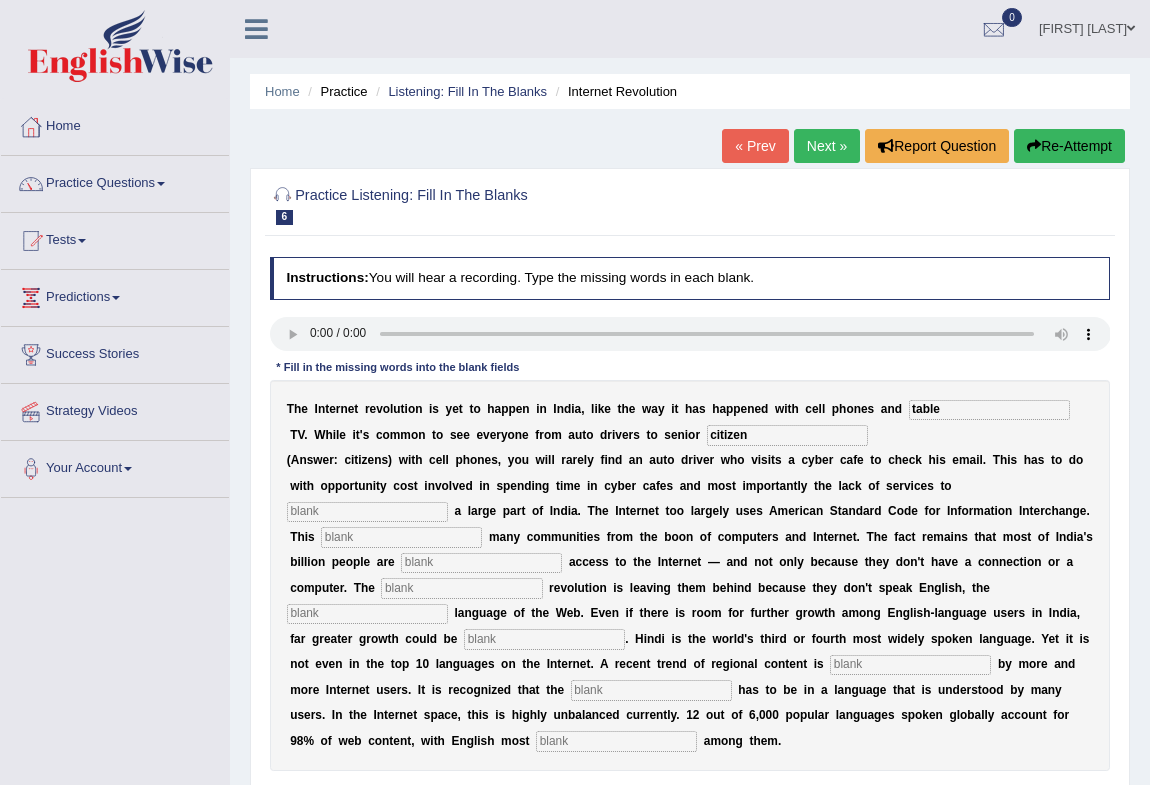 type on "citizen" 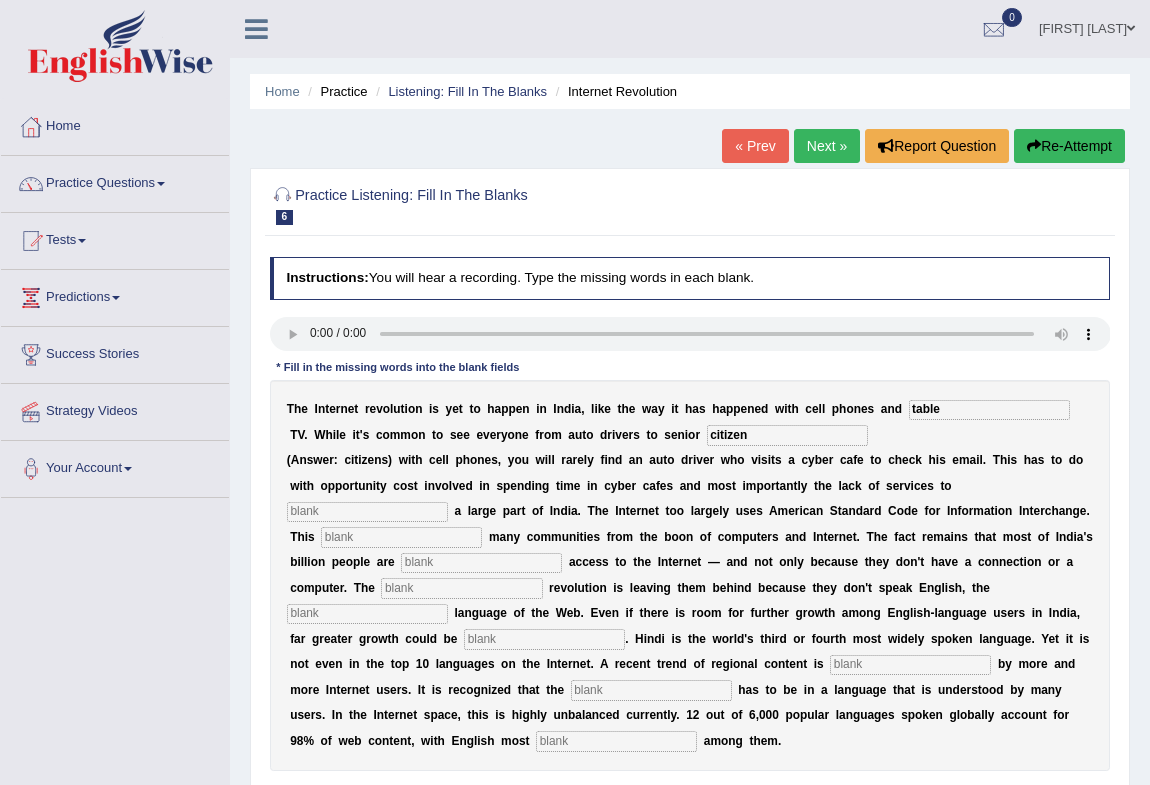 drag, startPoint x: 377, startPoint y: 499, endPoint x: 375, endPoint y: 509, distance: 10.198039 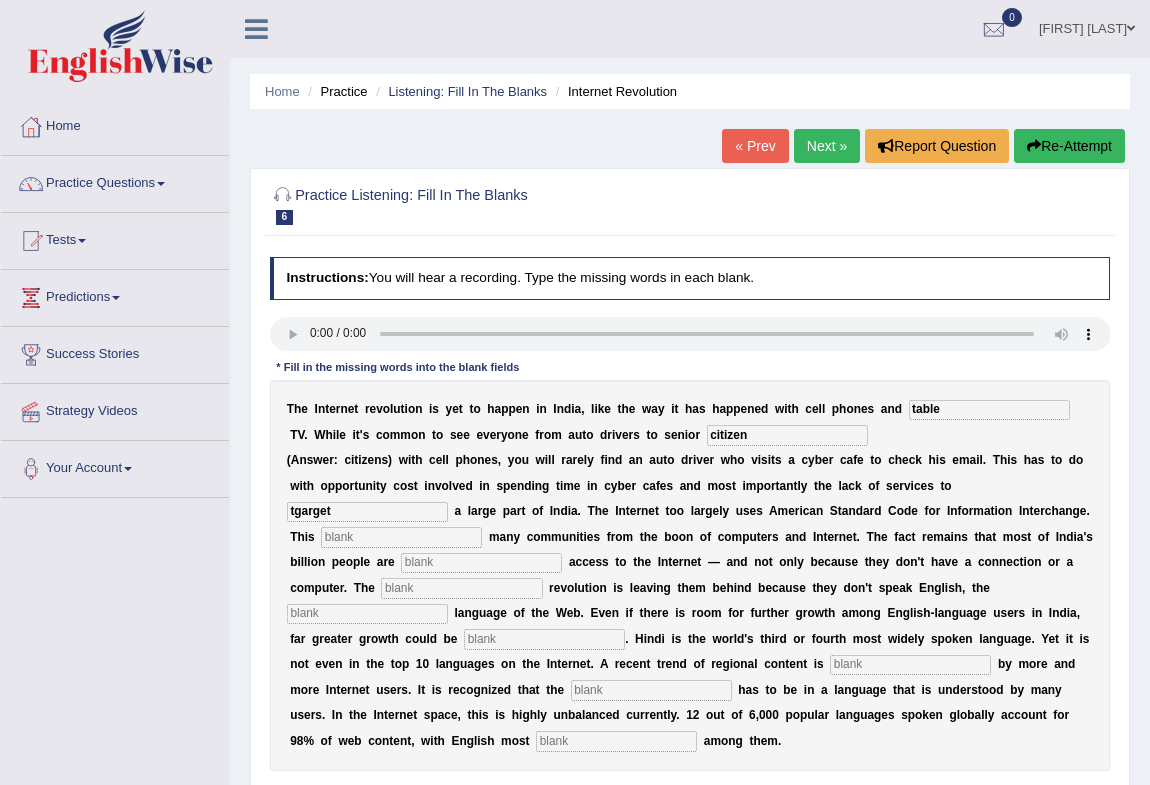 click on "tgarget" at bounding box center (367, 512) 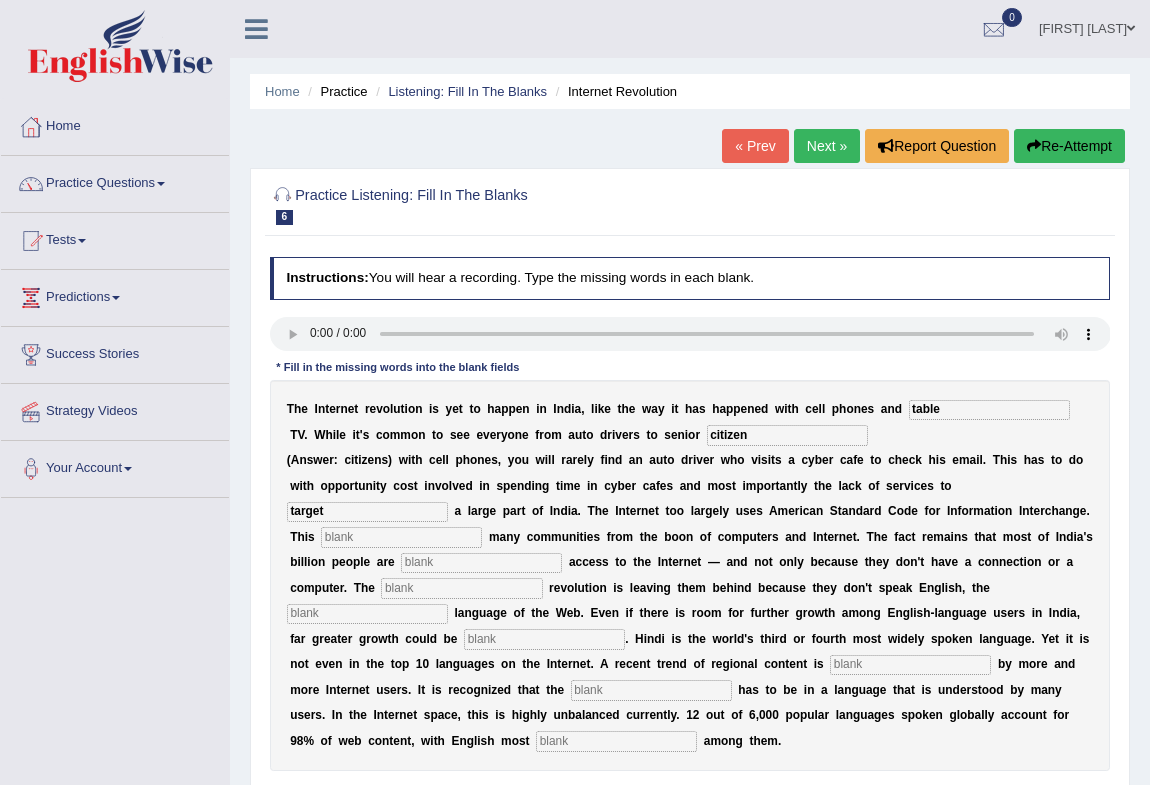type on "target" 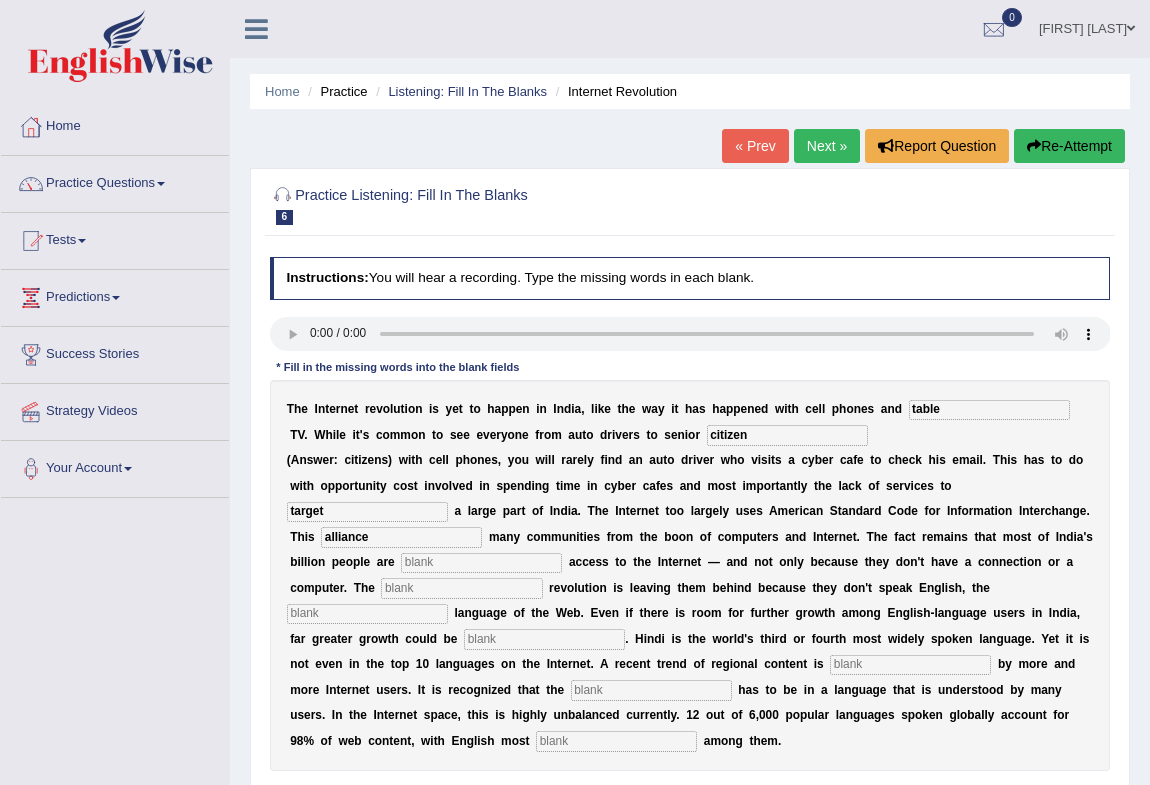 type on "alliance" 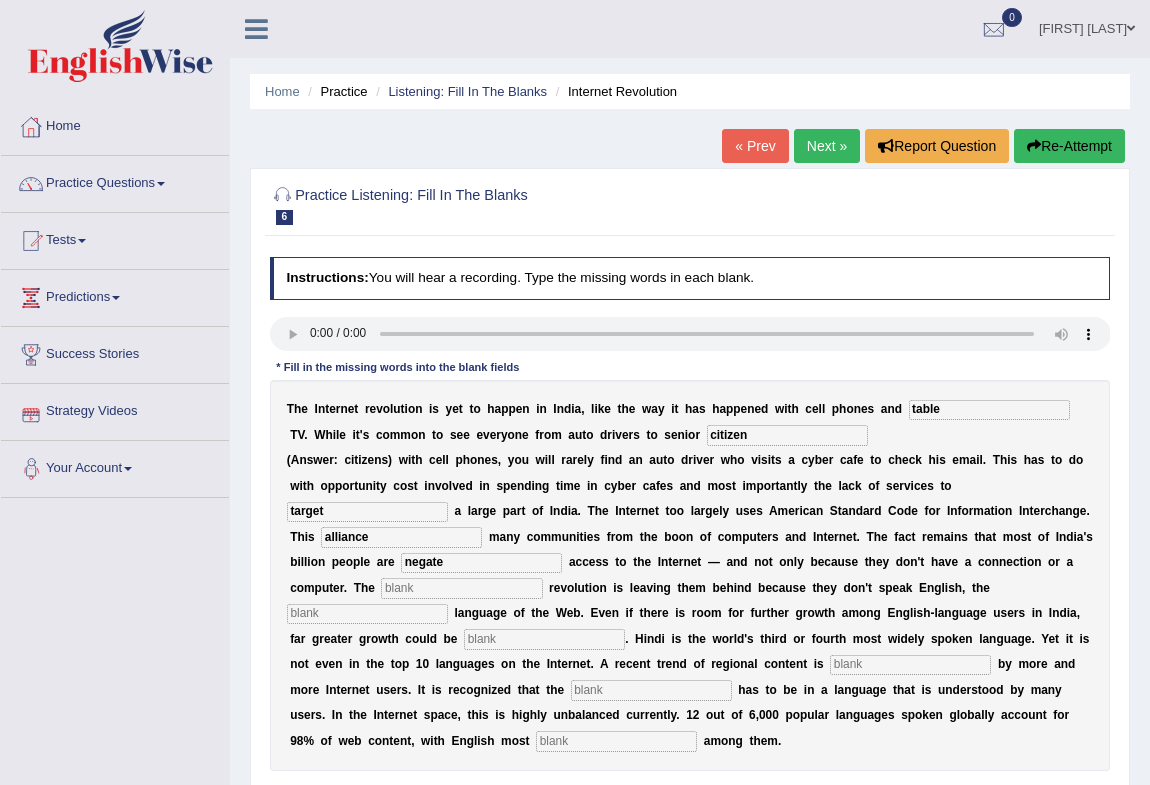 type on "negate" 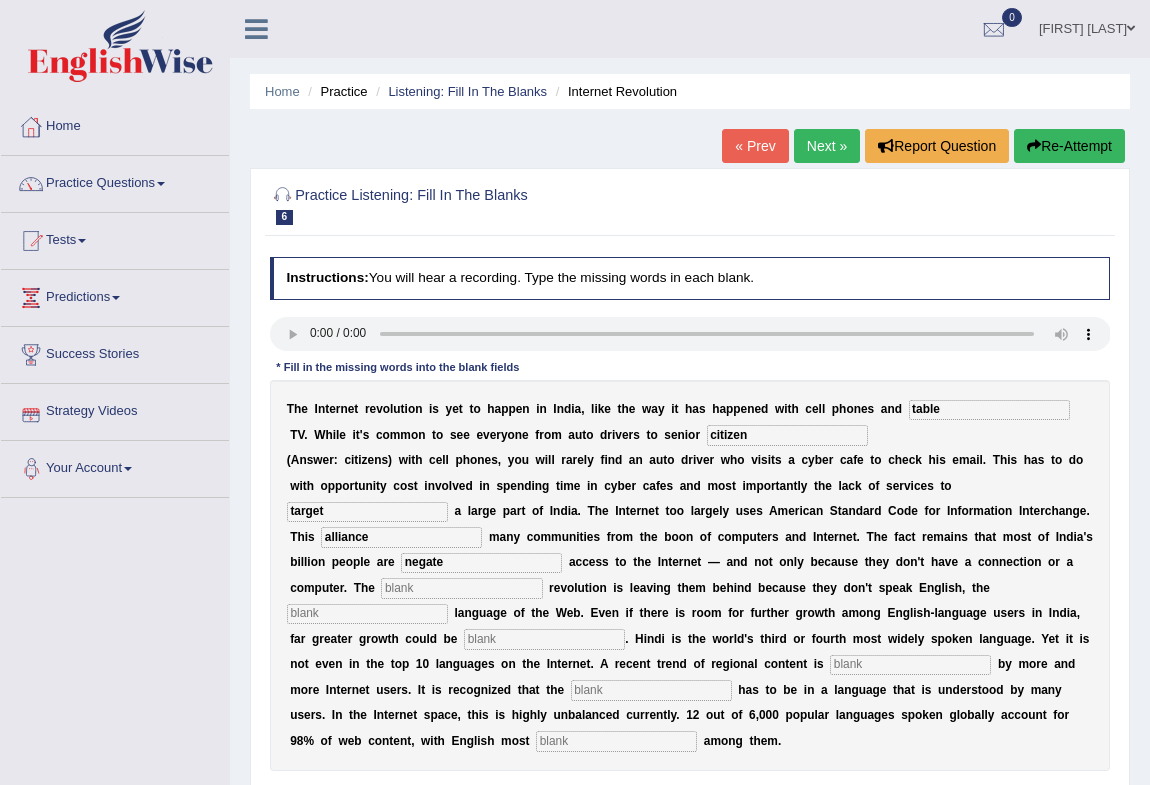 click at bounding box center [461, 588] 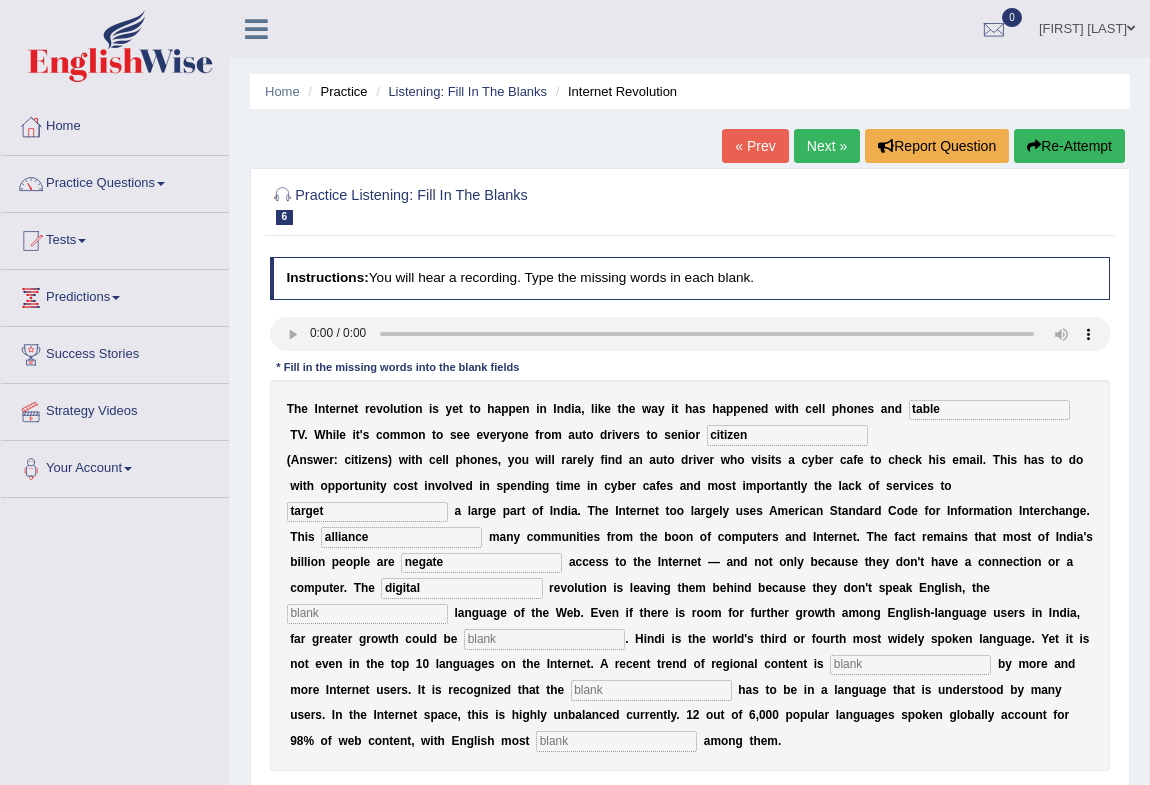 type on "digital" 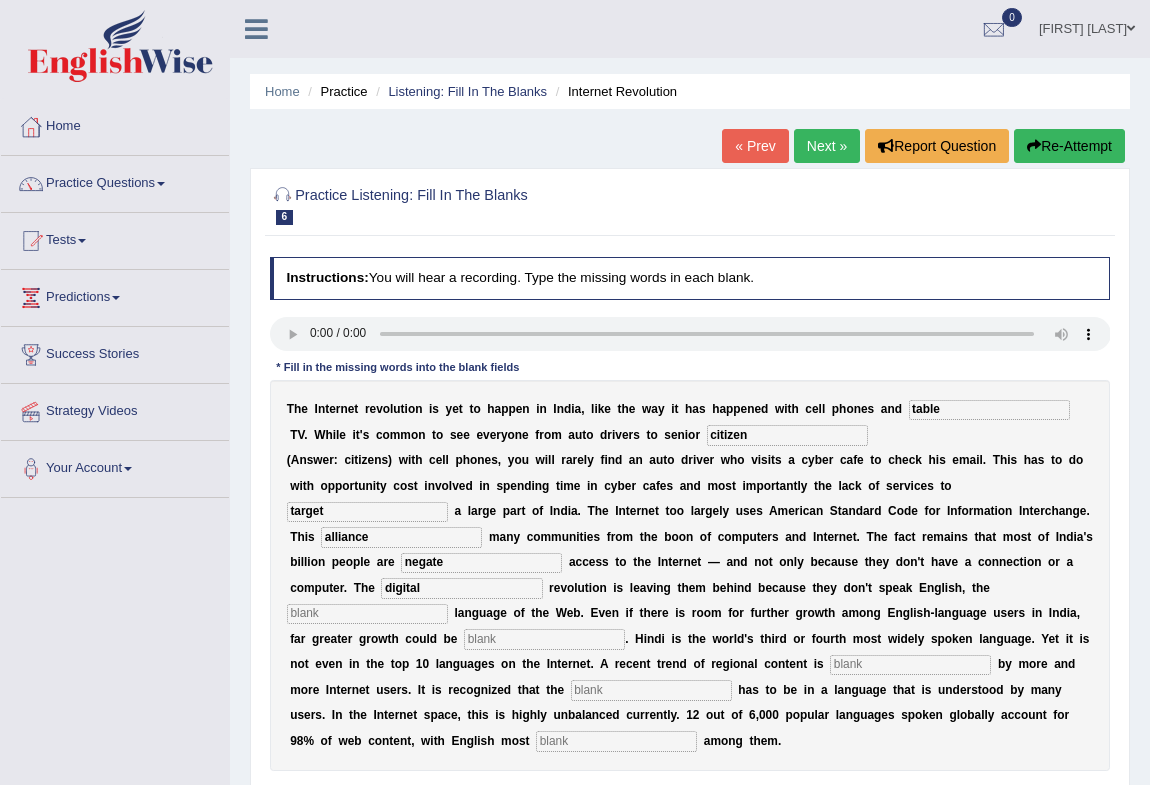 click at bounding box center [367, 614] 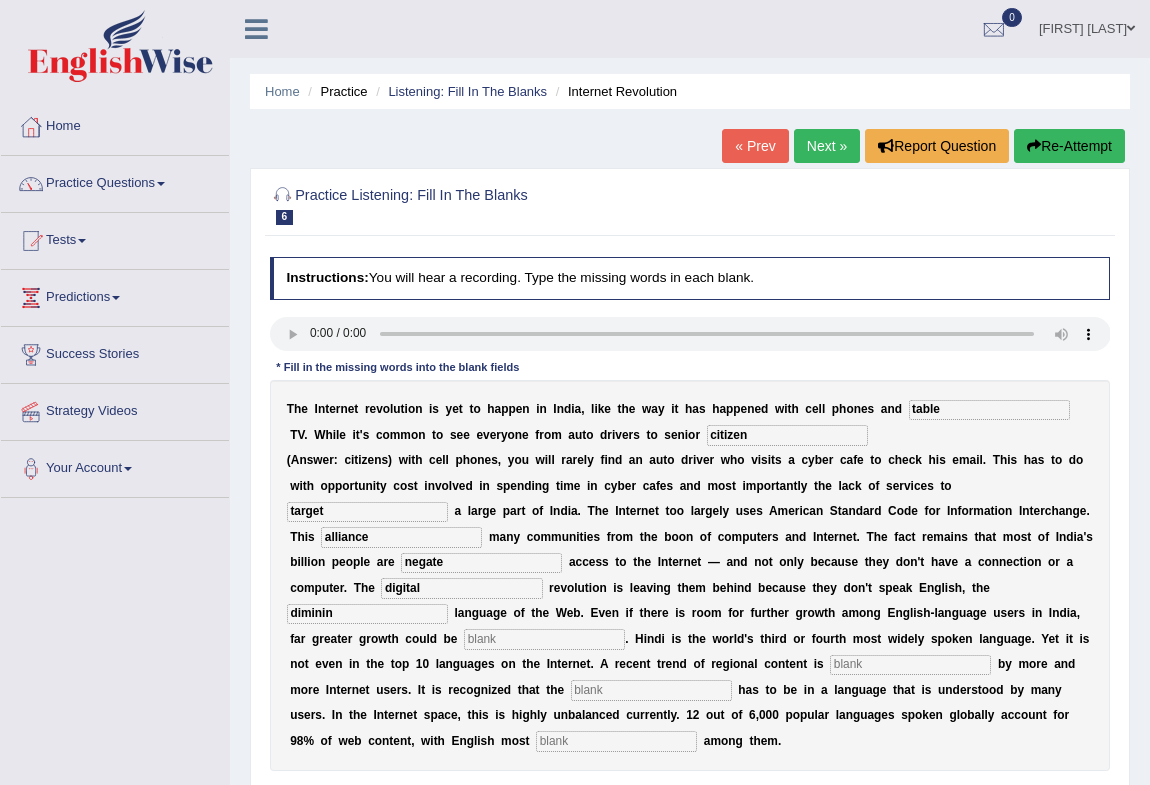 click on "diminin" at bounding box center [367, 614] 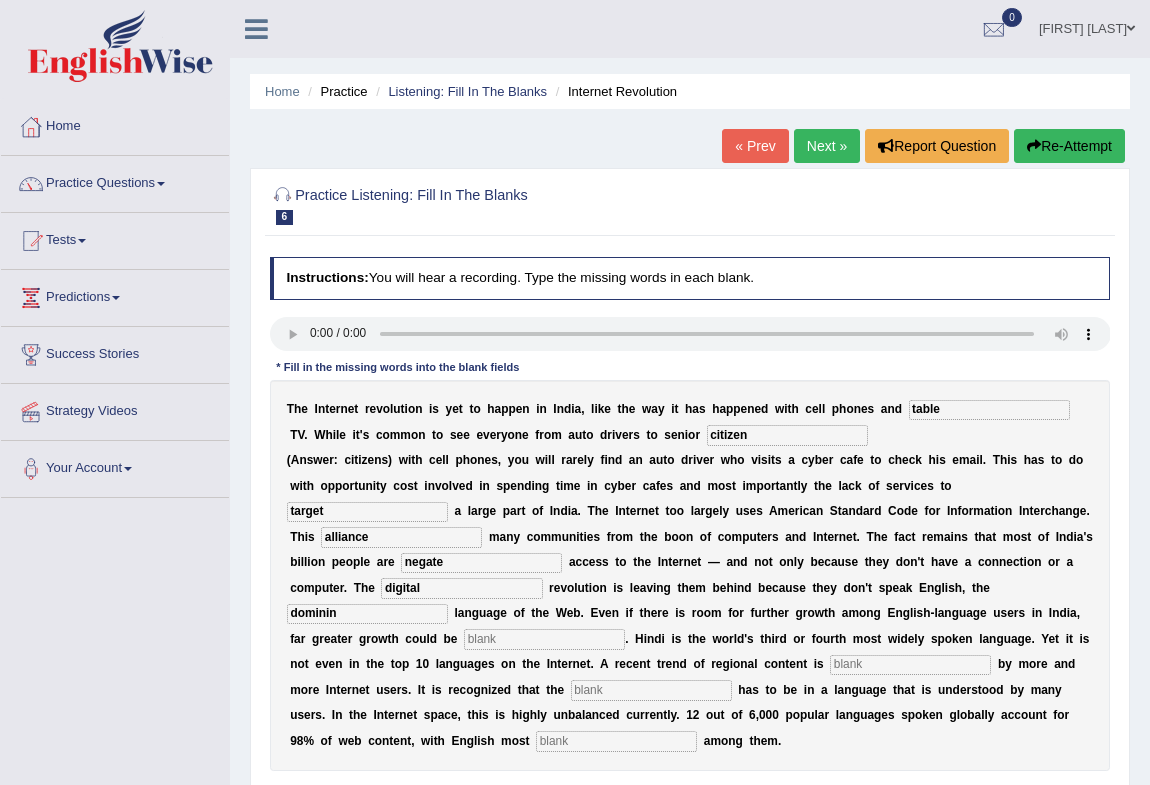 click on "dominin" at bounding box center (367, 614) 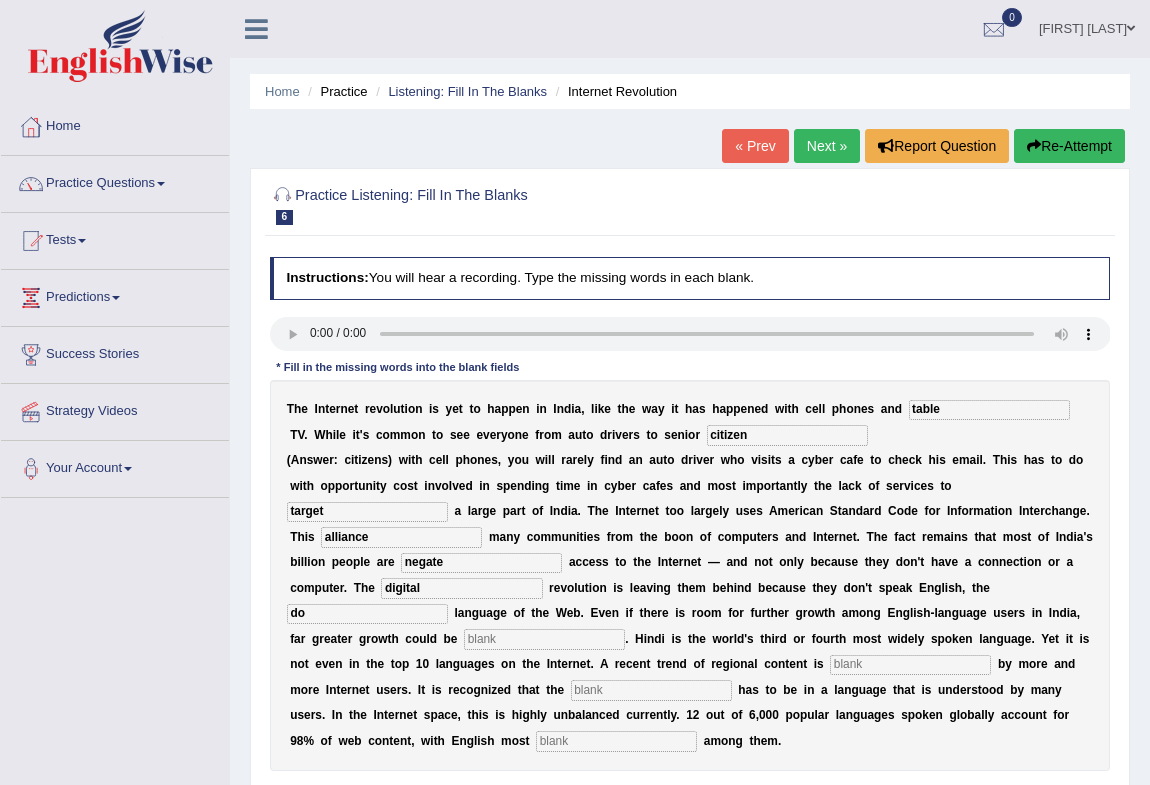 type on "d" 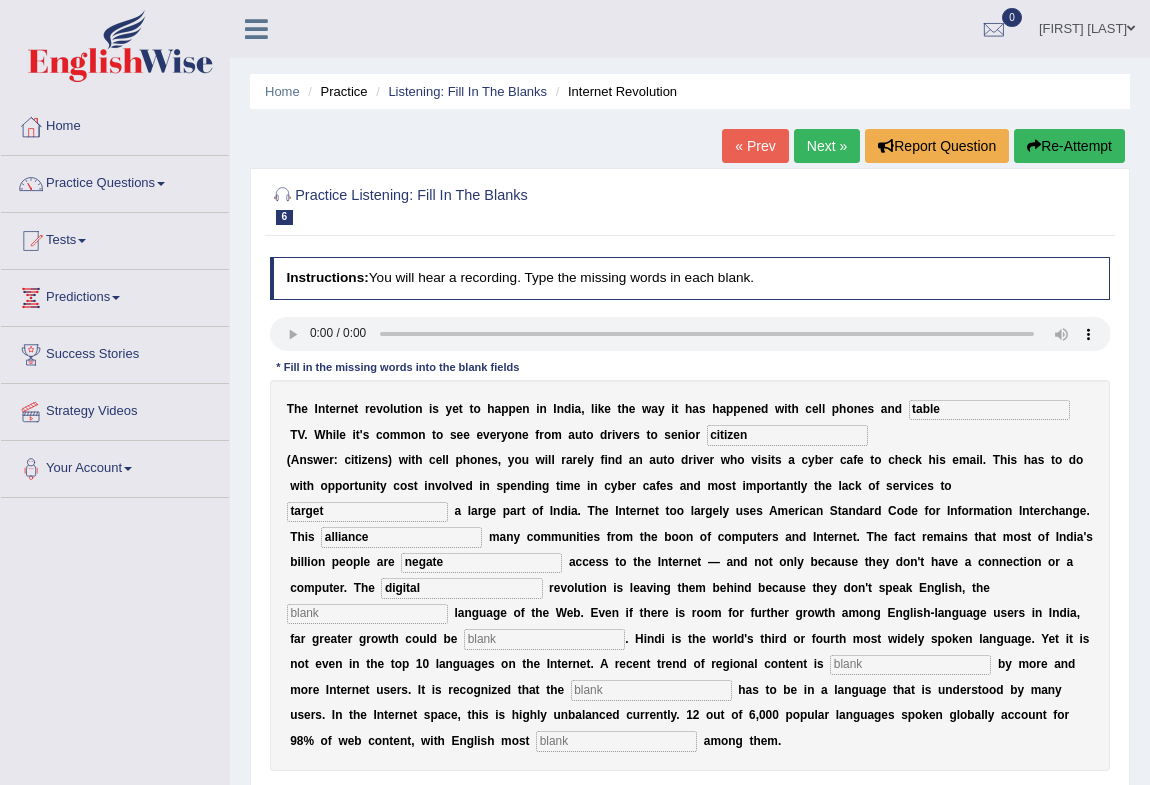 click at bounding box center [367, 614] 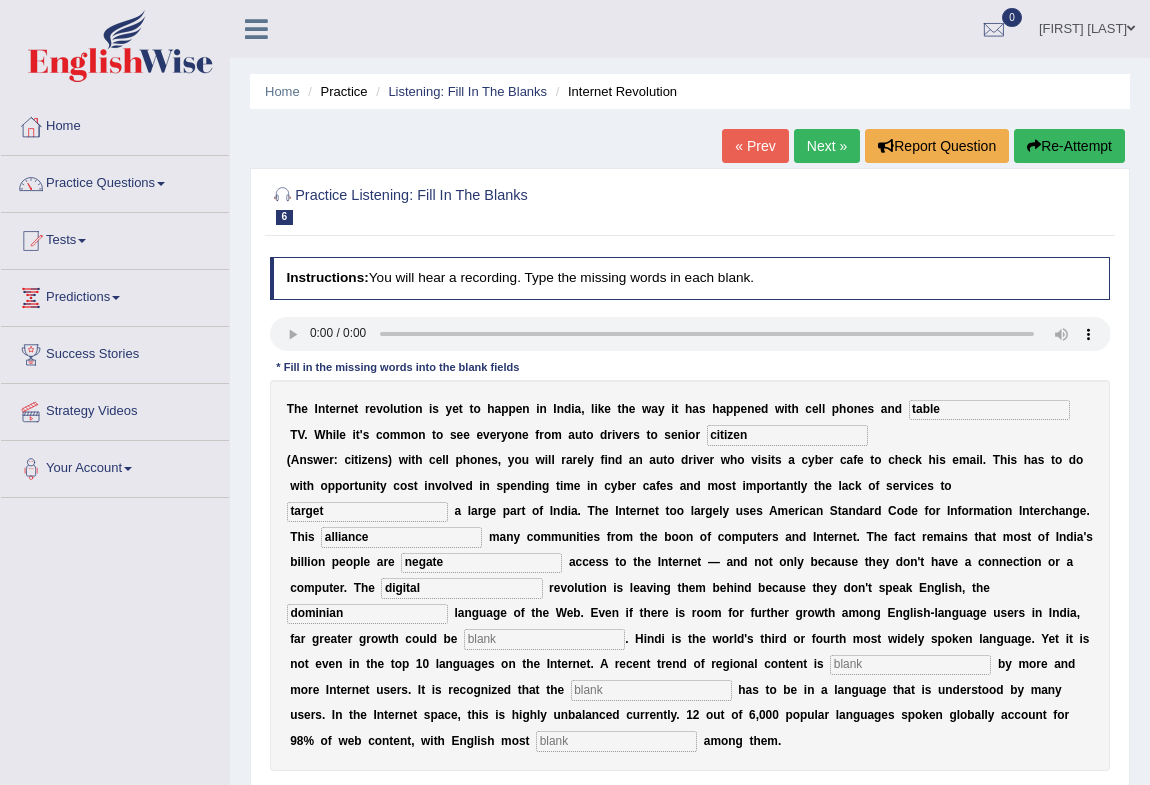 type on "dominian" 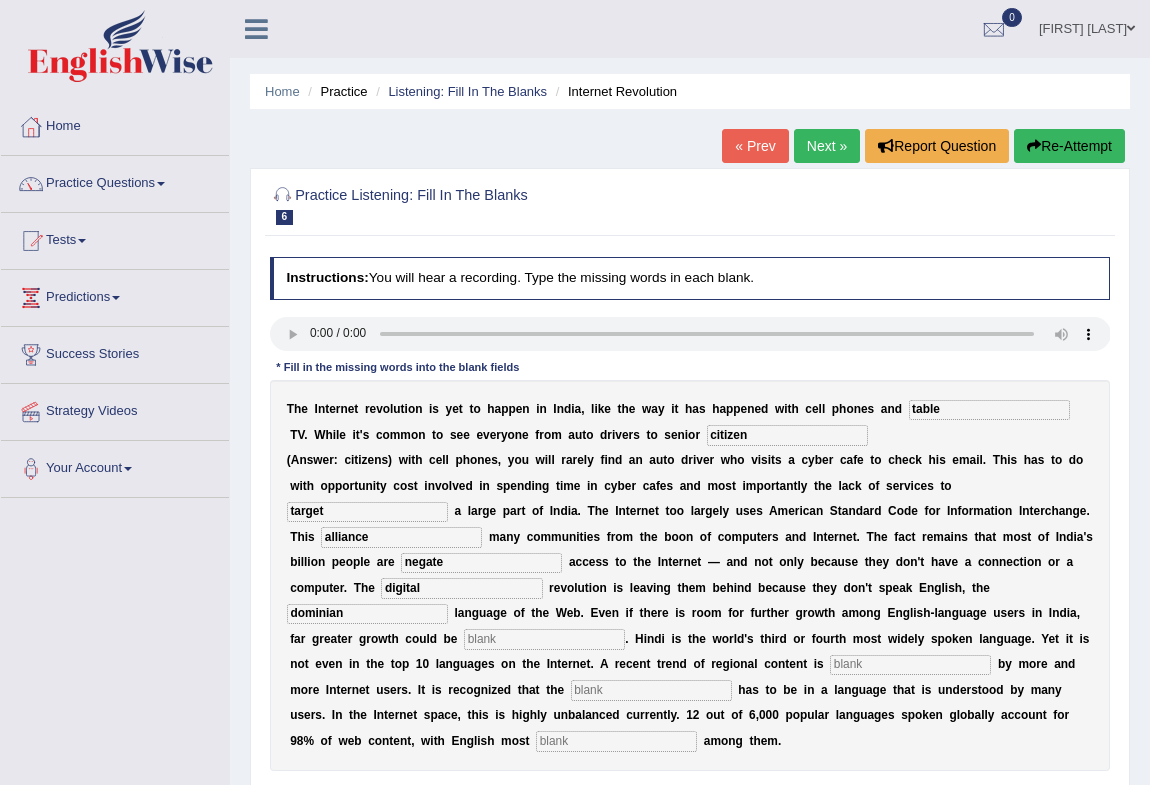 click at bounding box center (544, 639) 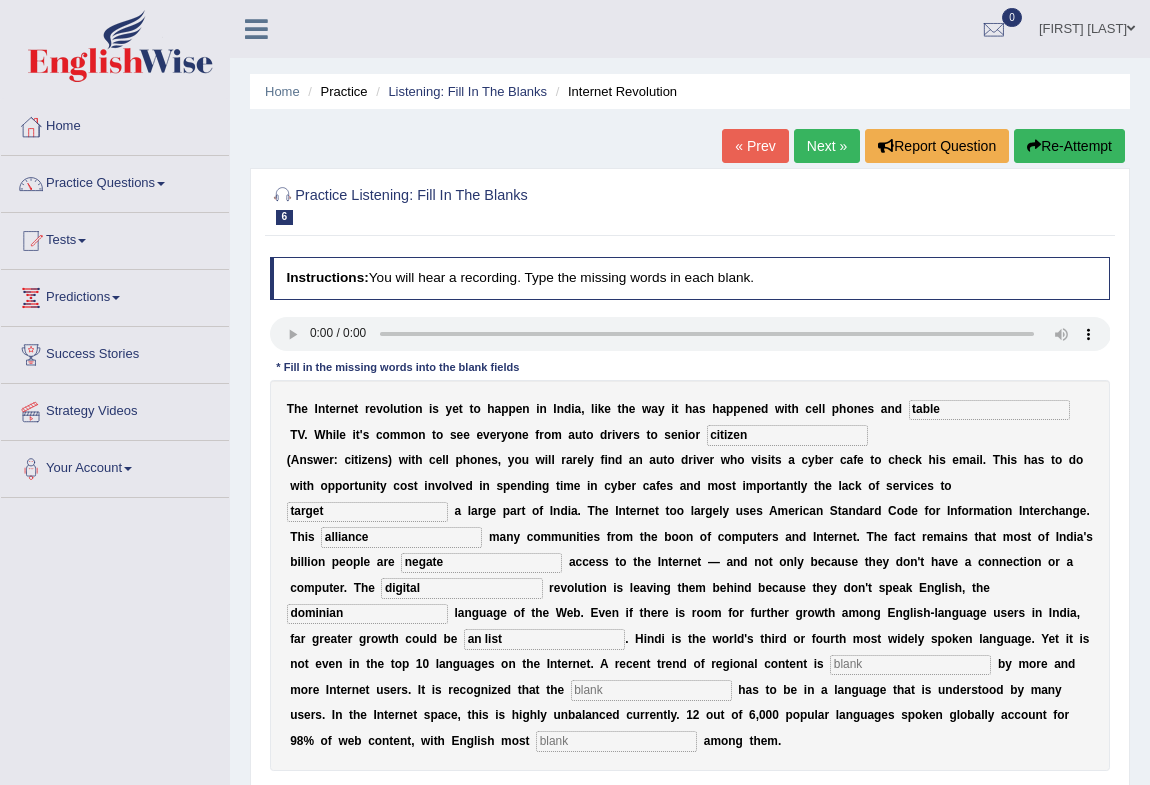type on "an list" 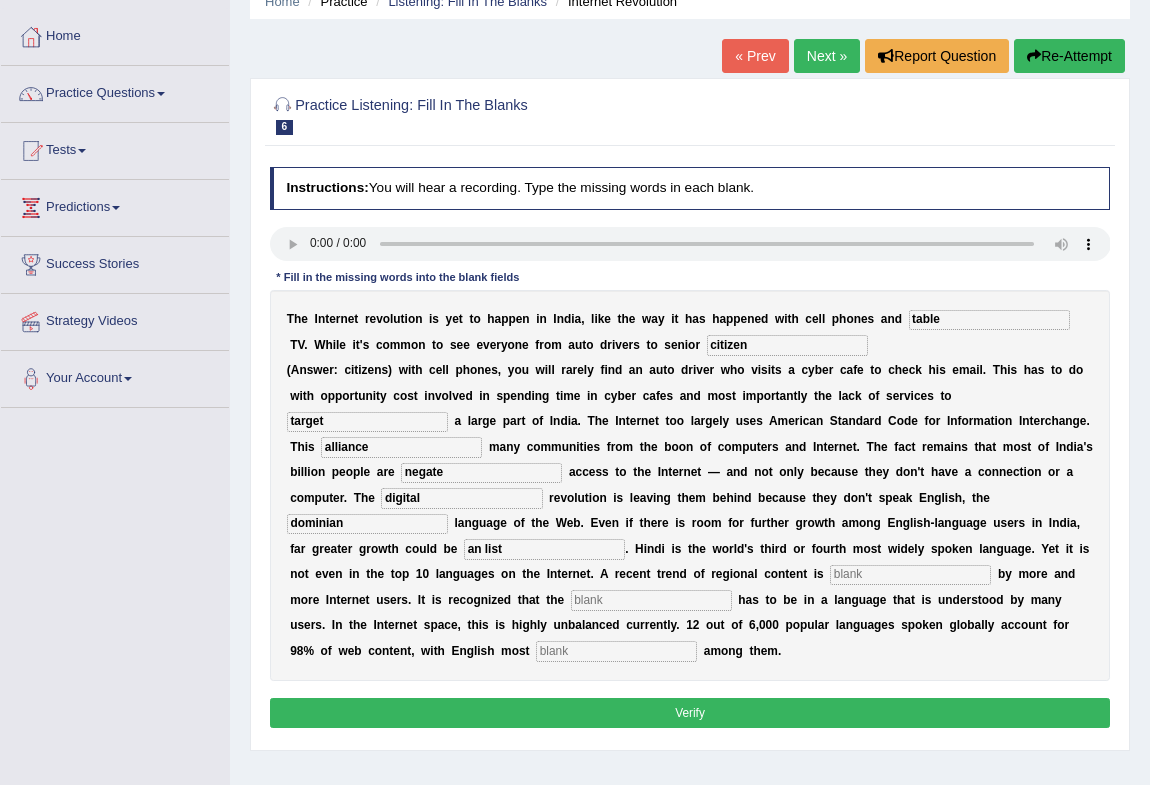 click at bounding box center [910, 575] 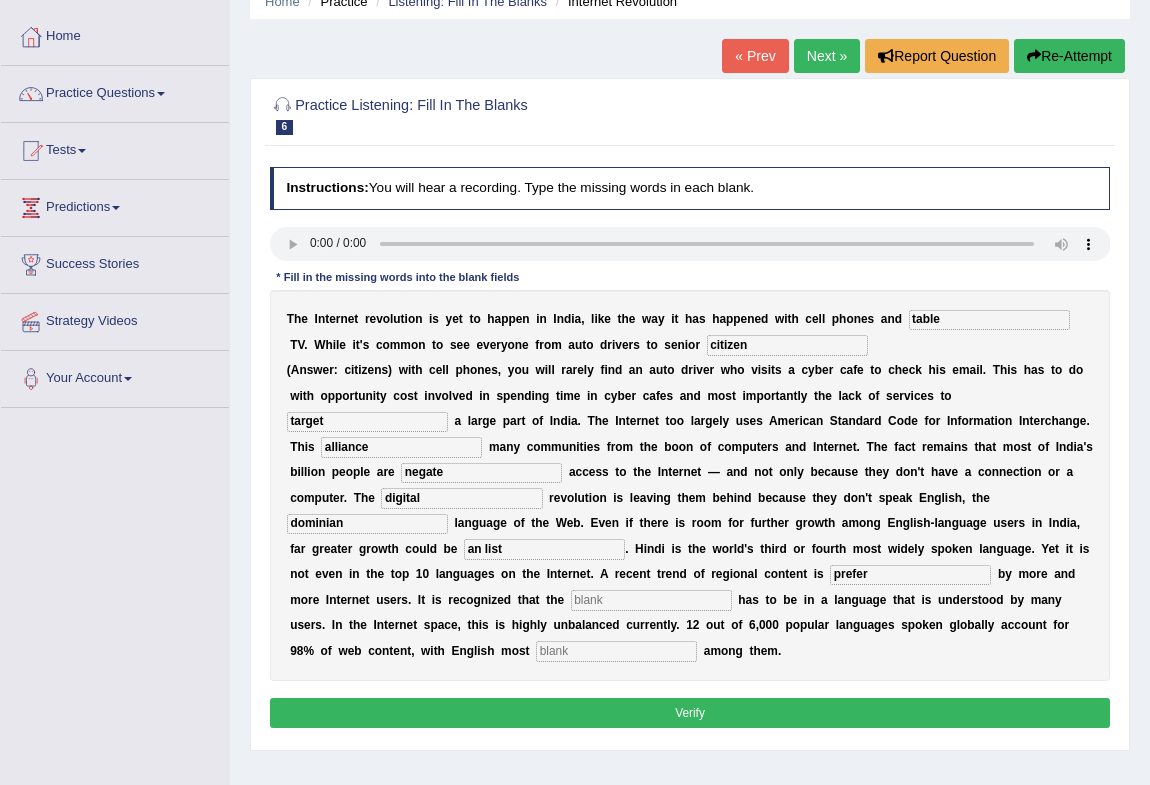 type on "prefer" 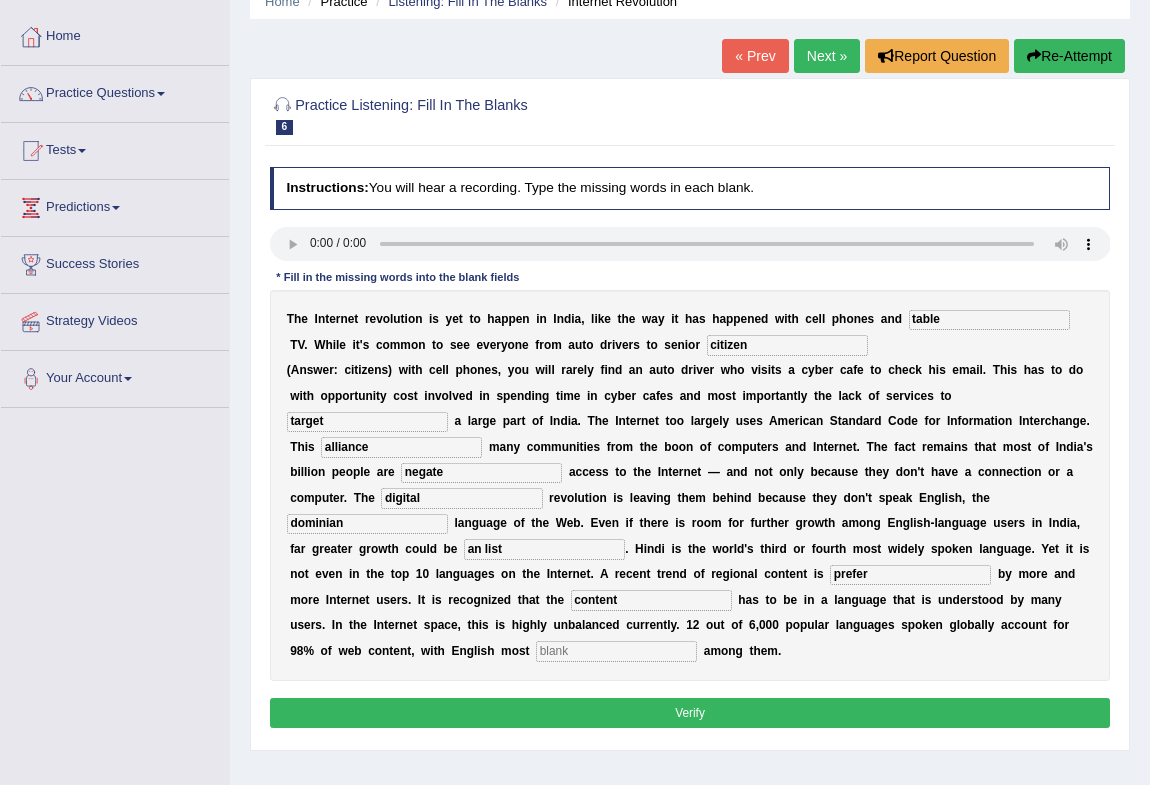 type on "content" 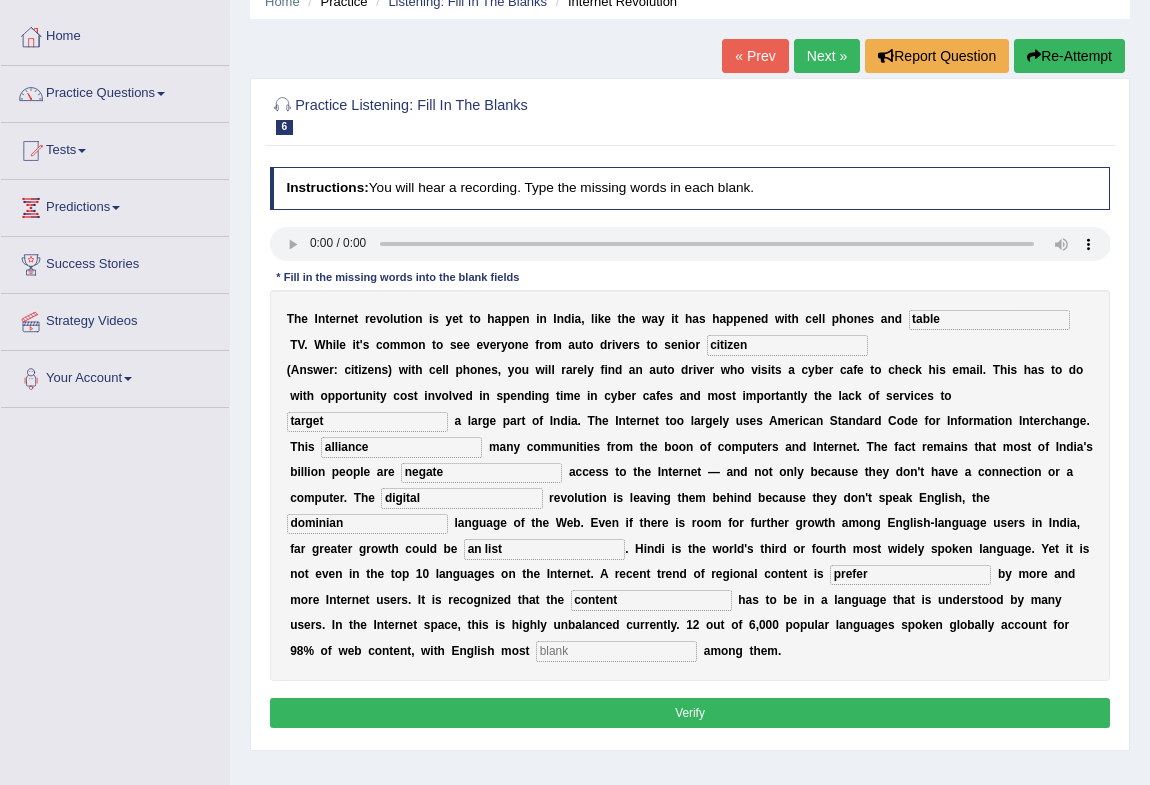 click at bounding box center [616, 651] 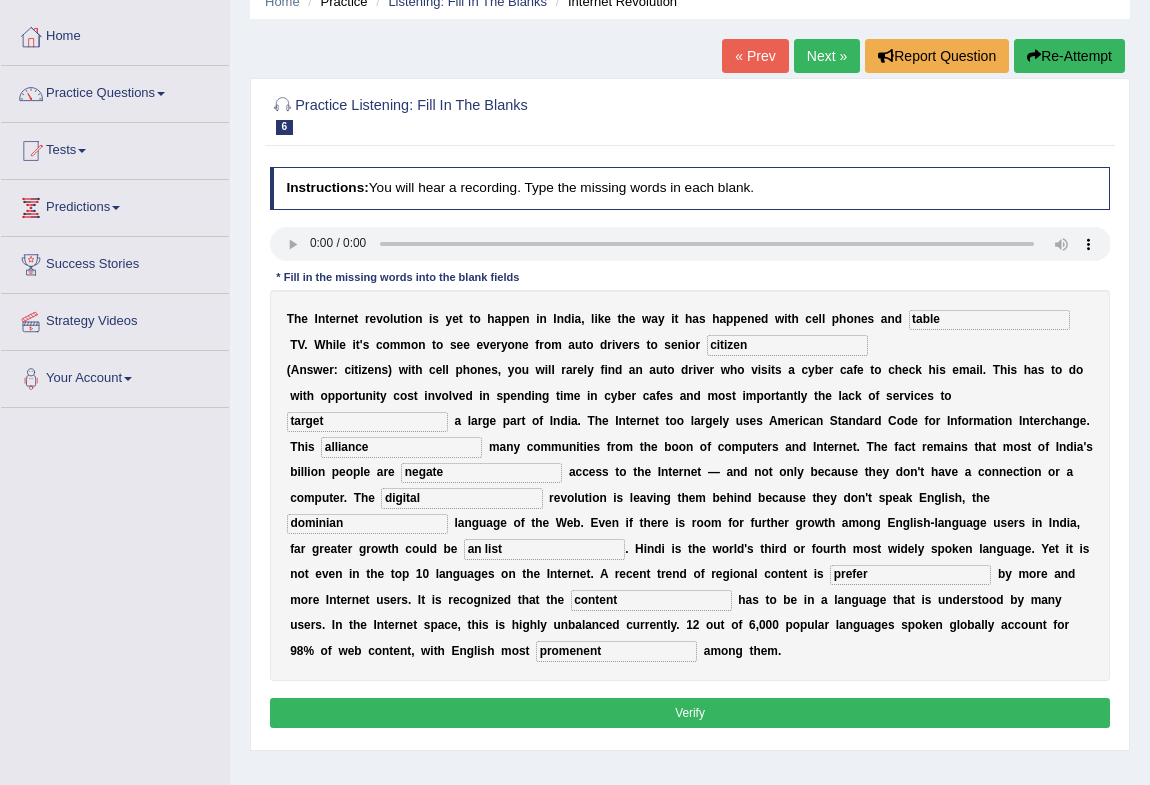 type on "promenent" 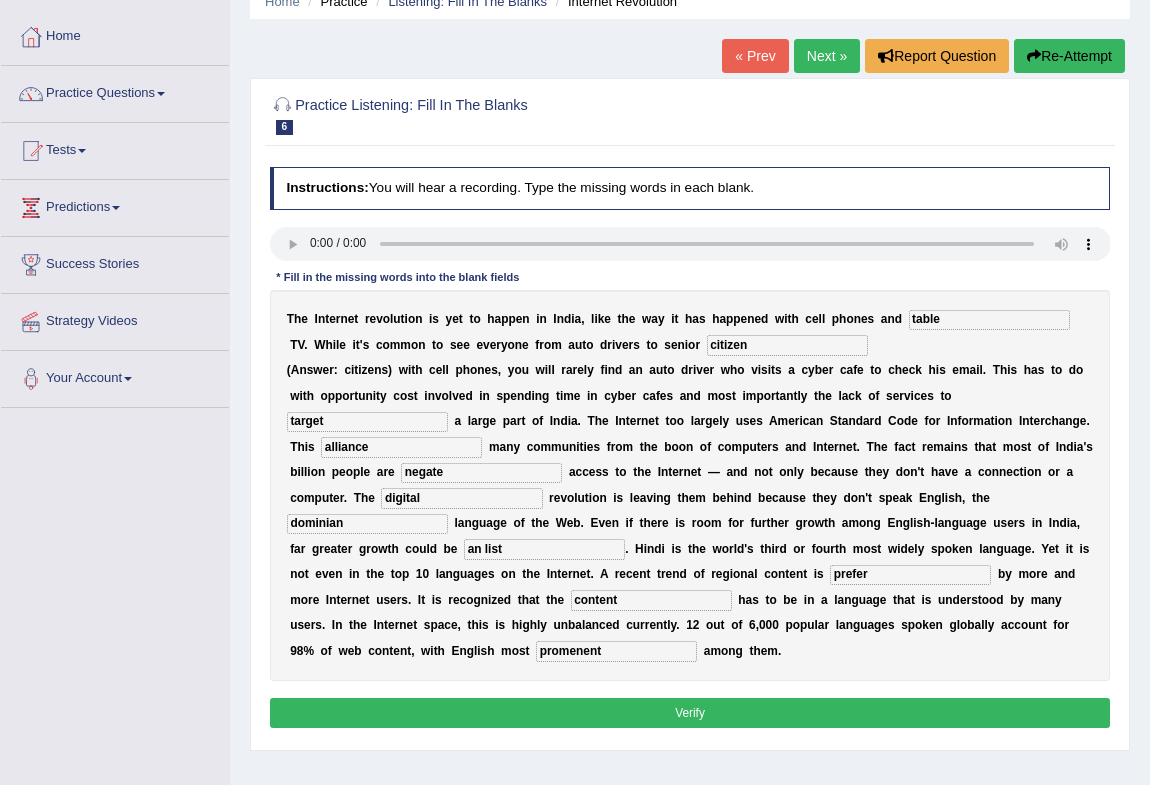 click on "Verify" at bounding box center [690, 712] 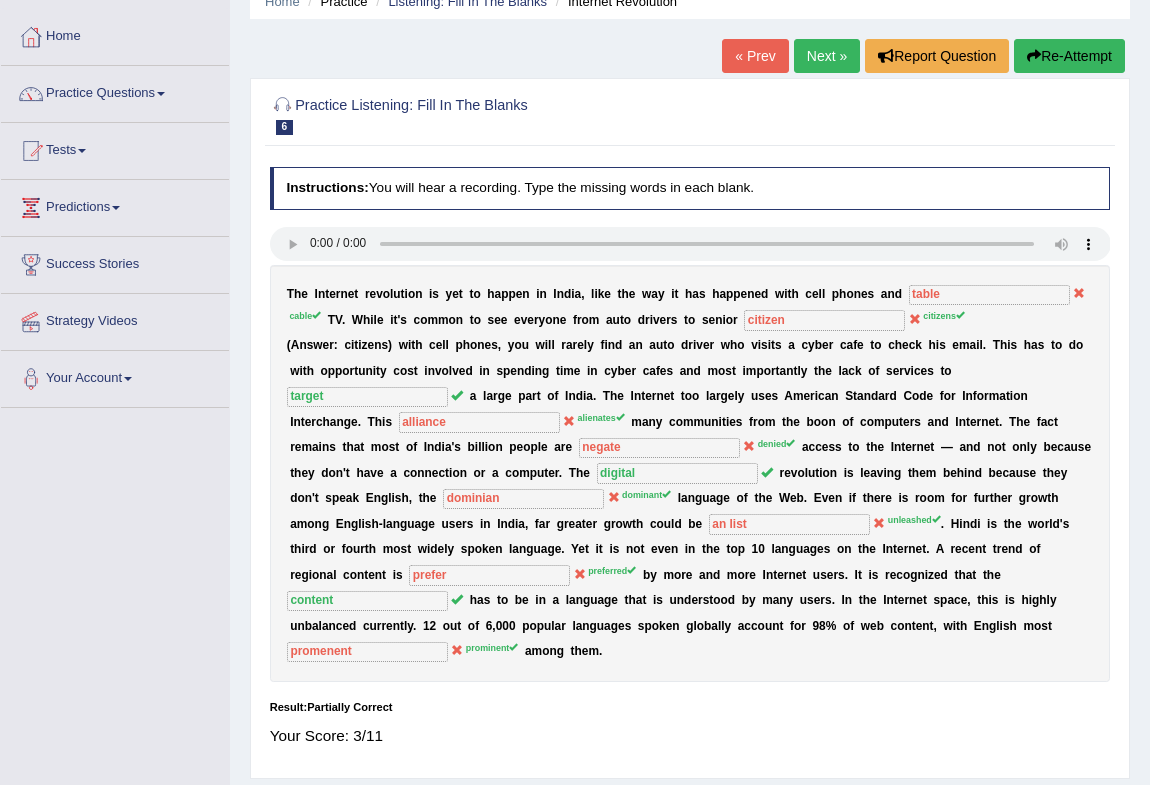 scroll, scrollTop: 0, scrollLeft: 0, axis: both 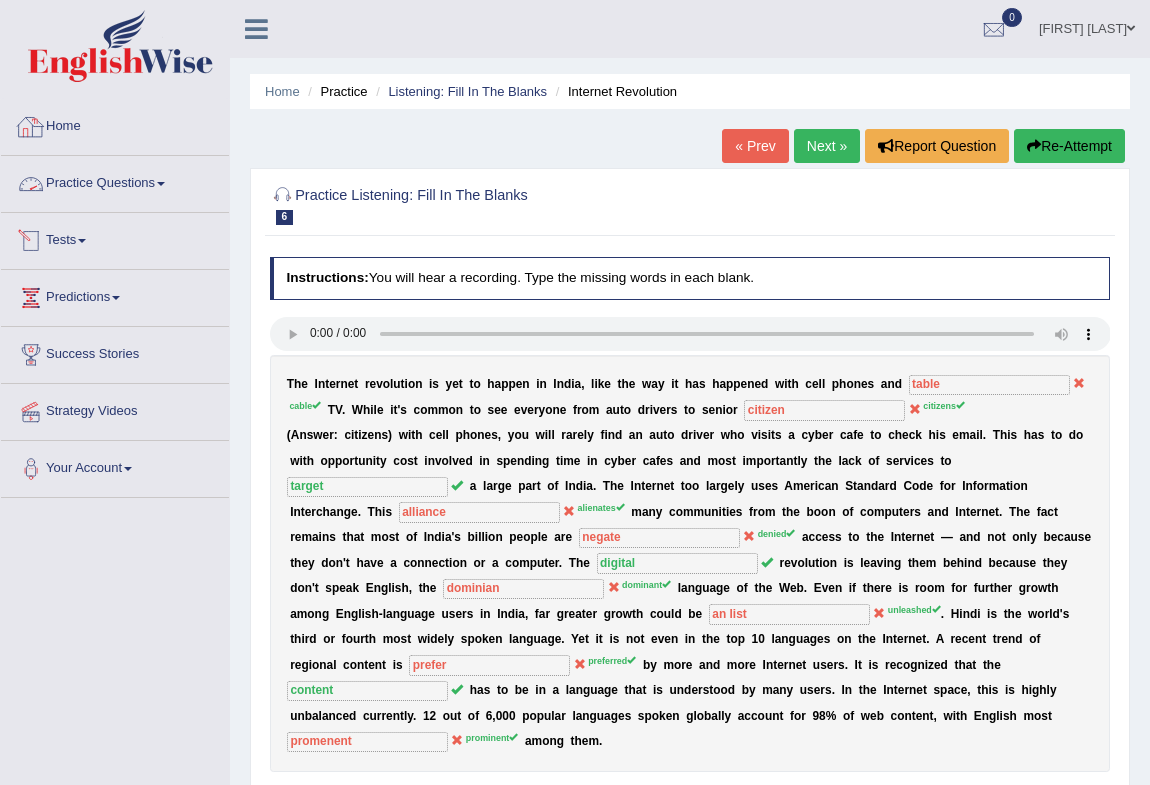 click on "Home" at bounding box center (115, 124) 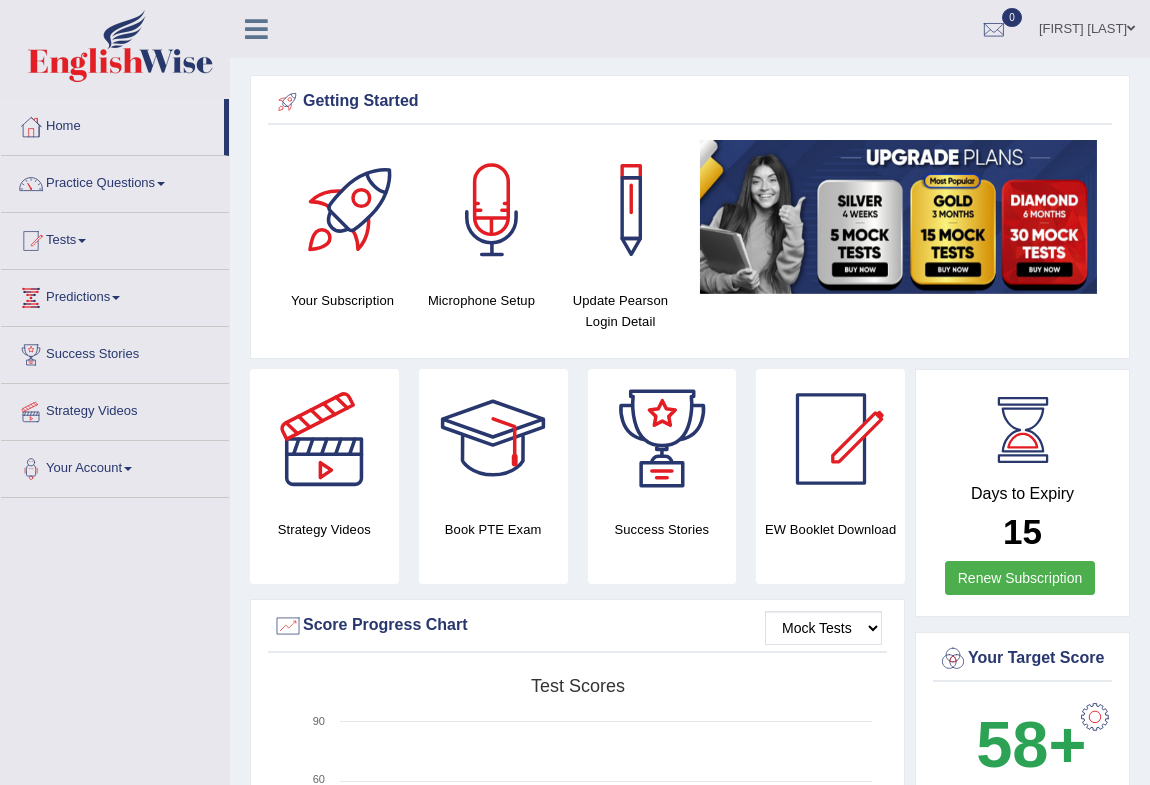 scroll, scrollTop: 0, scrollLeft: 0, axis: both 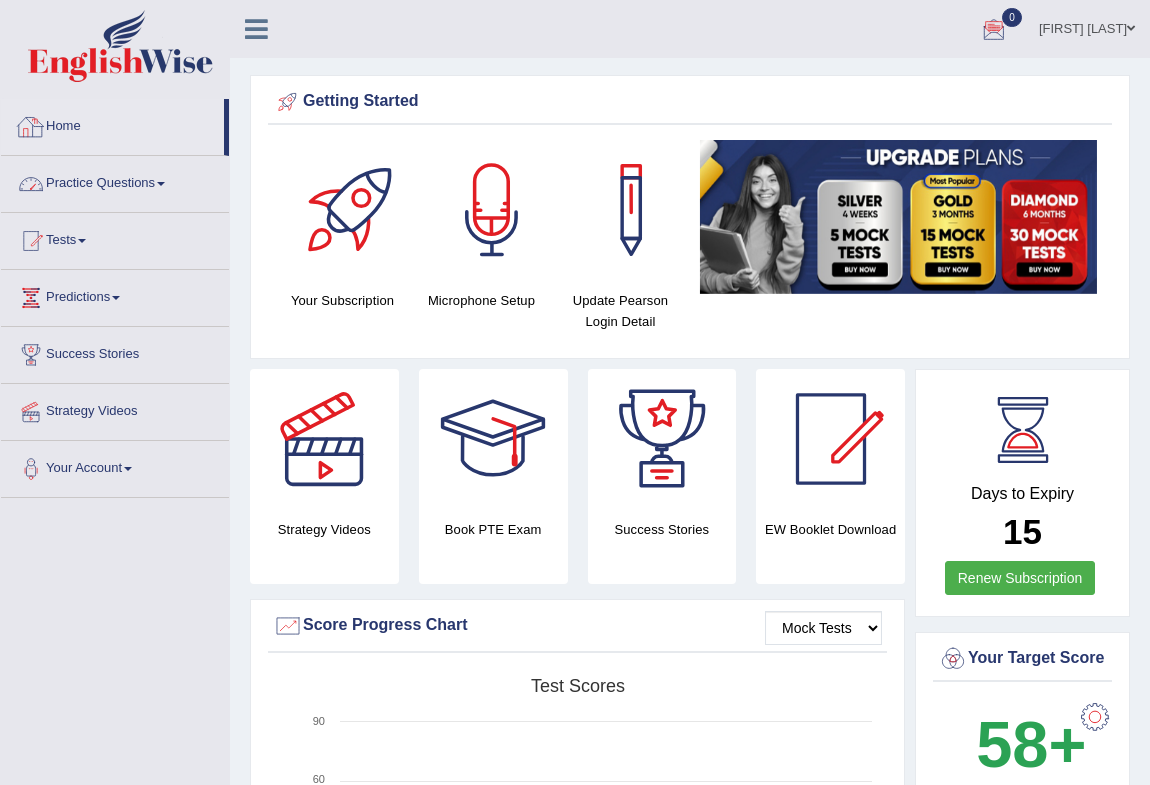 click on "Practice Questions" at bounding box center [115, 181] 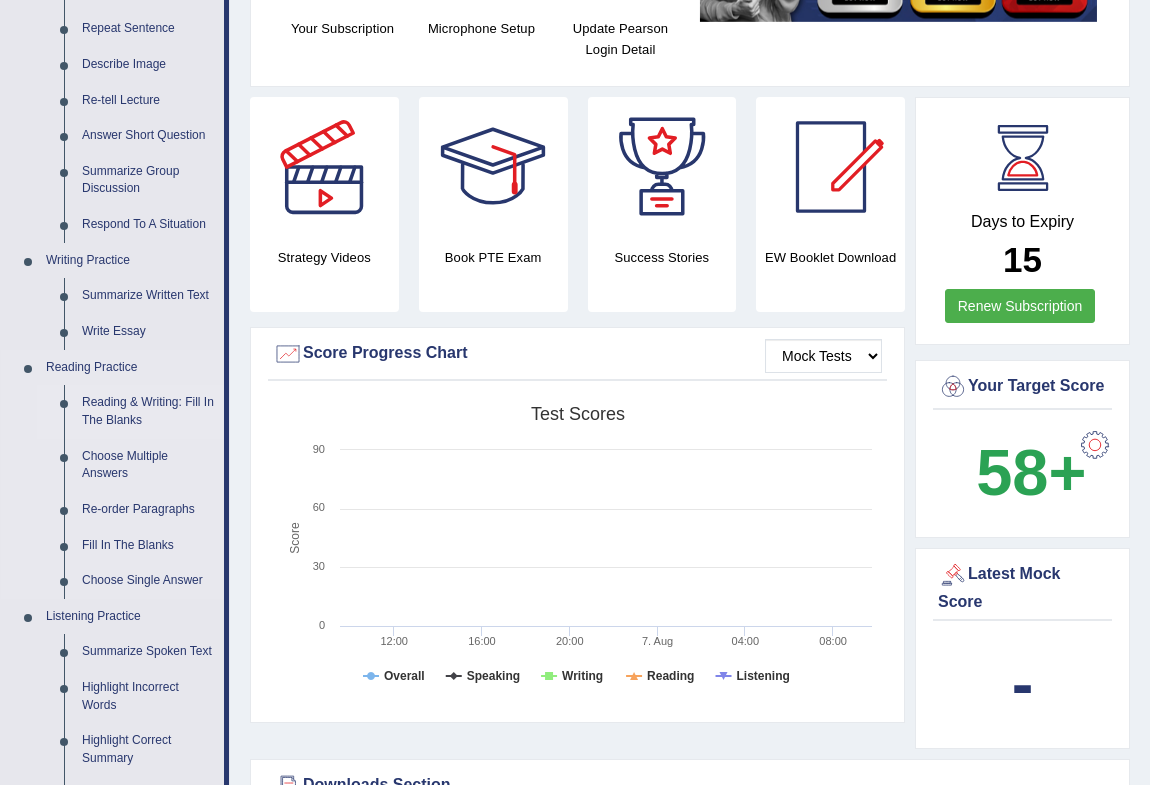 scroll, scrollTop: 0, scrollLeft: 0, axis: both 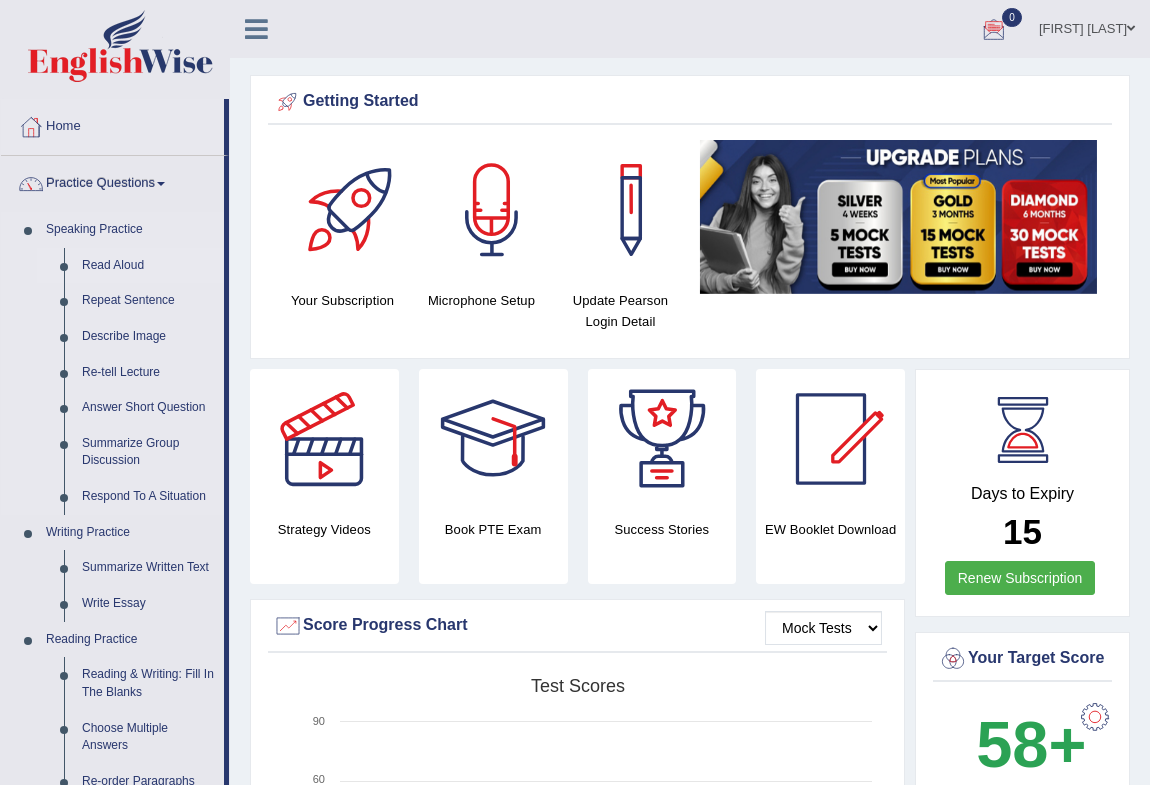 click on "Read Aloud" at bounding box center (148, 266) 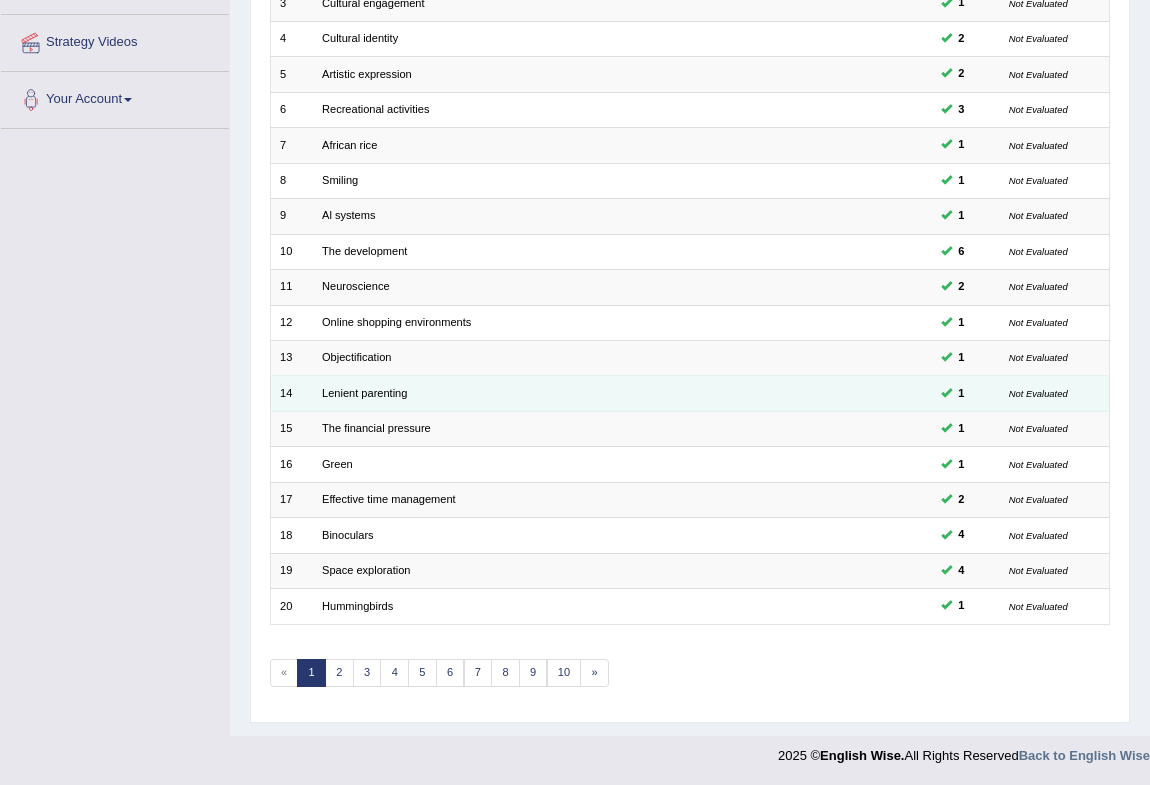 scroll, scrollTop: 369, scrollLeft: 0, axis: vertical 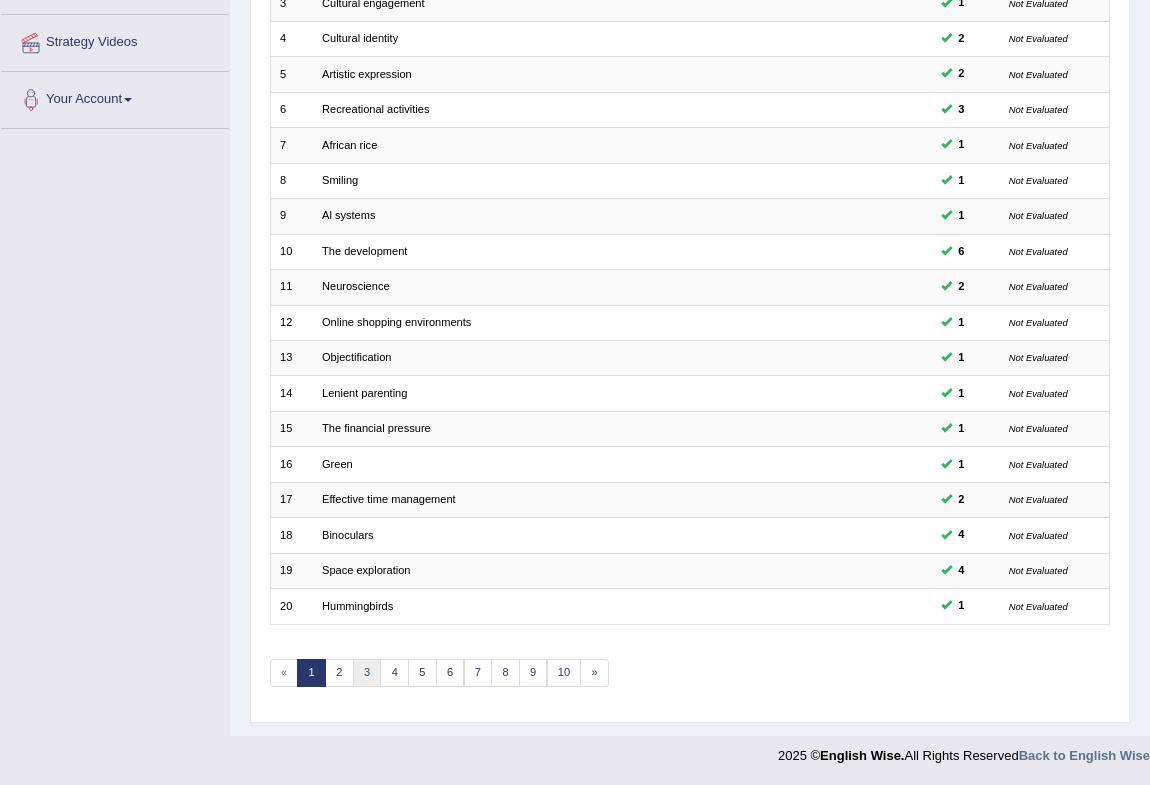 click on "3" at bounding box center [367, 673] 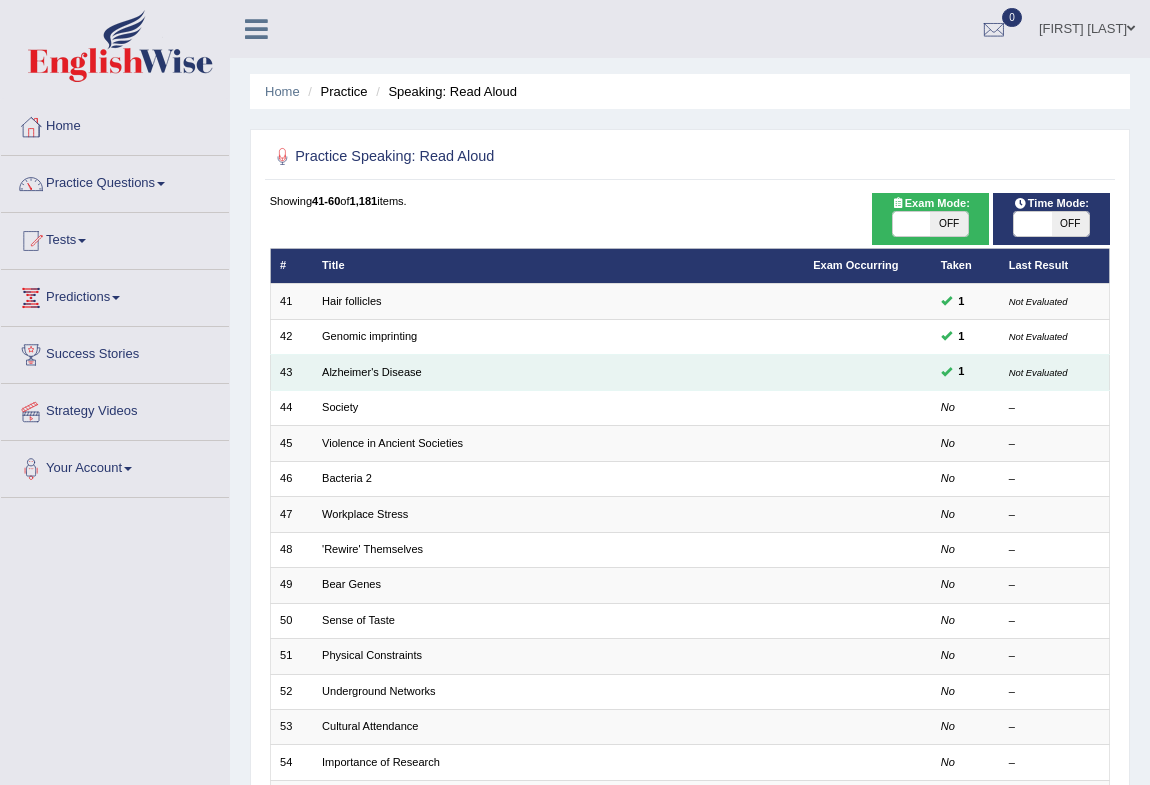 scroll, scrollTop: 0, scrollLeft: 0, axis: both 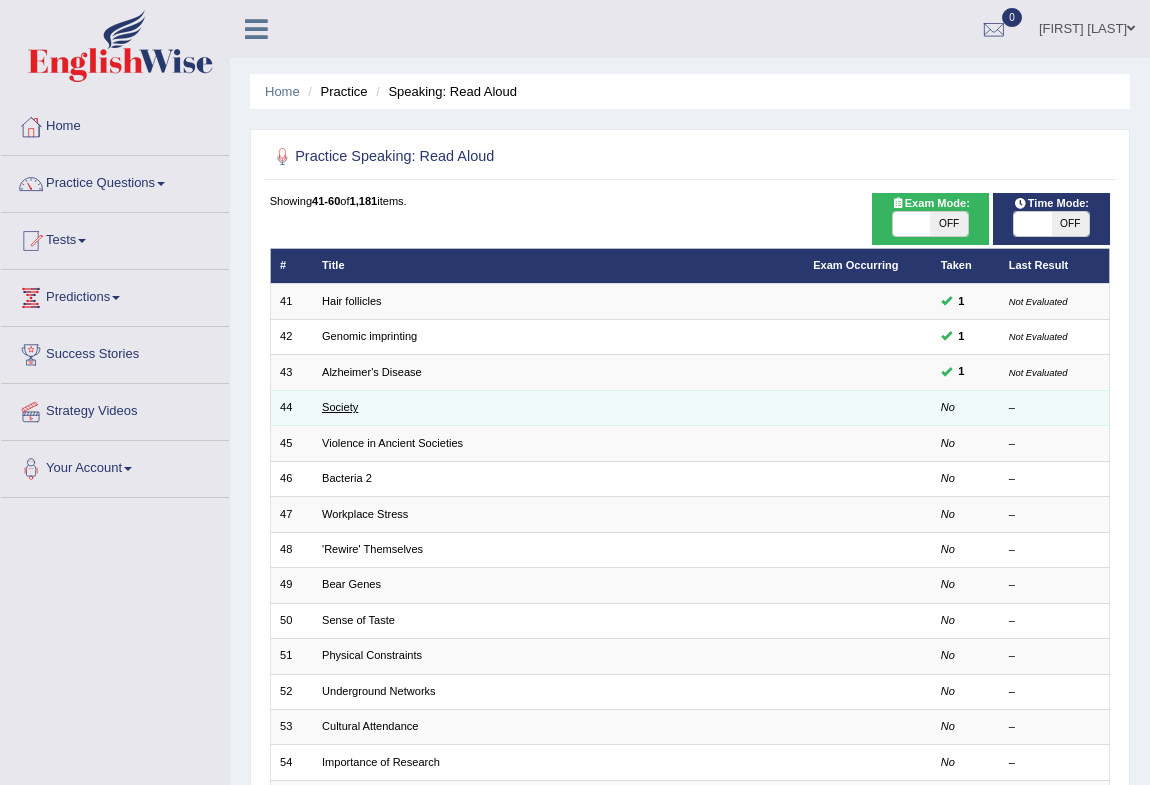 click on "Society" at bounding box center (340, 407) 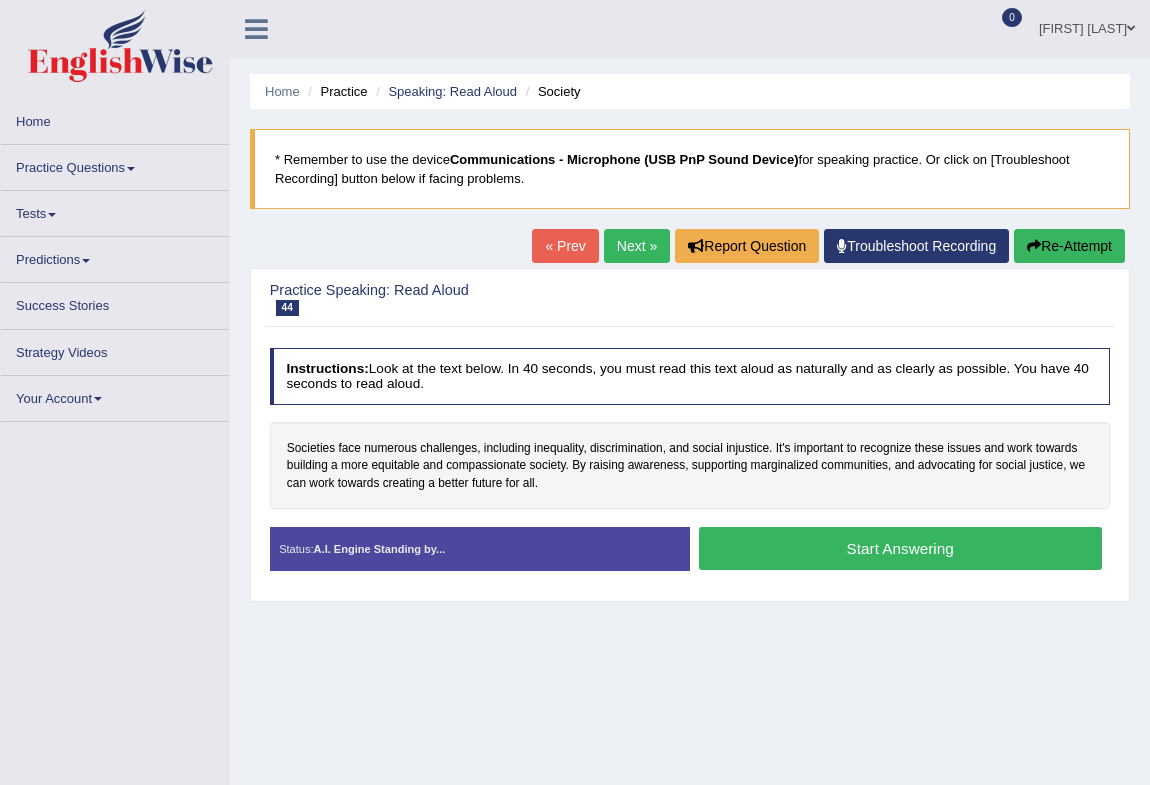 scroll, scrollTop: 0, scrollLeft: 0, axis: both 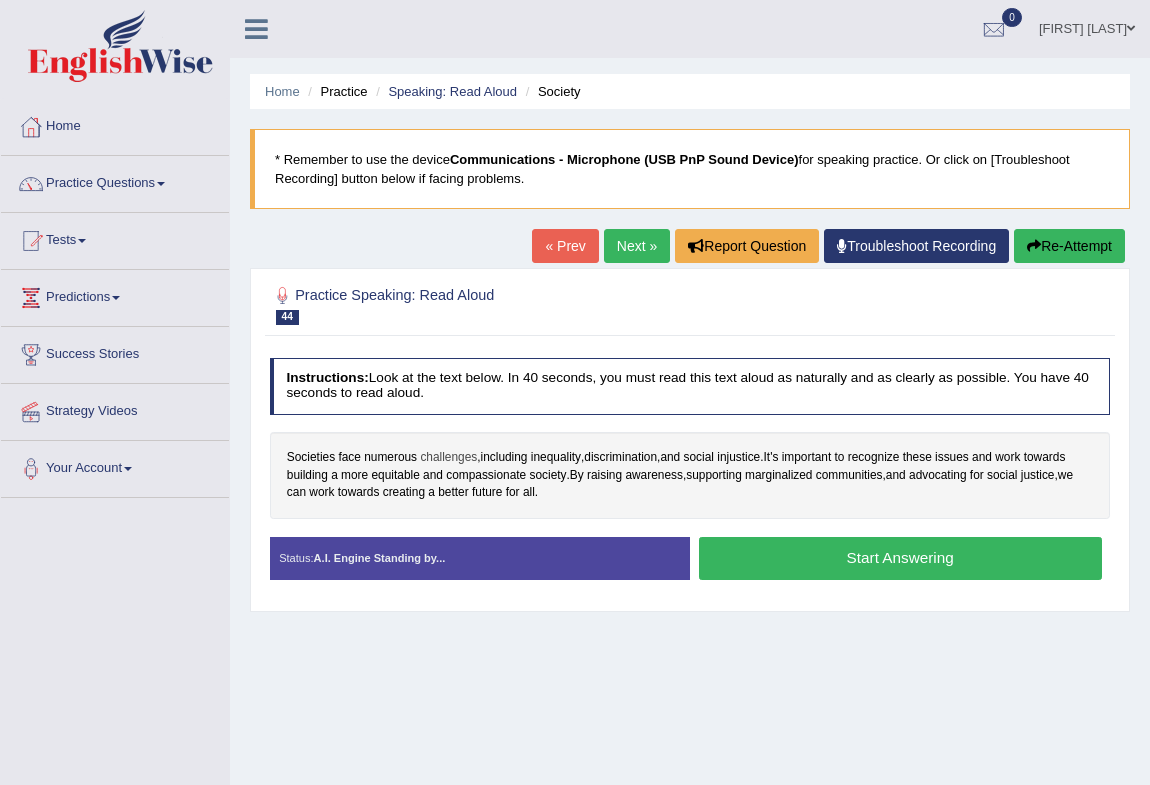 click on "challenges" at bounding box center [448, 458] 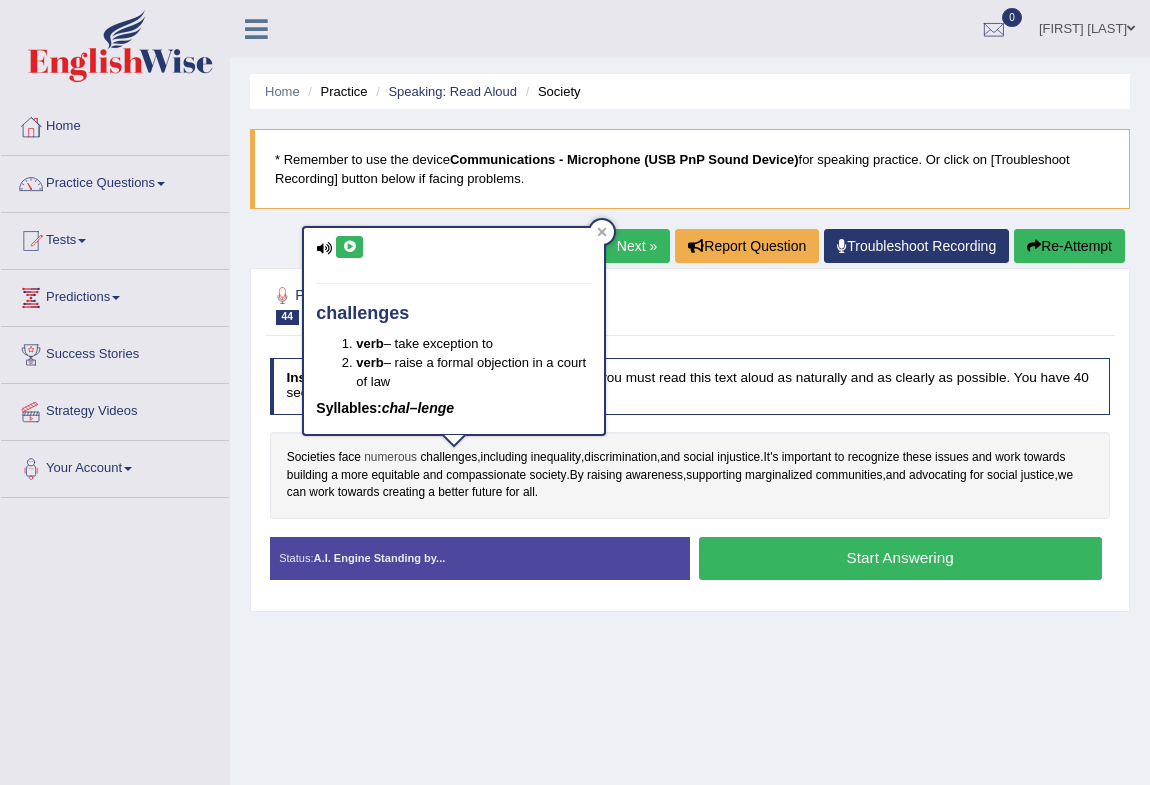 click on "numerous" at bounding box center (390, 458) 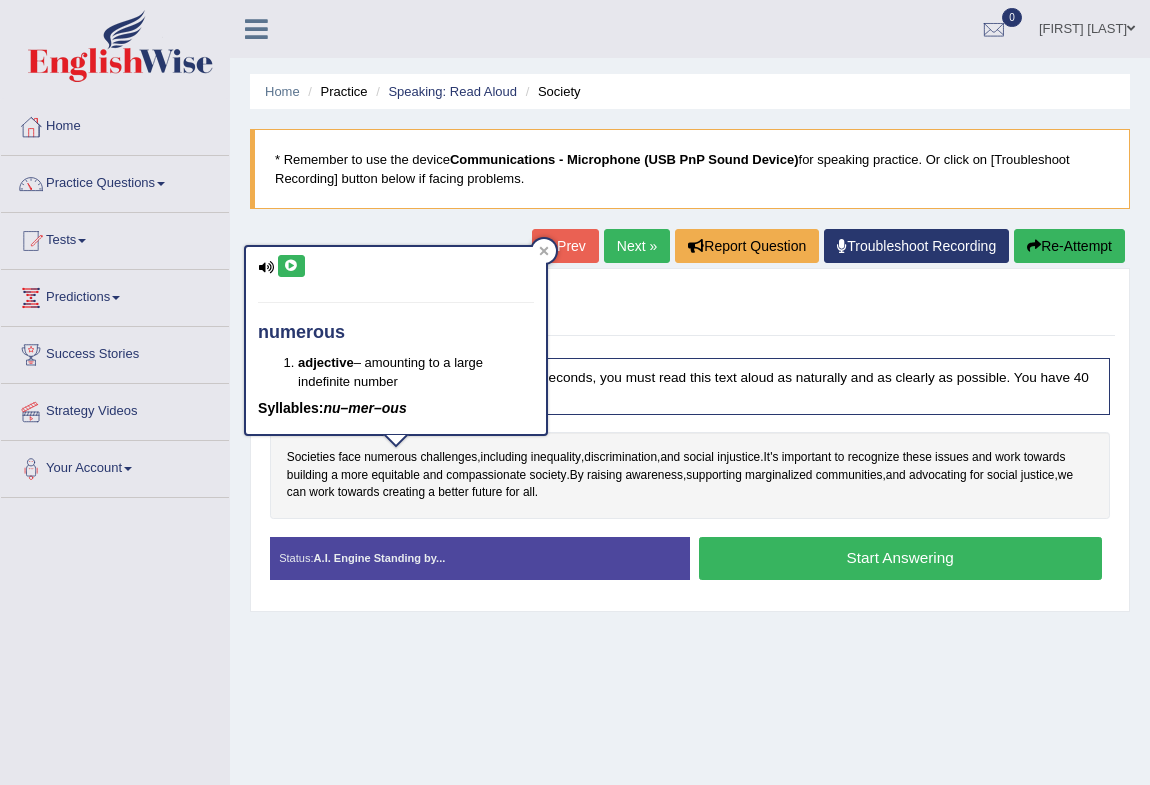 click at bounding box center [291, 266] 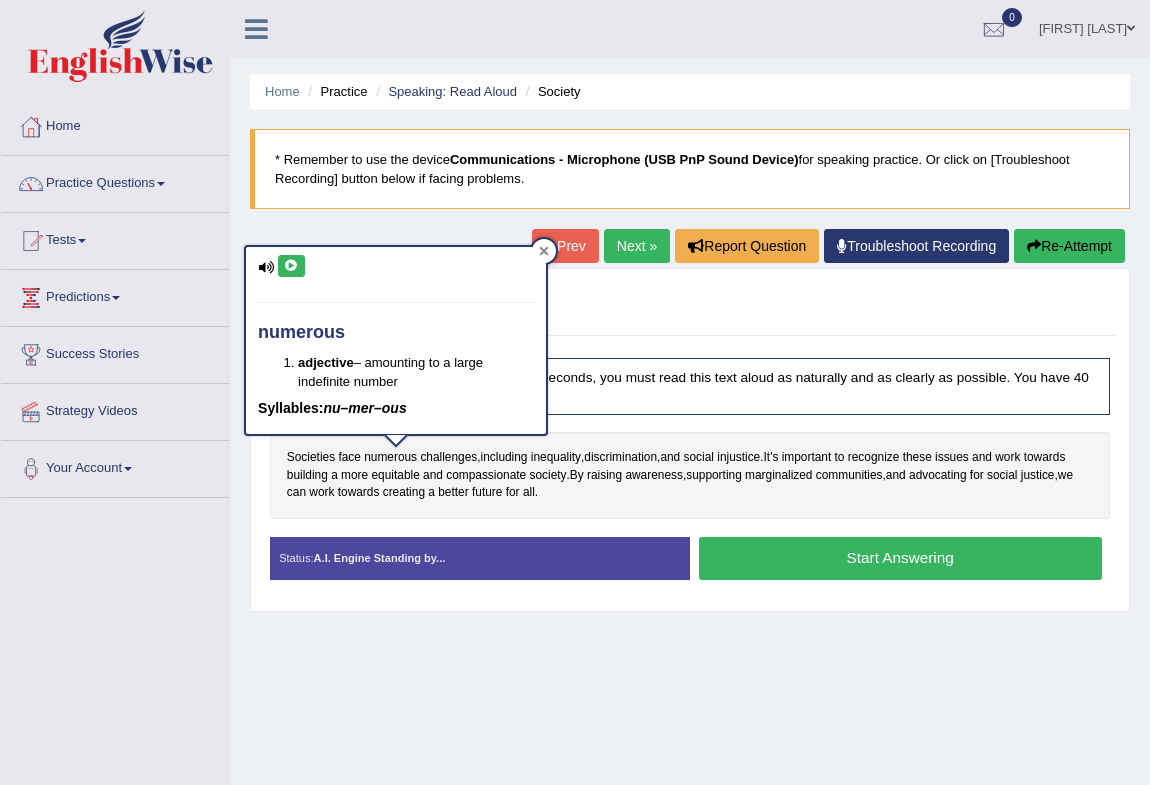click at bounding box center [544, 251] 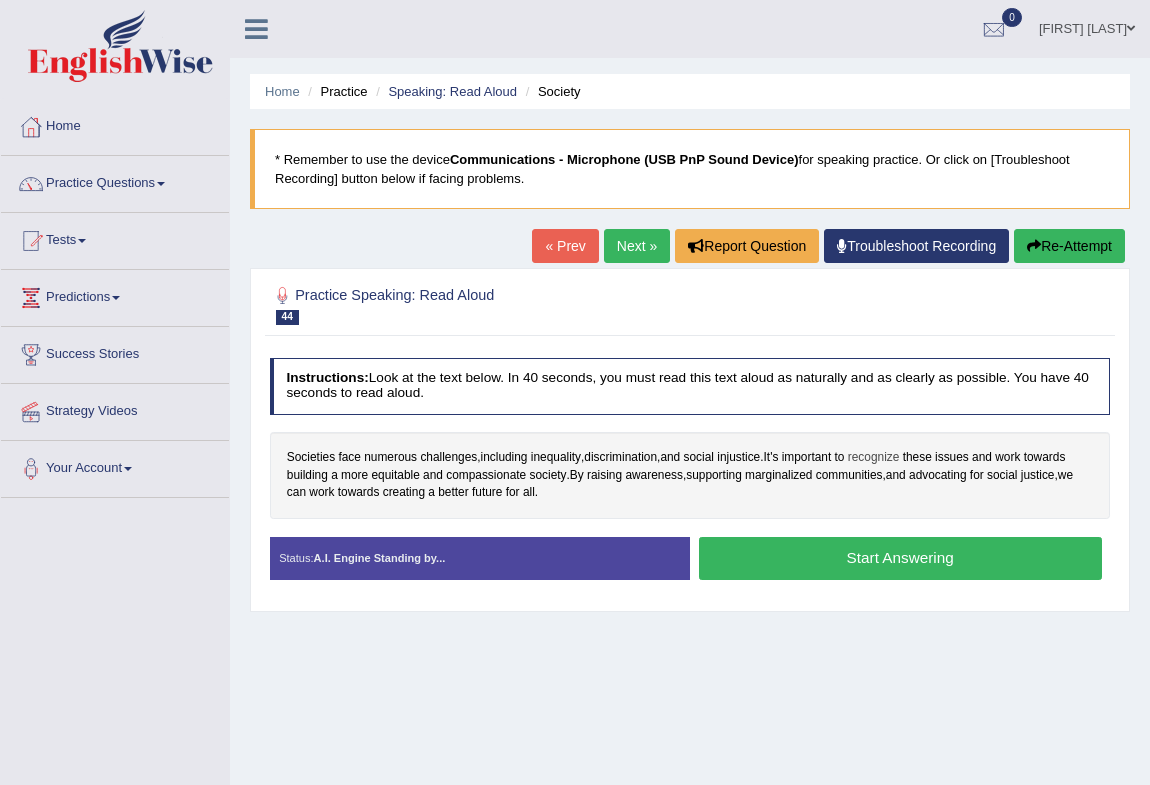 click on "recognize" at bounding box center [874, 458] 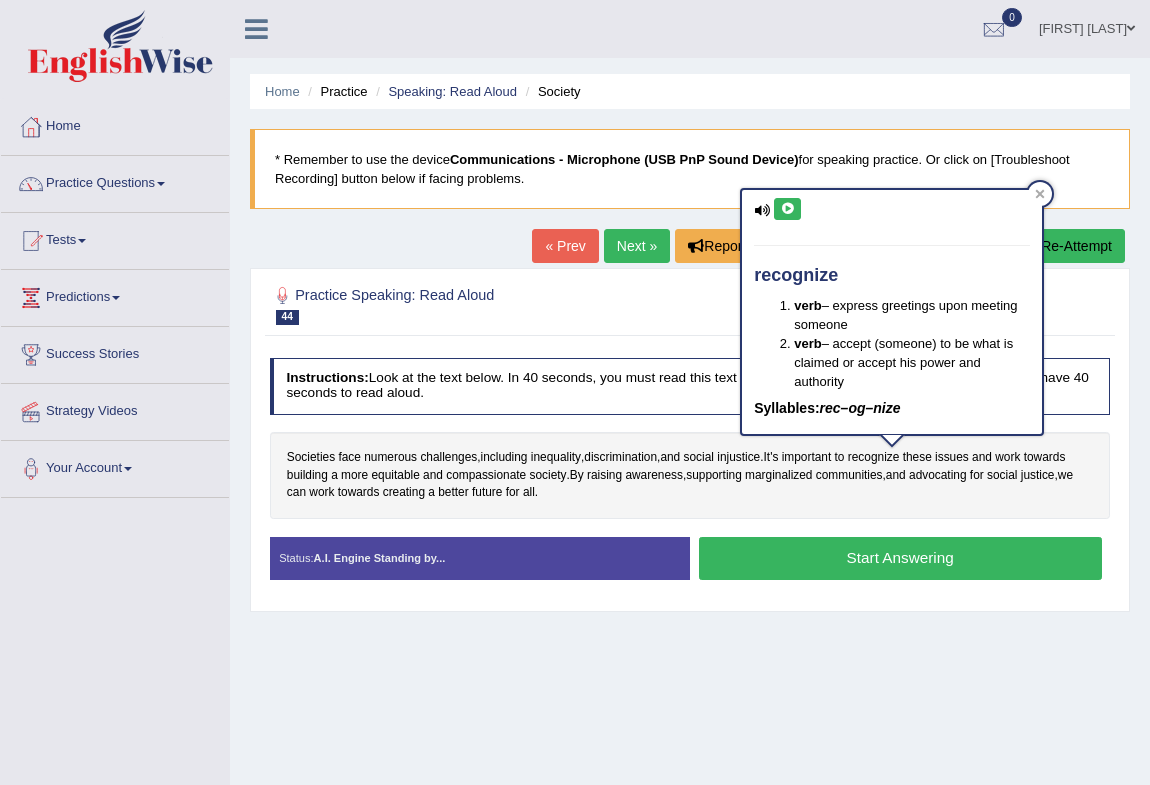click at bounding box center (787, 209) 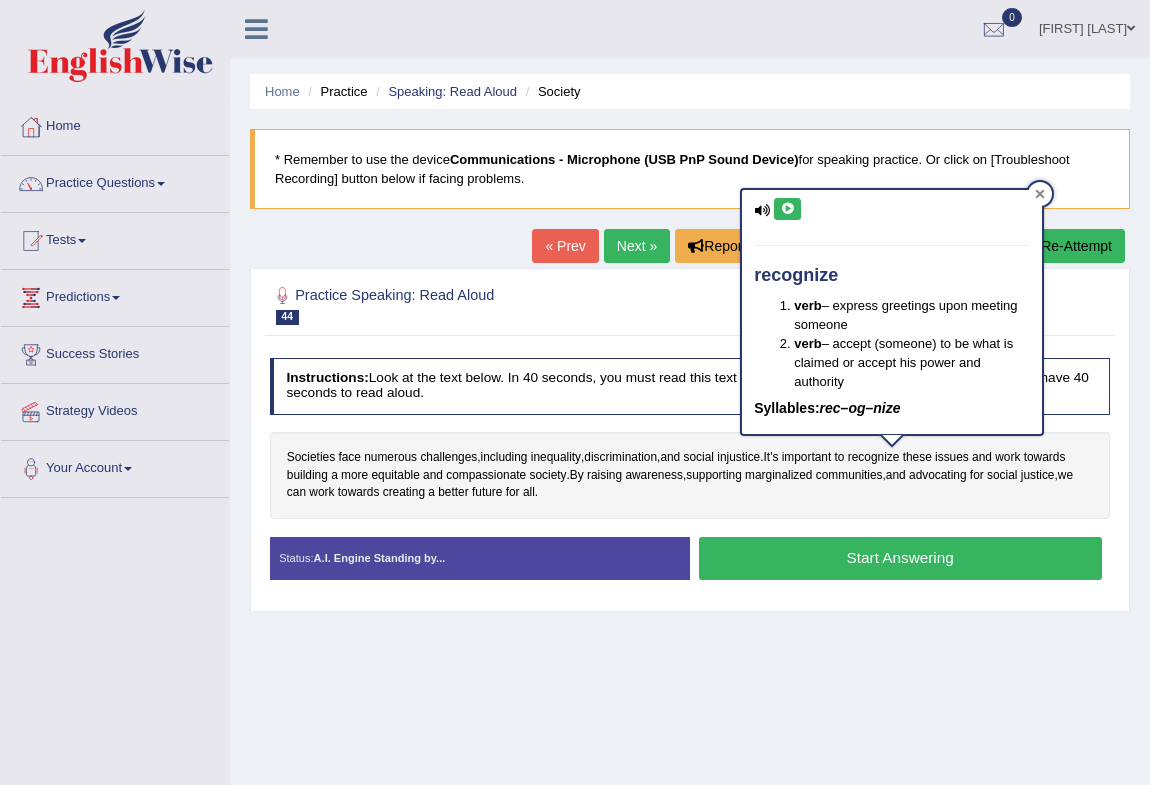 click at bounding box center [1040, 194] 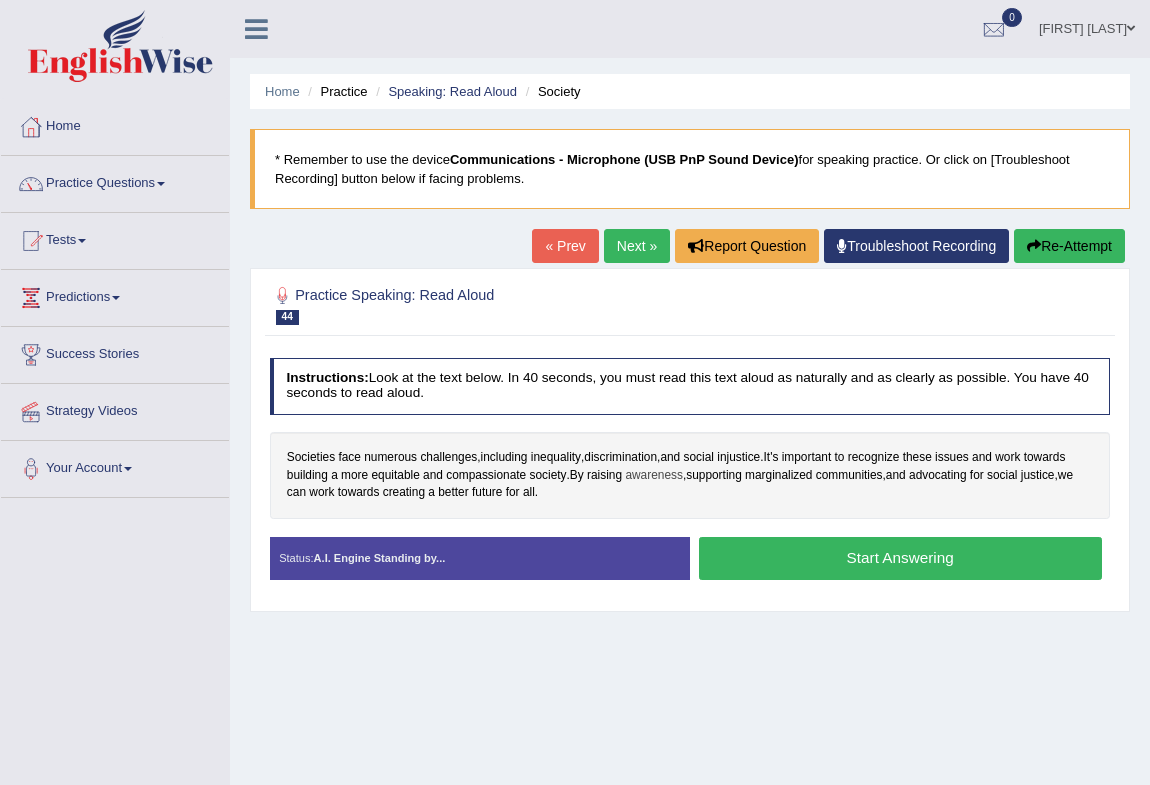 click on "awareness" at bounding box center (654, 476) 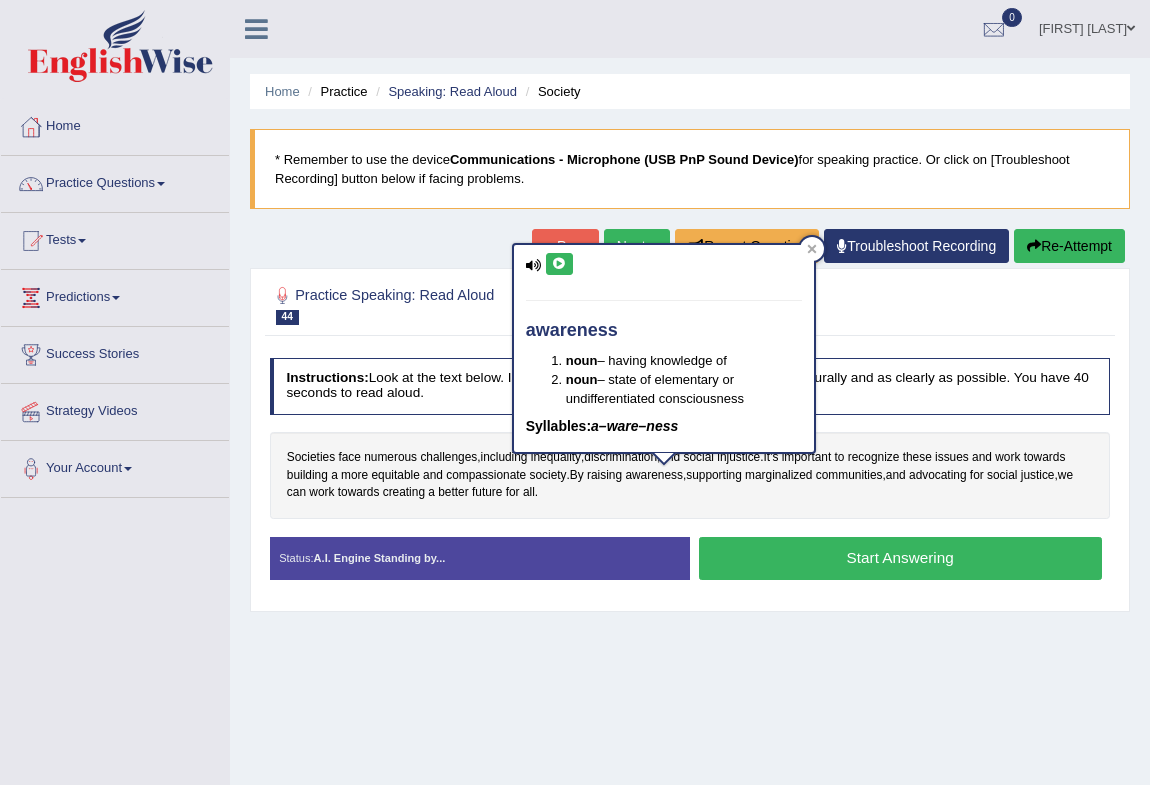 click at bounding box center (559, 264) 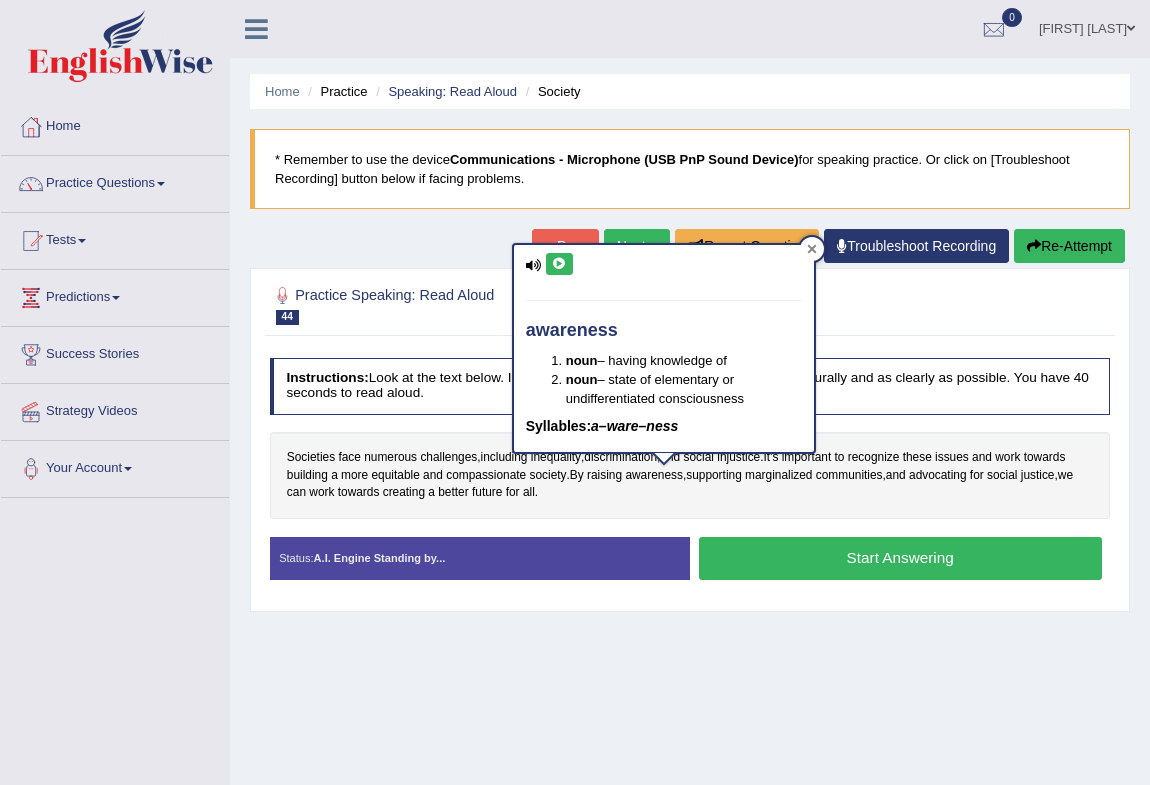 click 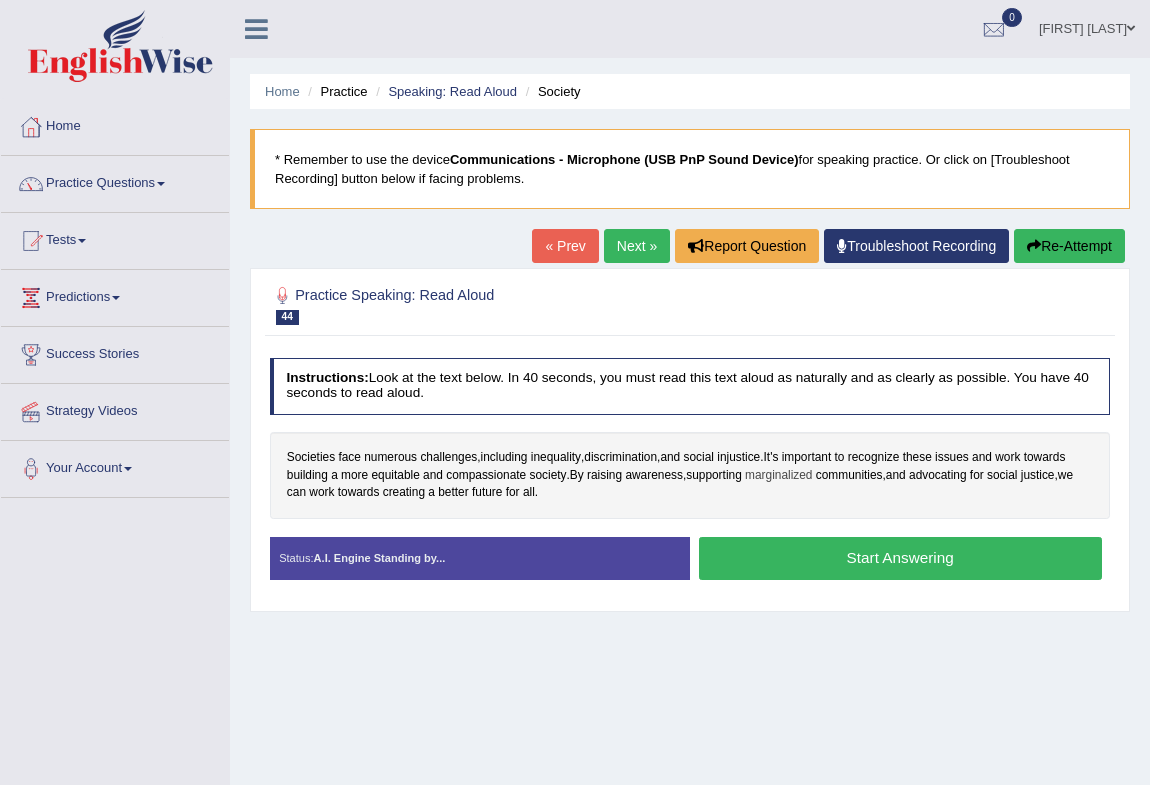 click on "marginalized" at bounding box center (778, 476) 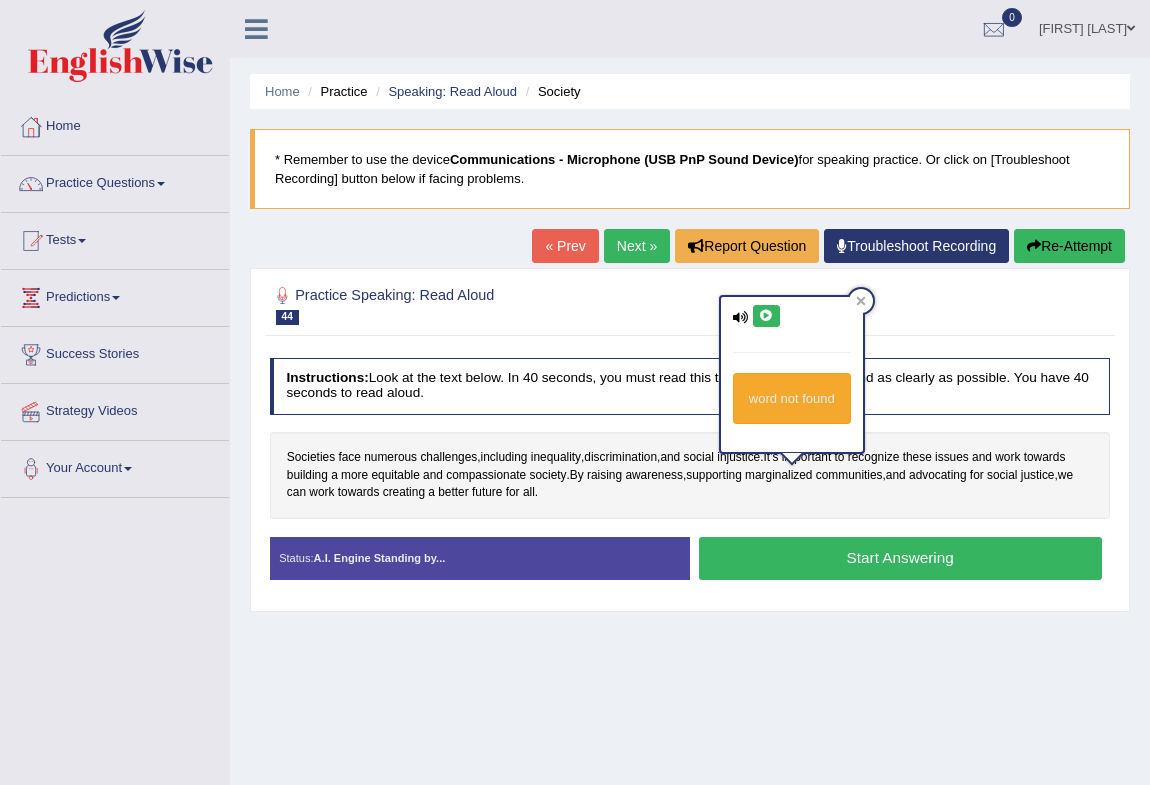 click on "word not found" at bounding box center [792, 374] 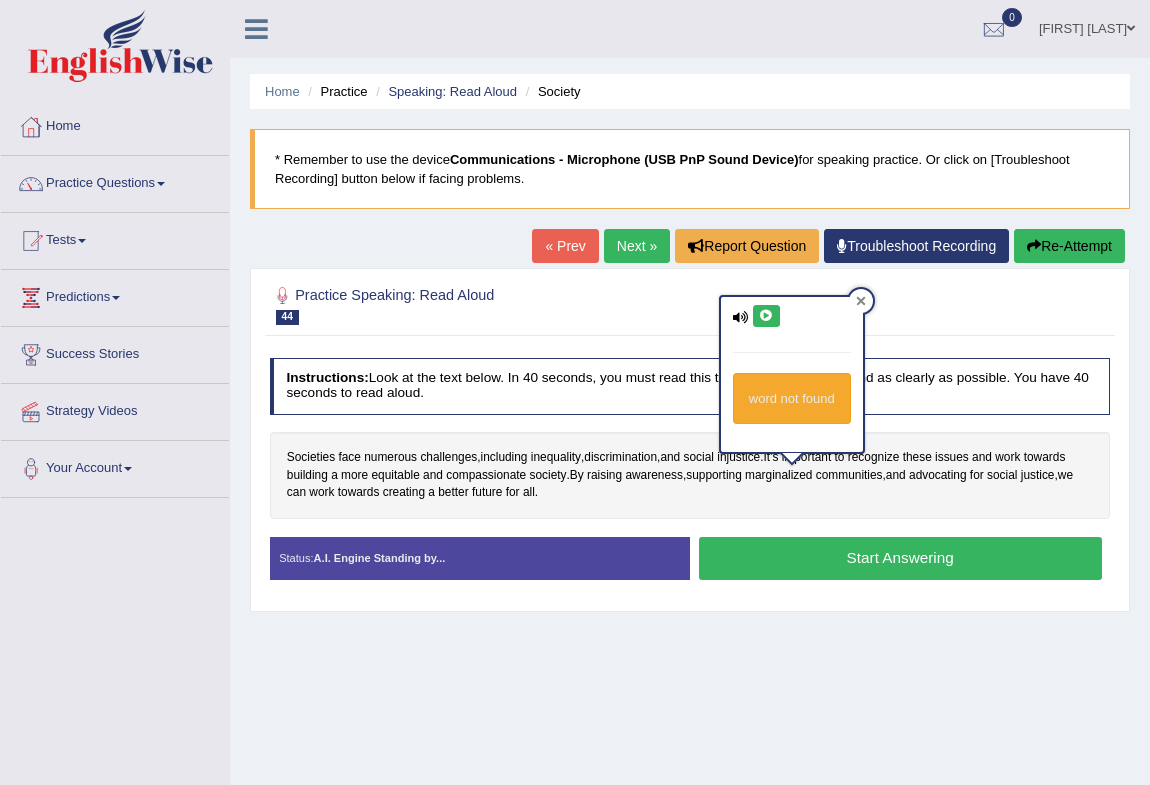 click at bounding box center [861, 301] 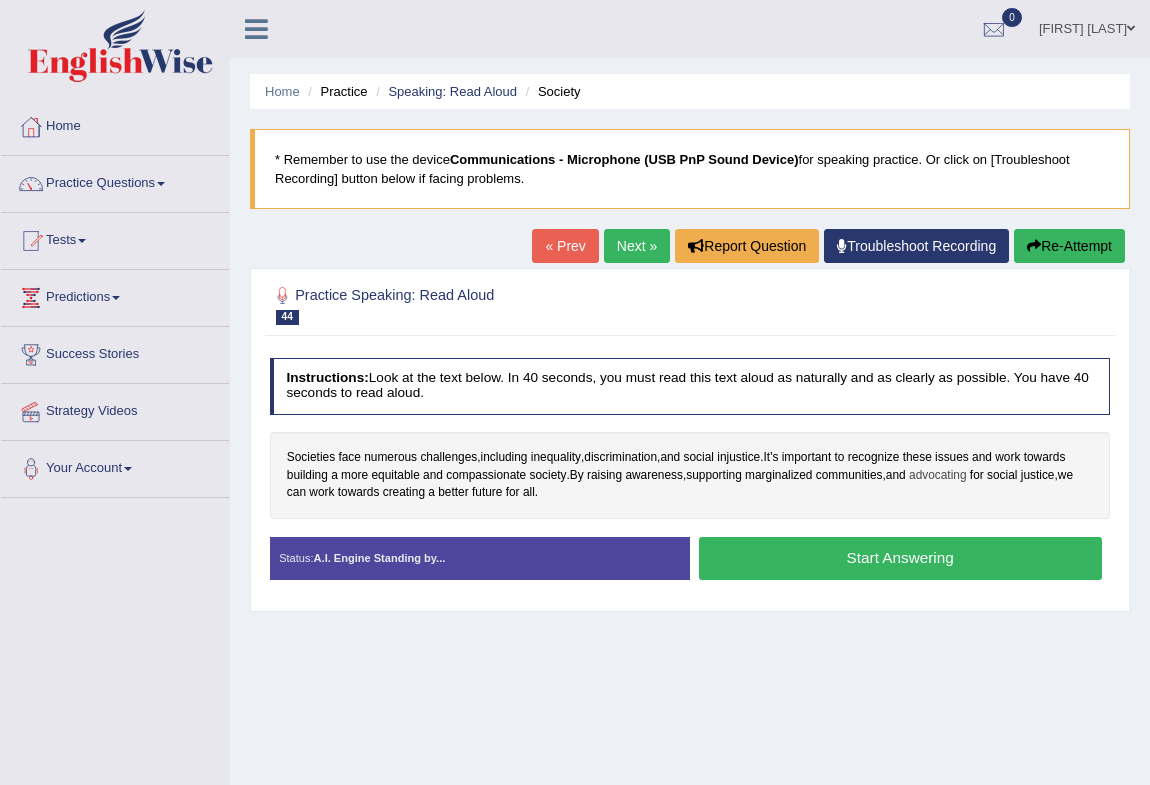 click on "advocating" at bounding box center [938, 476] 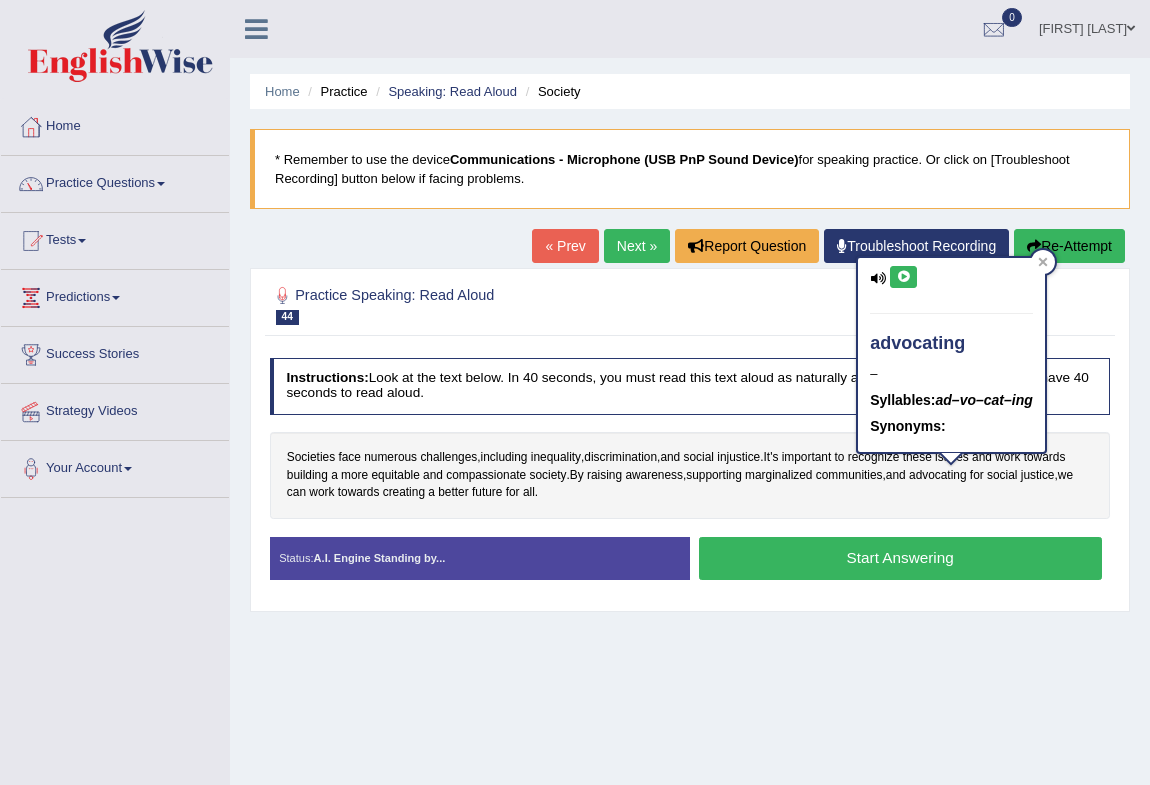 click at bounding box center (903, 277) 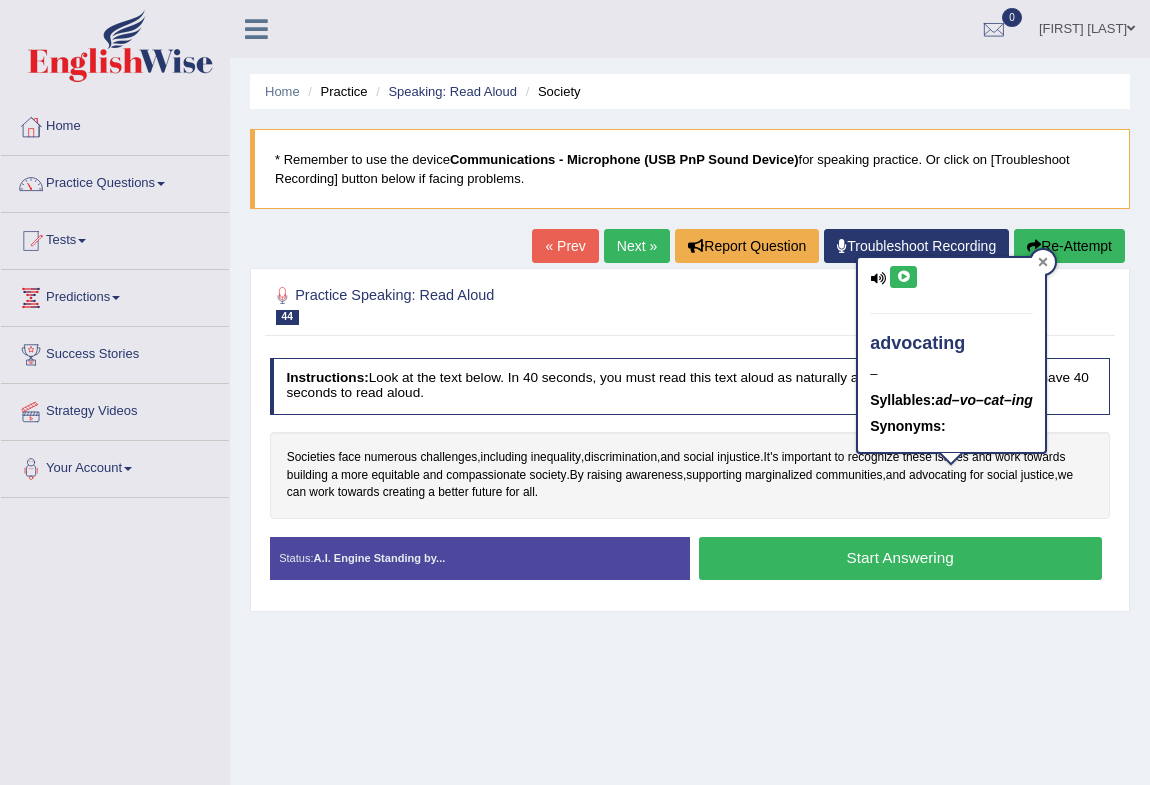 click 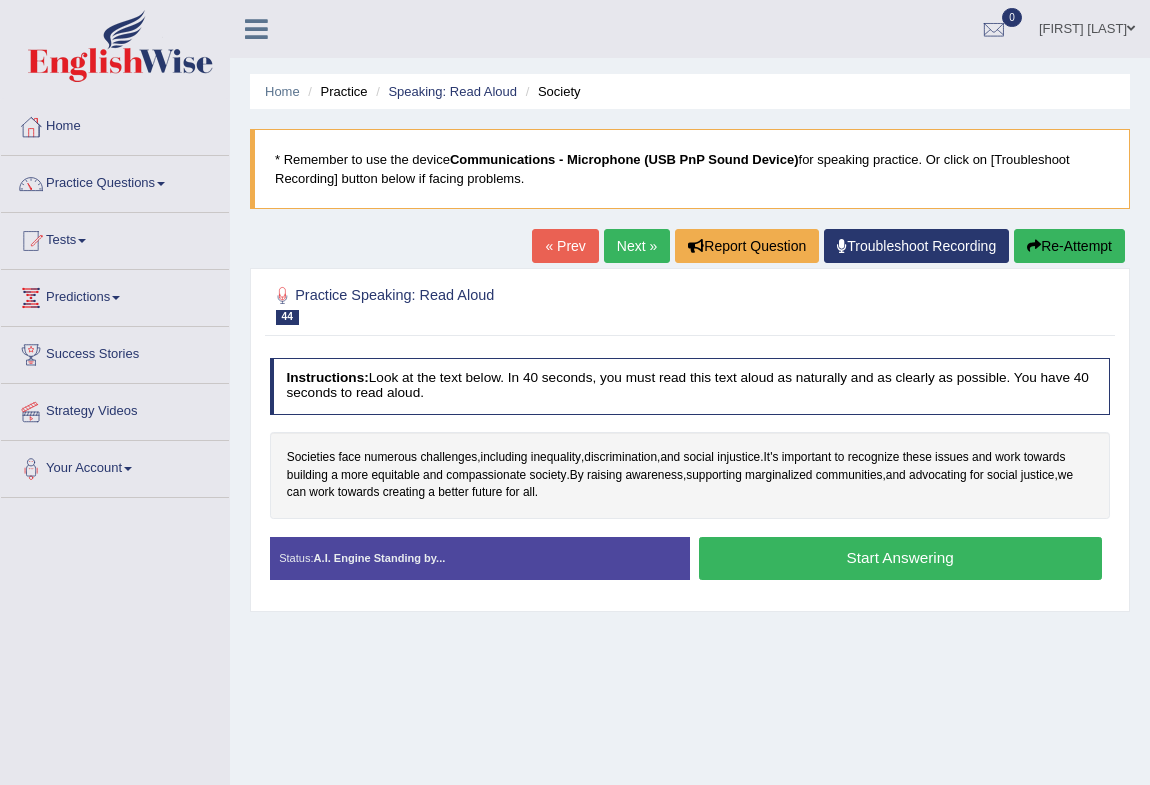 click on "Start Answering" at bounding box center (900, 558) 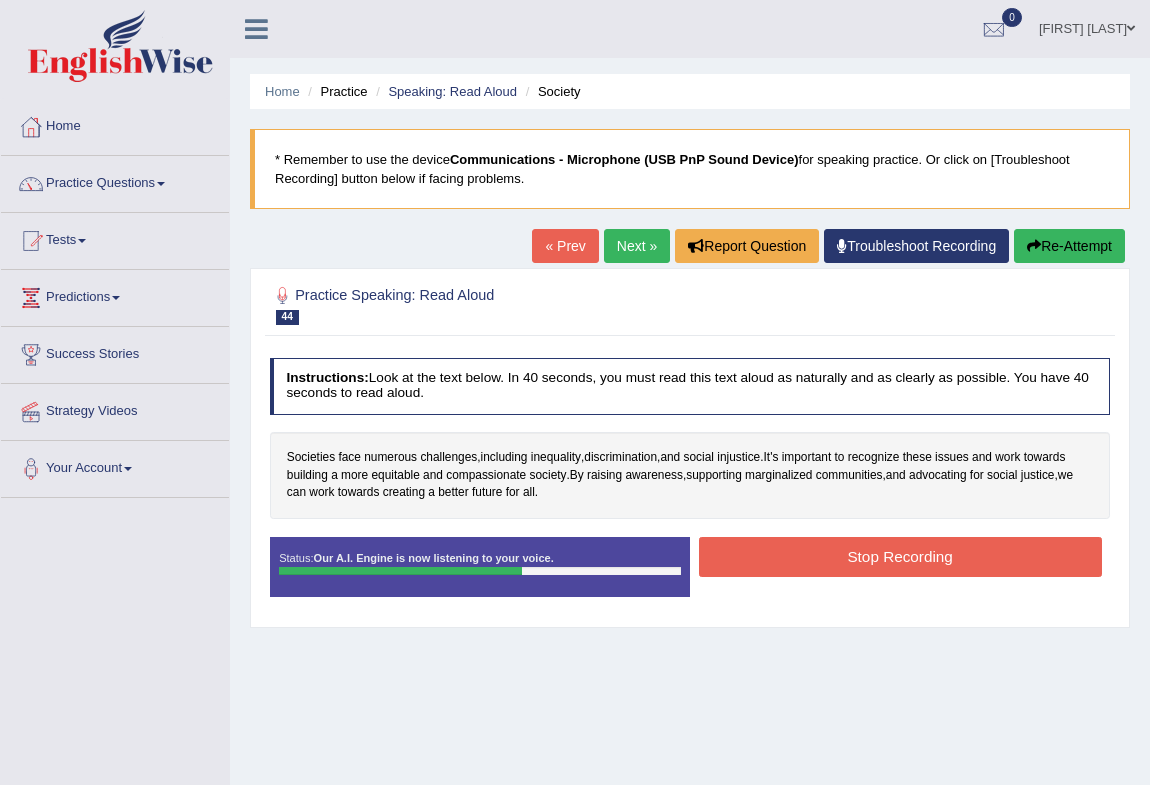 click on "Stop Recording" at bounding box center (900, 556) 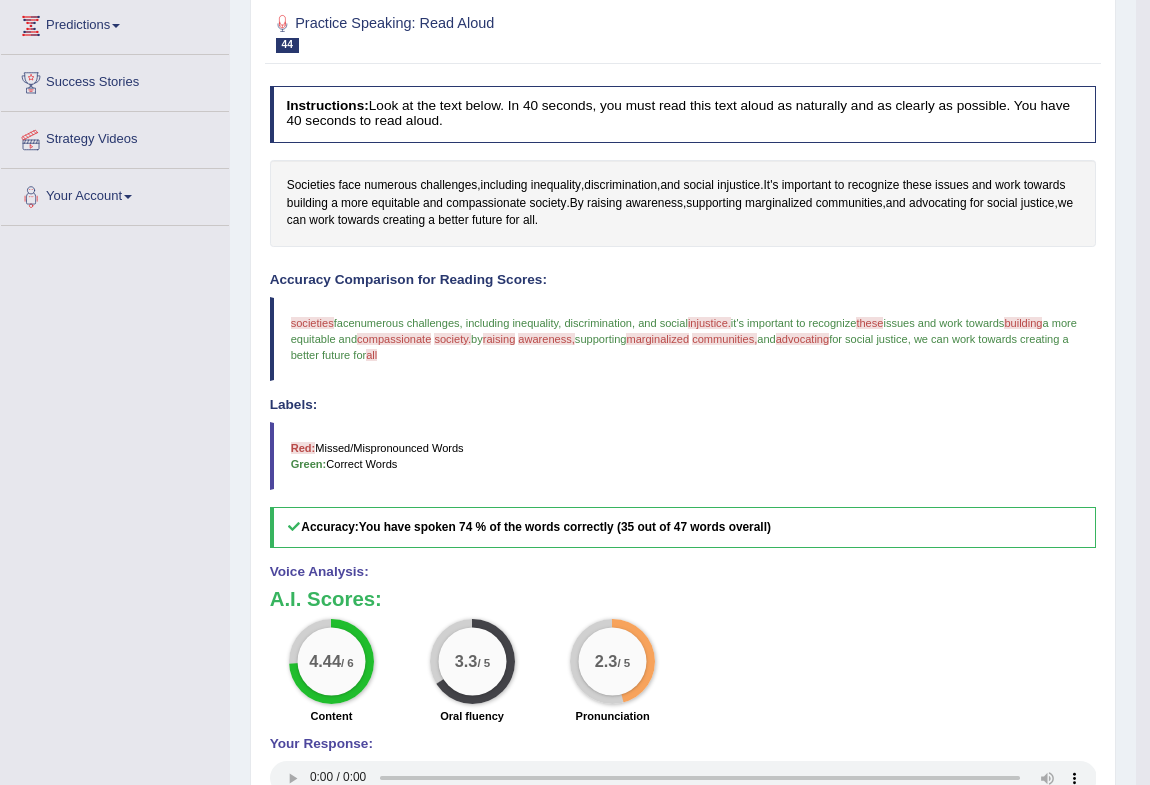 scroll, scrollTop: 0, scrollLeft: 0, axis: both 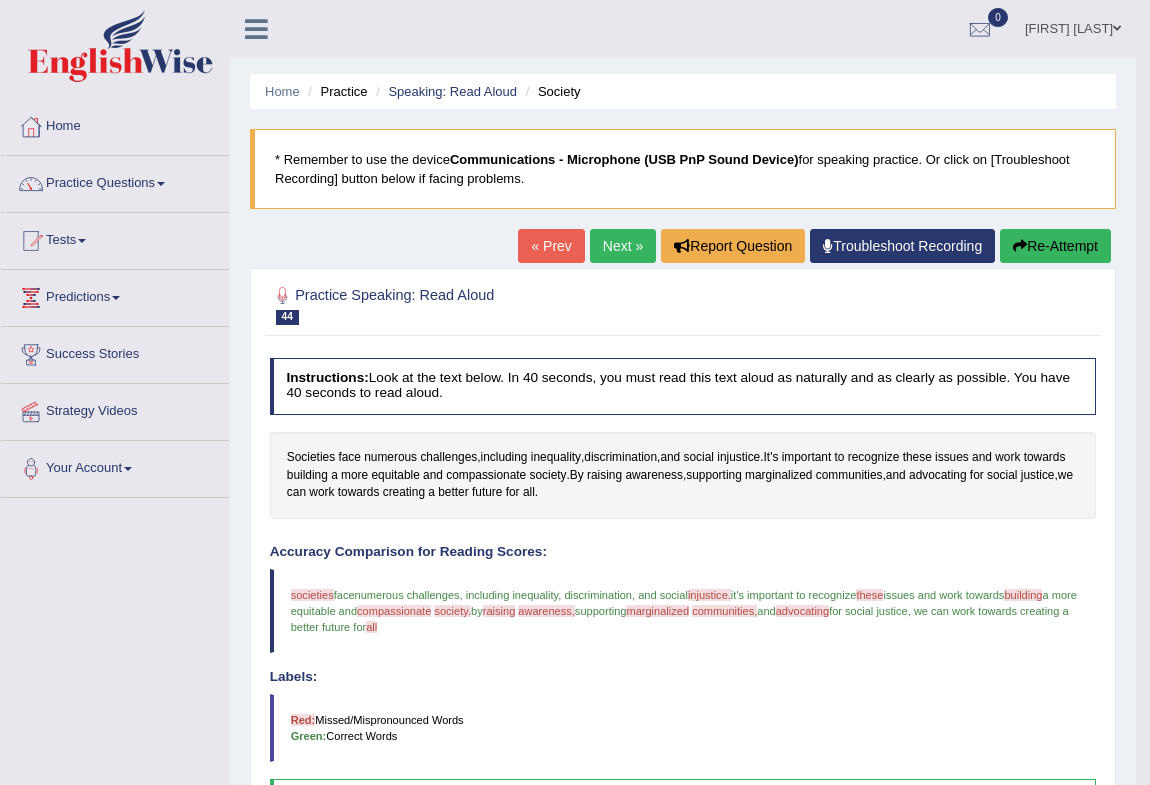 click on "Next »" at bounding box center [623, 246] 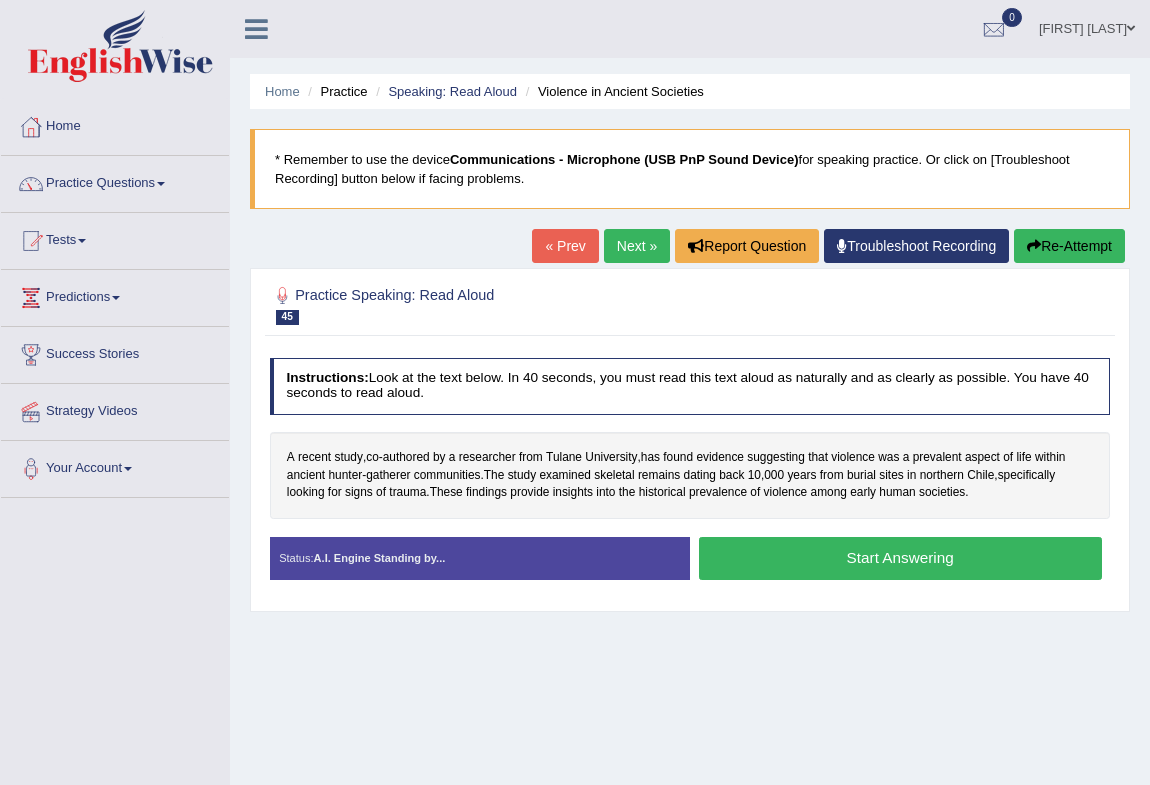 scroll, scrollTop: 0, scrollLeft: 0, axis: both 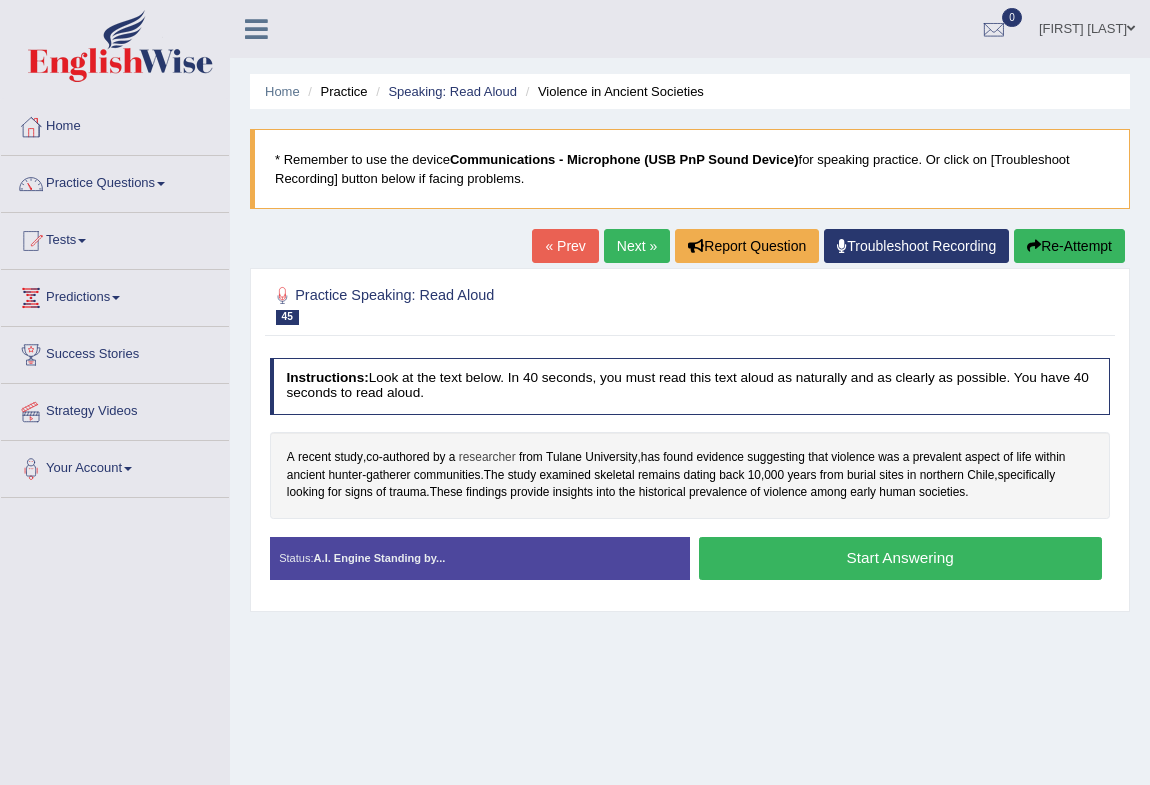 click on "researcher" at bounding box center (487, 458) 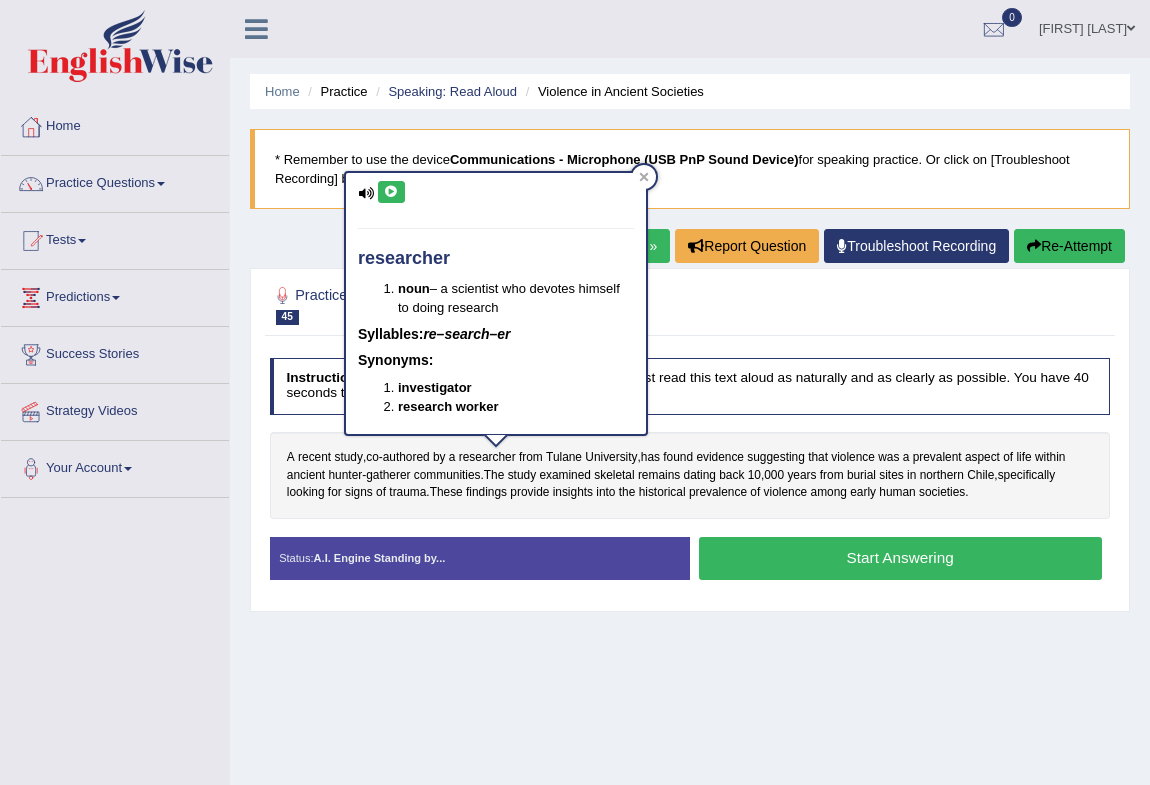 click on "researcher noun  – a scientist who devotes himself to doing research Syllables:  re–search–er Synonyms:  investigator research worker" at bounding box center (496, 303) 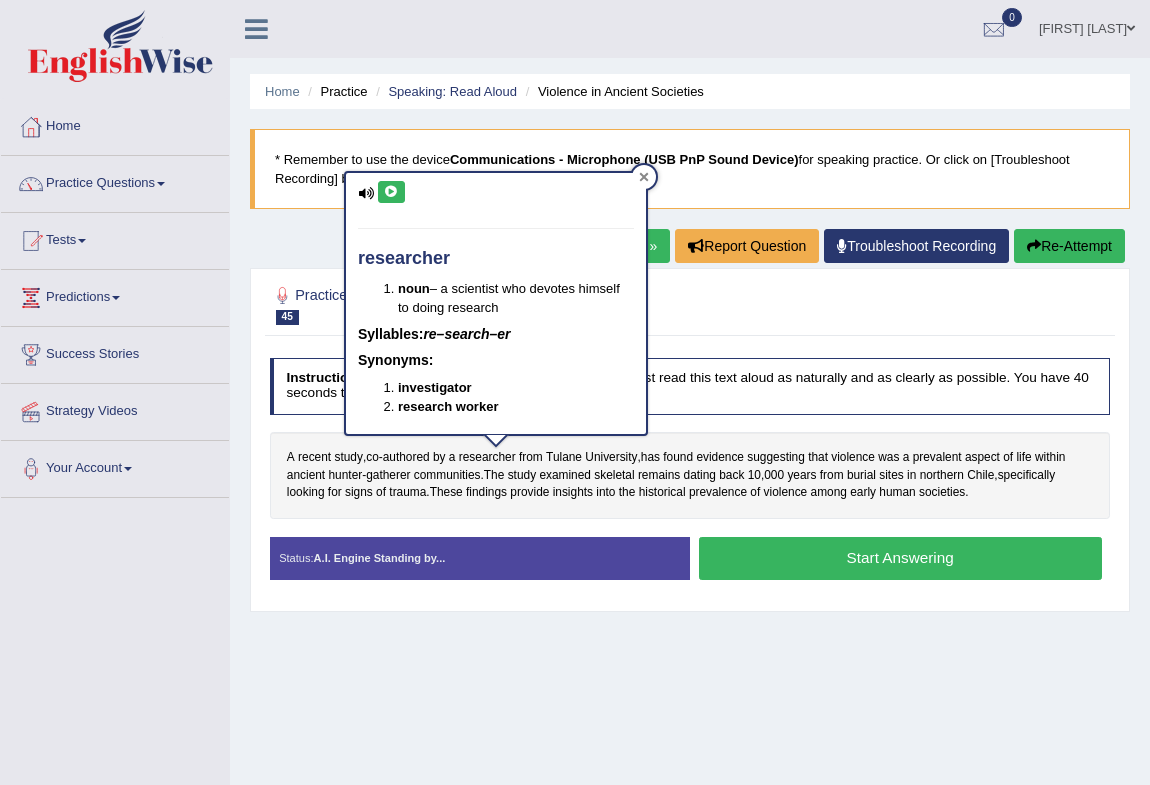 click 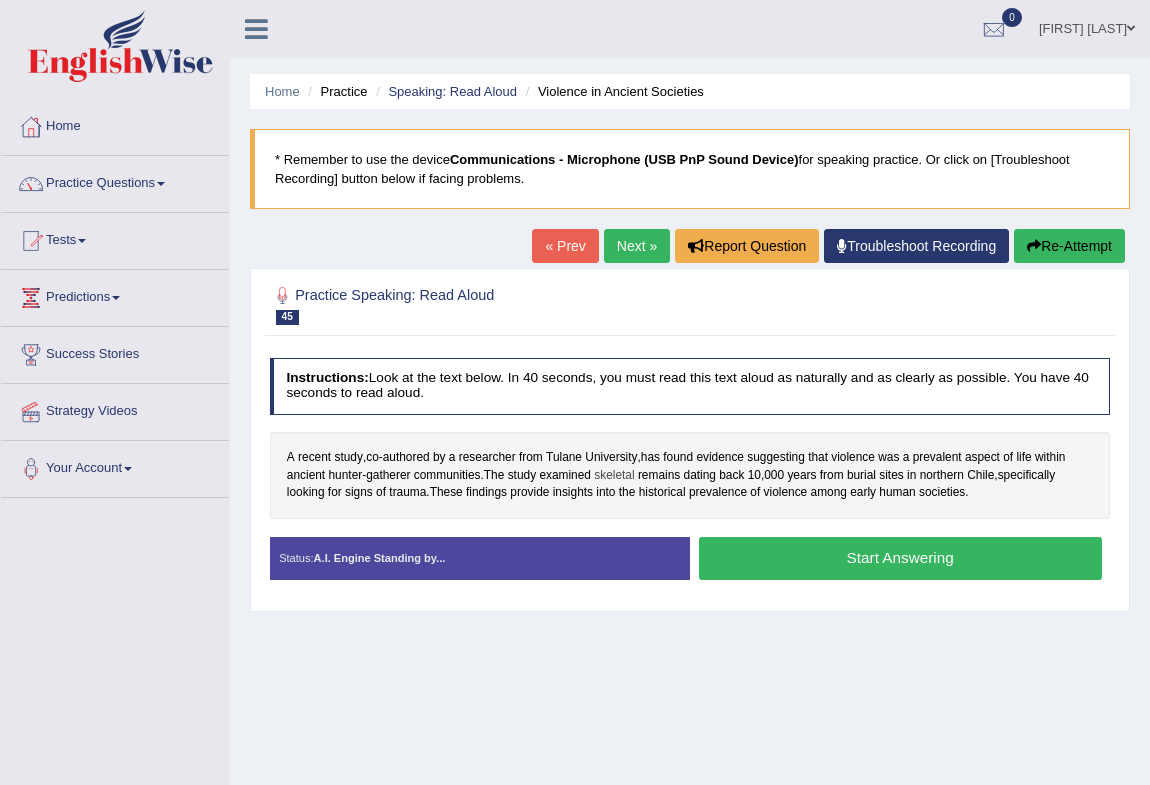 click on "skeletal" at bounding box center [614, 476] 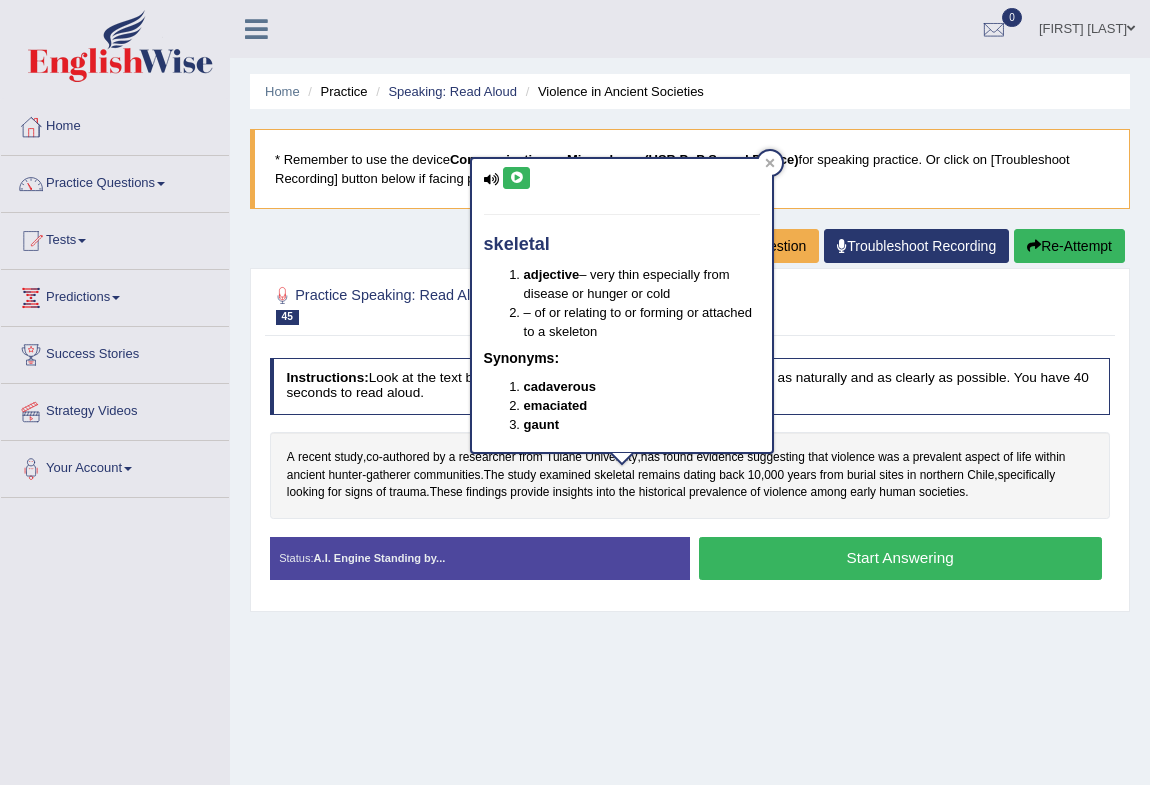 click at bounding box center [516, 178] 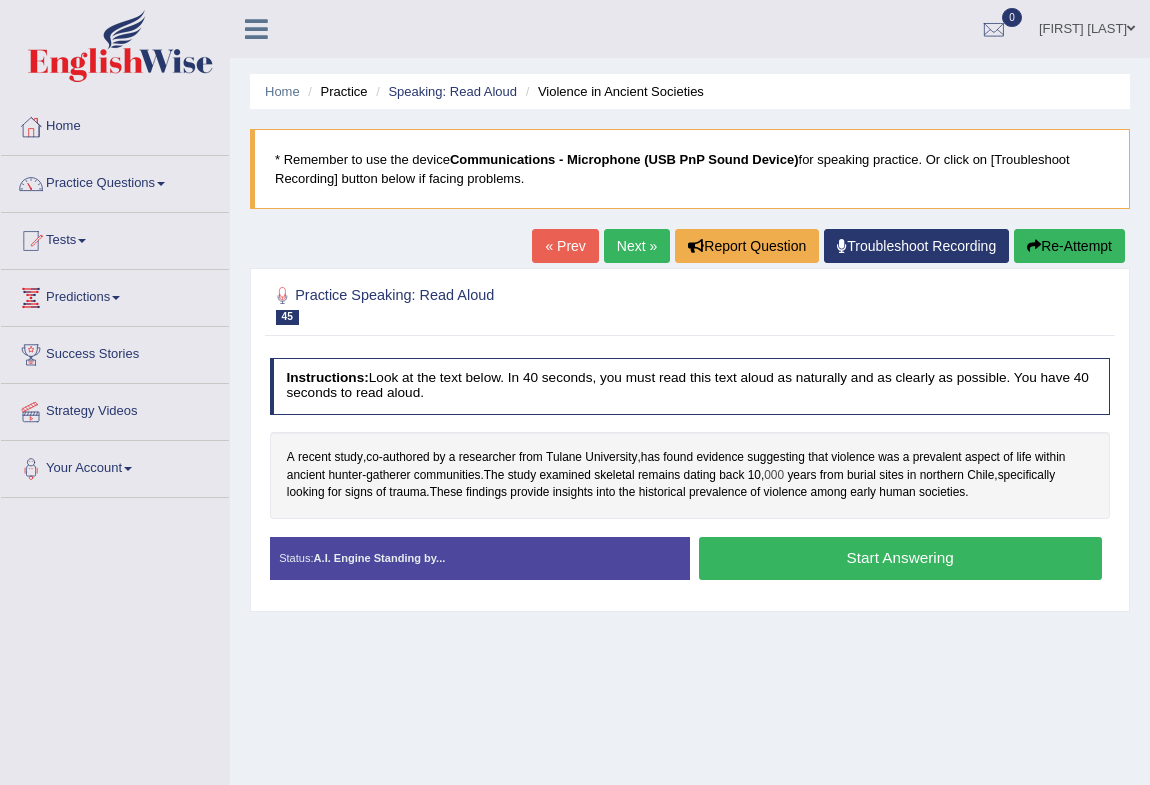 click on "000" at bounding box center [774, 476] 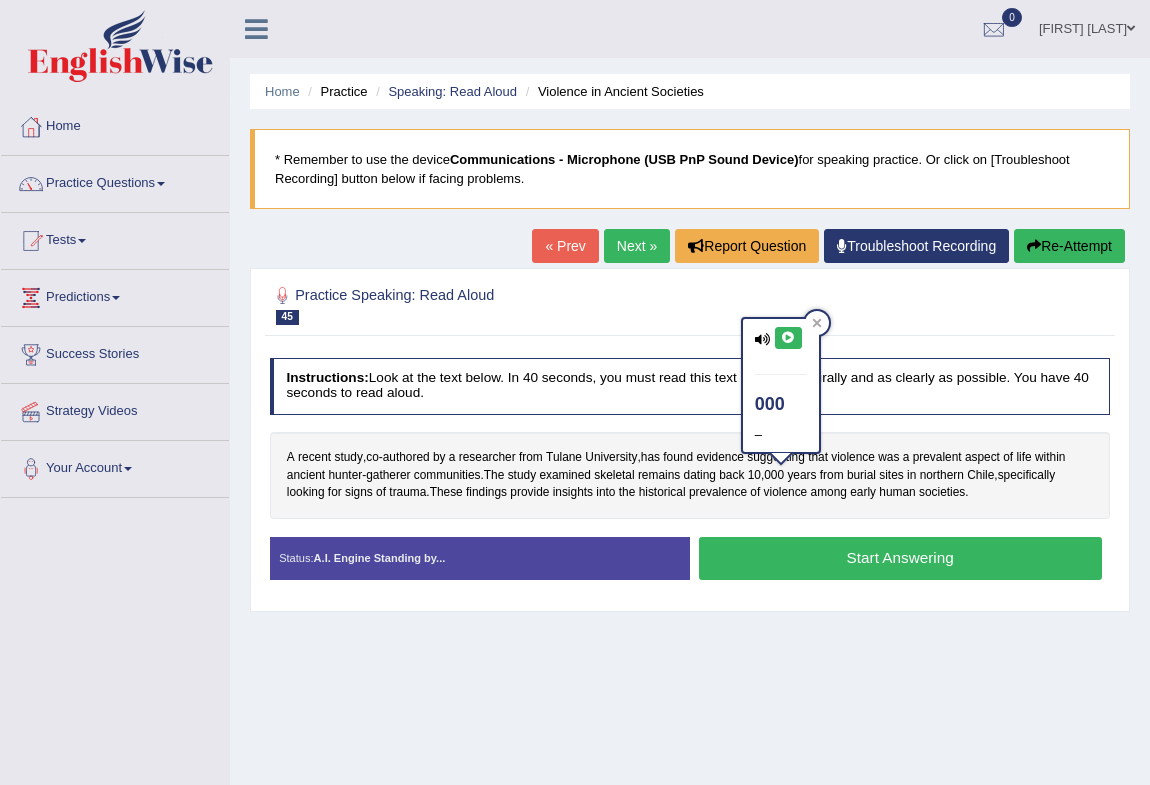 click at bounding box center [788, 338] 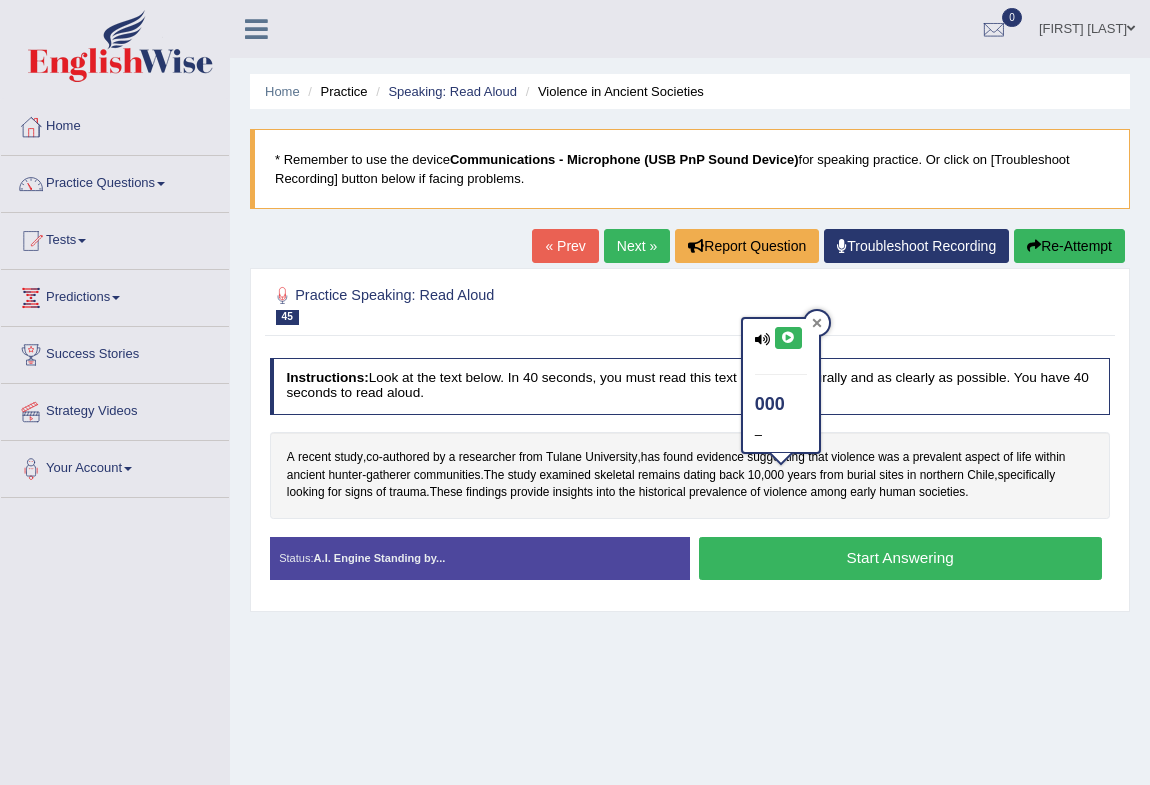 click at bounding box center [817, 323] 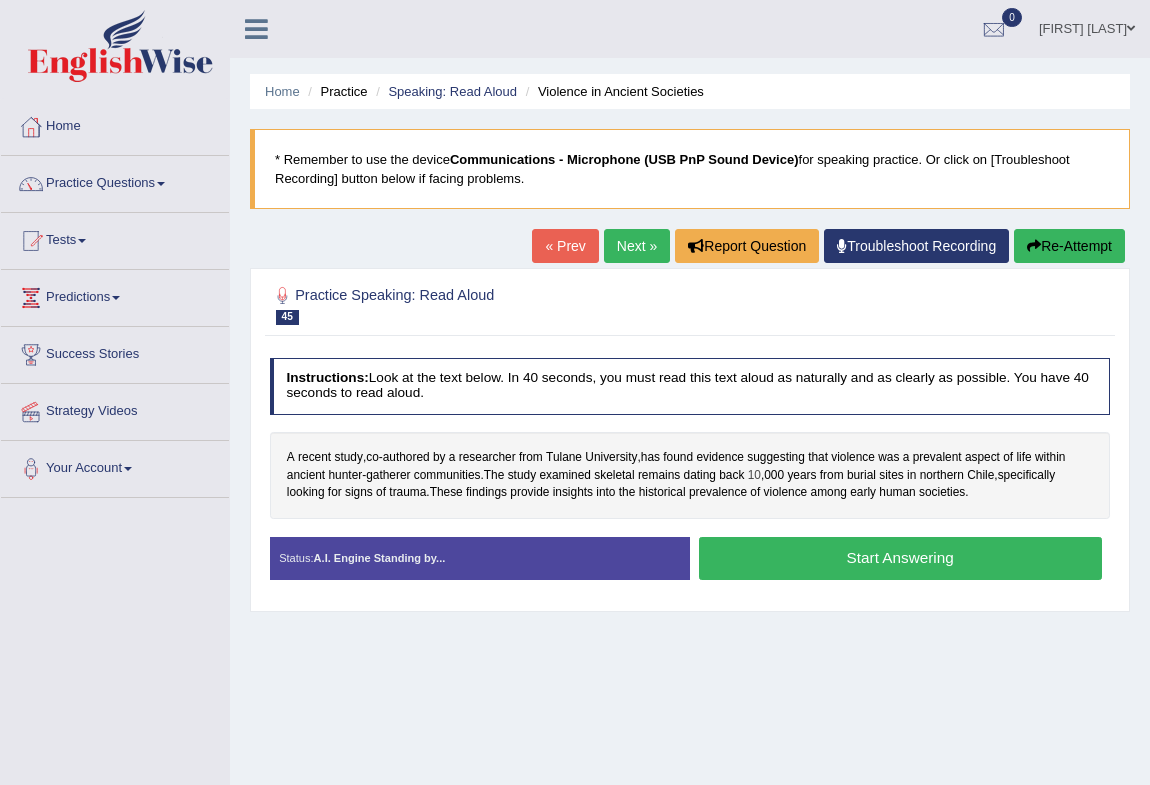 click on "10" at bounding box center [754, 476] 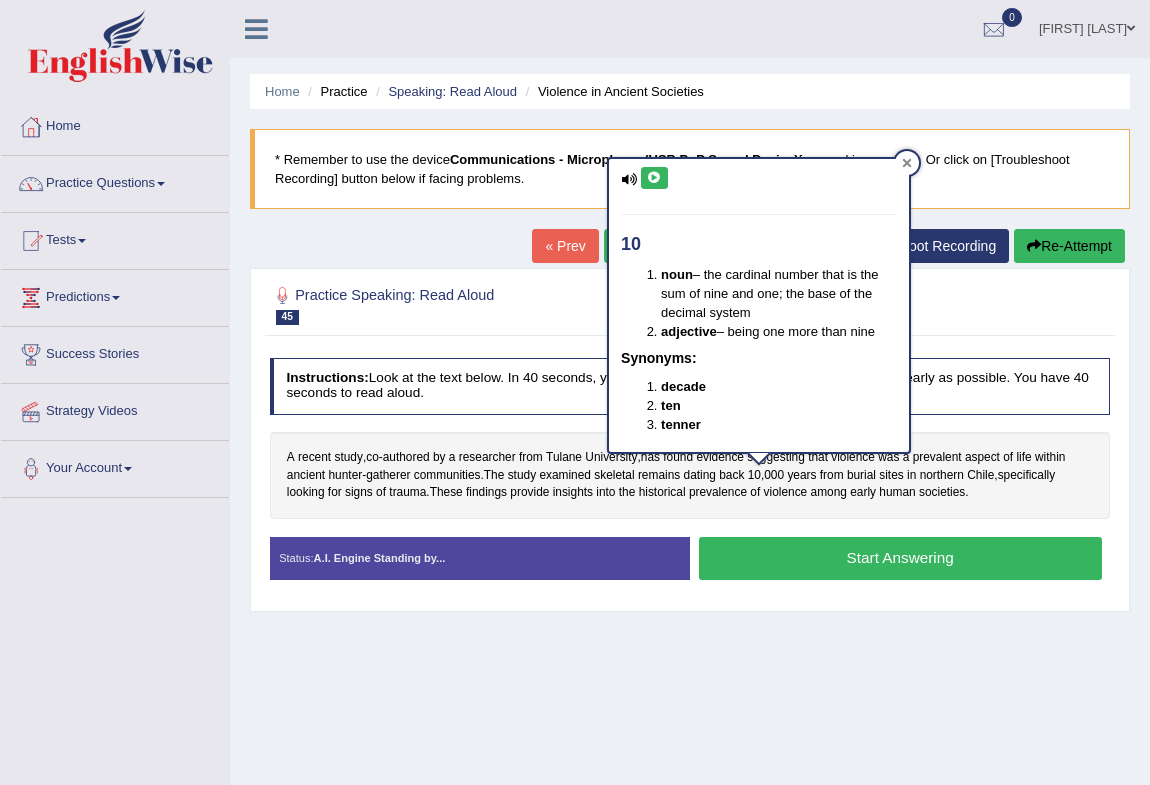 click 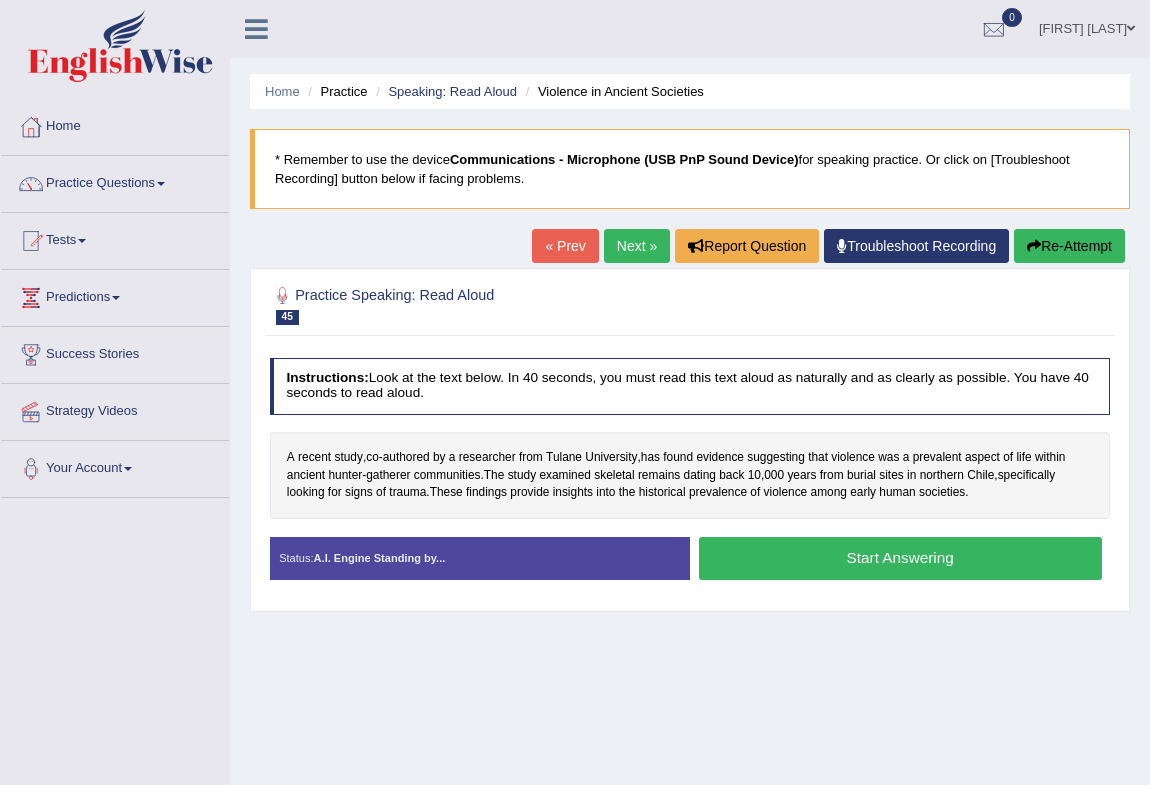 click on "Start Answering" at bounding box center [900, 558] 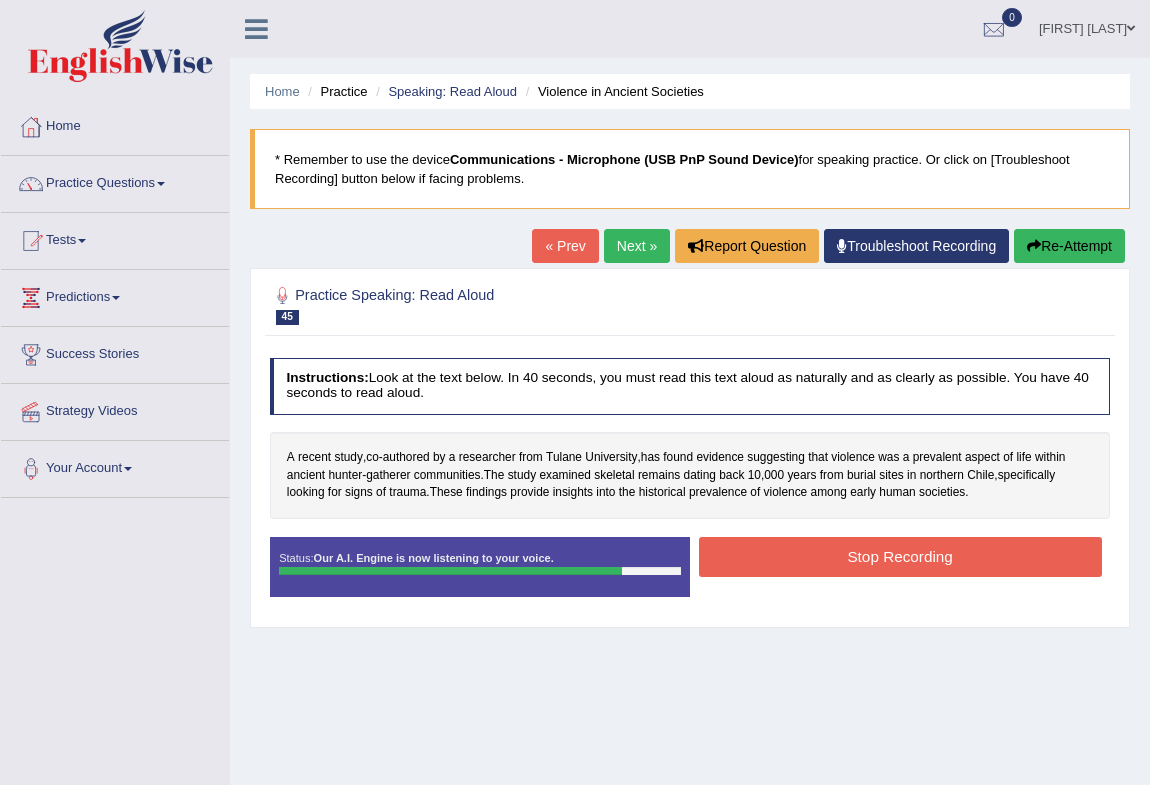 click on "Stop Recording" at bounding box center (900, 556) 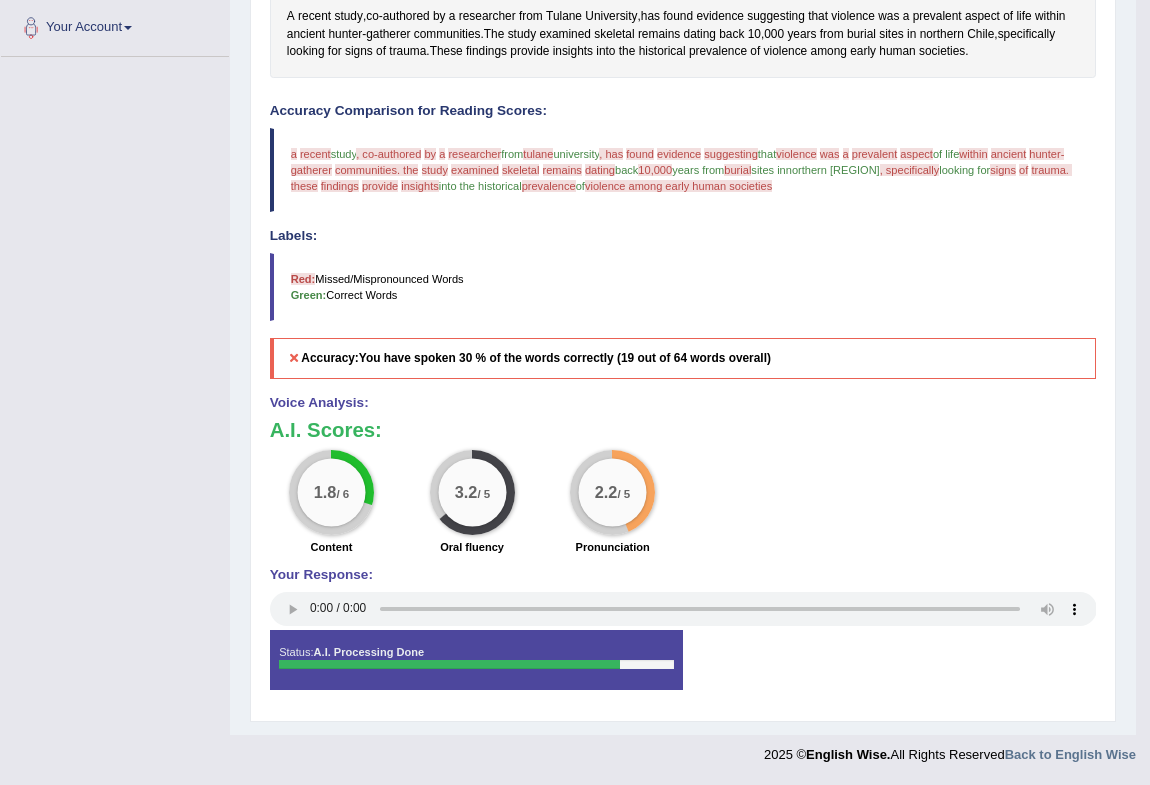 scroll, scrollTop: 0, scrollLeft: 0, axis: both 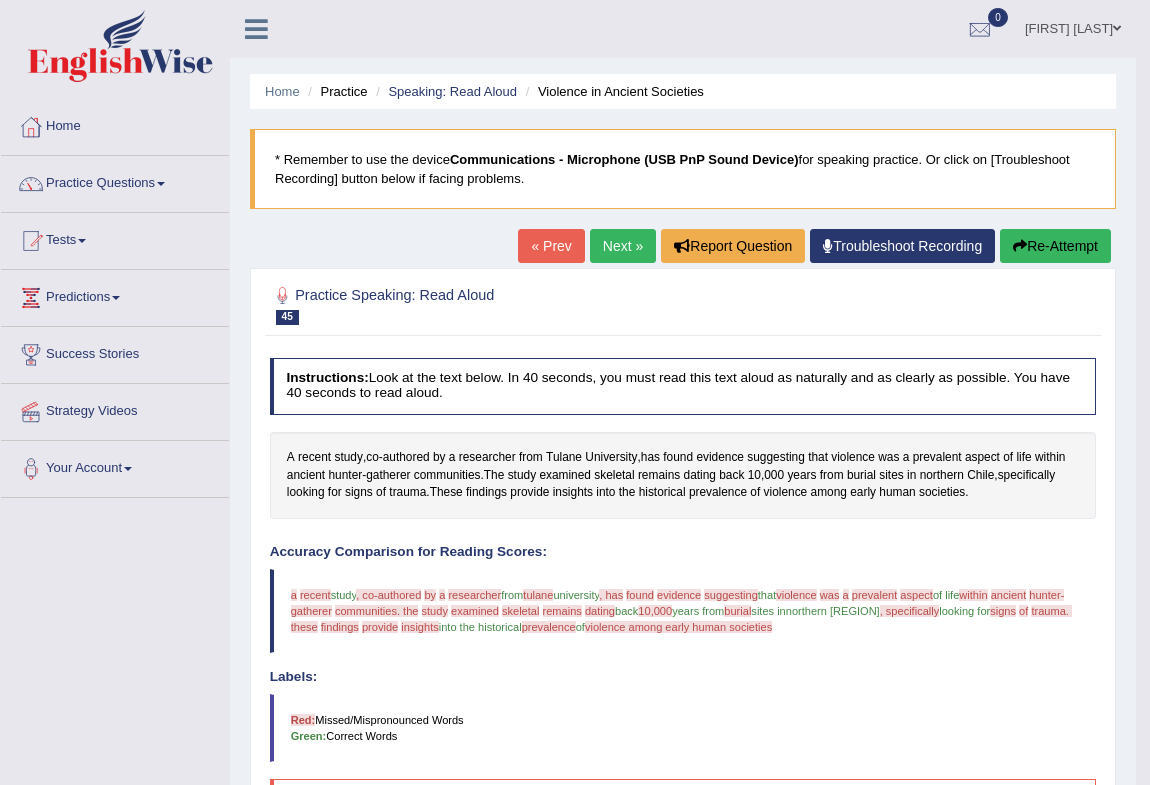 click on "Home
Practice
Speaking: Read Aloud
Violence in Ancient Societies
* Remember to use the device  Communications - Microphone (USB PnP Sound Device)  for speaking practice. Or click on [Troubleshoot Recording] button below if facing problems.
« Prev Next »  Report Question  Troubleshoot Recording  Re-Attempt
Practice Speaking: Read Aloud
45
Violence in Ancient Societies
Instructions:  Look at the text below. In 40 seconds, you must read this text aloud as naturally and as clearly as possible. You have 40 seconds to read aloud.
A   recent   study ,  co - authored   by   a   researcher   from   Tulane   University ,  has   found   evidence   suggesting   that   violence   was   a   prevalent   aspect   of   life   within   ancient   hunter - gatherer   communities .  The   study   examined   skeletal   remains       ," at bounding box center [683, 588] 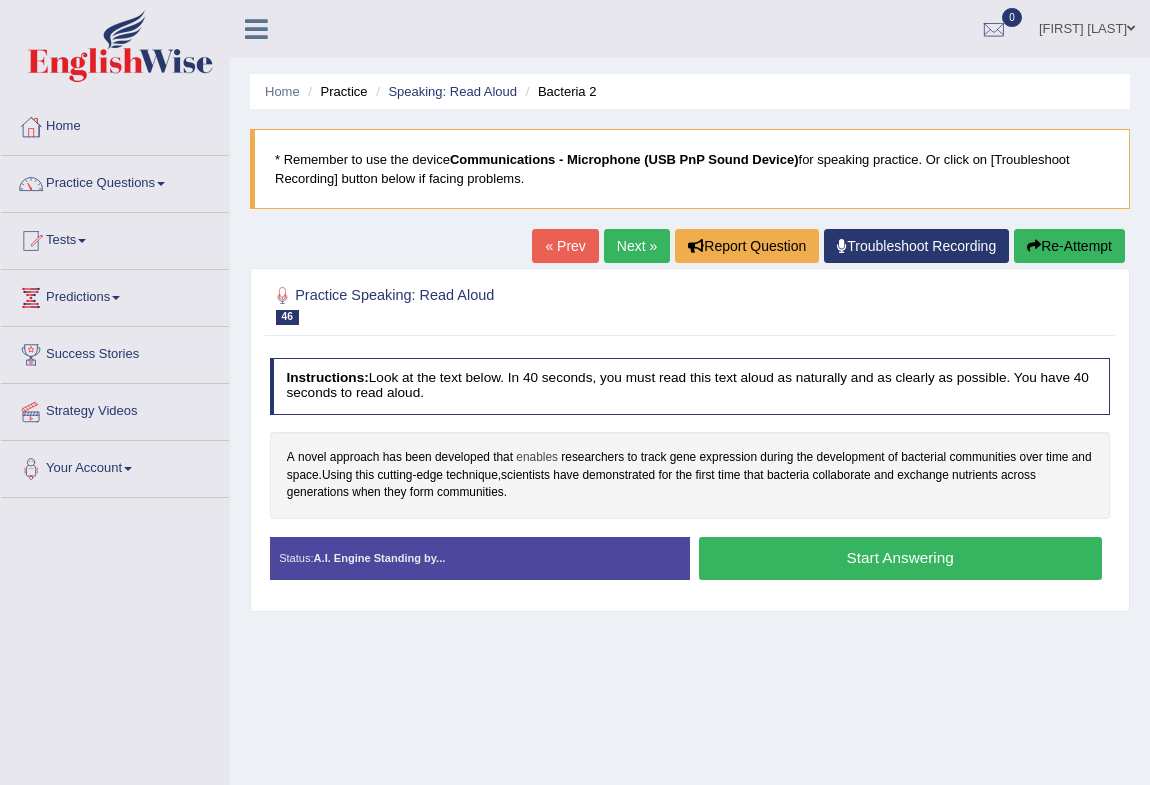scroll, scrollTop: 0, scrollLeft: 0, axis: both 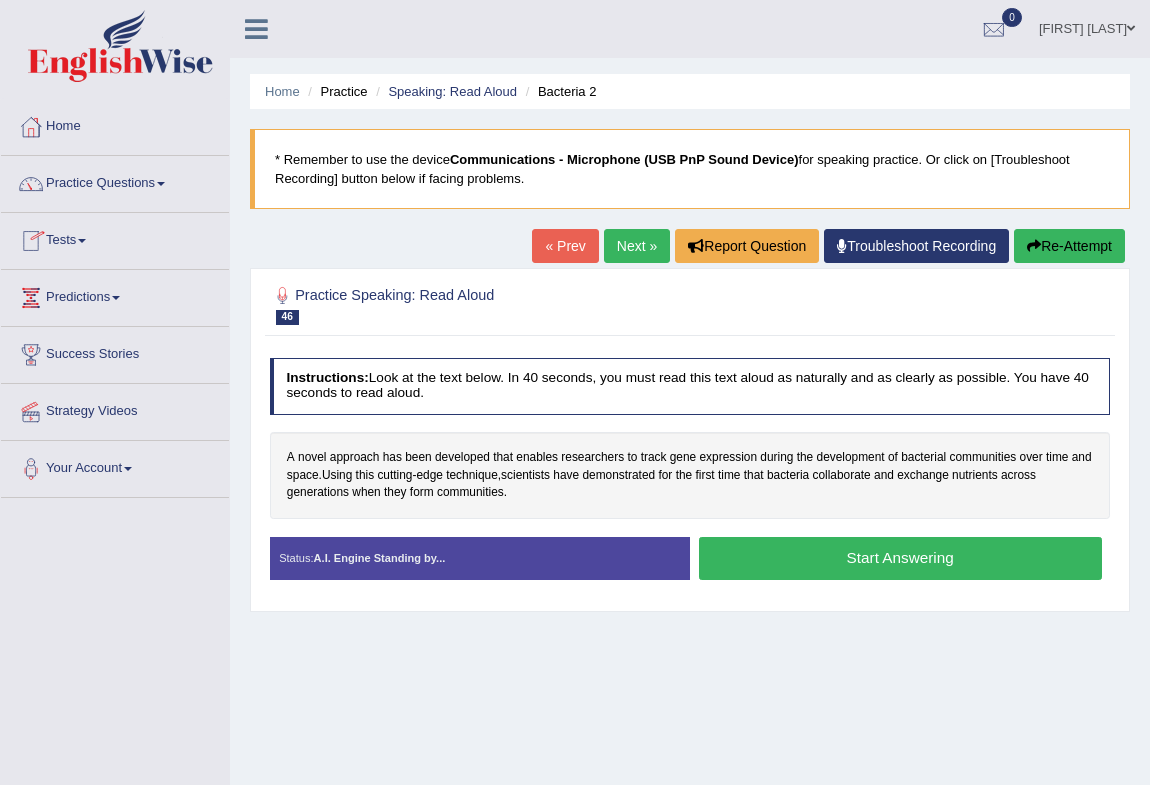click on "Home" at bounding box center (115, 124) 